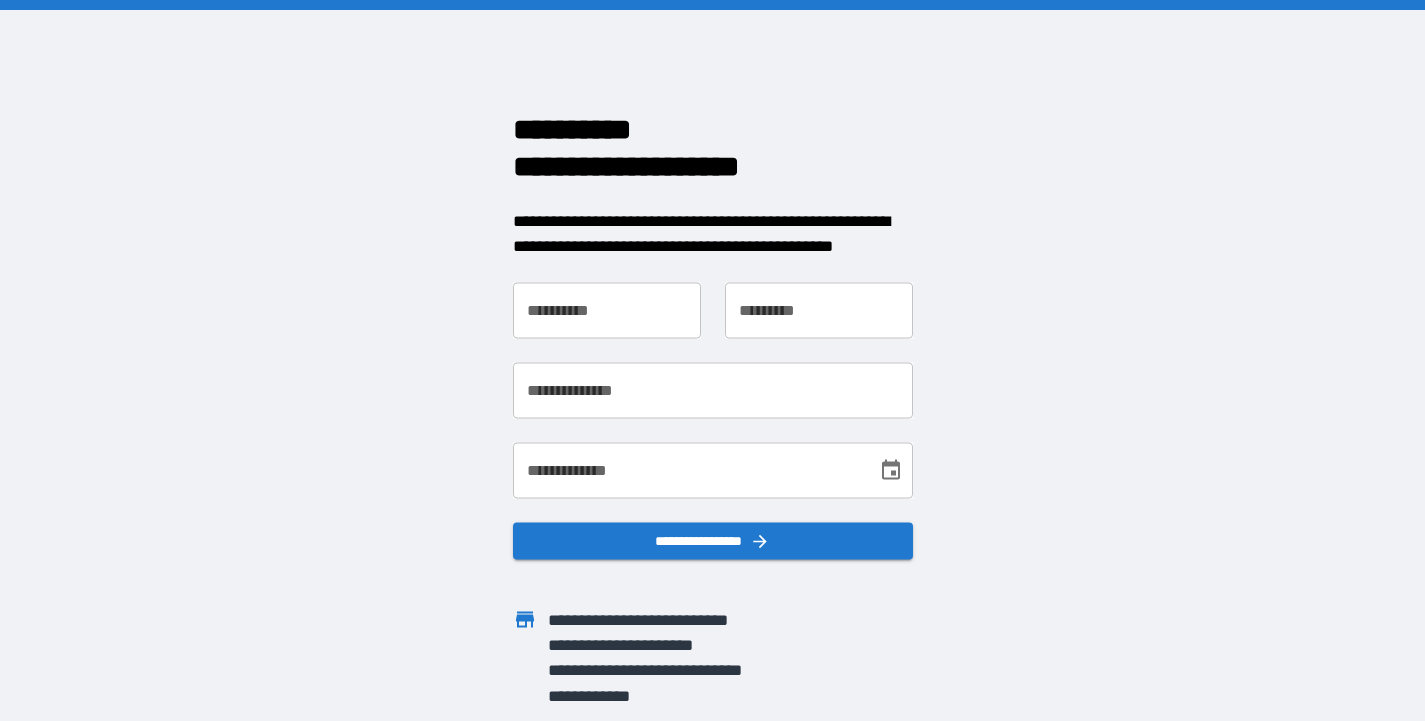 scroll, scrollTop: 0, scrollLeft: 0, axis: both 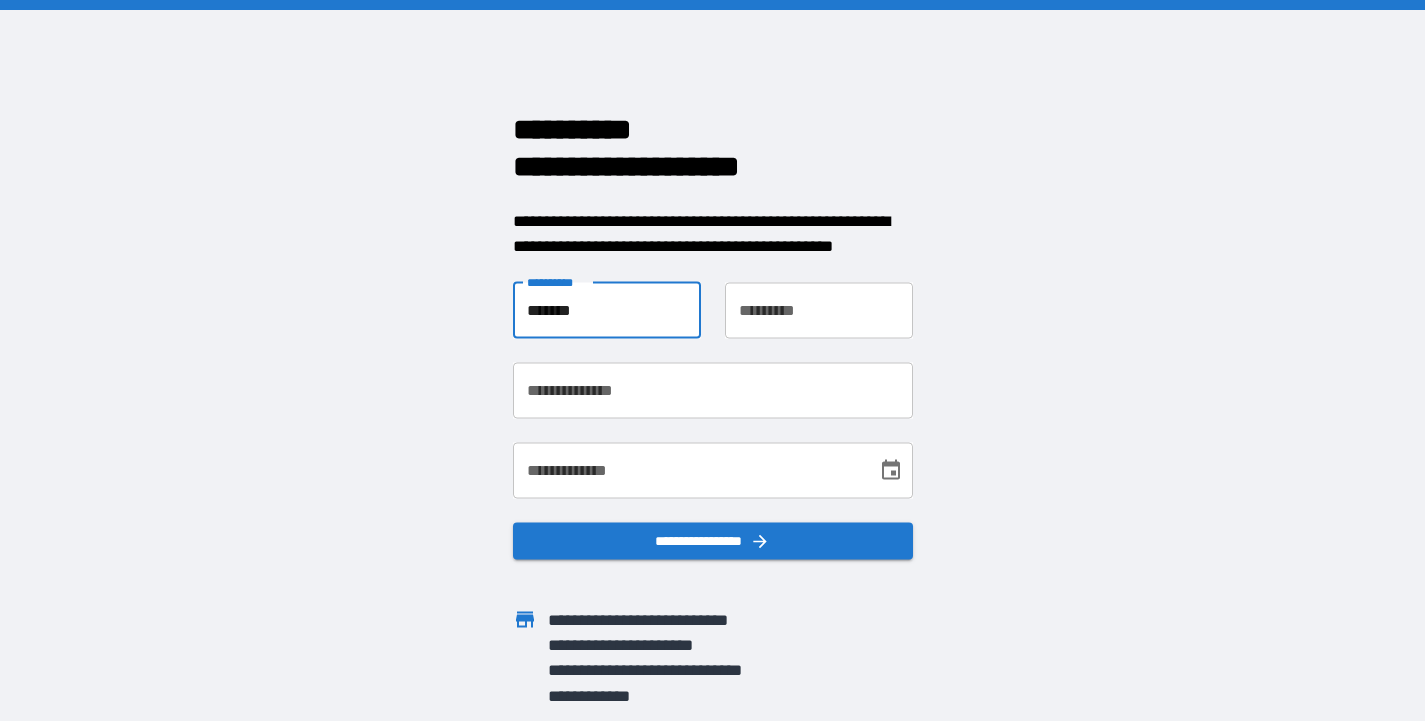 type on "******" 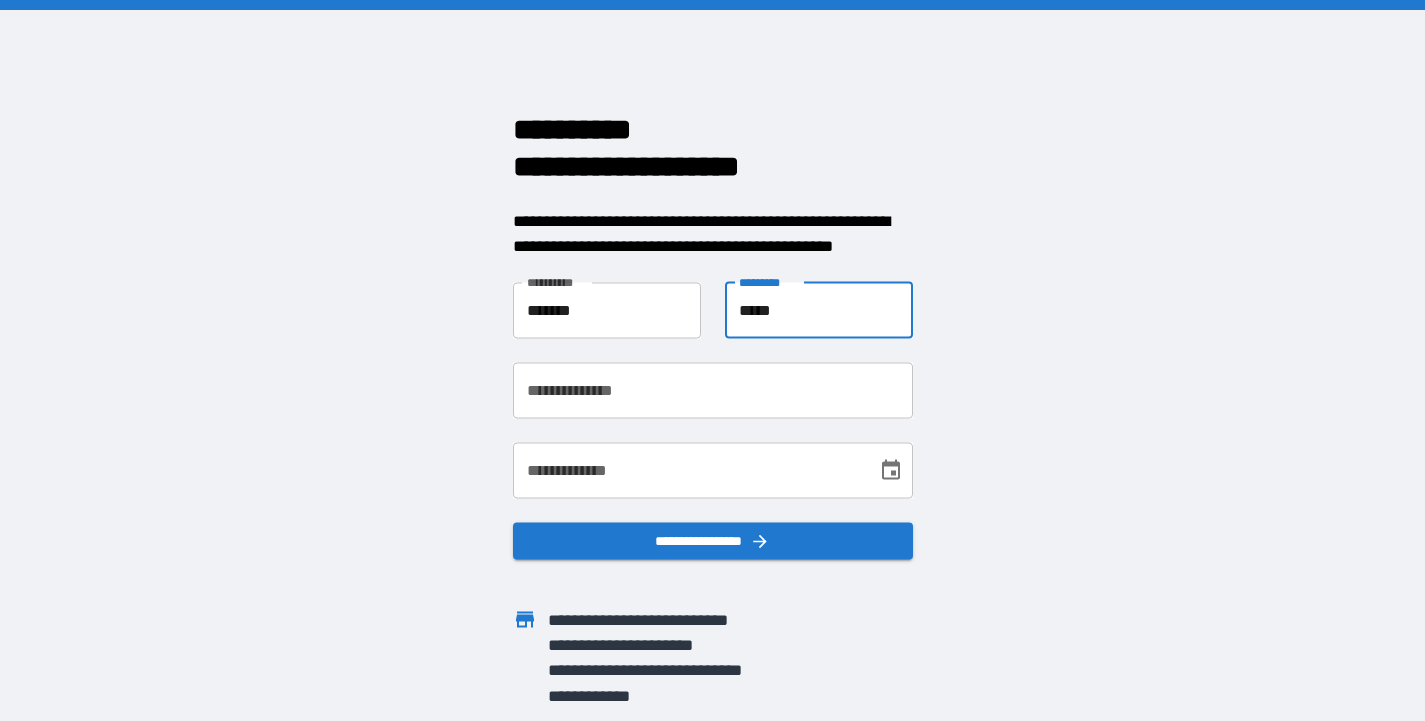 type on "*****" 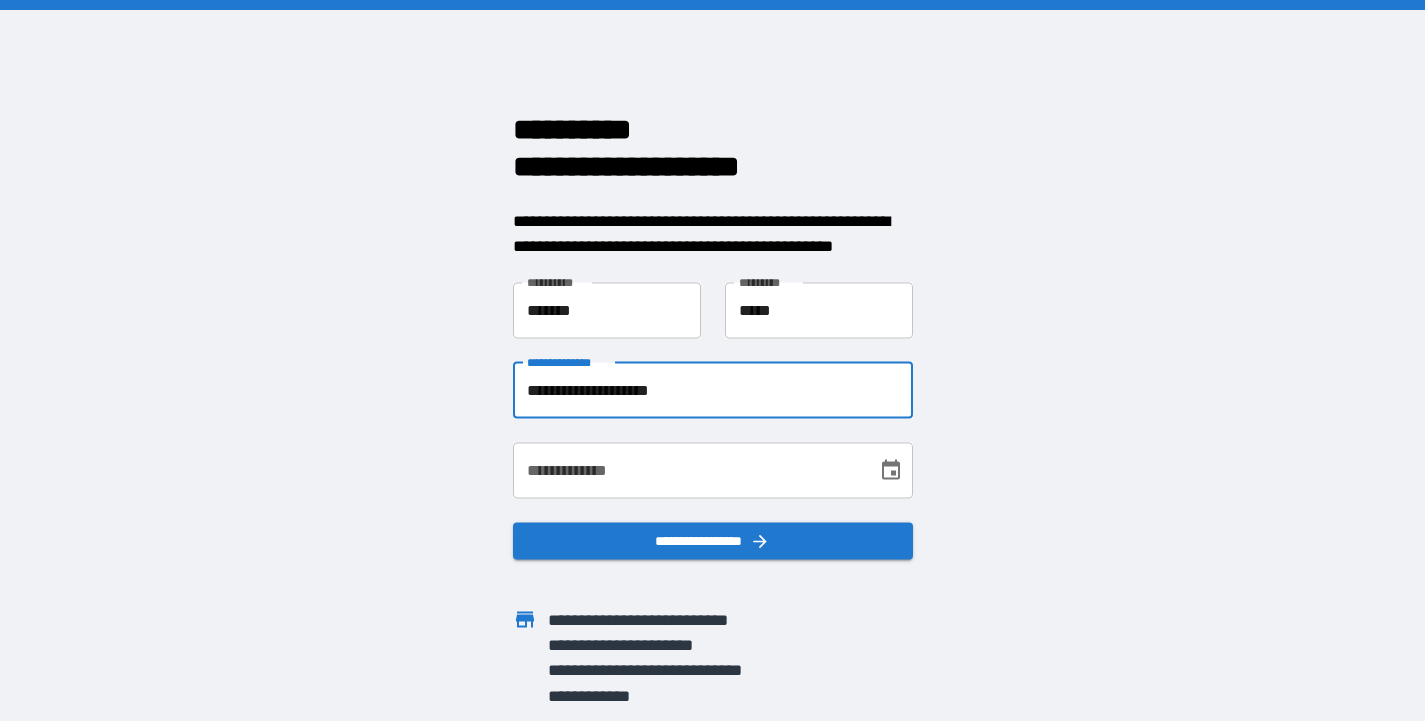 type on "**********" 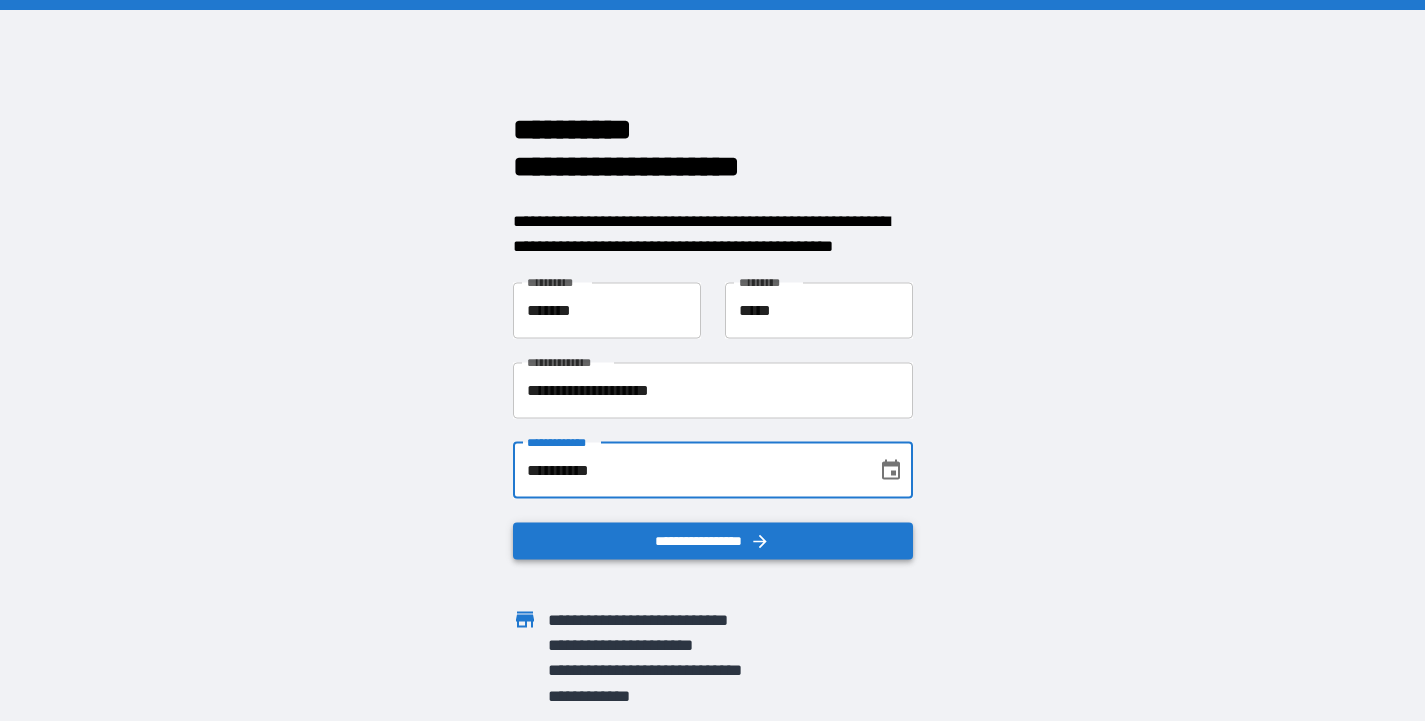 type on "**********" 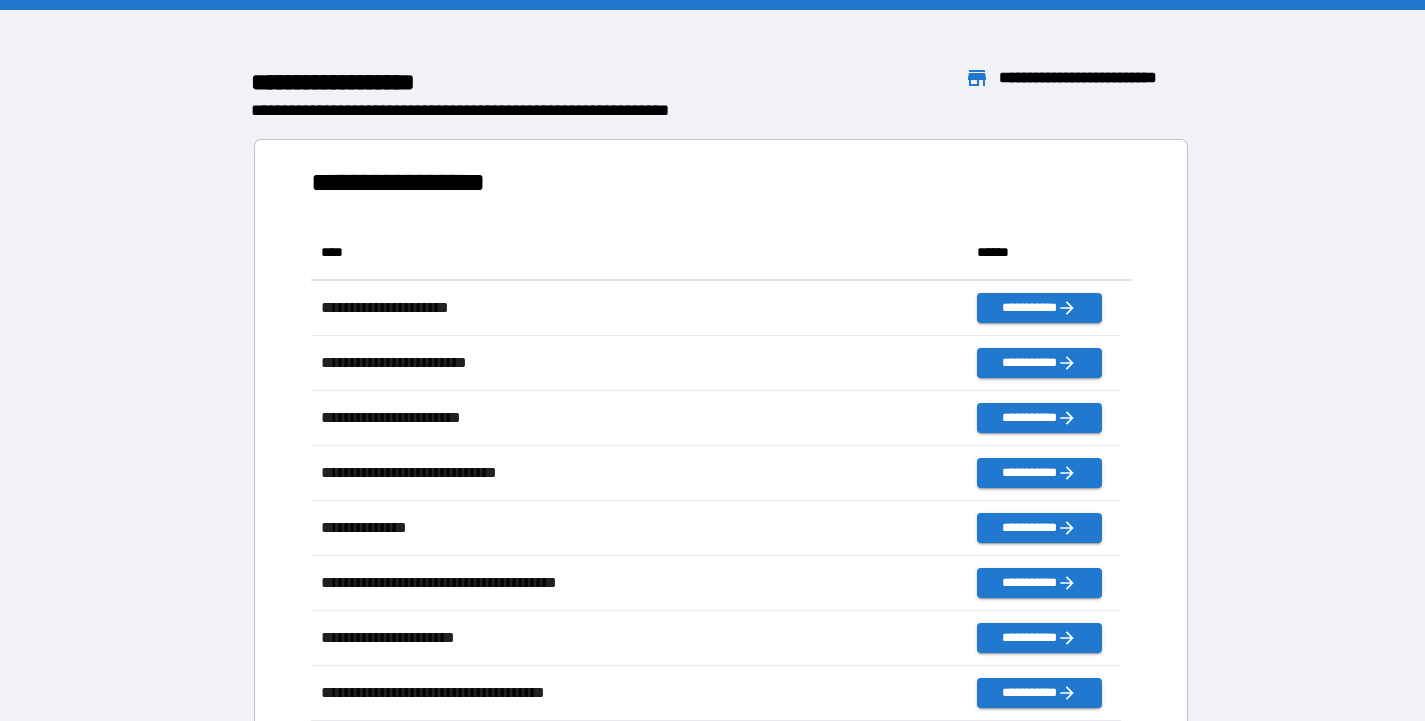 scroll, scrollTop: 481, scrollLeft: 795, axis: both 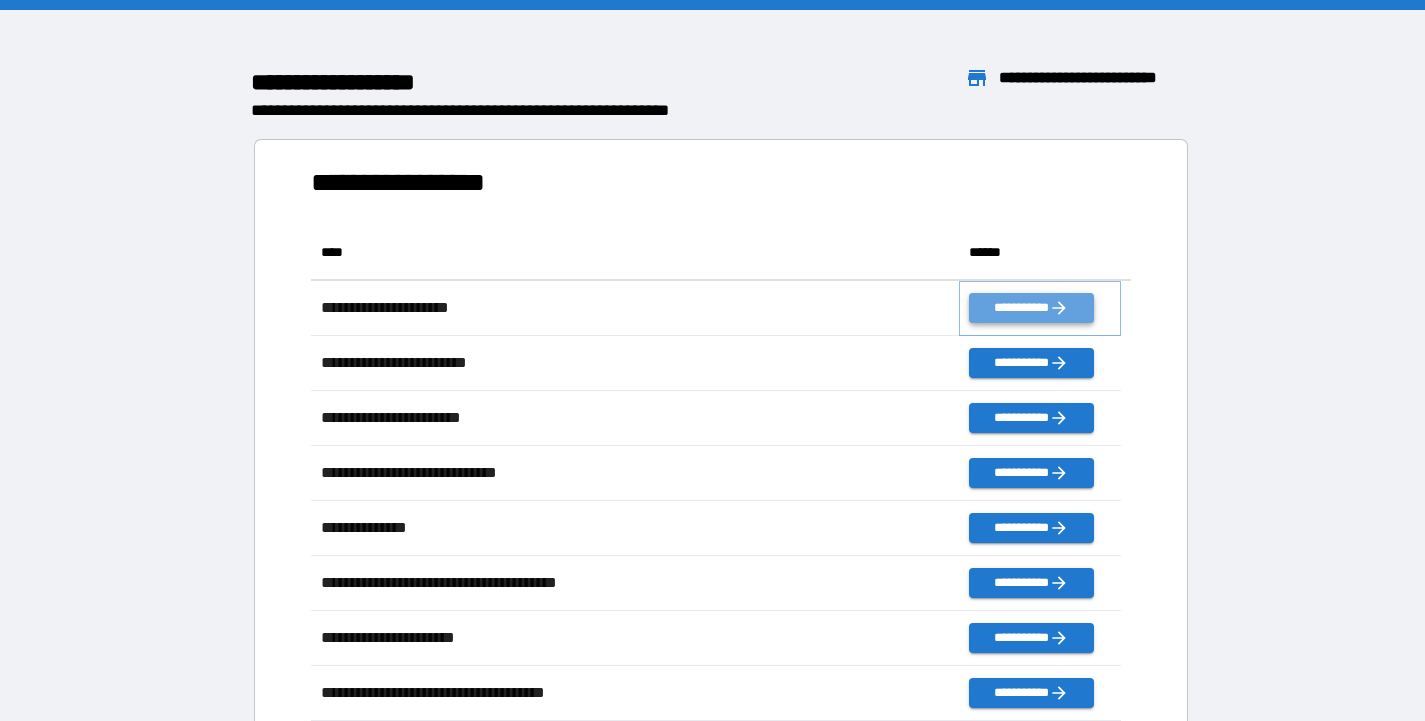 click on "**********" at bounding box center [1031, 308] 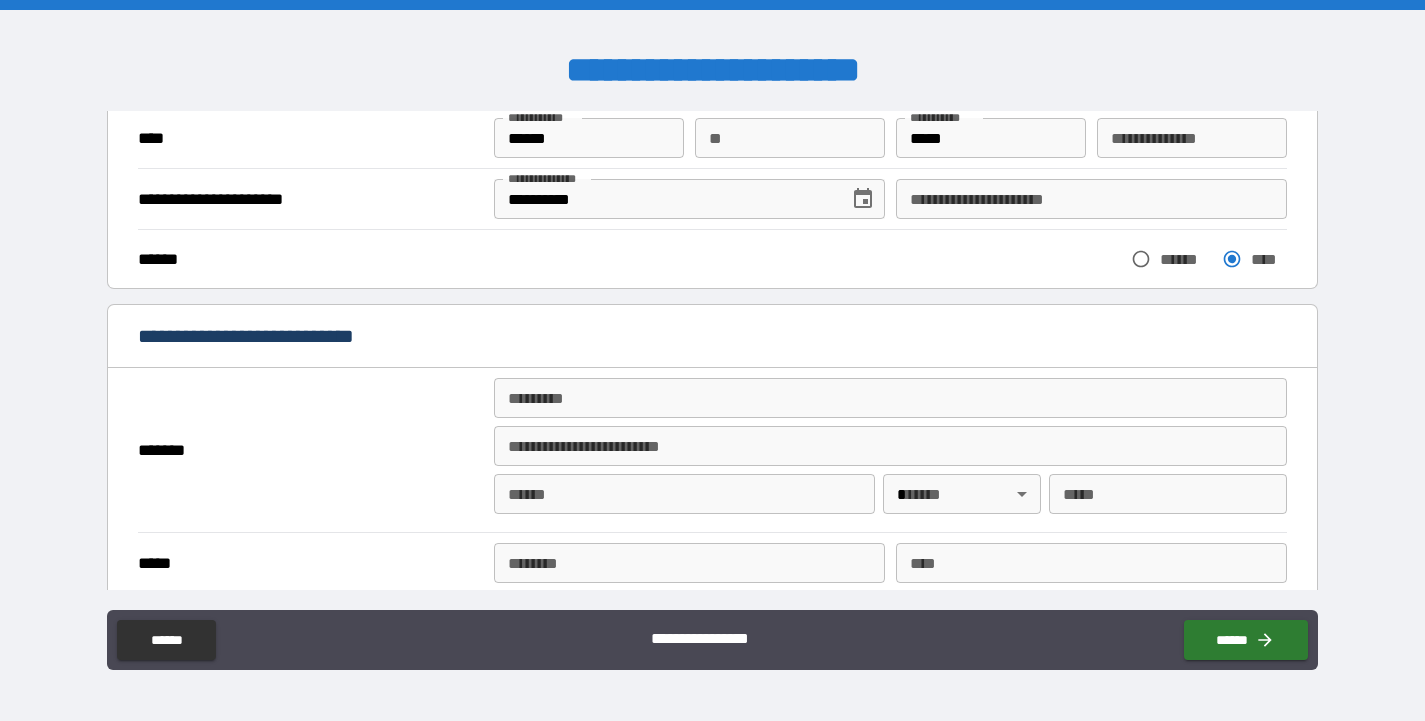 scroll, scrollTop: 147, scrollLeft: 0, axis: vertical 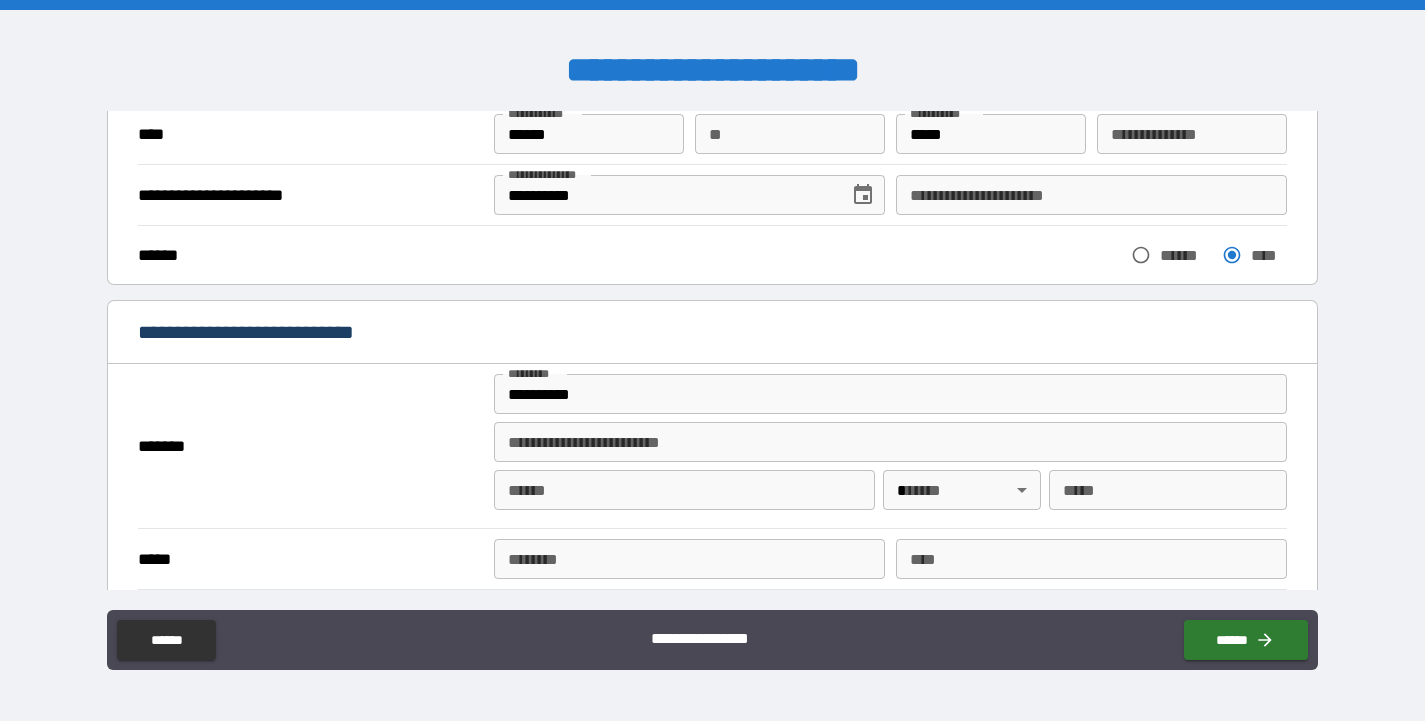 type on "**********" 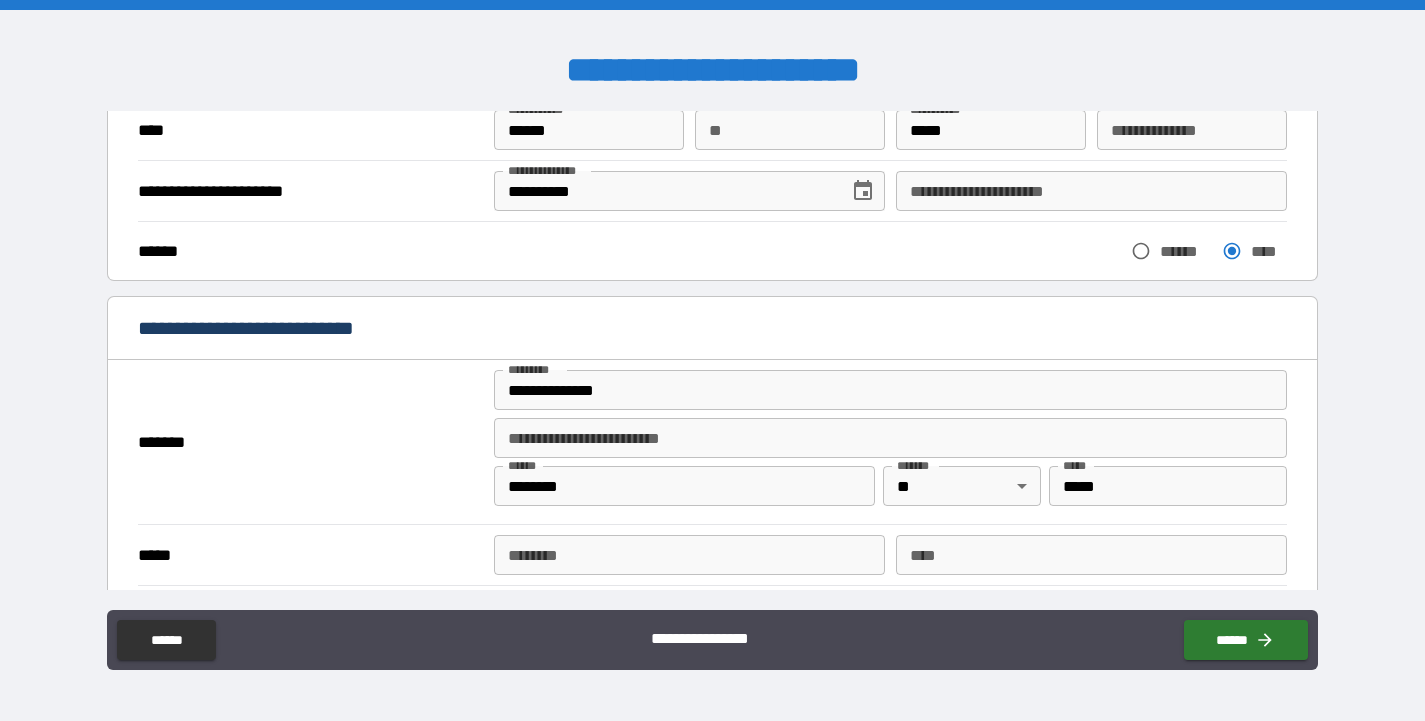 scroll, scrollTop: 205, scrollLeft: 0, axis: vertical 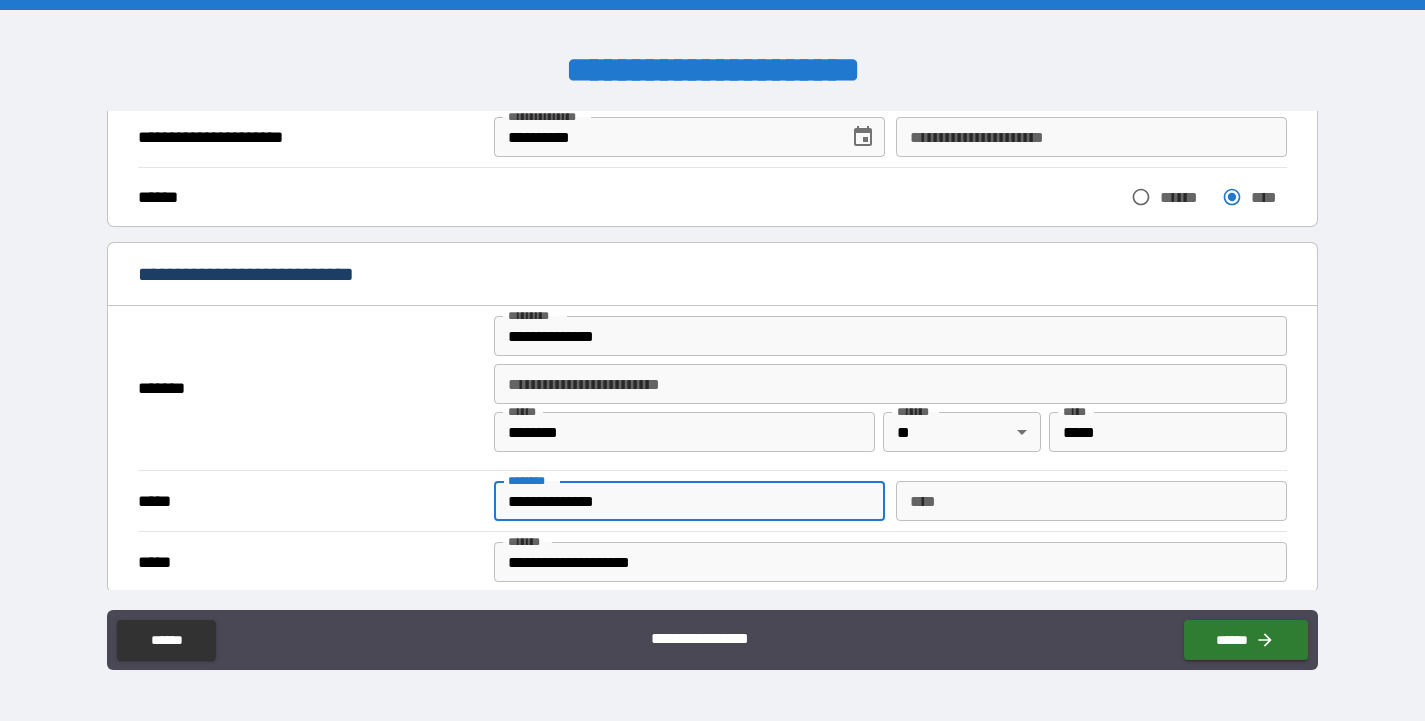 type on "**********" 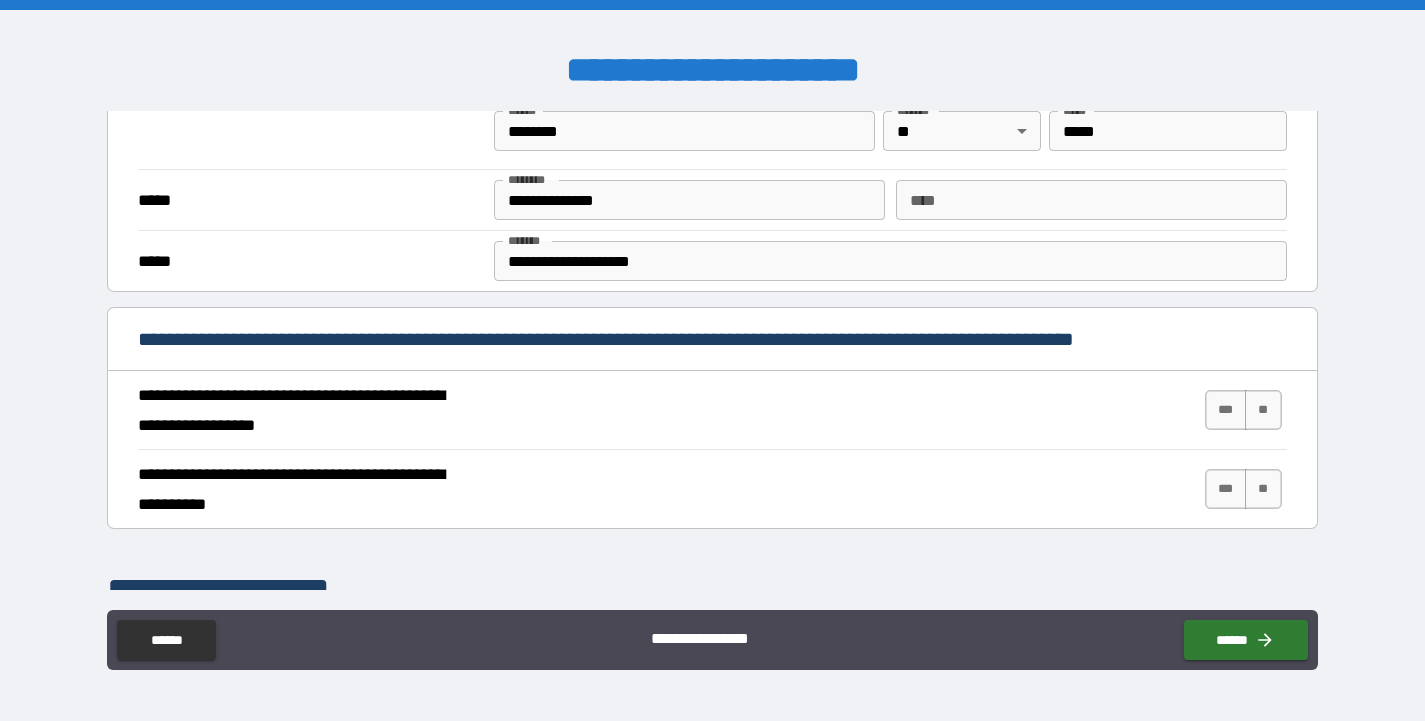 scroll, scrollTop: 567, scrollLeft: 0, axis: vertical 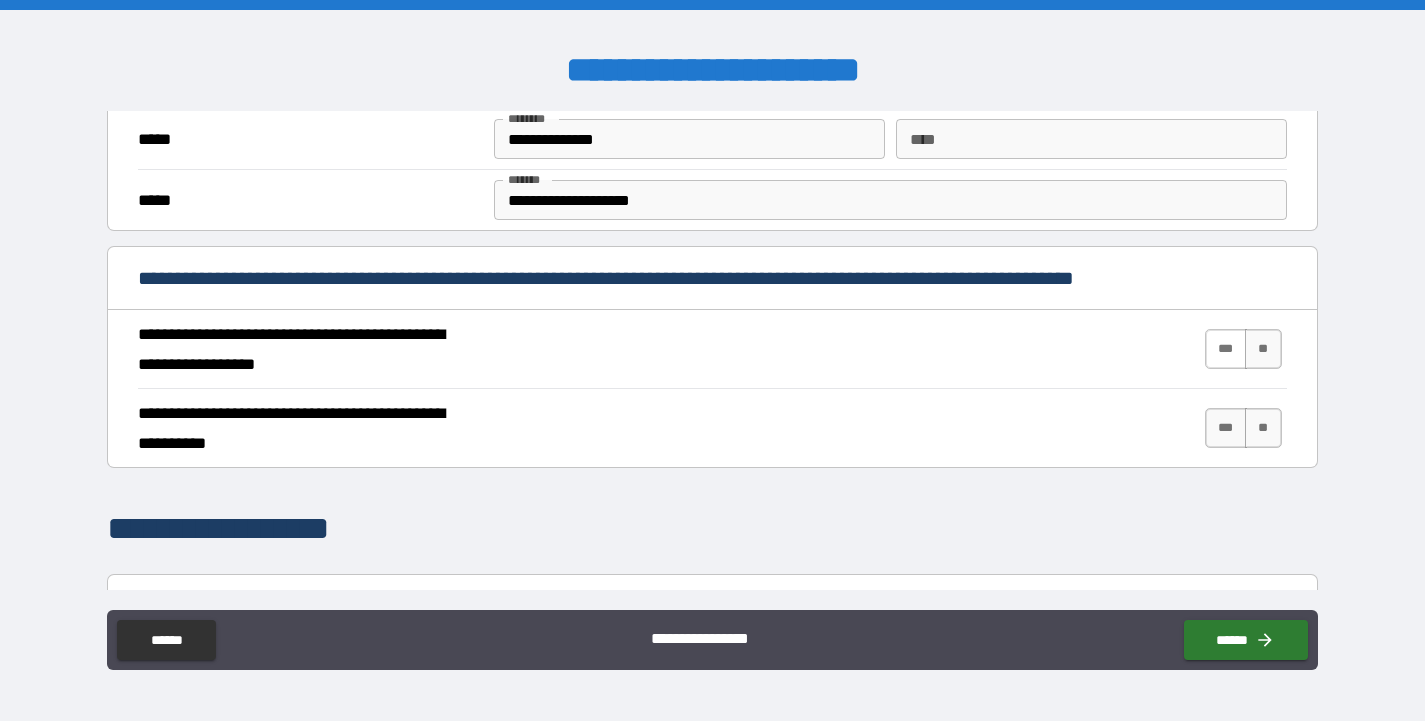 click on "***" at bounding box center (1226, 349) 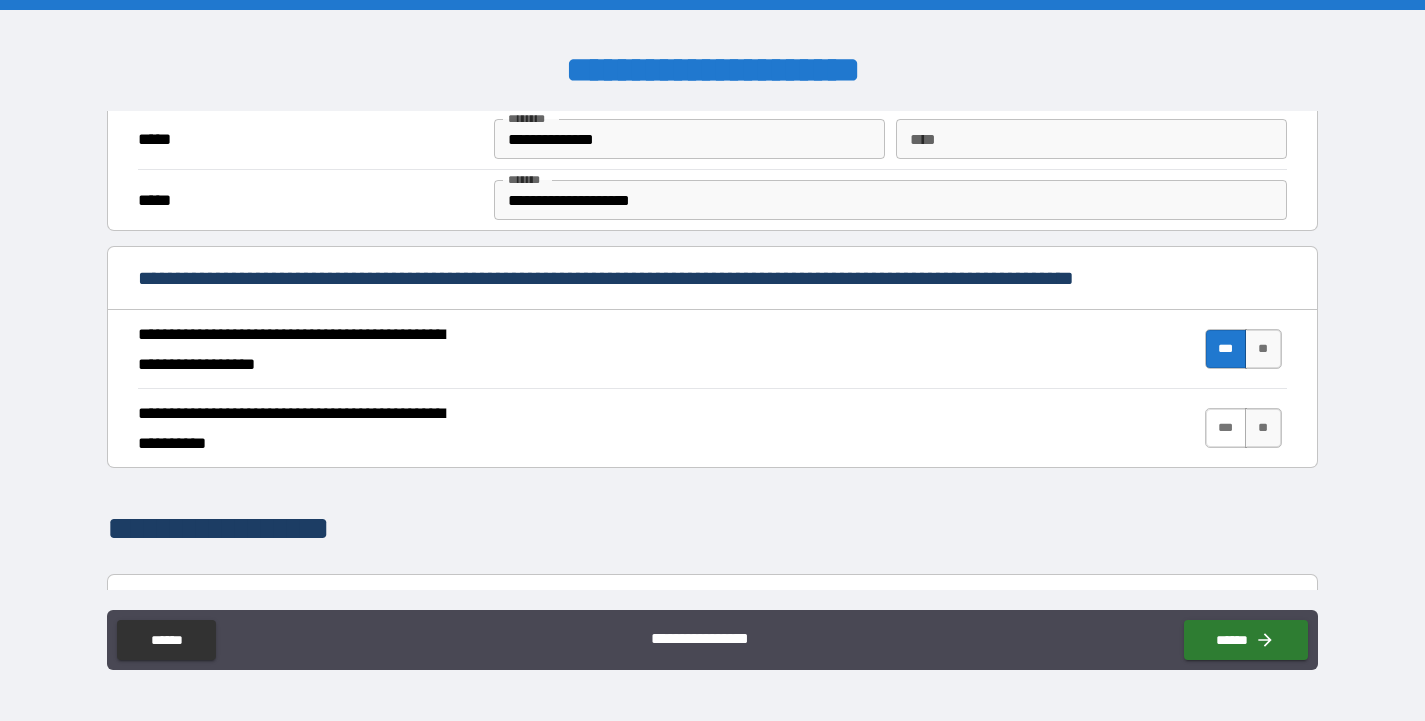 click on "***" at bounding box center [1226, 428] 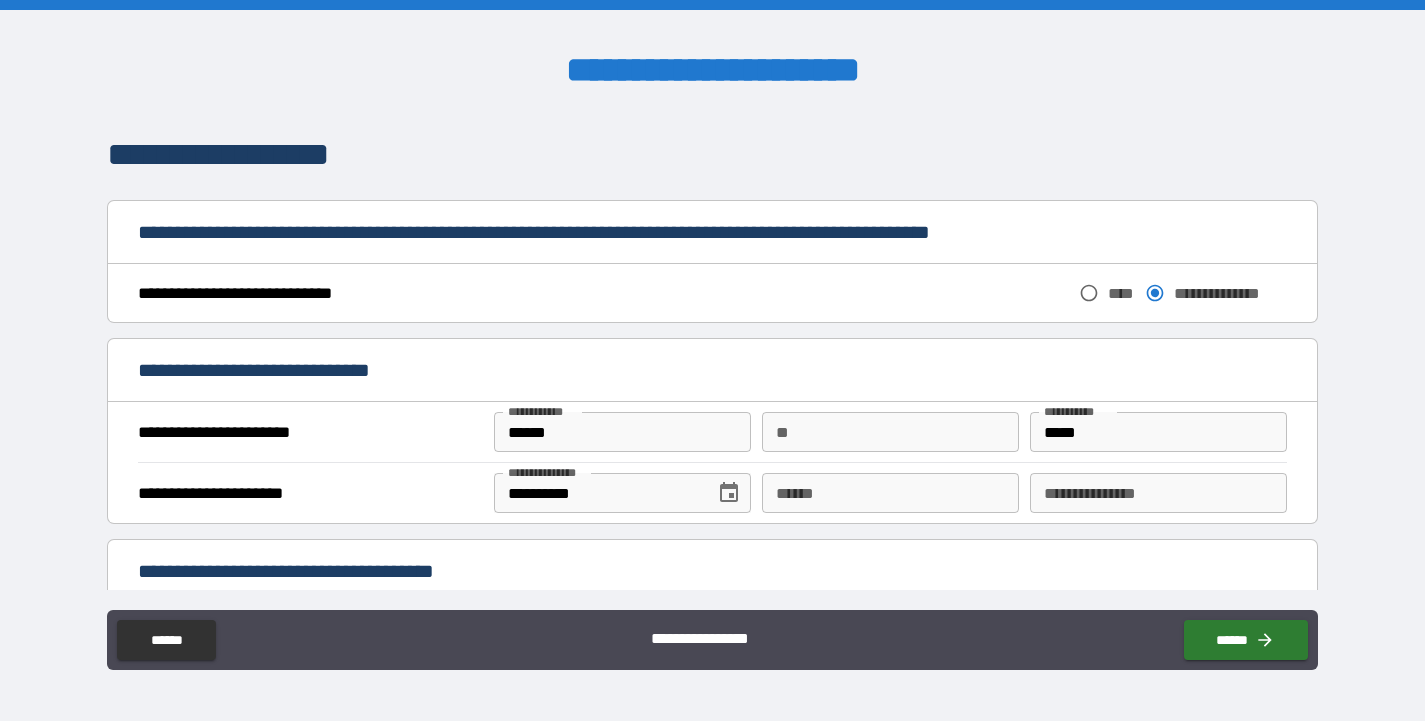 scroll, scrollTop: 976, scrollLeft: 0, axis: vertical 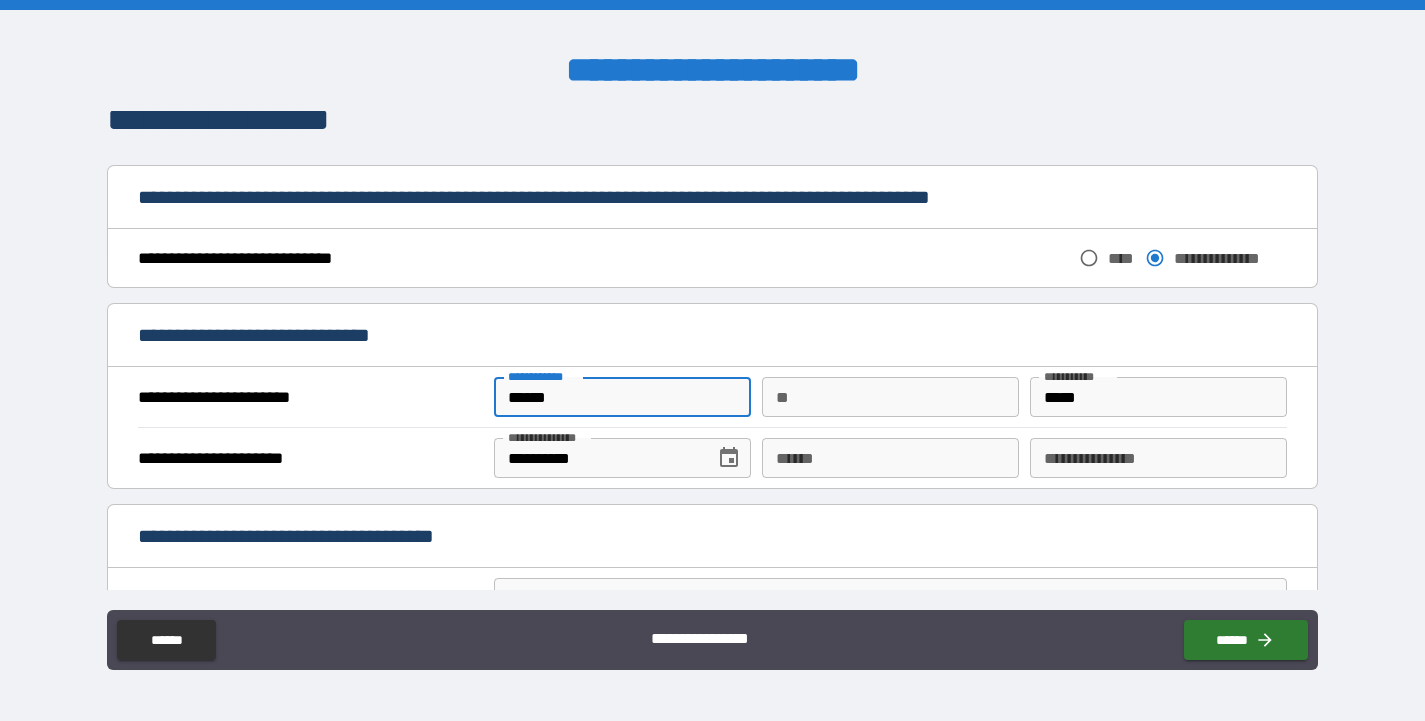 drag, startPoint x: 608, startPoint y: 398, endPoint x: 451, endPoint y: 380, distance: 158.02847 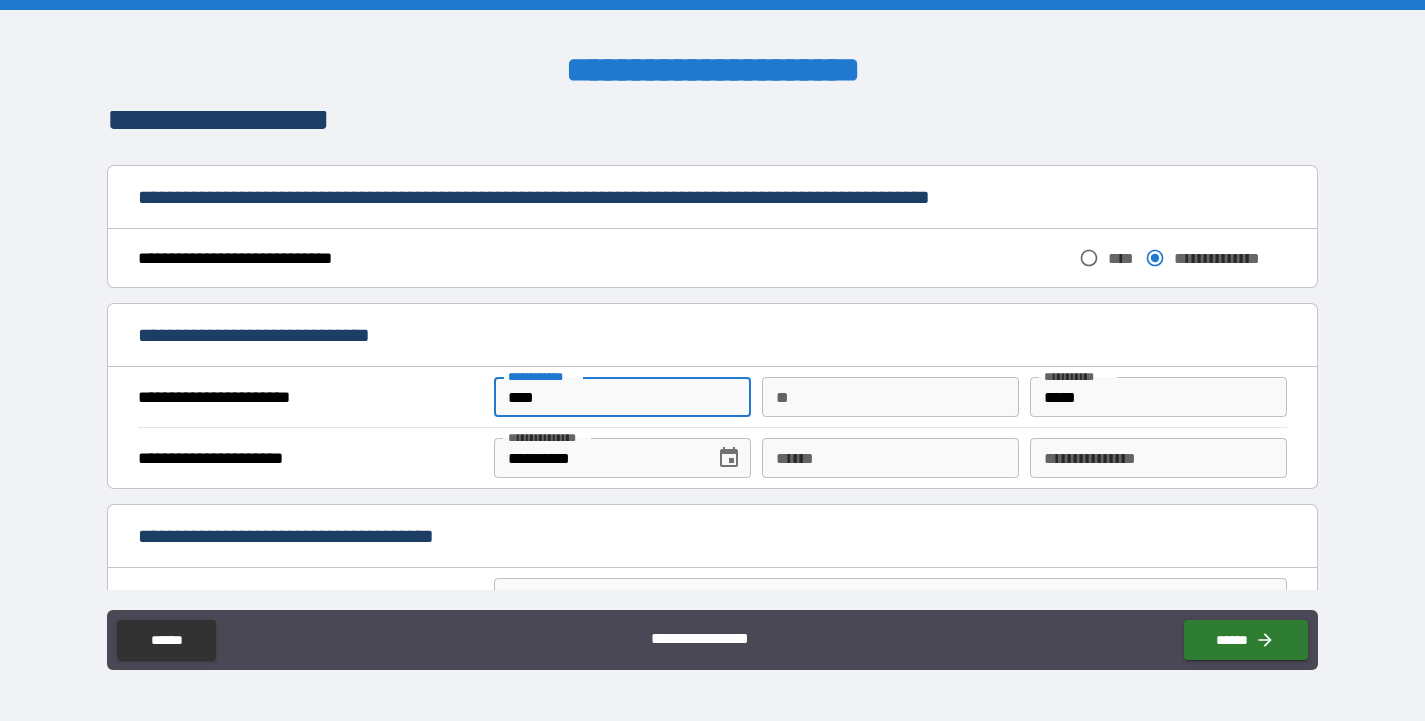 type on "****" 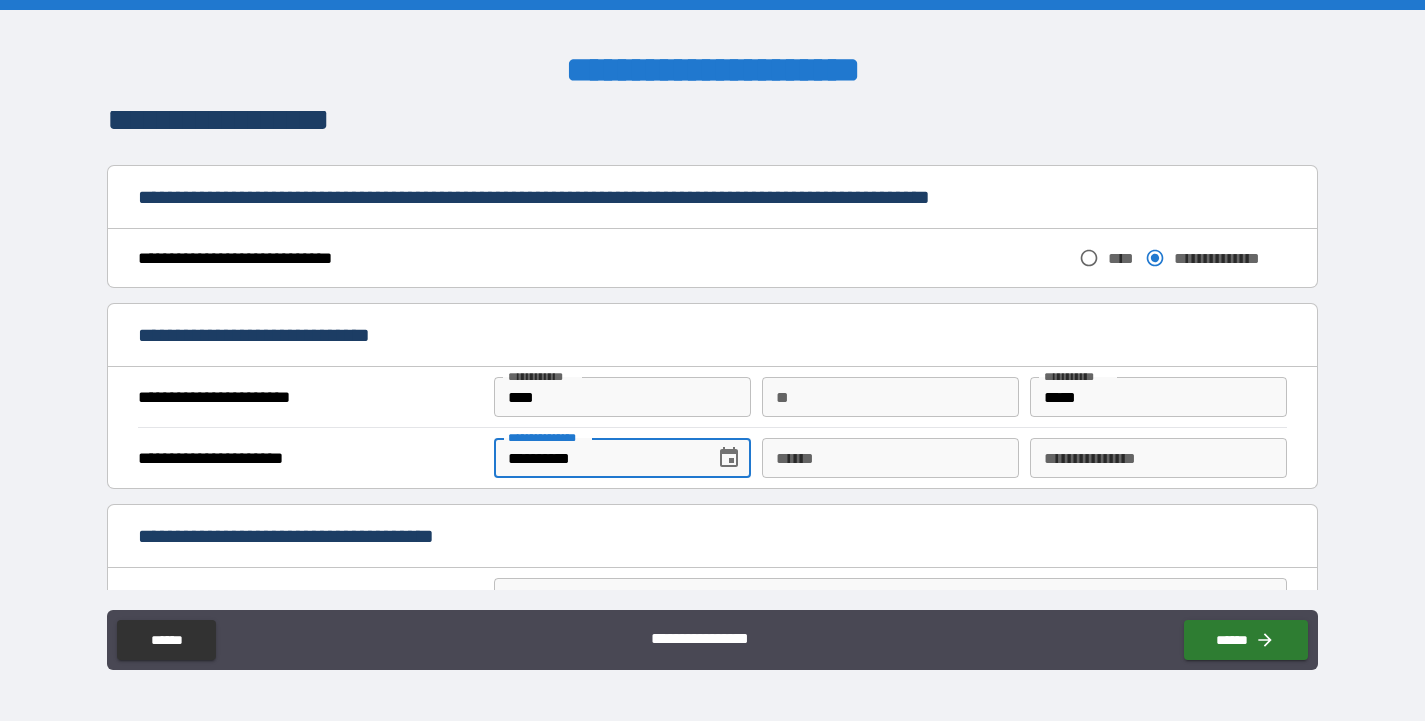 drag, startPoint x: 650, startPoint y: 464, endPoint x: 473, endPoint y: 450, distance: 177.55281 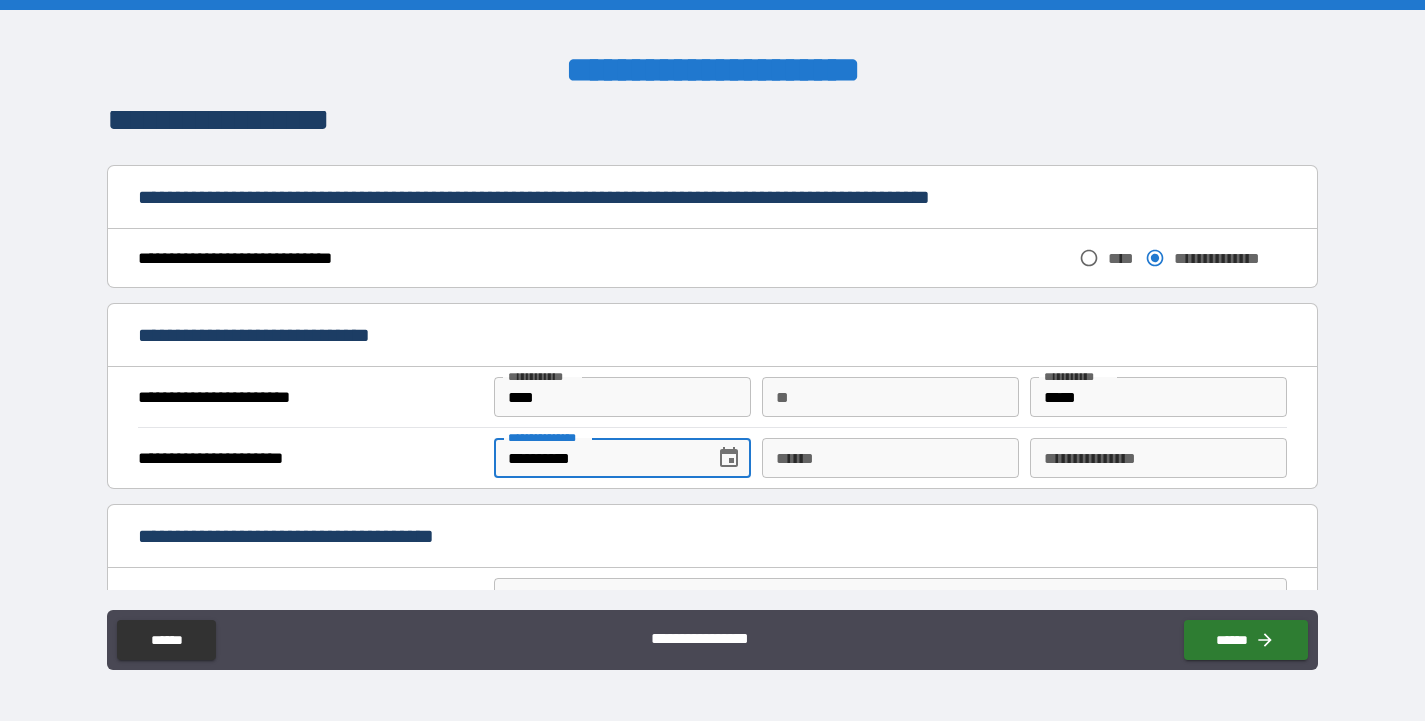 type on "**********" 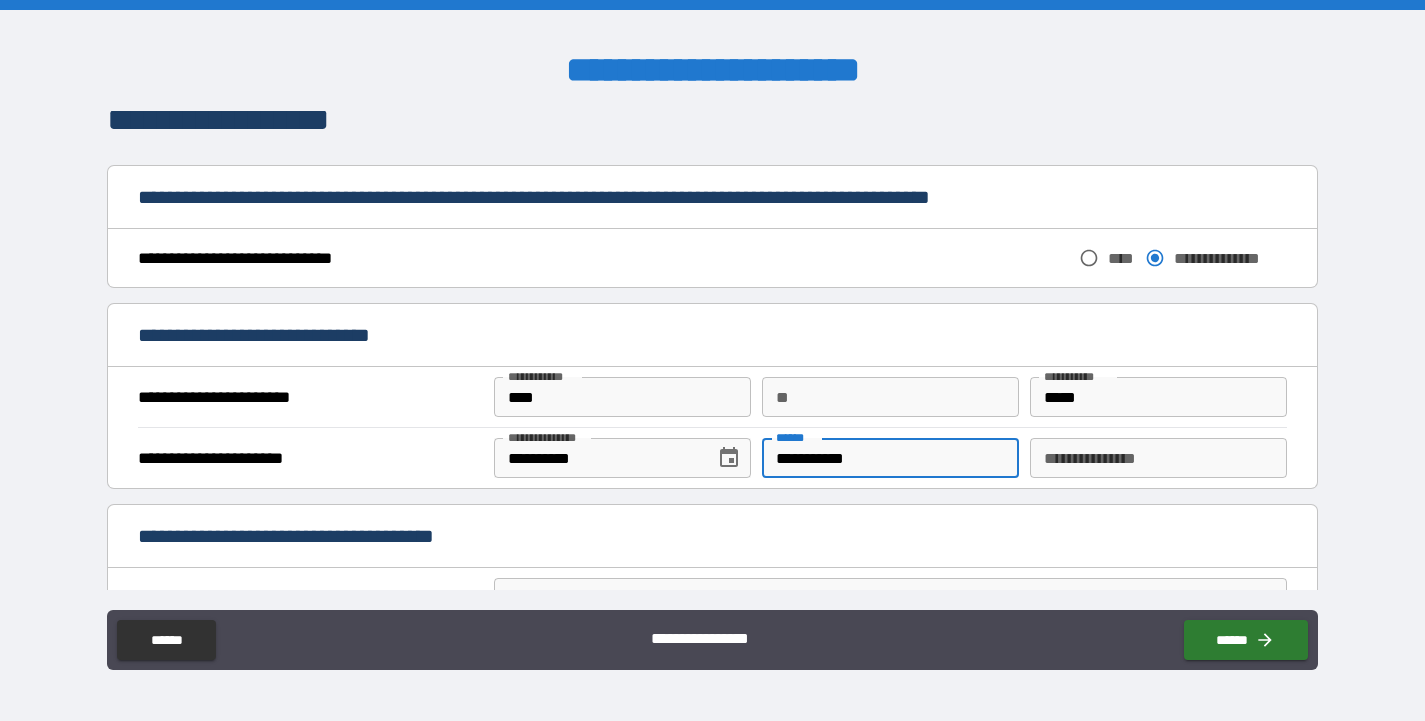 type on "**********" 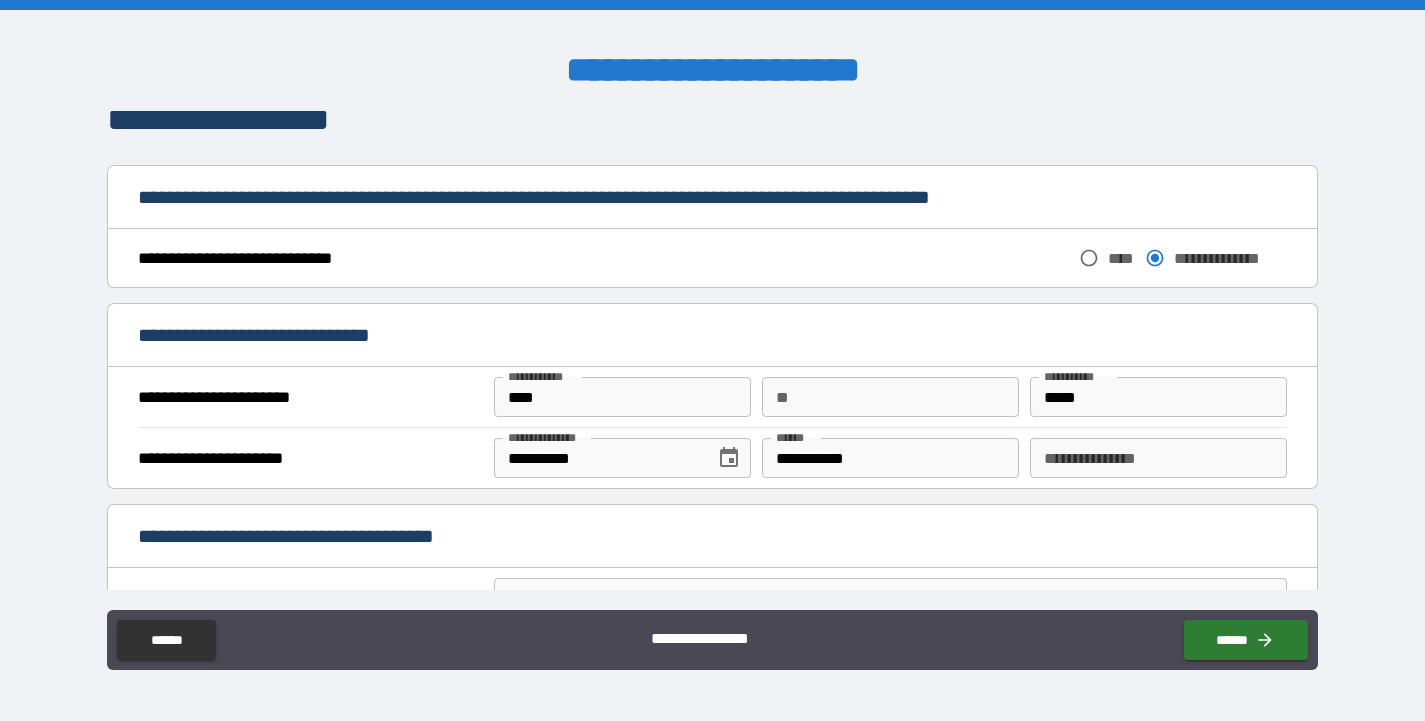 click on "**********" at bounding box center (712, 538) 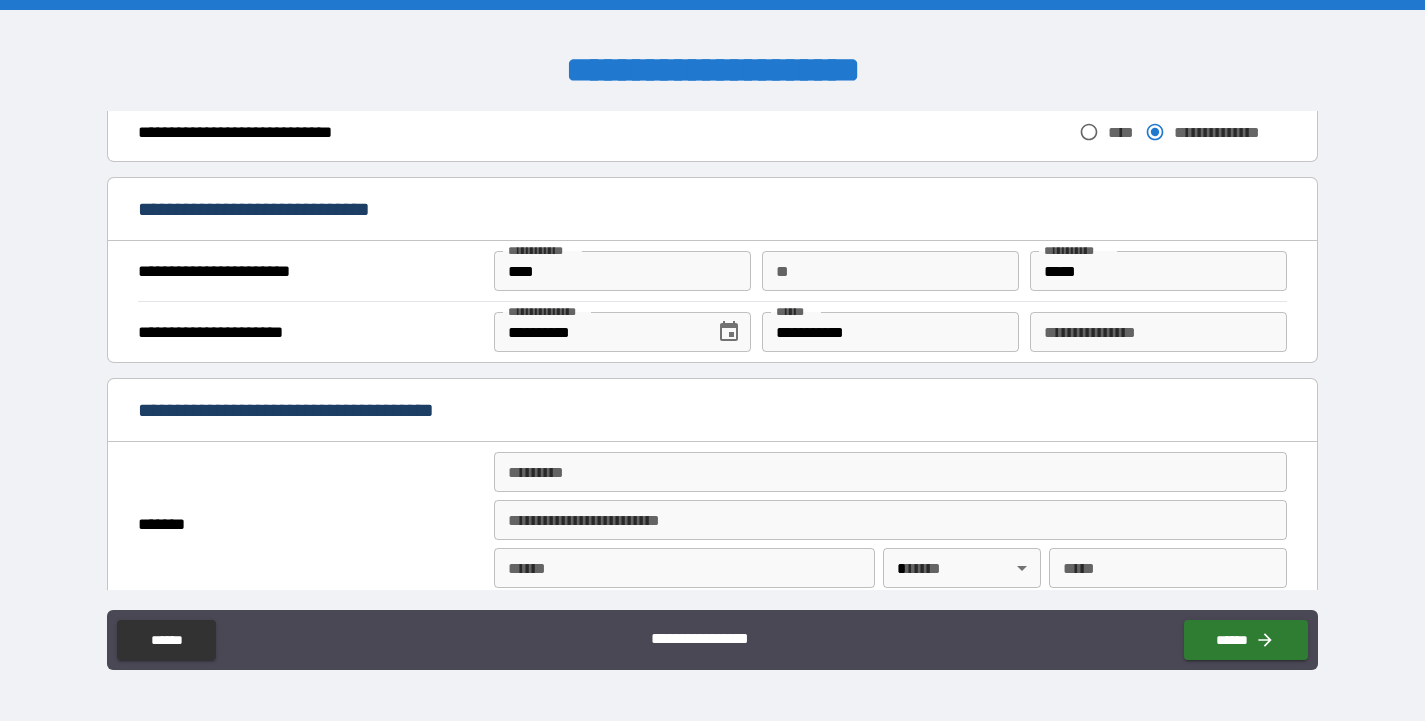 scroll, scrollTop: 1171, scrollLeft: 0, axis: vertical 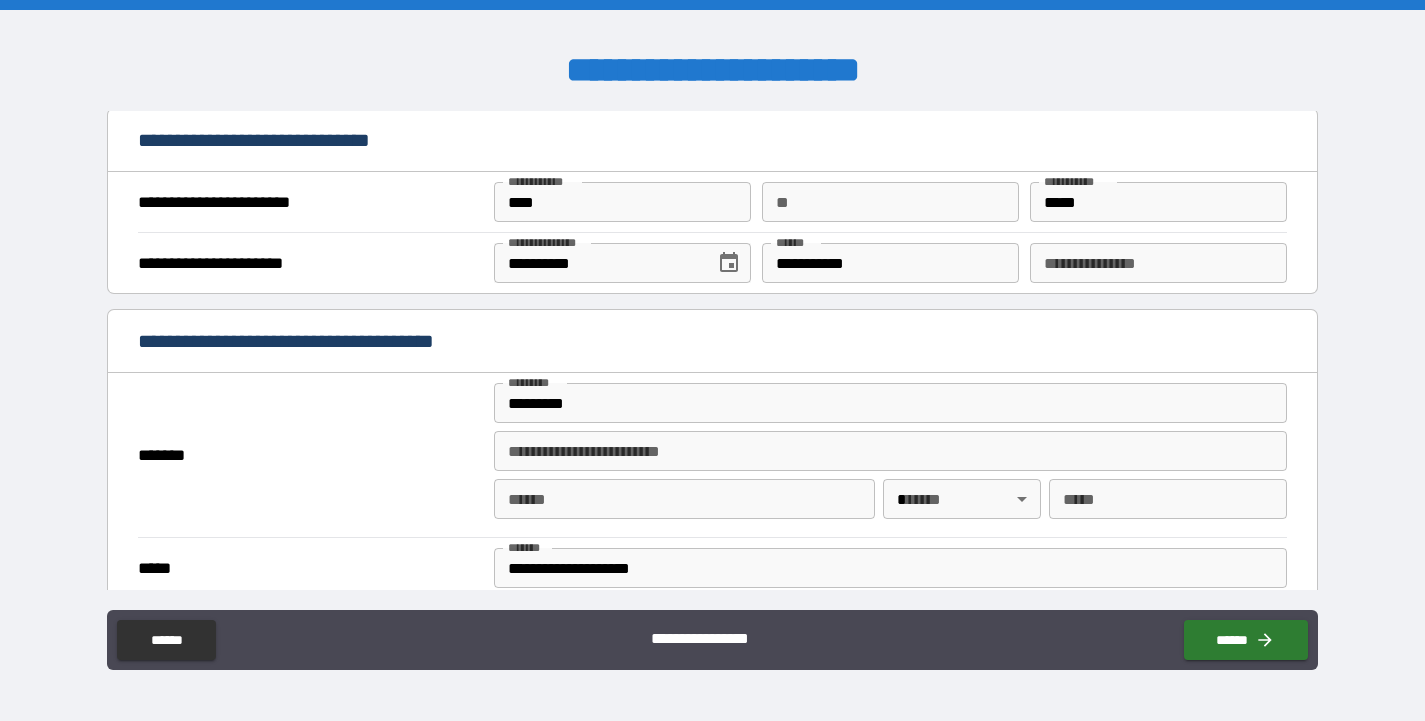 type on "**********" 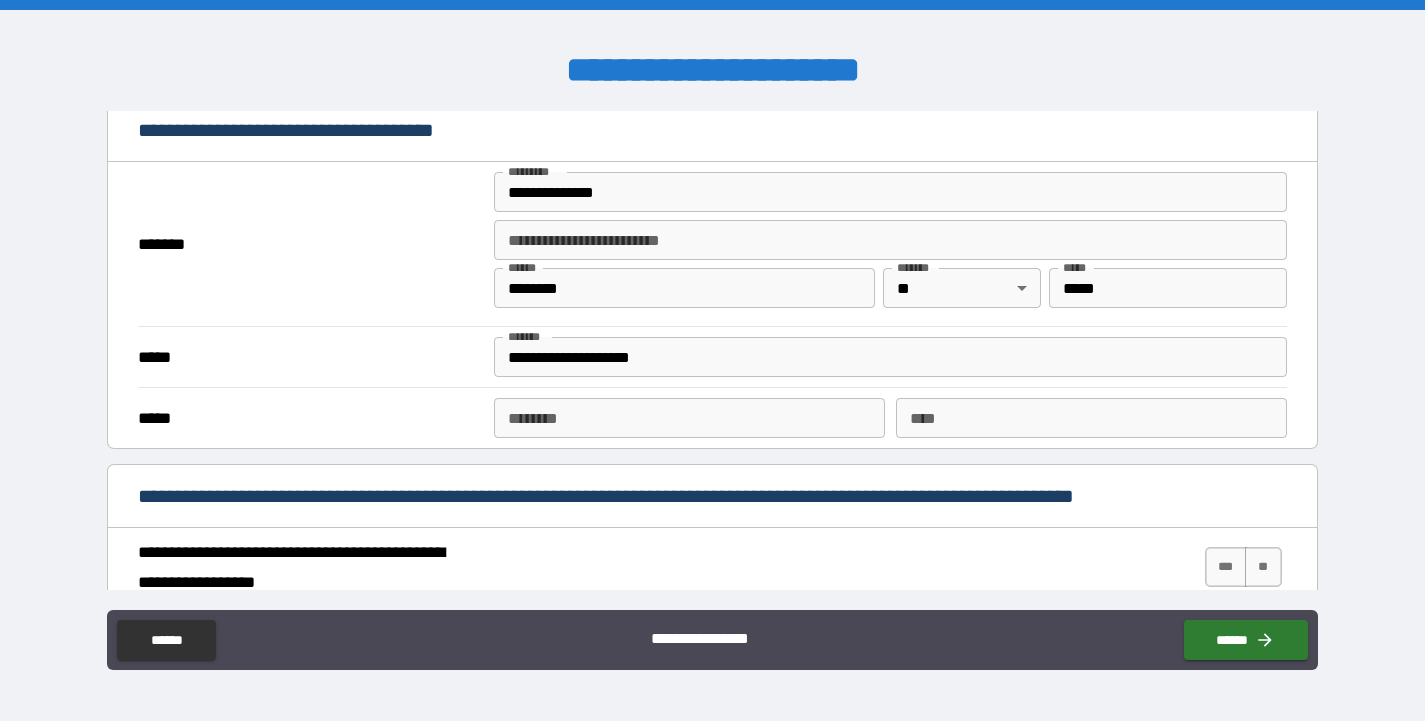scroll, scrollTop: 1386, scrollLeft: 0, axis: vertical 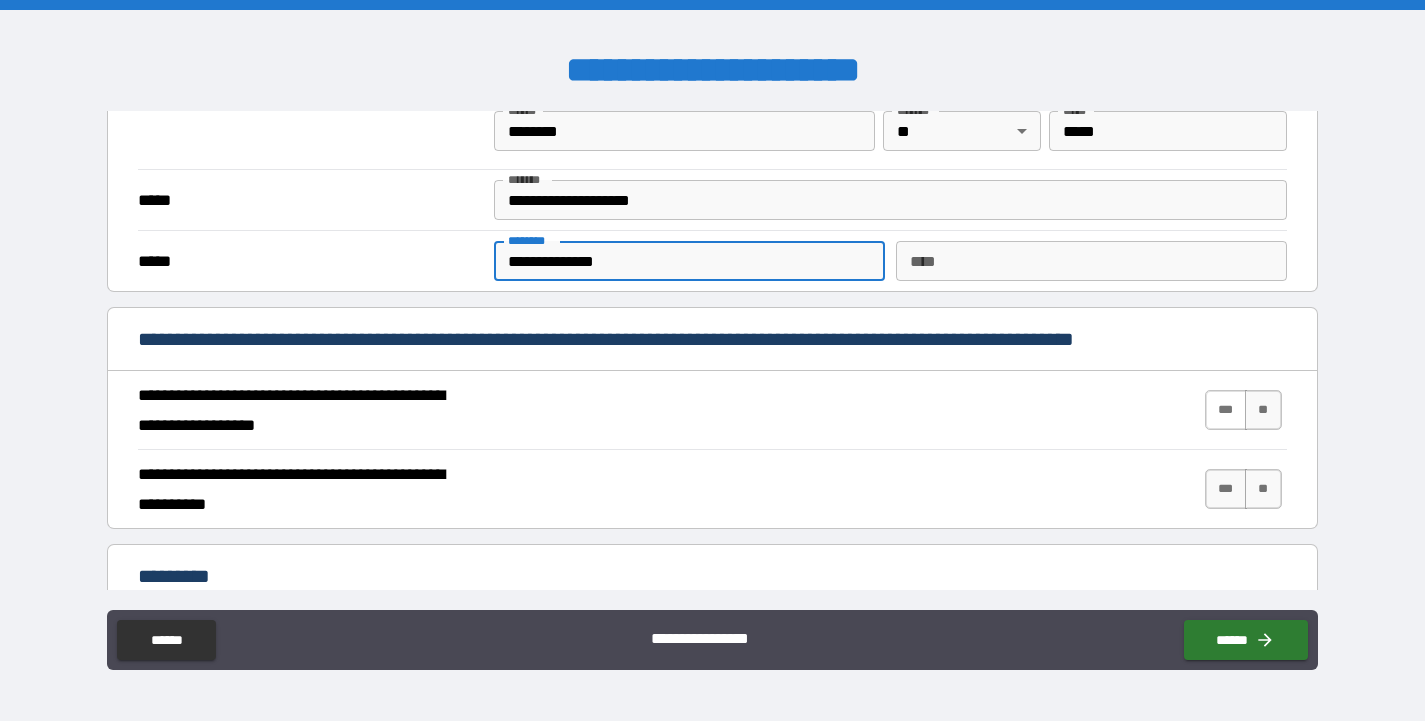 type on "**********" 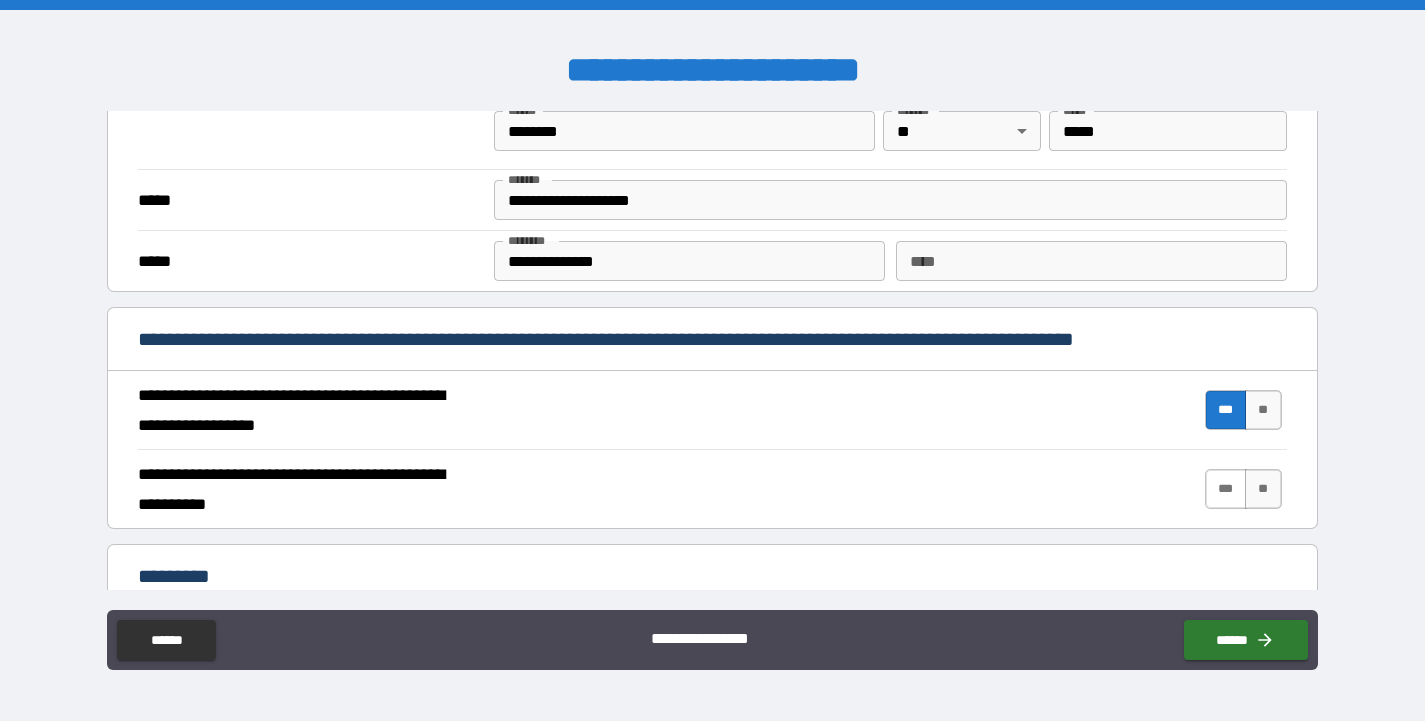 click on "***" at bounding box center (1226, 489) 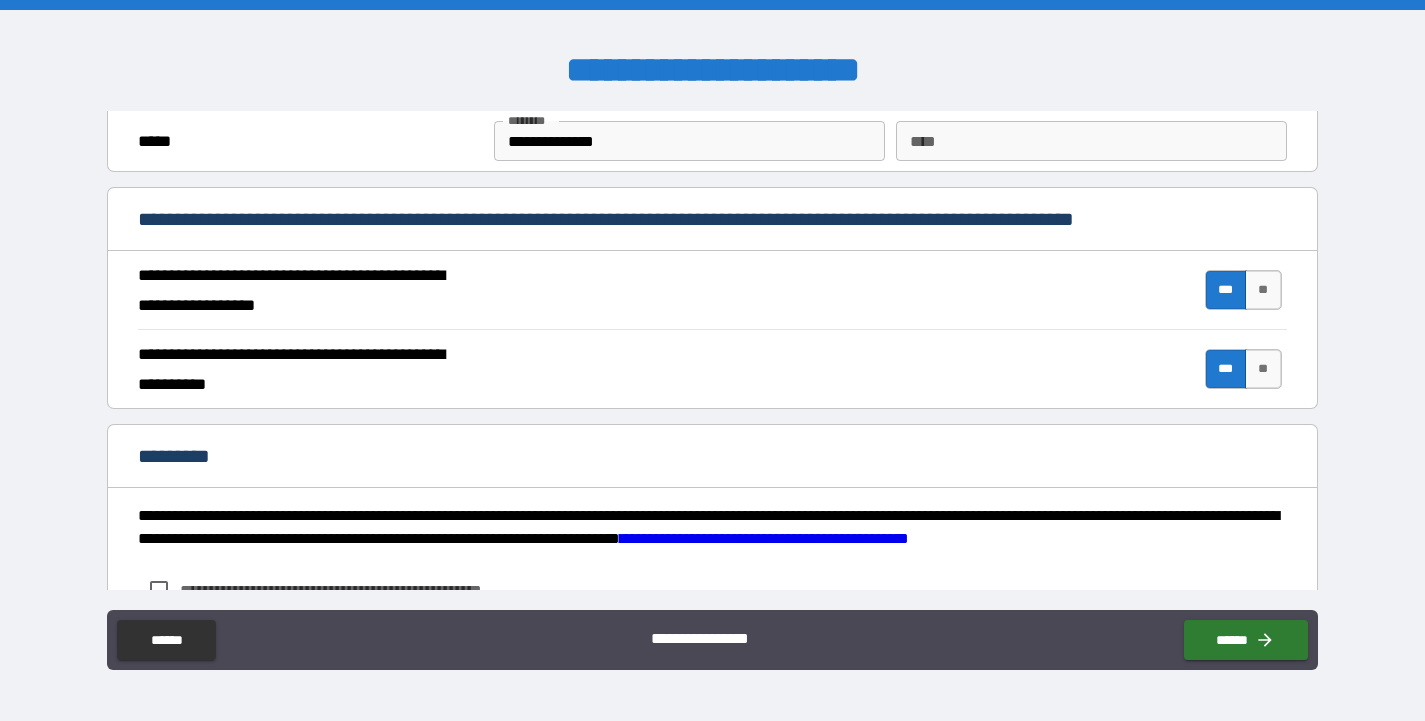 scroll, scrollTop: 1812, scrollLeft: 0, axis: vertical 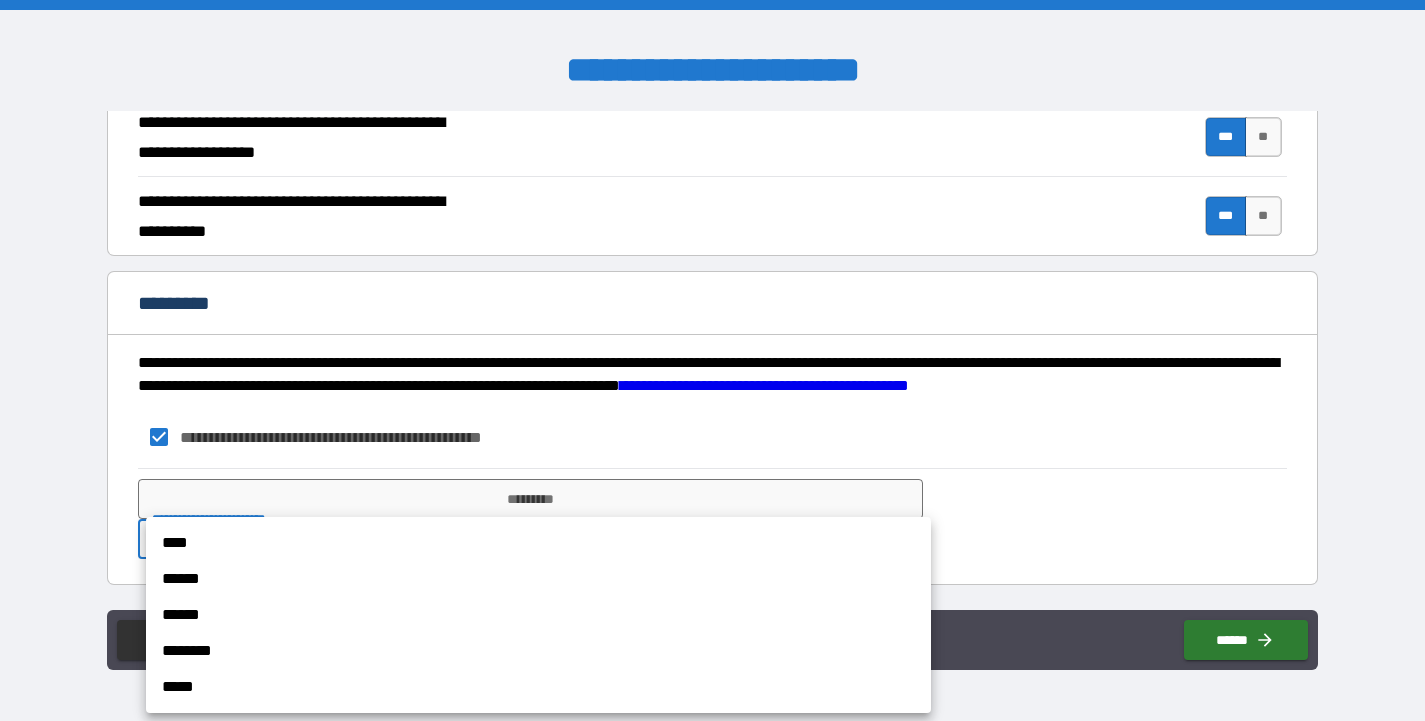 click on "**********" at bounding box center [712, 360] 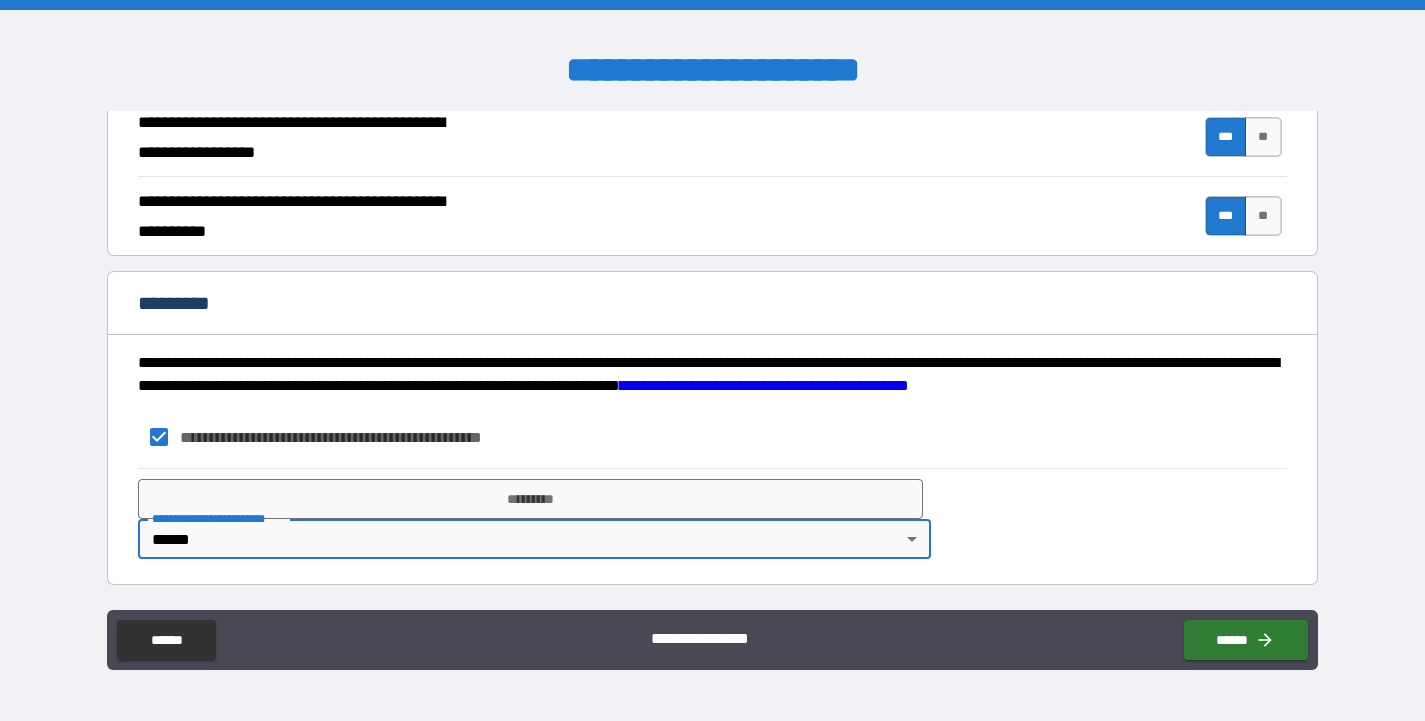 type on "*" 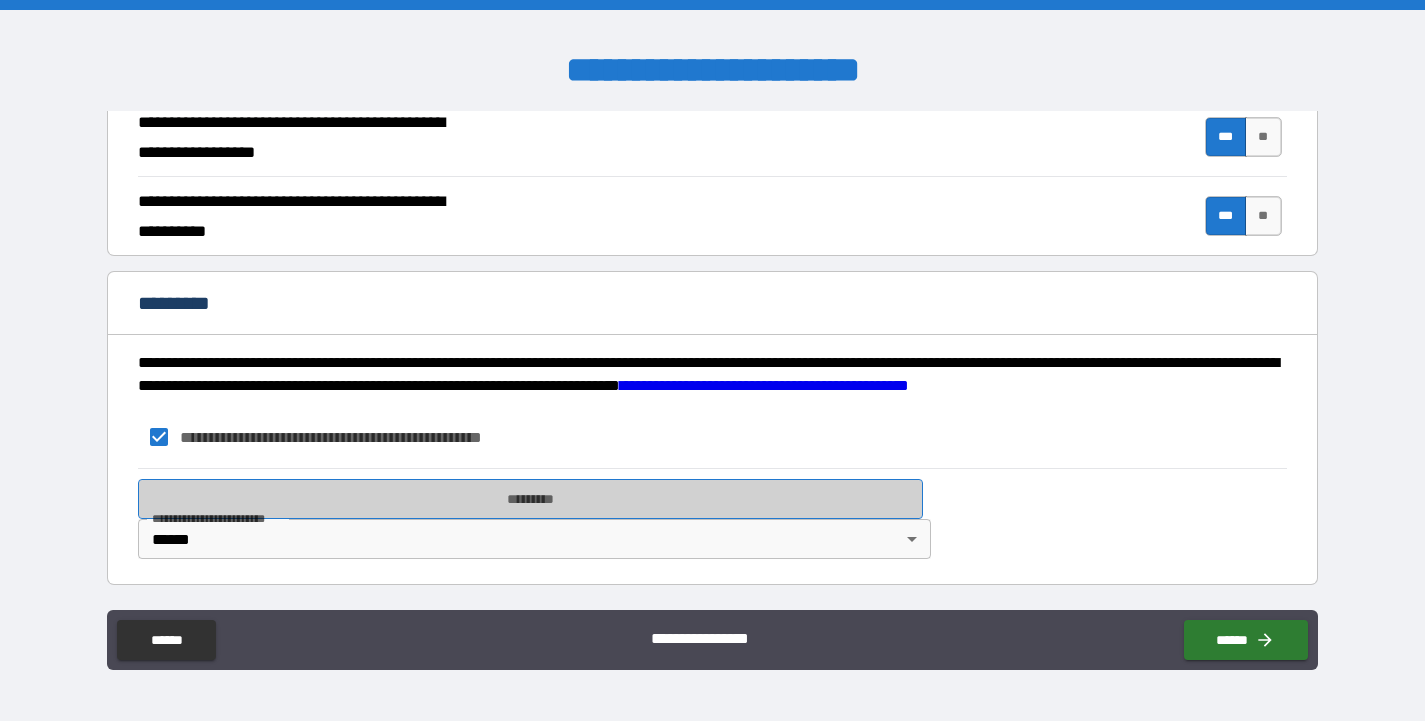 click on "*********" at bounding box center [530, 499] 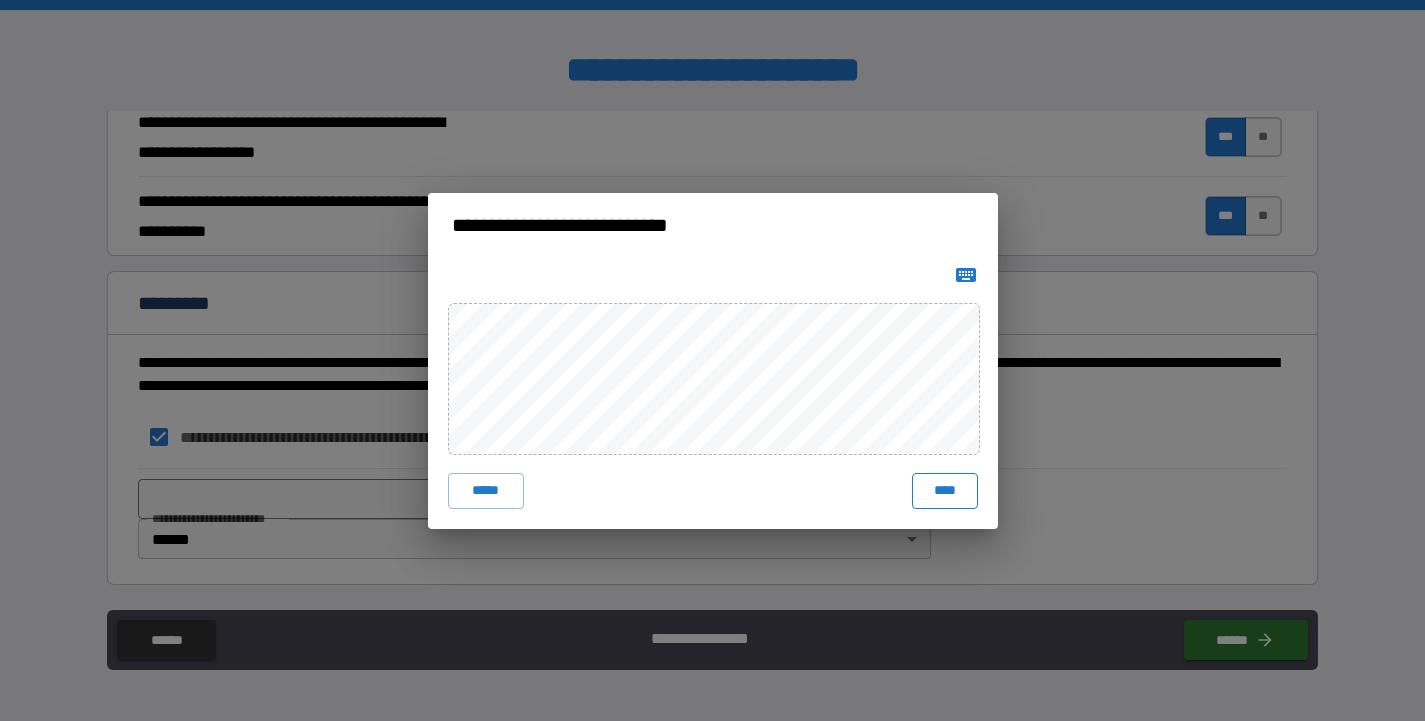 click on "****" at bounding box center [945, 491] 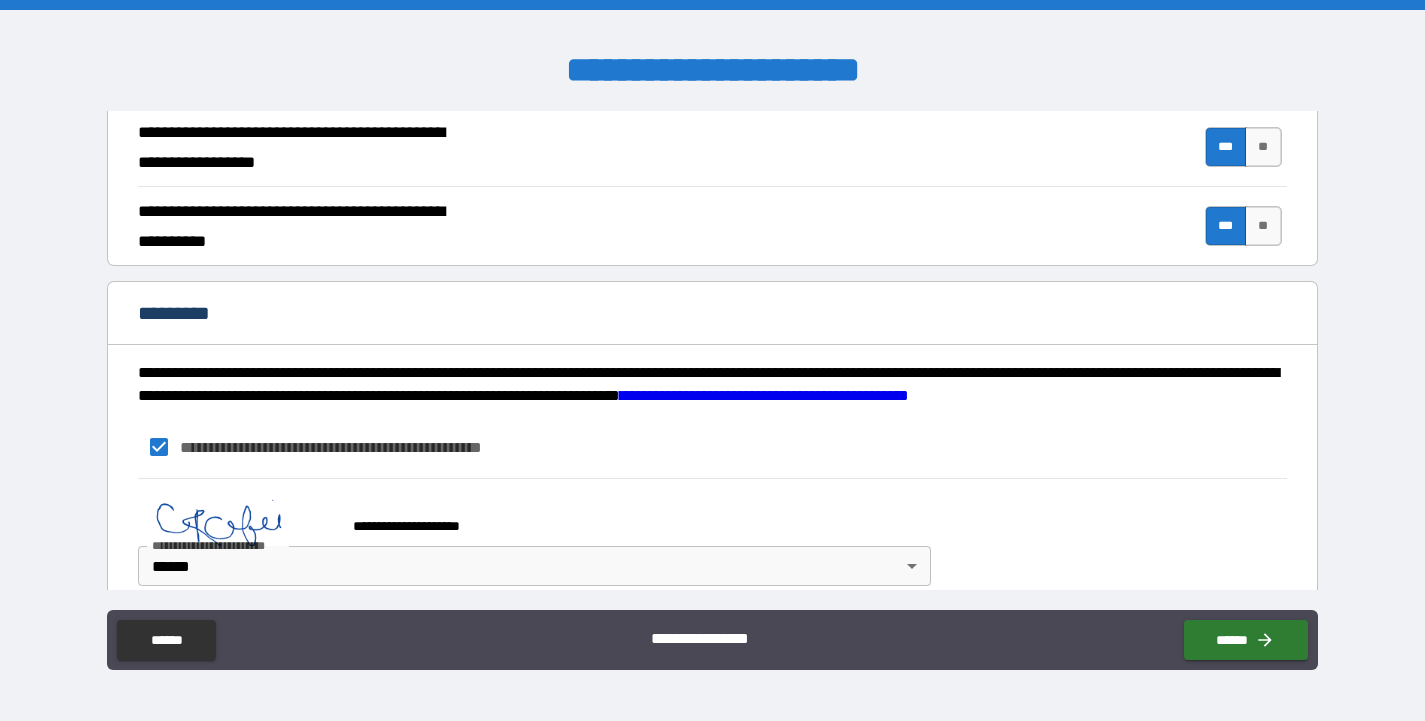 scroll, scrollTop: 1829, scrollLeft: 0, axis: vertical 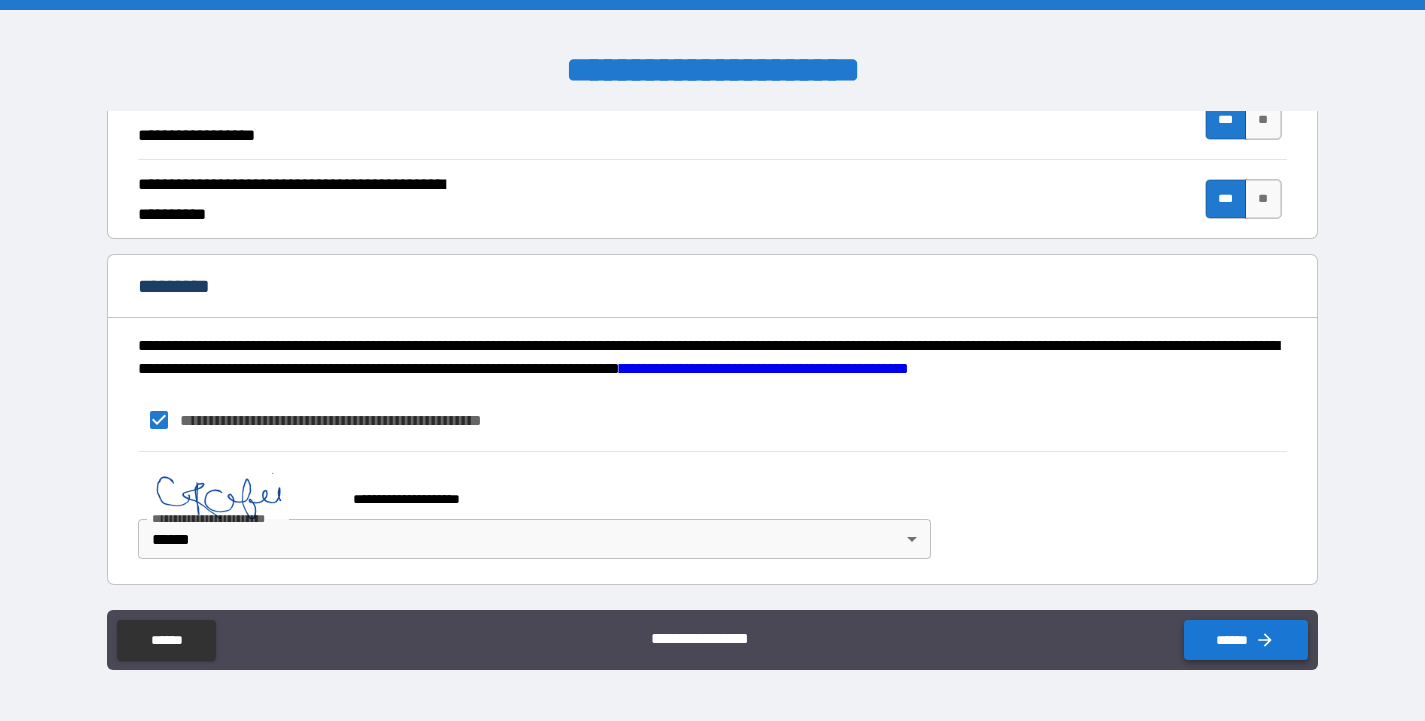 click on "******" at bounding box center (1246, 640) 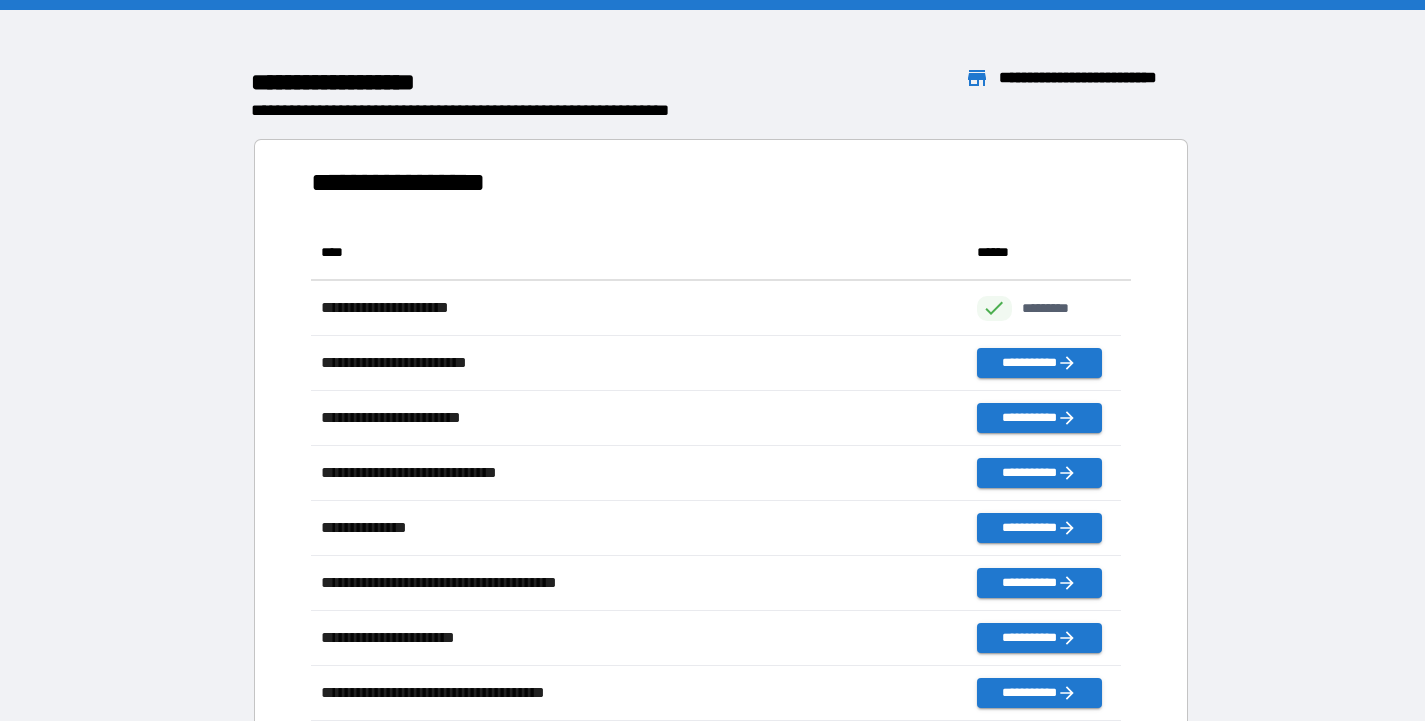 scroll, scrollTop: 481, scrollLeft: 795, axis: both 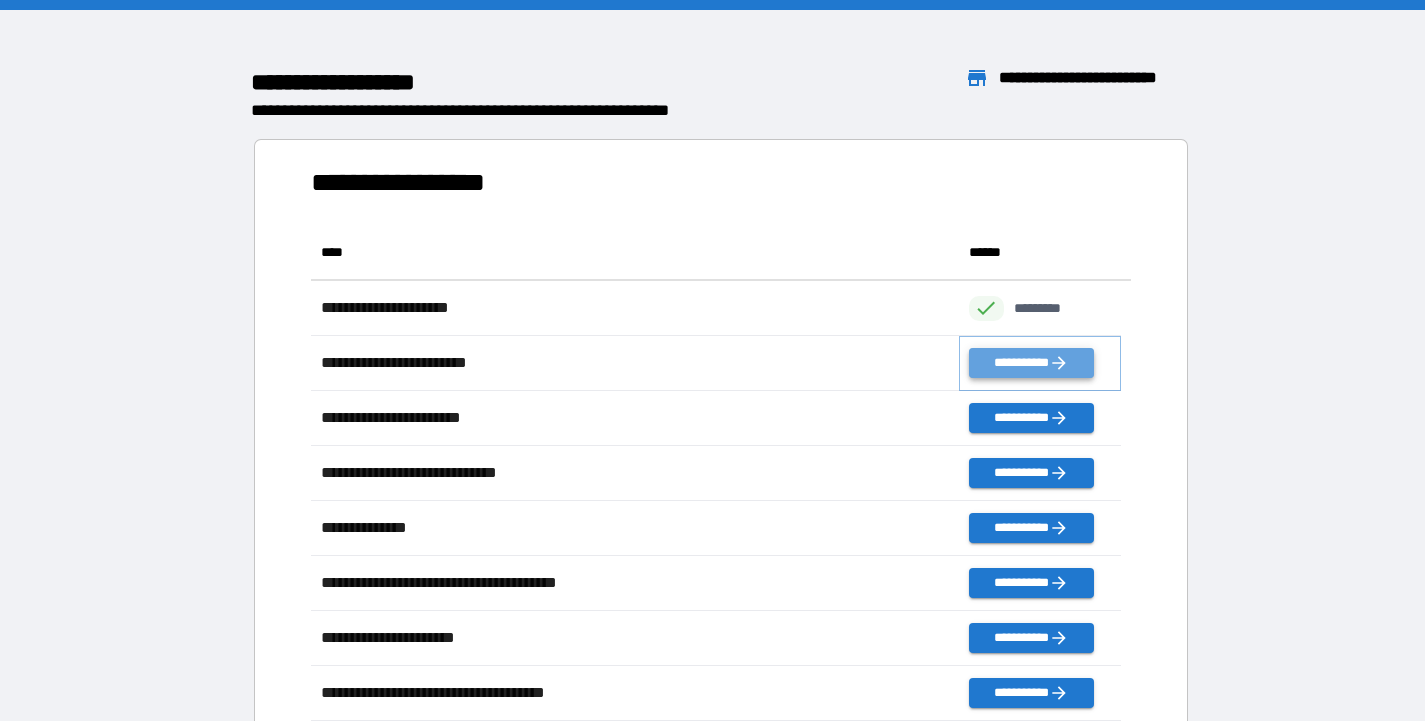 click on "**********" at bounding box center [1031, 363] 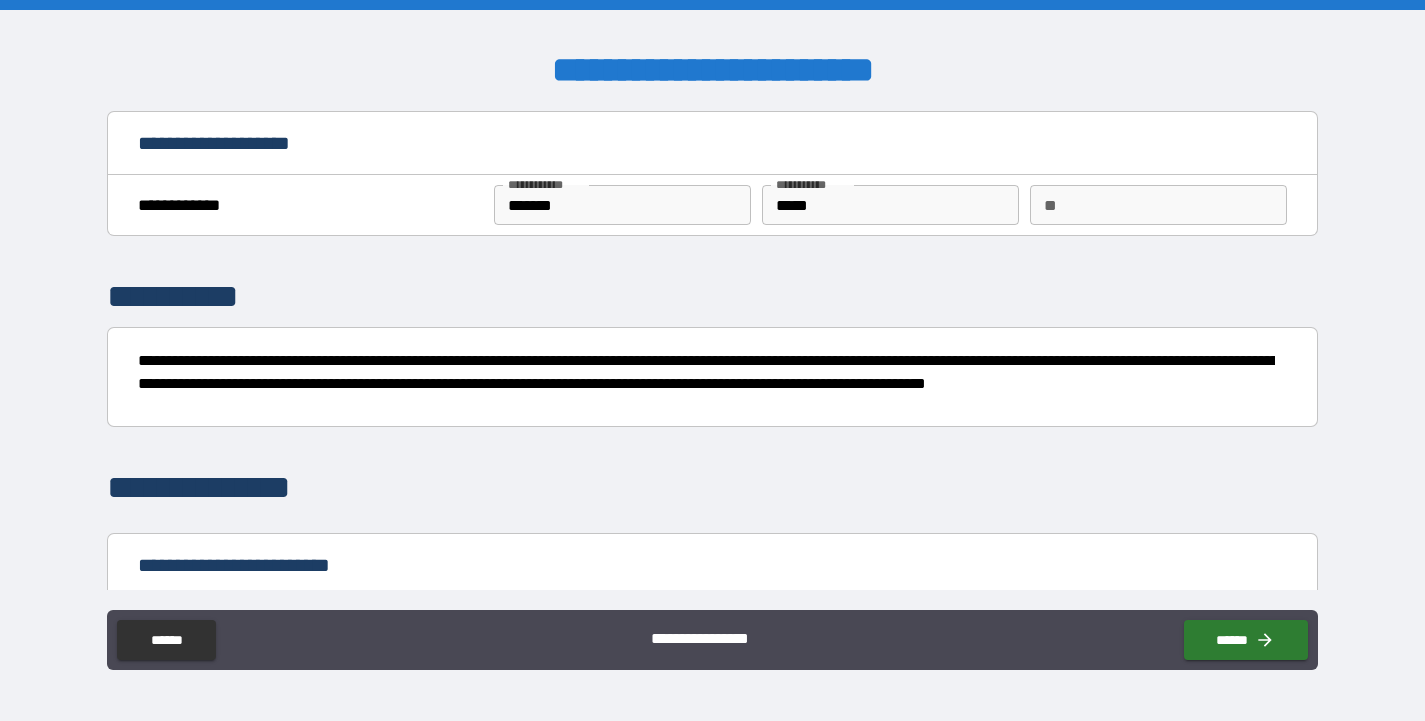 type on "*" 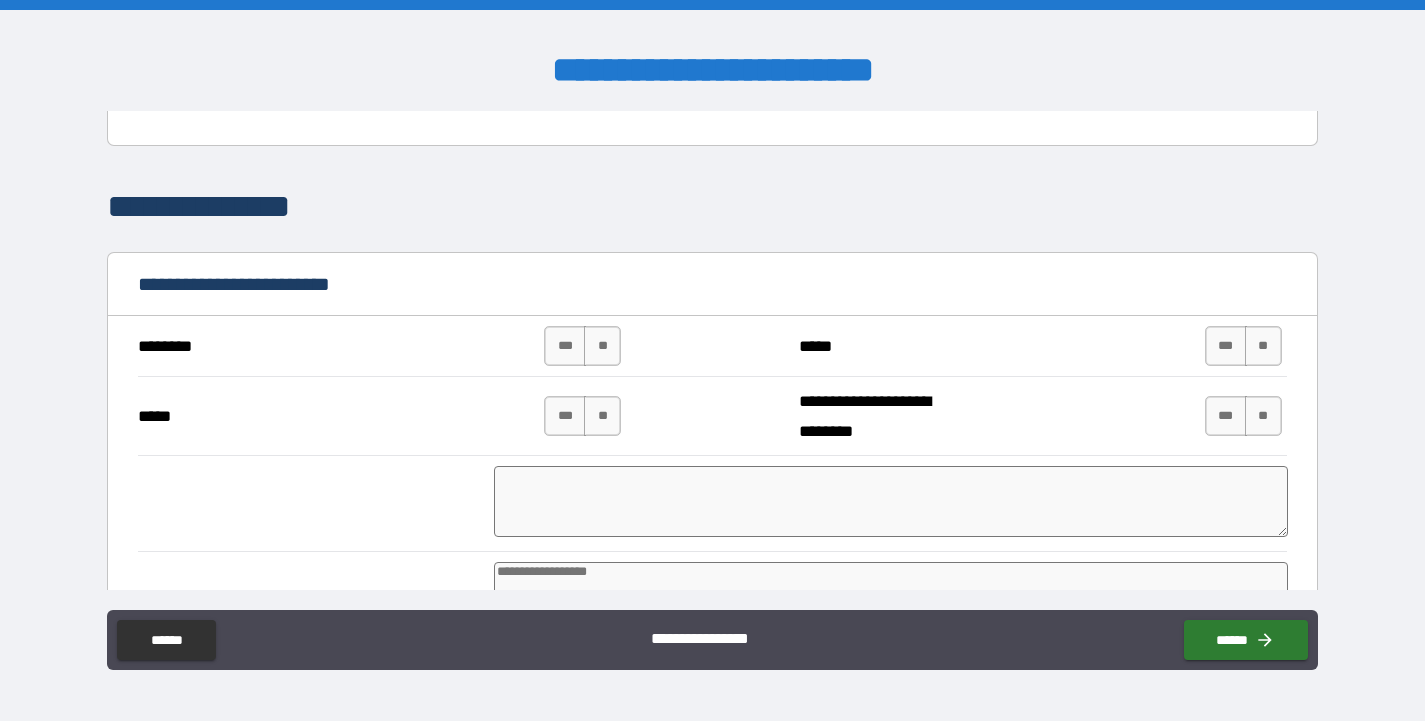 scroll, scrollTop: 325, scrollLeft: 0, axis: vertical 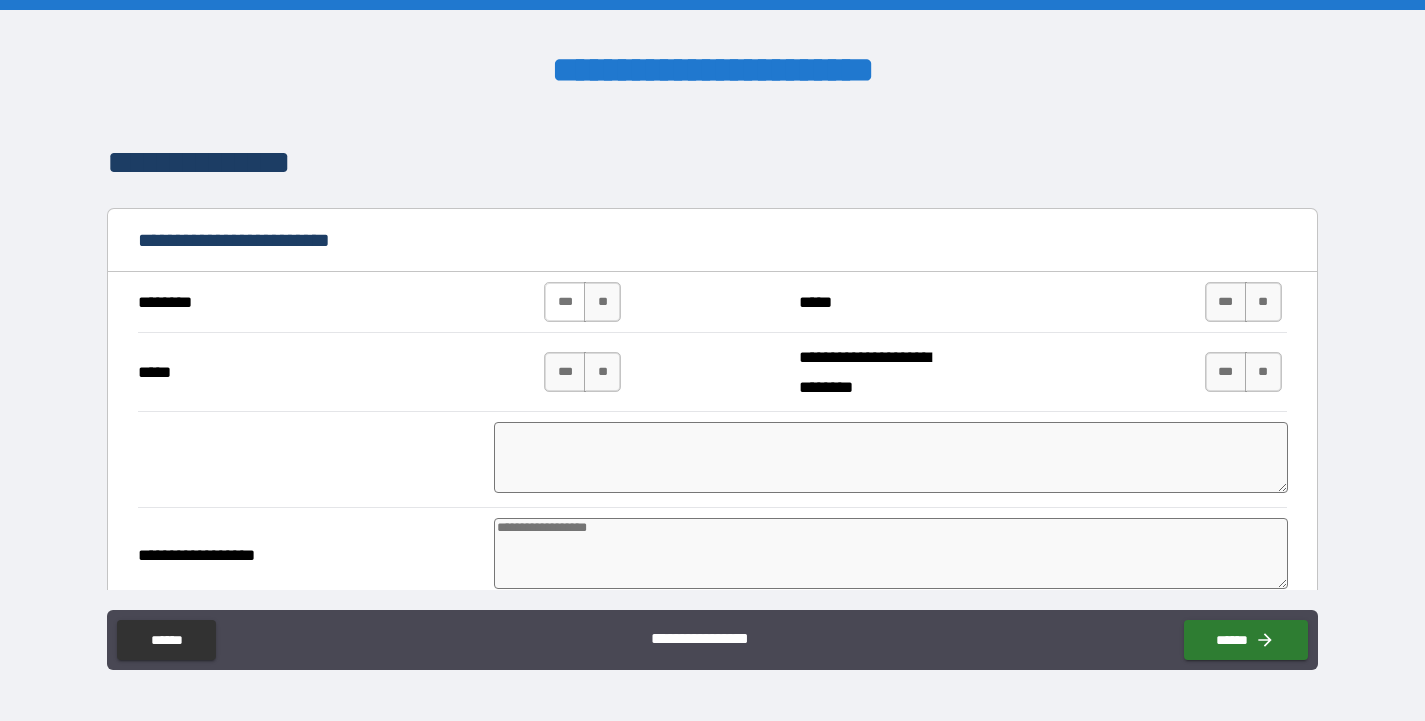 click on "***" at bounding box center (565, 302) 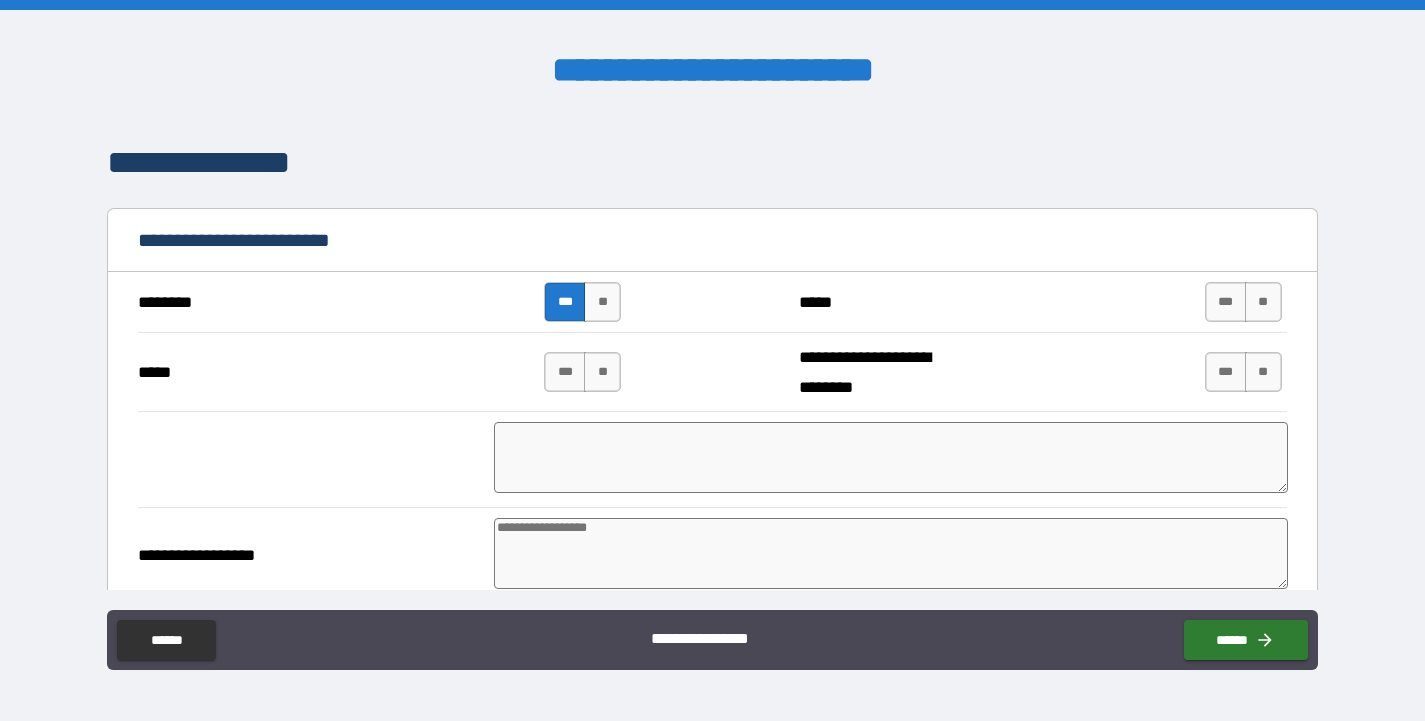 type on "*" 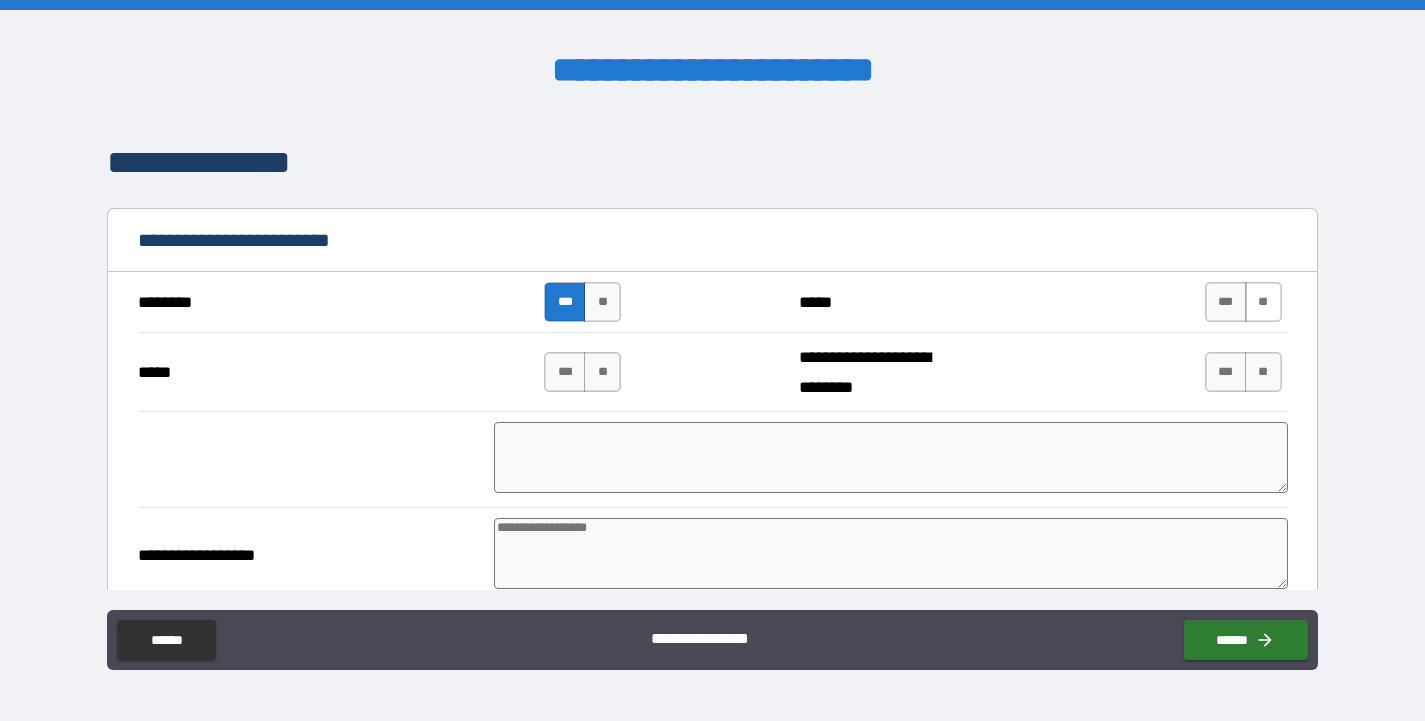 click on "**" at bounding box center [1263, 302] 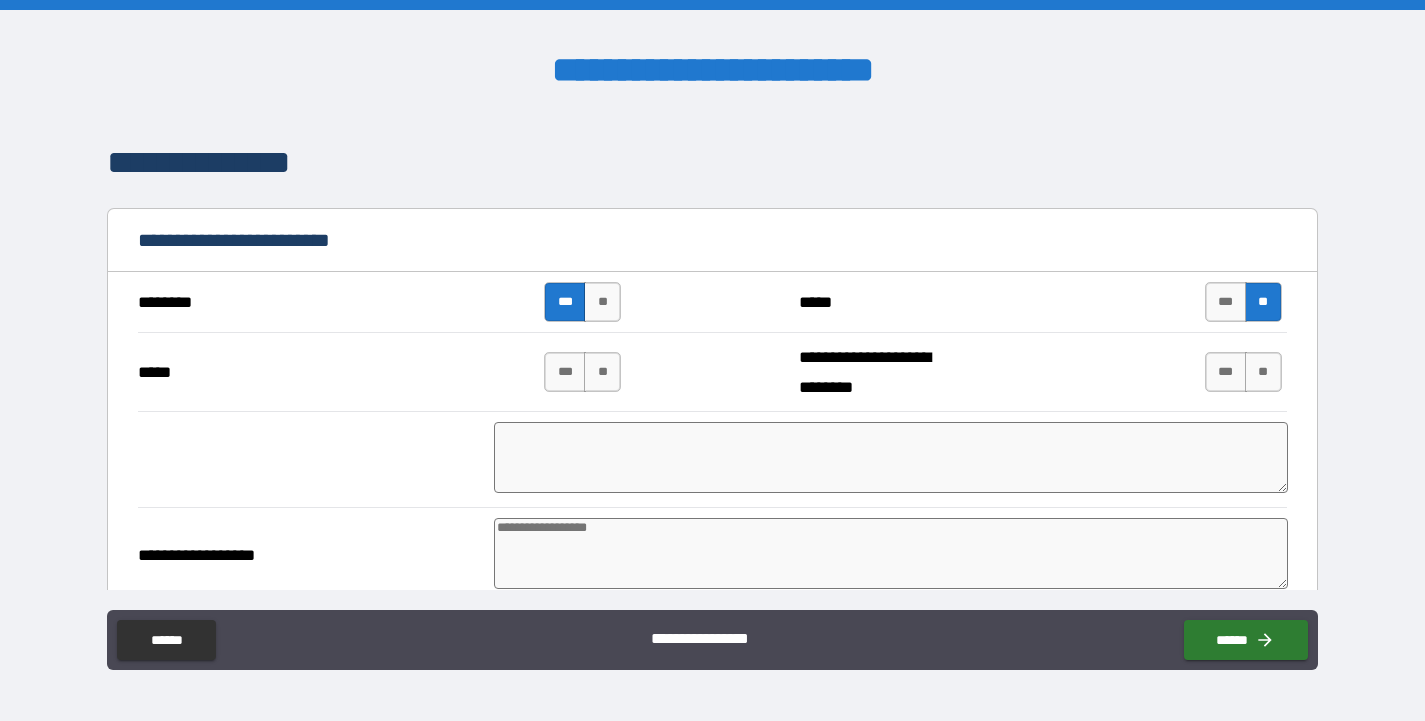 type on "*" 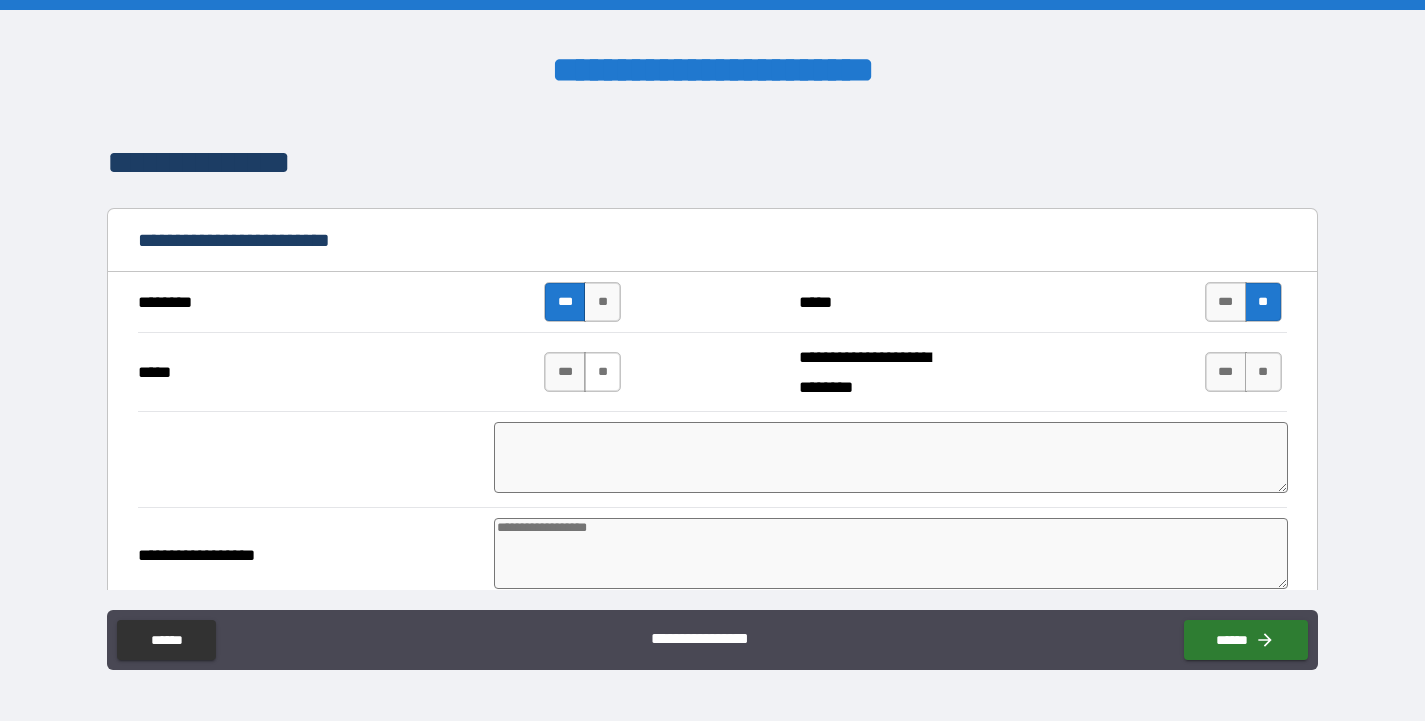 click on "**" at bounding box center [602, 372] 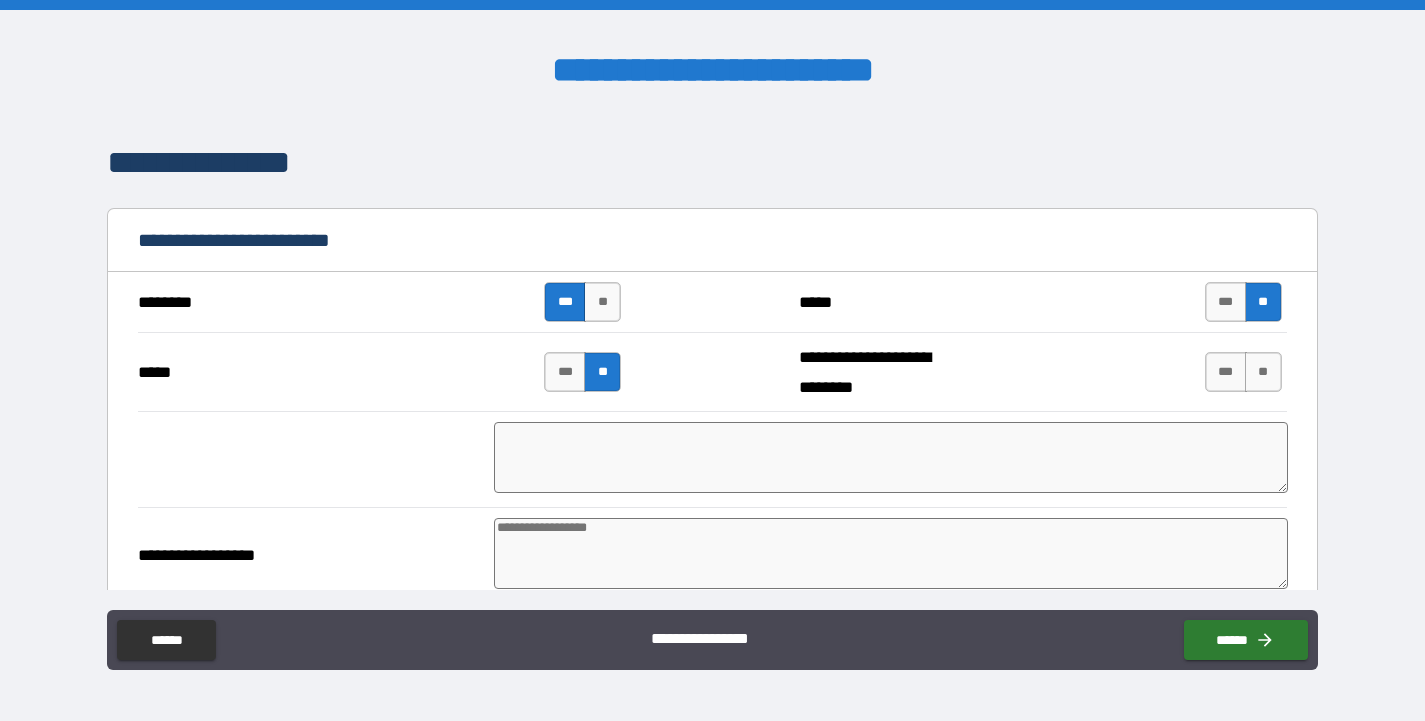 type on "*" 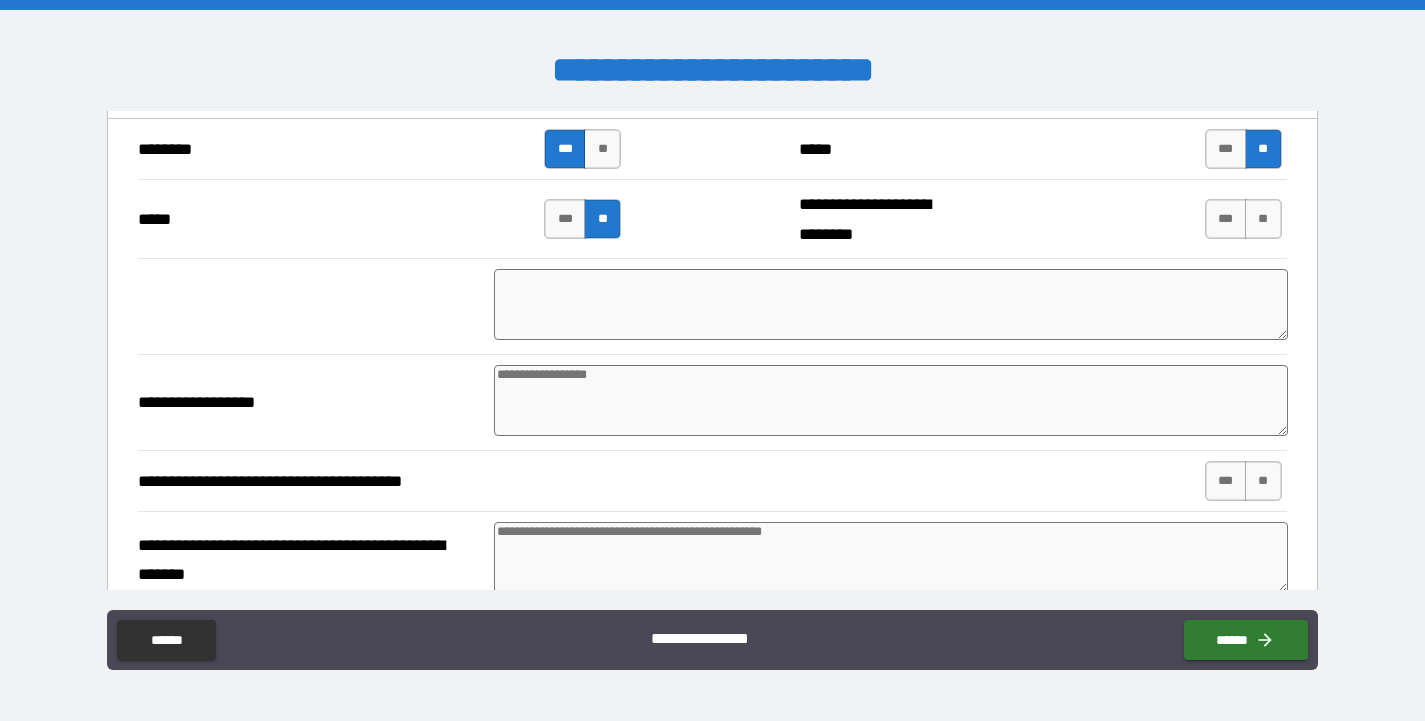 scroll, scrollTop: 486, scrollLeft: 0, axis: vertical 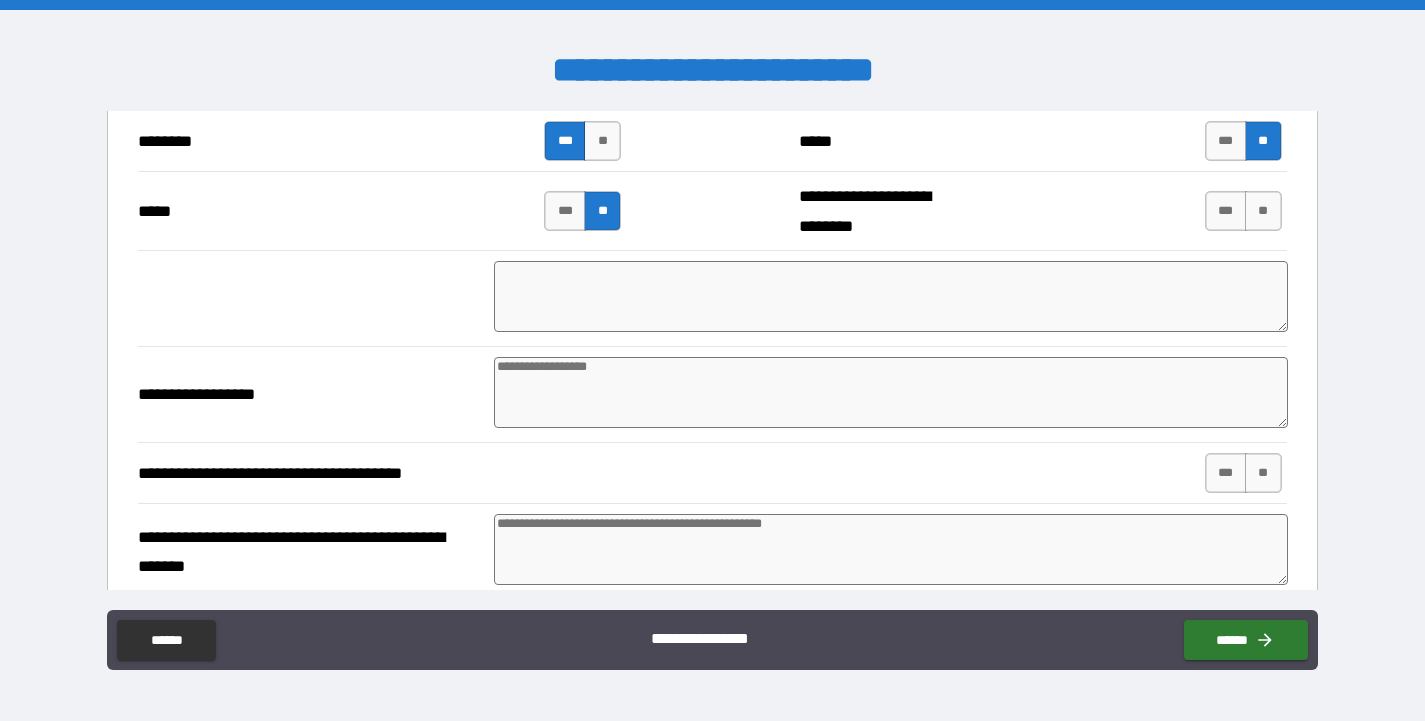 click at bounding box center [891, 392] 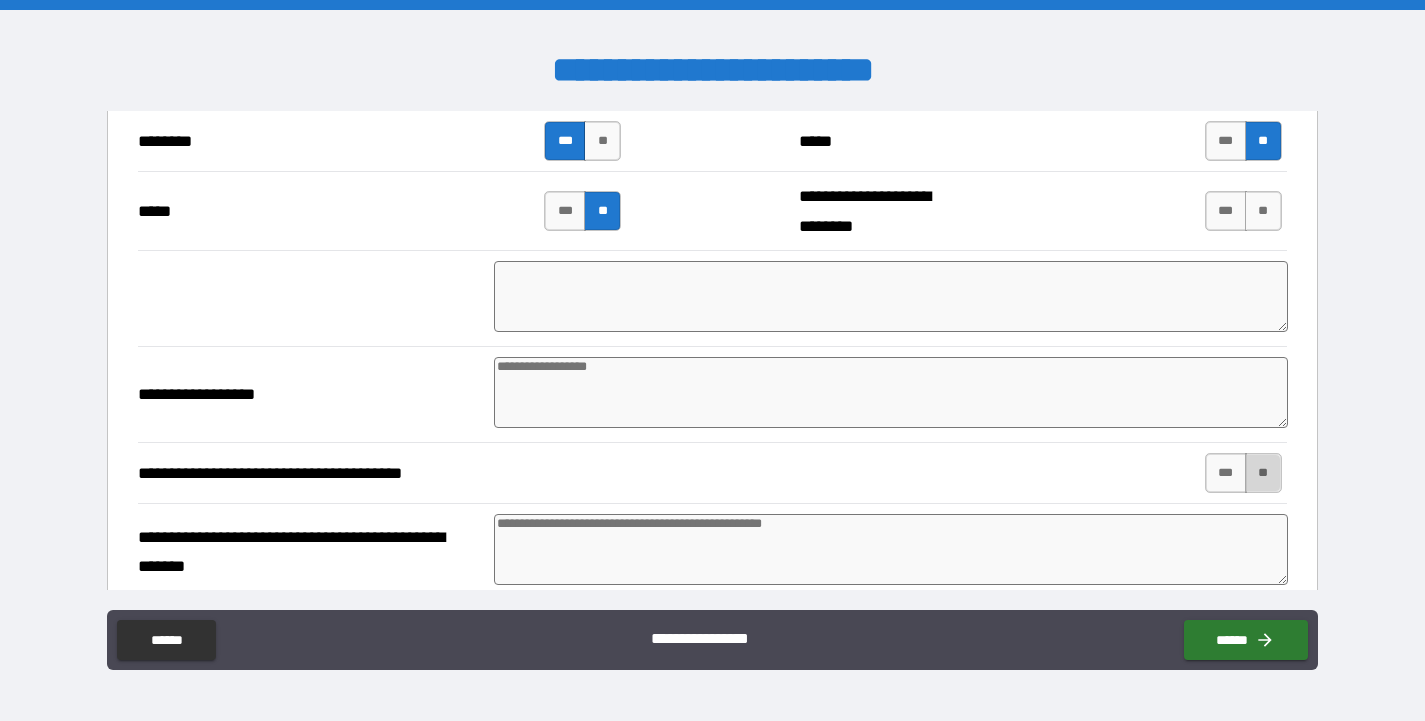 click on "**" at bounding box center [1263, 473] 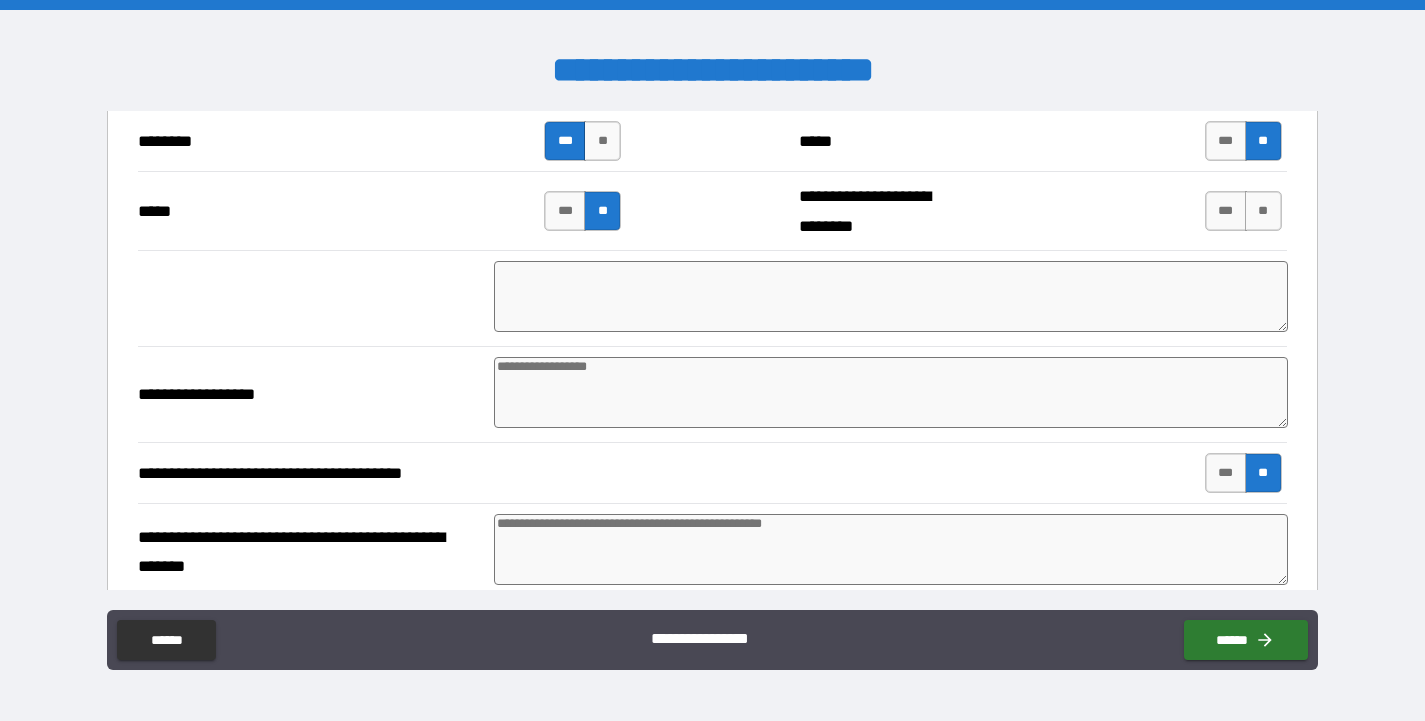 type on "*" 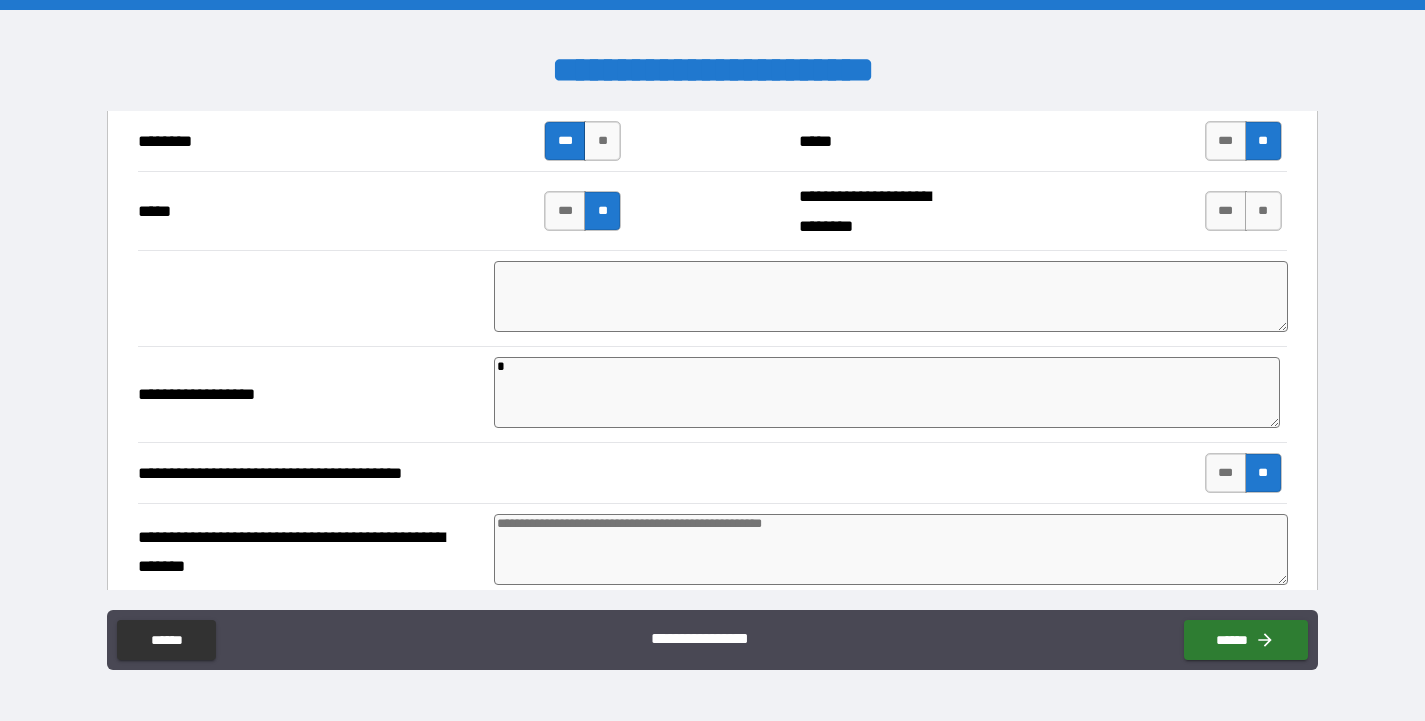 type on "**" 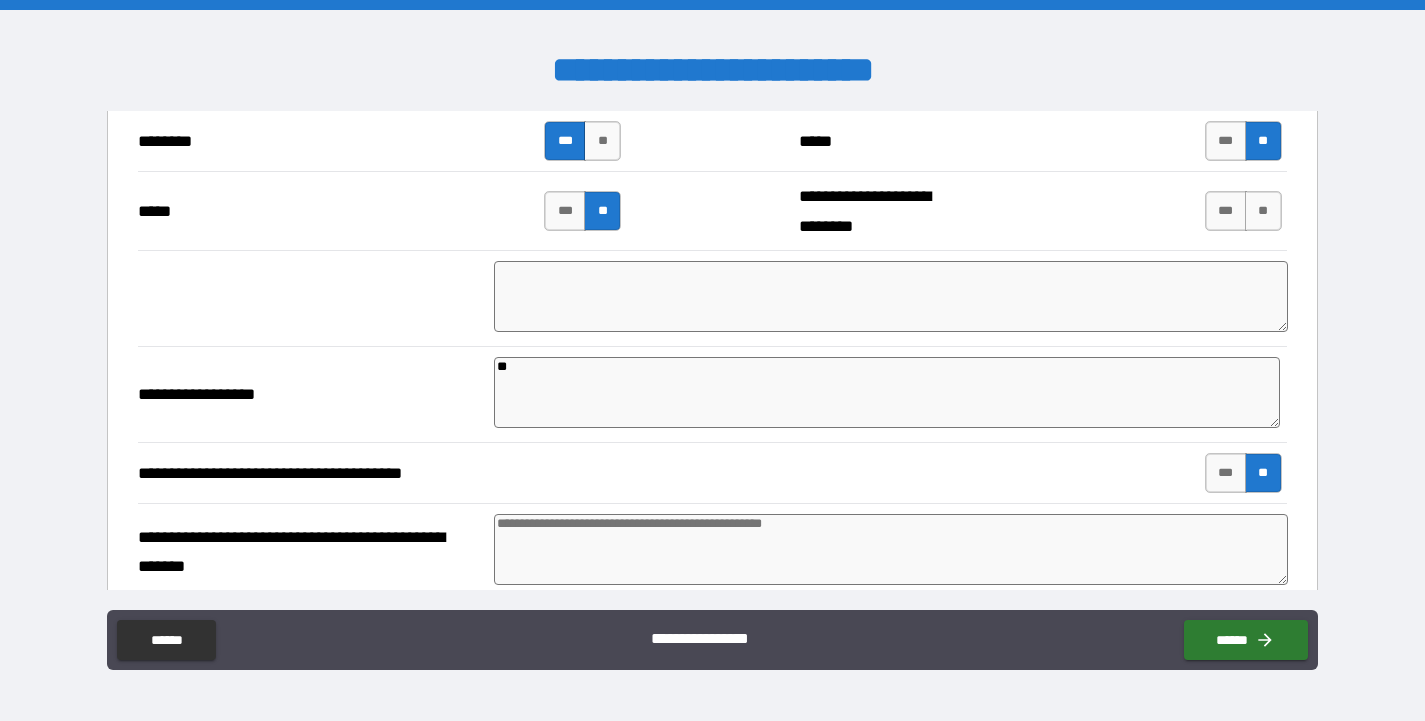 type on "***" 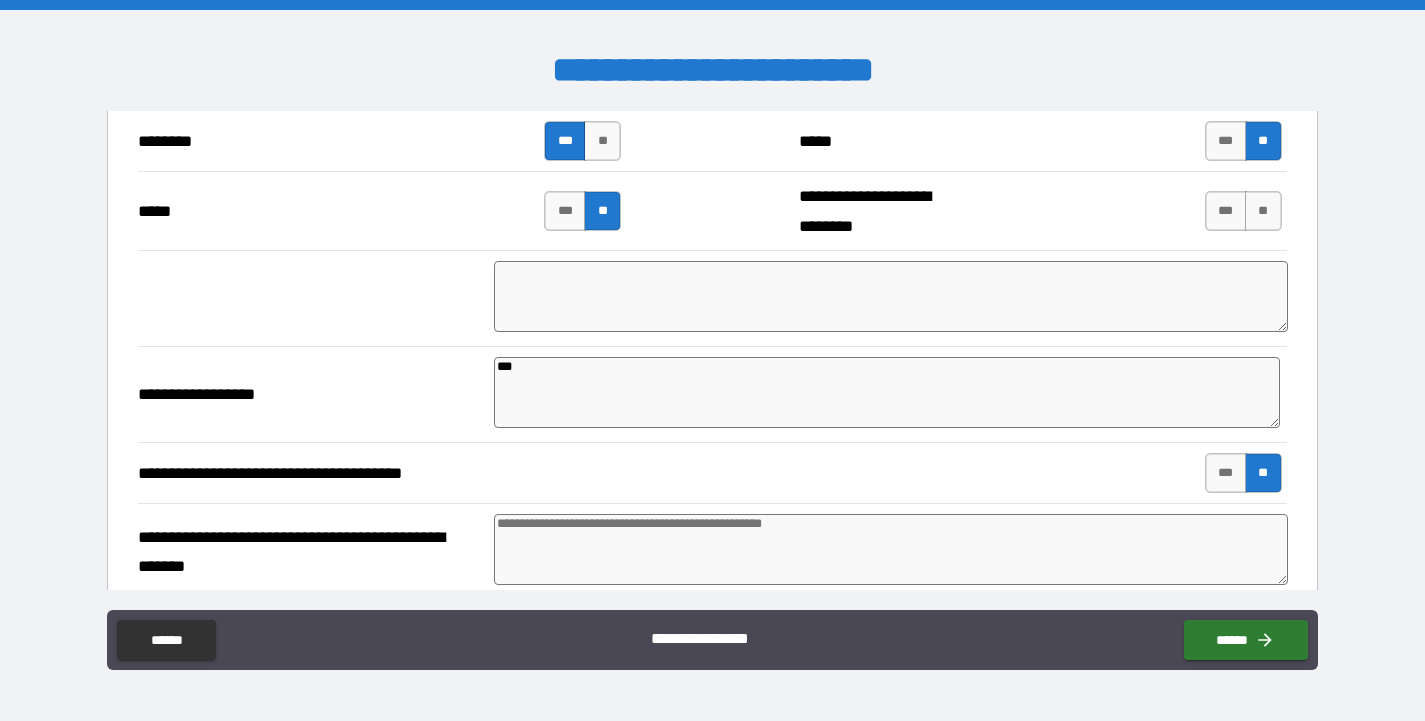 type on "****" 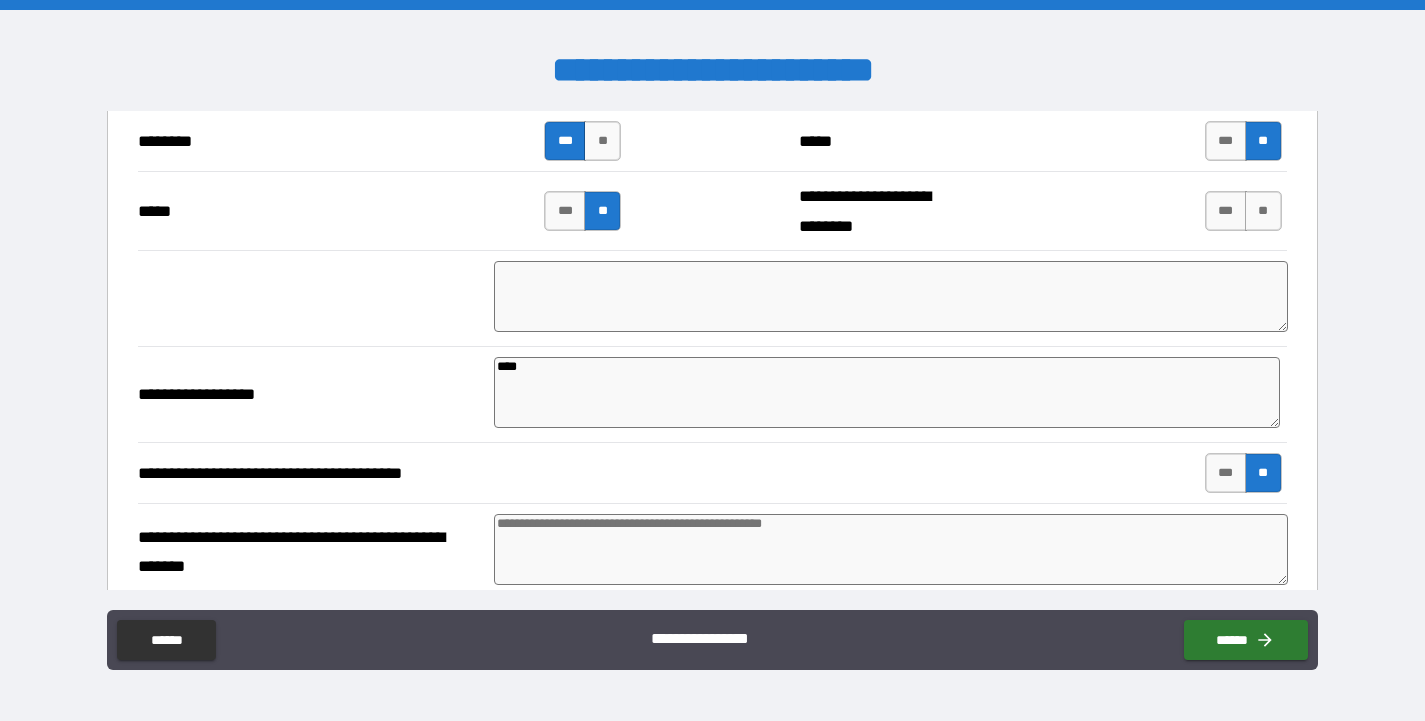 type on "*****" 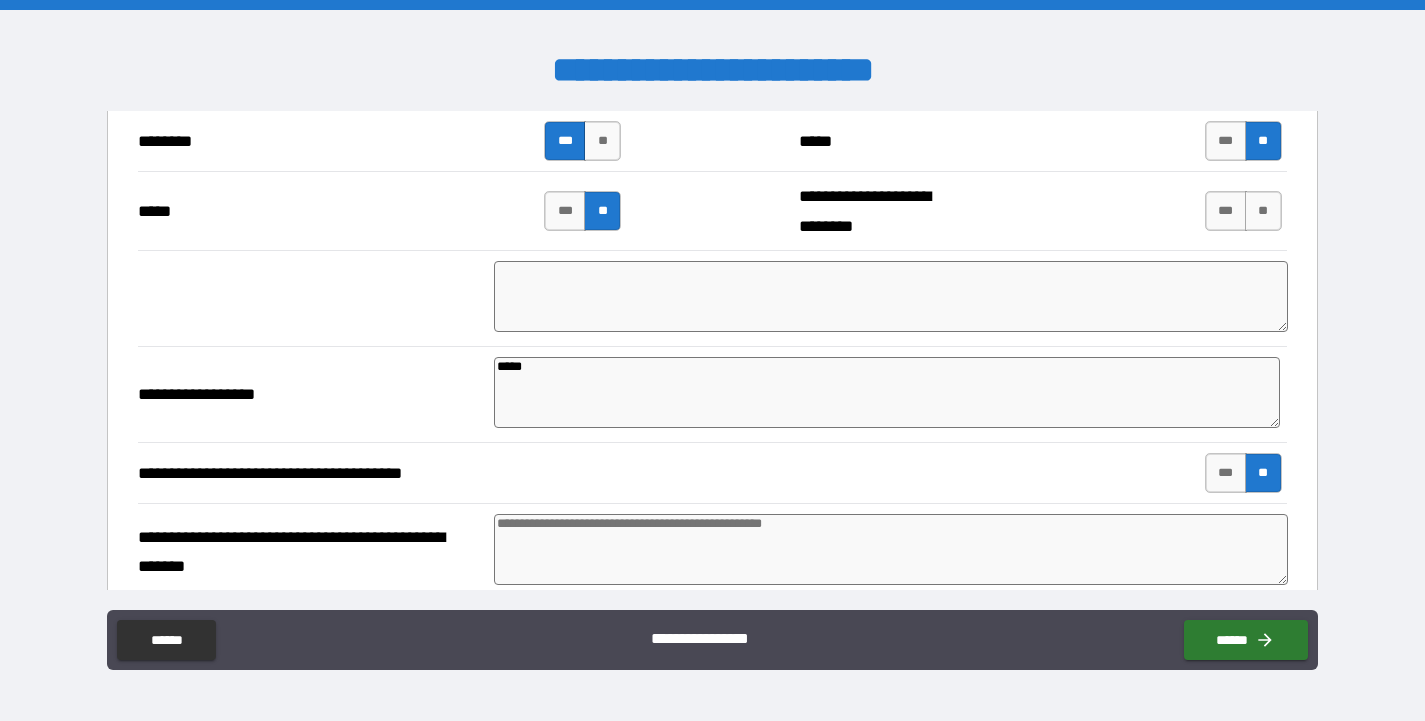 type on "******" 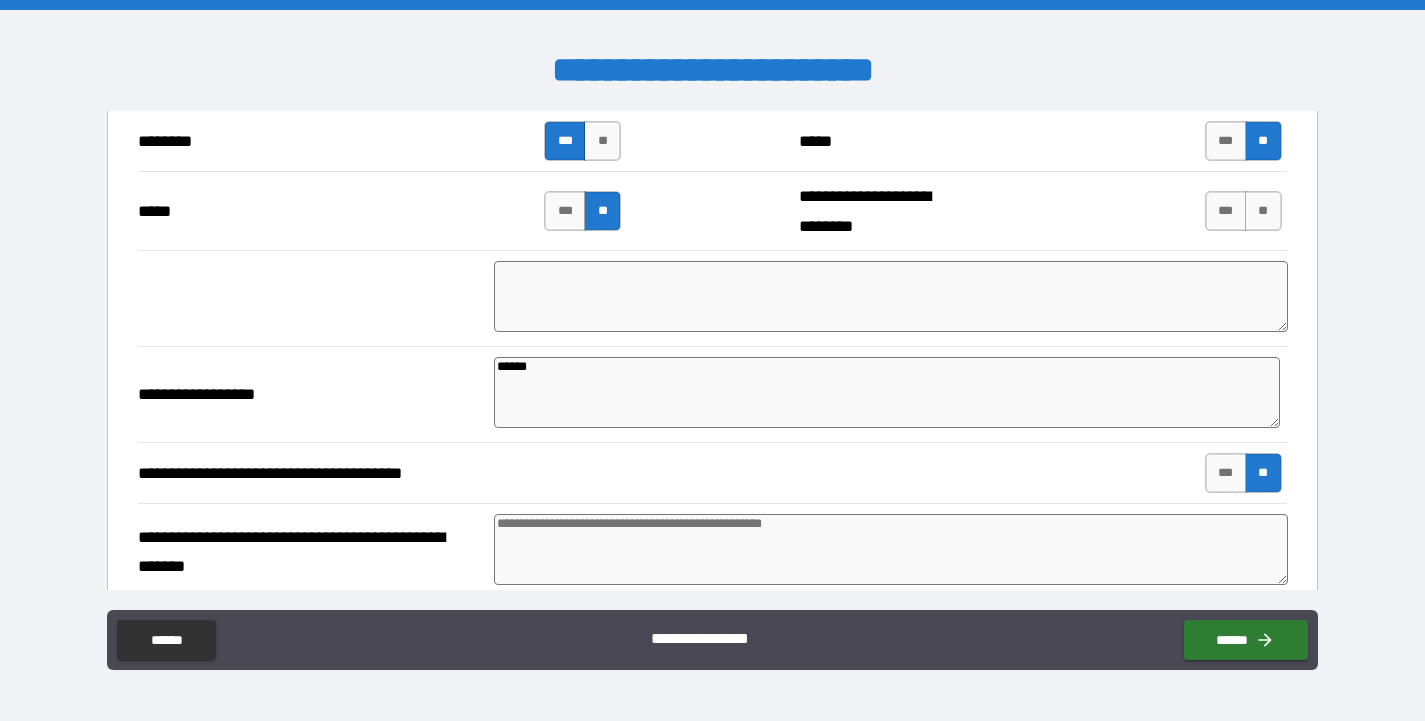 type on "*******" 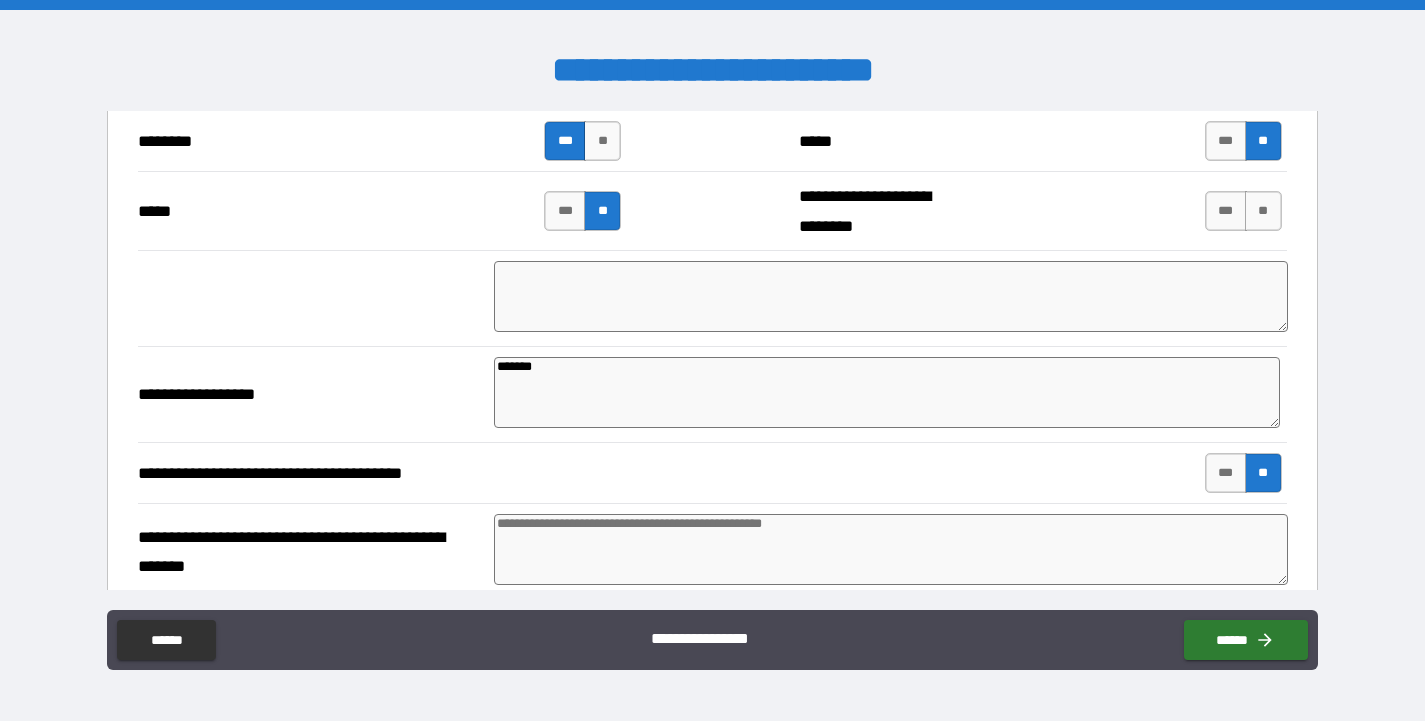 type on "********" 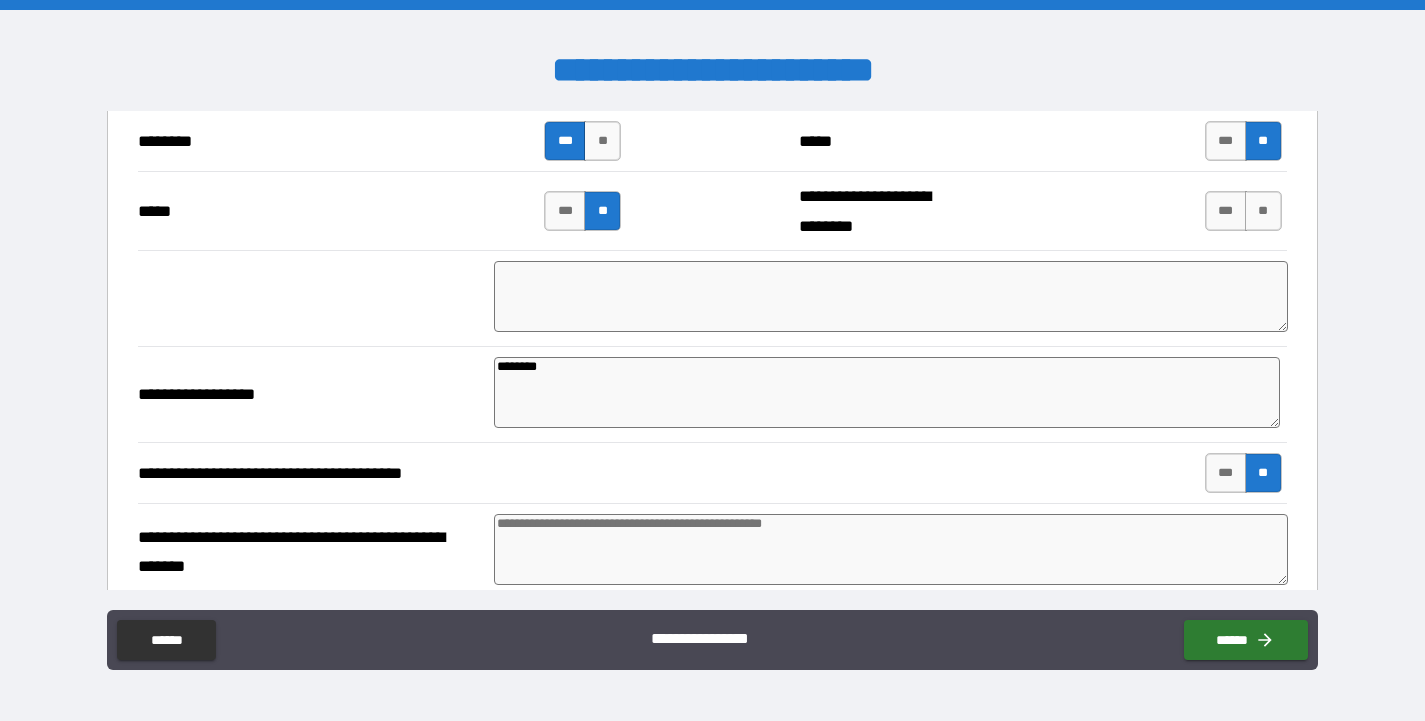 type on "*********" 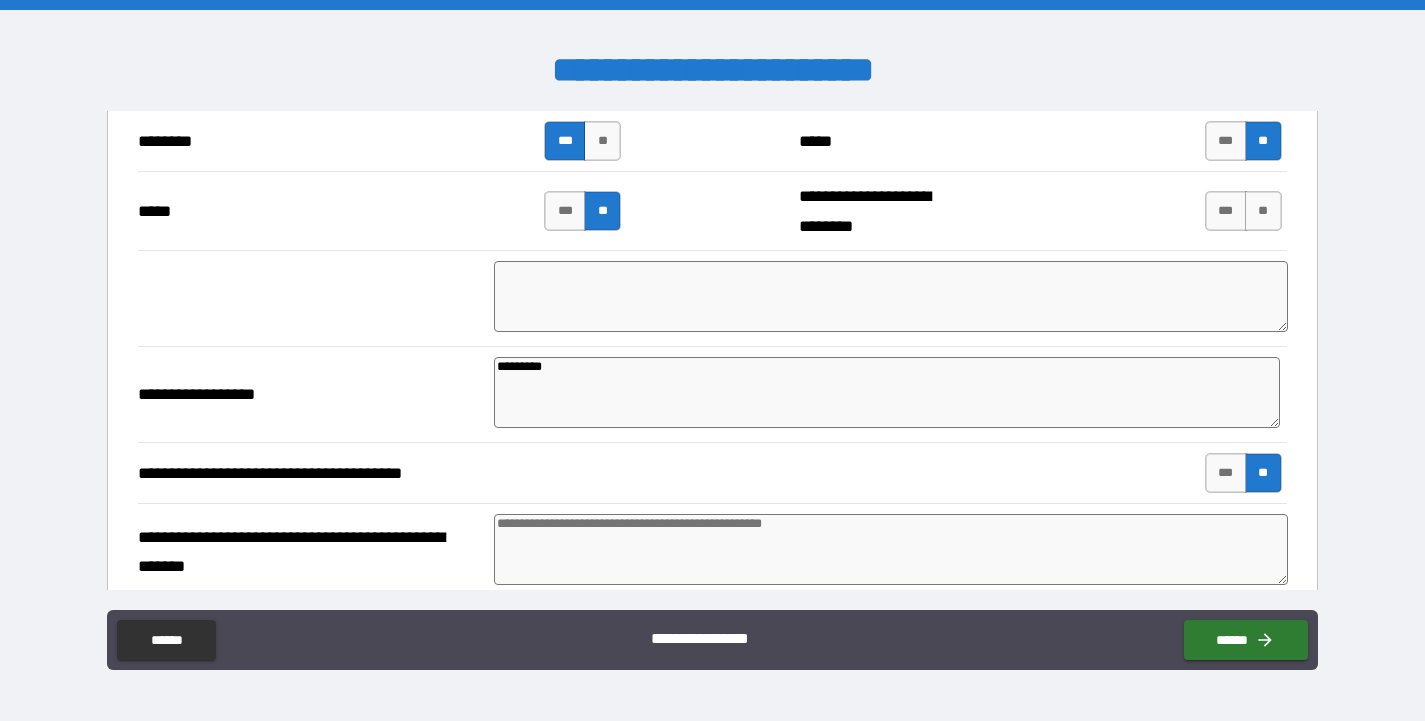 type on "**********" 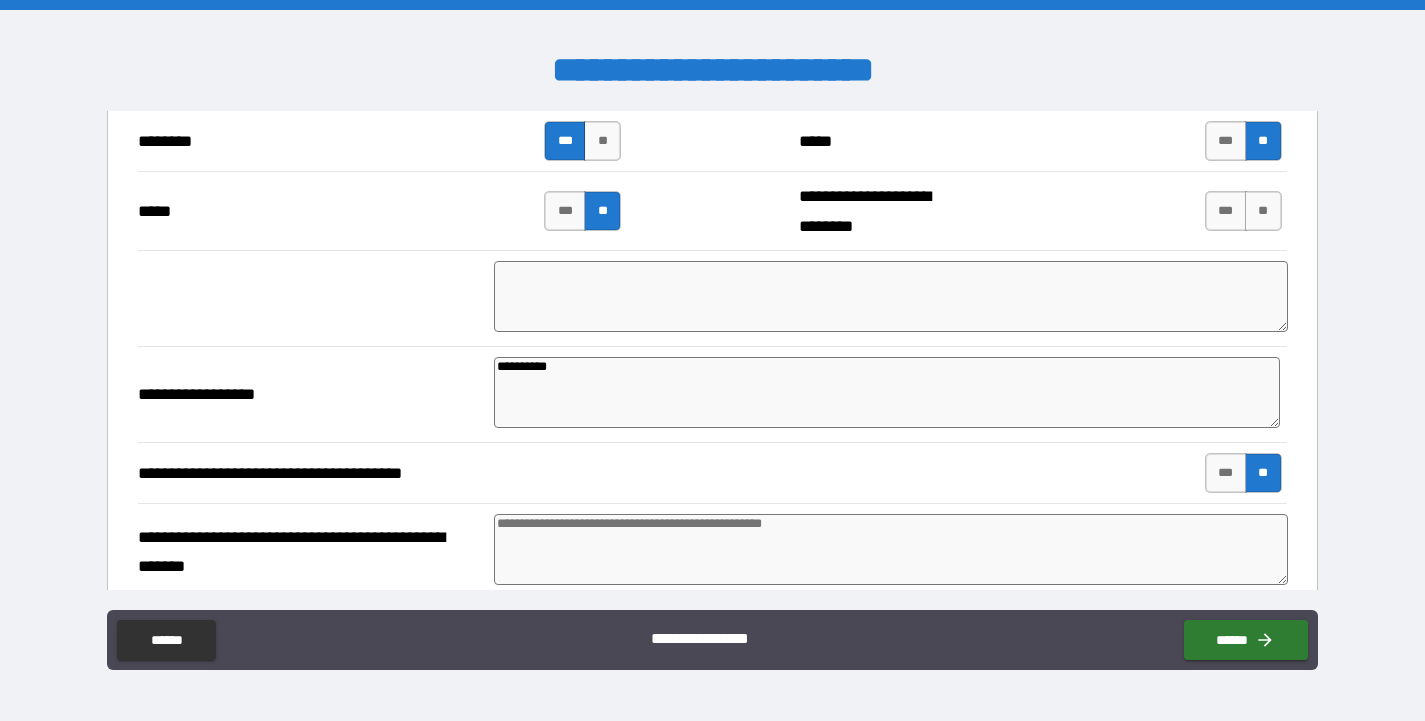 type on "**********" 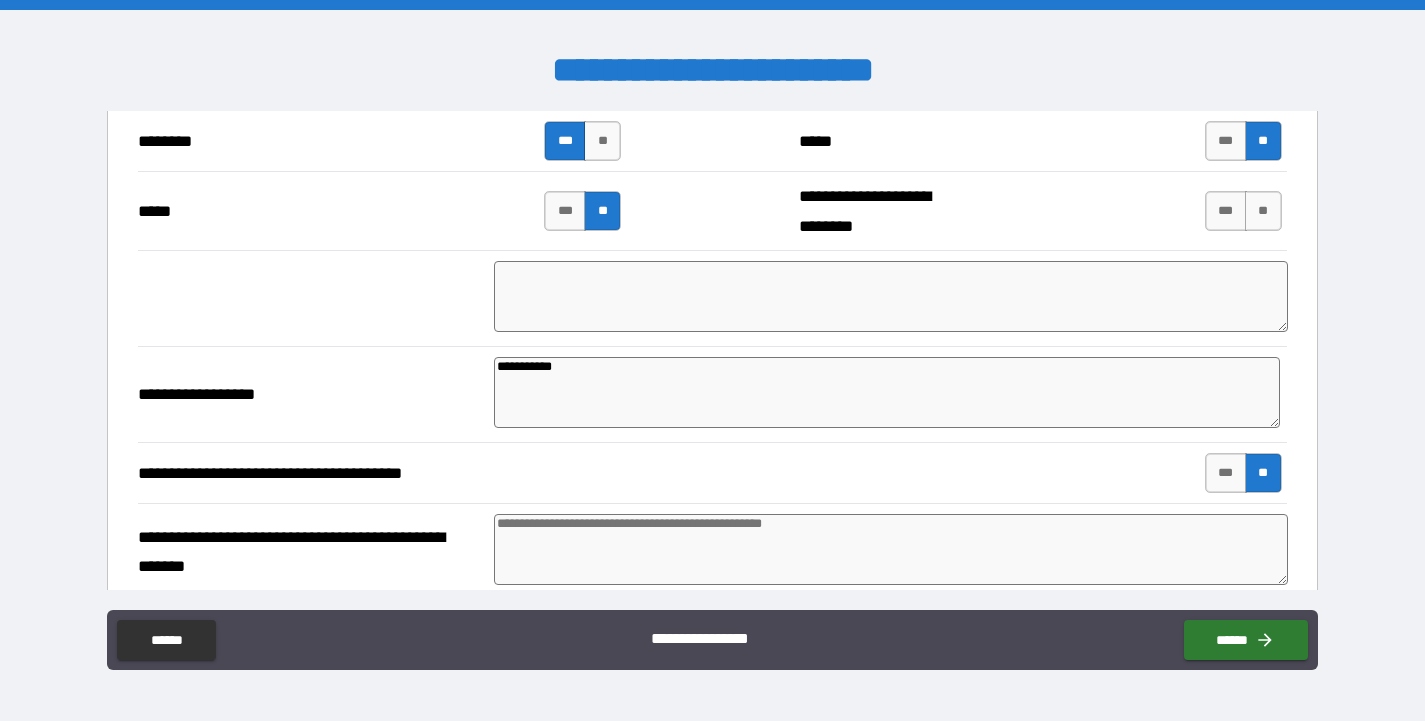 type on "*" 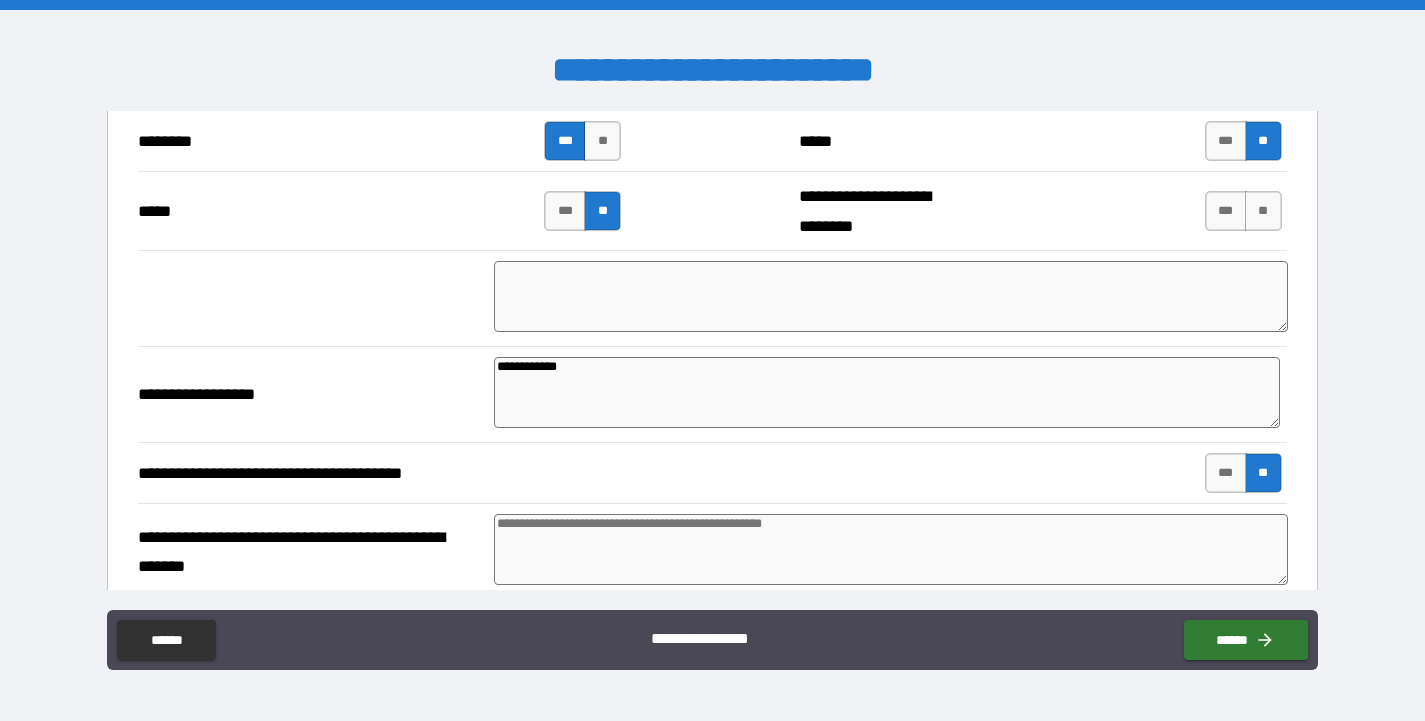 type on "**********" 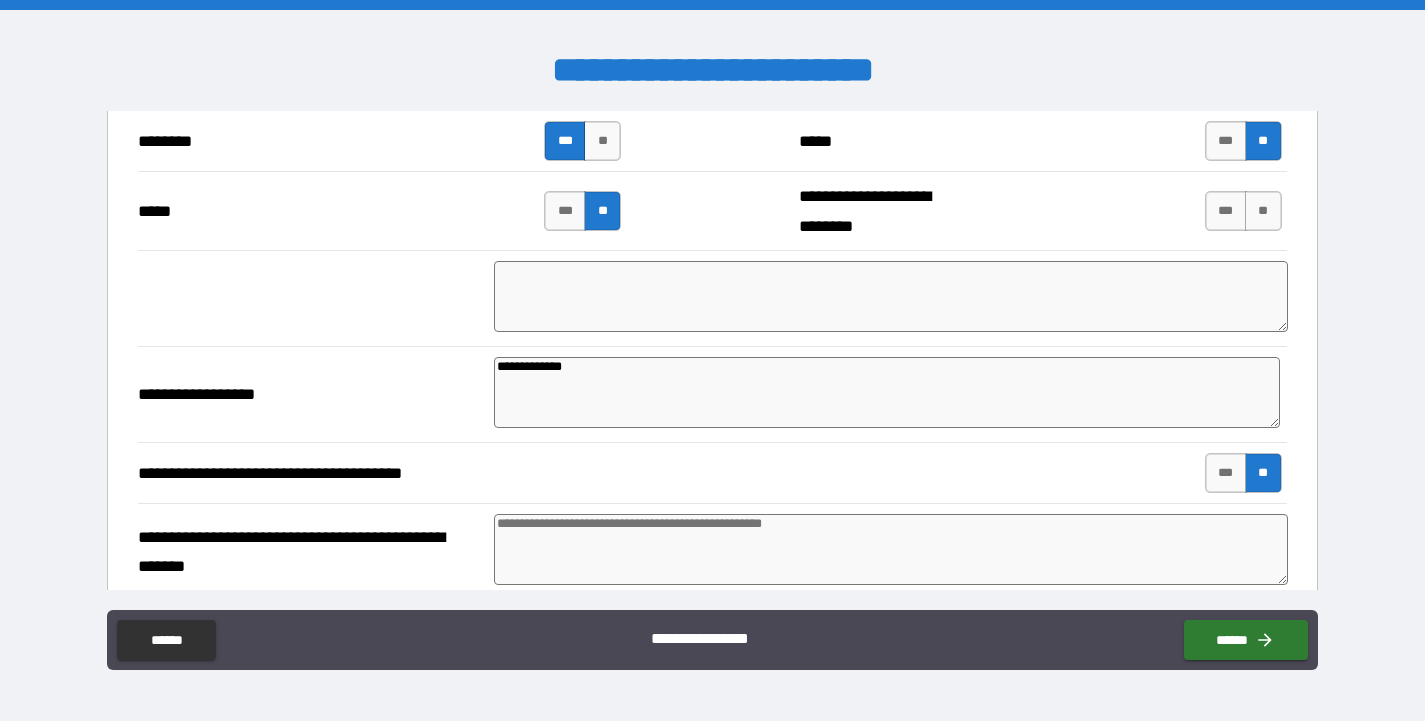type on "*" 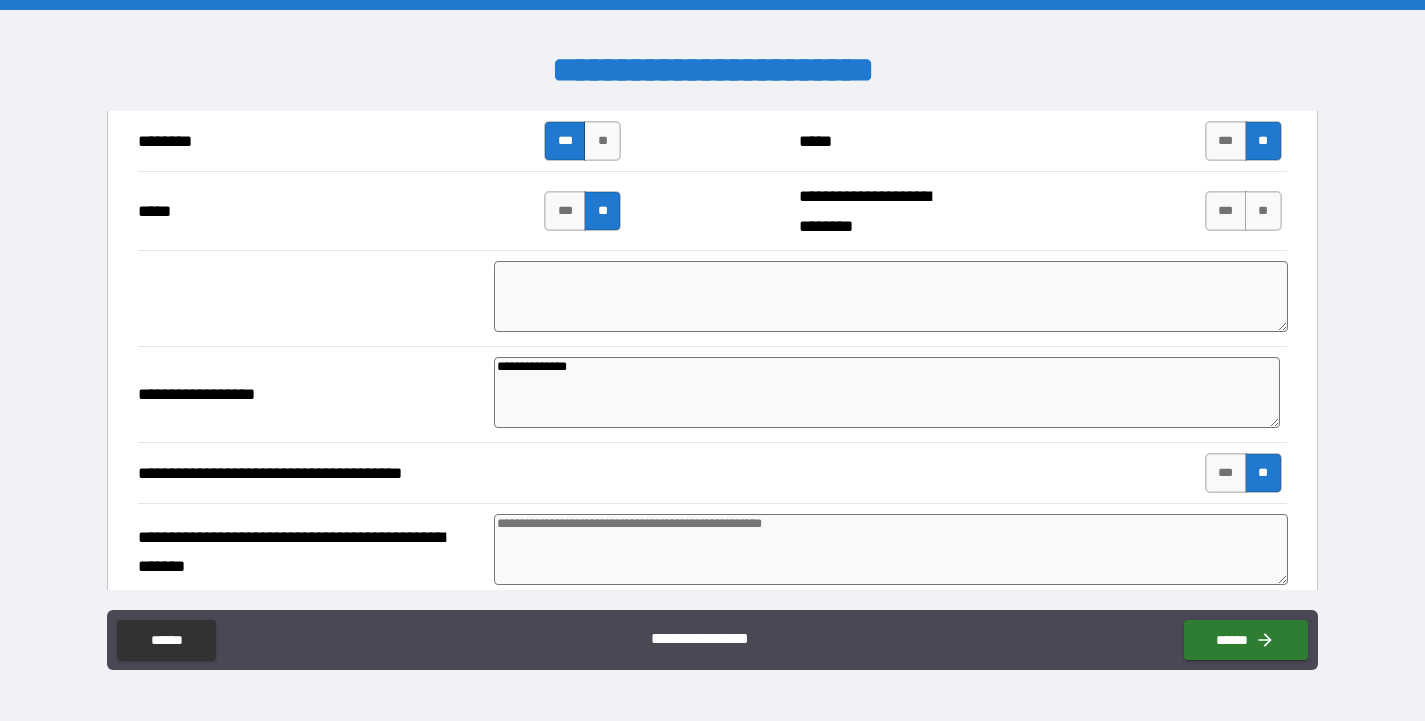 type on "*" 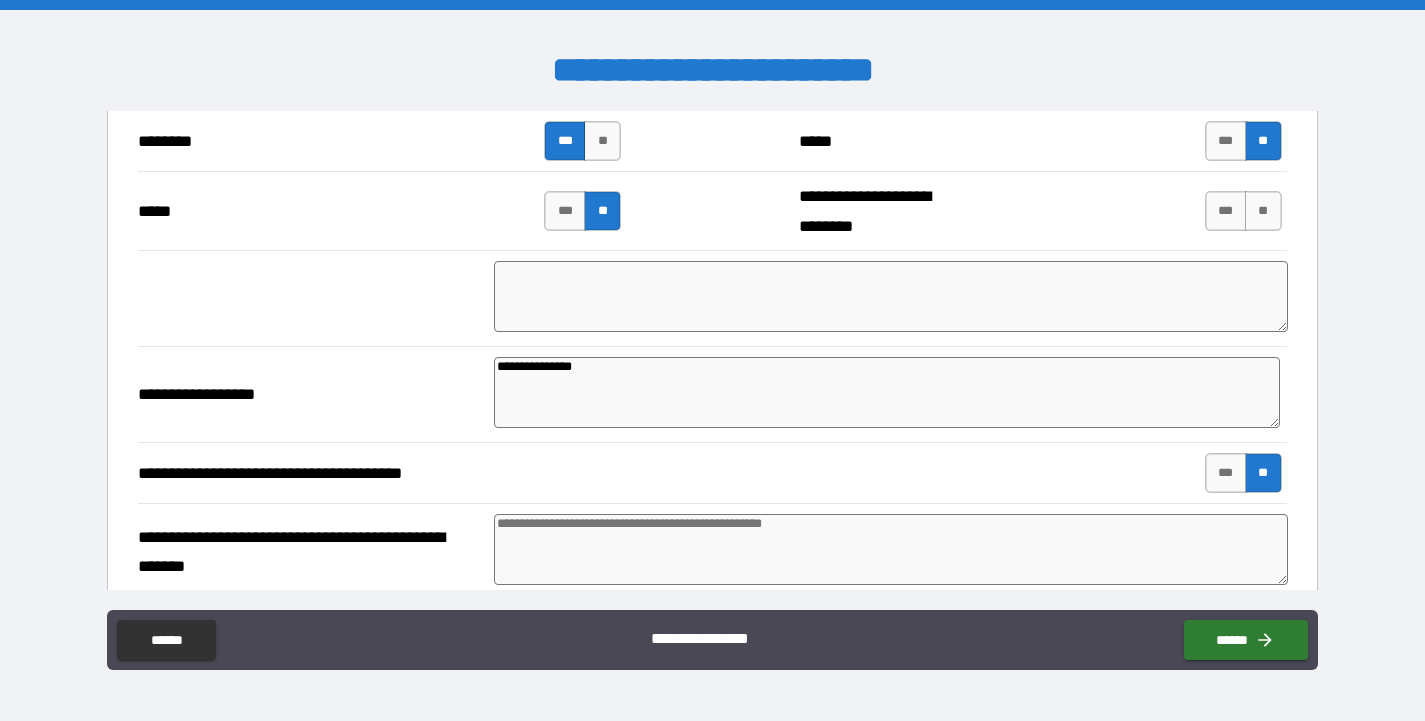 type on "**********" 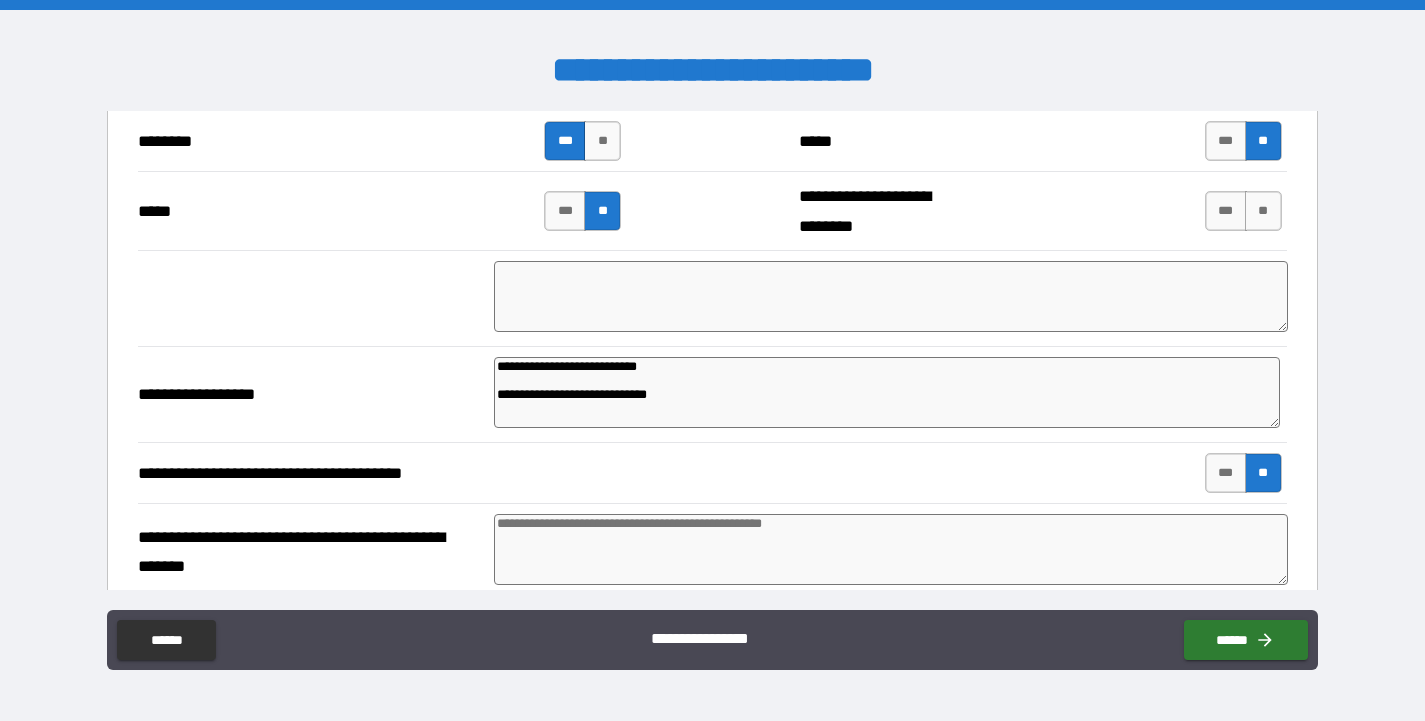 click on "**********" at bounding box center [887, 392] 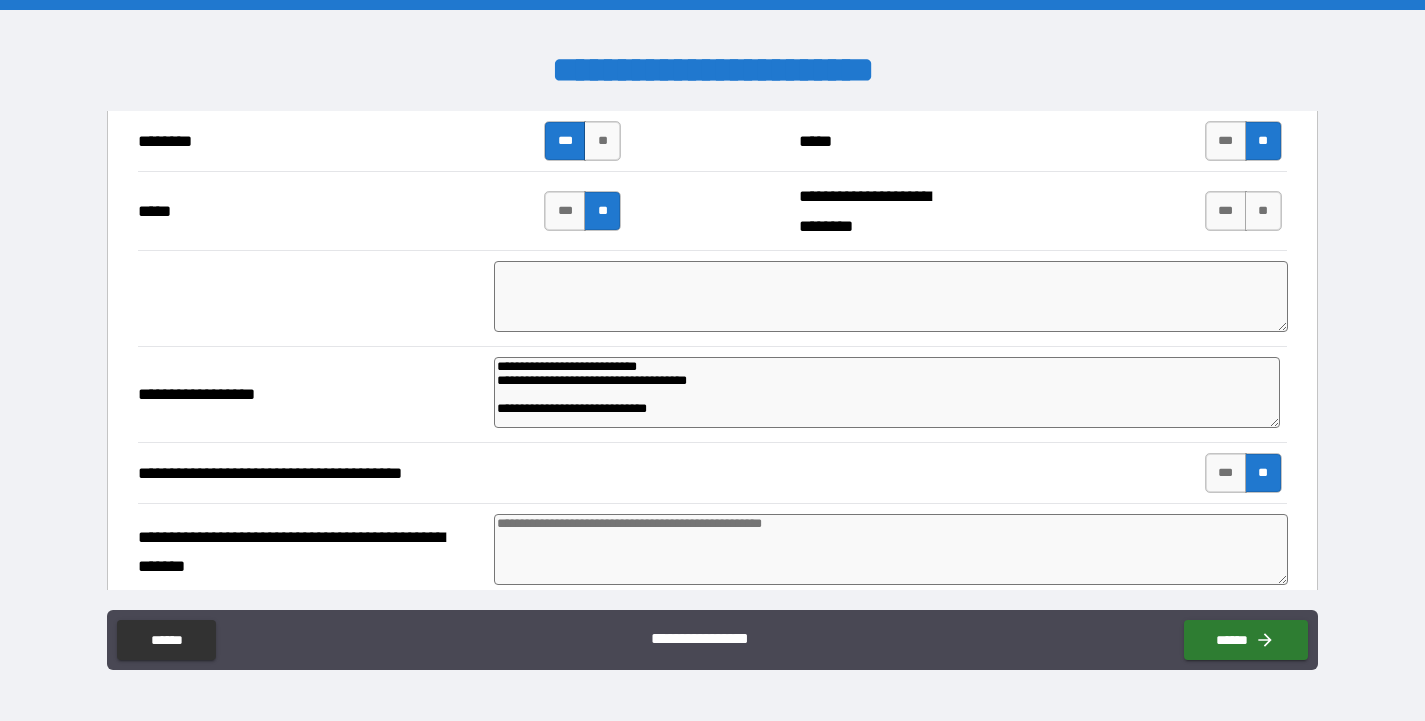 click on "**********" at bounding box center [887, 392] 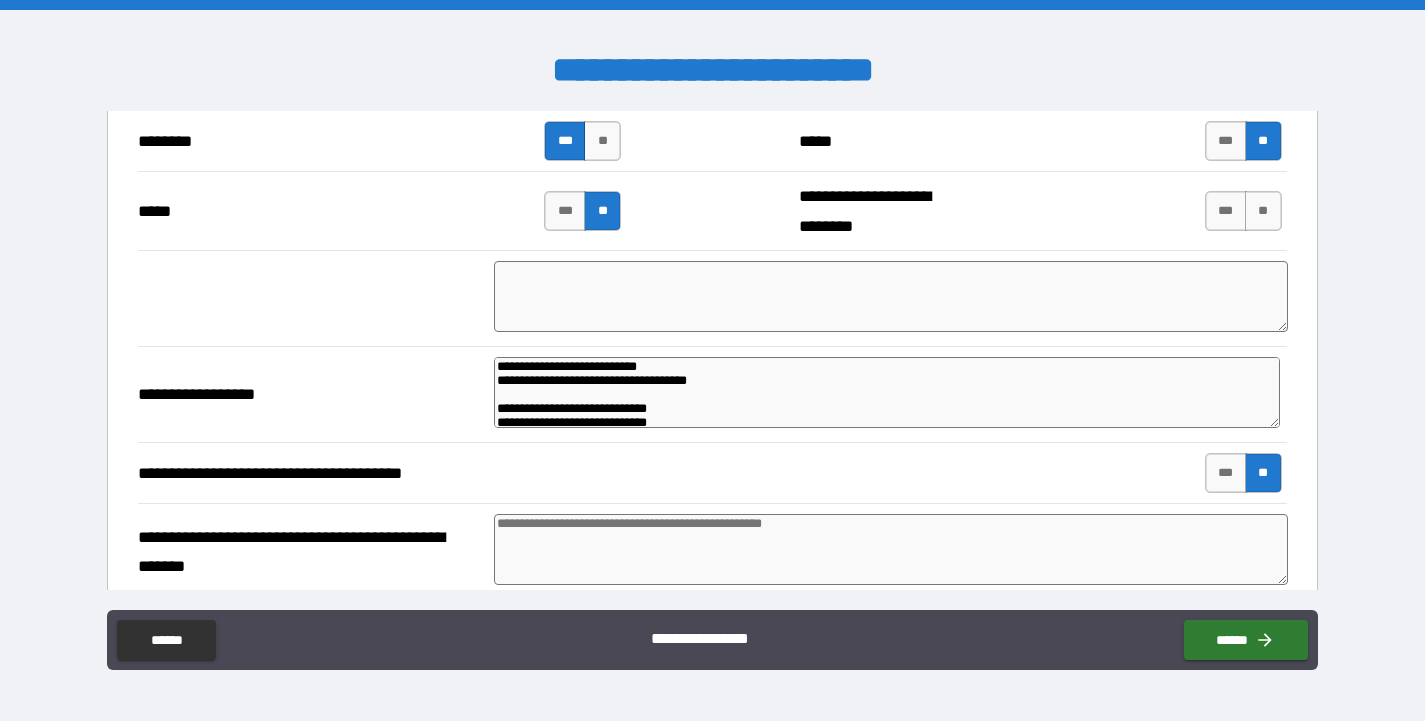 scroll, scrollTop: 11, scrollLeft: 0, axis: vertical 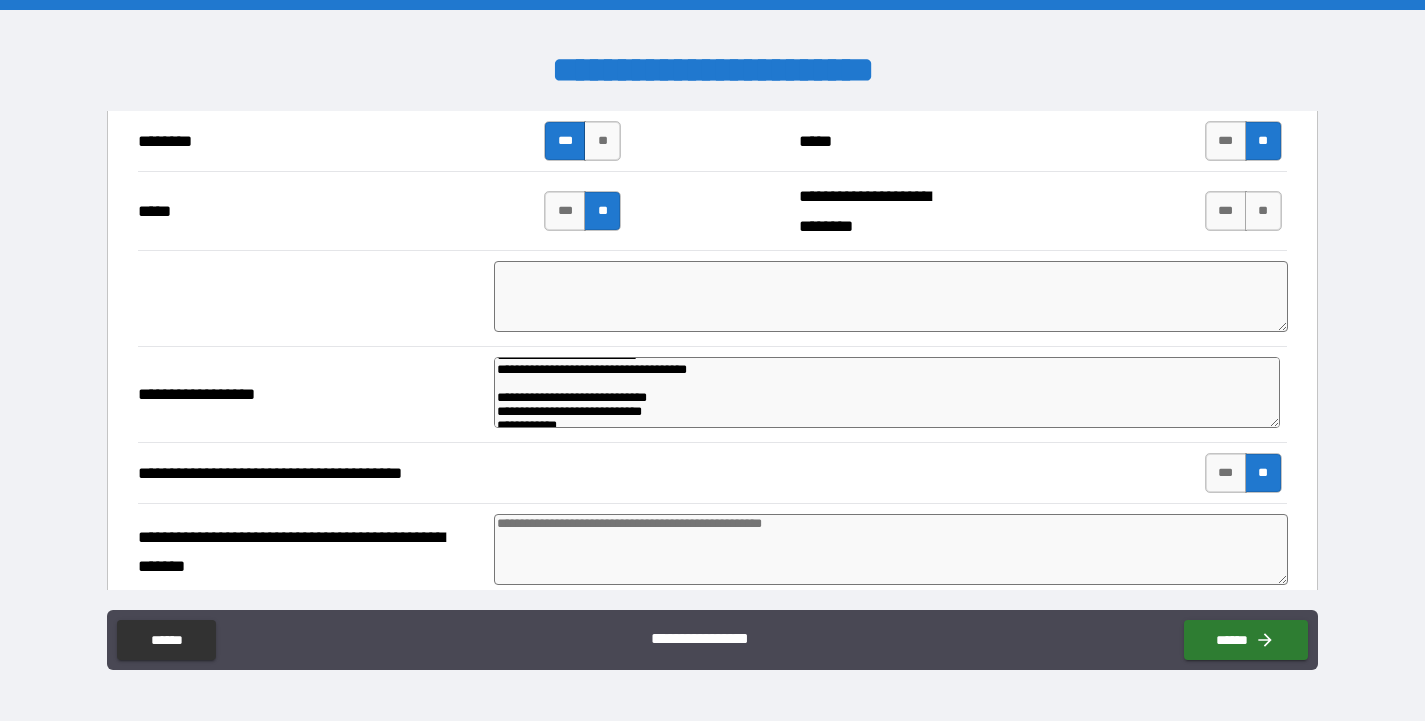 click at bounding box center [891, 549] 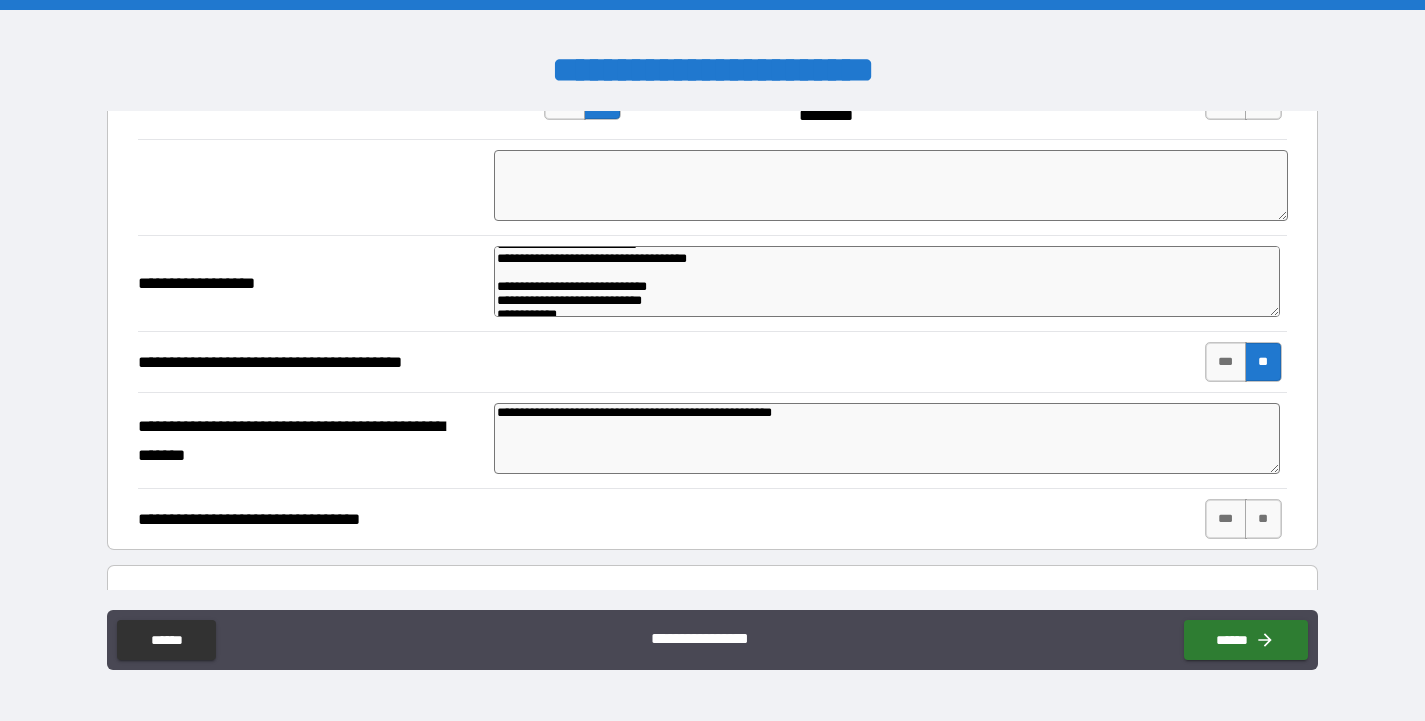 scroll, scrollTop: 723, scrollLeft: 0, axis: vertical 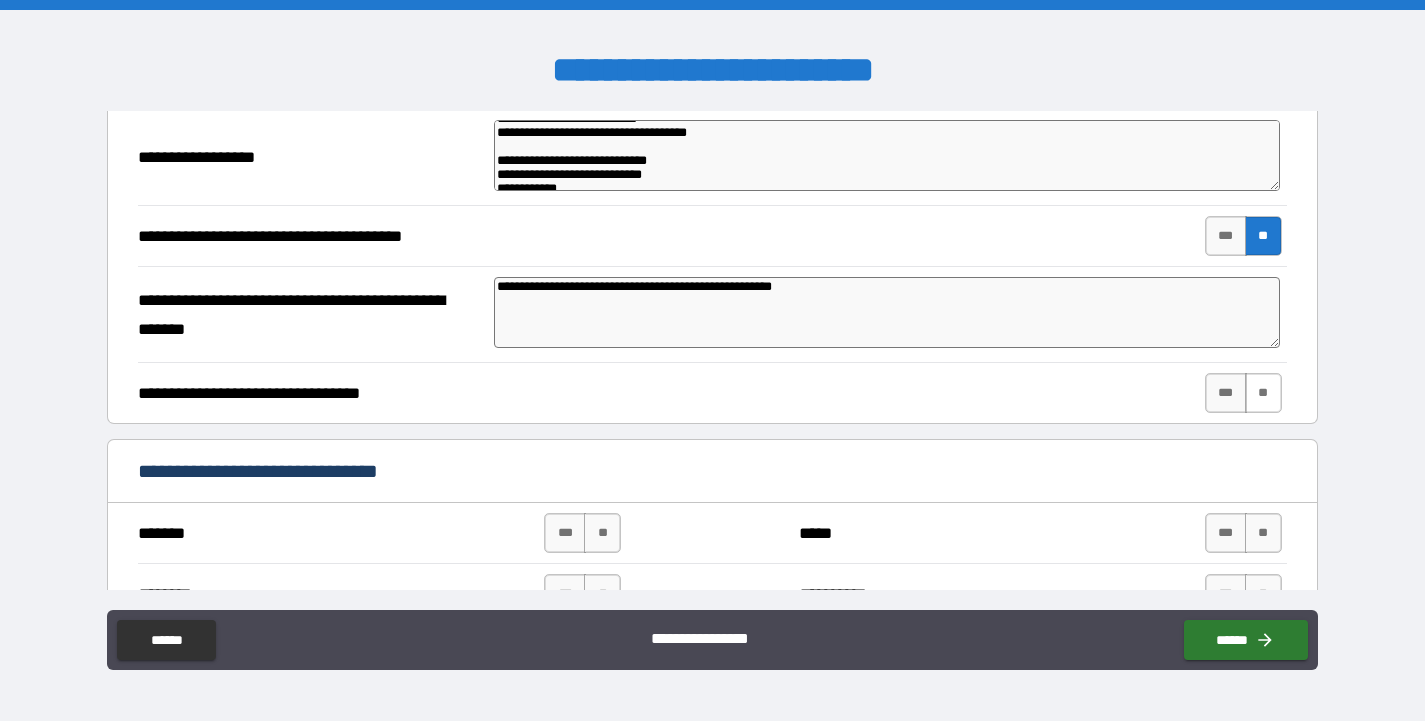 click on "**" at bounding box center [1263, 393] 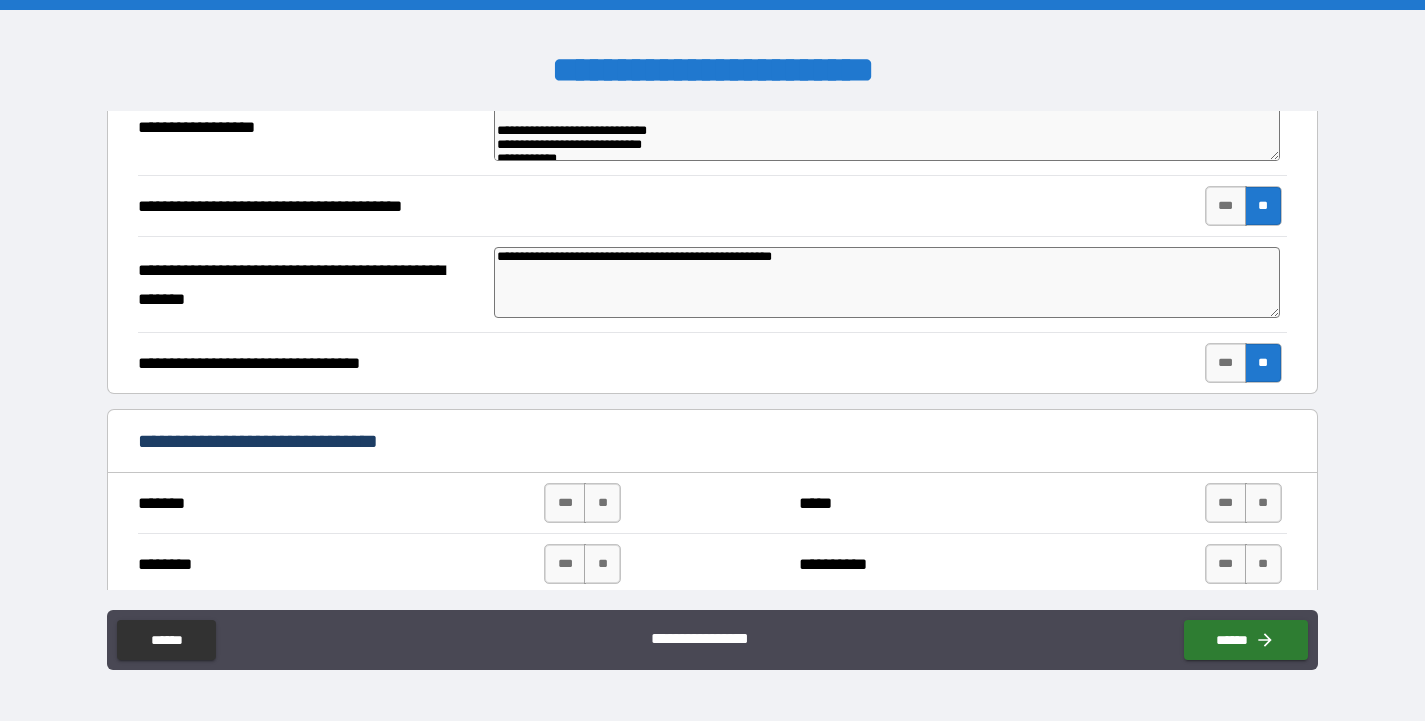 scroll, scrollTop: 832, scrollLeft: 0, axis: vertical 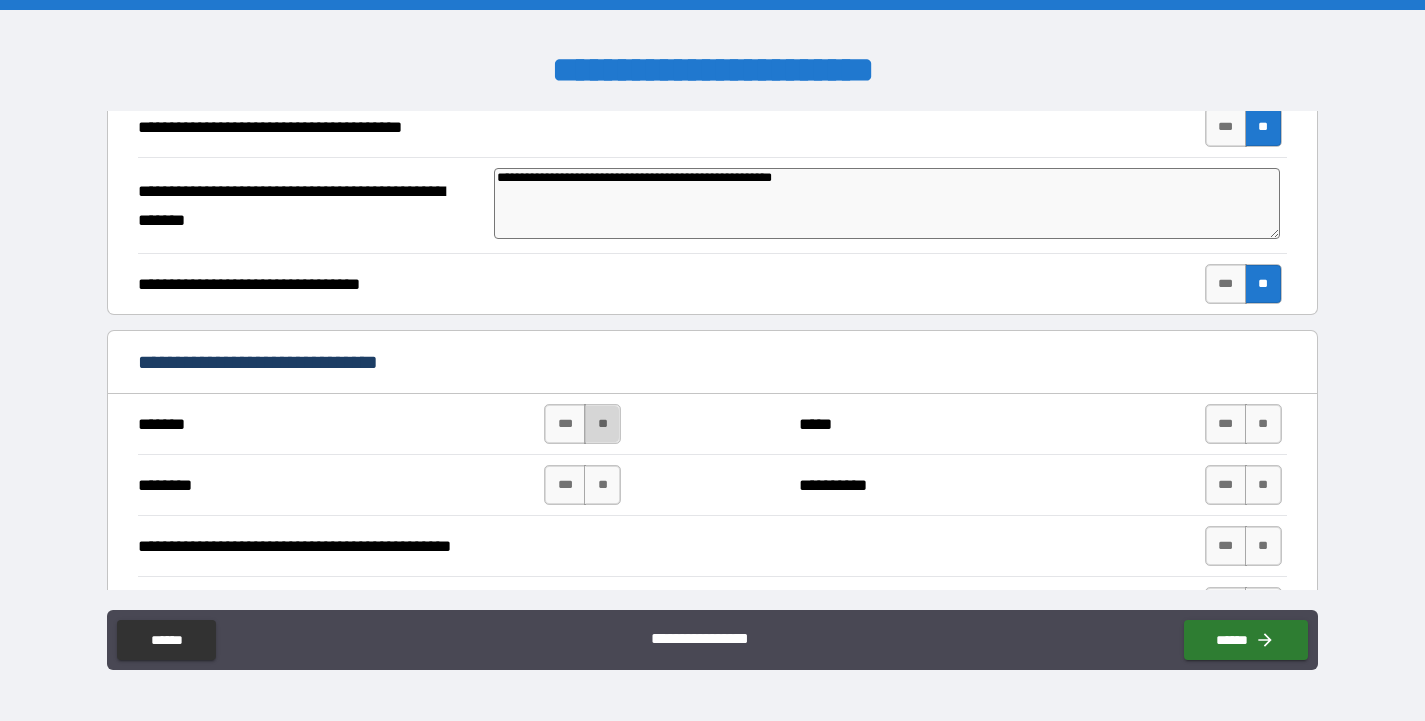 click on "**" at bounding box center [602, 424] 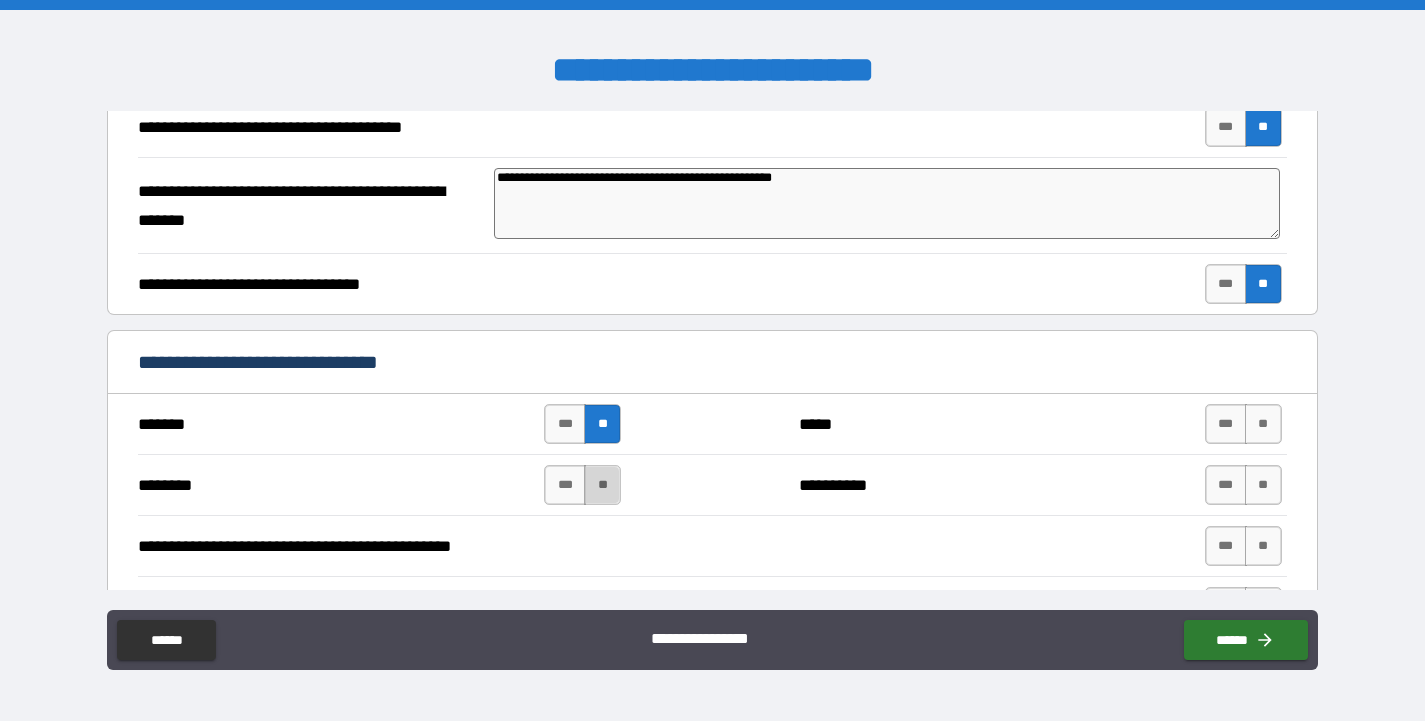 click on "**" at bounding box center [602, 485] 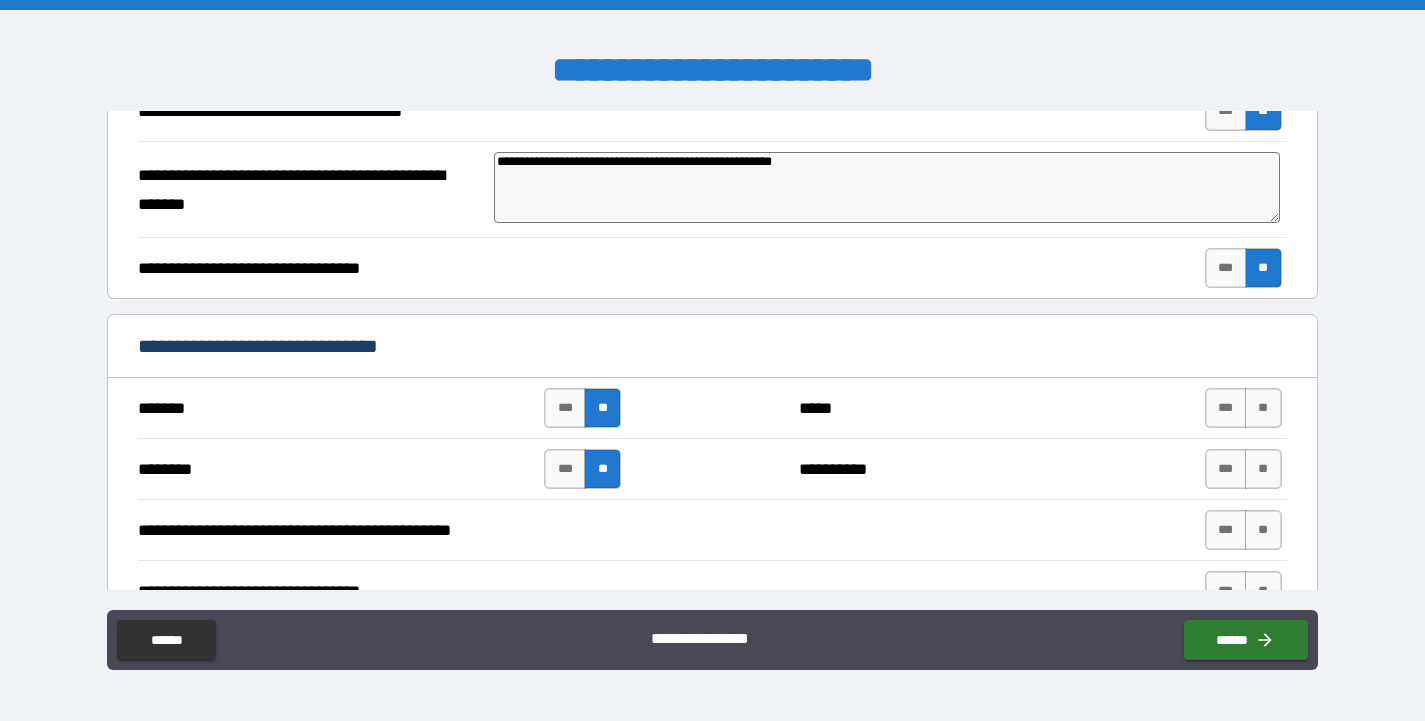 scroll, scrollTop: 861, scrollLeft: 0, axis: vertical 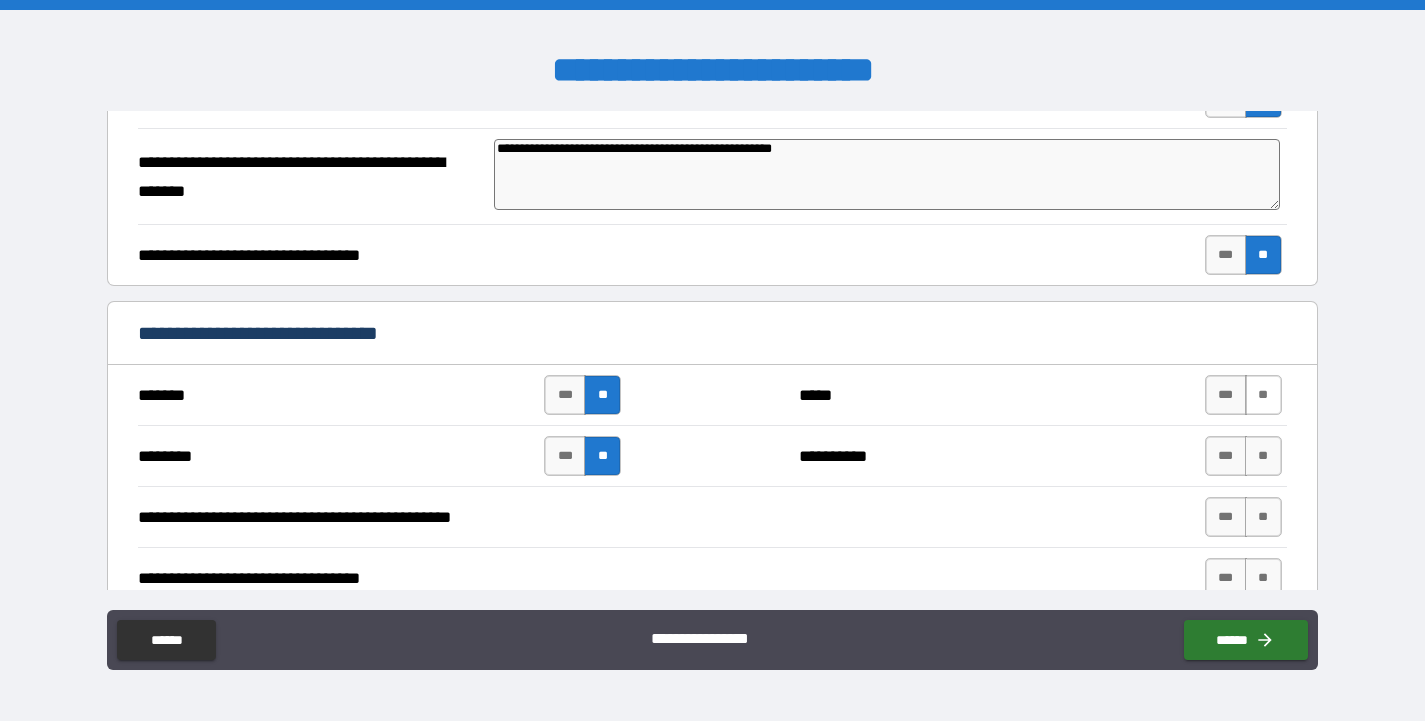 click on "**" at bounding box center [1263, 395] 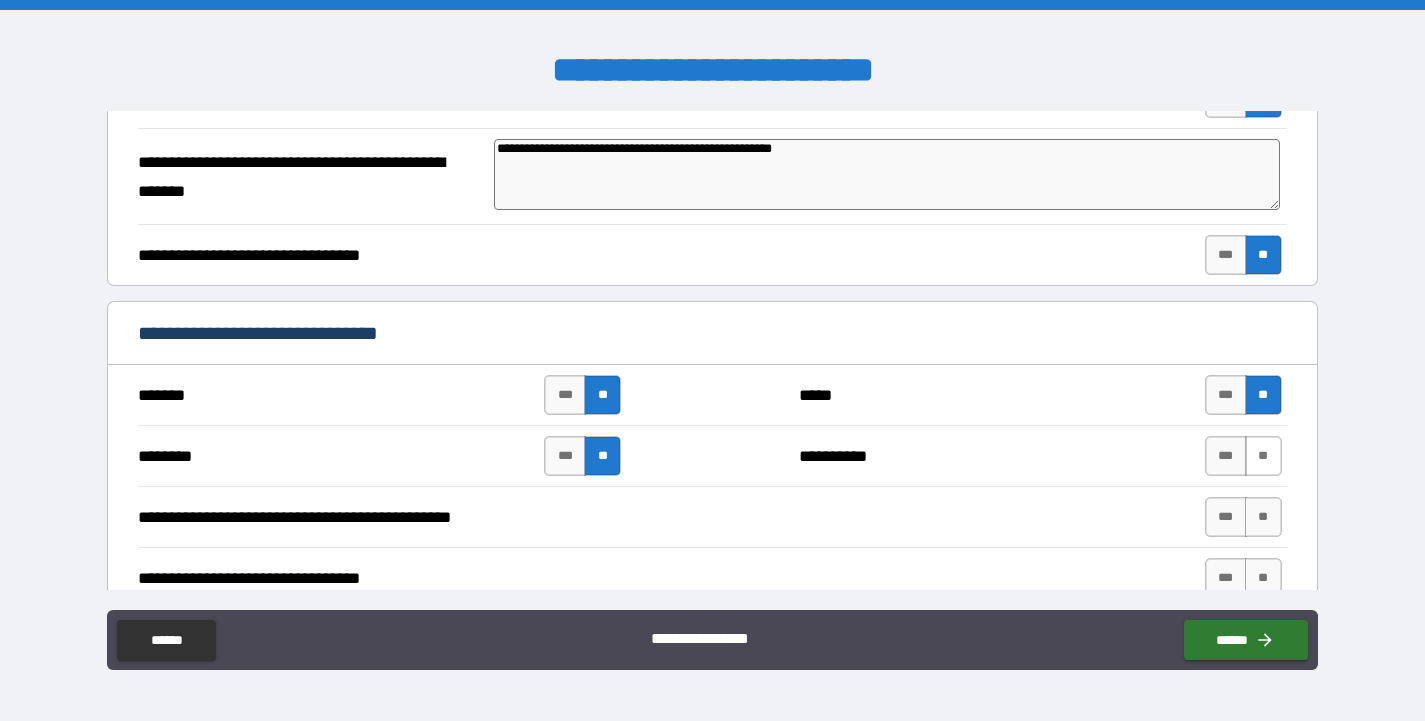 click on "**" at bounding box center (1263, 456) 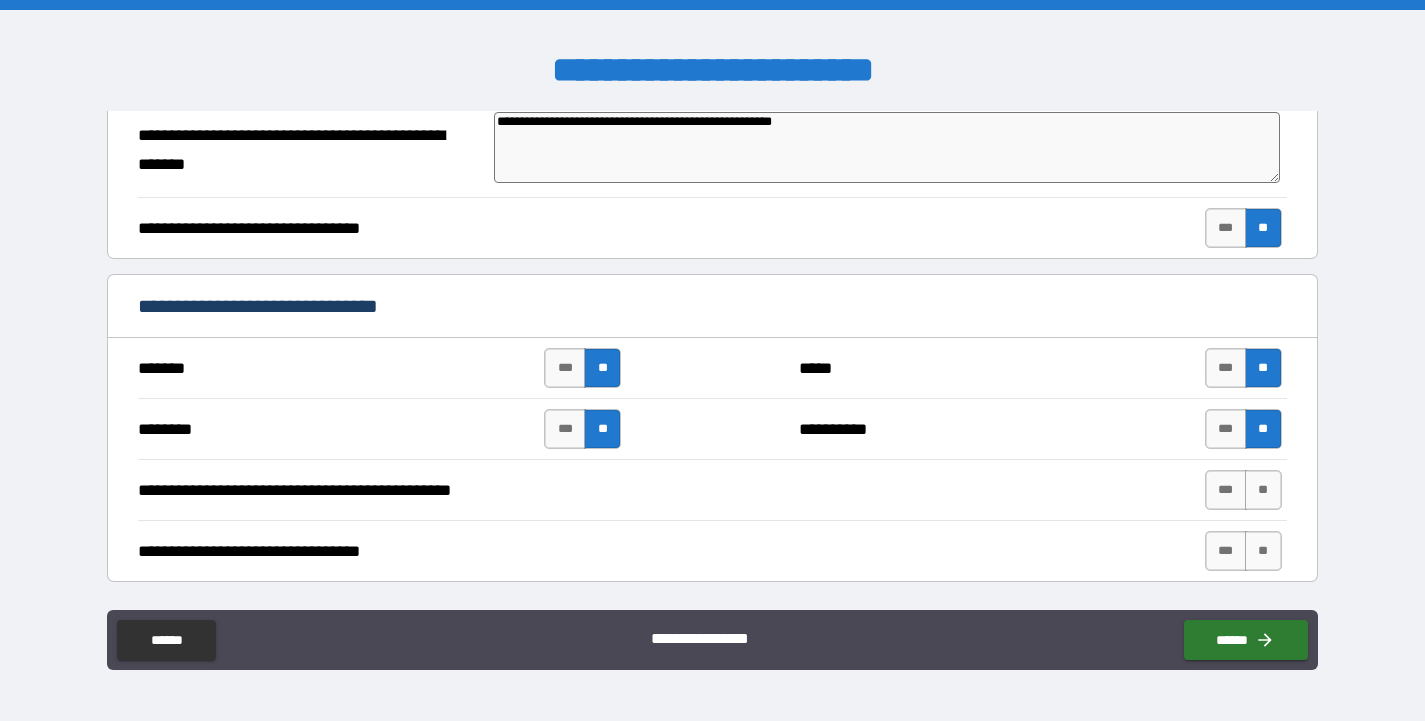 scroll, scrollTop: 929, scrollLeft: 0, axis: vertical 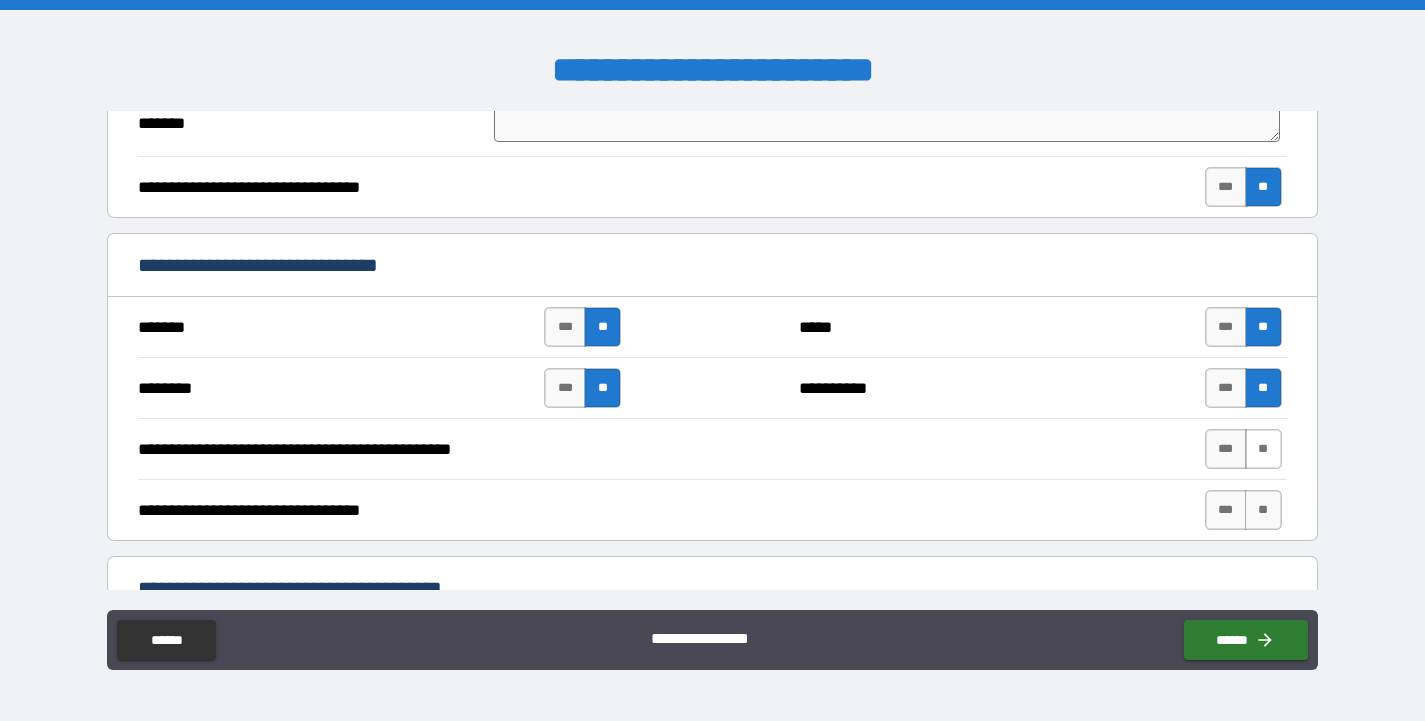 drag, startPoint x: 1245, startPoint y: 454, endPoint x: 1243, endPoint y: 464, distance: 10.198039 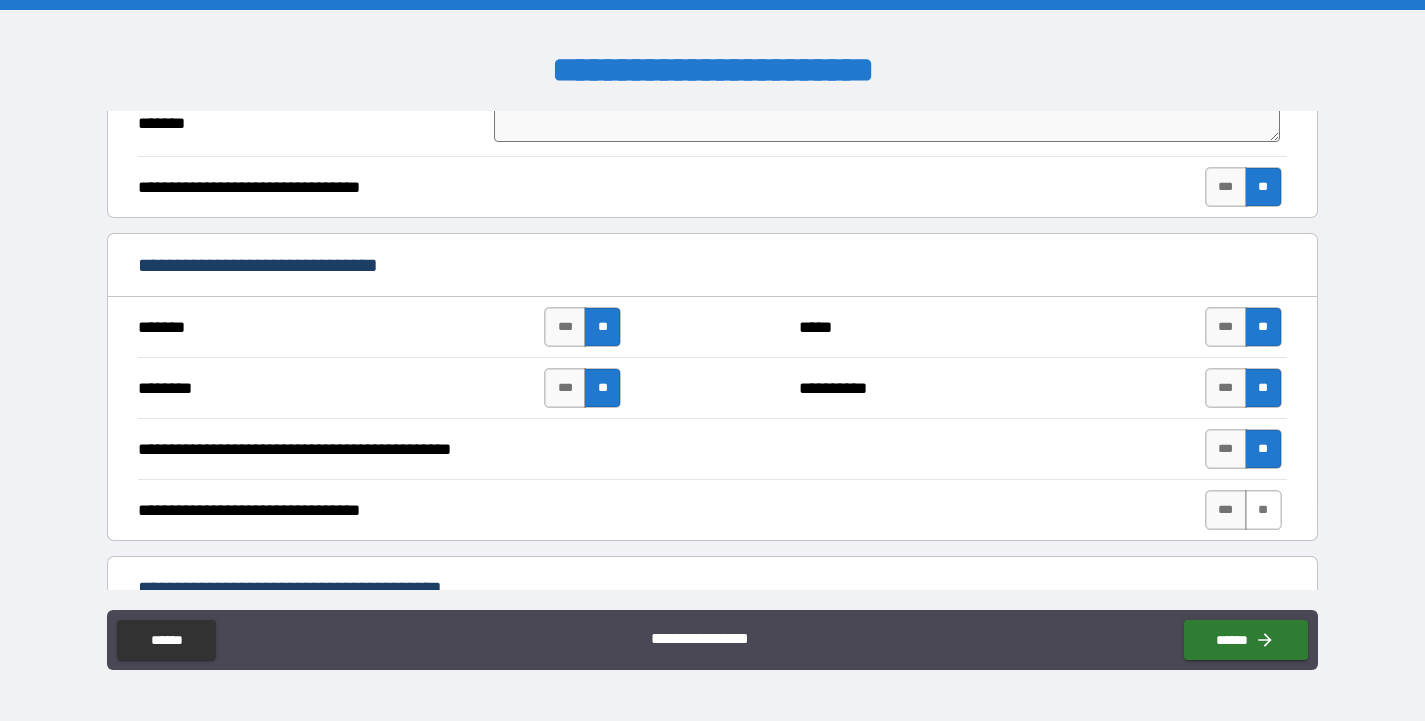 click on "**" at bounding box center (1263, 510) 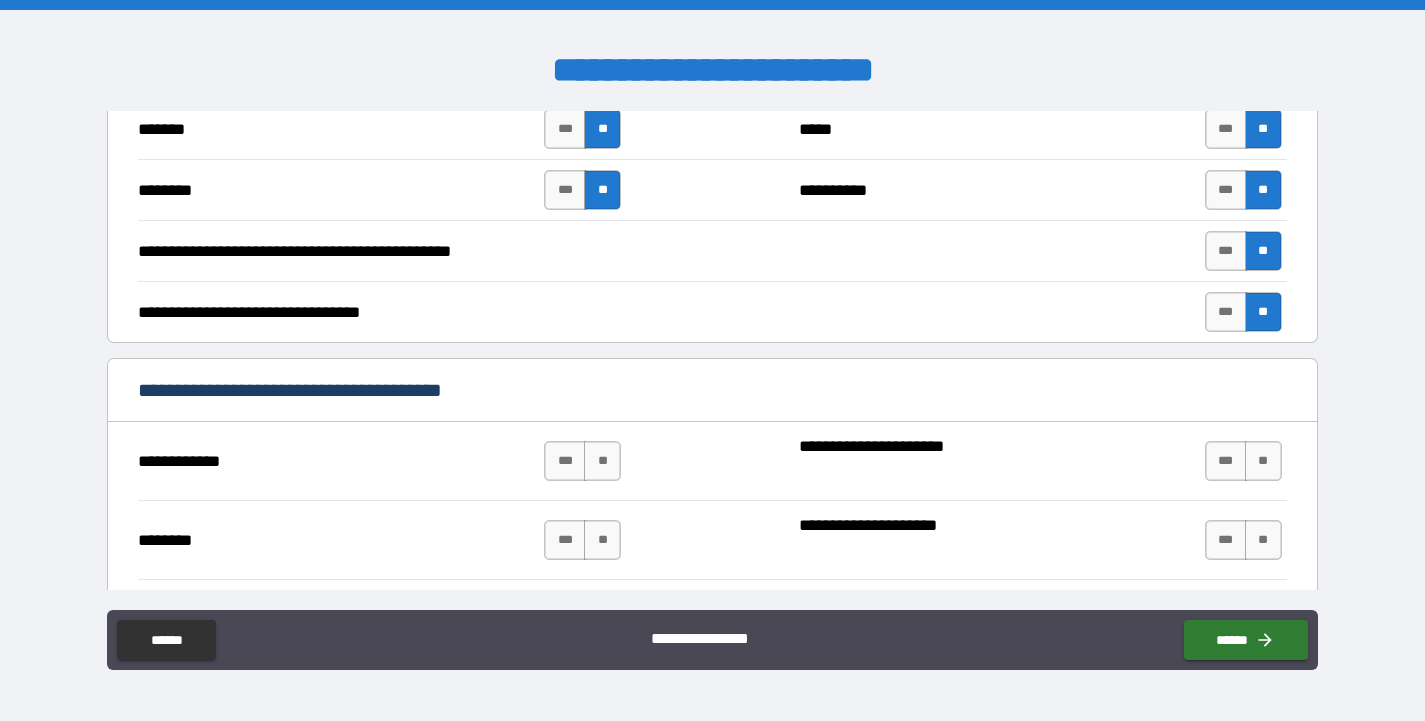 scroll, scrollTop: 1233, scrollLeft: 0, axis: vertical 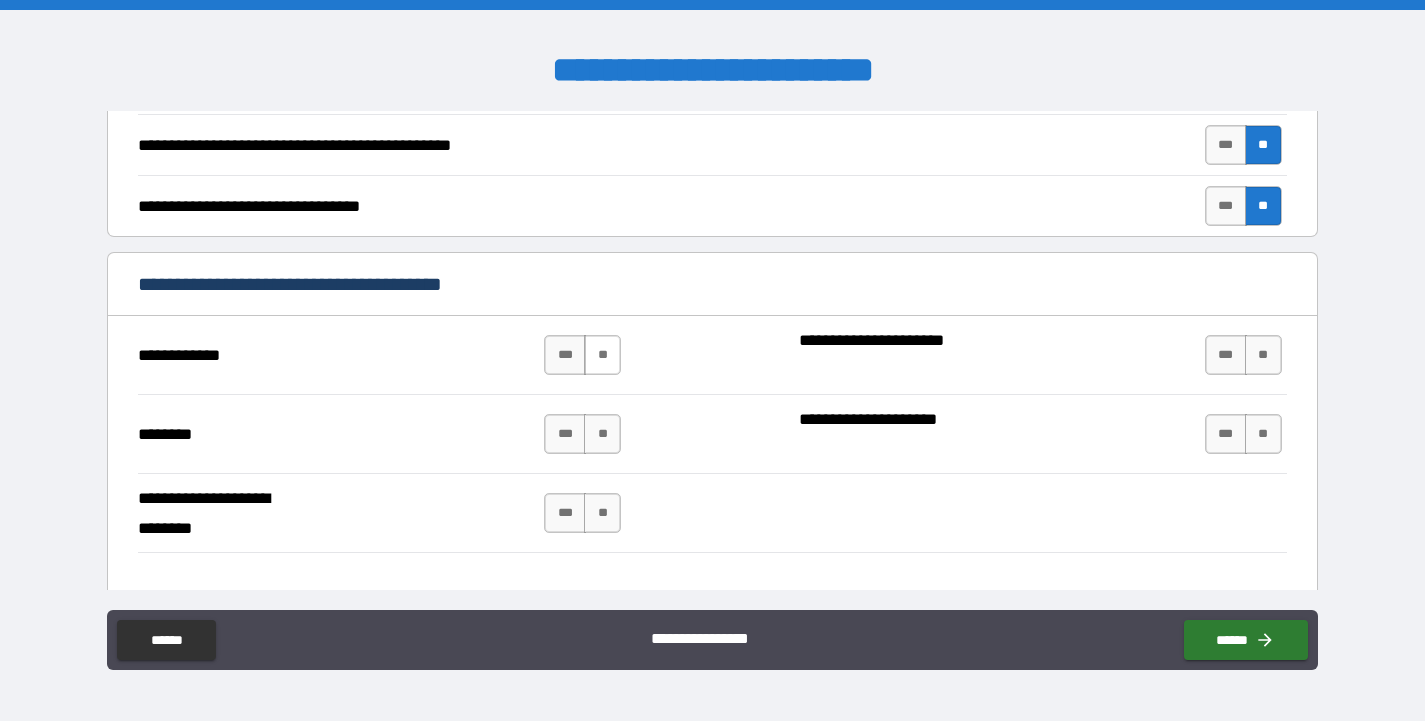 click on "**" at bounding box center [602, 355] 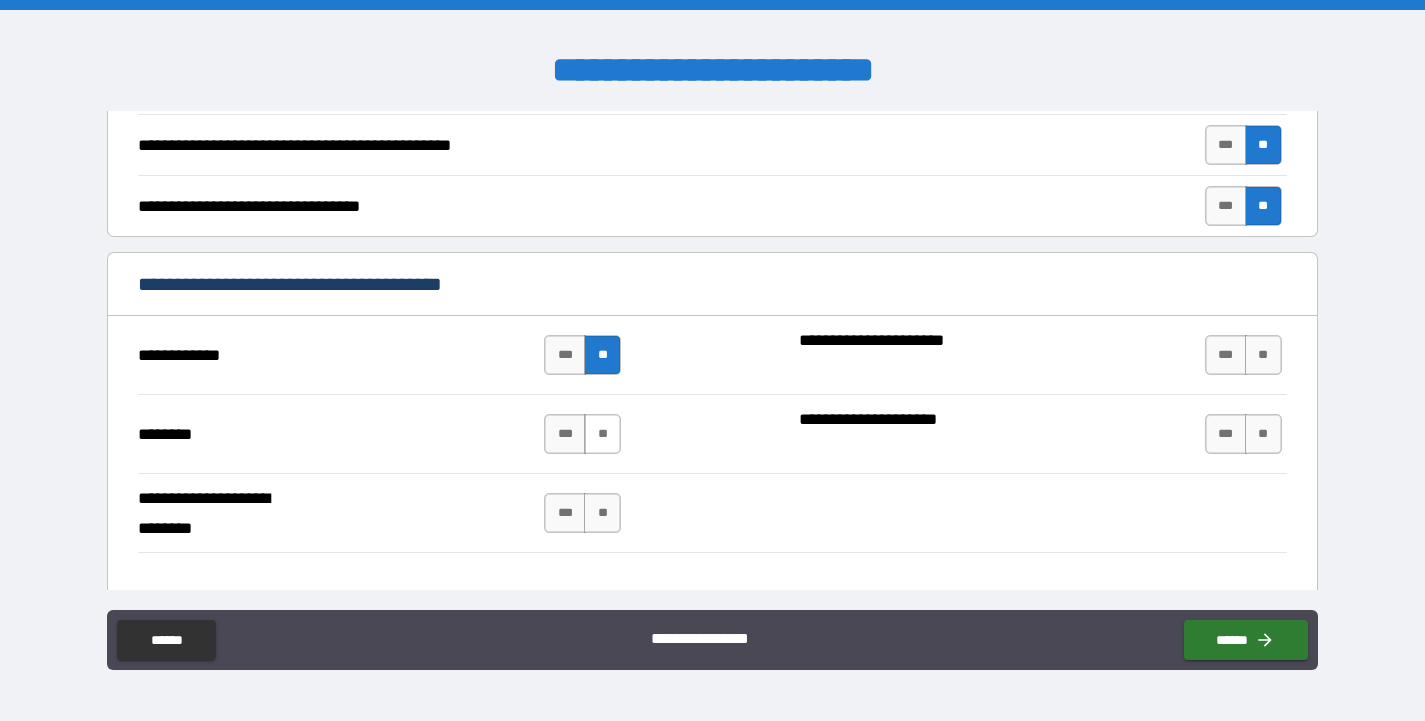 click on "**" at bounding box center (602, 434) 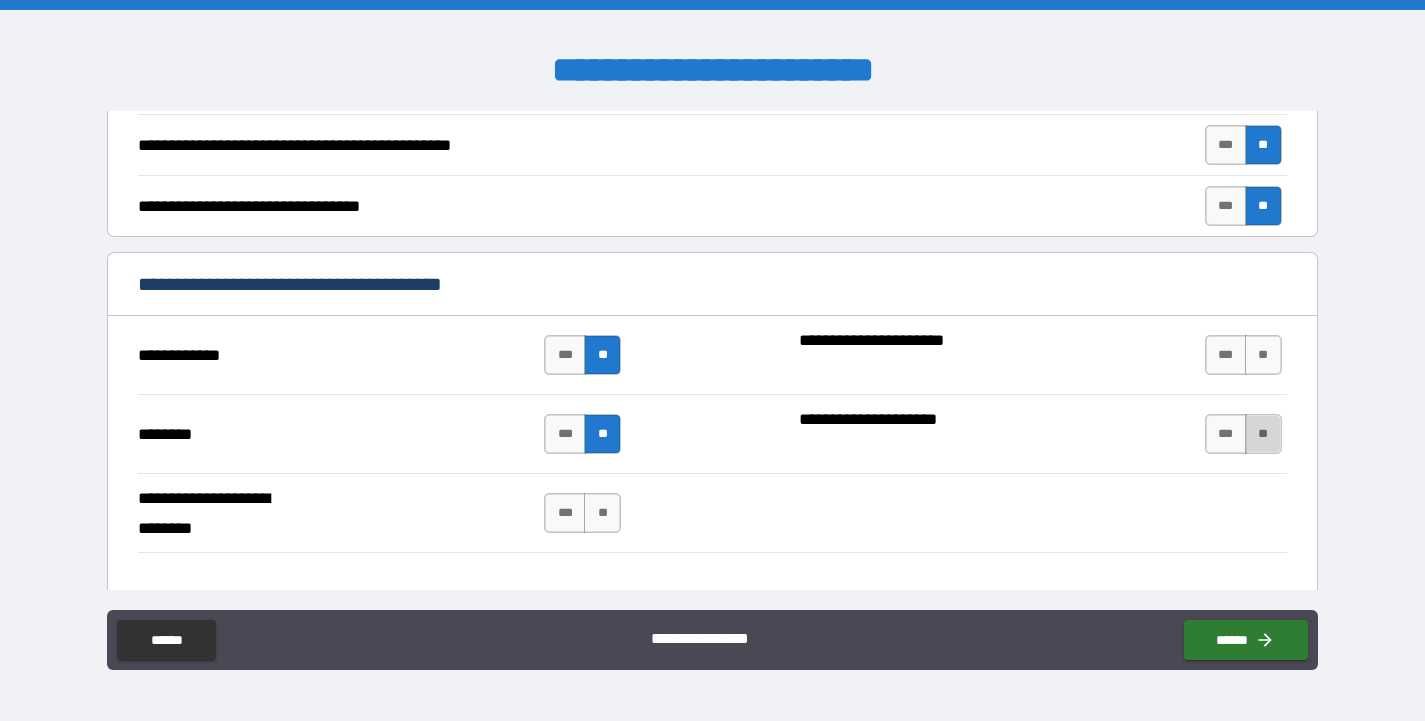 click on "**" at bounding box center (1263, 434) 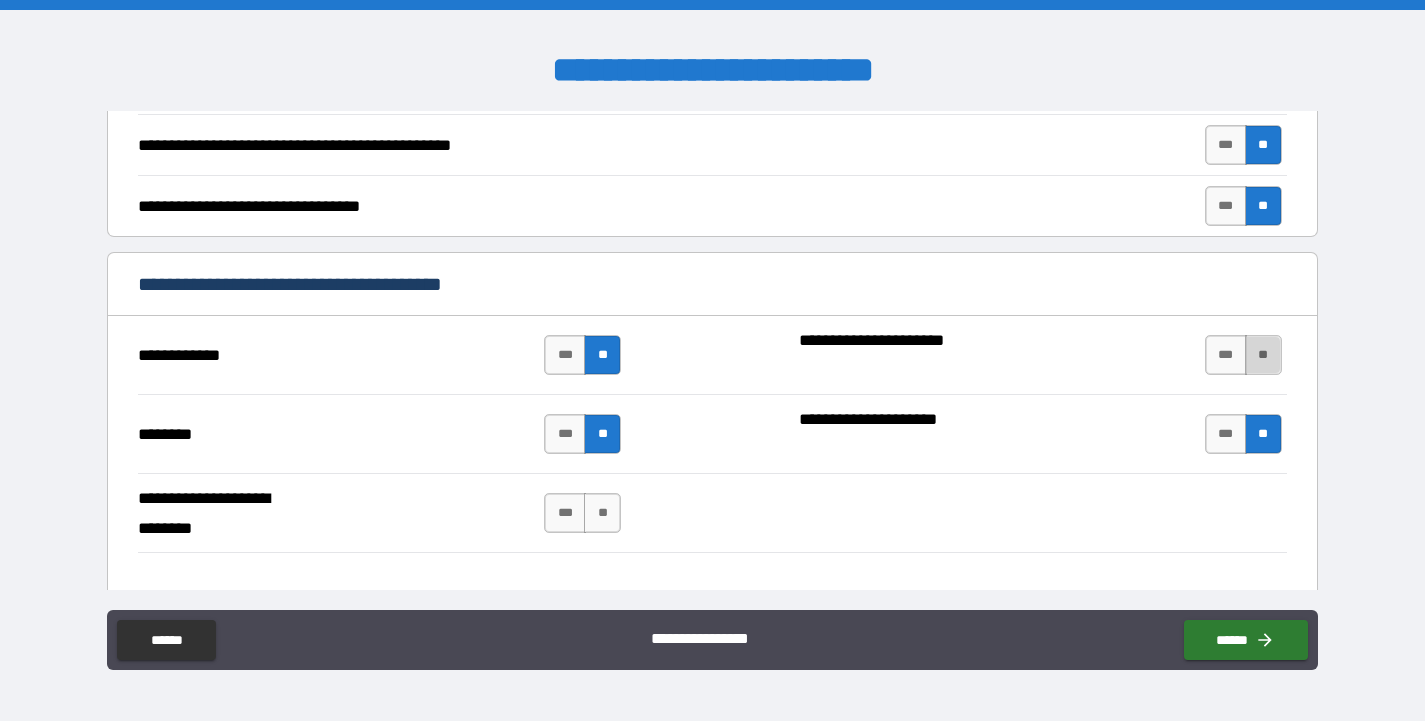 click on "**" at bounding box center (1263, 355) 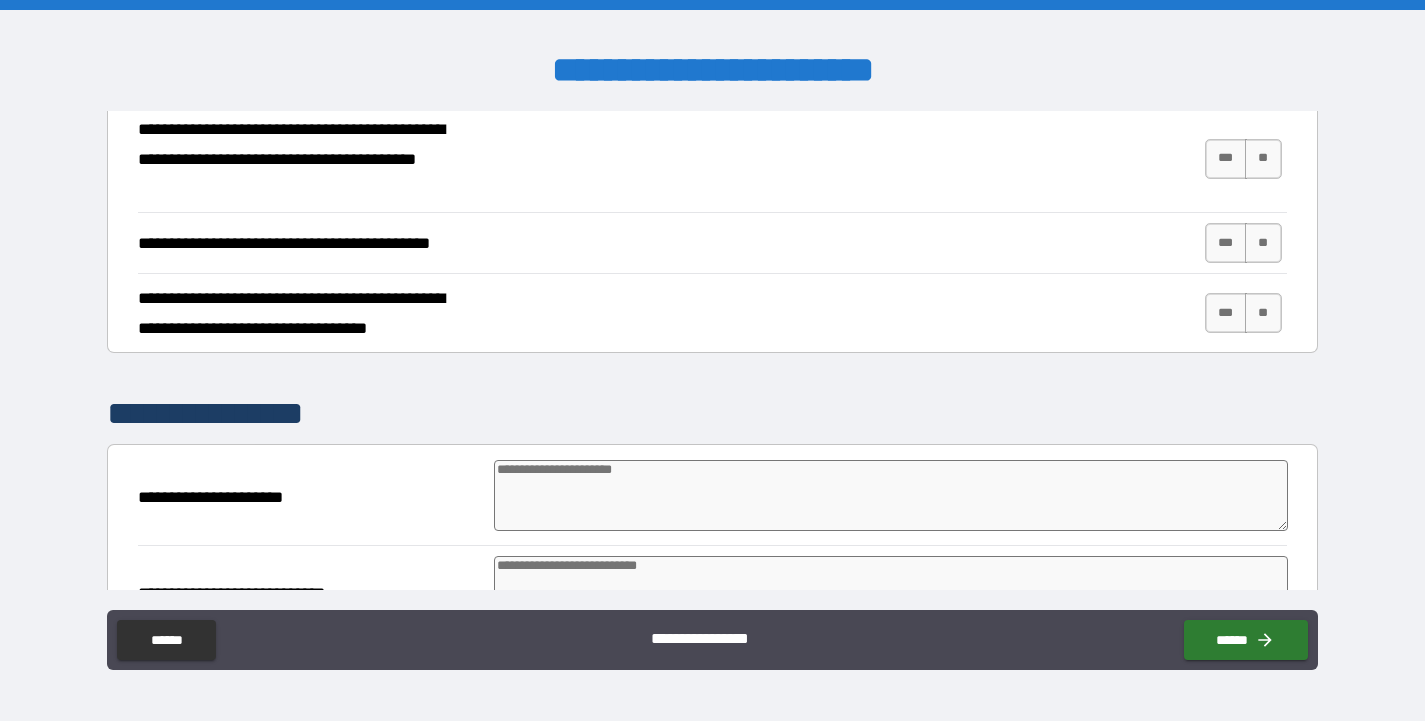 scroll, scrollTop: 1613, scrollLeft: 0, axis: vertical 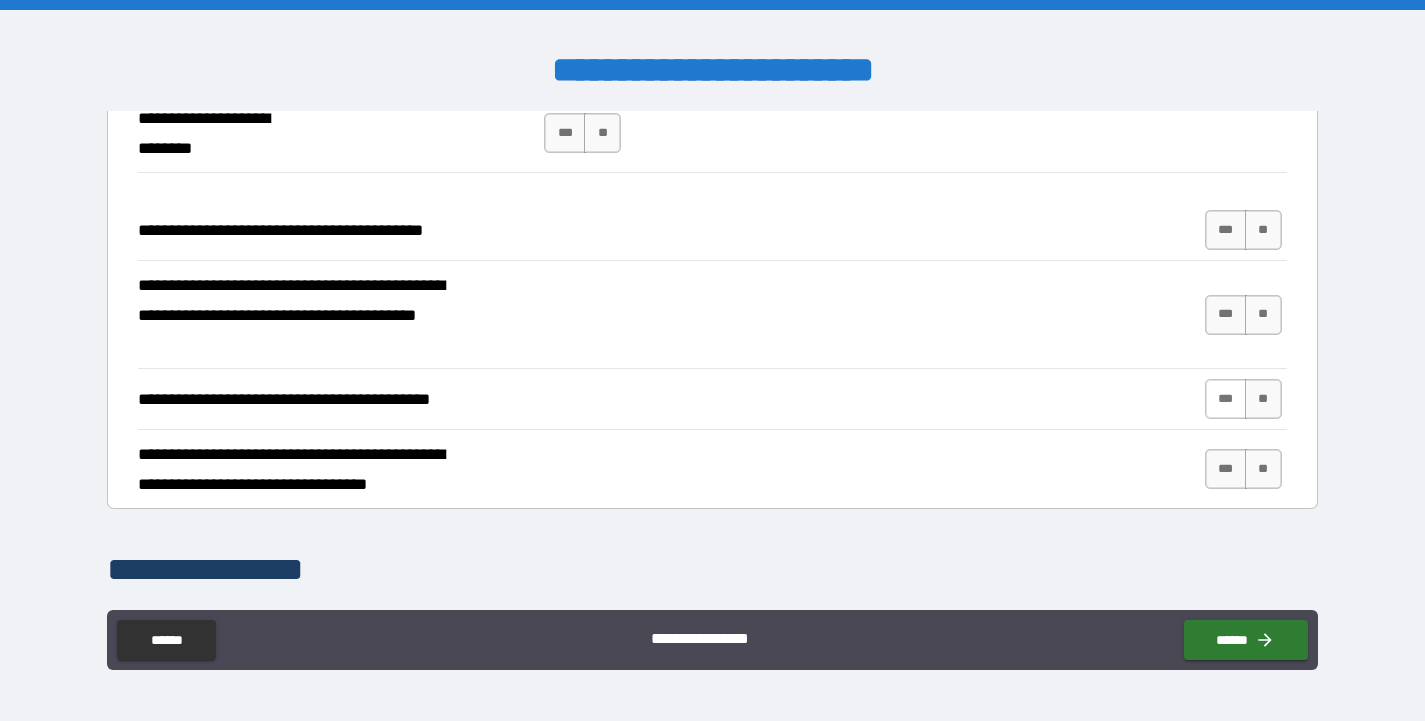 click on "***" at bounding box center [1226, 399] 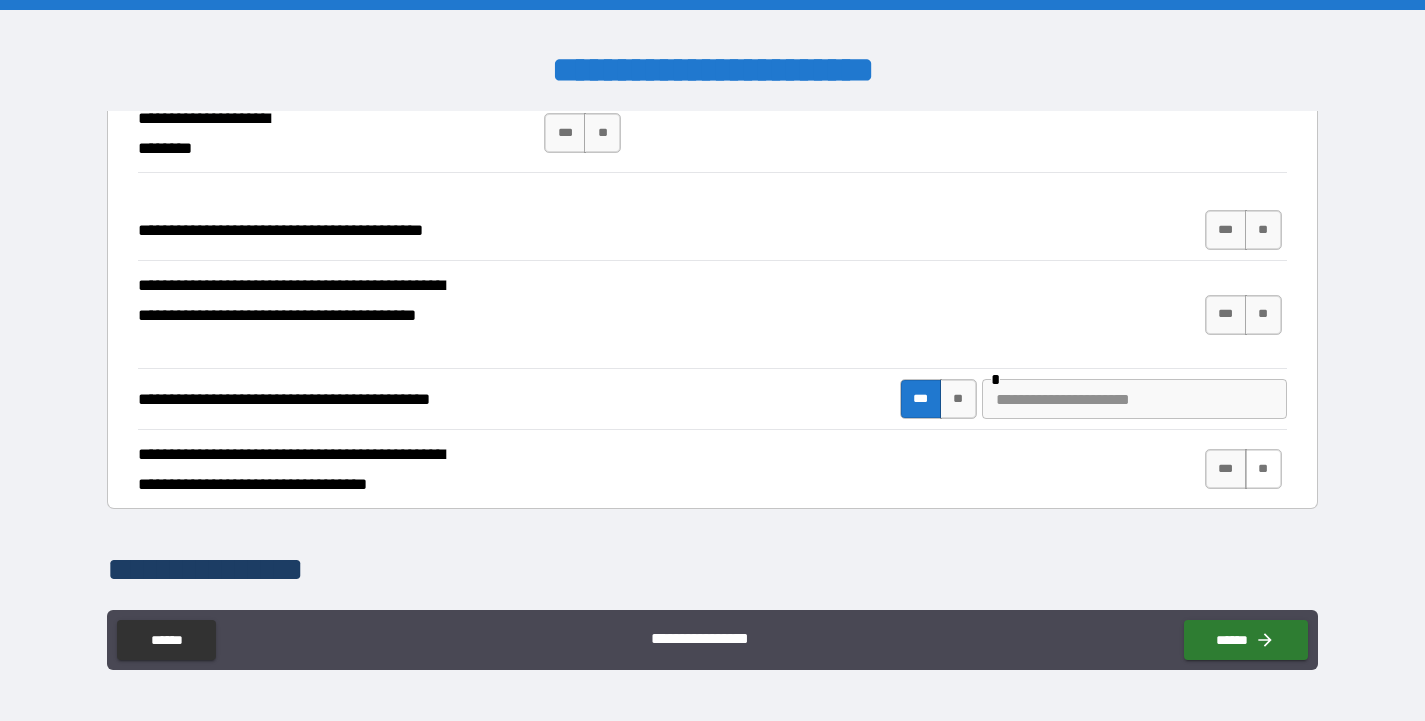 click on "**" at bounding box center [1263, 469] 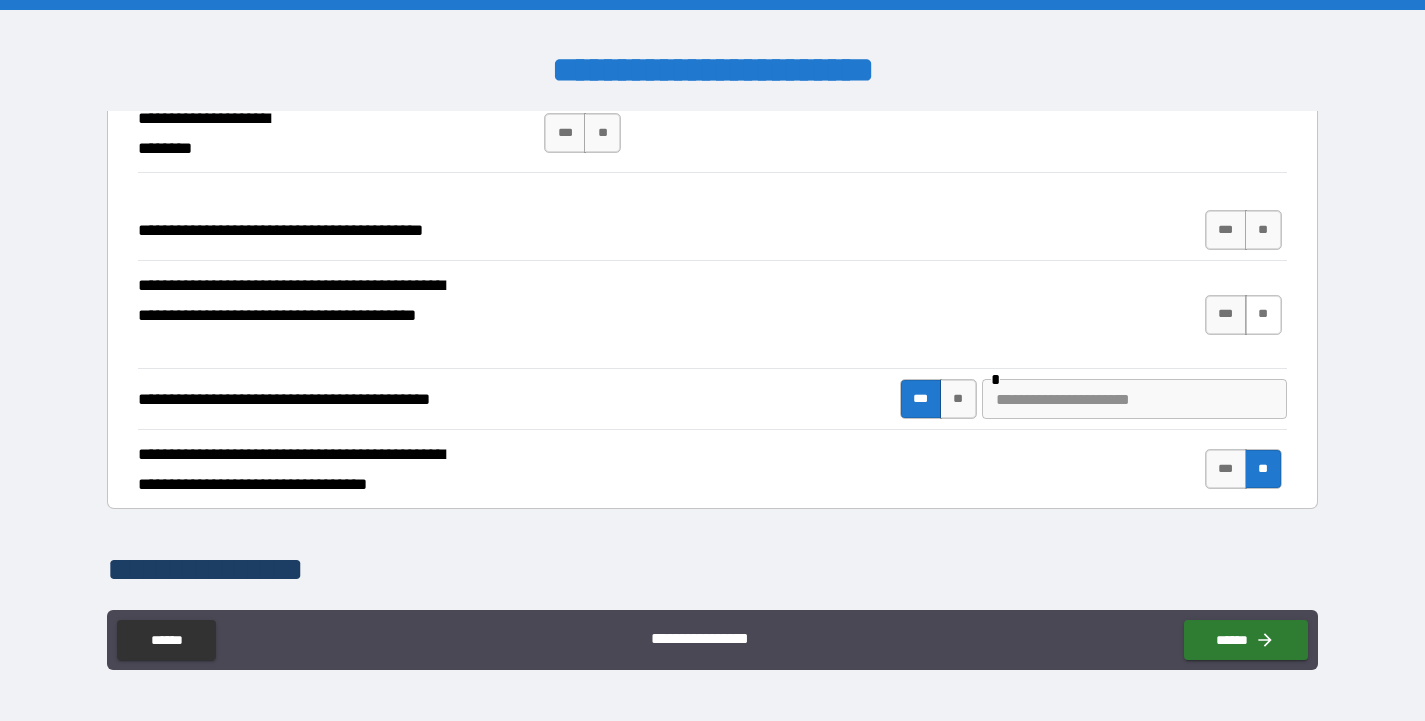 click on "**" at bounding box center [1263, 315] 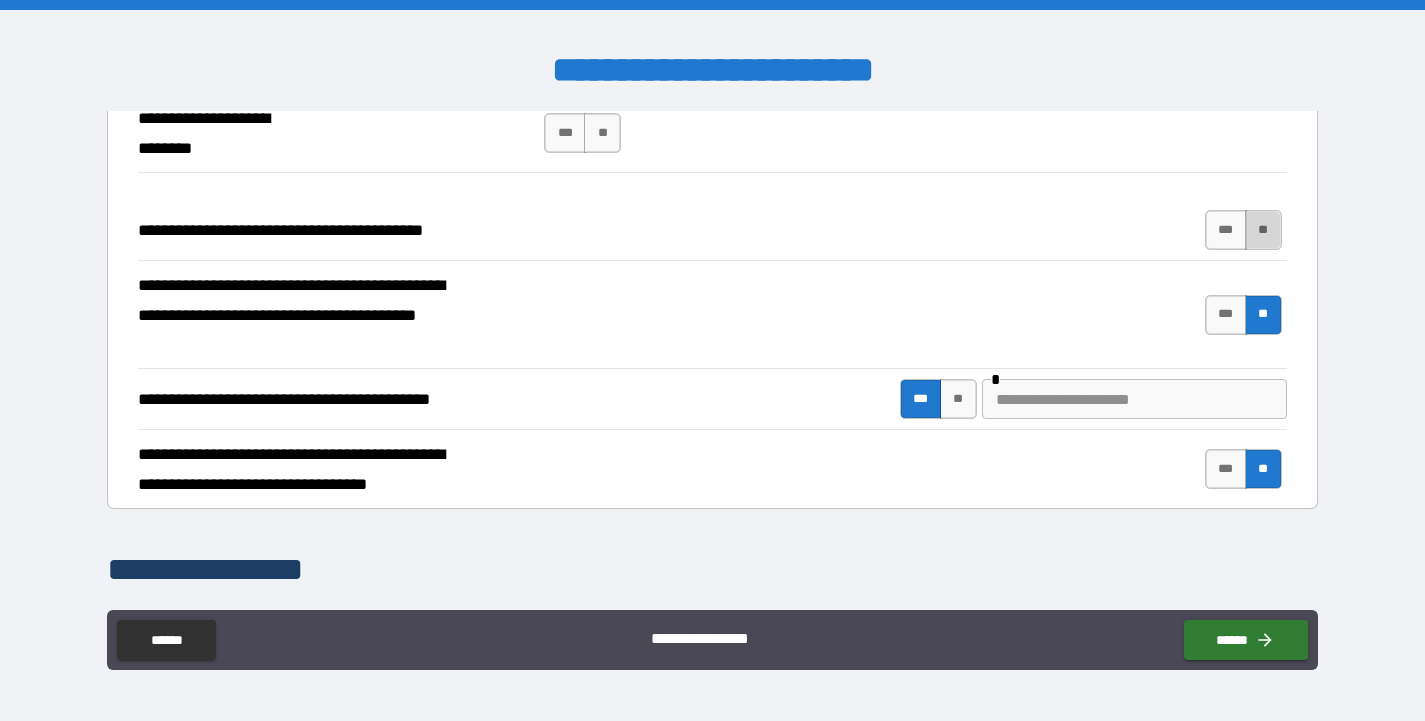 click on "**" at bounding box center (1263, 230) 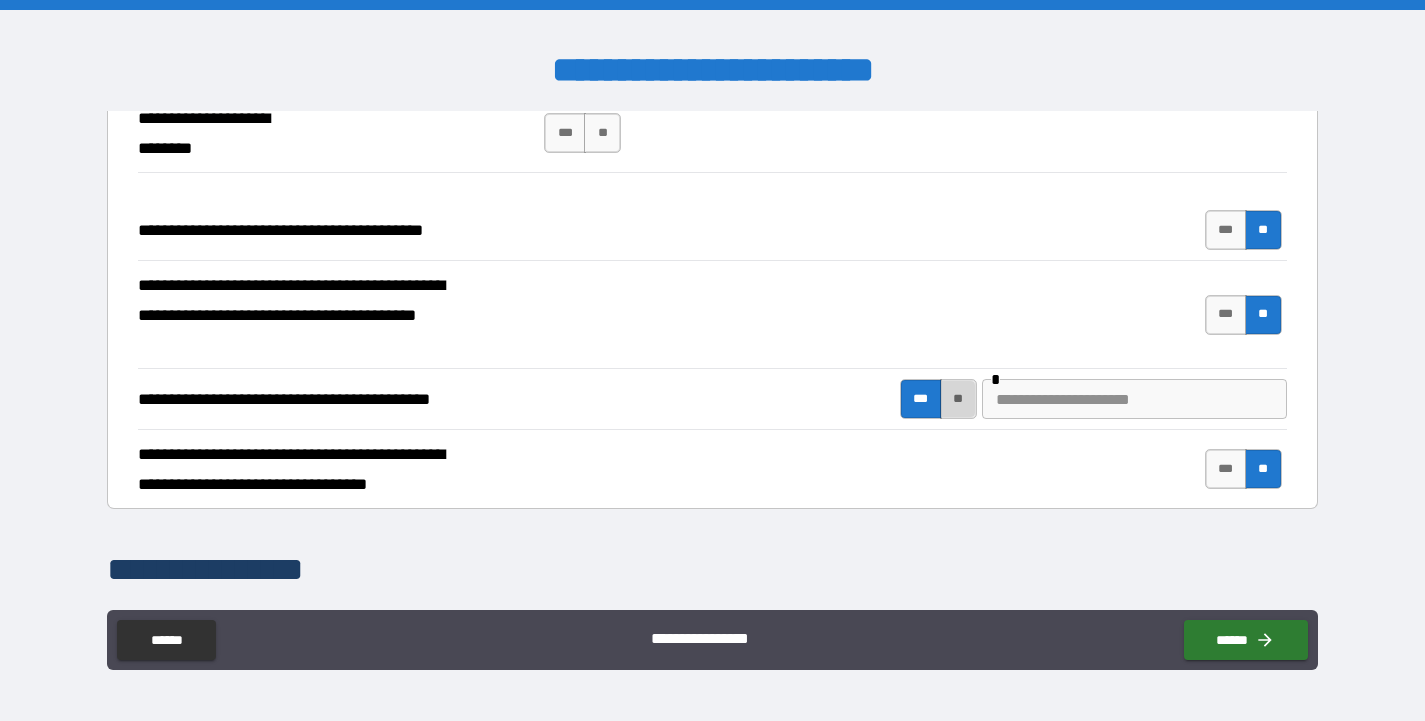 click on "**" at bounding box center (958, 399) 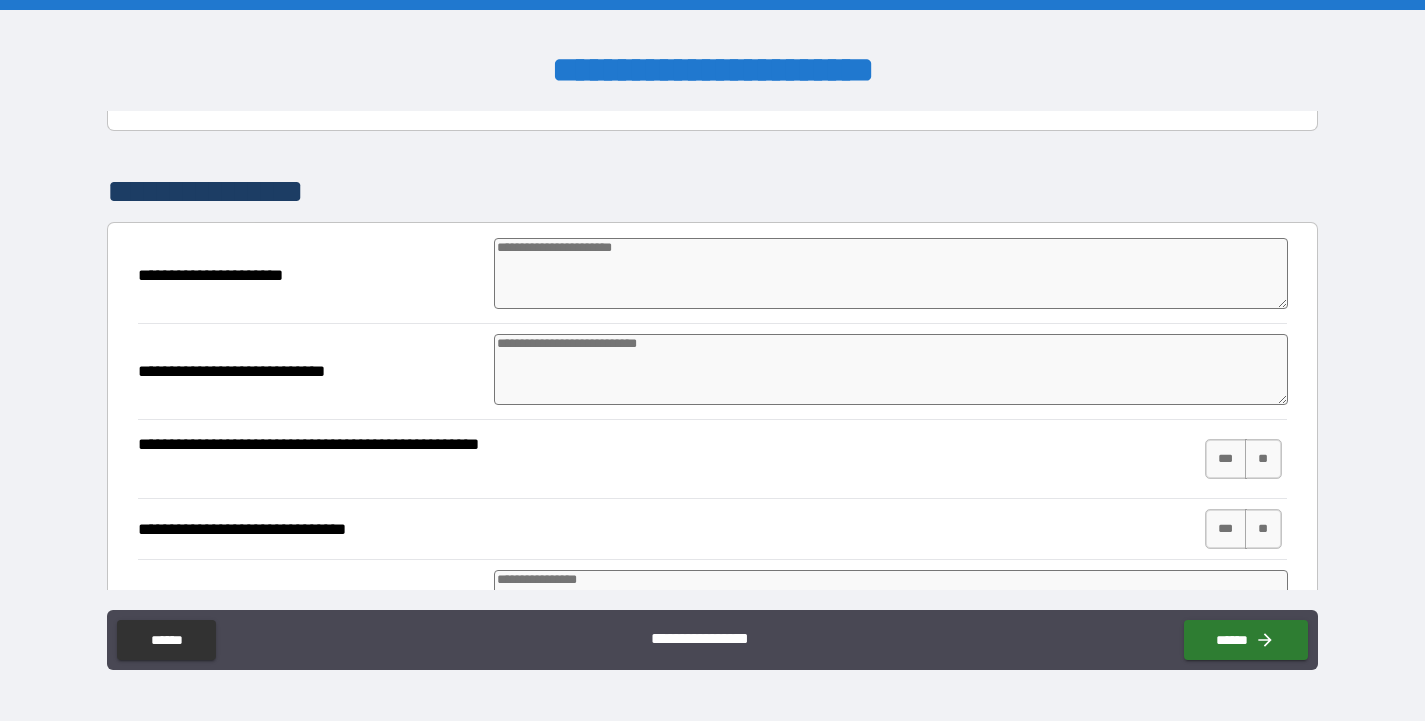 scroll, scrollTop: 1995, scrollLeft: 0, axis: vertical 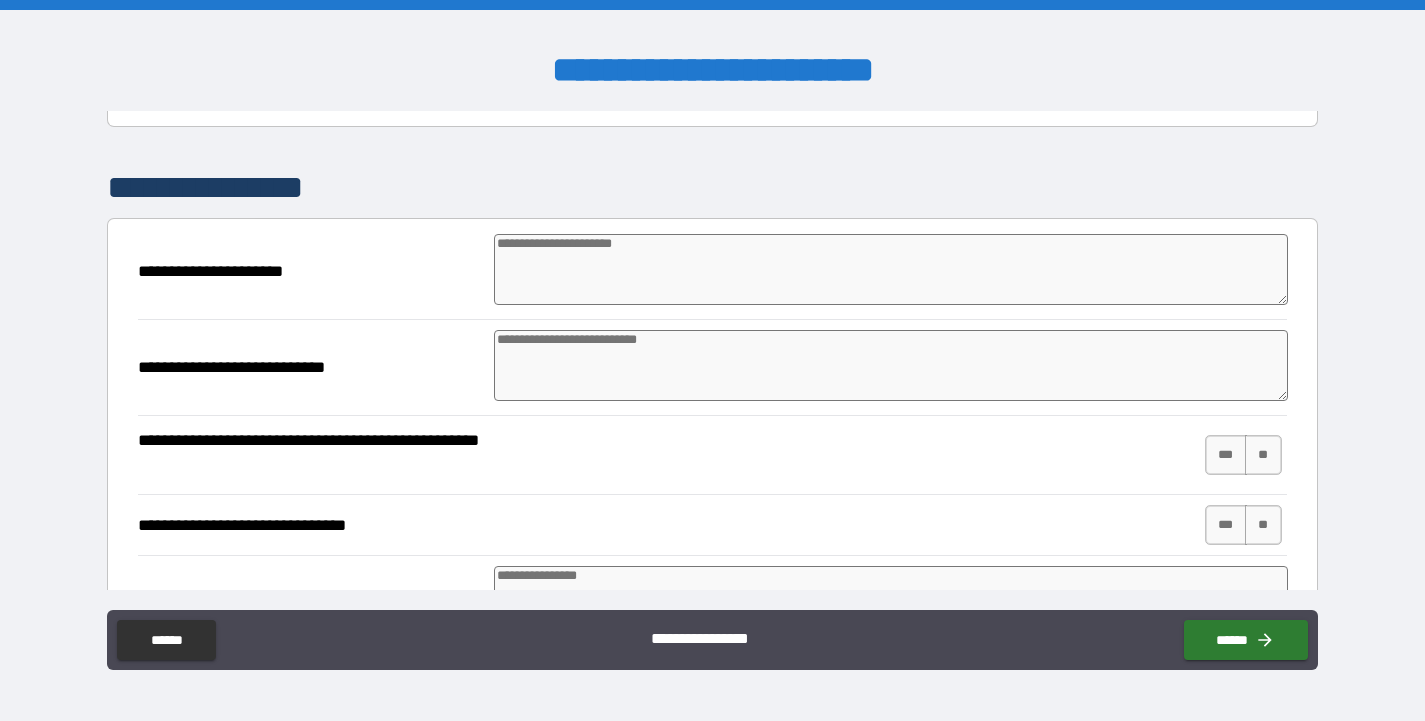 click at bounding box center [891, 269] 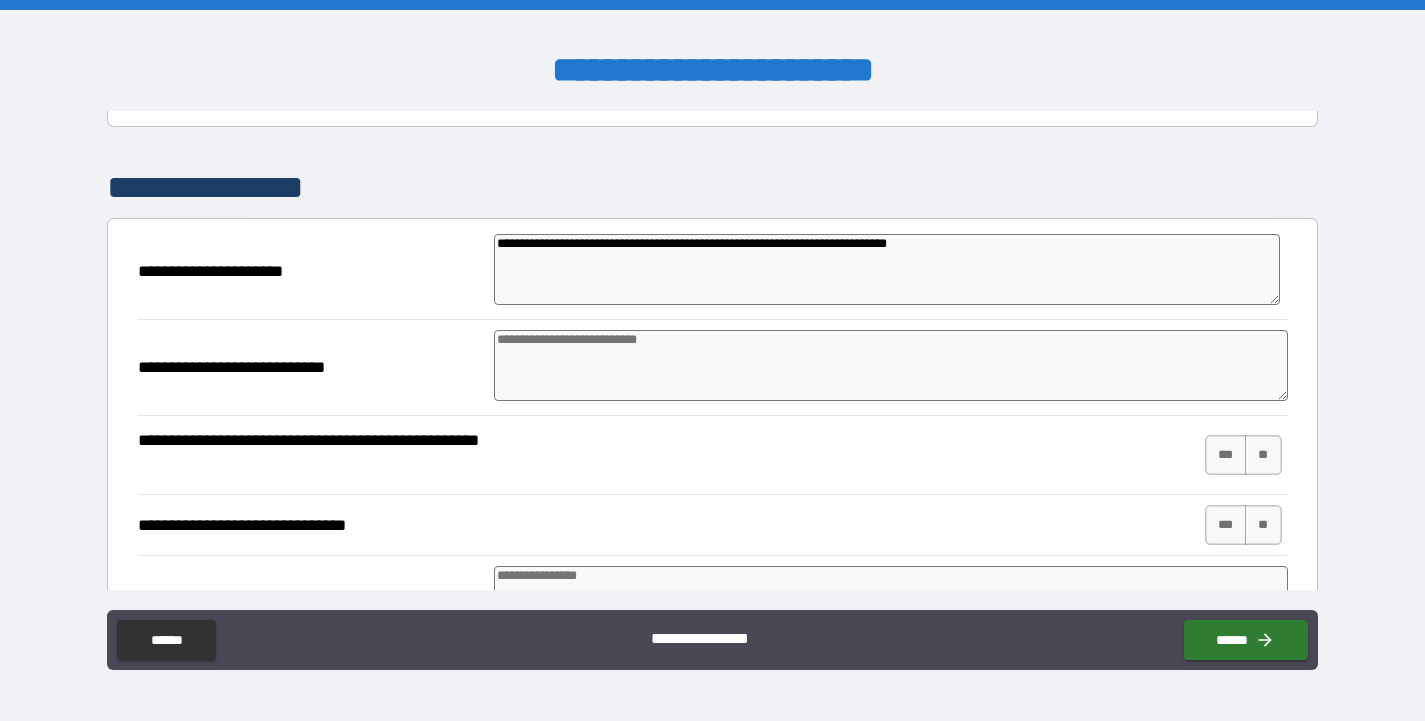 click on "**********" at bounding box center (887, 269) 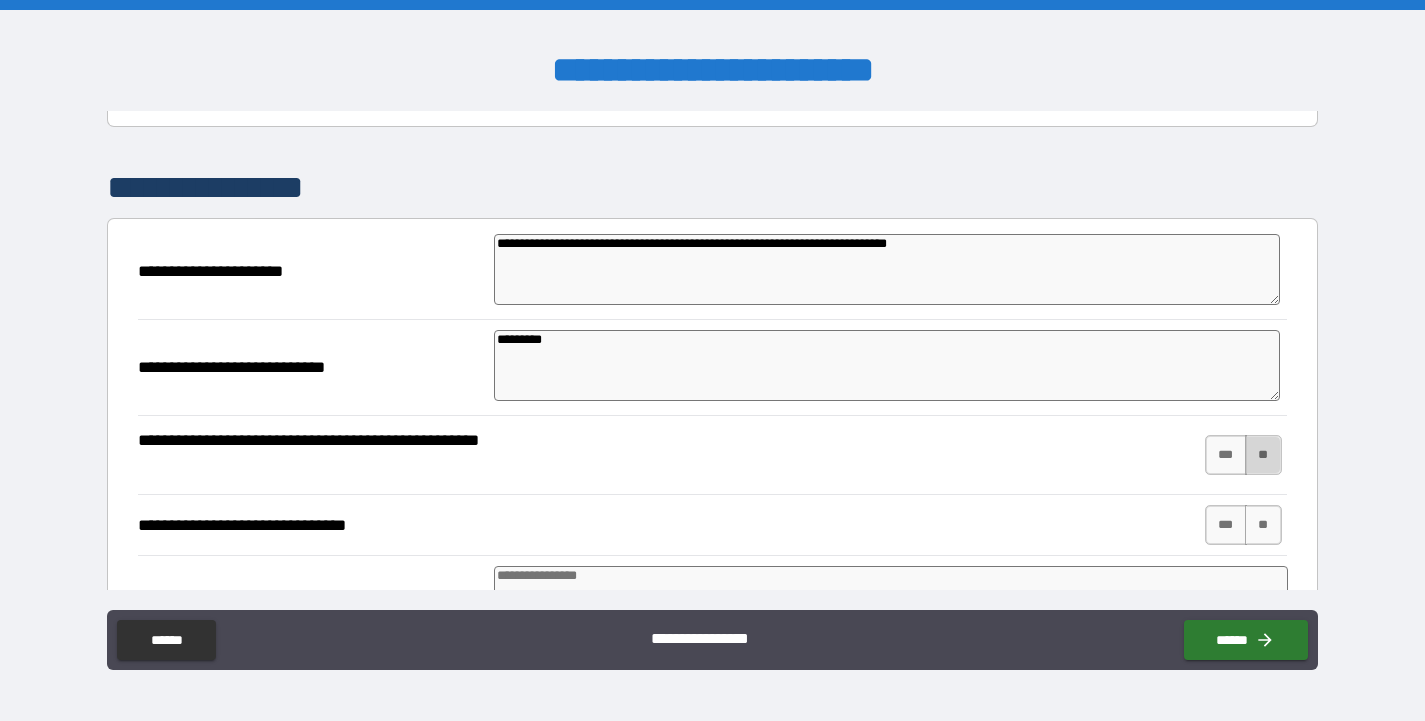 click on "**" at bounding box center (1263, 455) 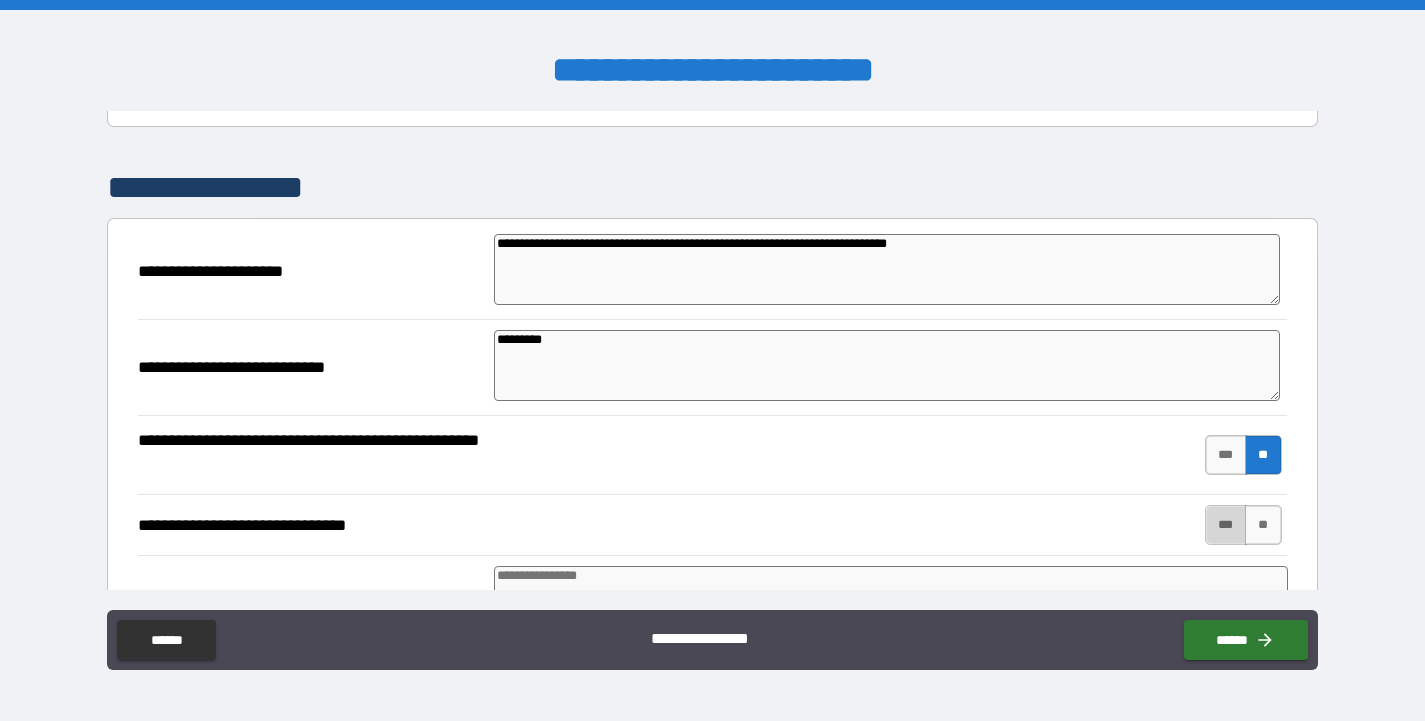 click on "***" at bounding box center (1226, 525) 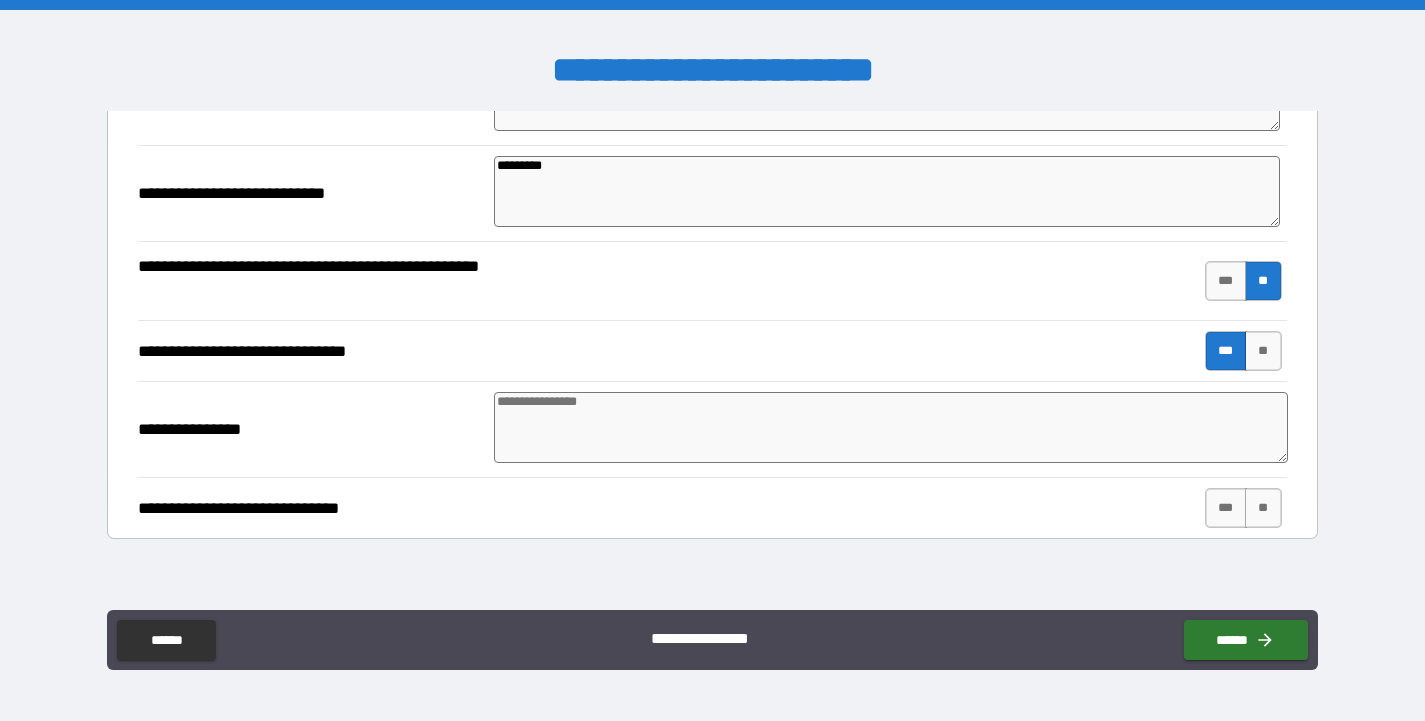 scroll, scrollTop: 2356, scrollLeft: 0, axis: vertical 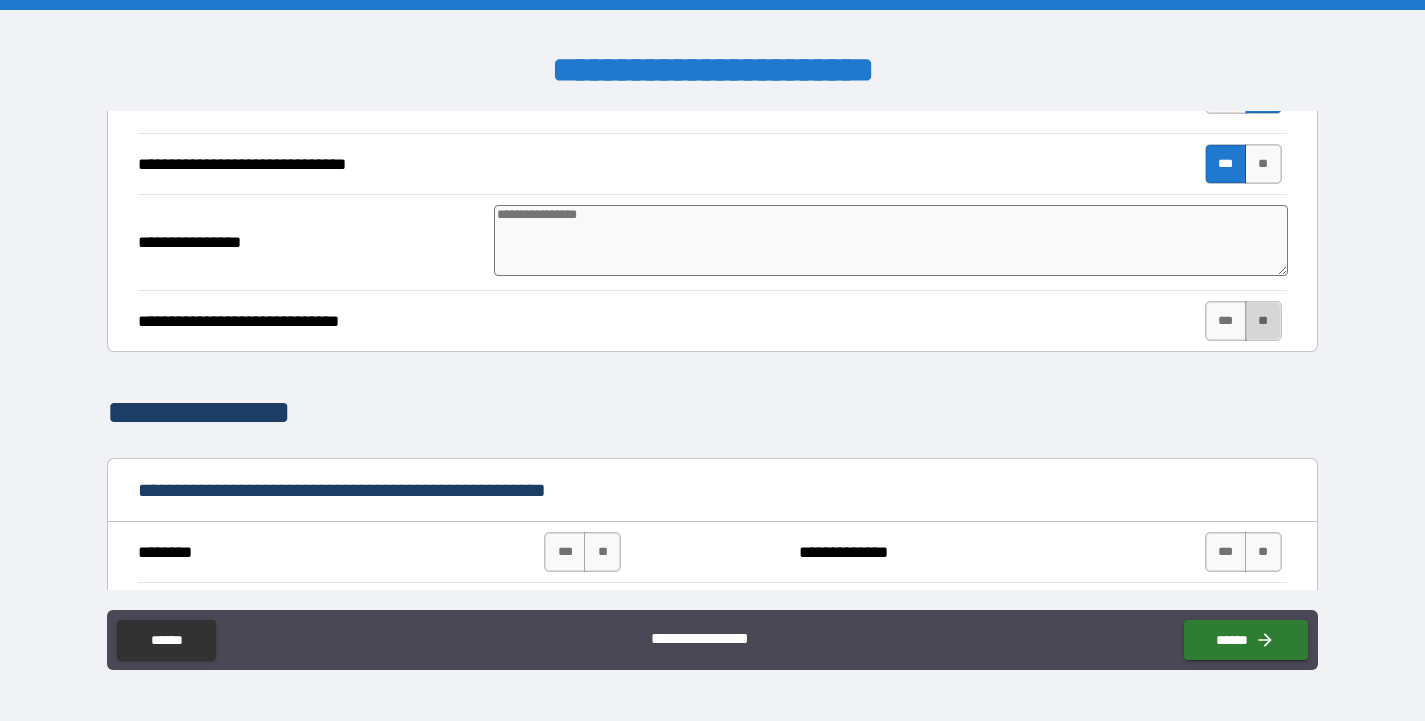click on "**" at bounding box center (1263, 321) 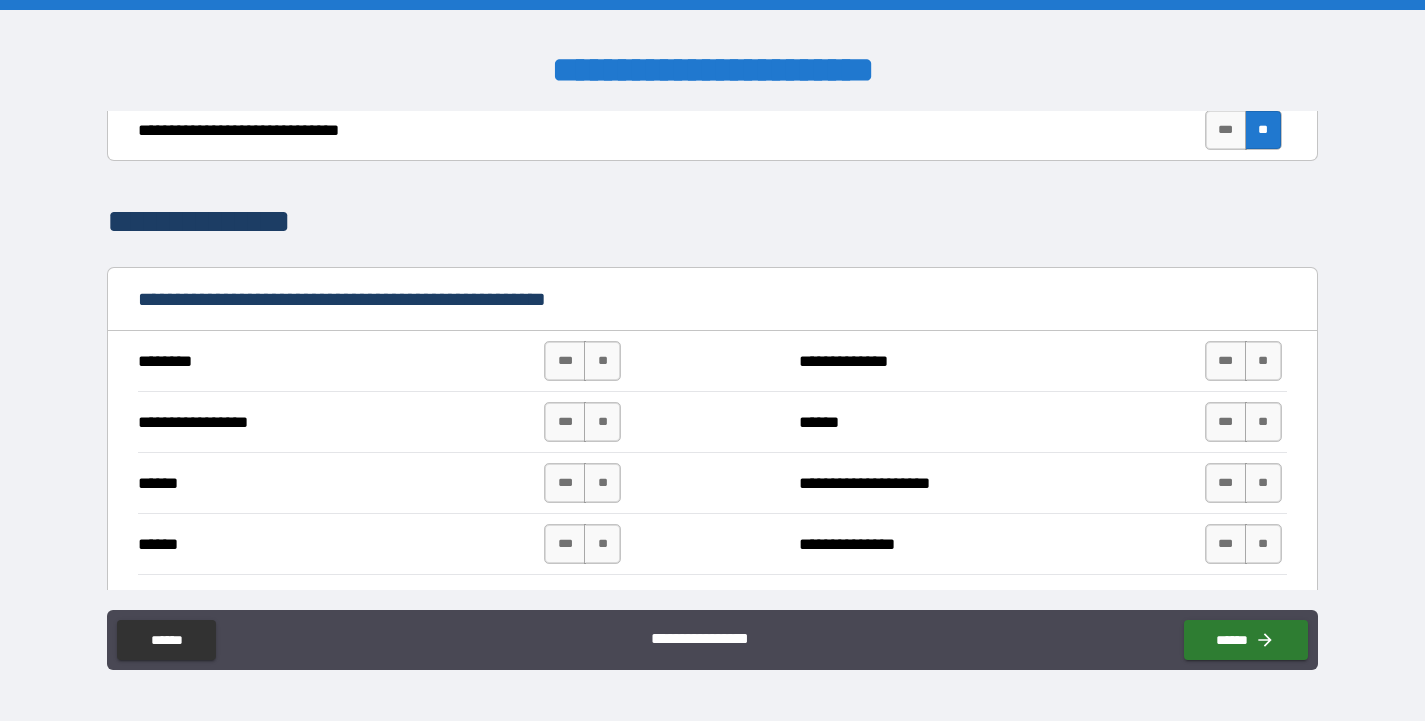scroll, scrollTop: 2616, scrollLeft: 0, axis: vertical 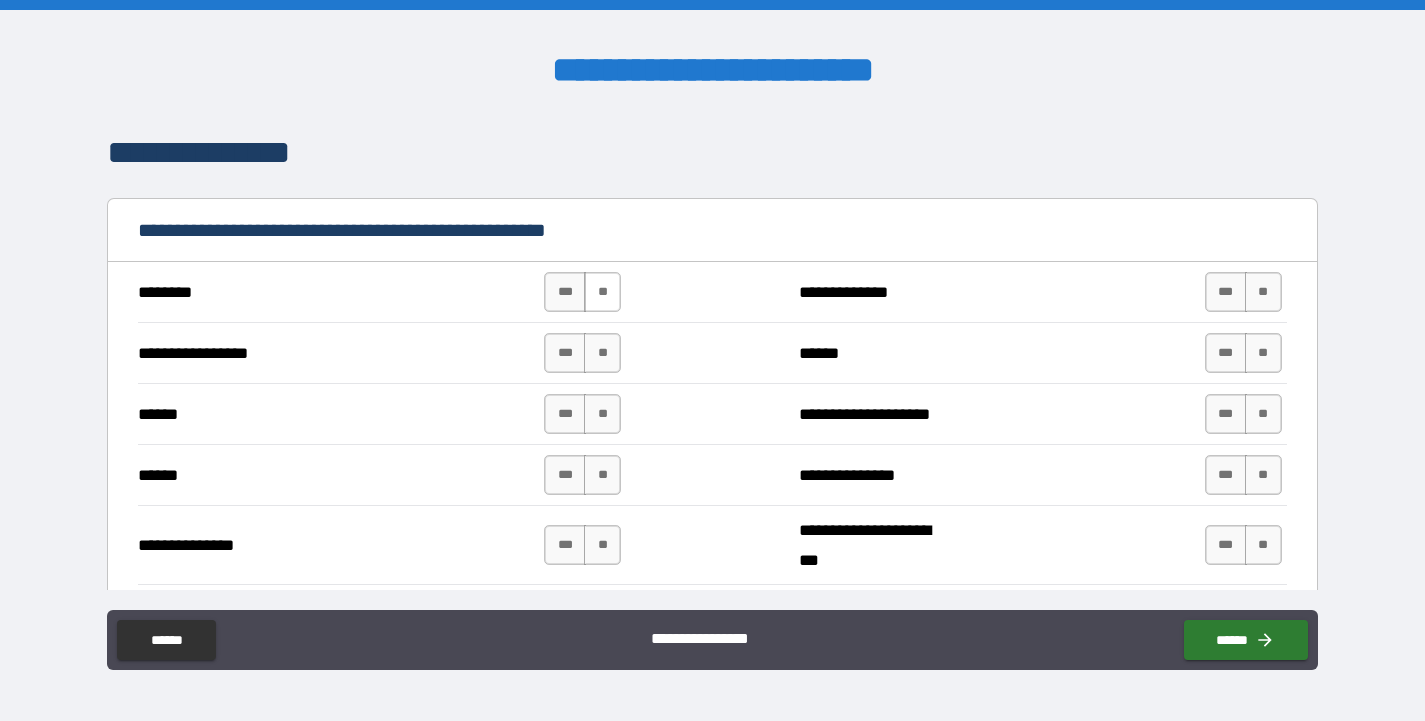click on "**" at bounding box center [602, 292] 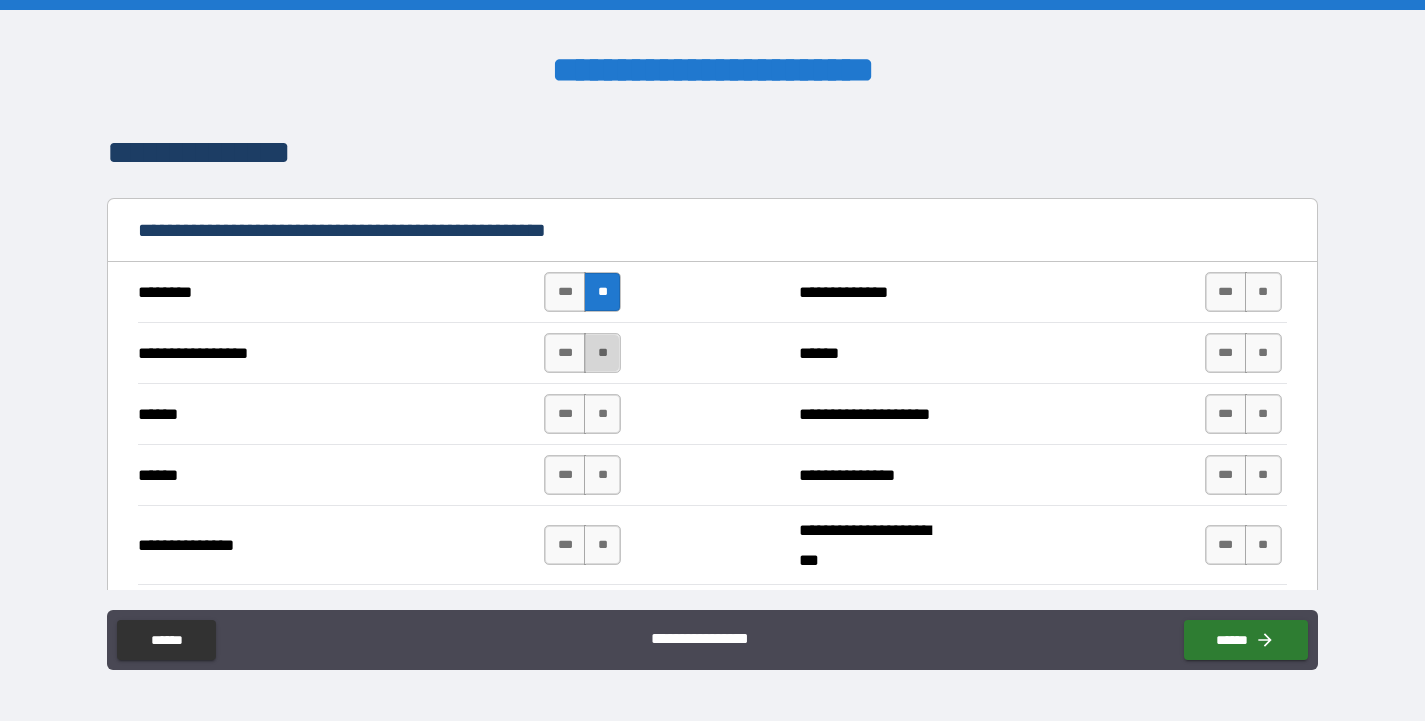 click on "**" at bounding box center (602, 353) 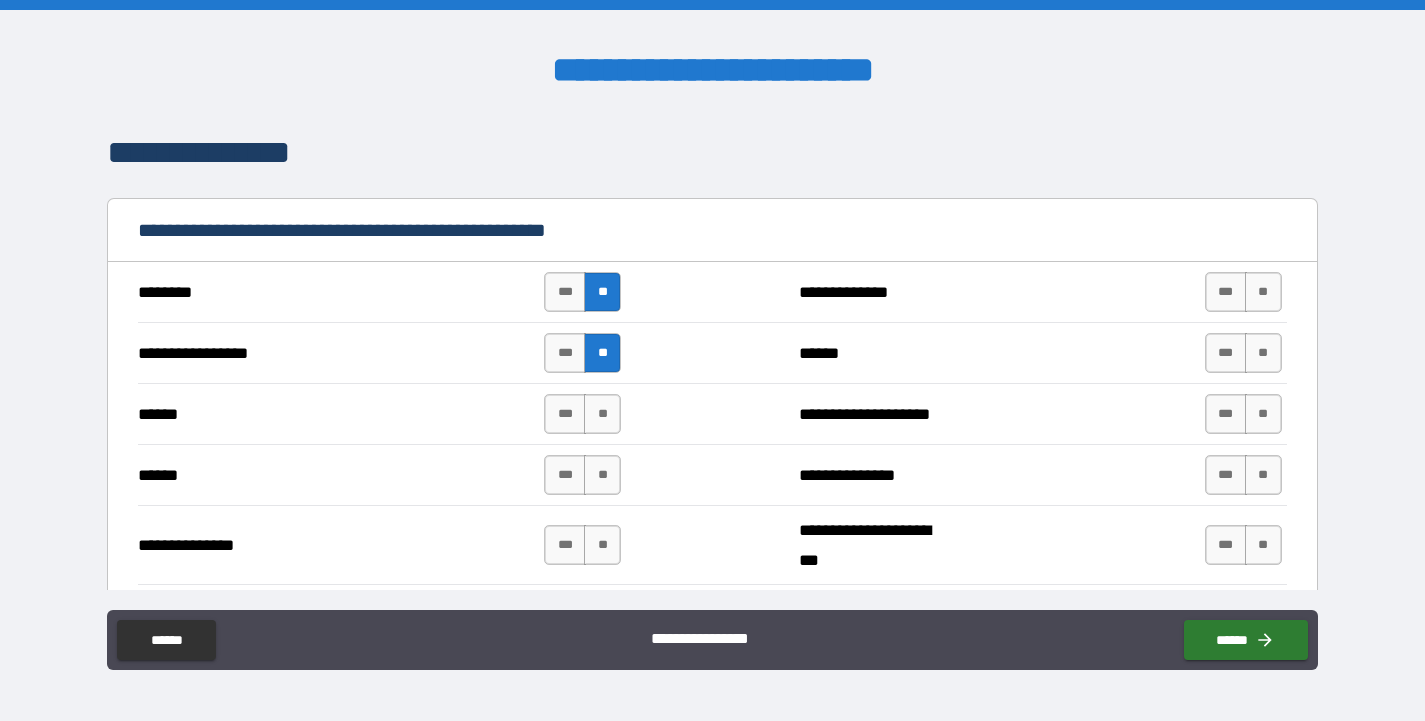 click on "**********" at bounding box center [712, 413] 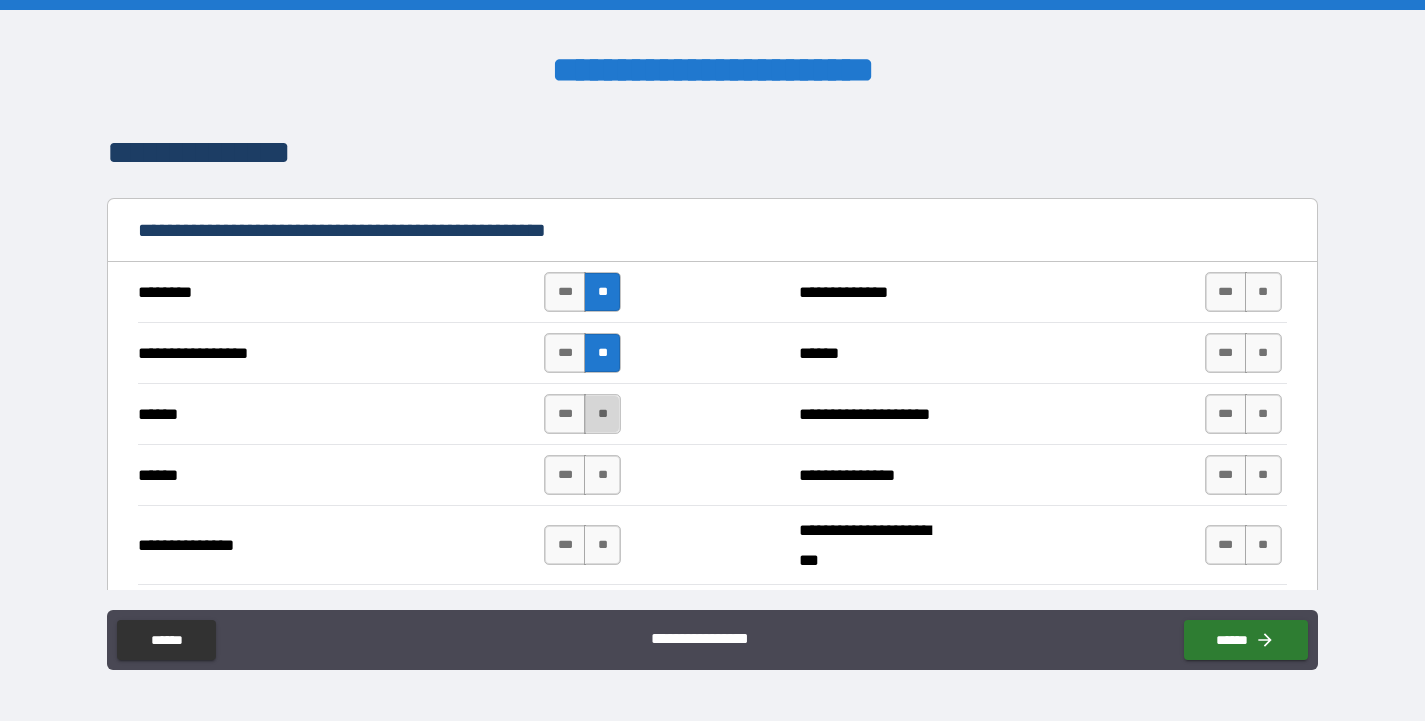 drag, startPoint x: 602, startPoint y: 421, endPoint x: 599, endPoint y: 432, distance: 11.401754 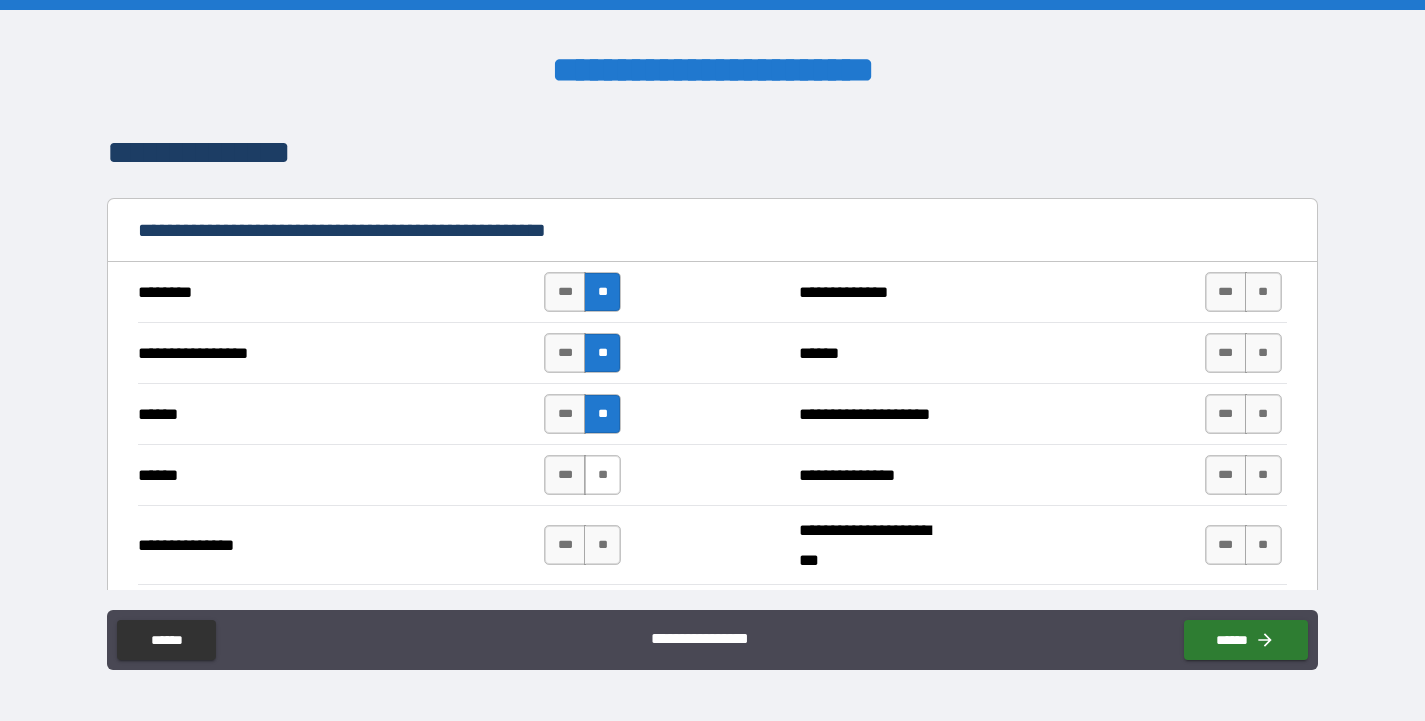 click on "**" at bounding box center [602, 475] 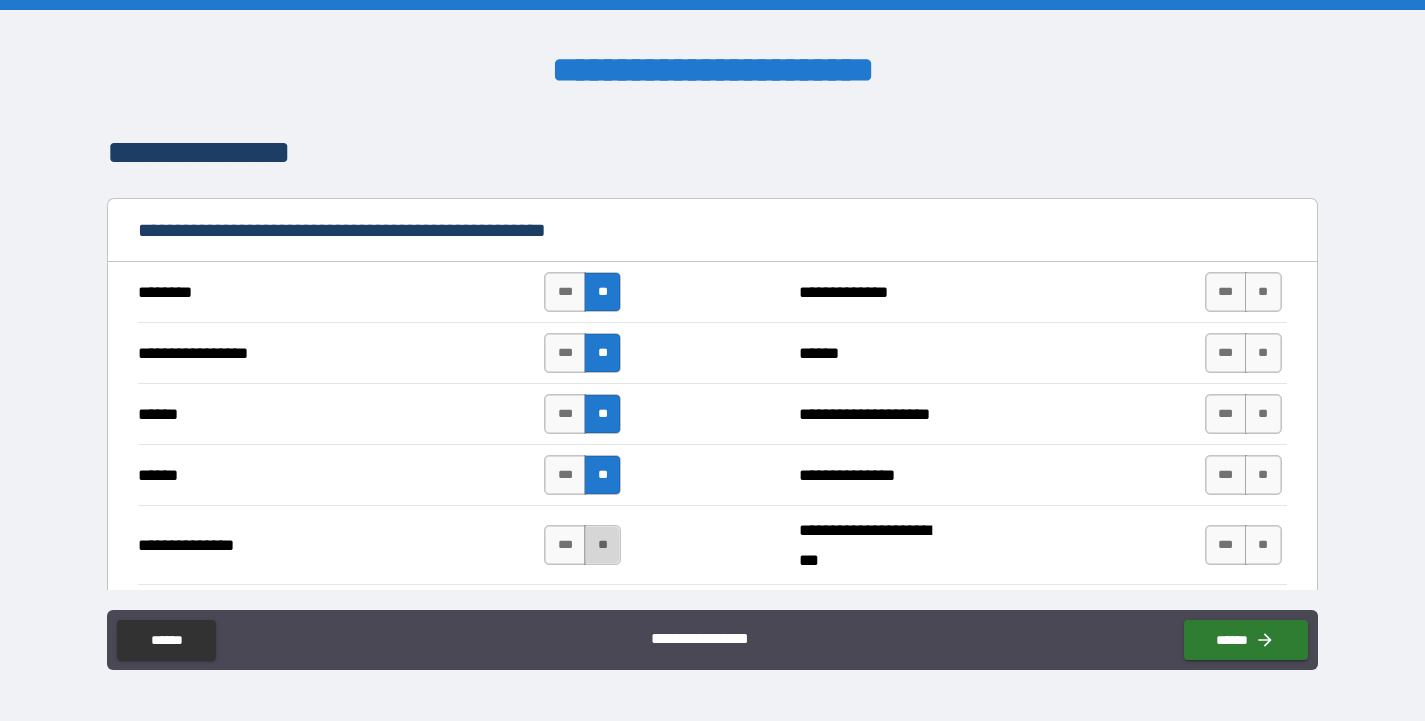 click on "**" at bounding box center [602, 545] 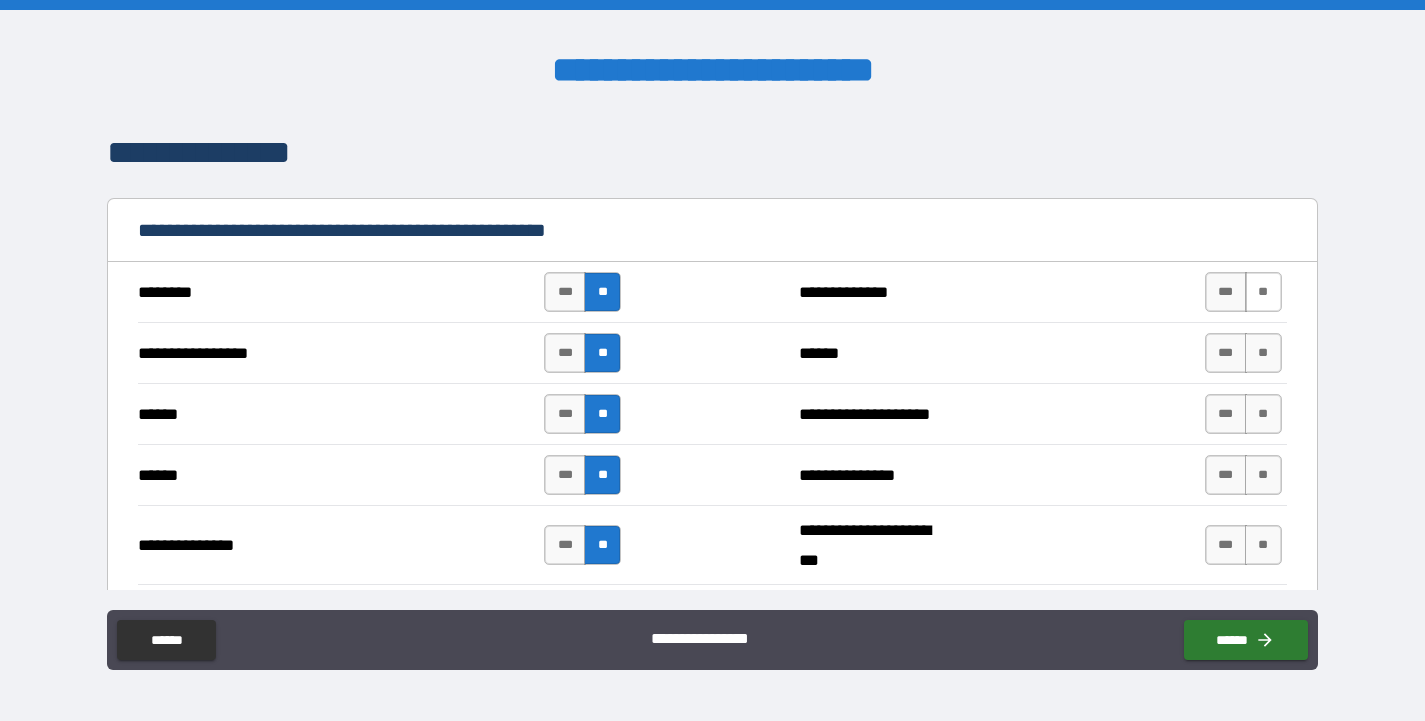 click on "**" at bounding box center [1263, 292] 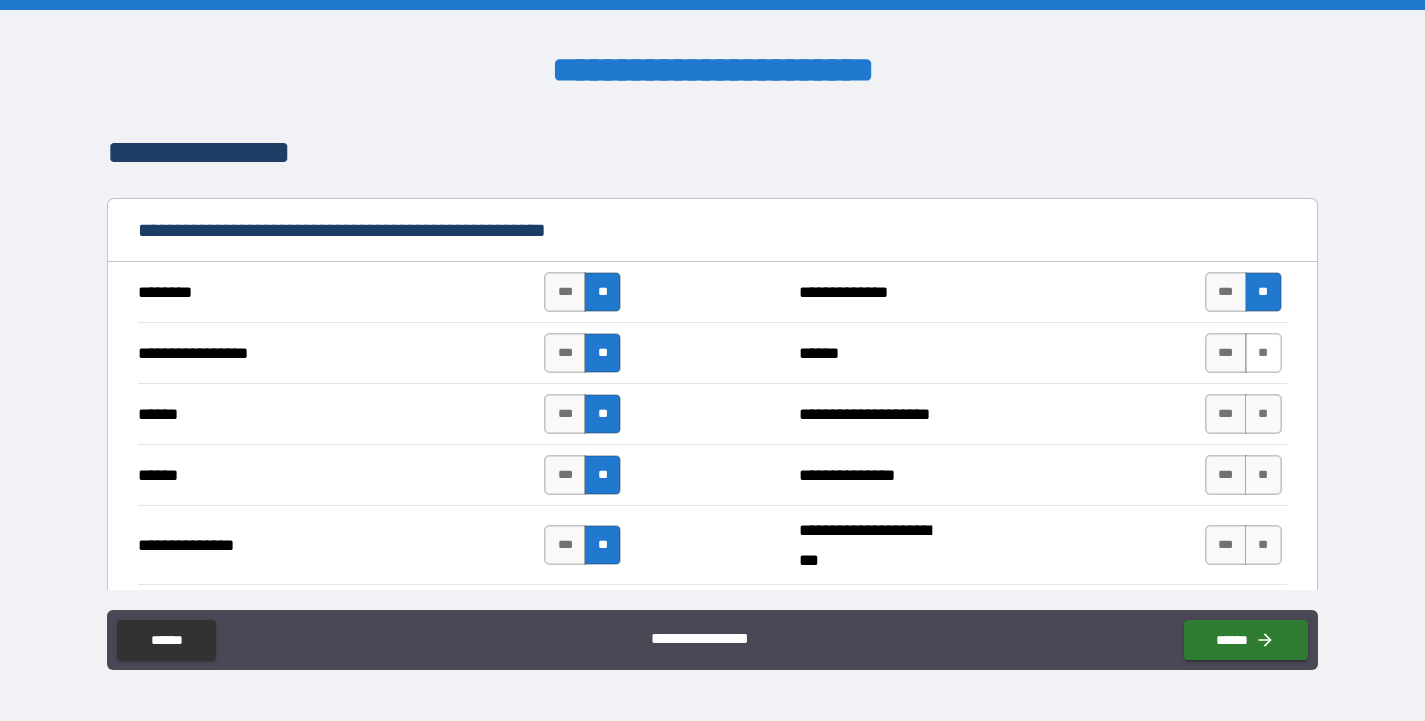 click on "**" at bounding box center [1263, 353] 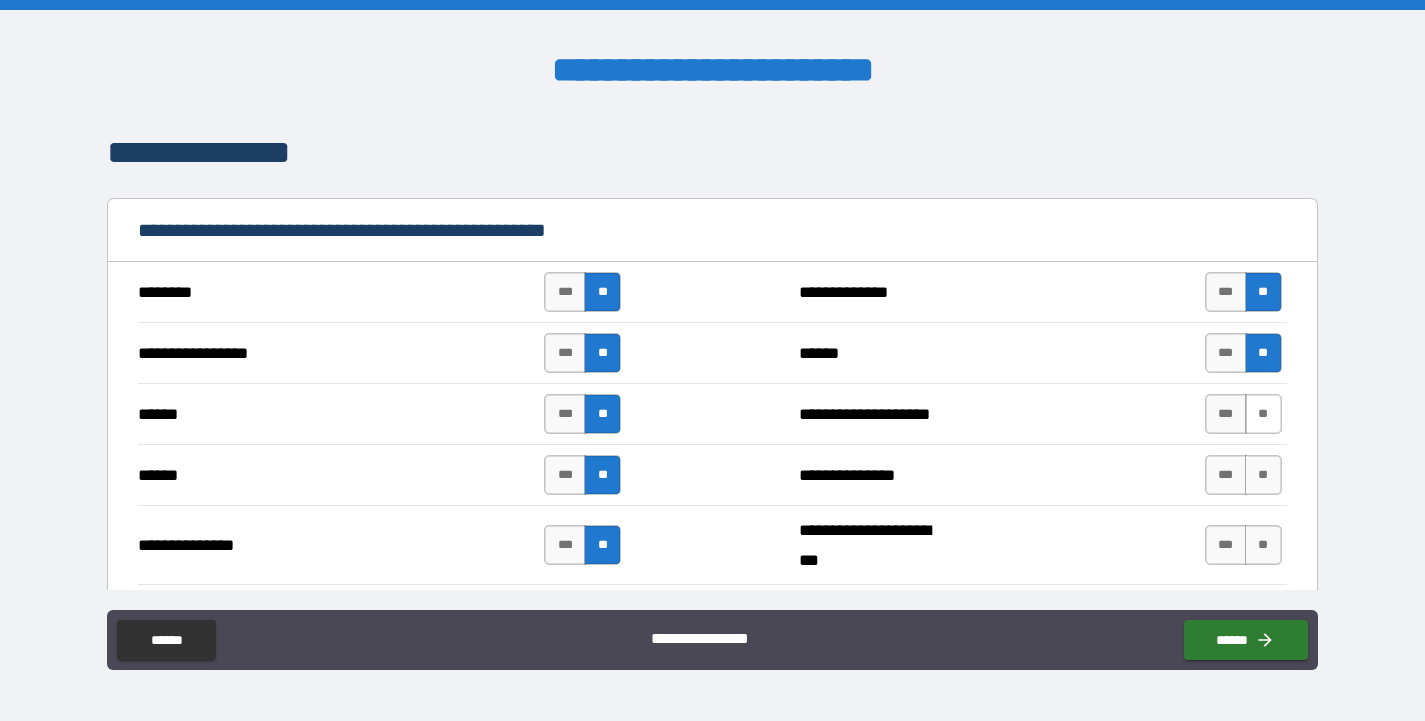 click on "**" at bounding box center (1263, 414) 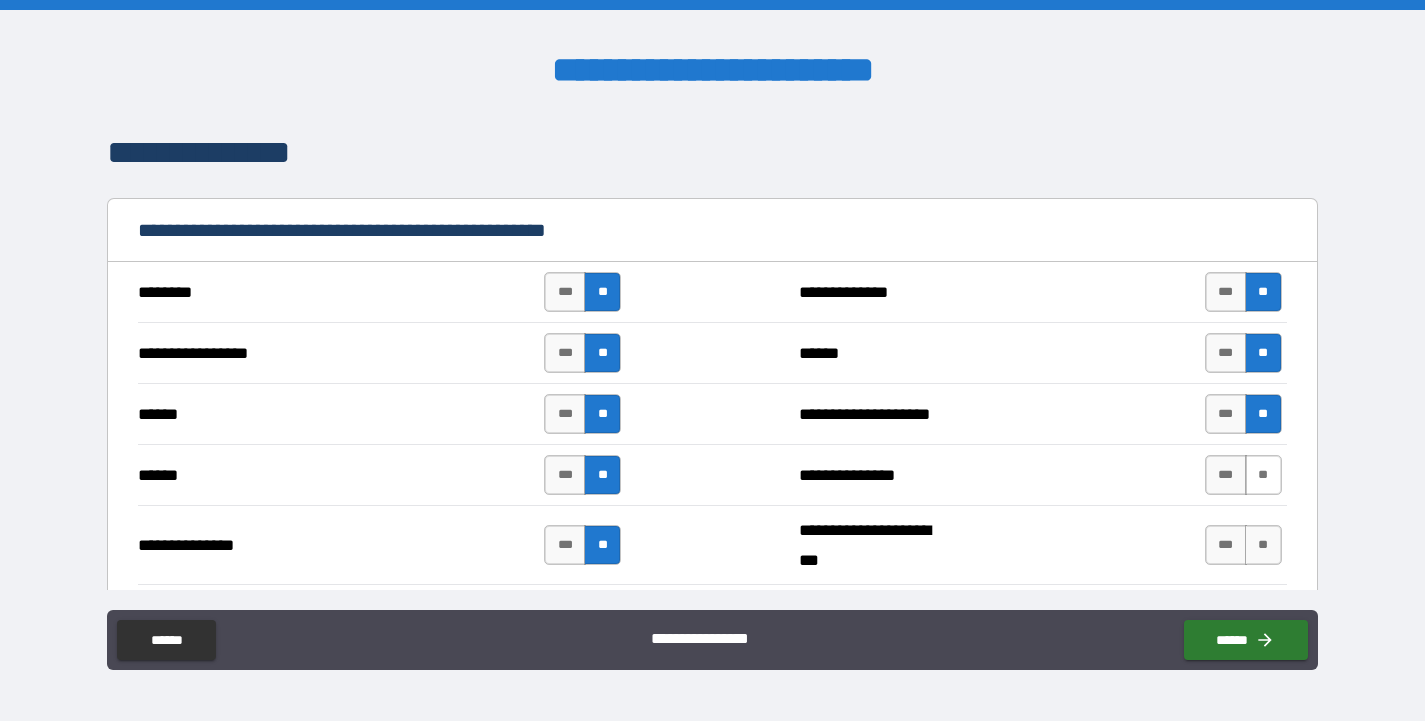 click on "**" at bounding box center (1263, 475) 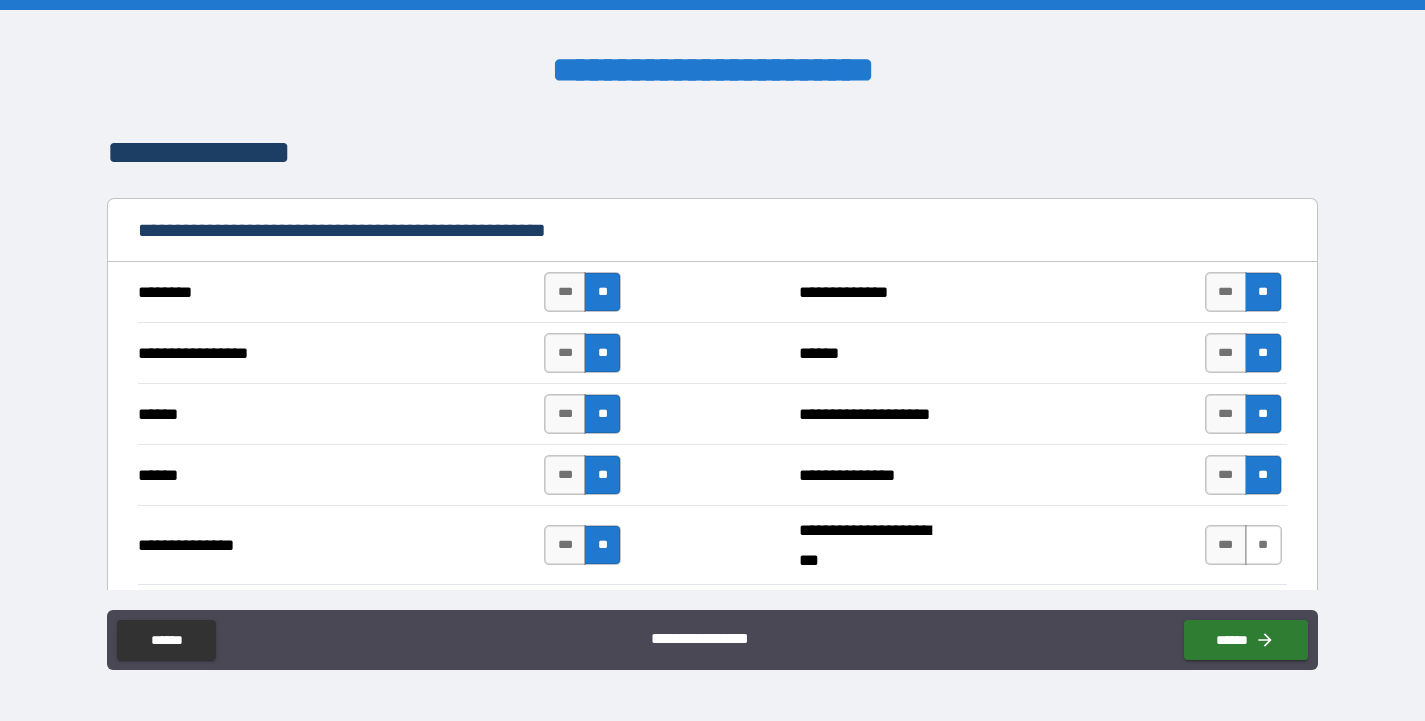 click on "**" at bounding box center (1263, 545) 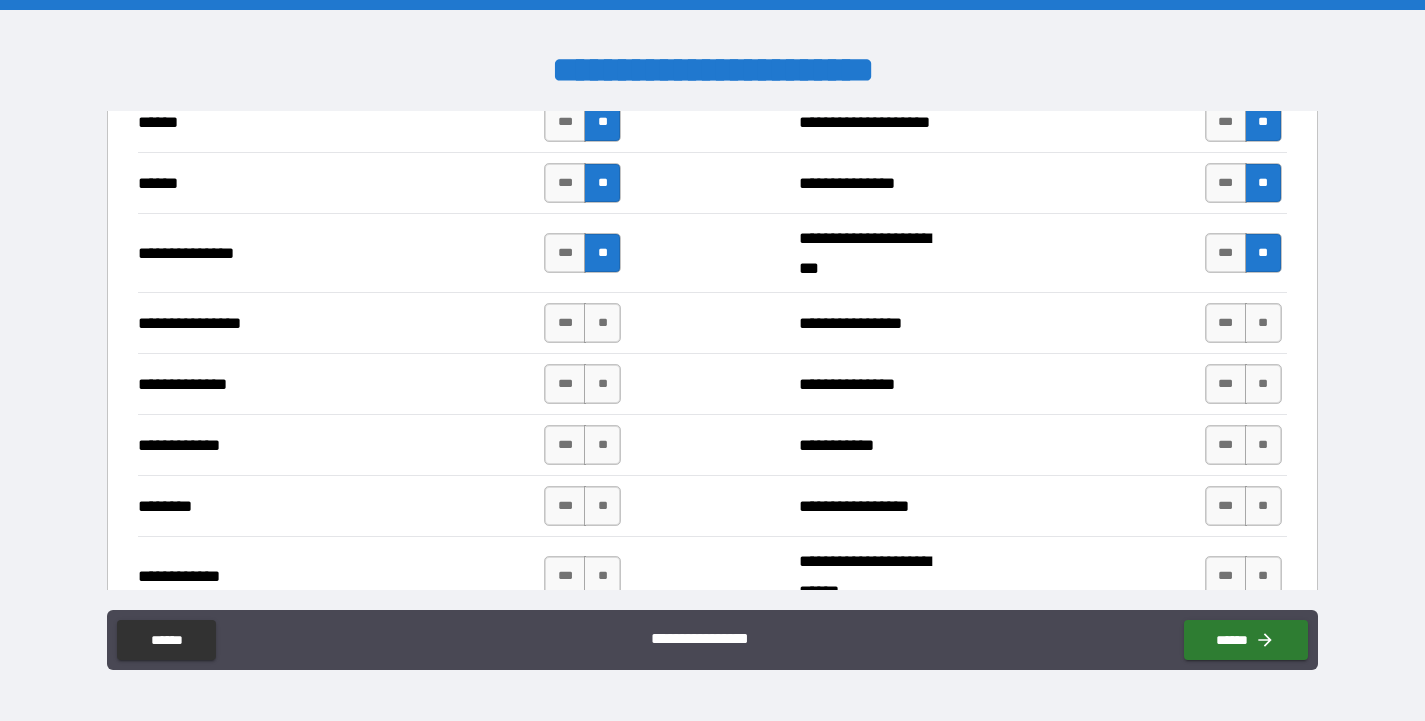 scroll, scrollTop: 2932, scrollLeft: 0, axis: vertical 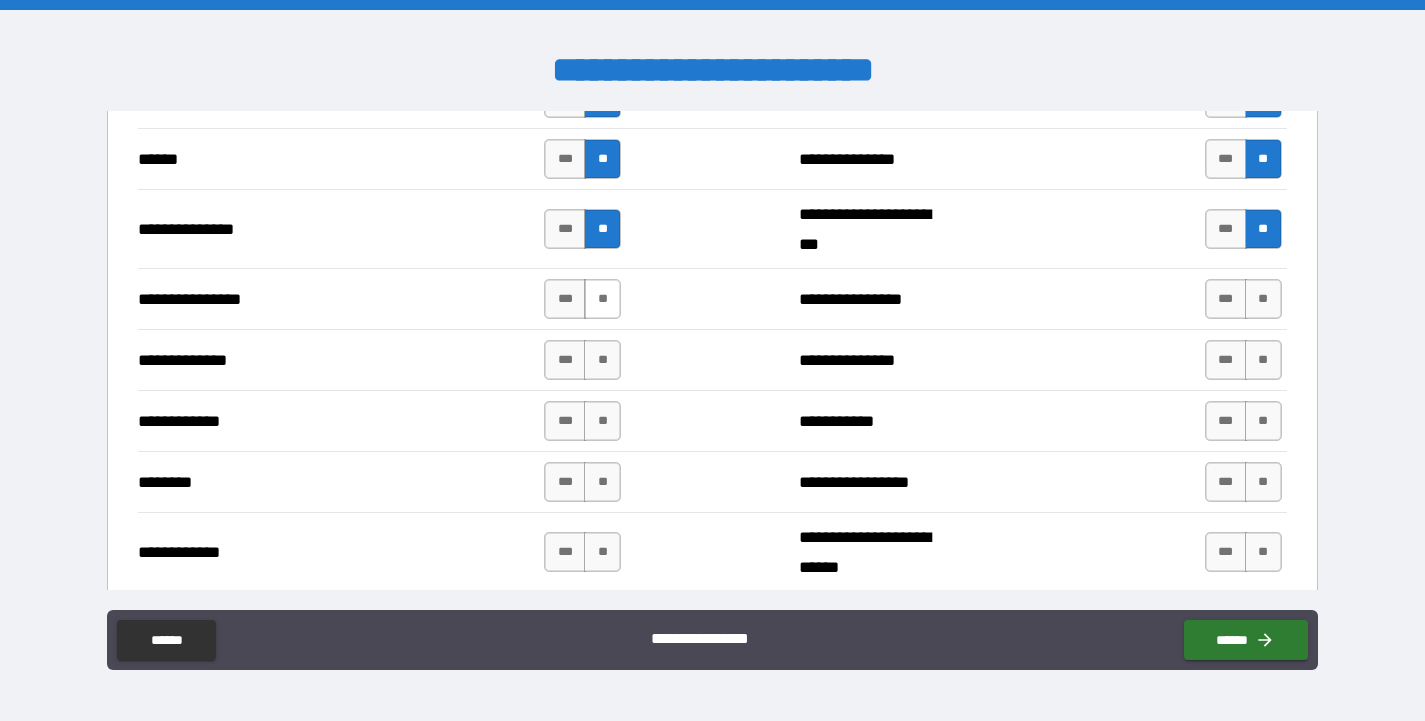 click on "**" at bounding box center [602, 299] 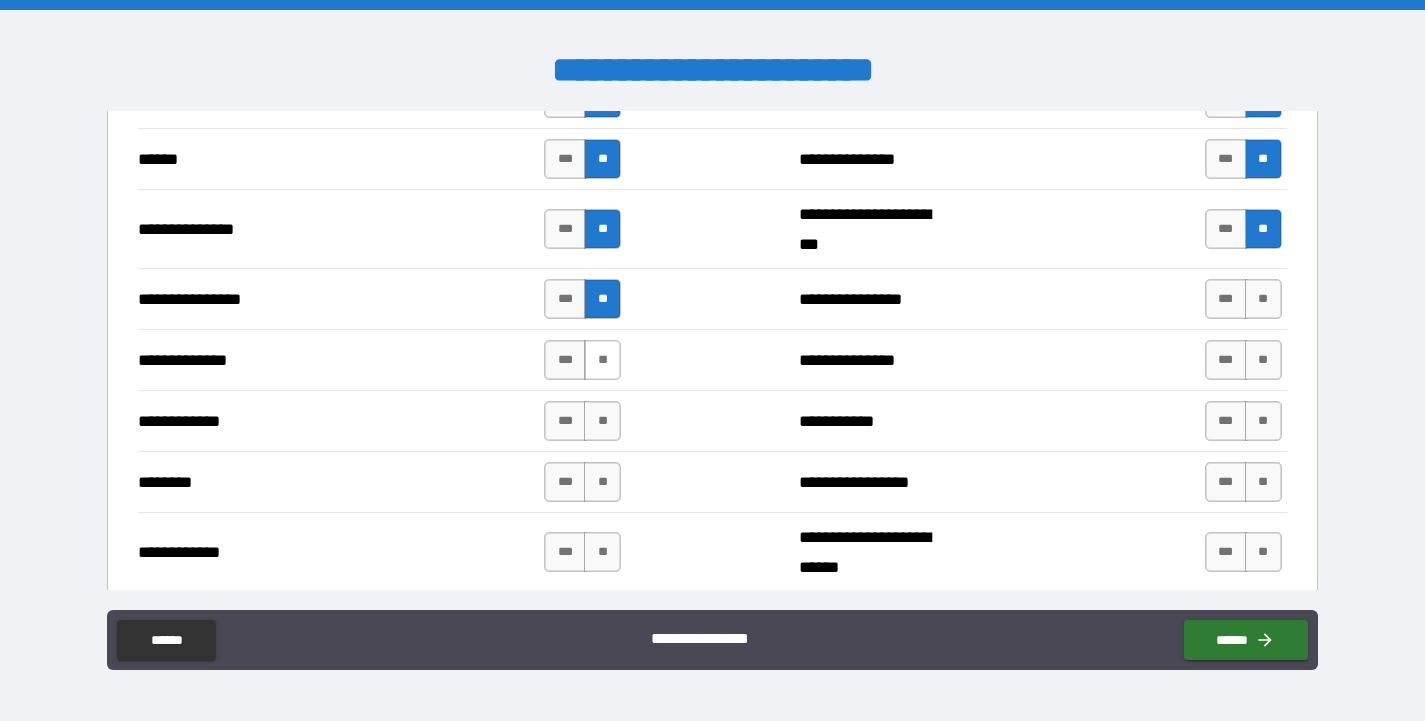 click on "**" at bounding box center (602, 360) 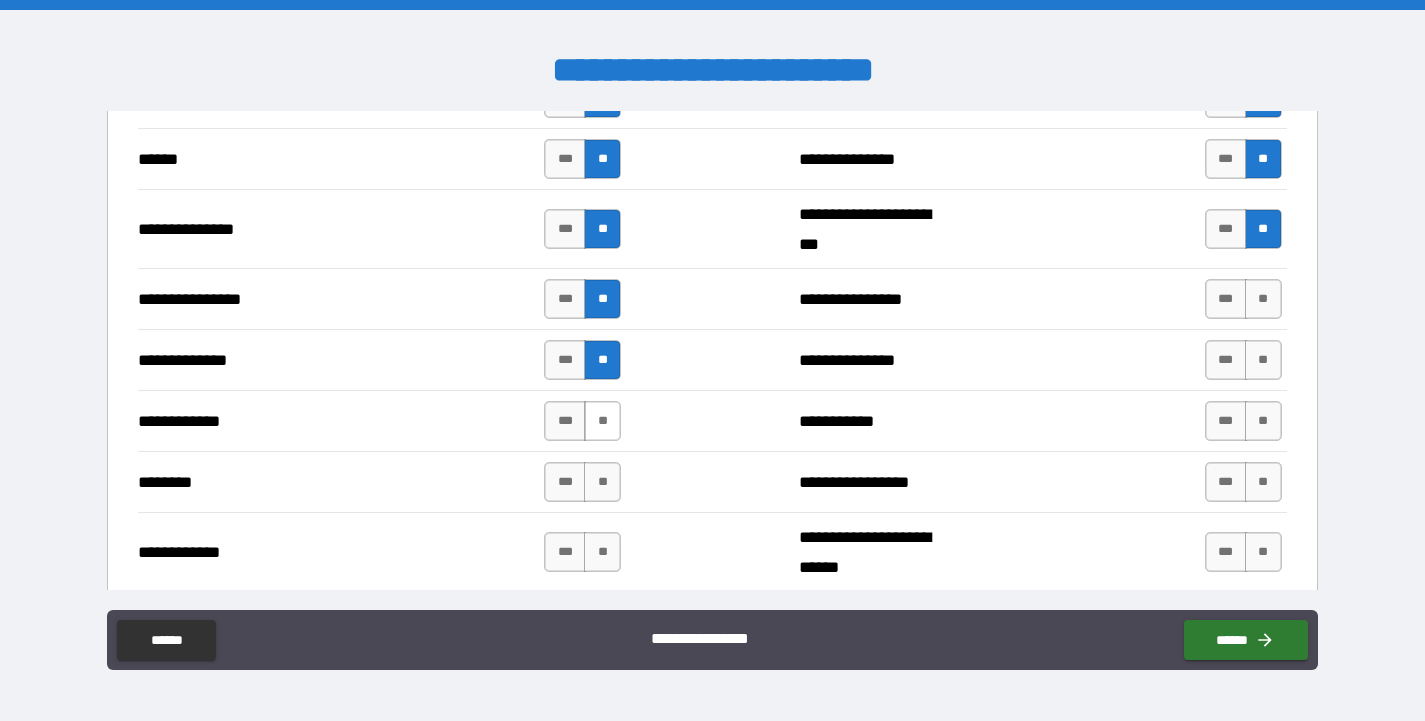 click on "**" at bounding box center [602, 421] 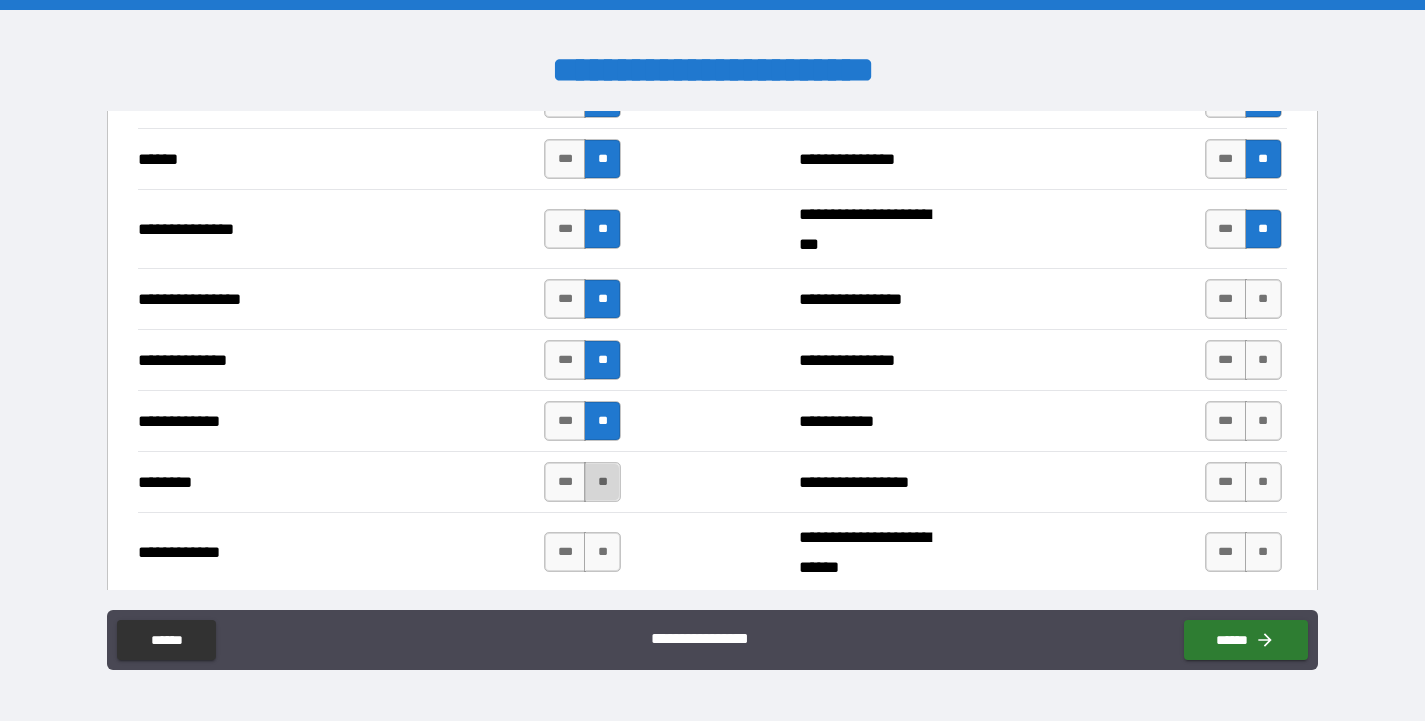 click on "**" at bounding box center [602, 482] 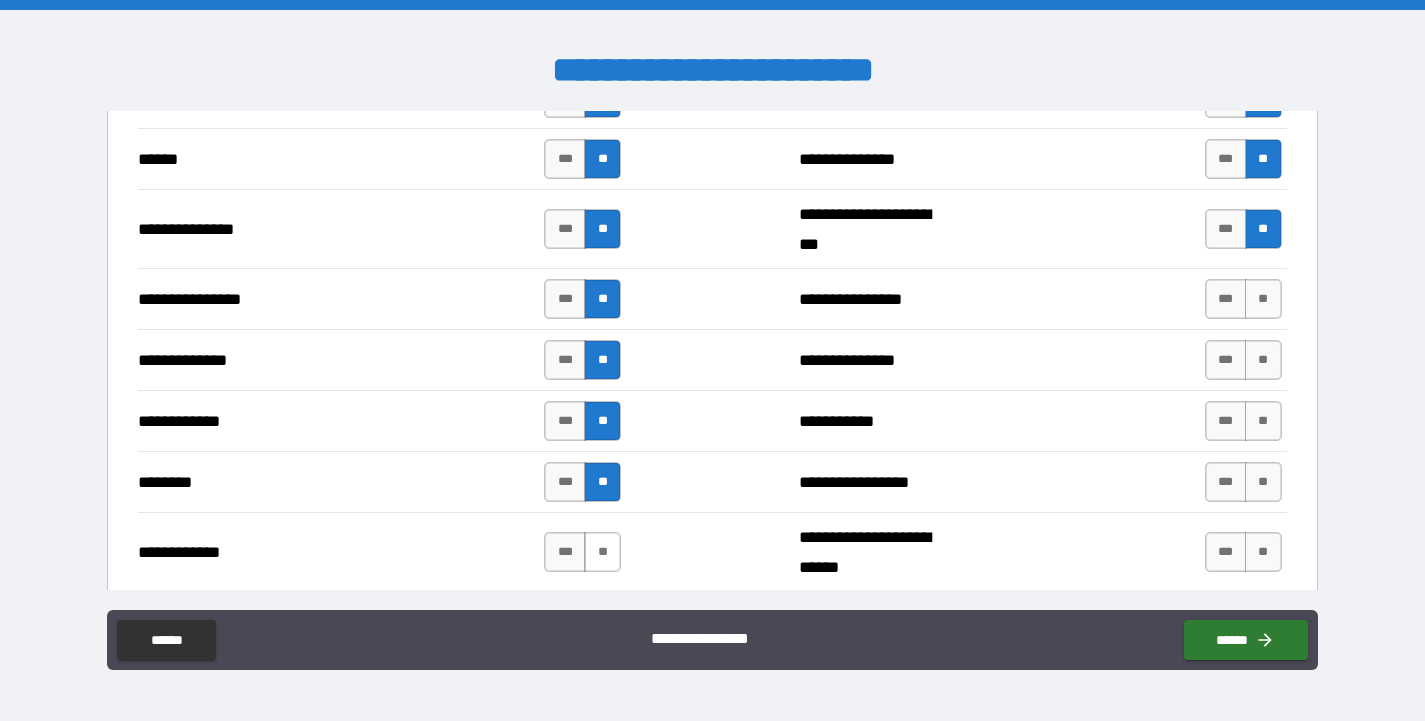 click on "**" at bounding box center (602, 552) 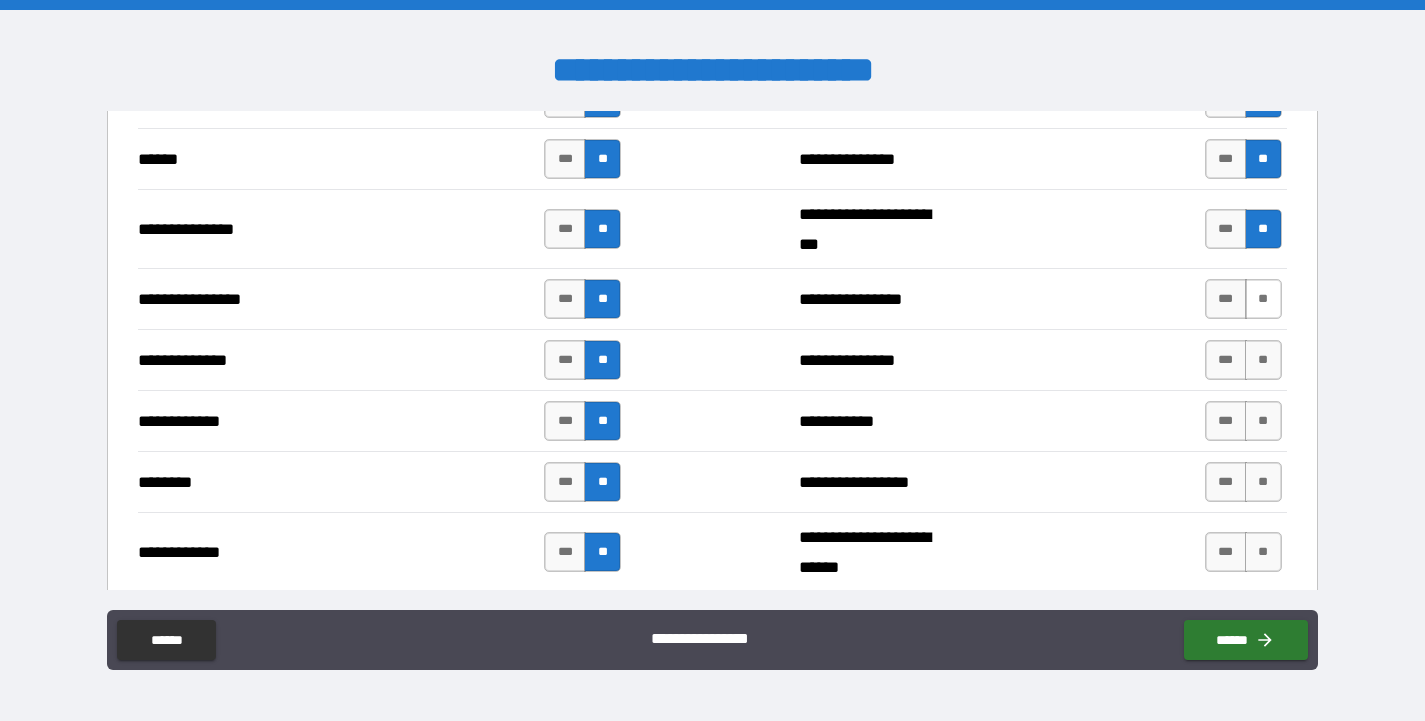 click on "**" at bounding box center [1263, 299] 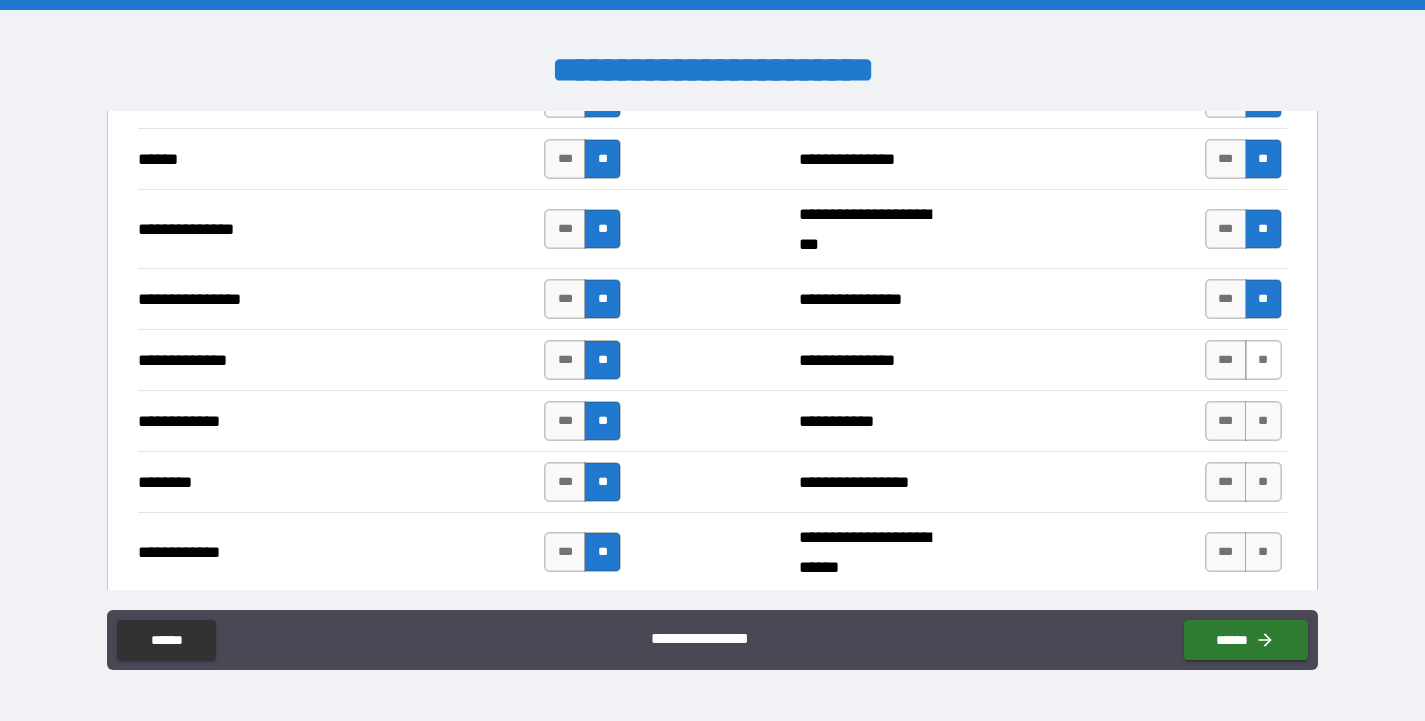 click on "**" at bounding box center (1263, 360) 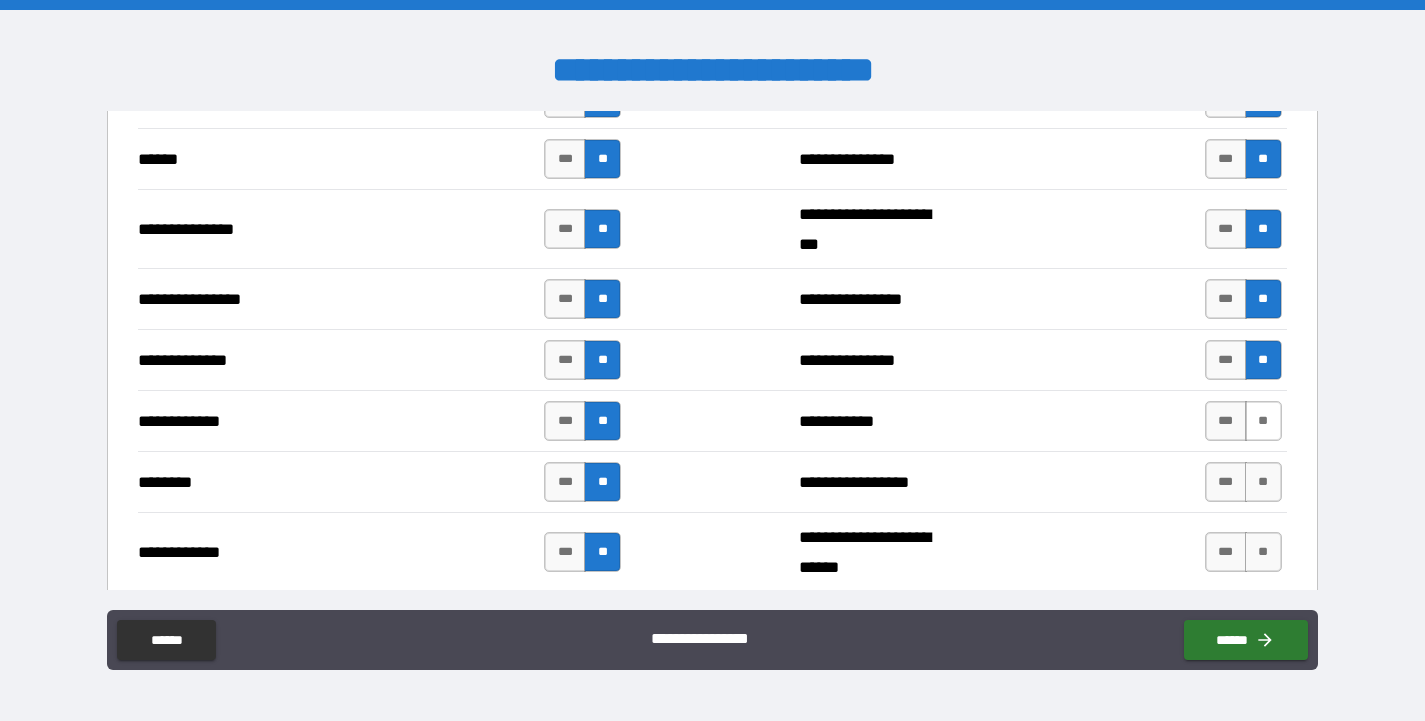 click on "**" at bounding box center [1263, 421] 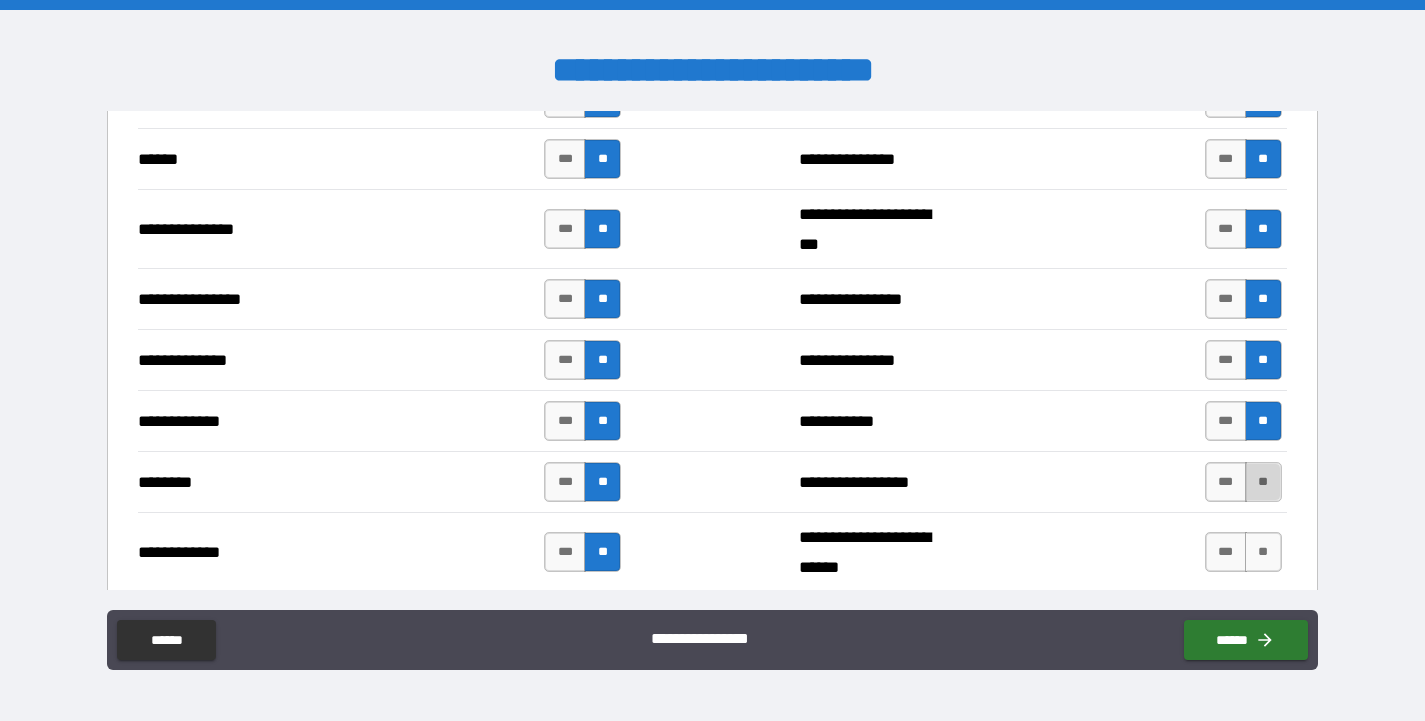 click on "**" at bounding box center [1263, 482] 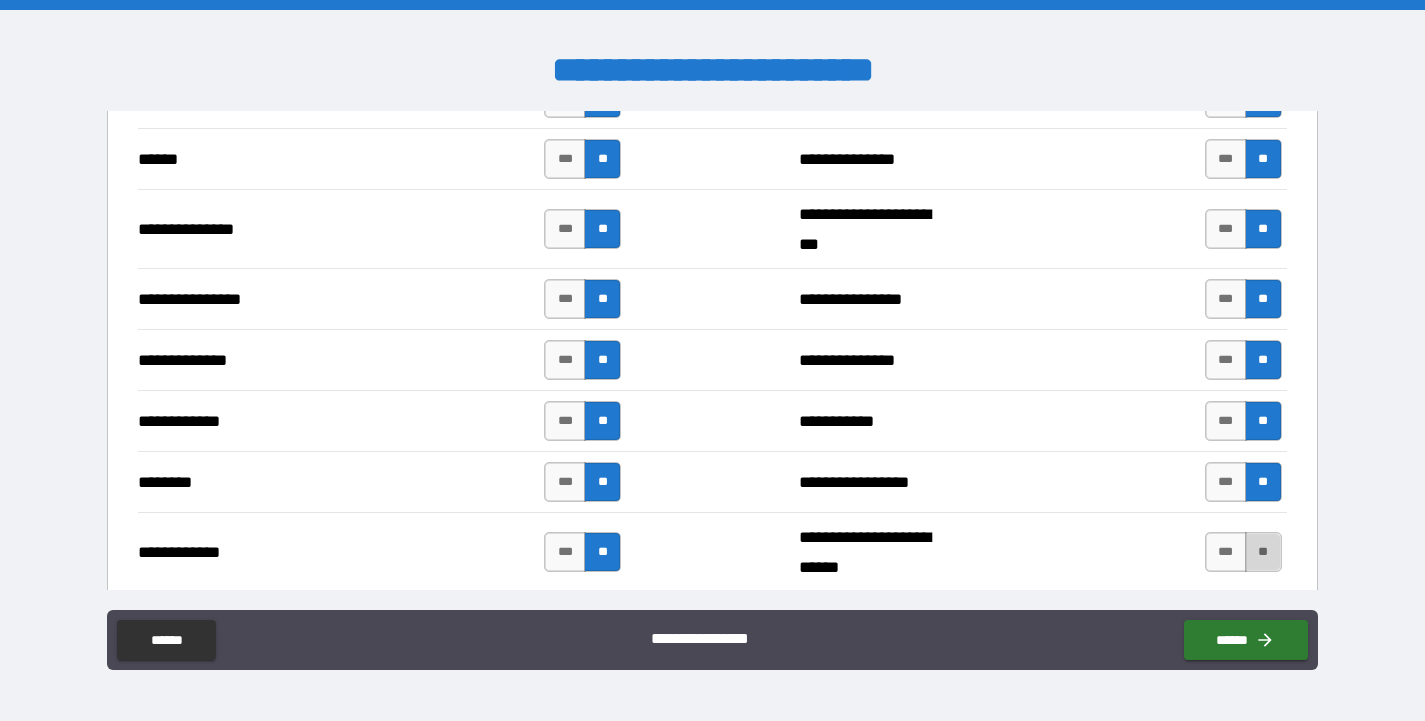 click on "**" at bounding box center [1263, 552] 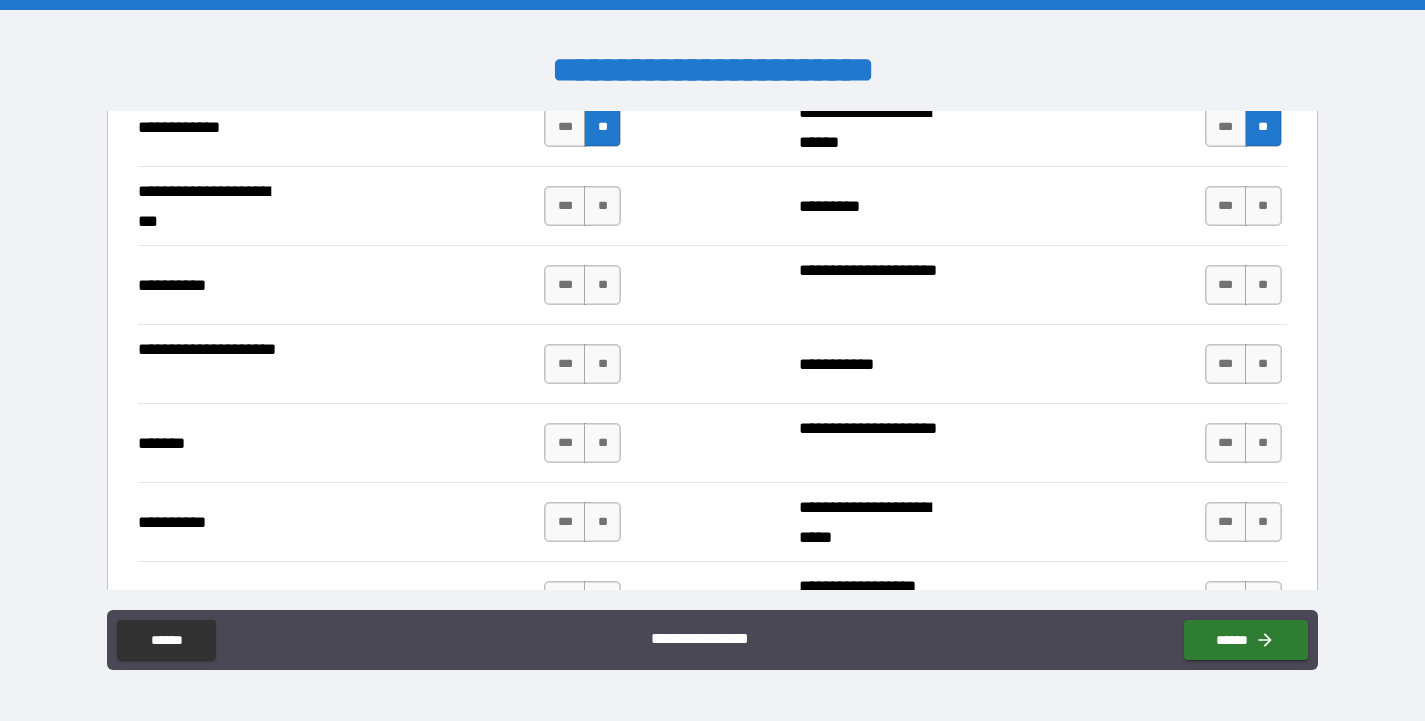scroll, scrollTop: 3369, scrollLeft: 0, axis: vertical 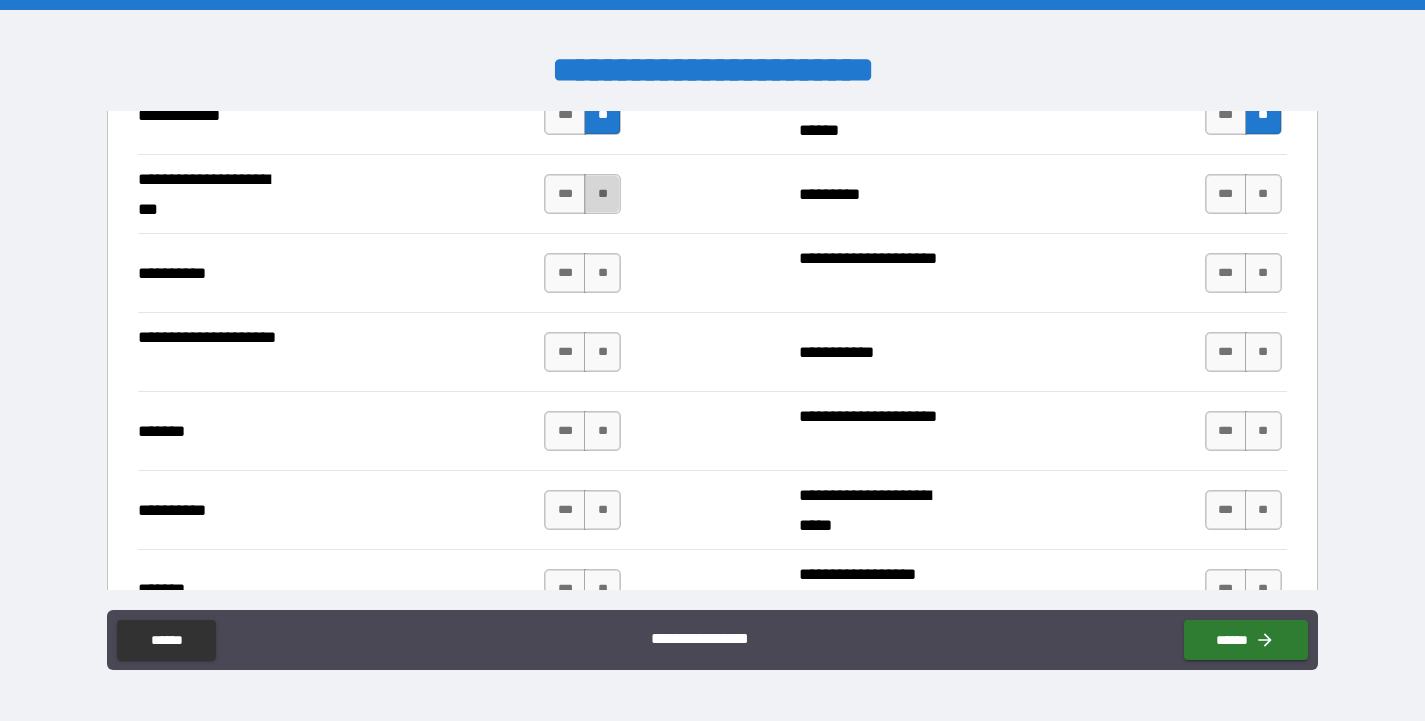 click on "**" at bounding box center [602, 194] 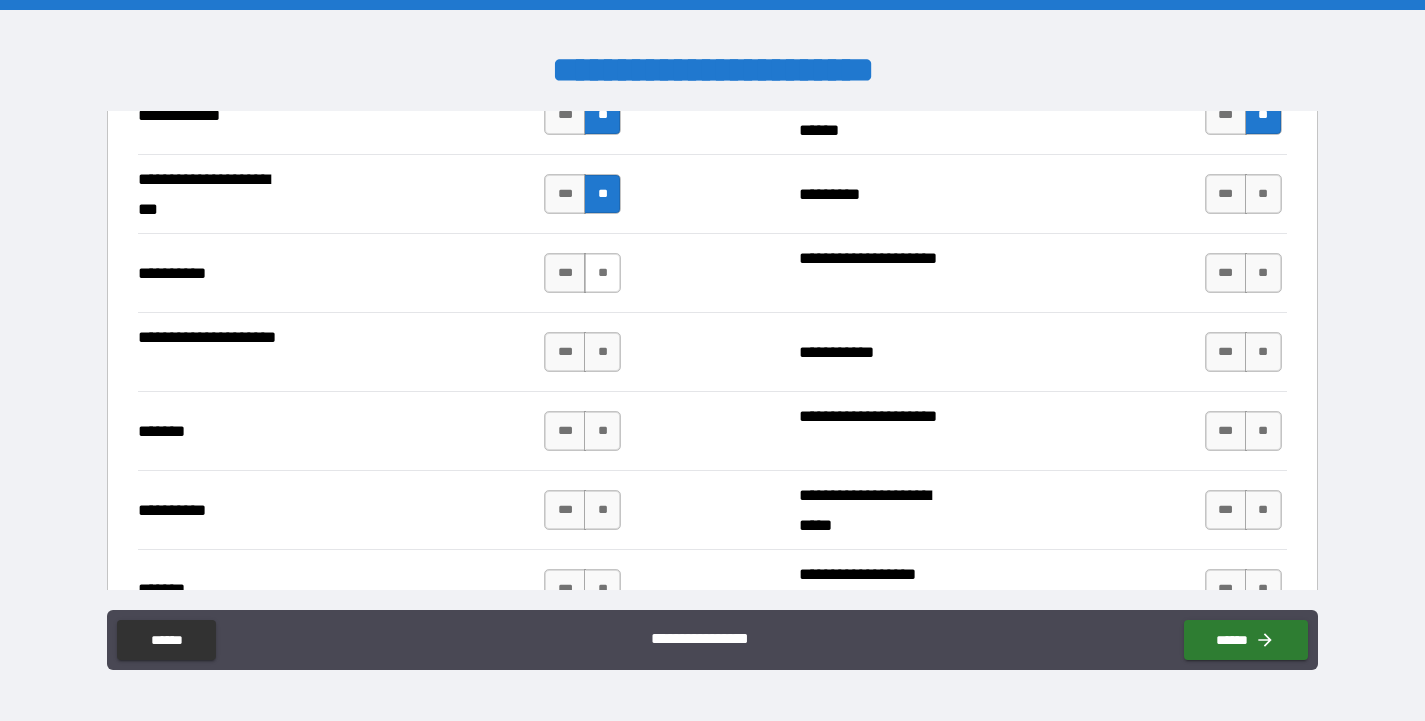 click on "**" at bounding box center (602, 273) 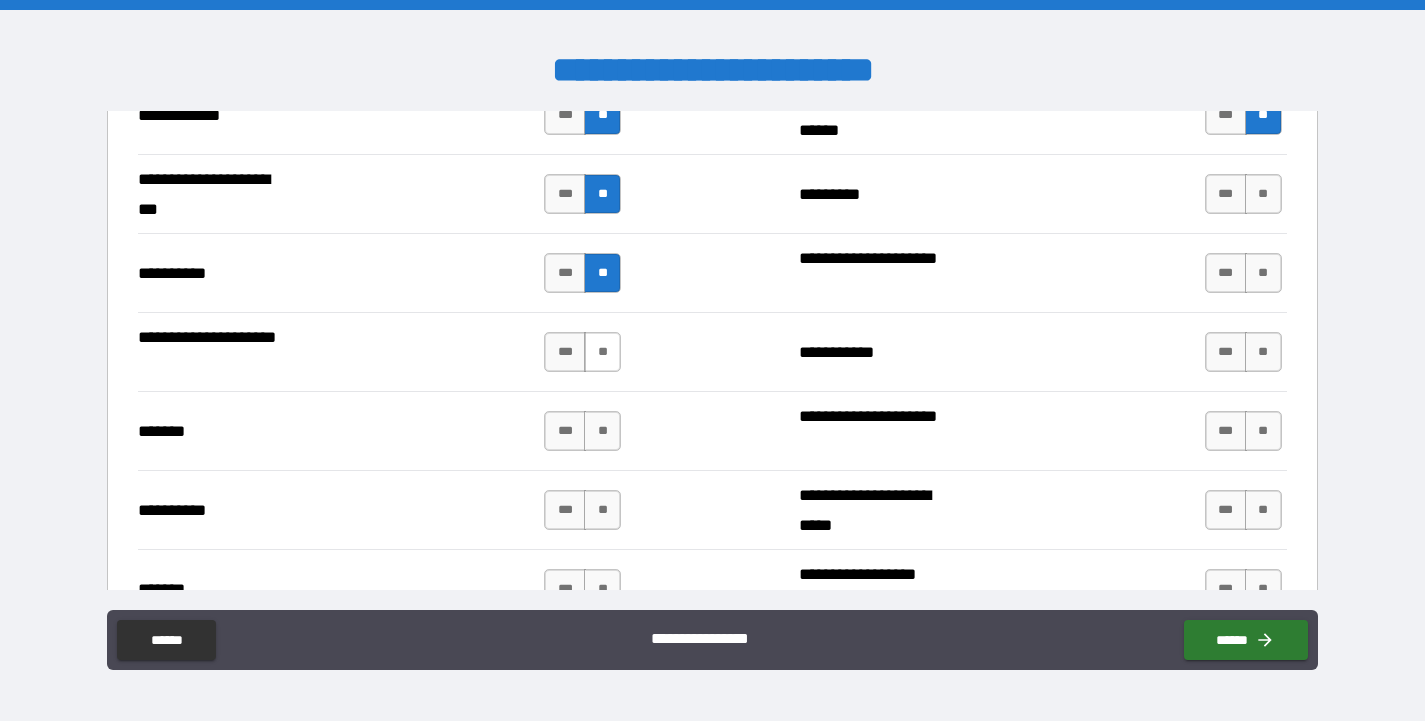click on "**" at bounding box center [602, 352] 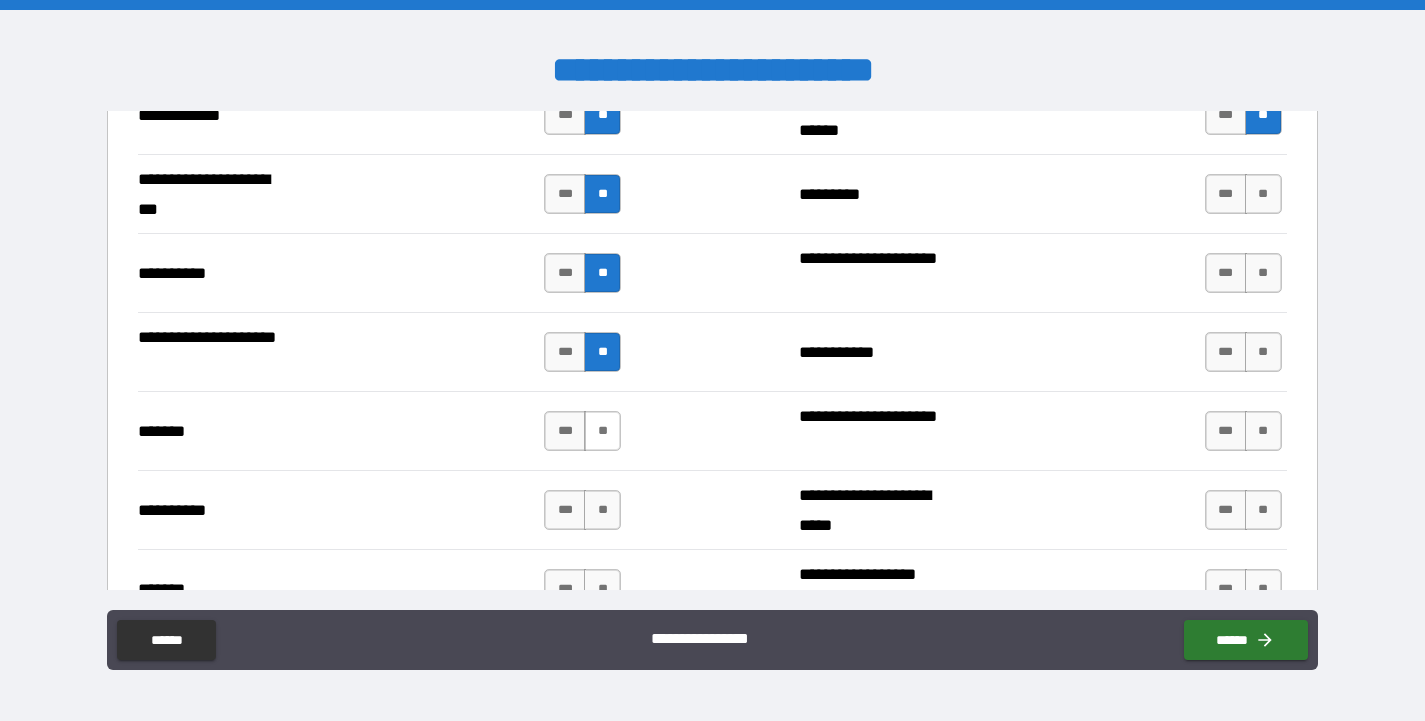 click on "**" at bounding box center (602, 431) 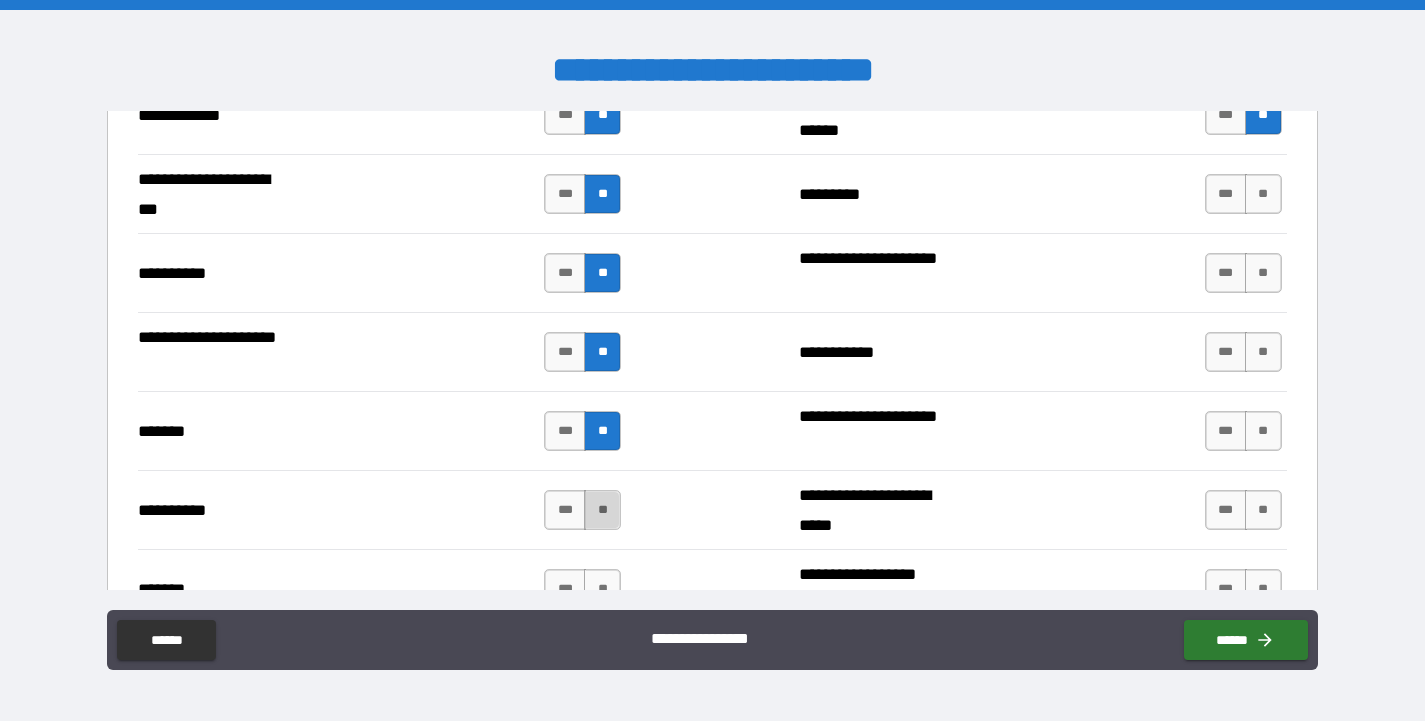 click on "**" at bounding box center [602, 510] 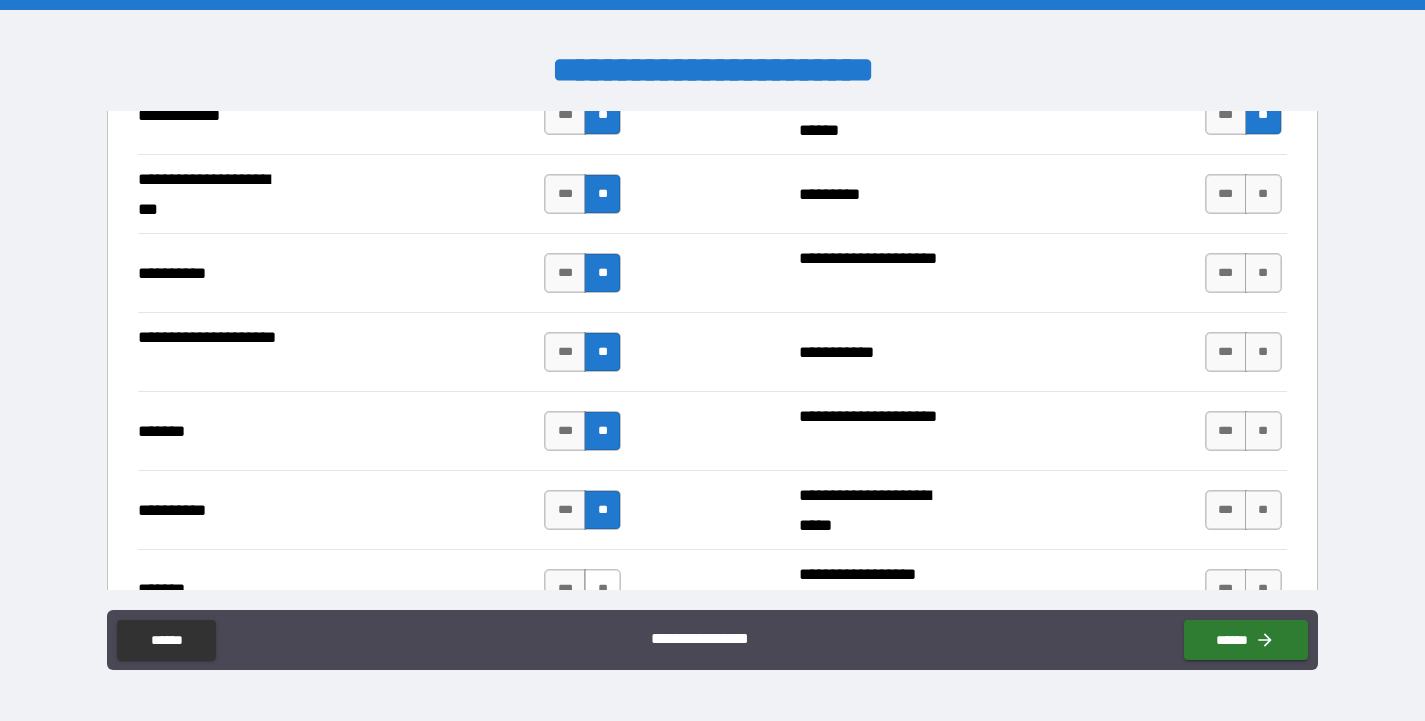 click on "**" at bounding box center (602, 589) 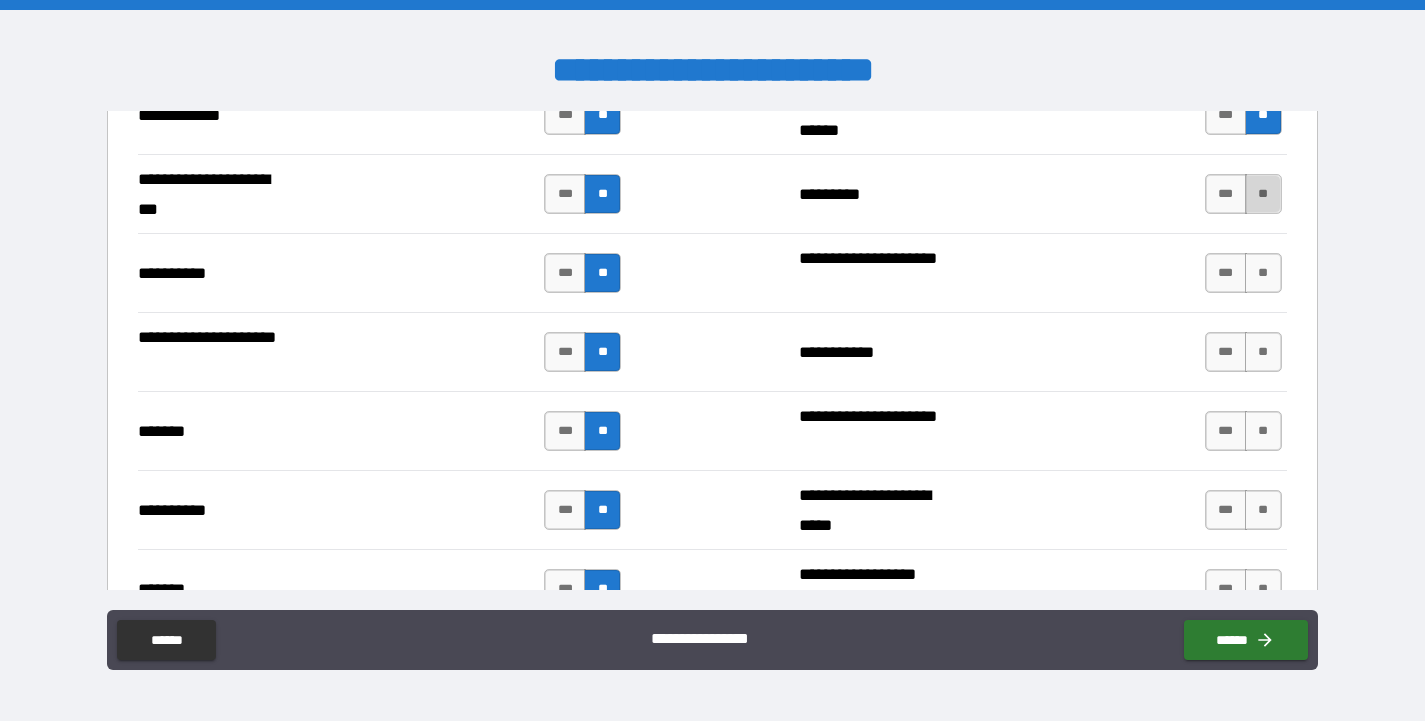 click on "**" at bounding box center [1263, 194] 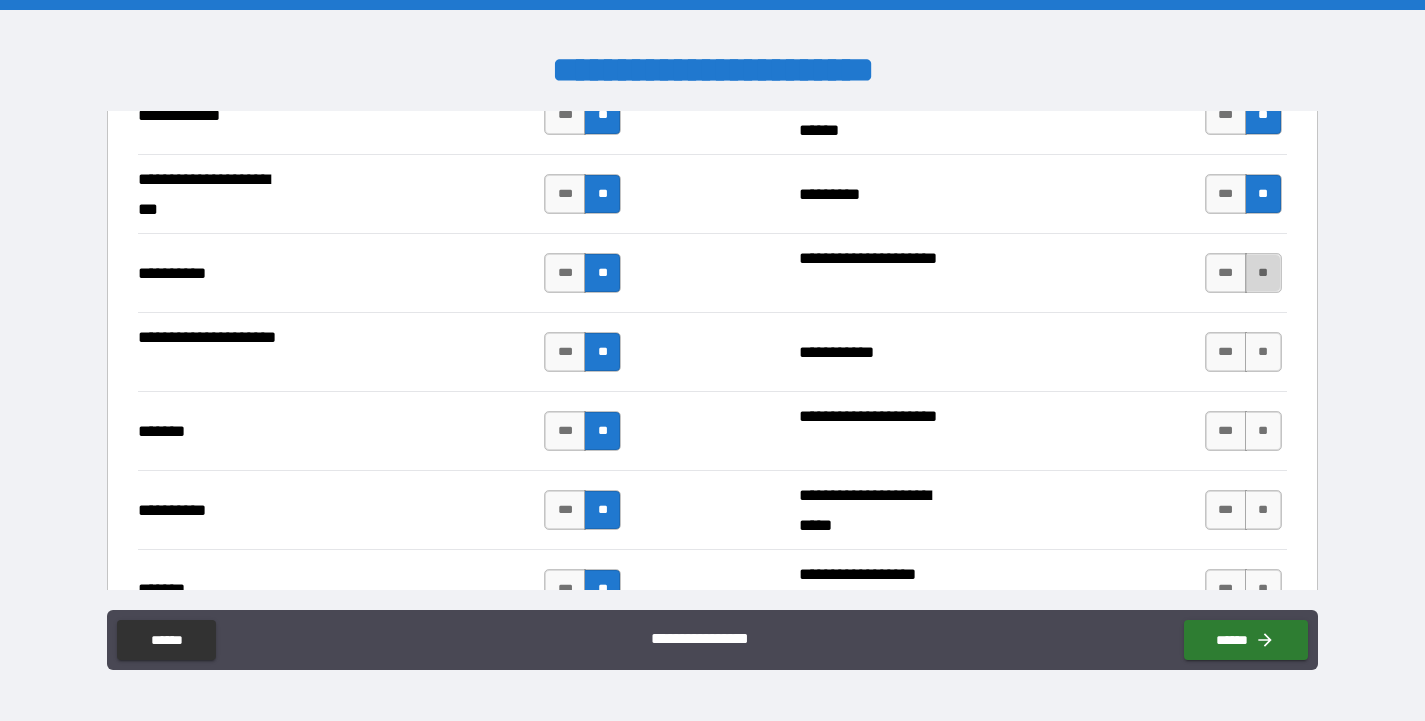 click on "**" at bounding box center (1263, 273) 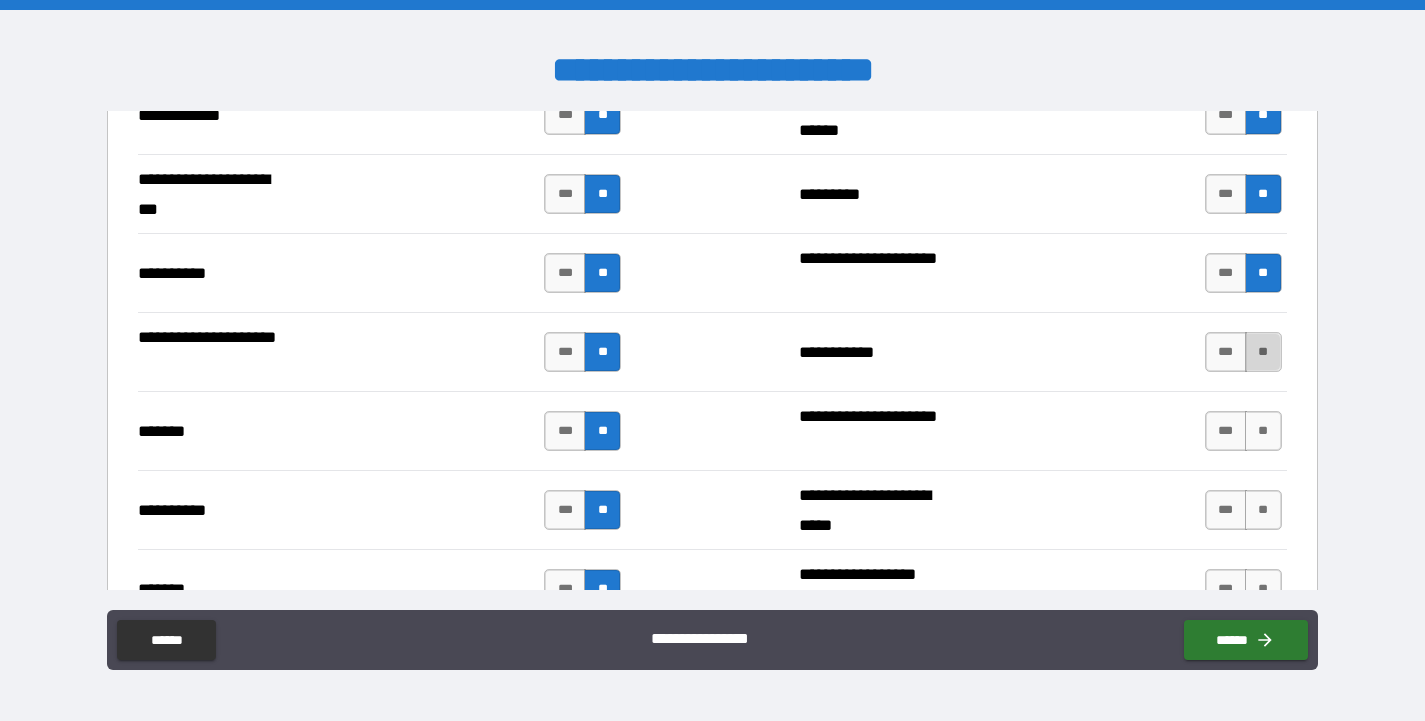 click on "**" at bounding box center (1263, 352) 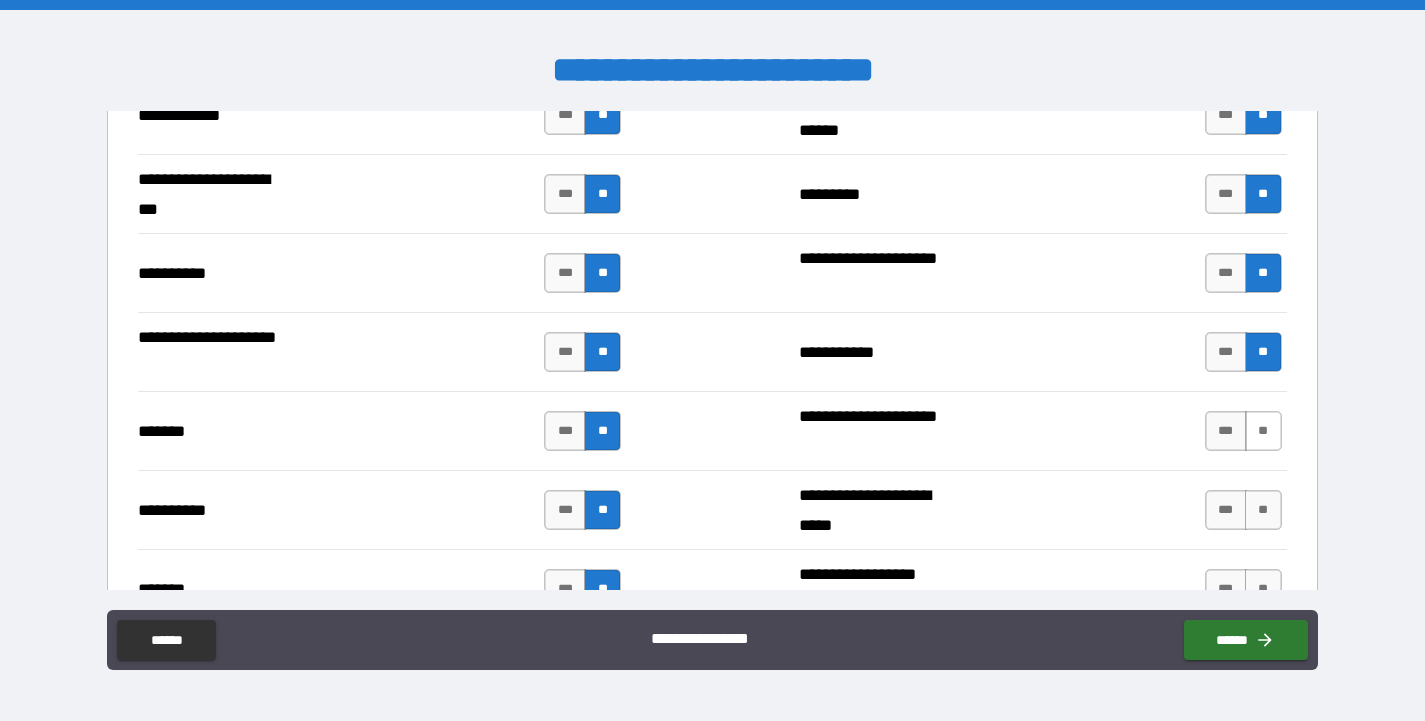 click on "**" at bounding box center [1263, 431] 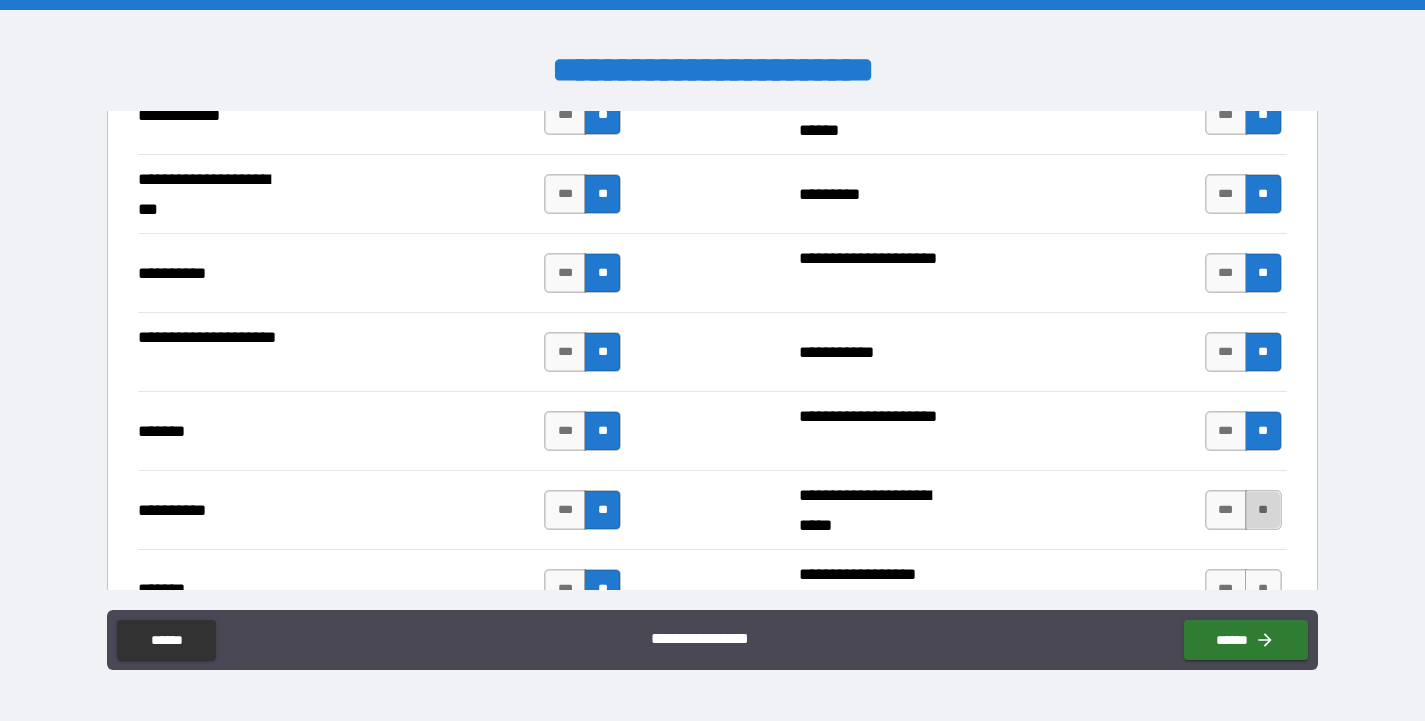 click on "**" at bounding box center [1263, 510] 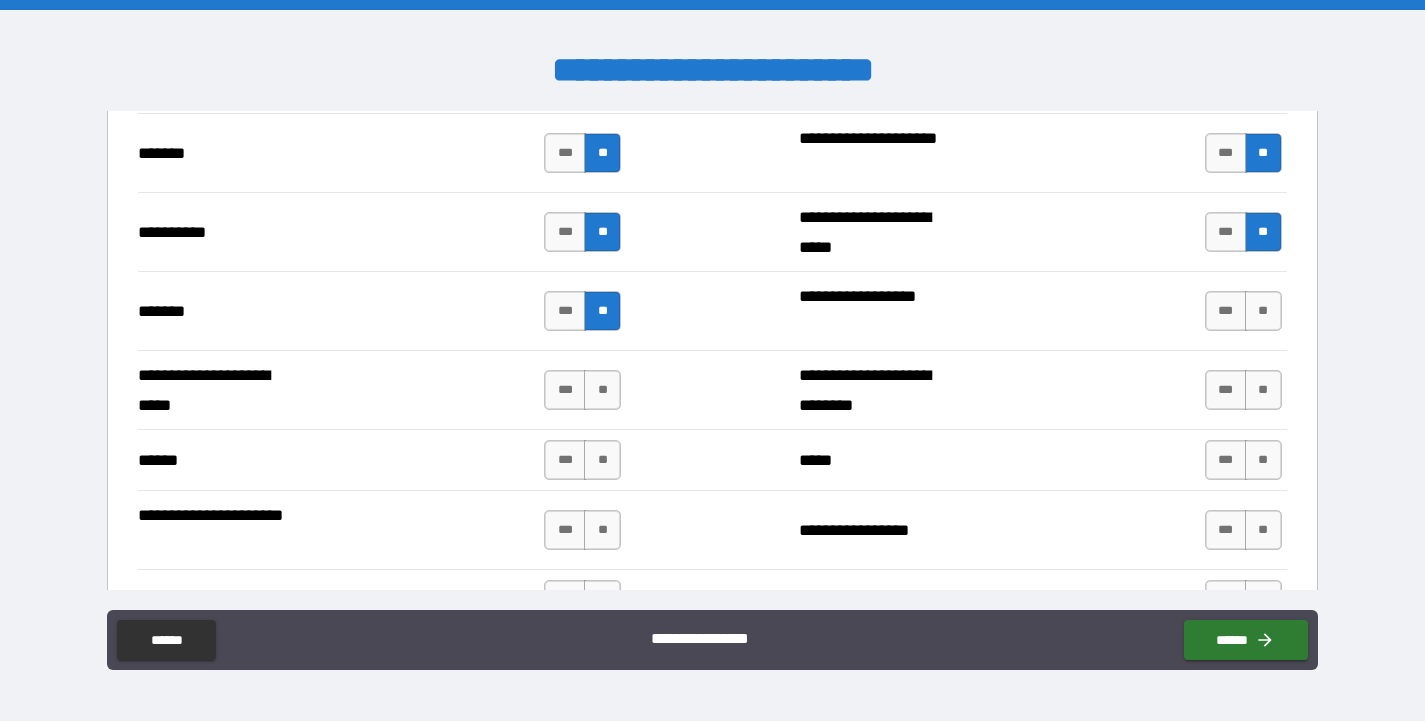 scroll, scrollTop: 3645, scrollLeft: 0, axis: vertical 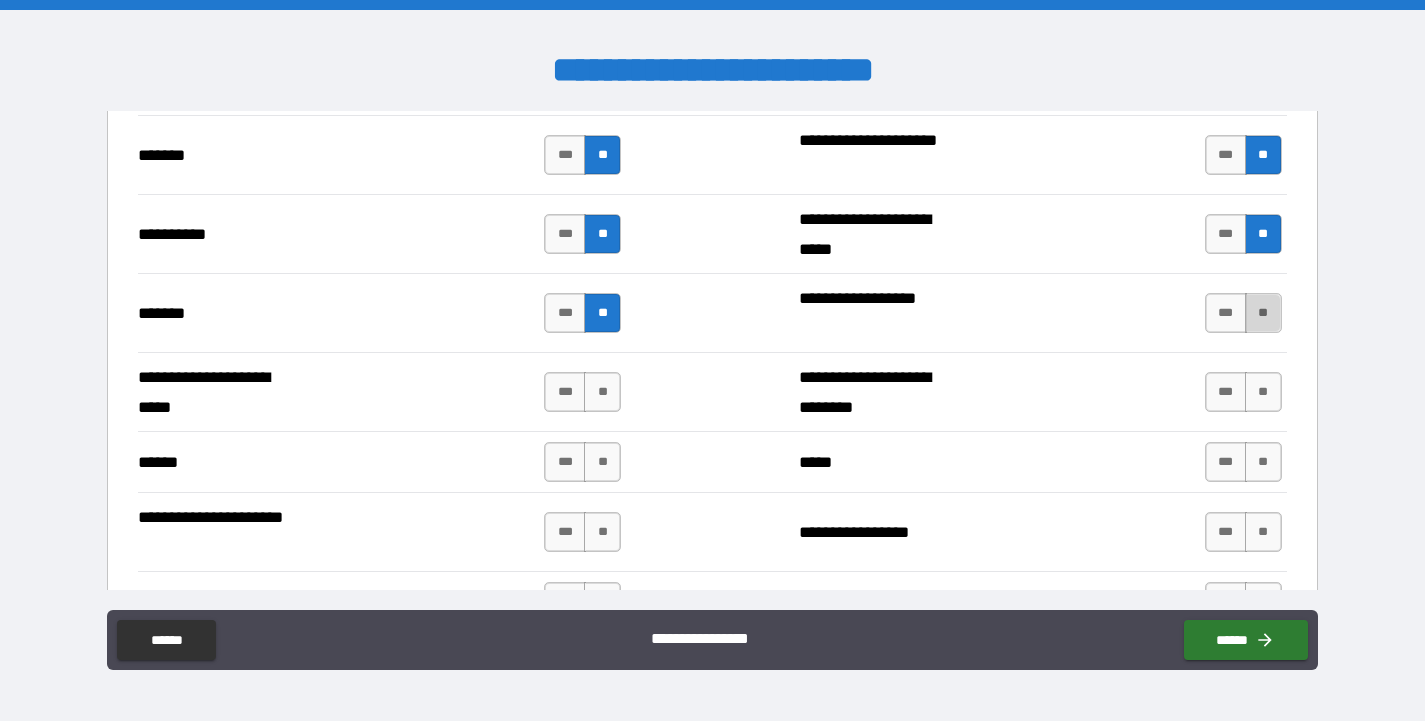 click on "**" at bounding box center [1263, 313] 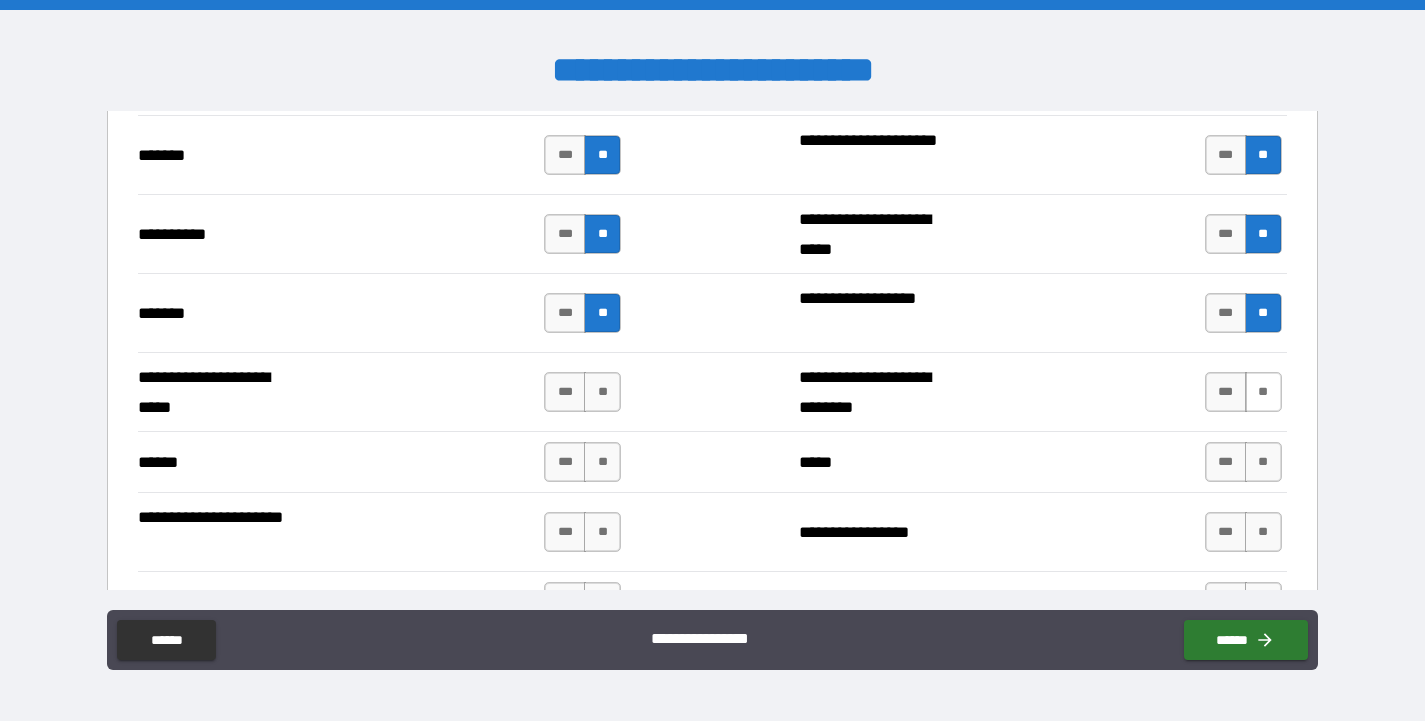 click on "**" at bounding box center (1263, 392) 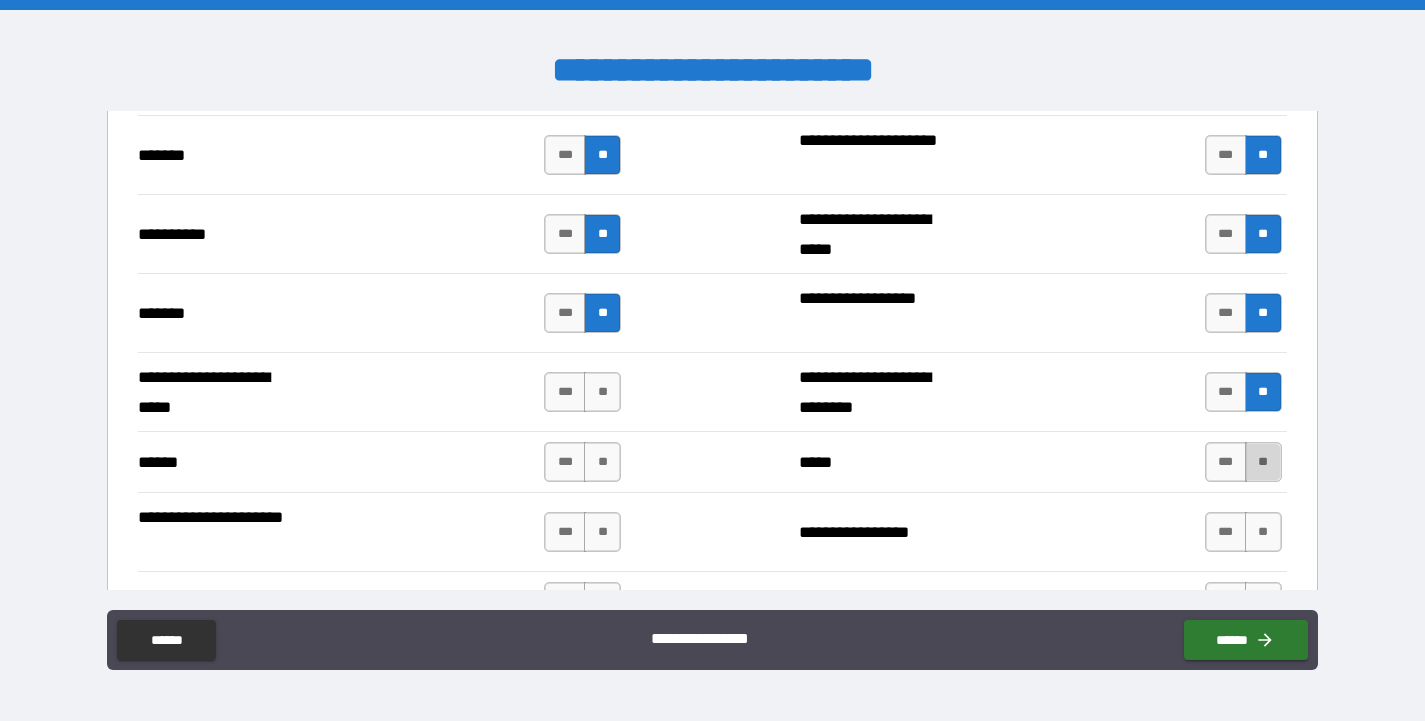 click on "**" at bounding box center (1263, 462) 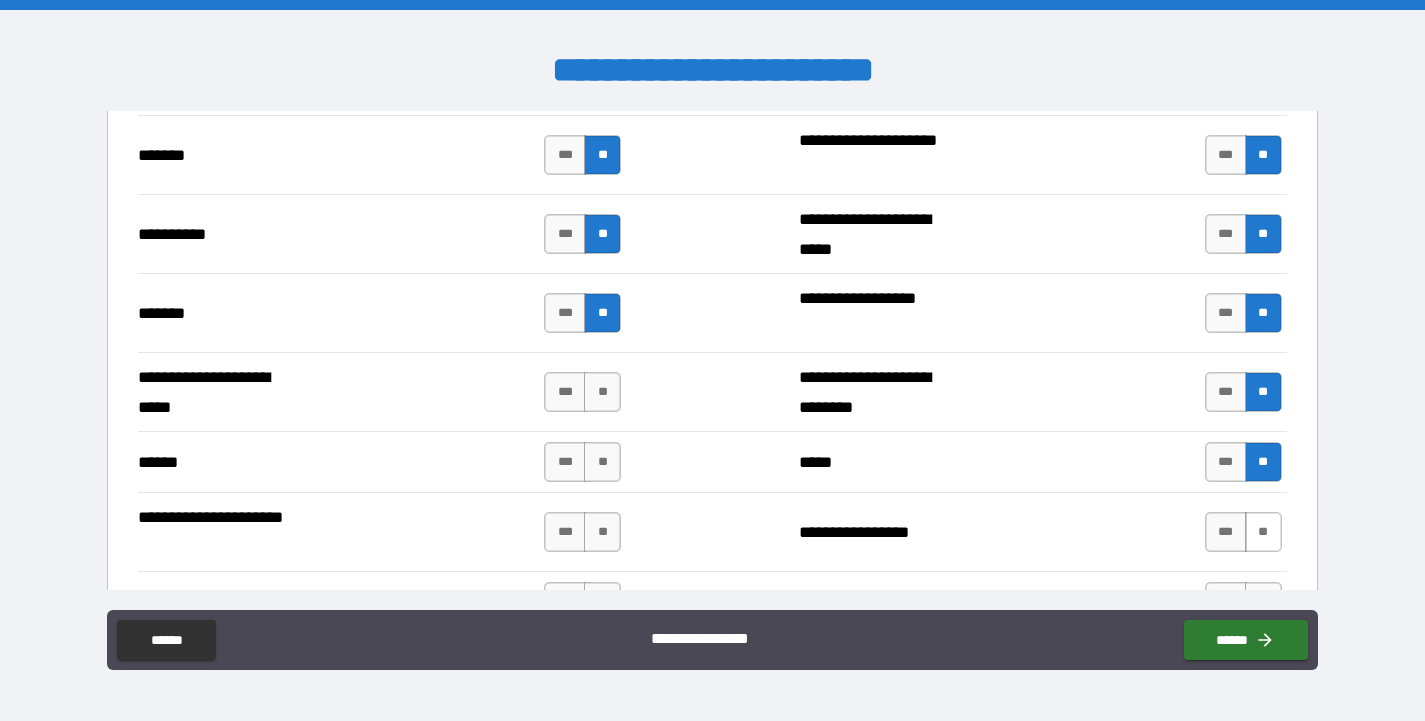 click on "**" at bounding box center [1263, 532] 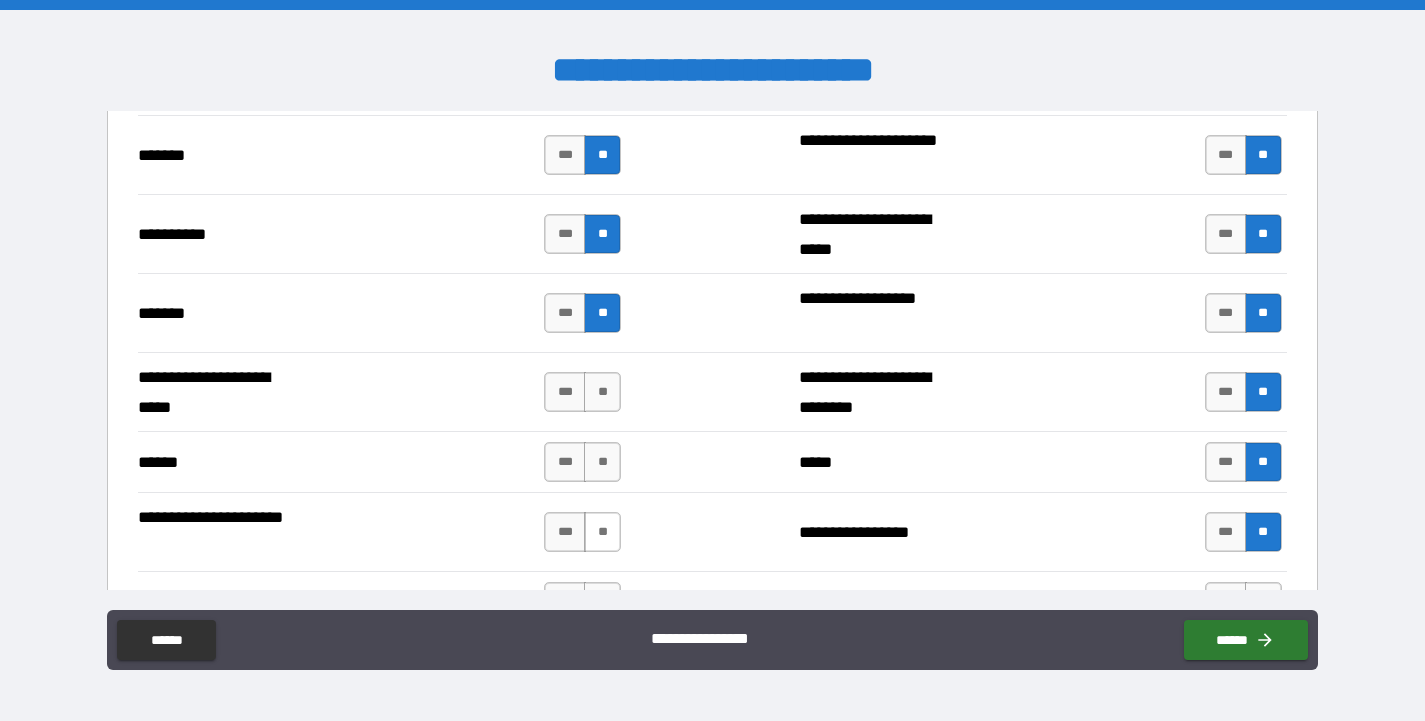 click on "**" at bounding box center [602, 532] 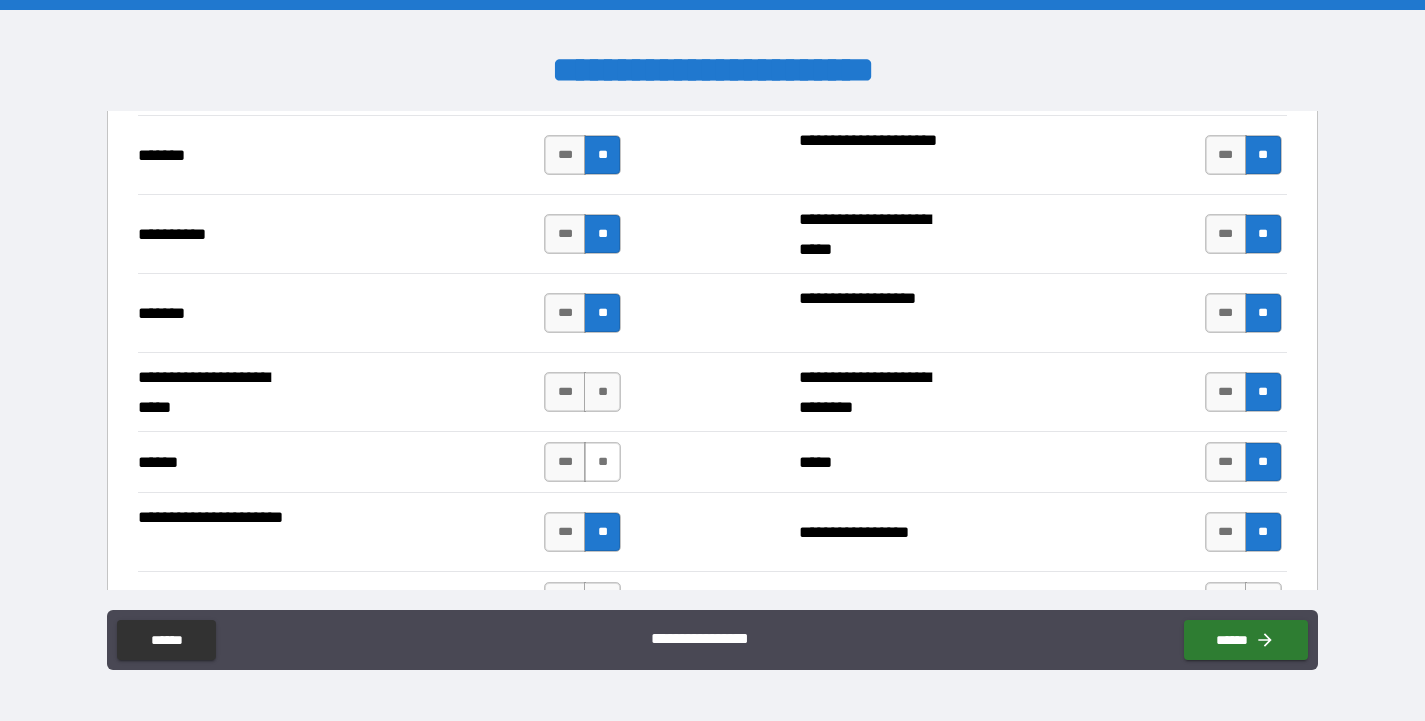 click on "**" at bounding box center [602, 462] 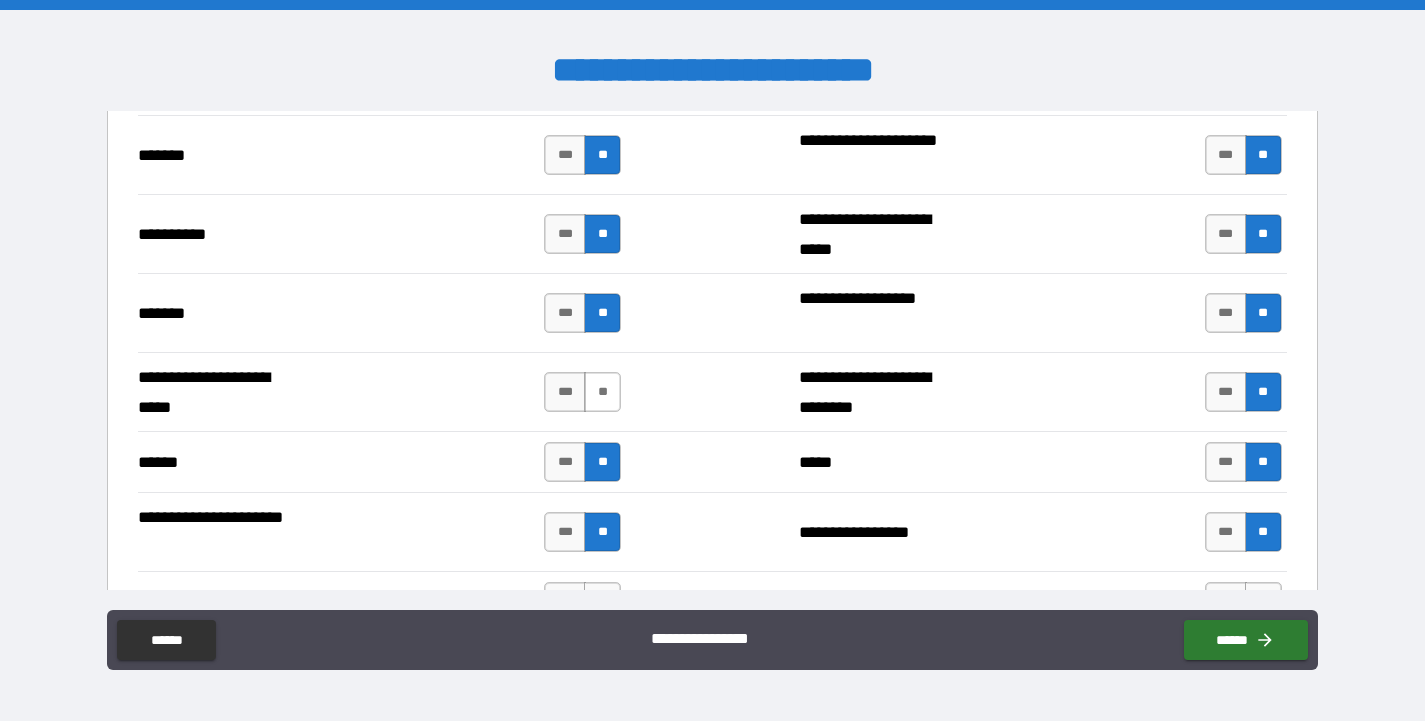 click on "**" at bounding box center [602, 392] 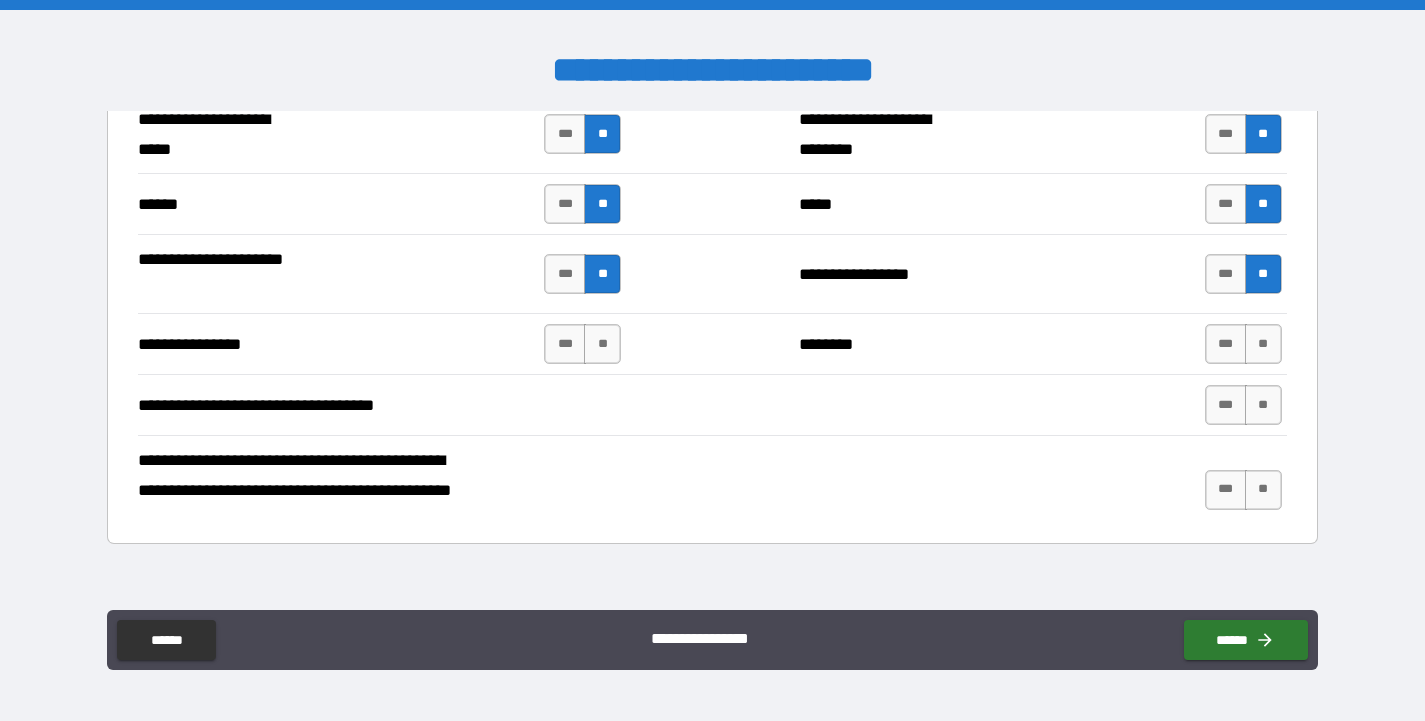 scroll, scrollTop: 3909, scrollLeft: 0, axis: vertical 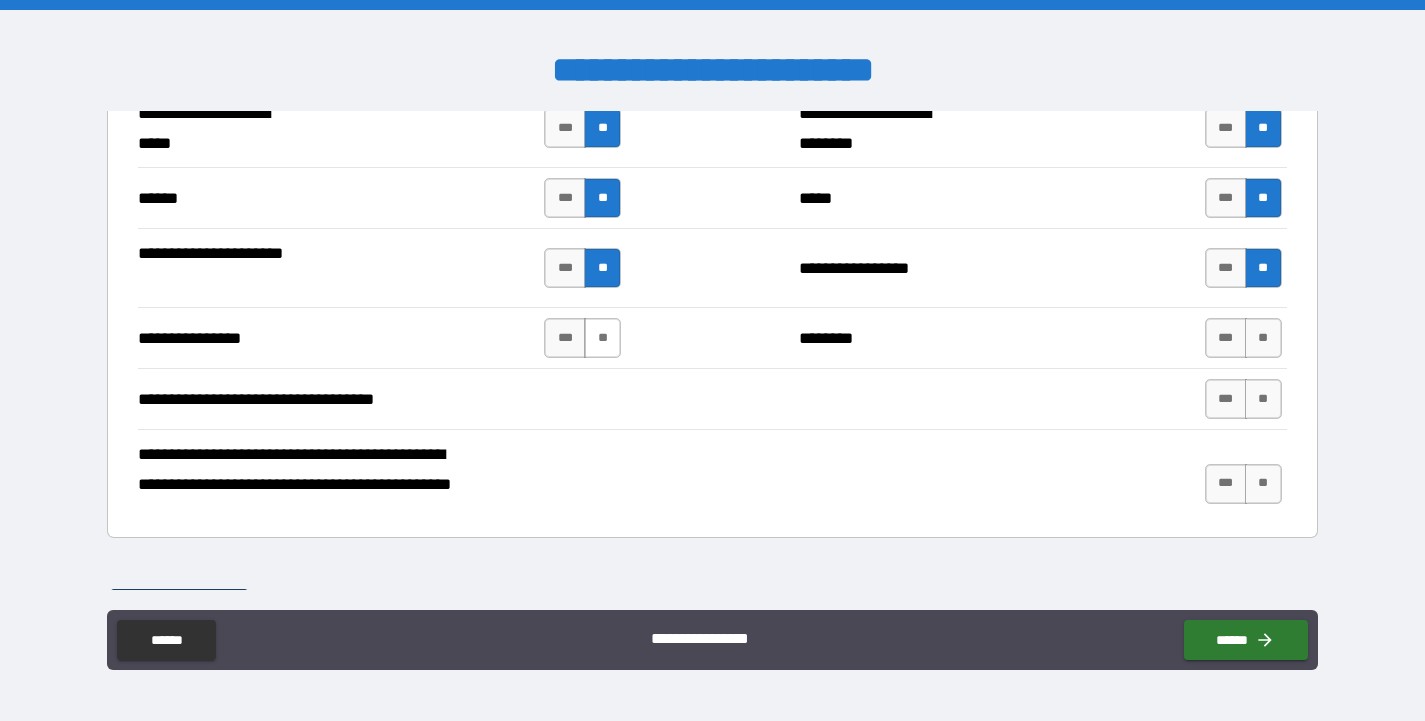 click on "**" at bounding box center (602, 338) 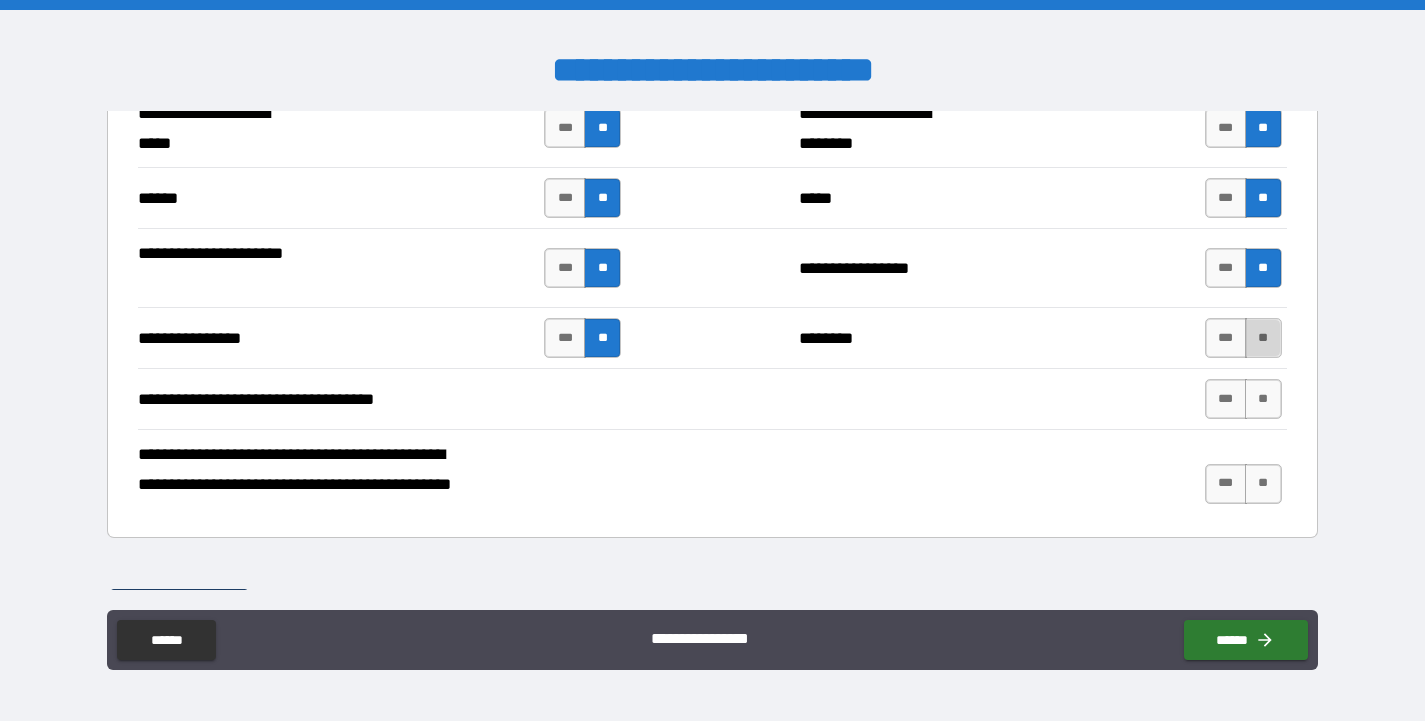 click on "**" at bounding box center [1263, 338] 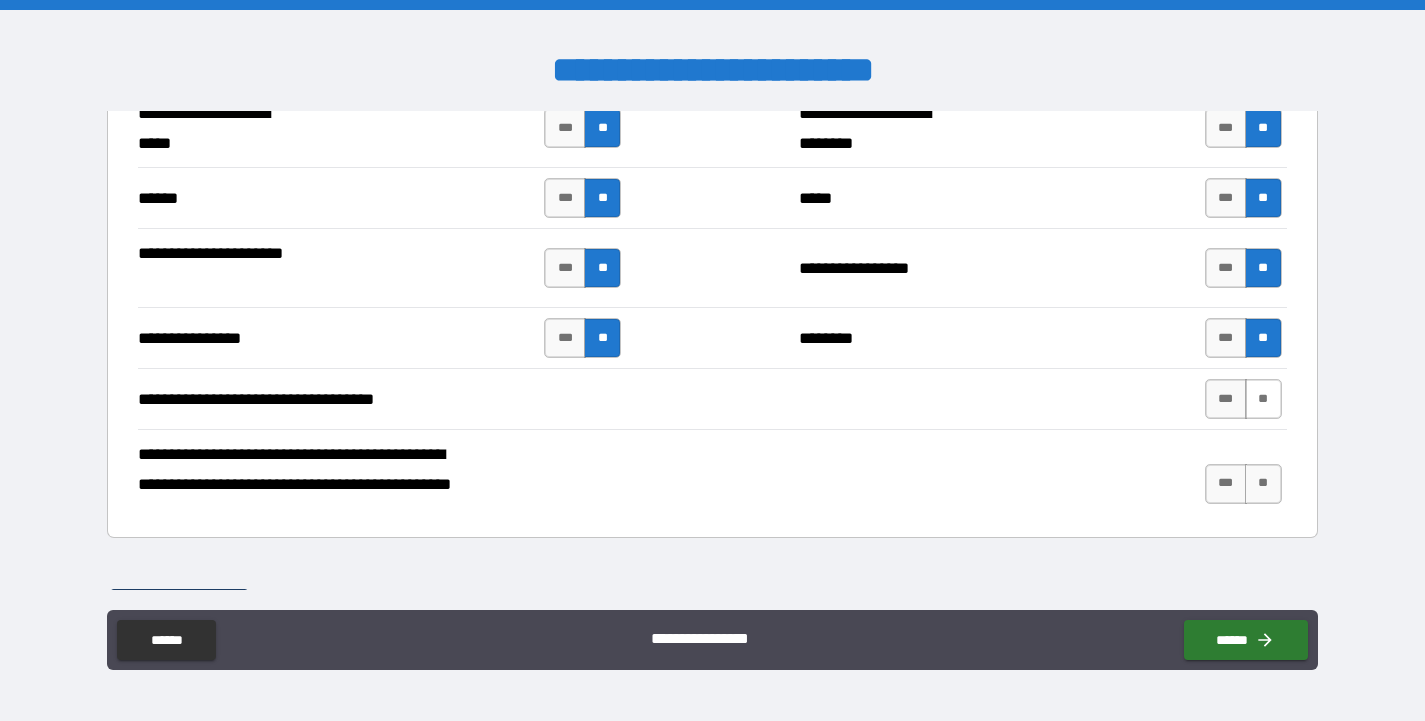 click on "**" at bounding box center [1263, 399] 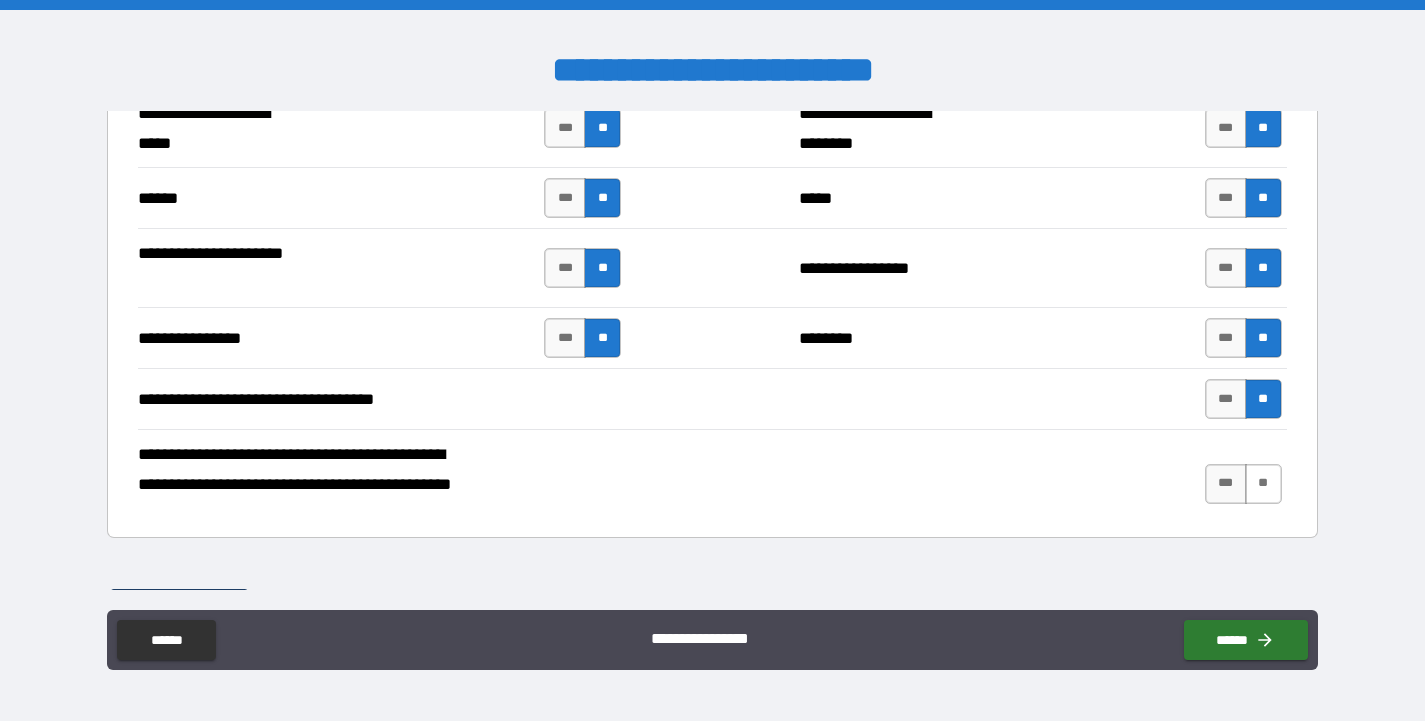 click on "**" at bounding box center (1263, 484) 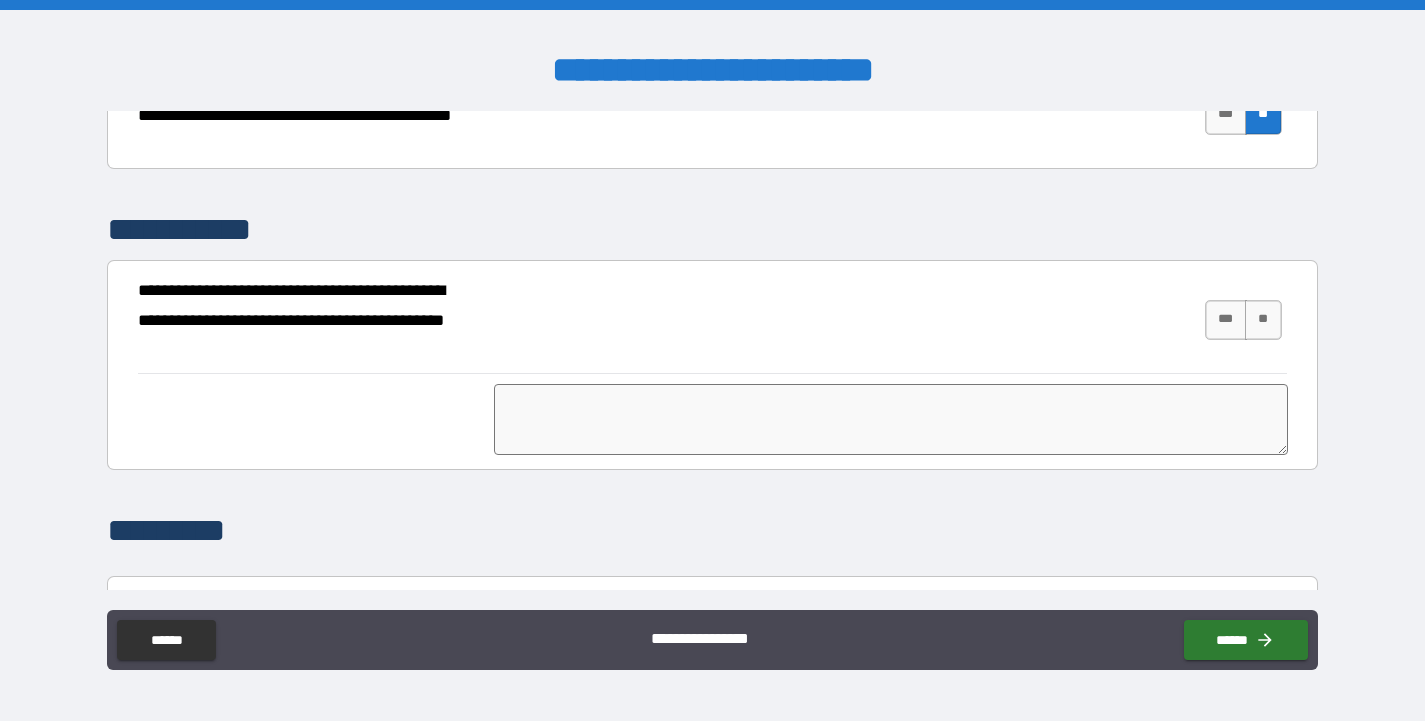 scroll, scrollTop: 4282, scrollLeft: 0, axis: vertical 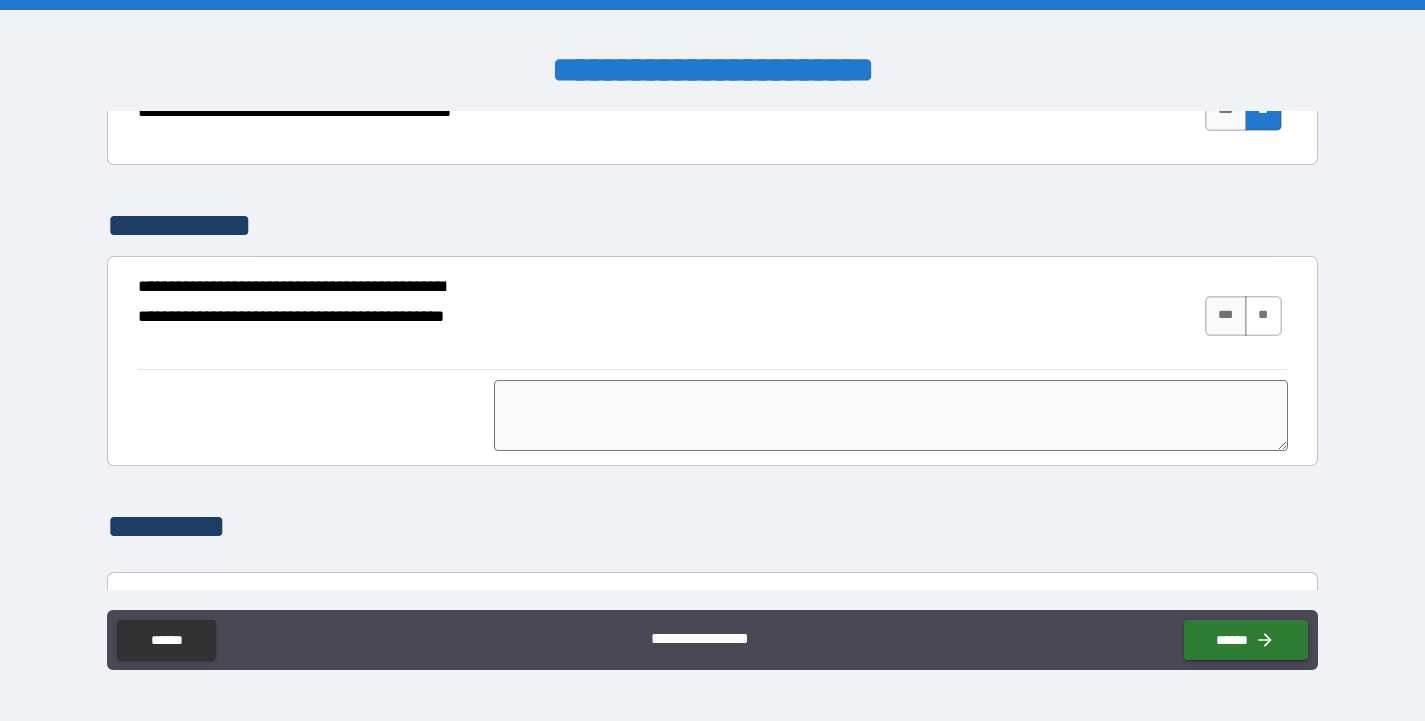 click on "**" at bounding box center (1263, 316) 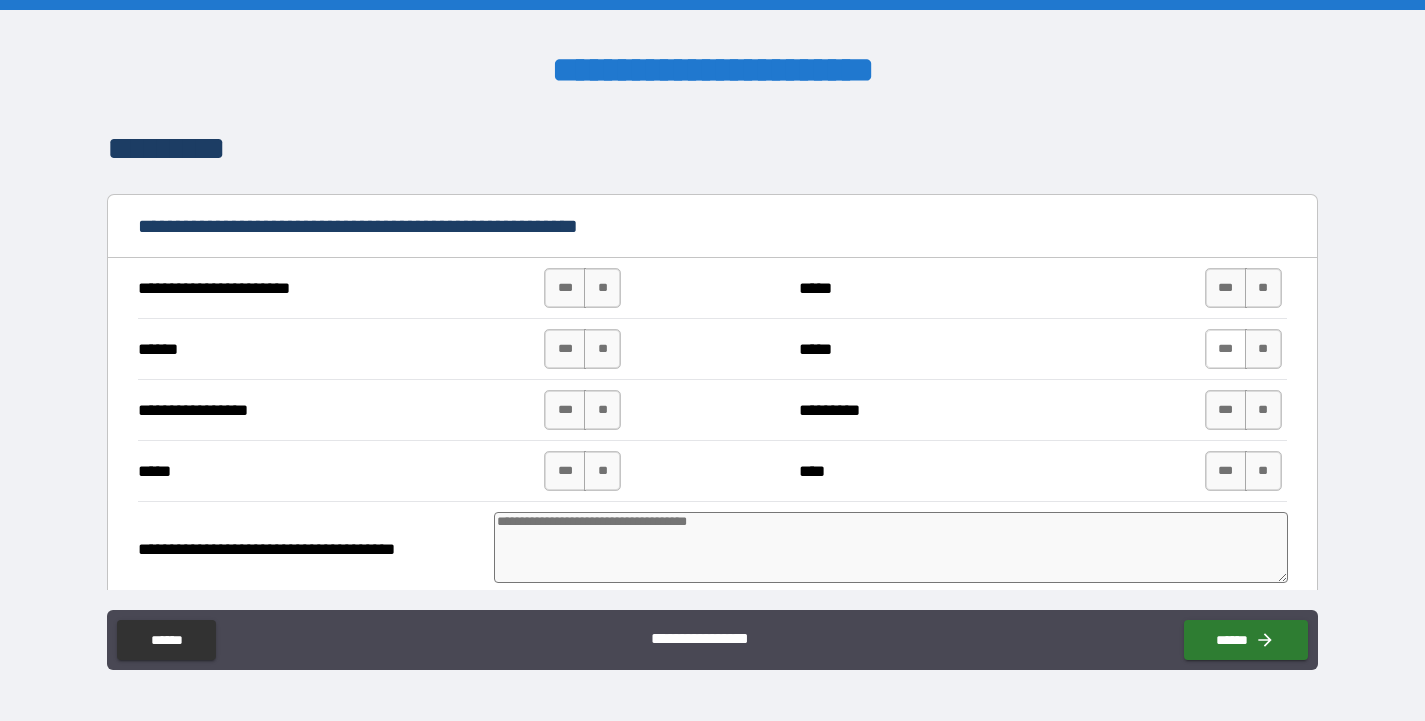 scroll, scrollTop: 4667, scrollLeft: 0, axis: vertical 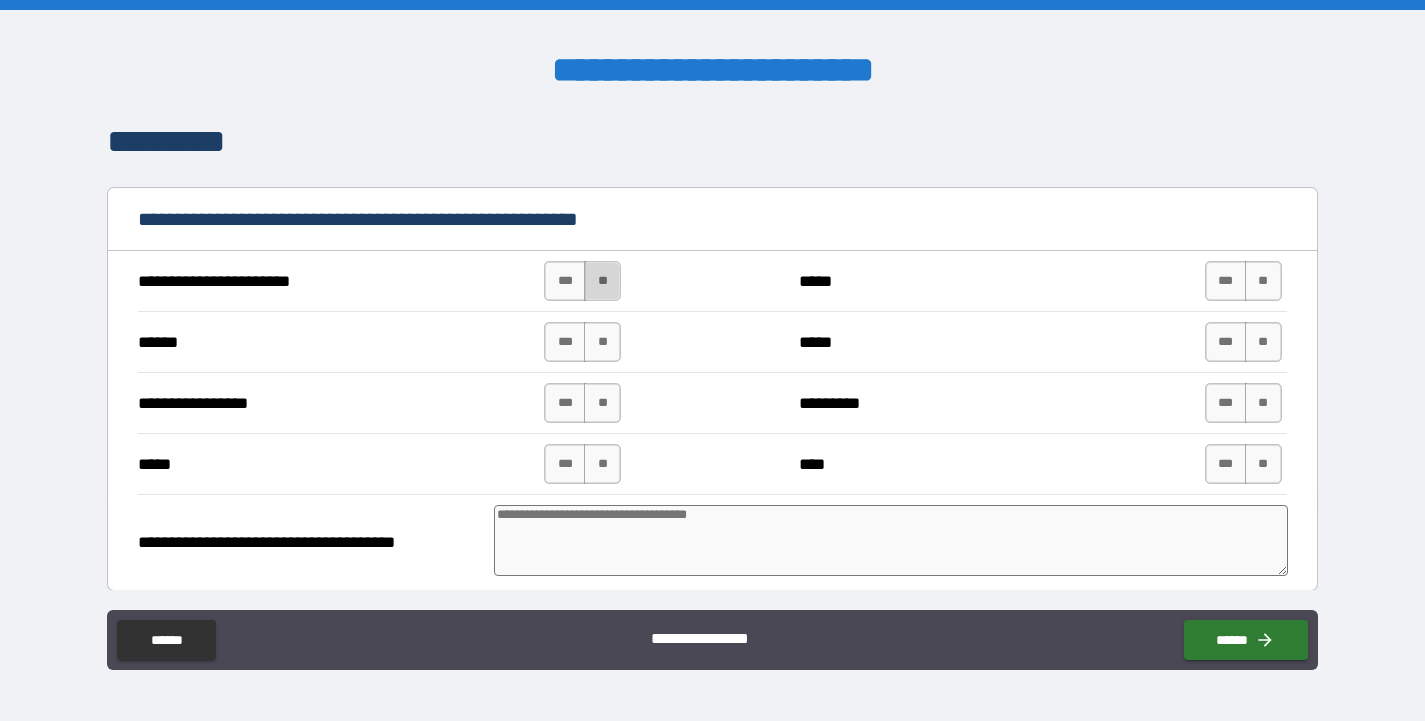 click on "**" at bounding box center (602, 281) 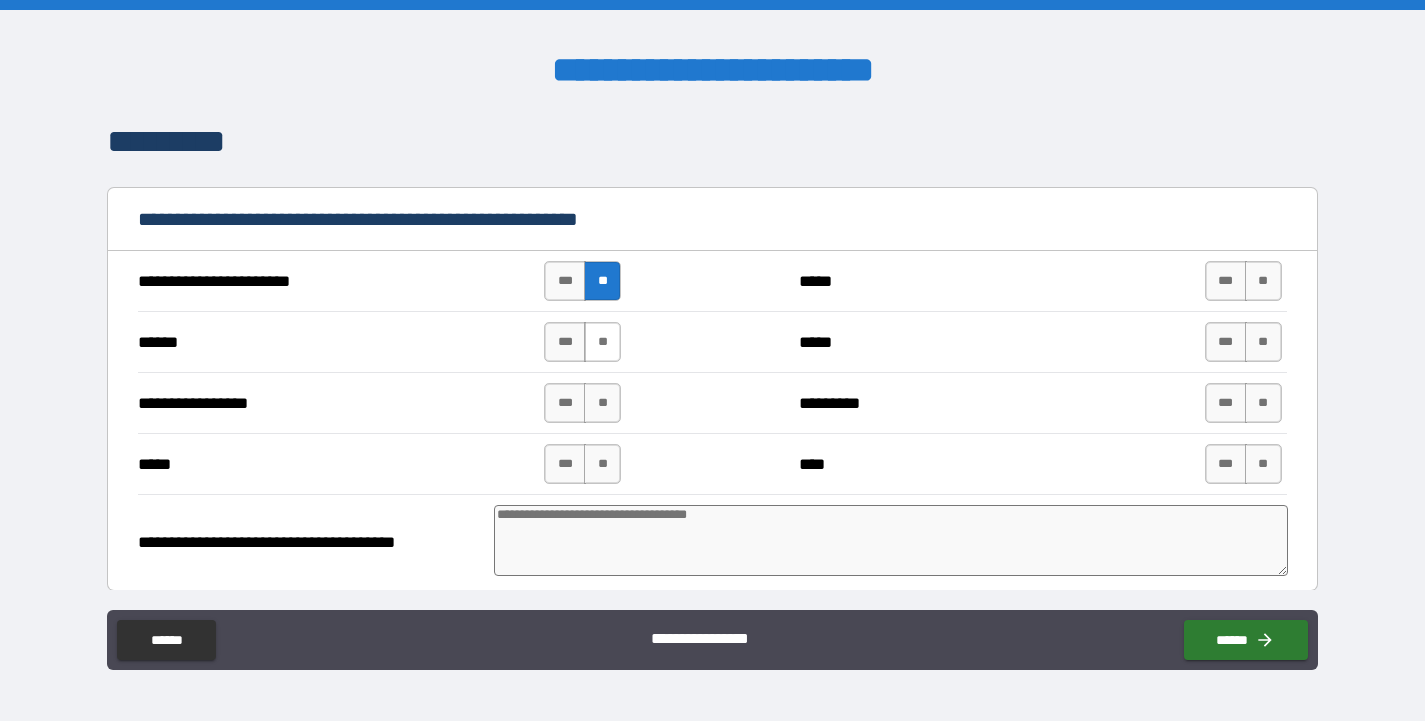 click on "**" at bounding box center (602, 342) 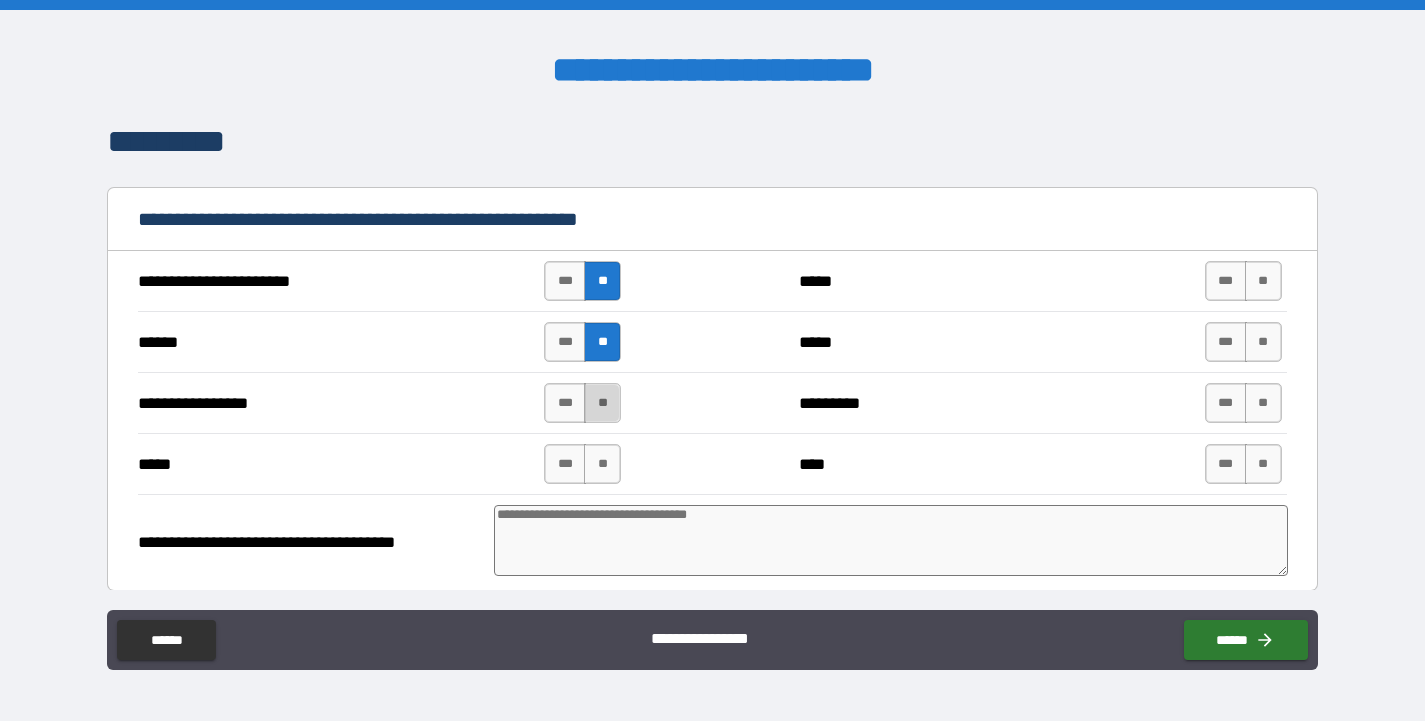 click on "**" at bounding box center [602, 403] 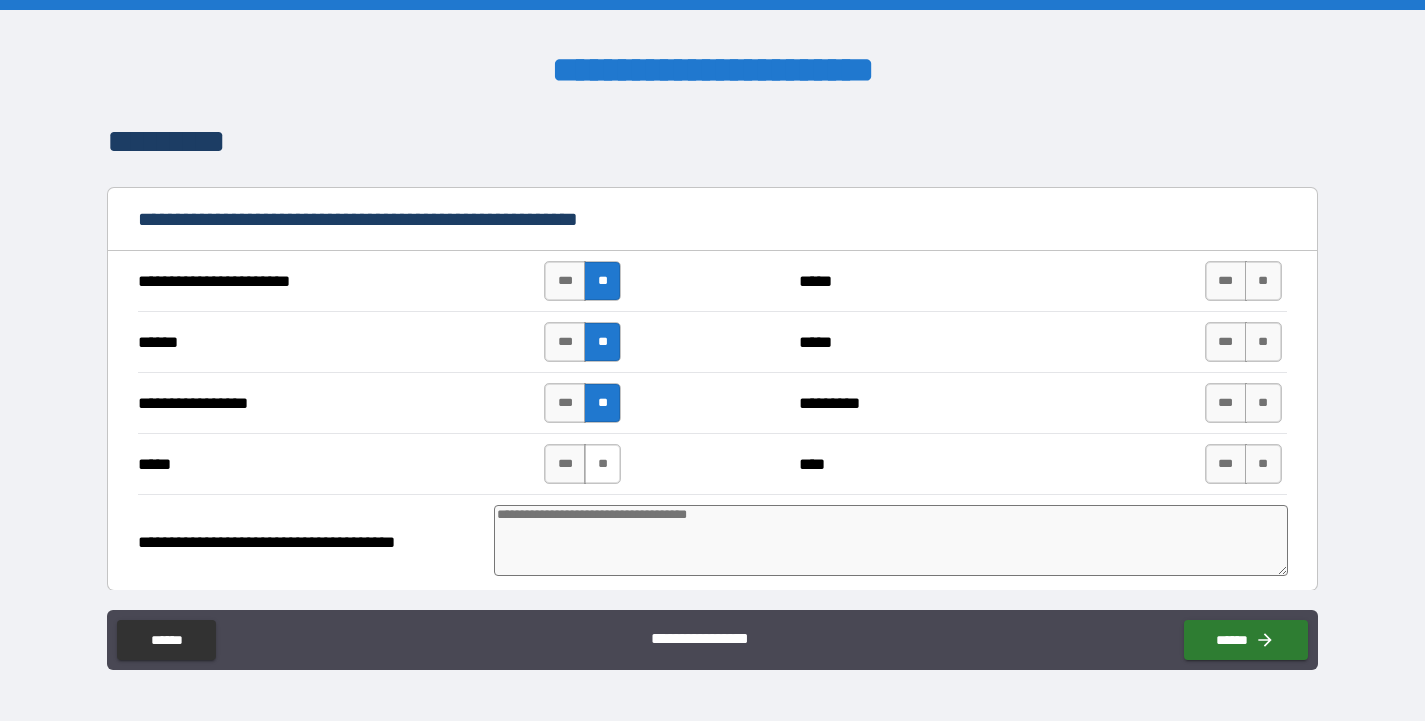 click on "**" at bounding box center [602, 464] 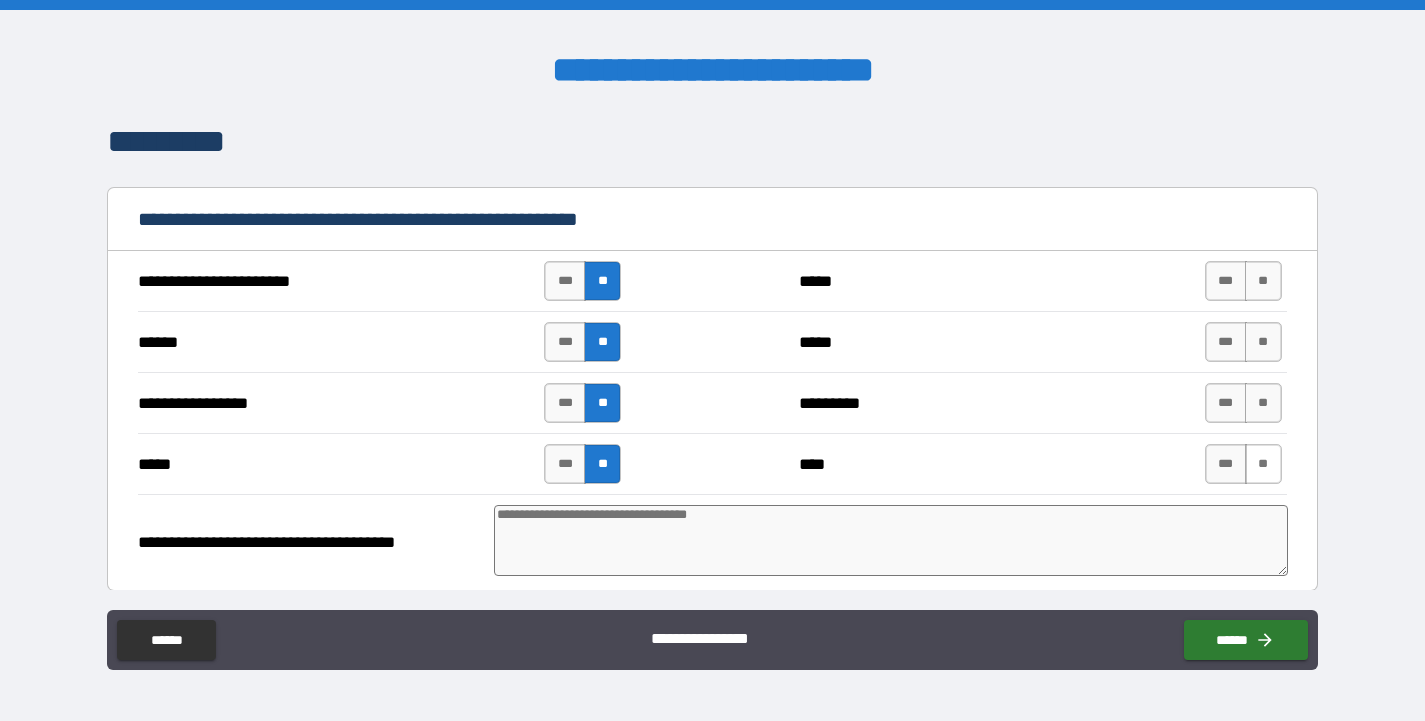 click on "**" at bounding box center [1263, 464] 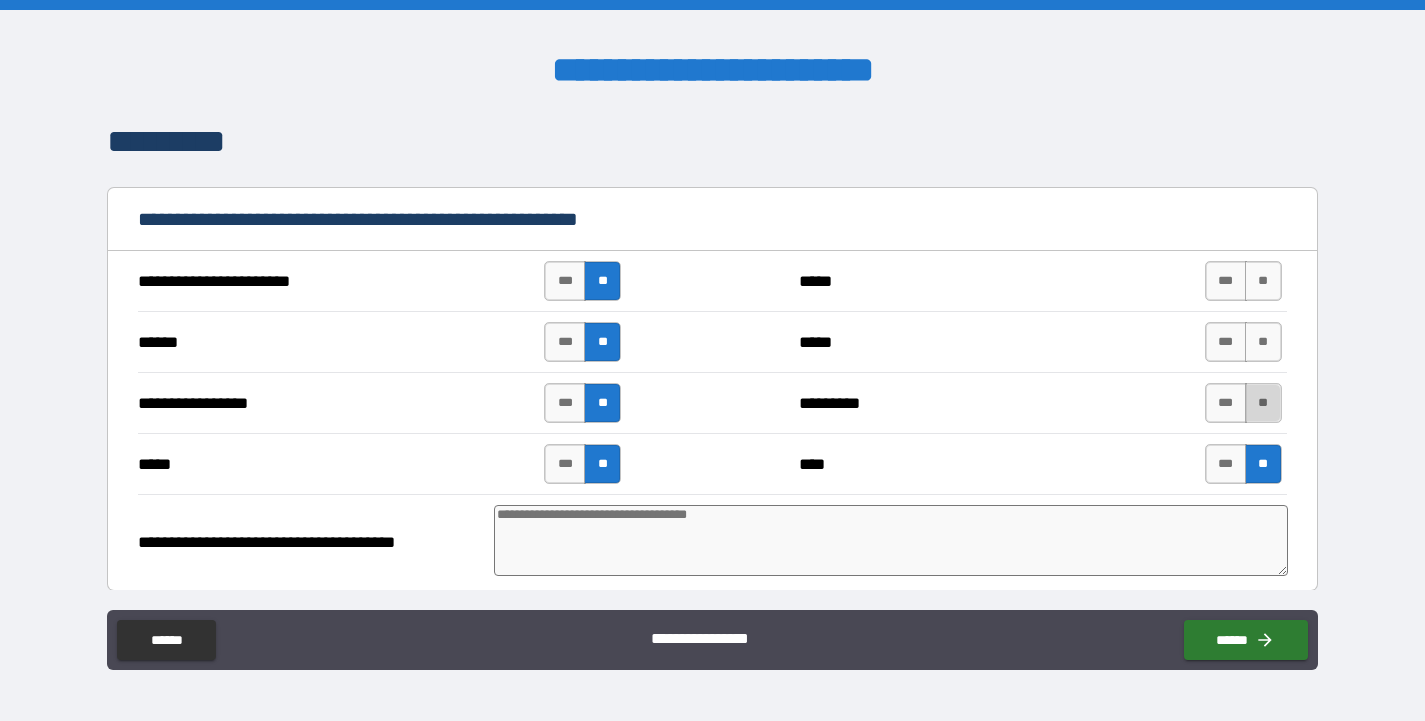 click on "**" at bounding box center (1263, 403) 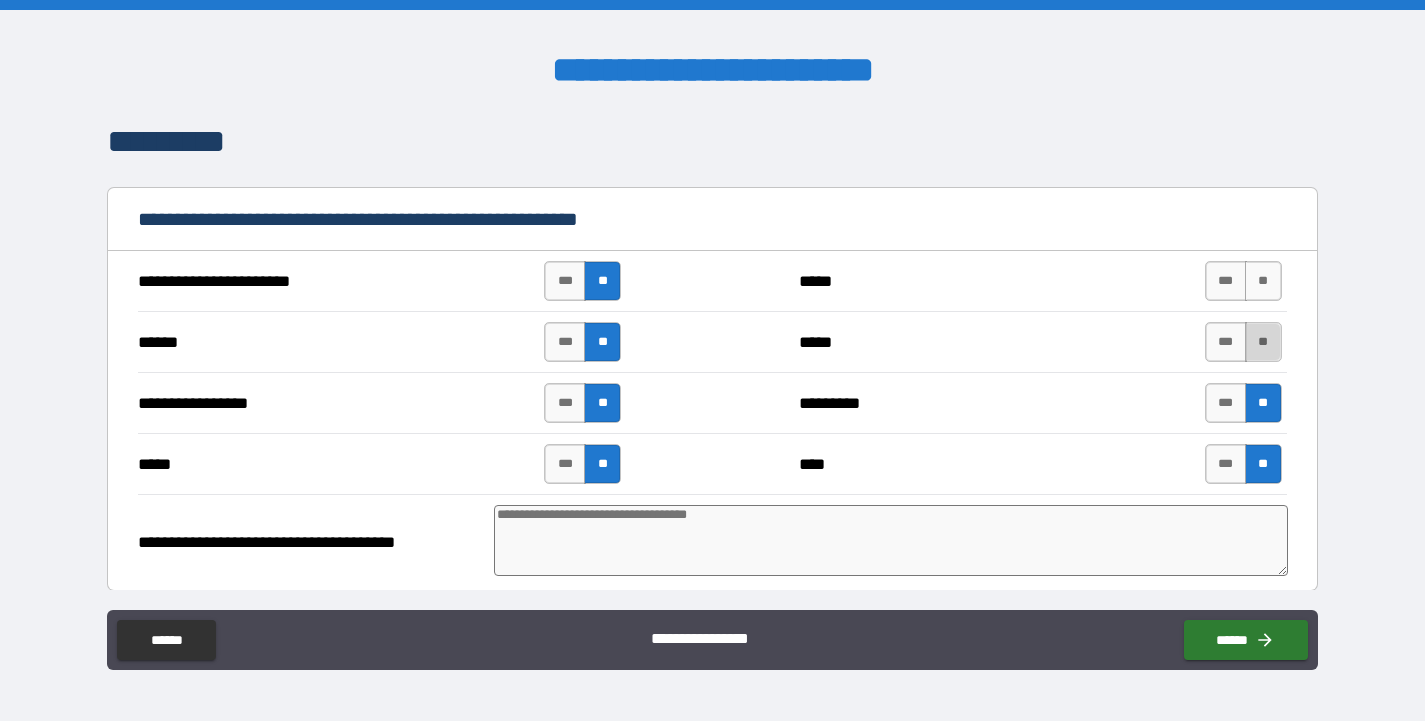 click on "**" at bounding box center [1263, 342] 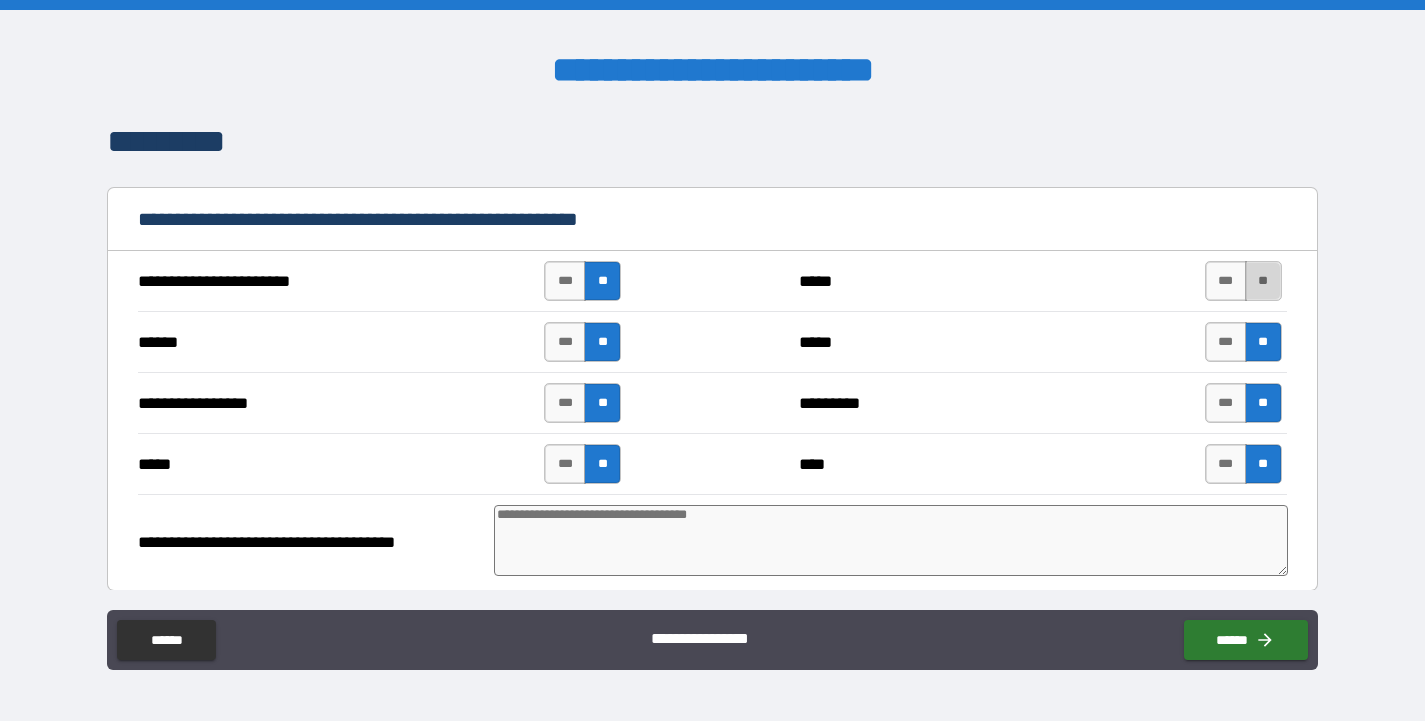 click on "**" at bounding box center [1263, 281] 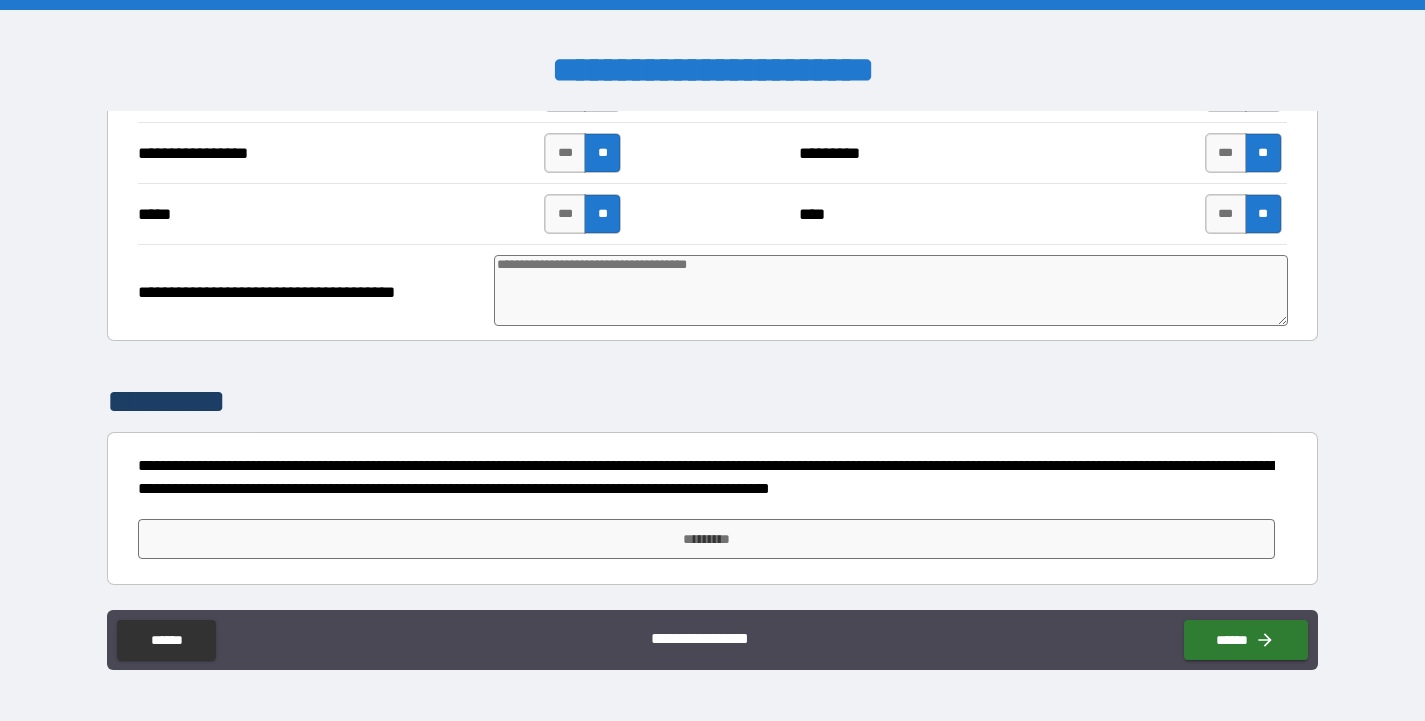 scroll, scrollTop: 4917, scrollLeft: 0, axis: vertical 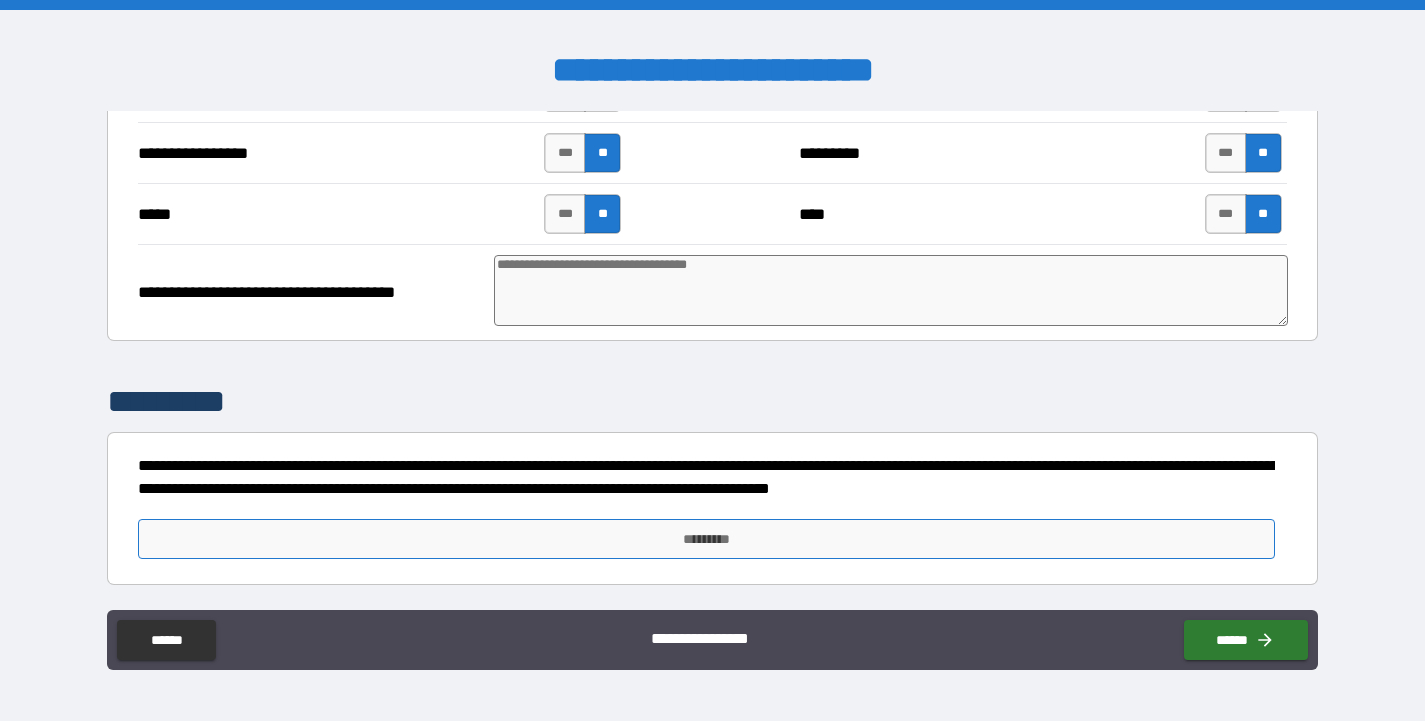 click on "*********" at bounding box center [706, 539] 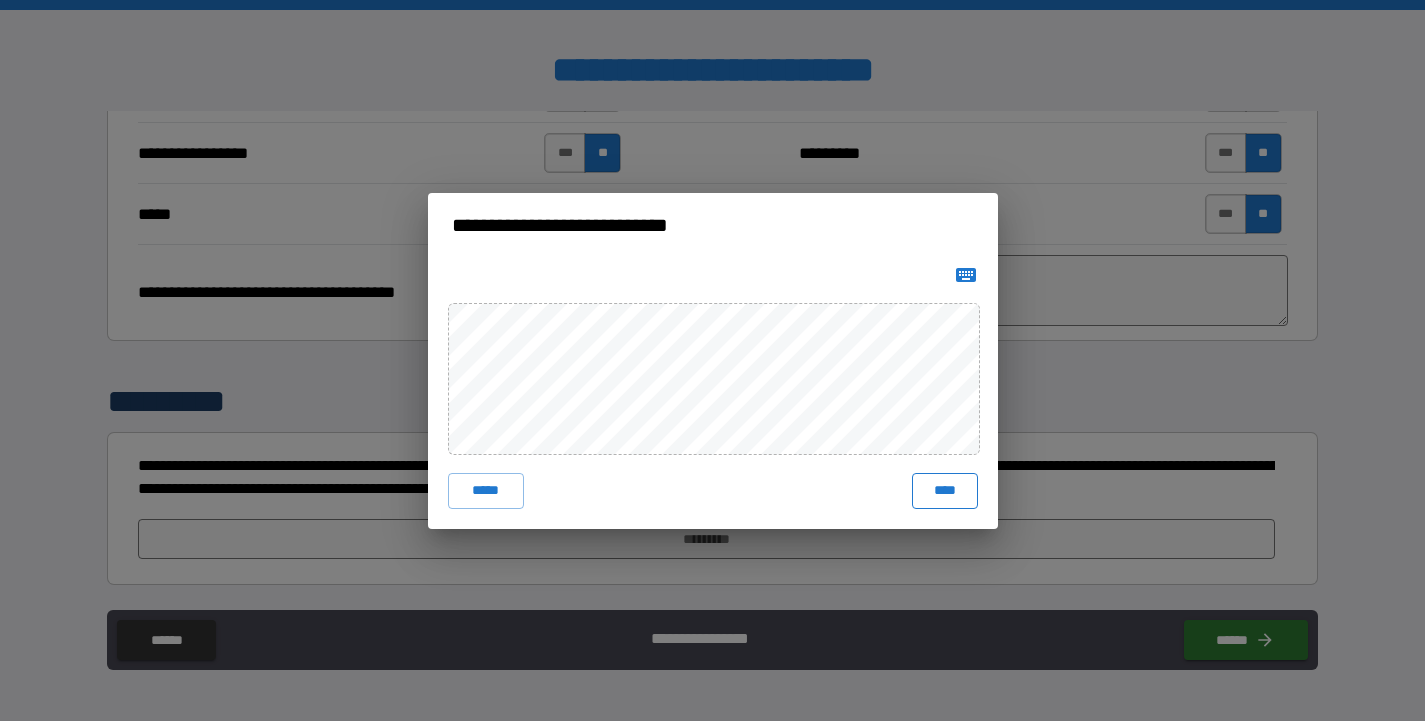 click on "****" at bounding box center (945, 491) 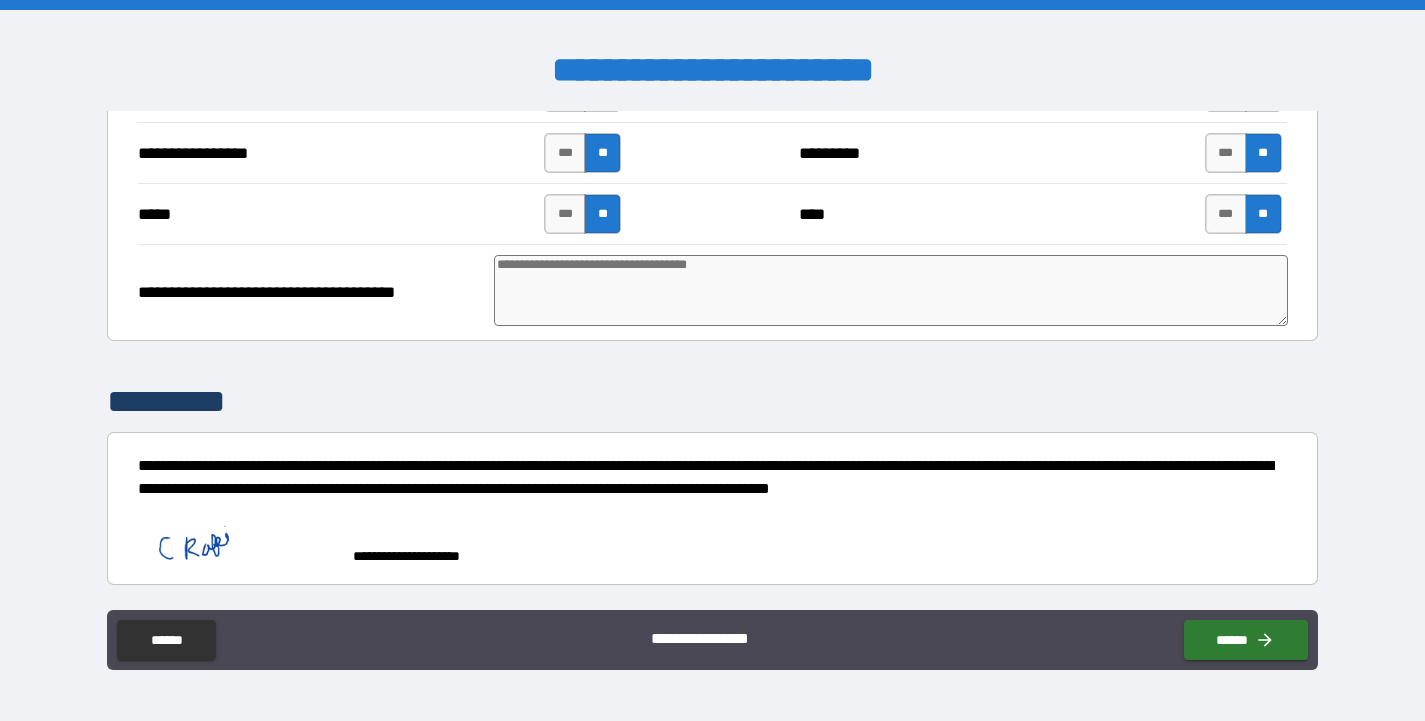 scroll, scrollTop: 4907, scrollLeft: 0, axis: vertical 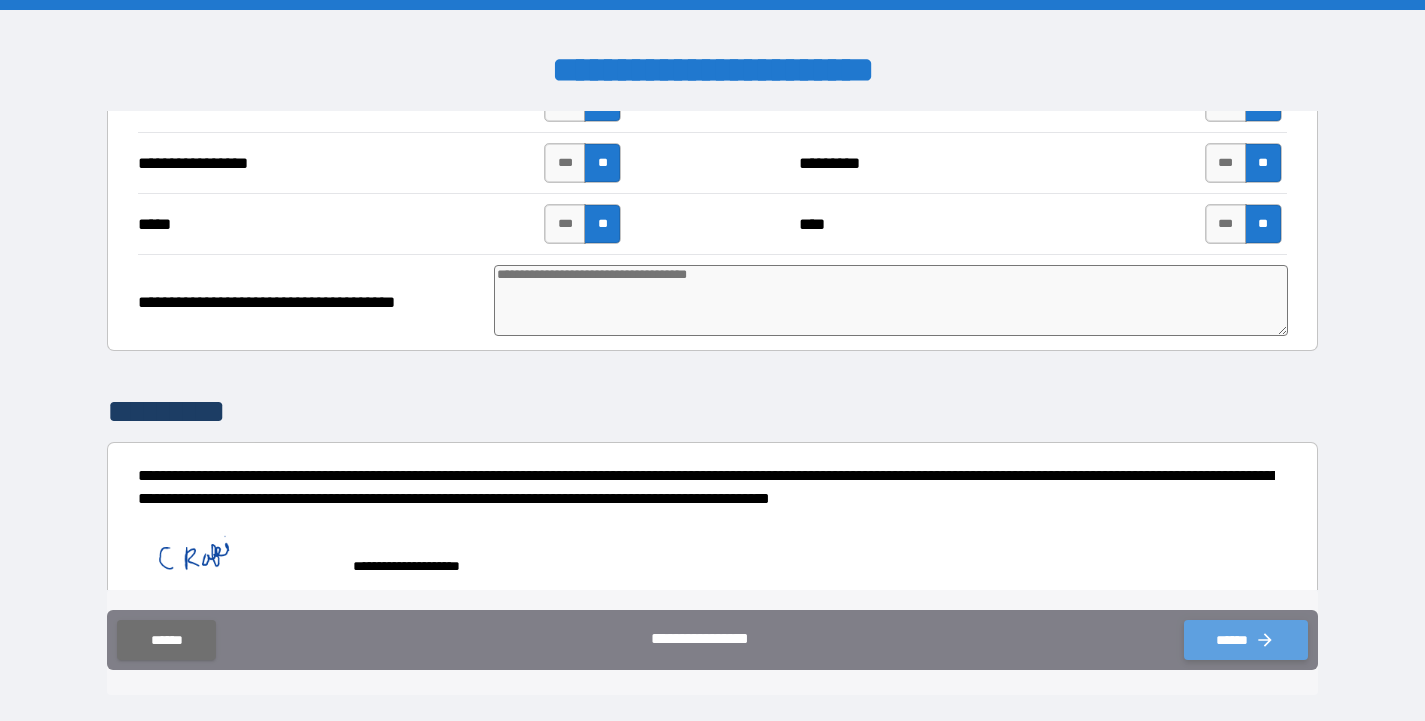 click on "******" at bounding box center (1246, 640) 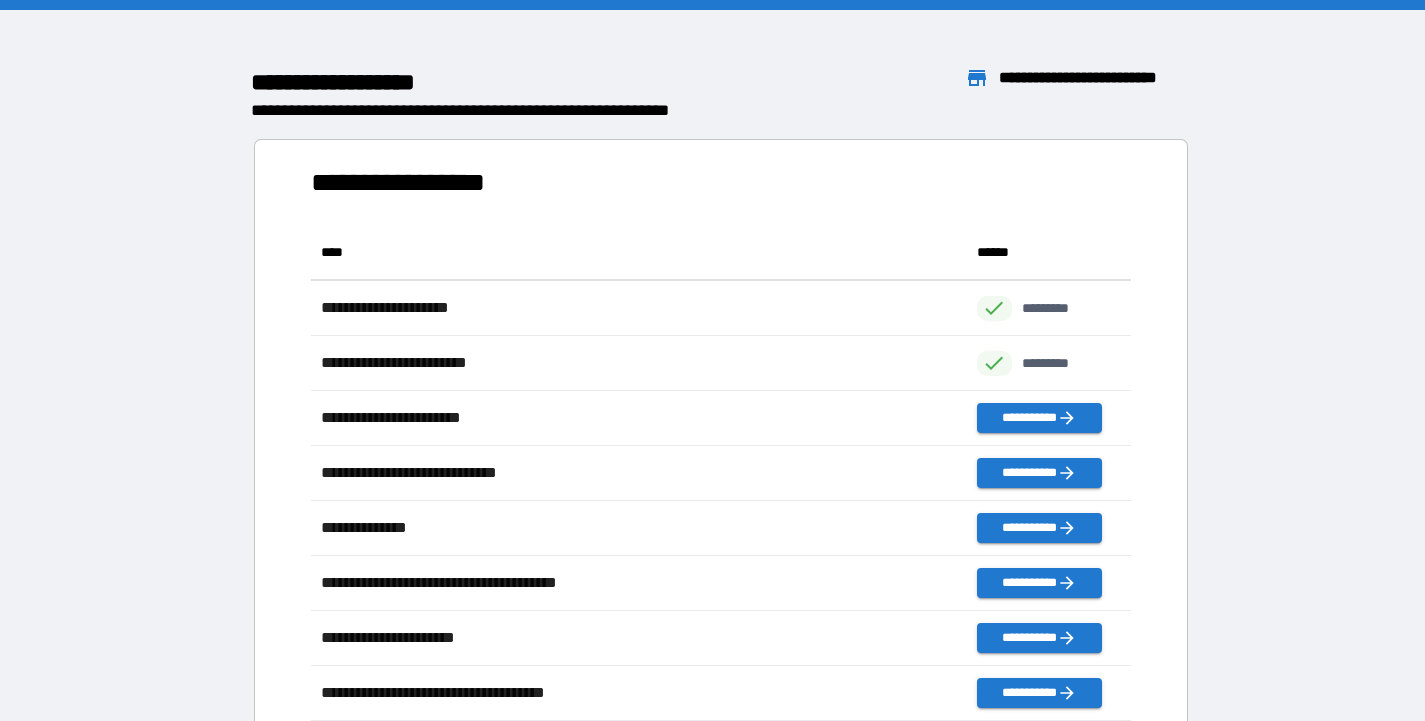 scroll, scrollTop: 16, scrollLeft: 16, axis: both 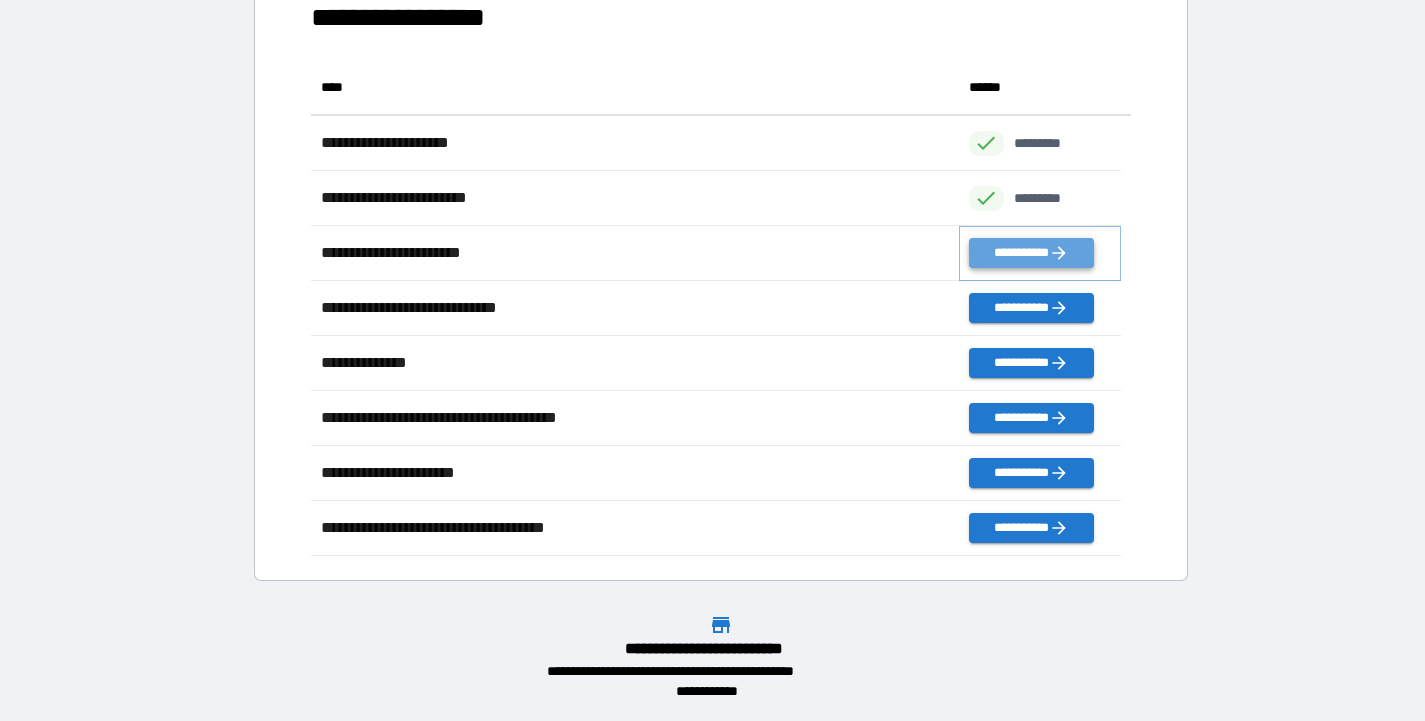 click on "**********" at bounding box center [1031, 253] 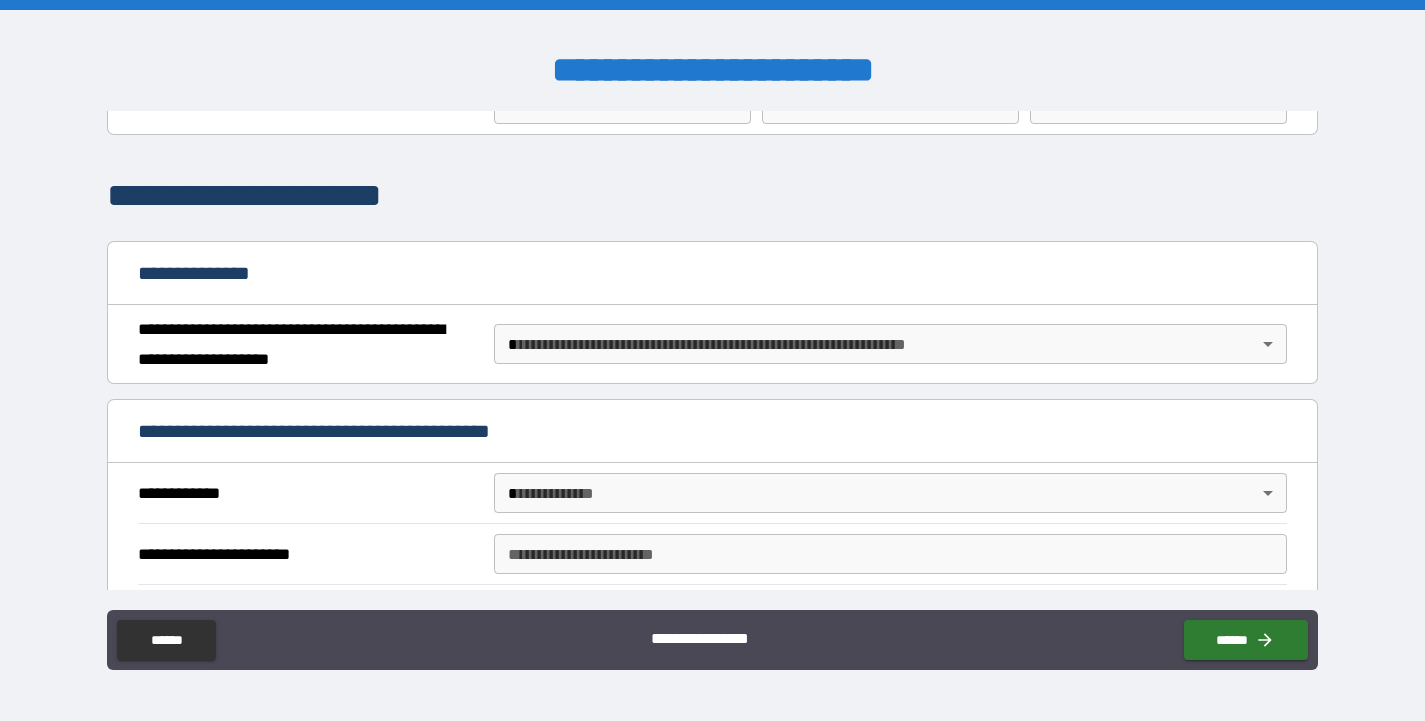 scroll, scrollTop: 105, scrollLeft: 0, axis: vertical 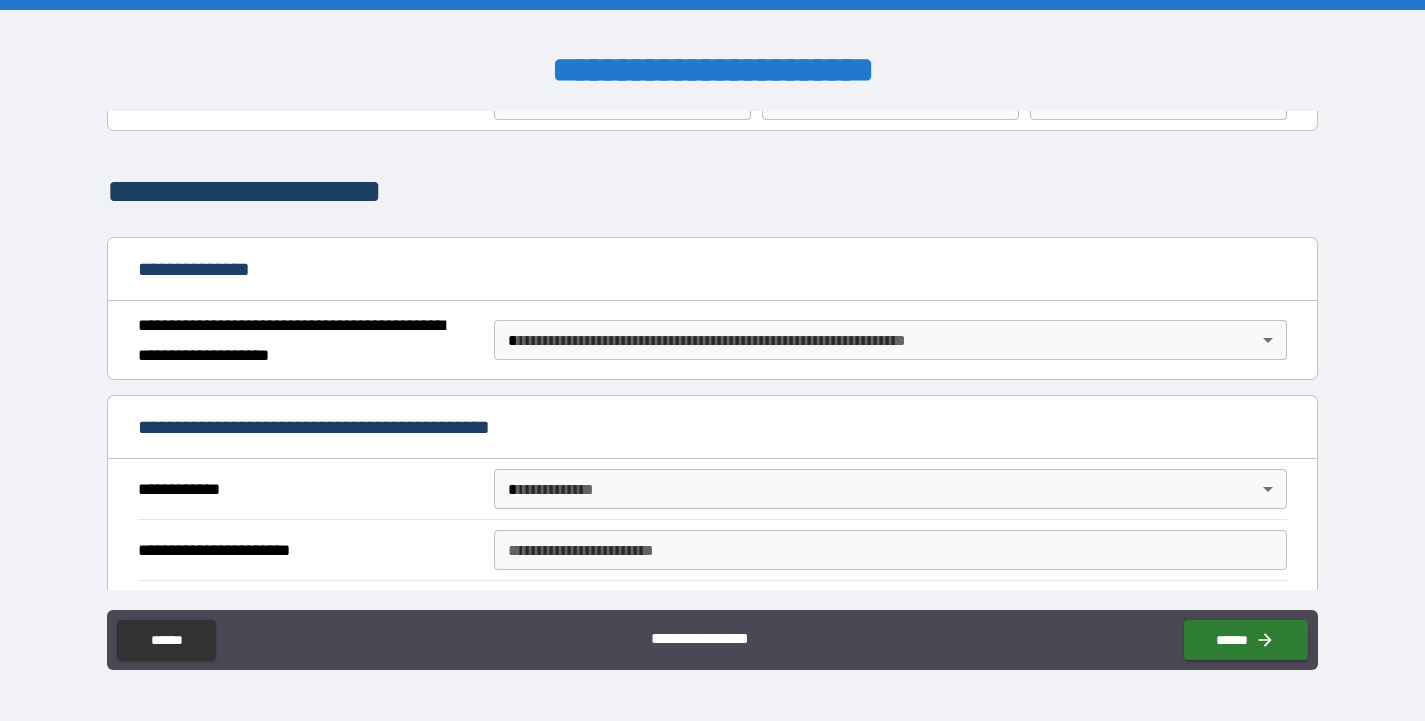 click on "**********" at bounding box center (712, 360) 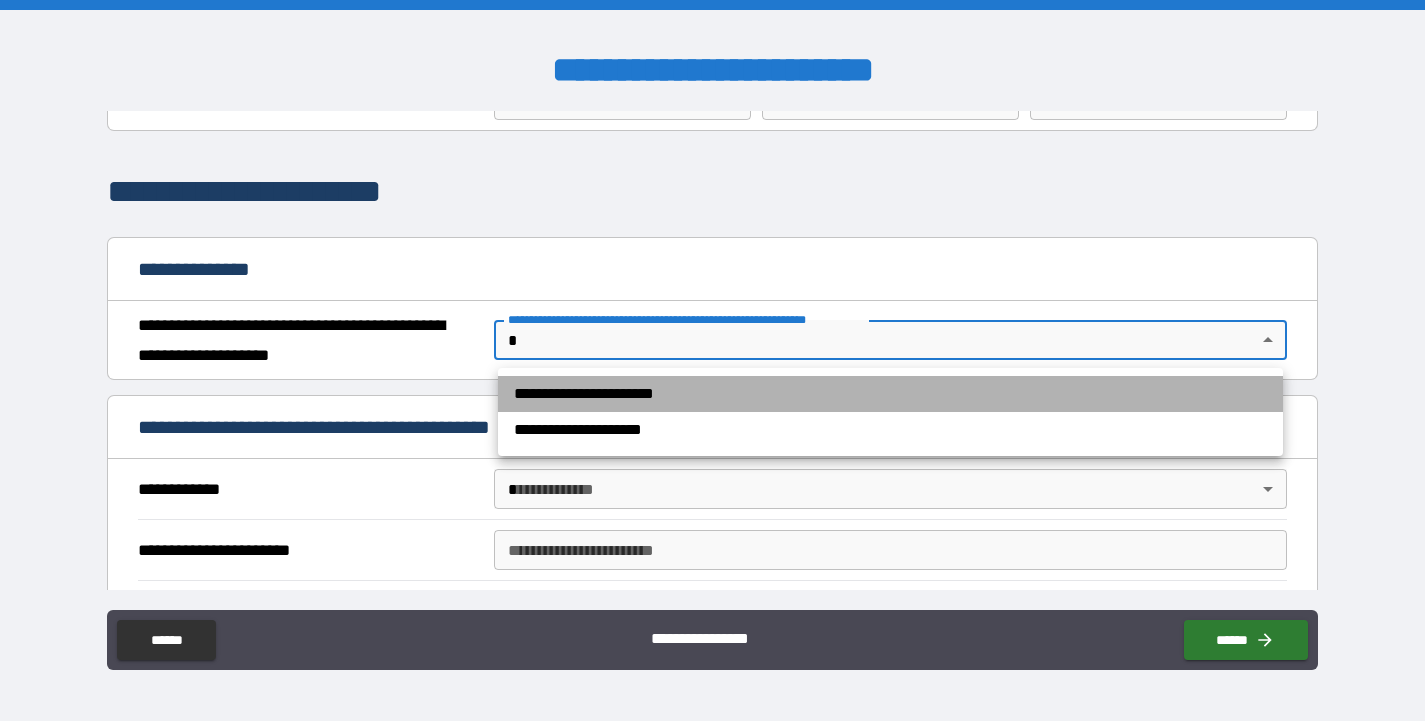 click on "**********" at bounding box center [890, 394] 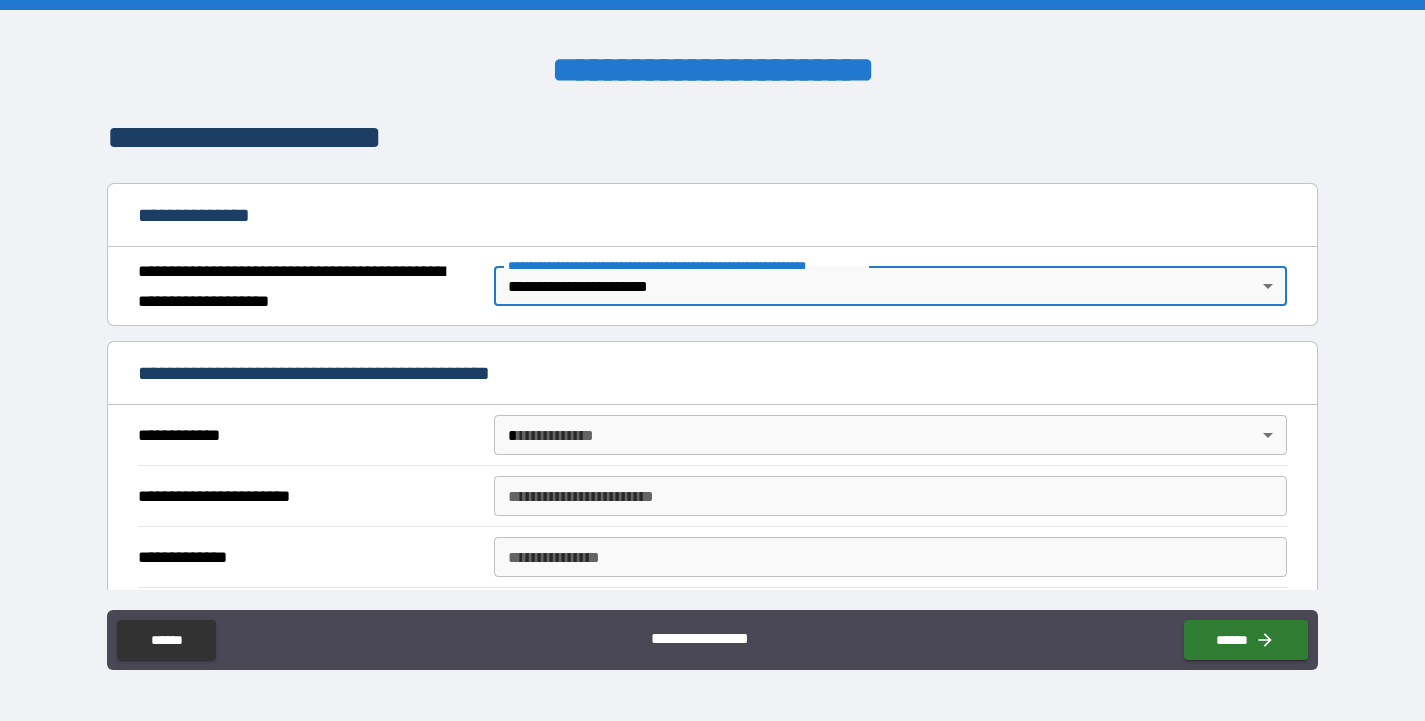scroll, scrollTop: 264, scrollLeft: 0, axis: vertical 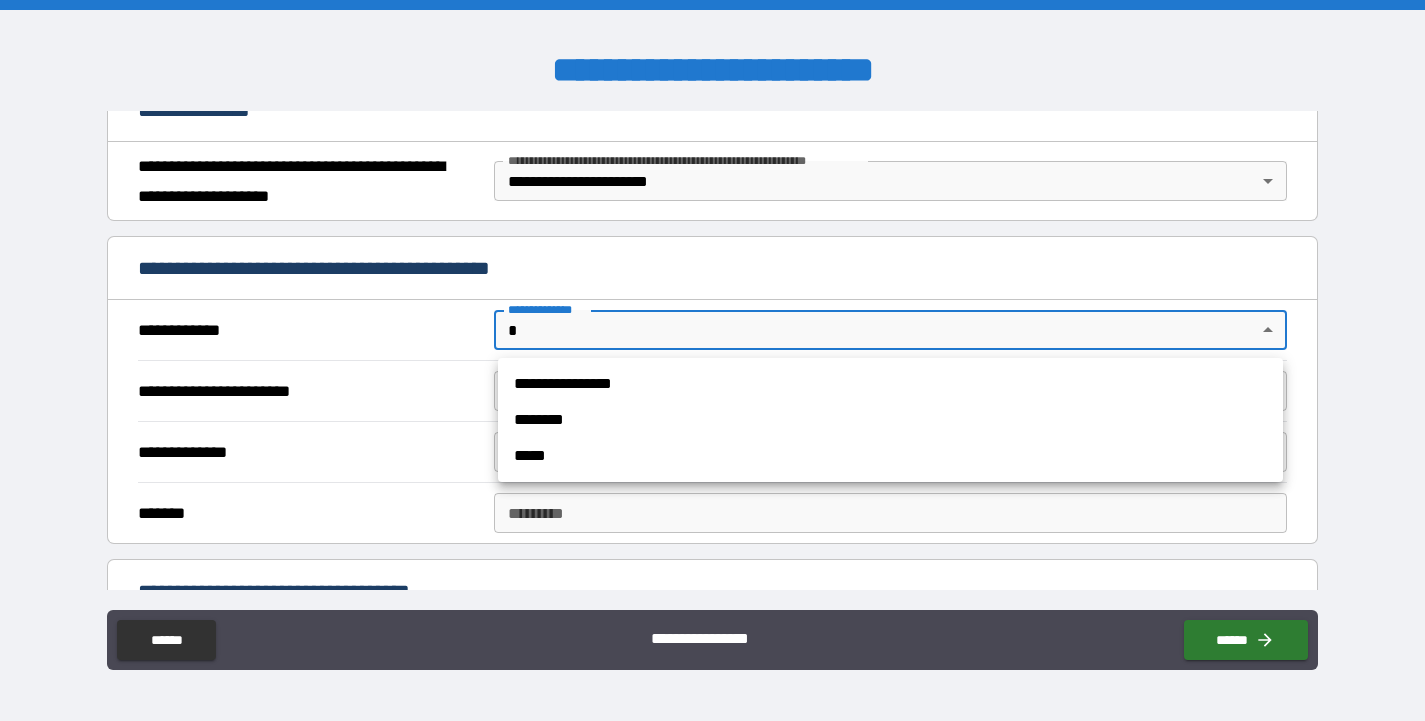 click on "**********" at bounding box center [712, 360] 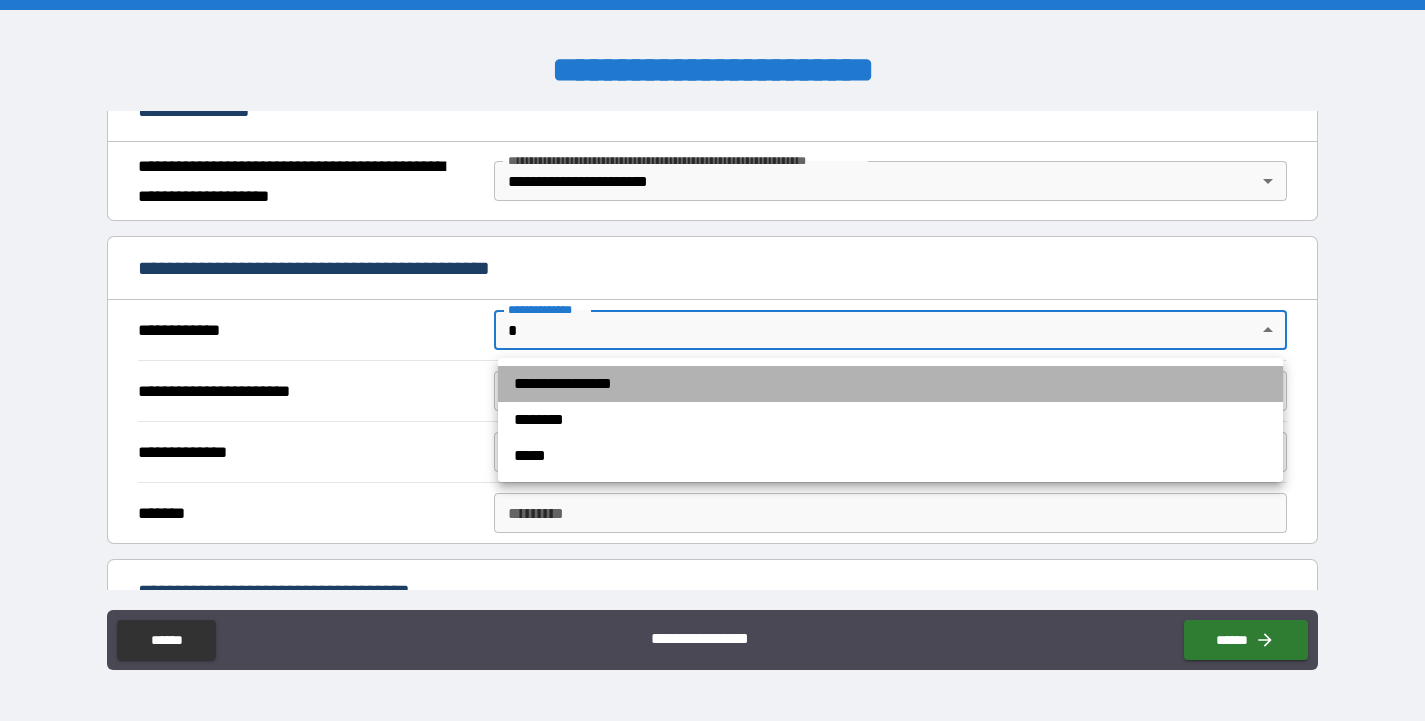 click on "**********" at bounding box center [890, 384] 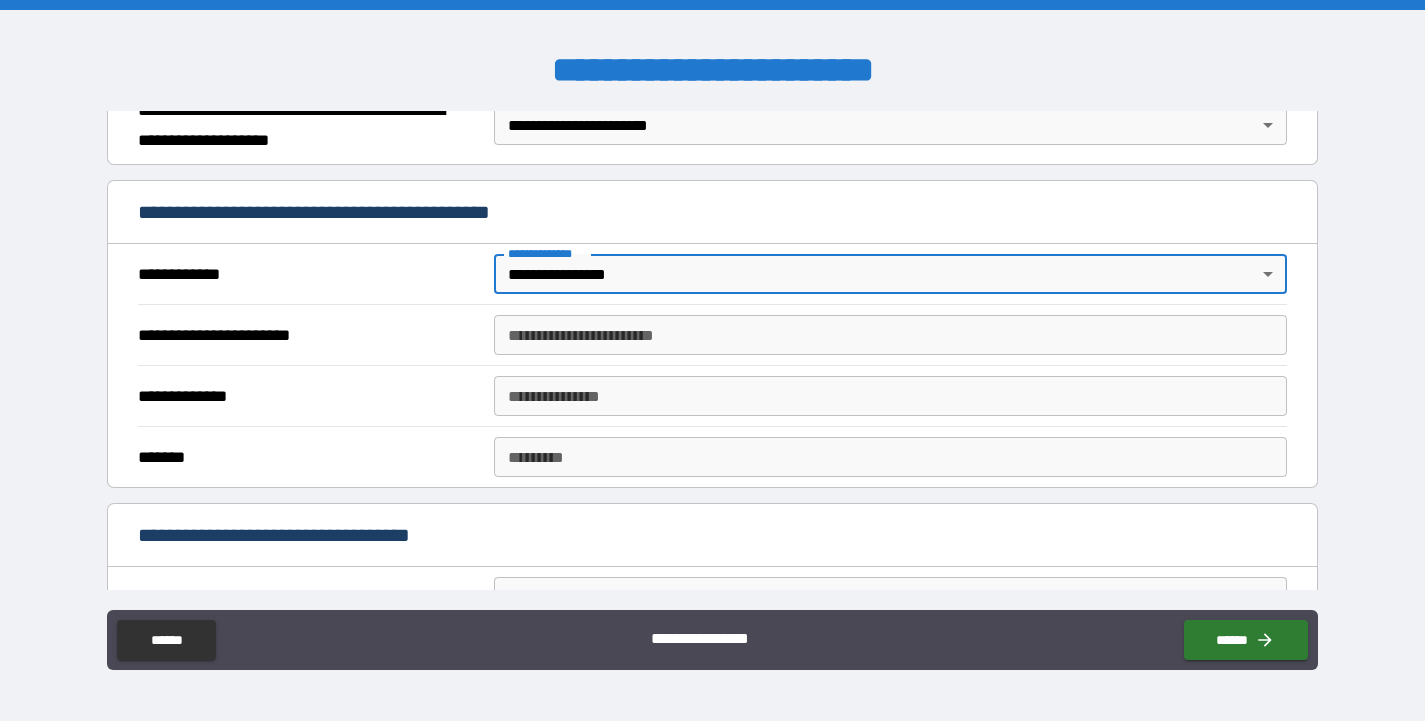 scroll, scrollTop: 400, scrollLeft: 0, axis: vertical 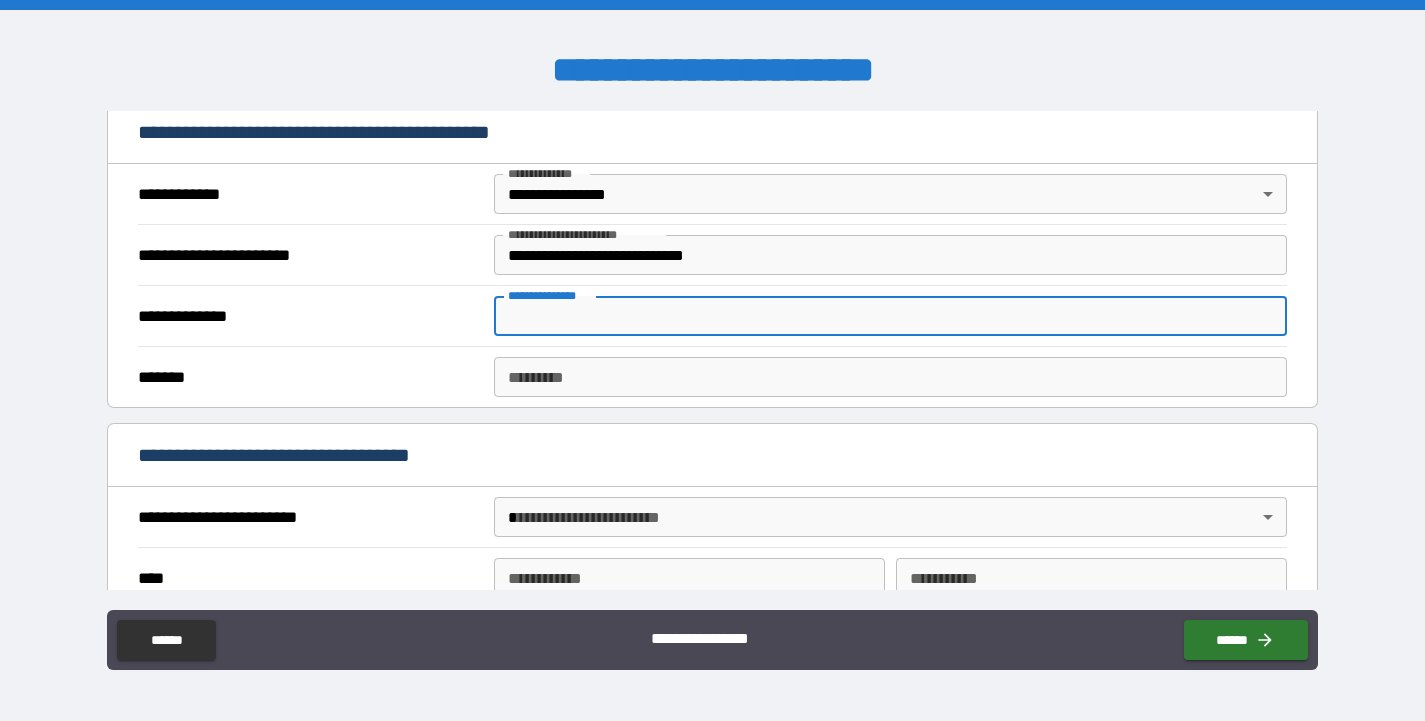 click on "**********" at bounding box center [890, 316] 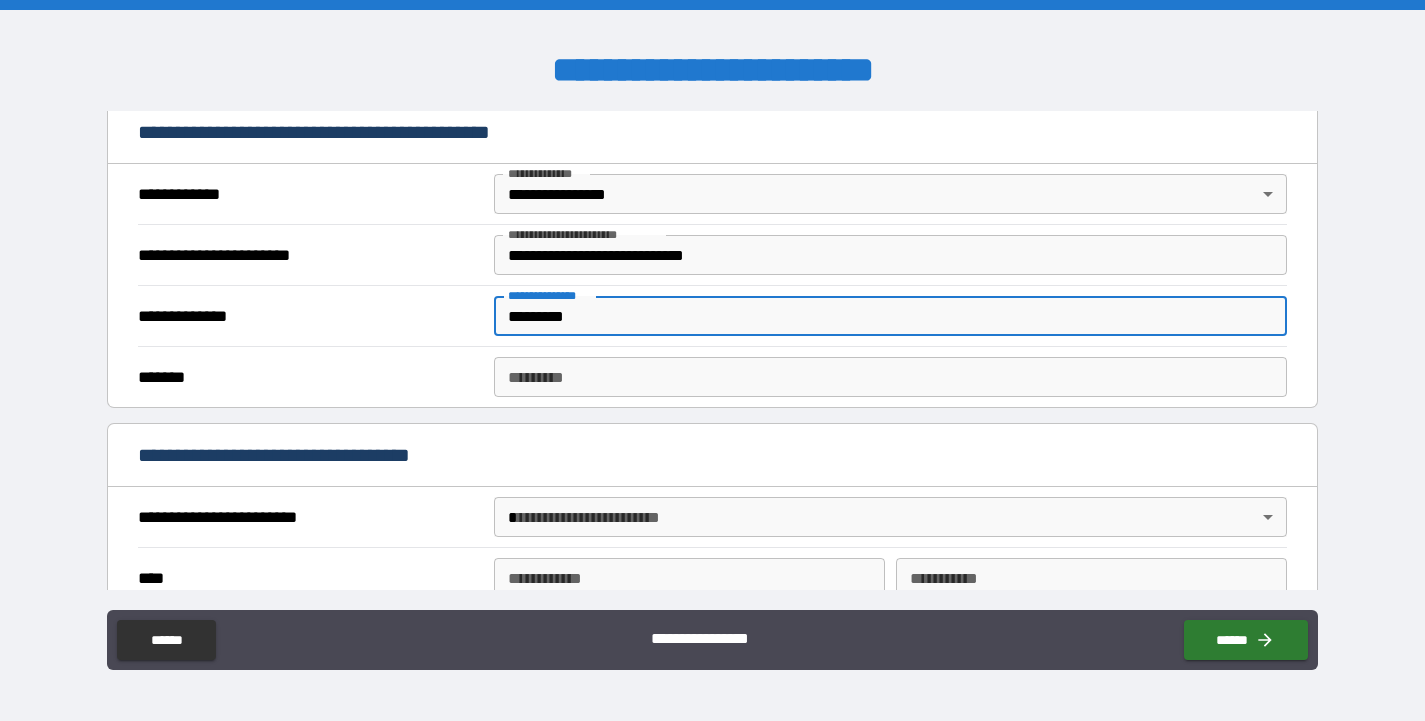 scroll, scrollTop: 531, scrollLeft: 0, axis: vertical 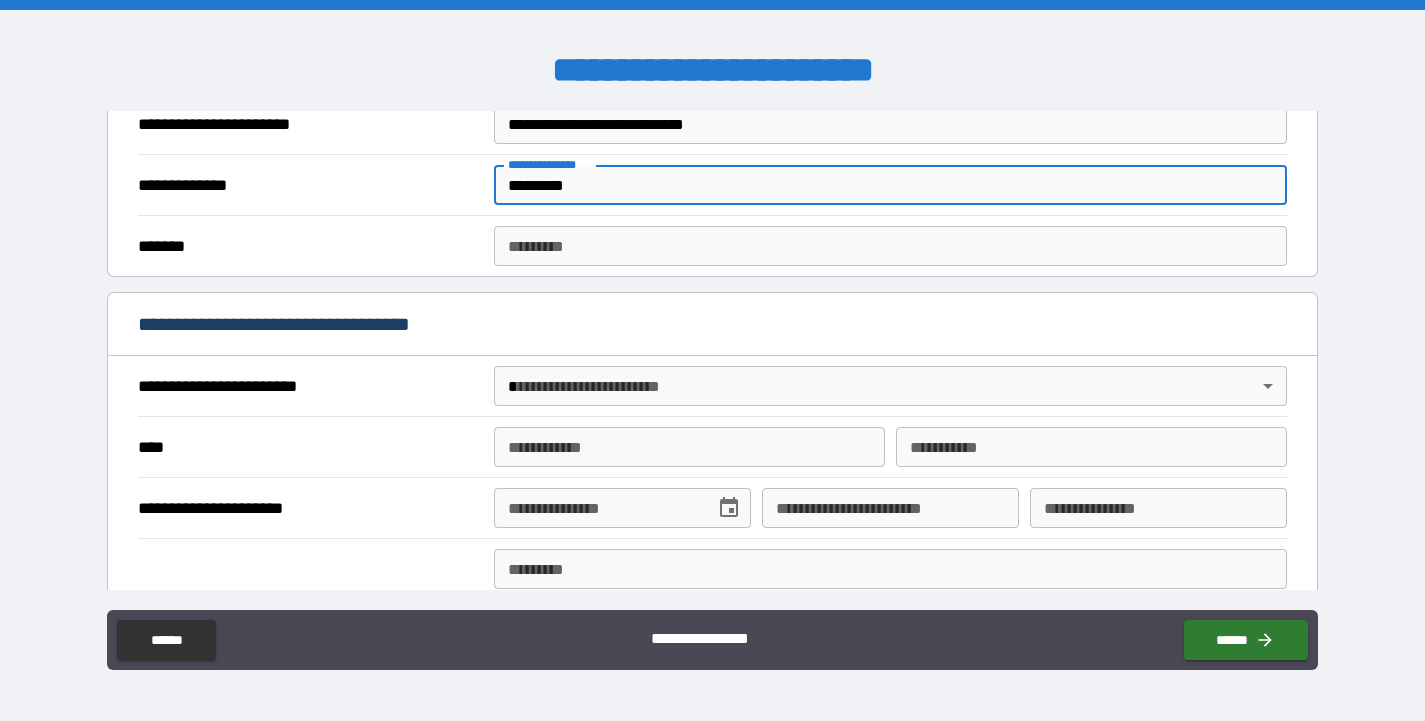 click on "**********" at bounding box center [712, 360] 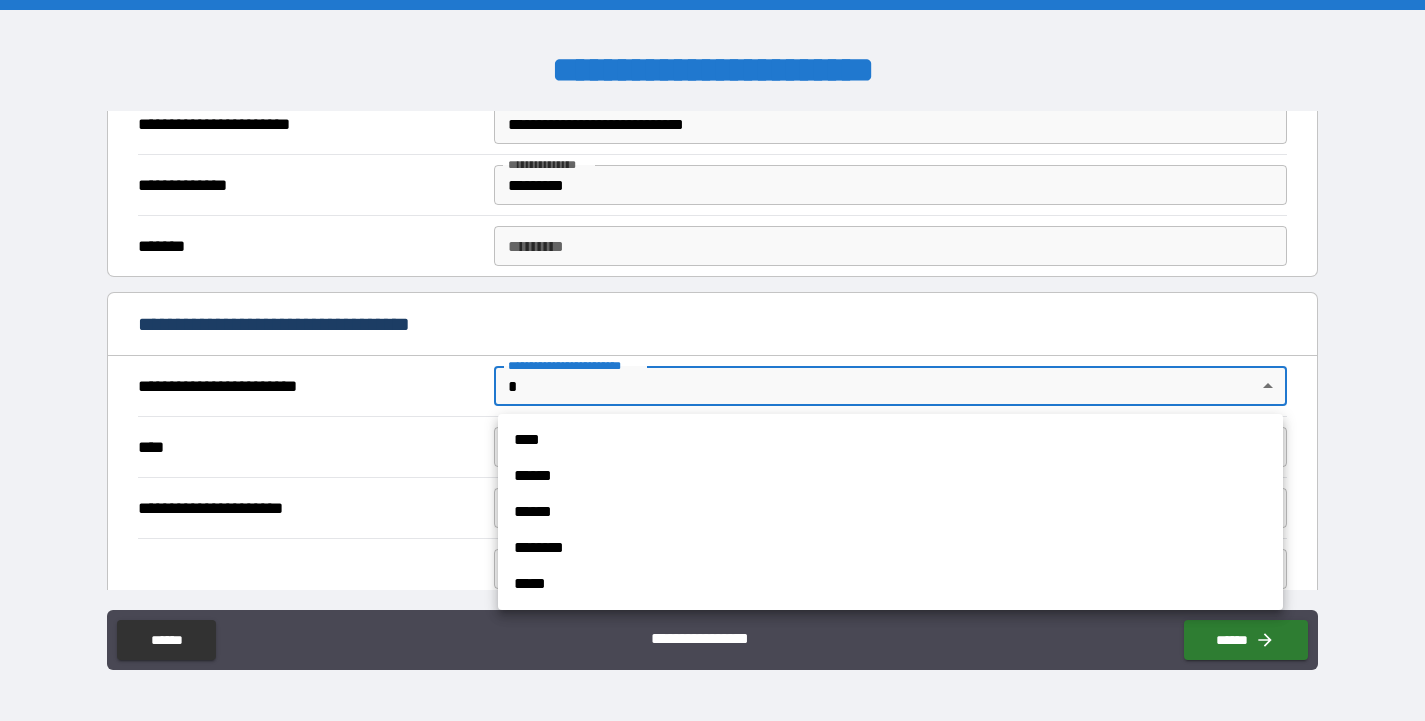 click on "******" at bounding box center (890, 476) 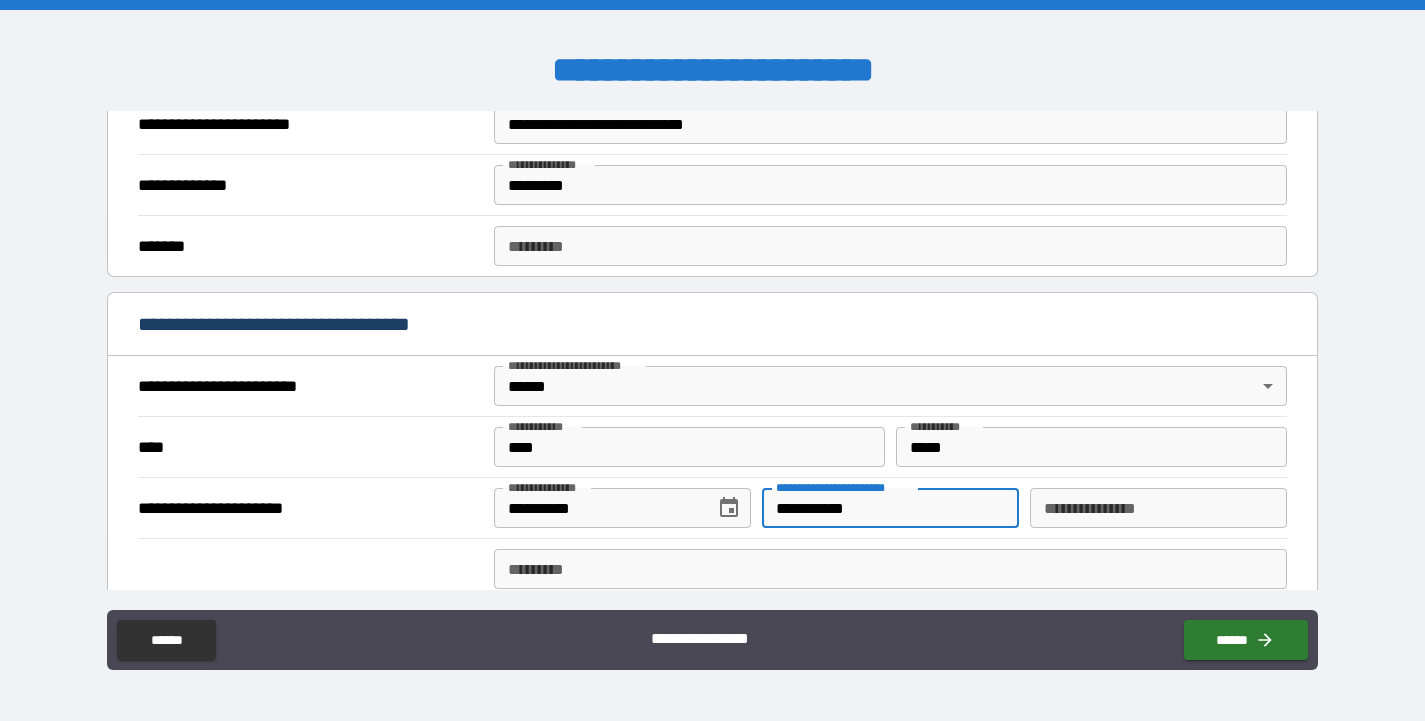 scroll, scrollTop: 691, scrollLeft: 0, axis: vertical 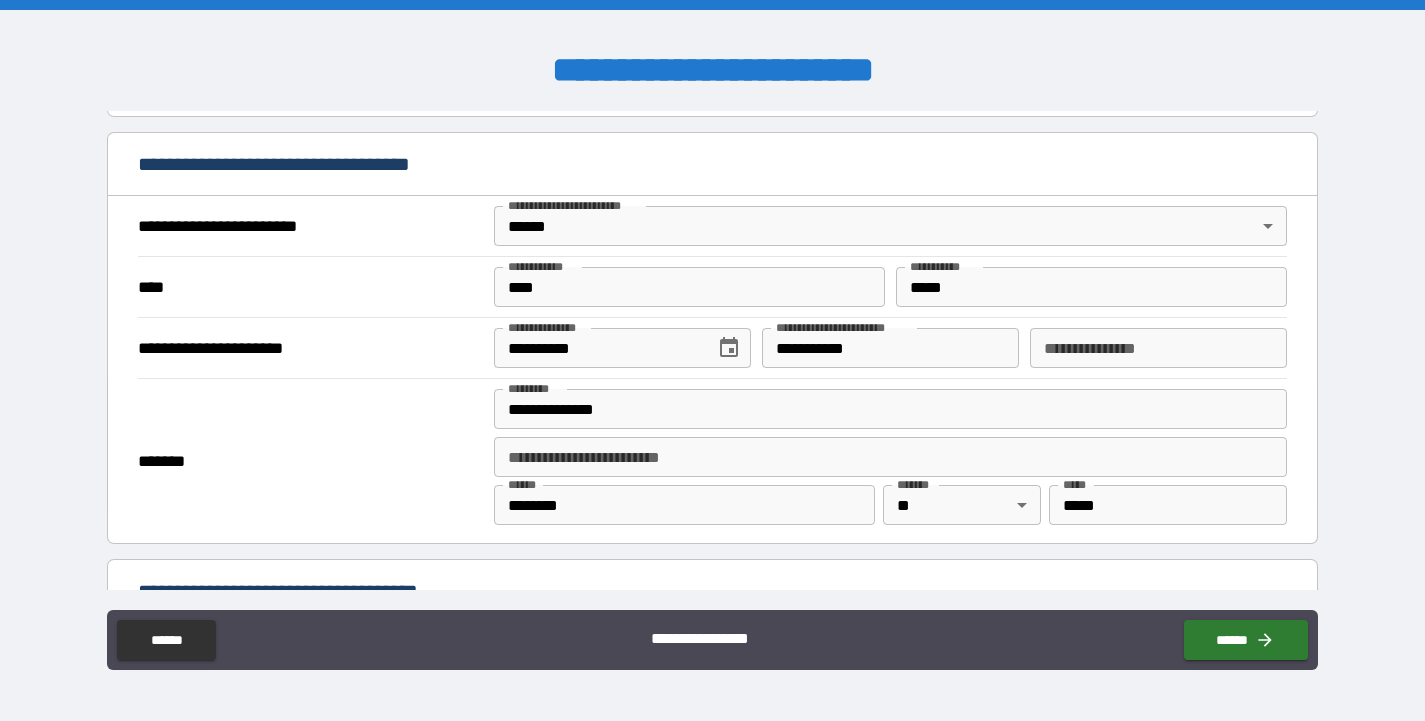 click on "*******" at bounding box center (310, 461) 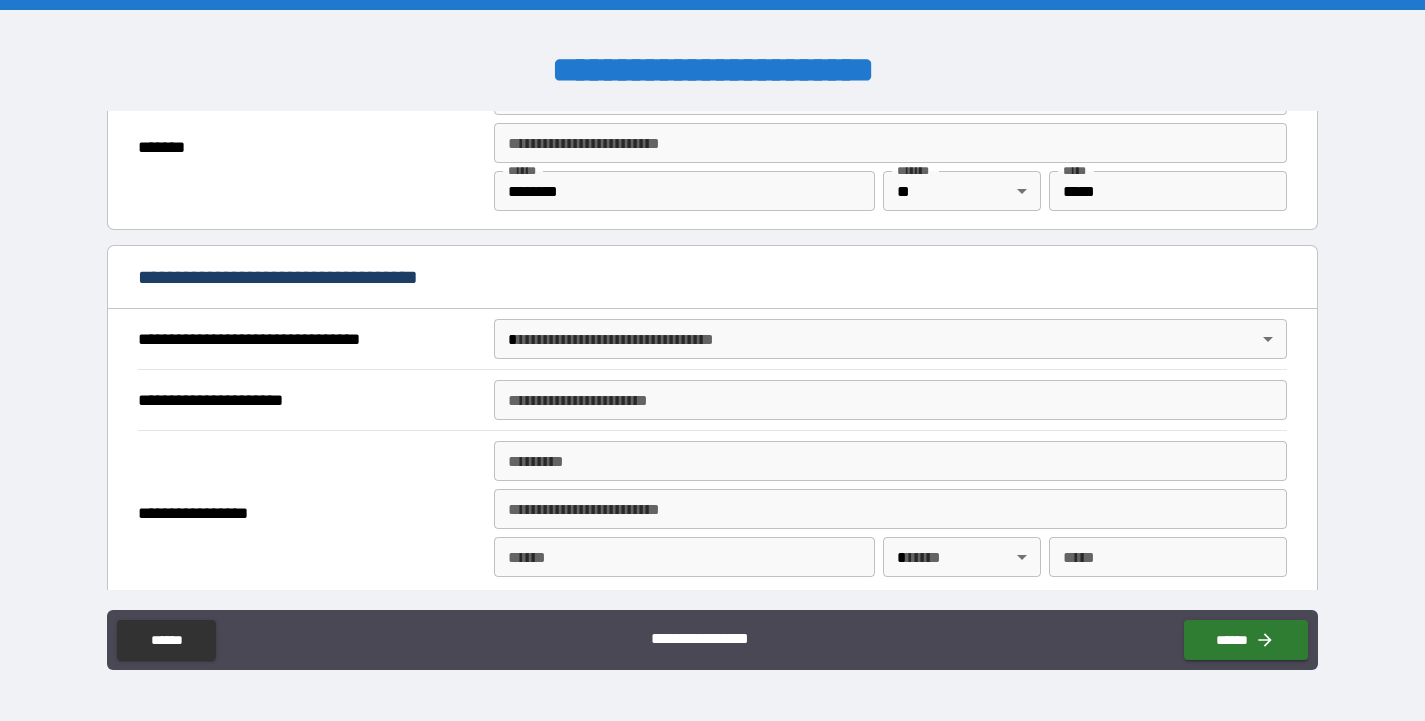 scroll, scrollTop: 1009, scrollLeft: 0, axis: vertical 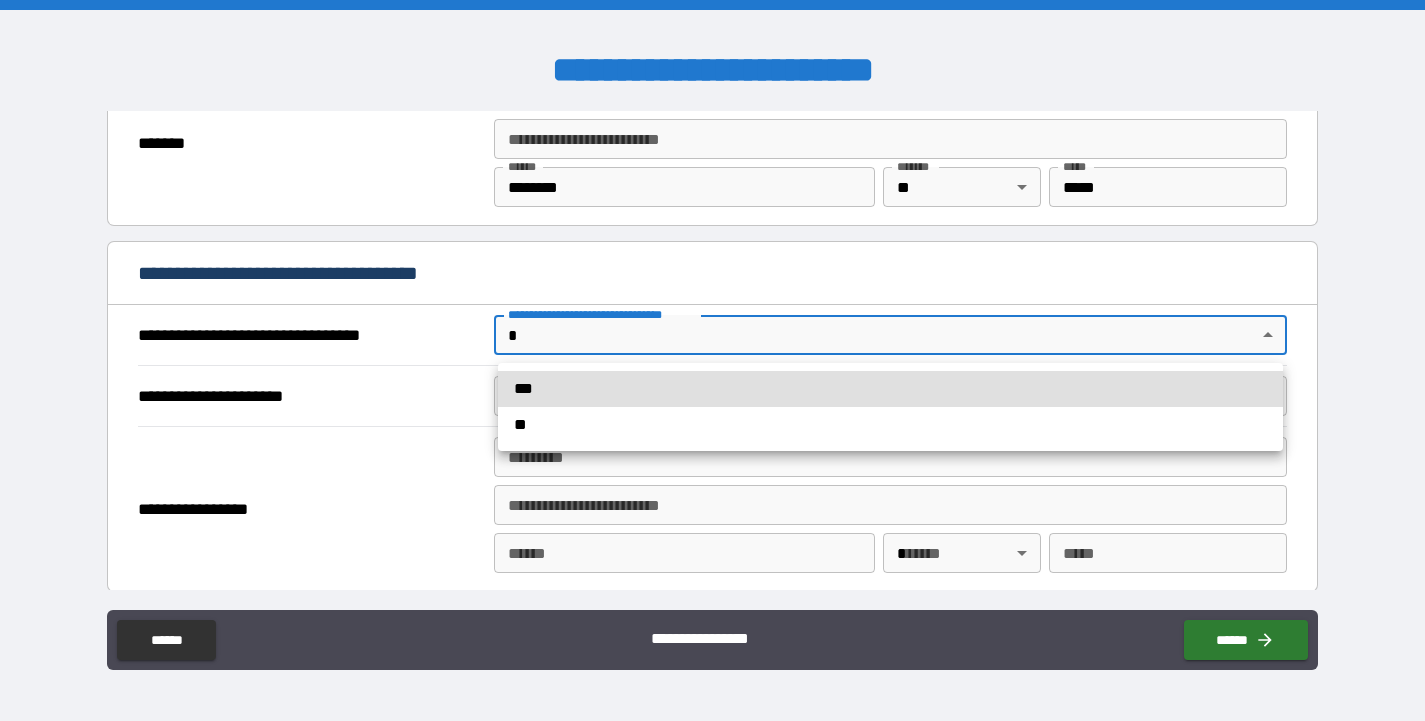 click on "**********" at bounding box center (712, 360) 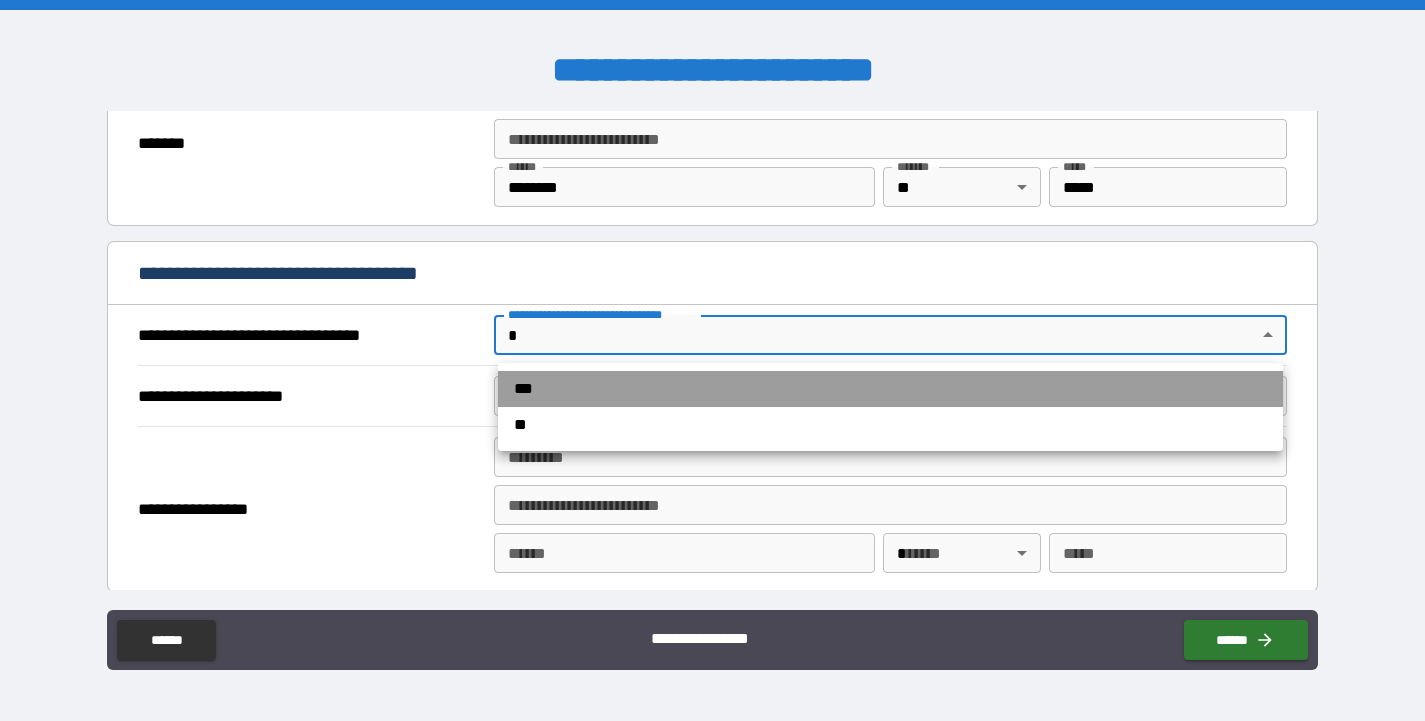 click on "***" at bounding box center [890, 389] 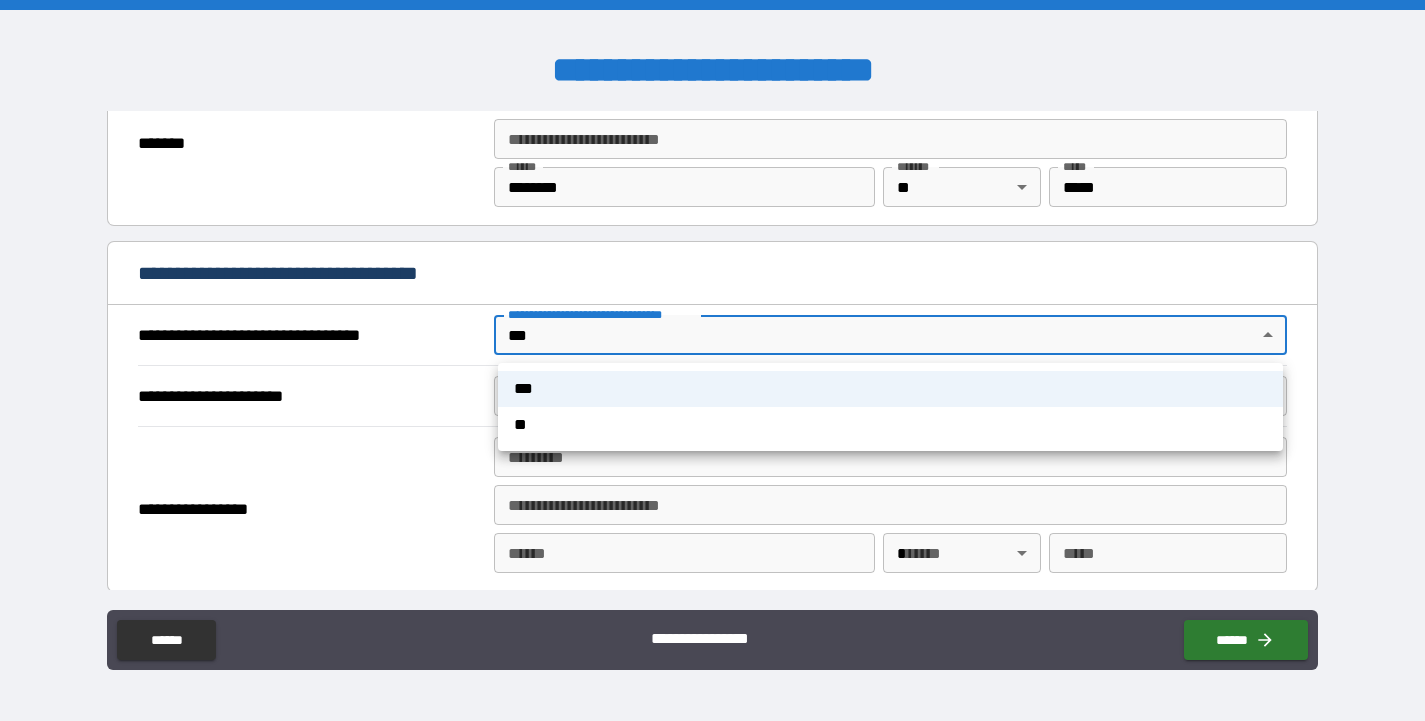 click on "**********" at bounding box center [712, 360] 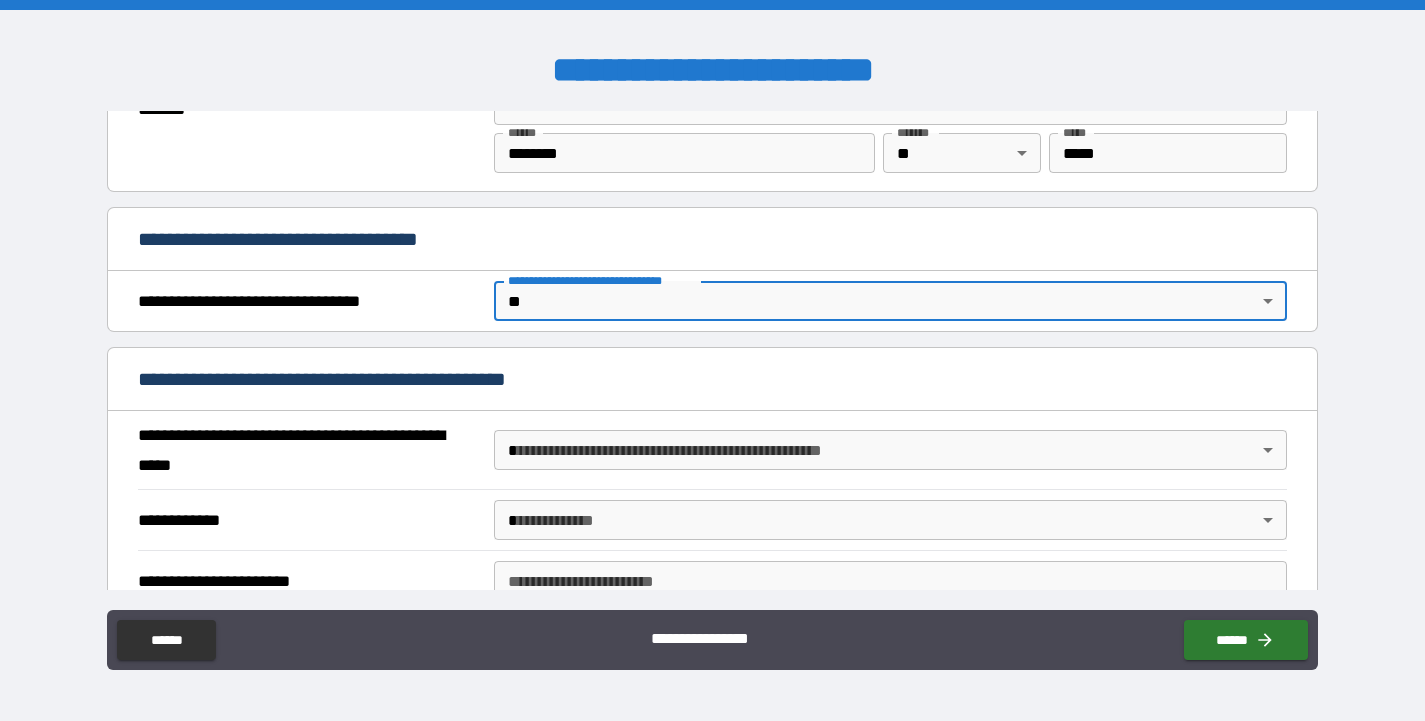 scroll, scrollTop: 1047, scrollLeft: 0, axis: vertical 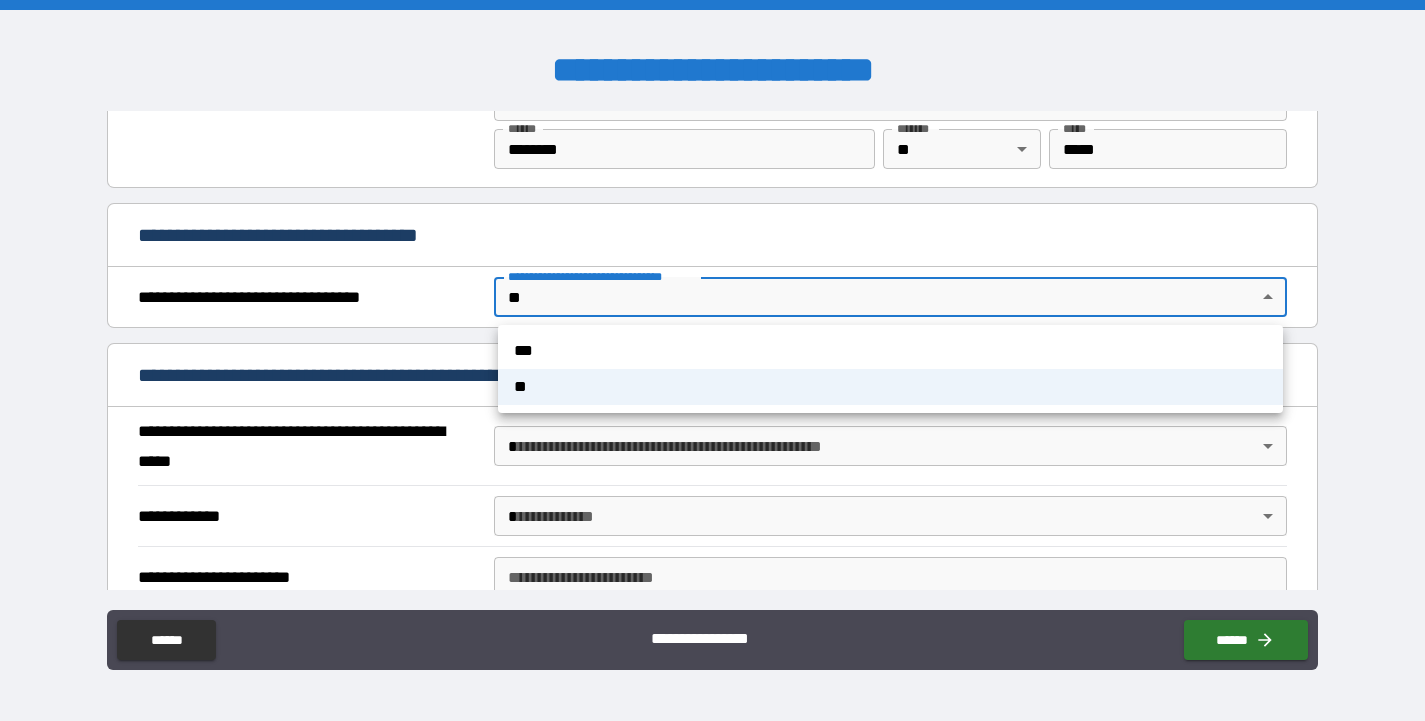 click on "**********" at bounding box center [712, 360] 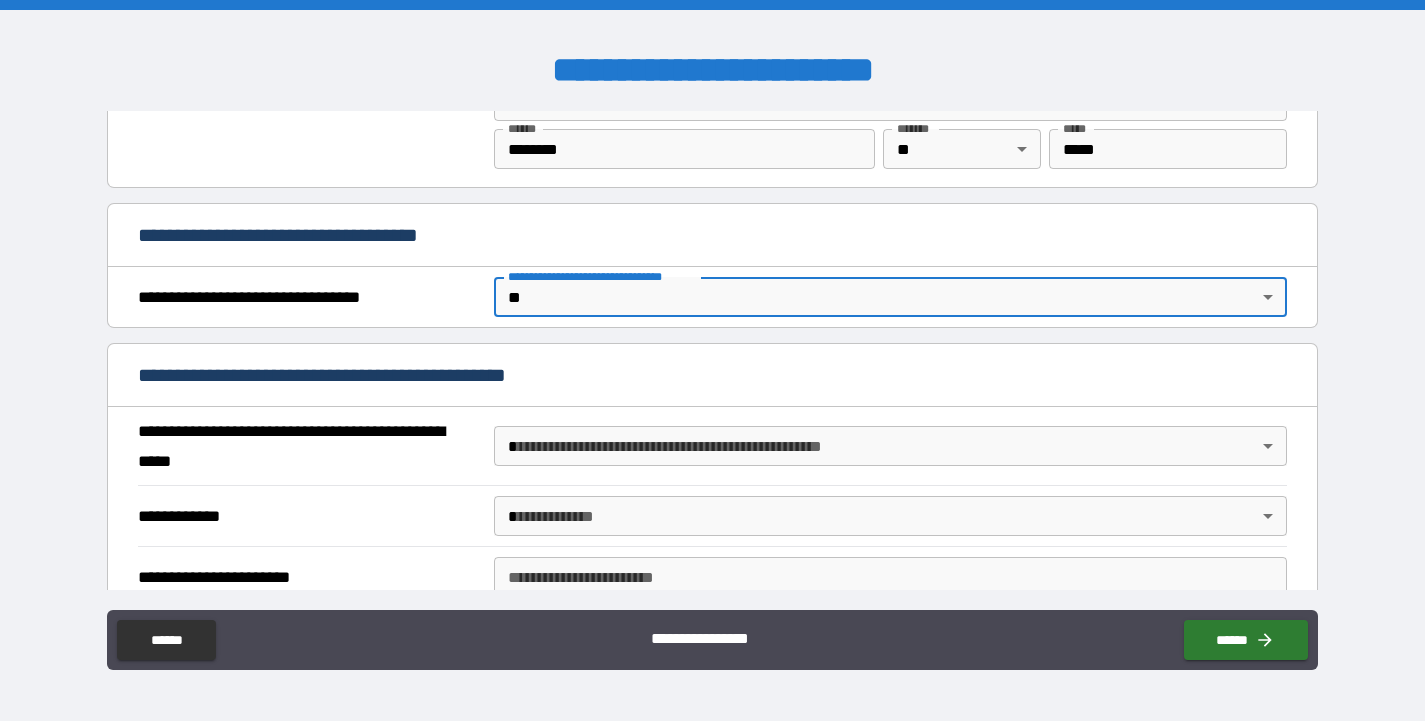 scroll, scrollTop: 1079, scrollLeft: 0, axis: vertical 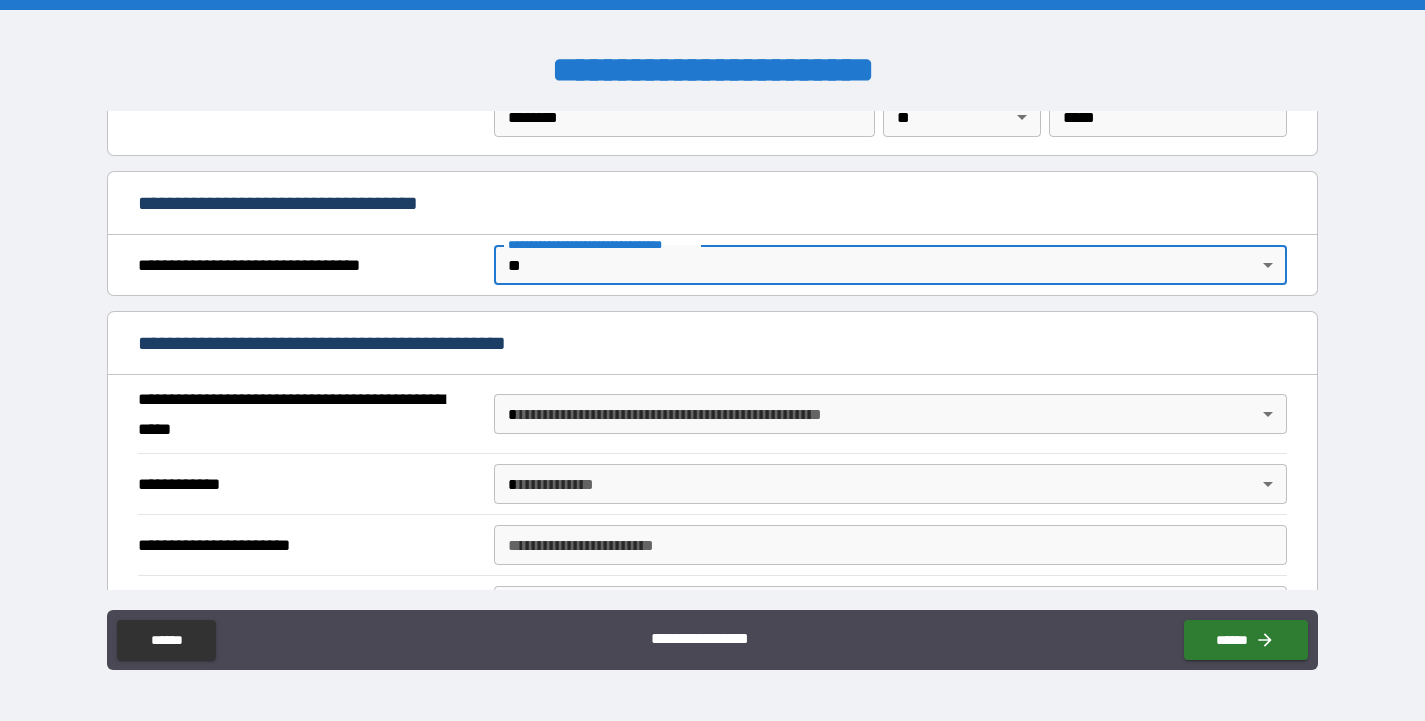 click on "**********" at bounding box center (712, 360) 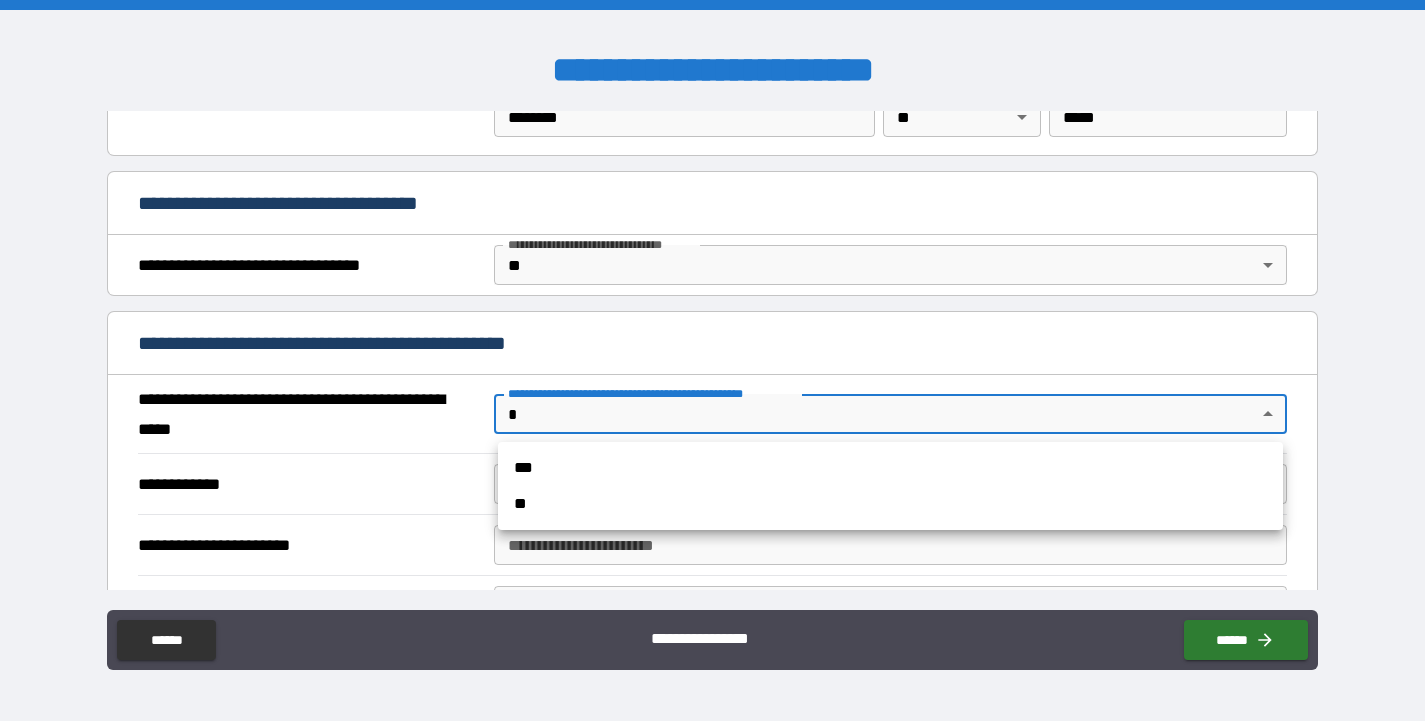 click on "**" at bounding box center (890, 504) 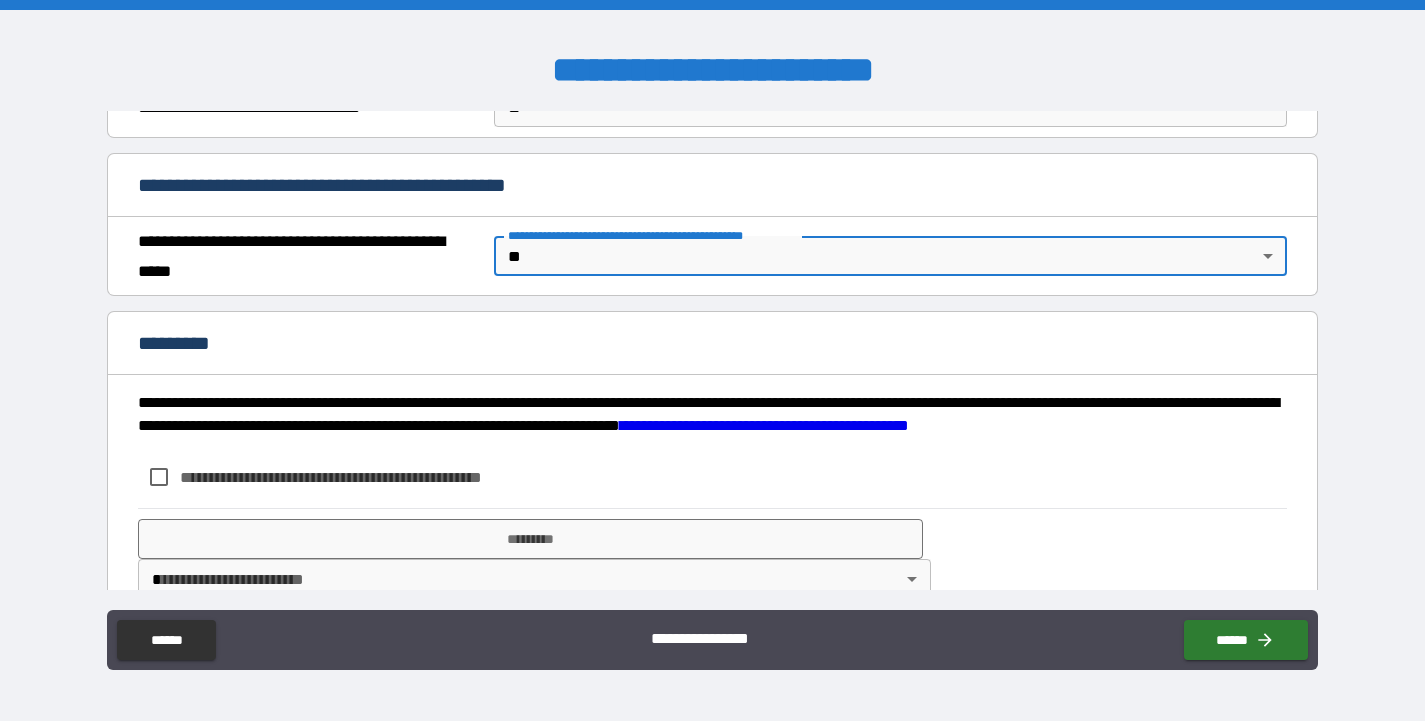 scroll, scrollTop: 1277, scrollLeft: 0, axis: vertical 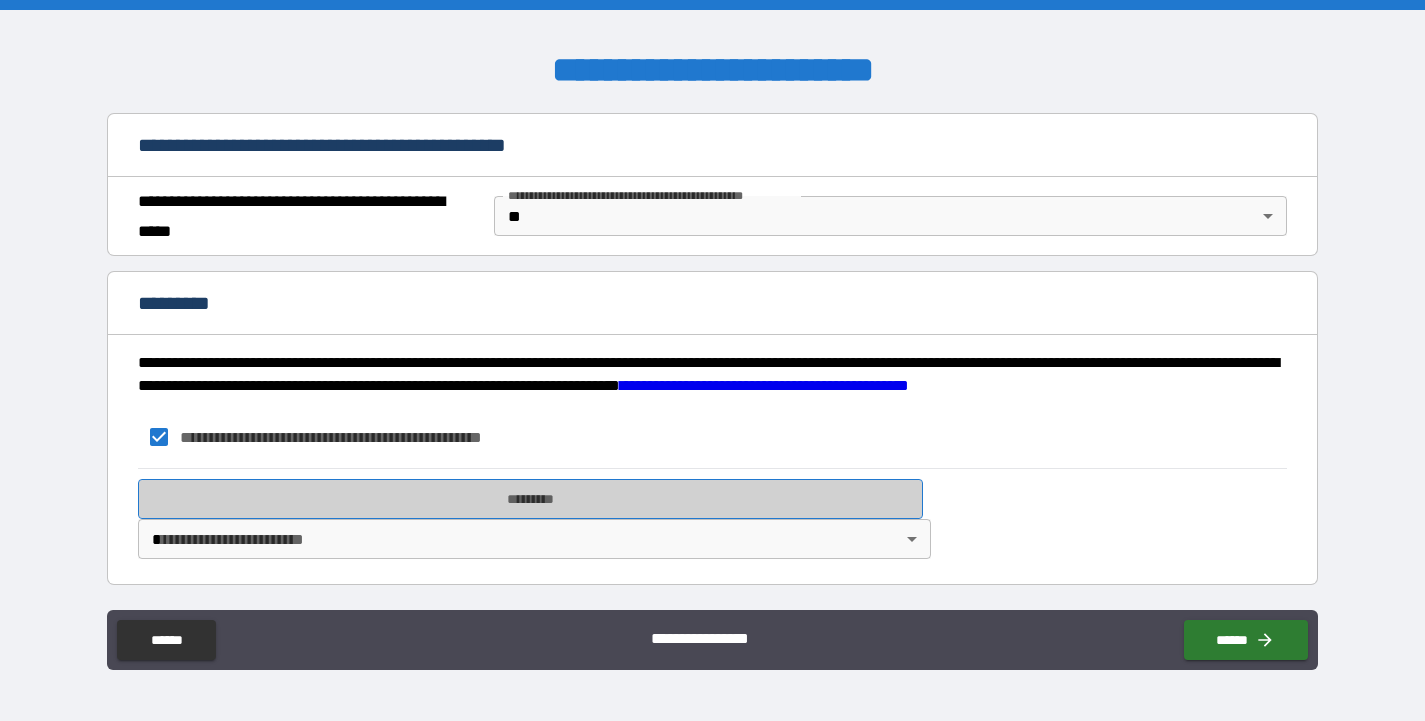 click on "*********" at bounding box center [530, 499] 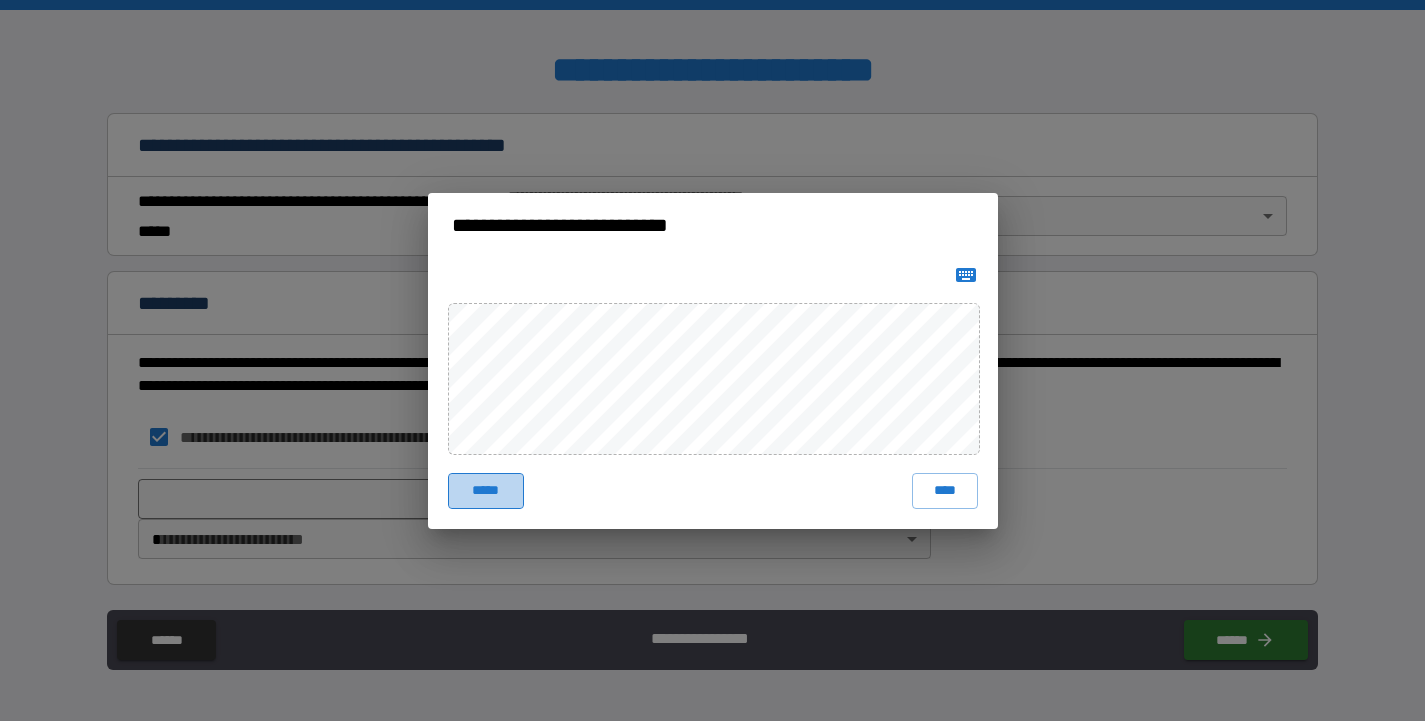 click on "*****" at bounding box center [486, 491] 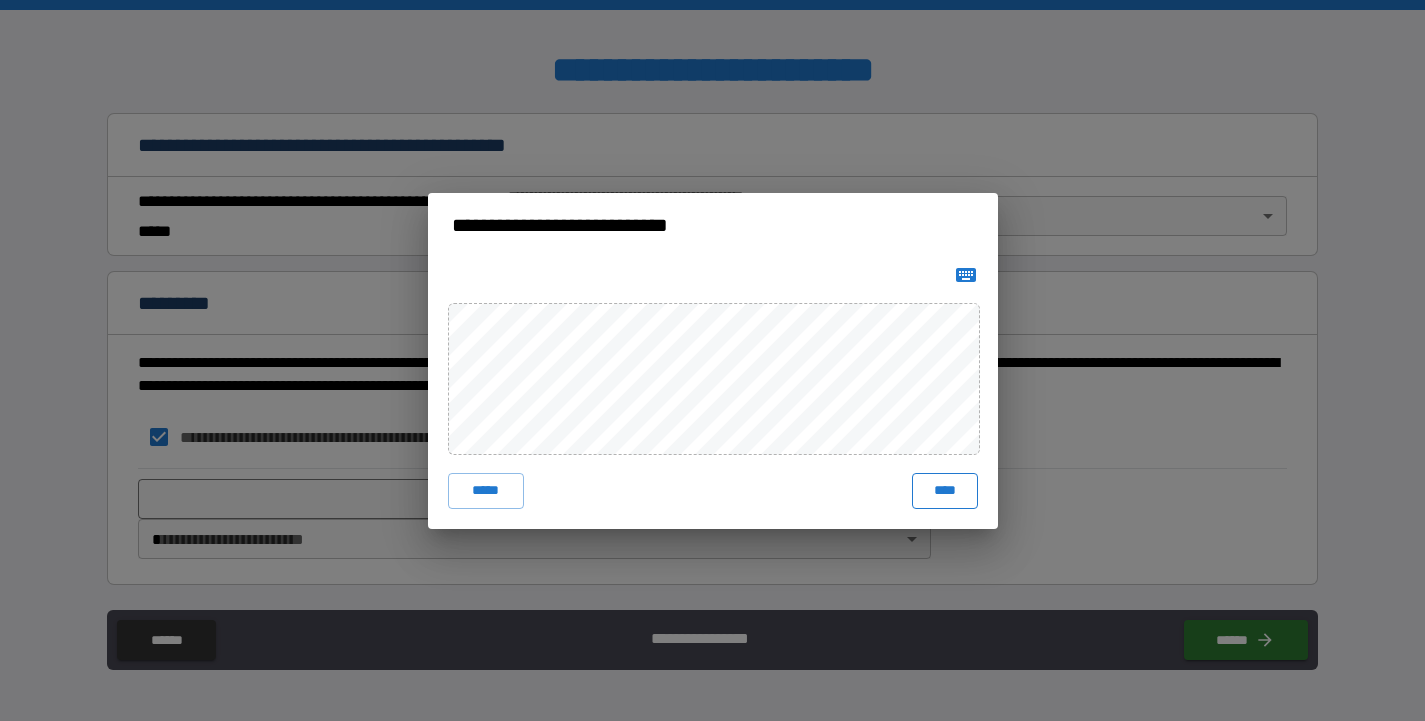 click on "****" at bounding box center (945, 491) 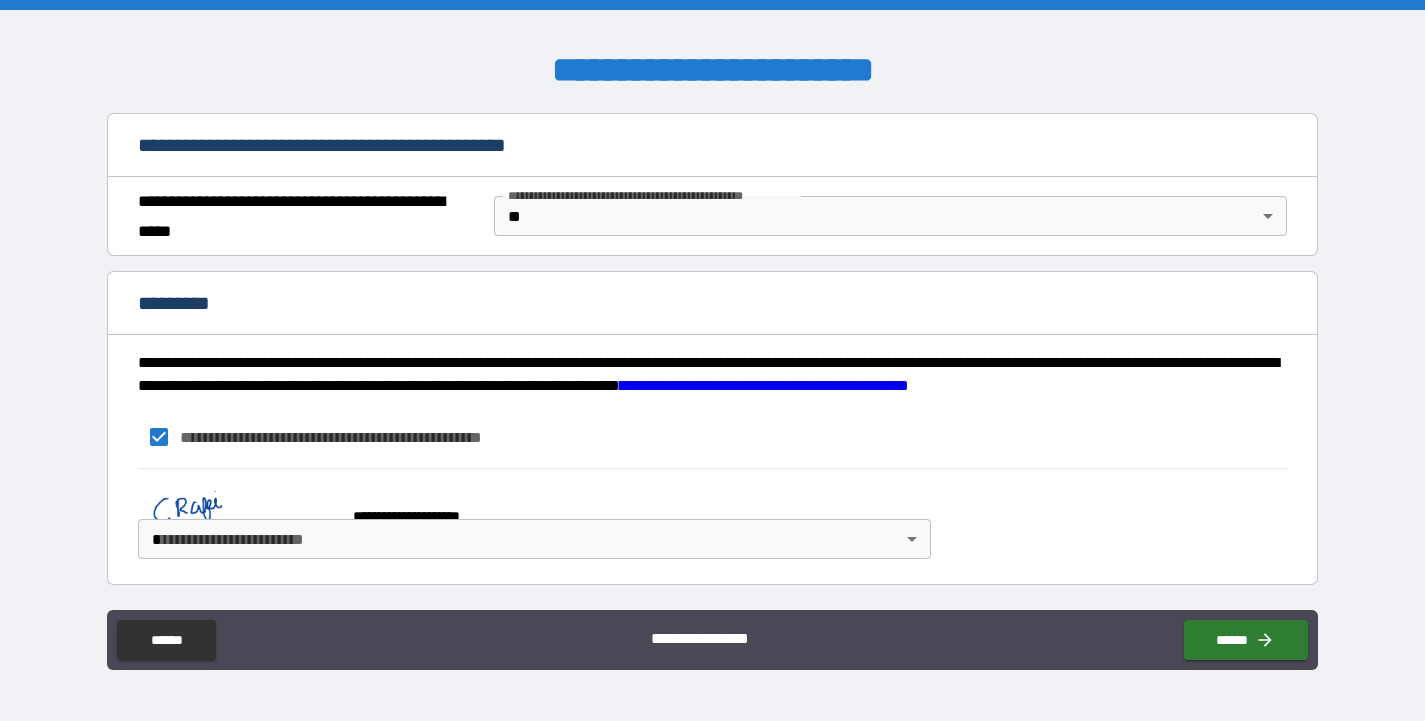 scroll, scrollTop: 1267, scrollLeft: 0, axis: vertical 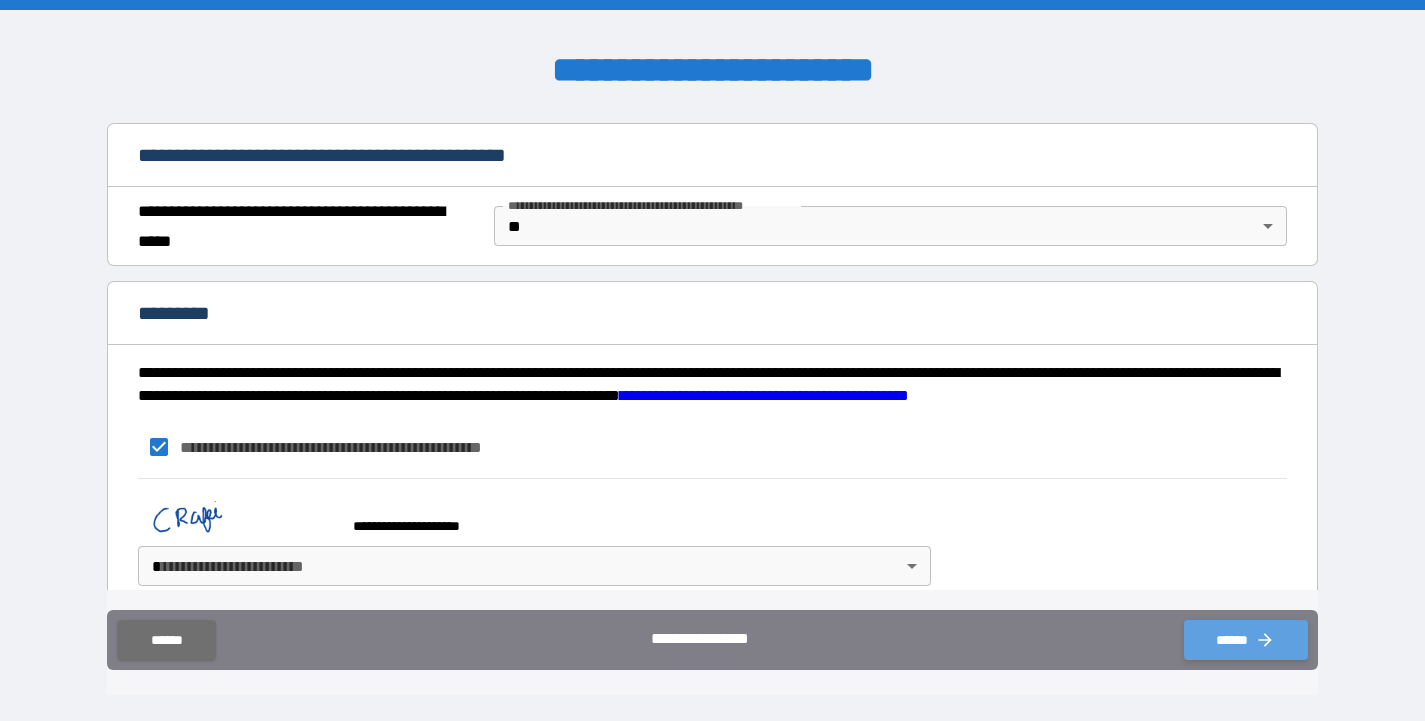 click on "******" at bounding box center (1246, 640) 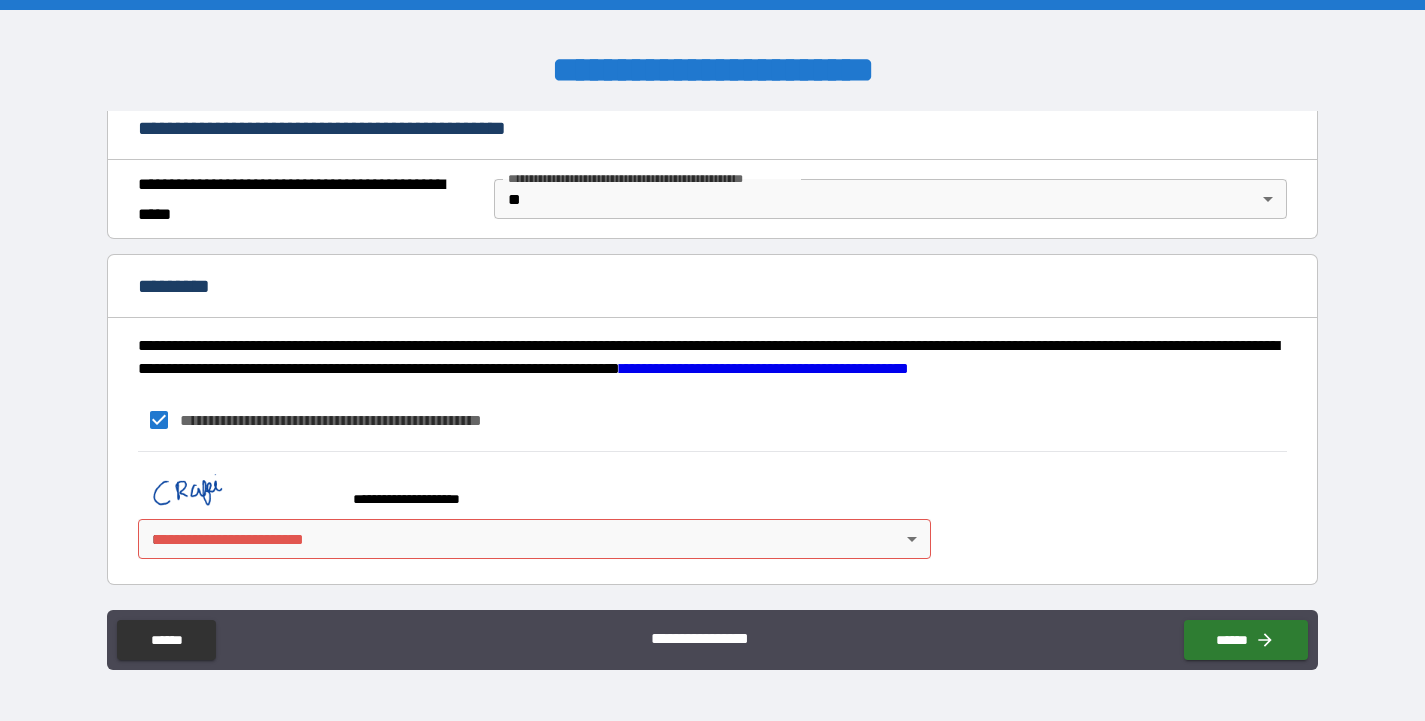 scroll, scrollTop: 1294, scrollLeft: 0, axis: vertical 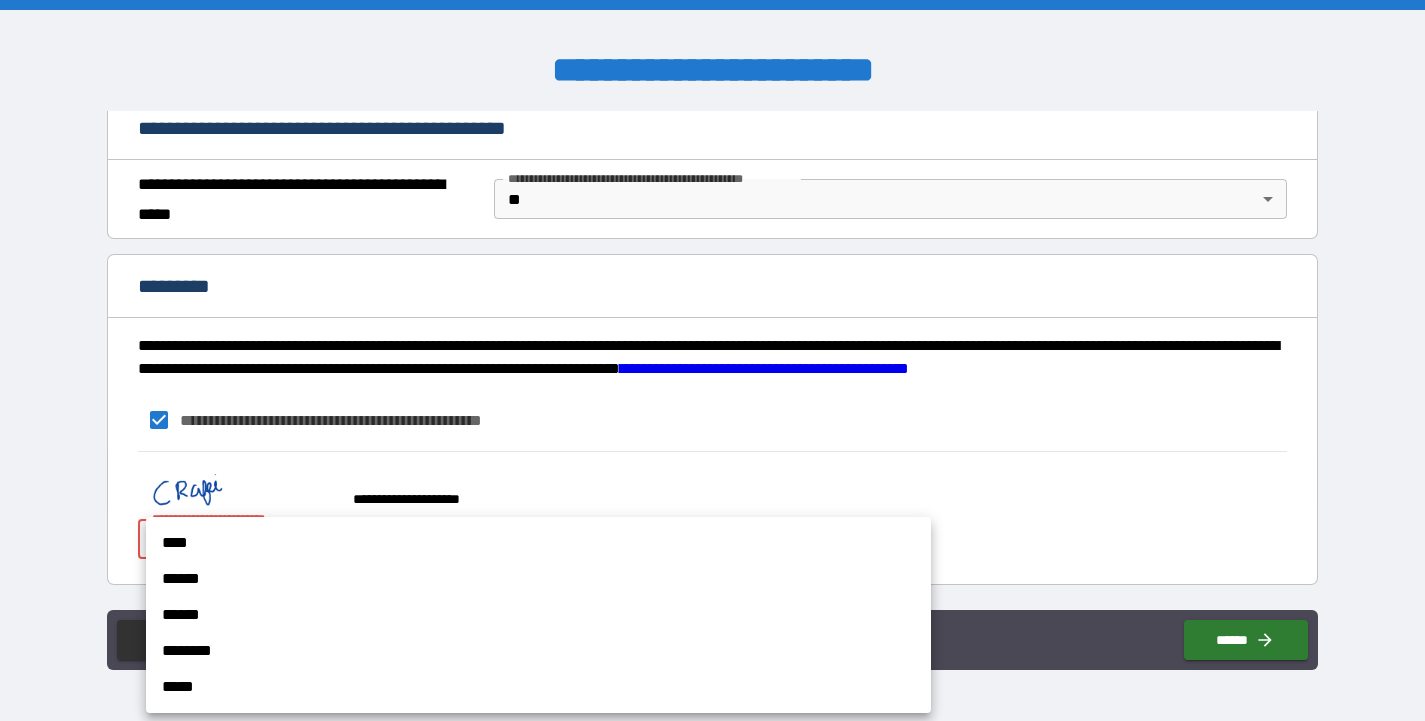 click on "**********" at bounding box center (712, 360) 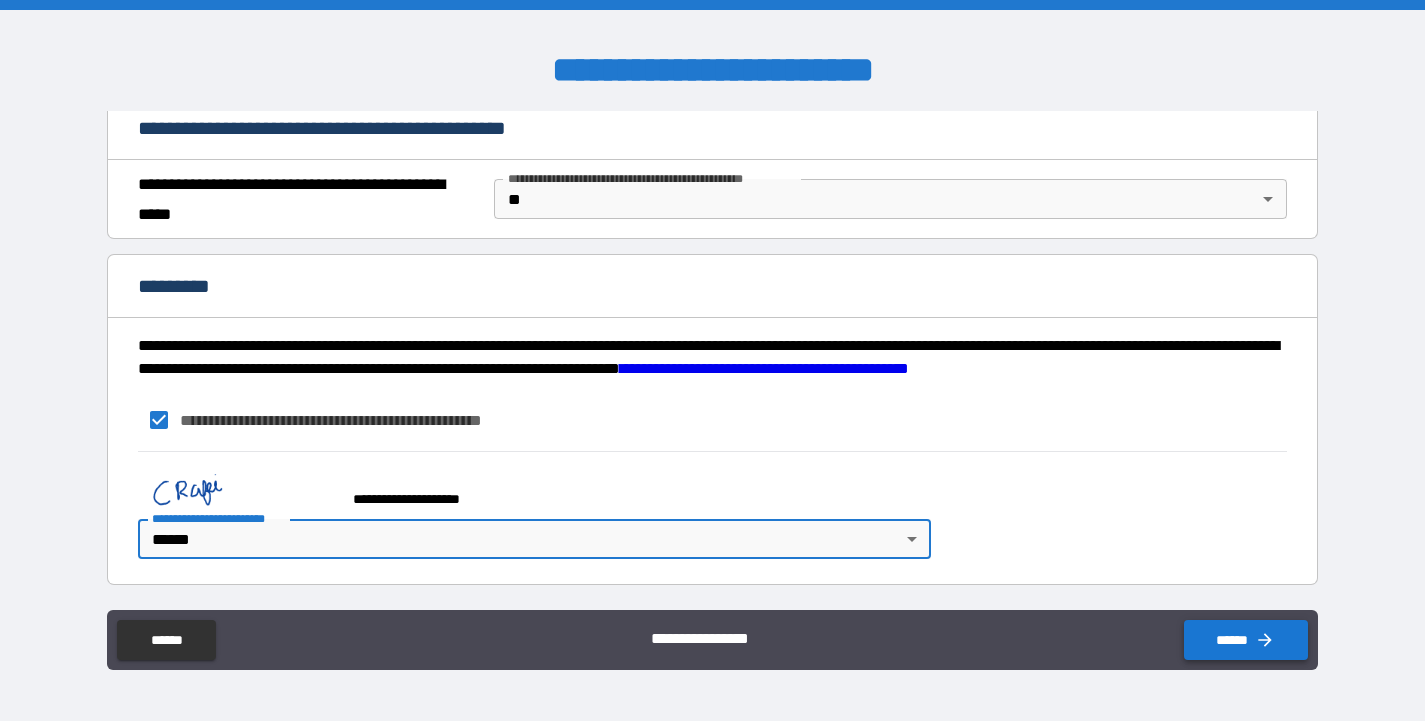 click on "******" at bounding box center [1246, 640] 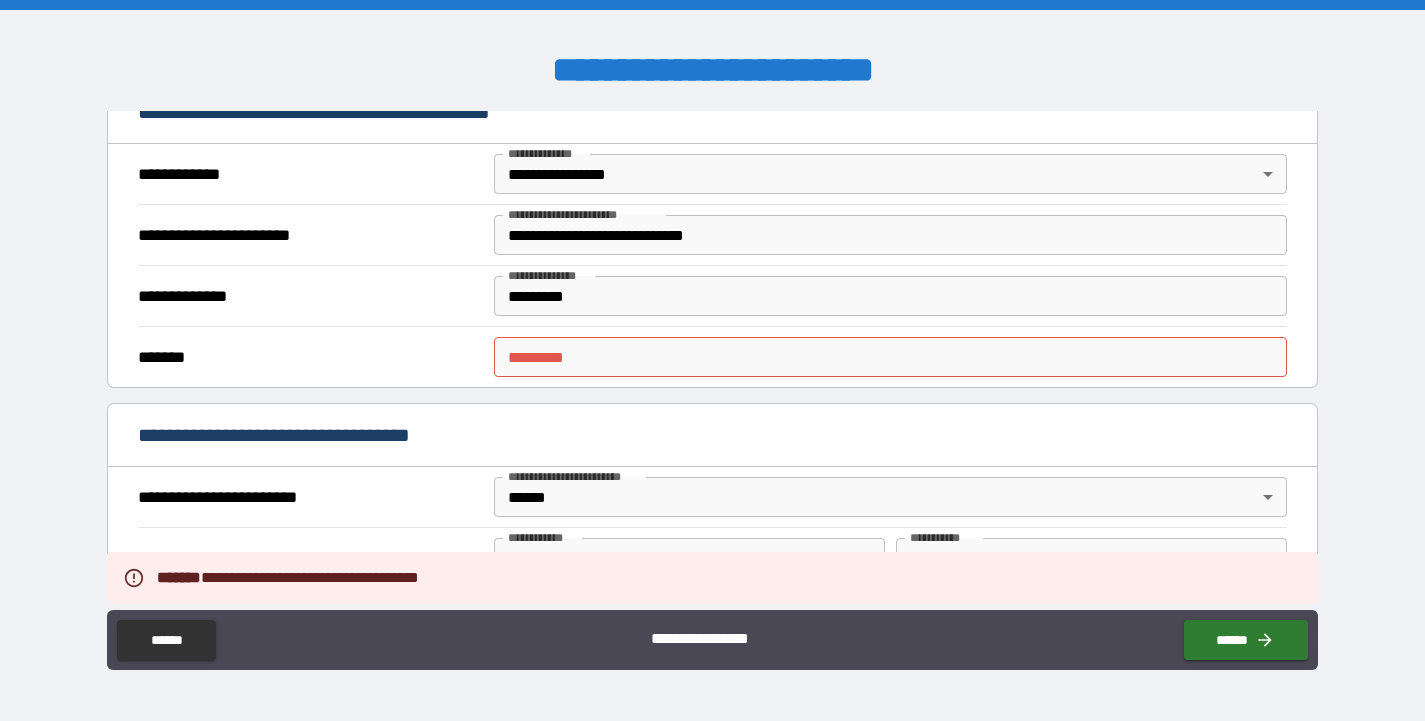 scroll, scrollTop: 422, scrollLeft: 0, axis: vertical 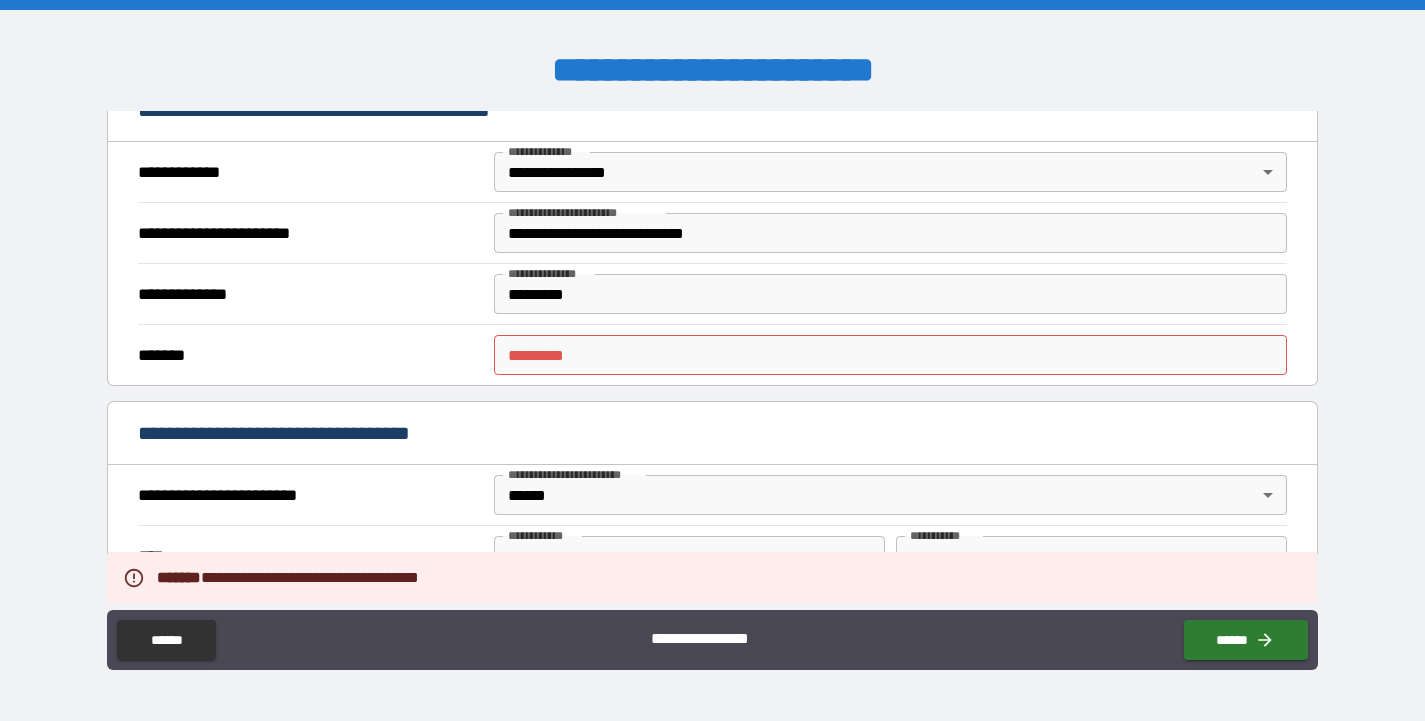 click on "*******   *" at bounding box center [890, 355] 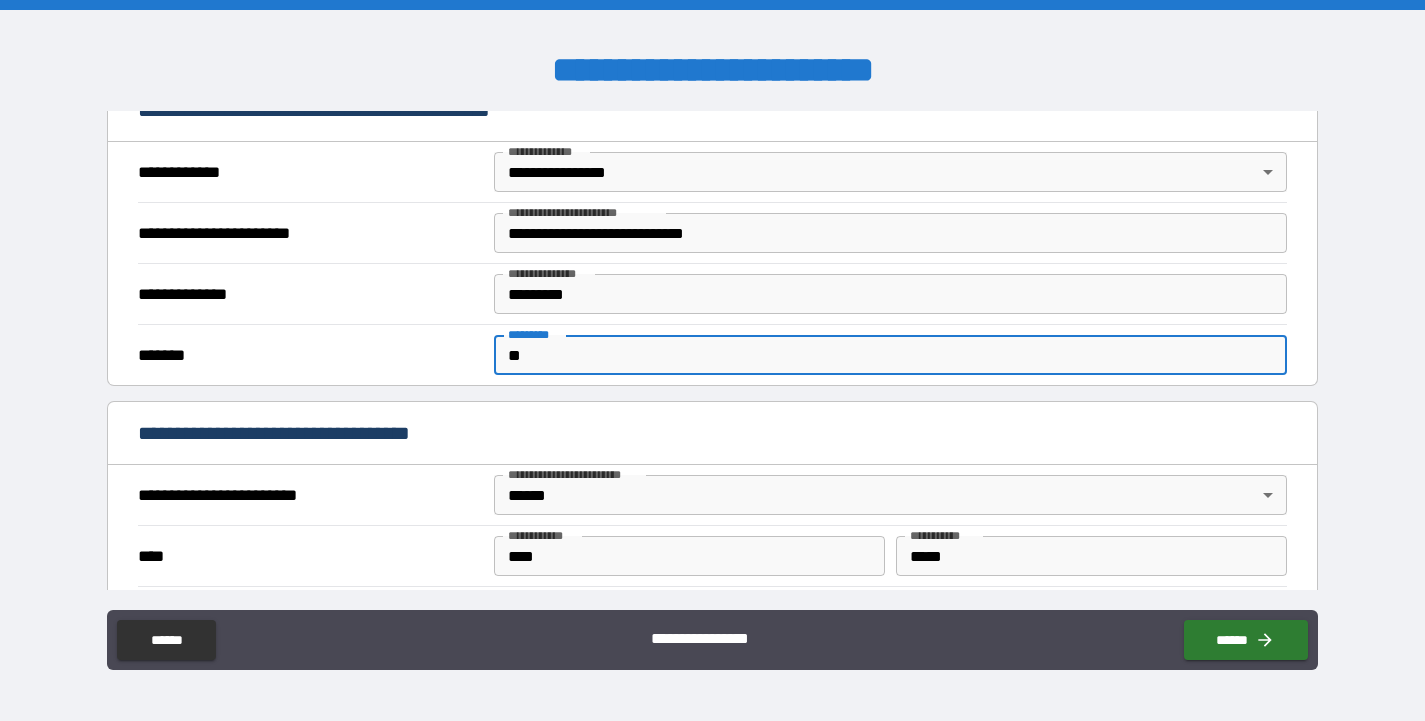 click on "**********" at bounding box center [712, 435] 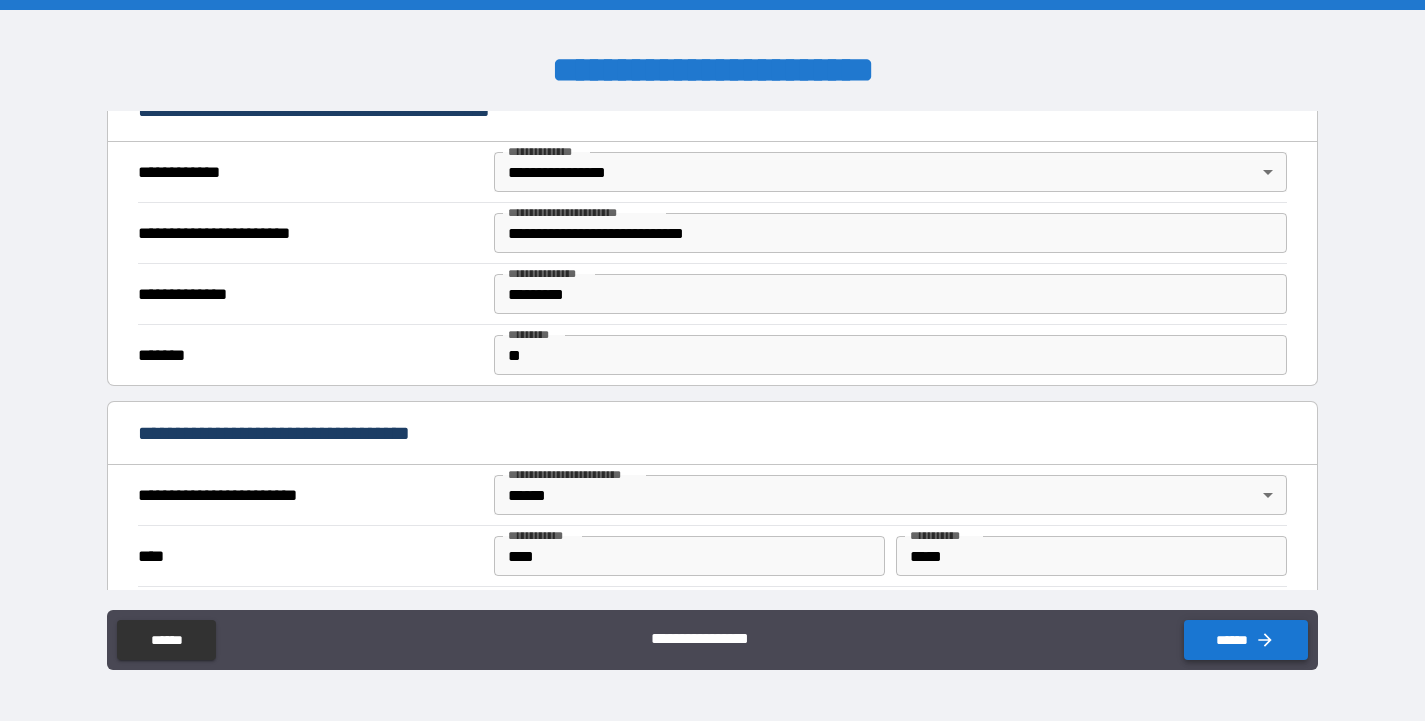 click on "******" at bounding box center [1246, 640] 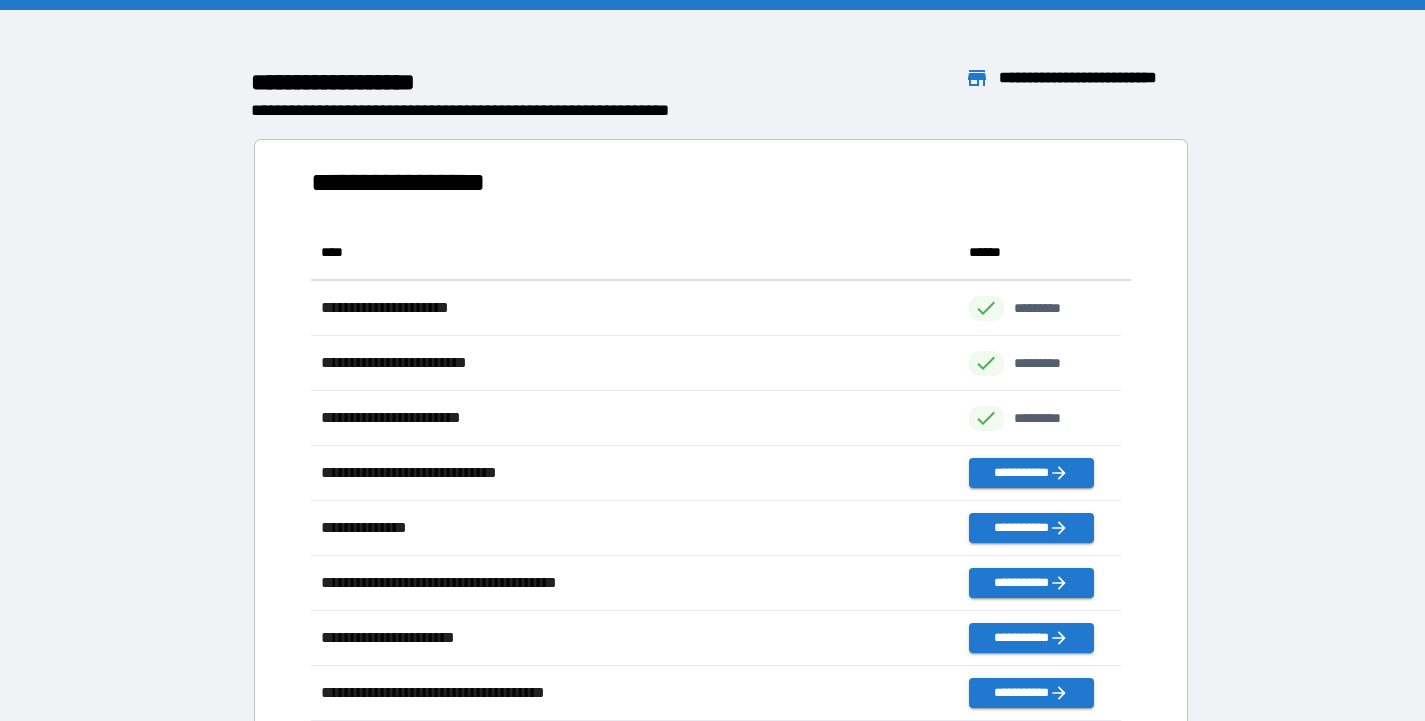 scroll, scrollTop: 16, scrollLeft: 16, axis: both 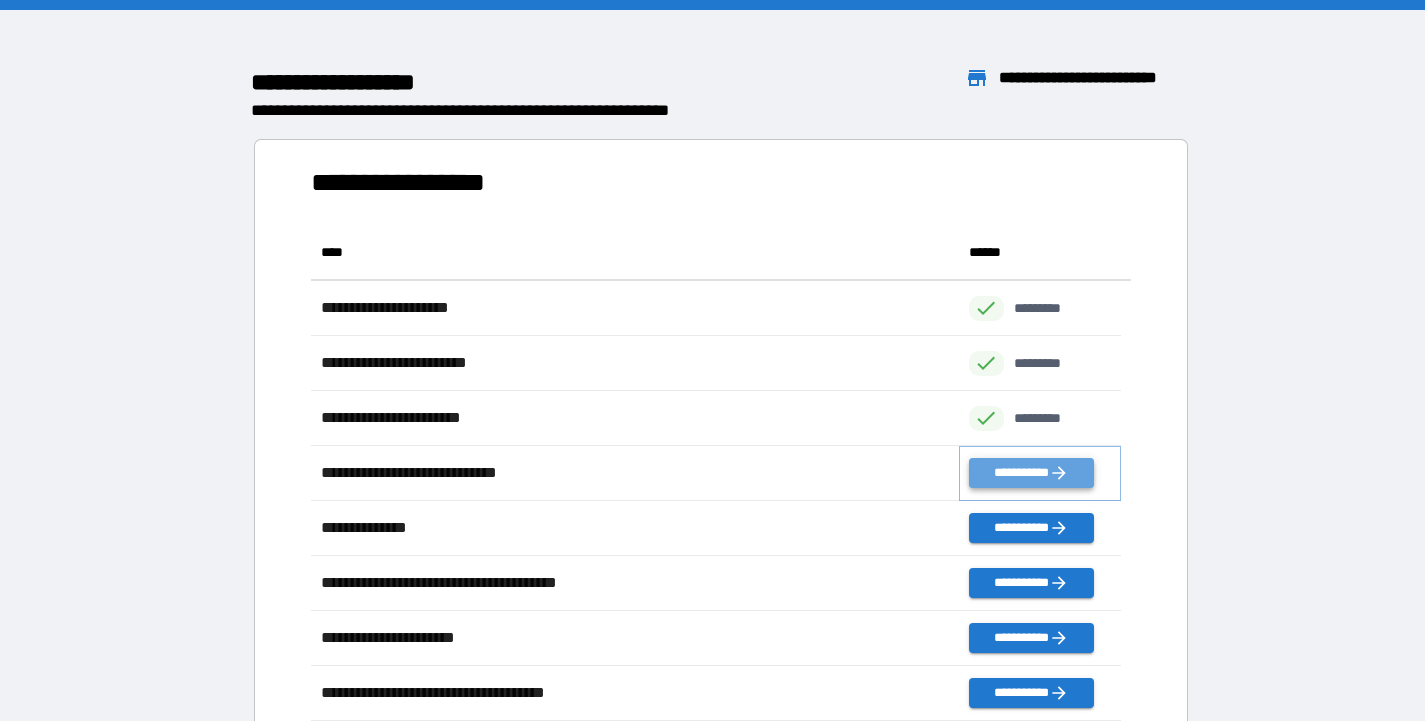 click on "**********" at bounding box center [1031, 473] 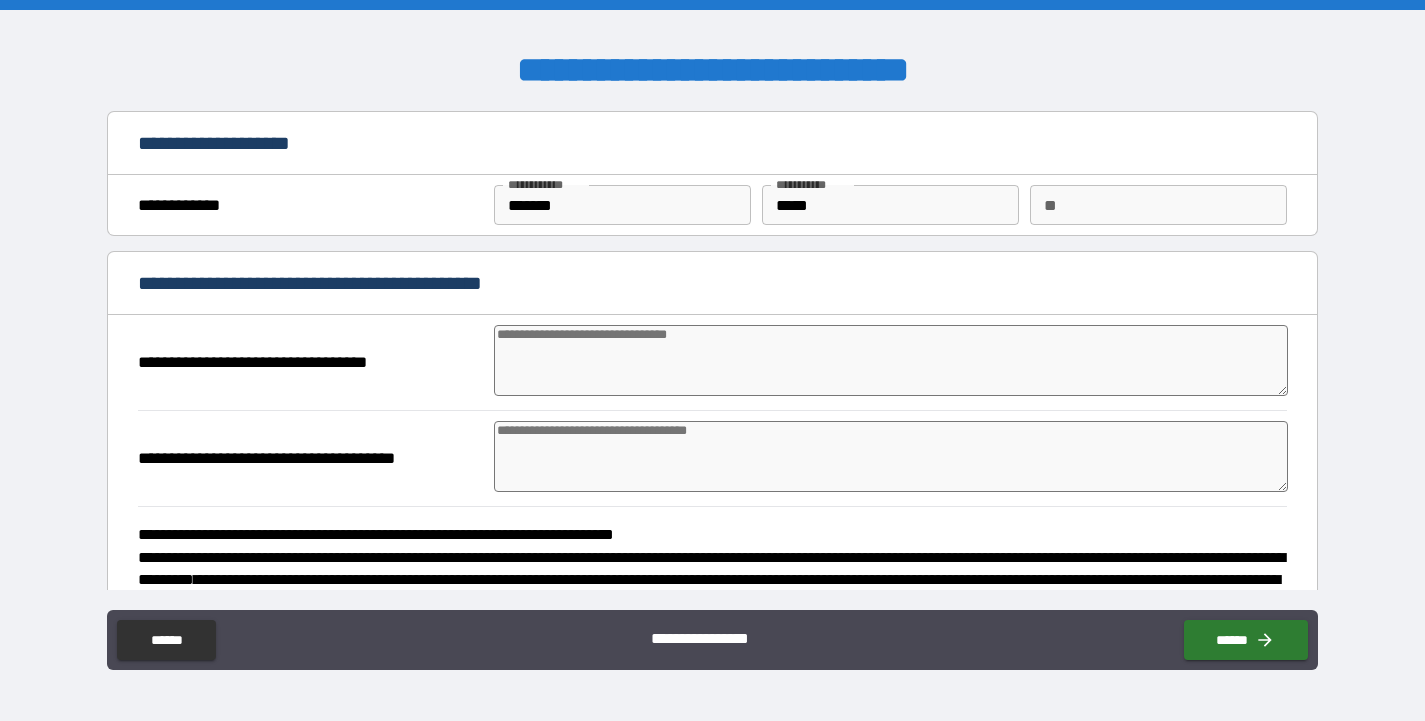 click at bounding box center [891, 360] 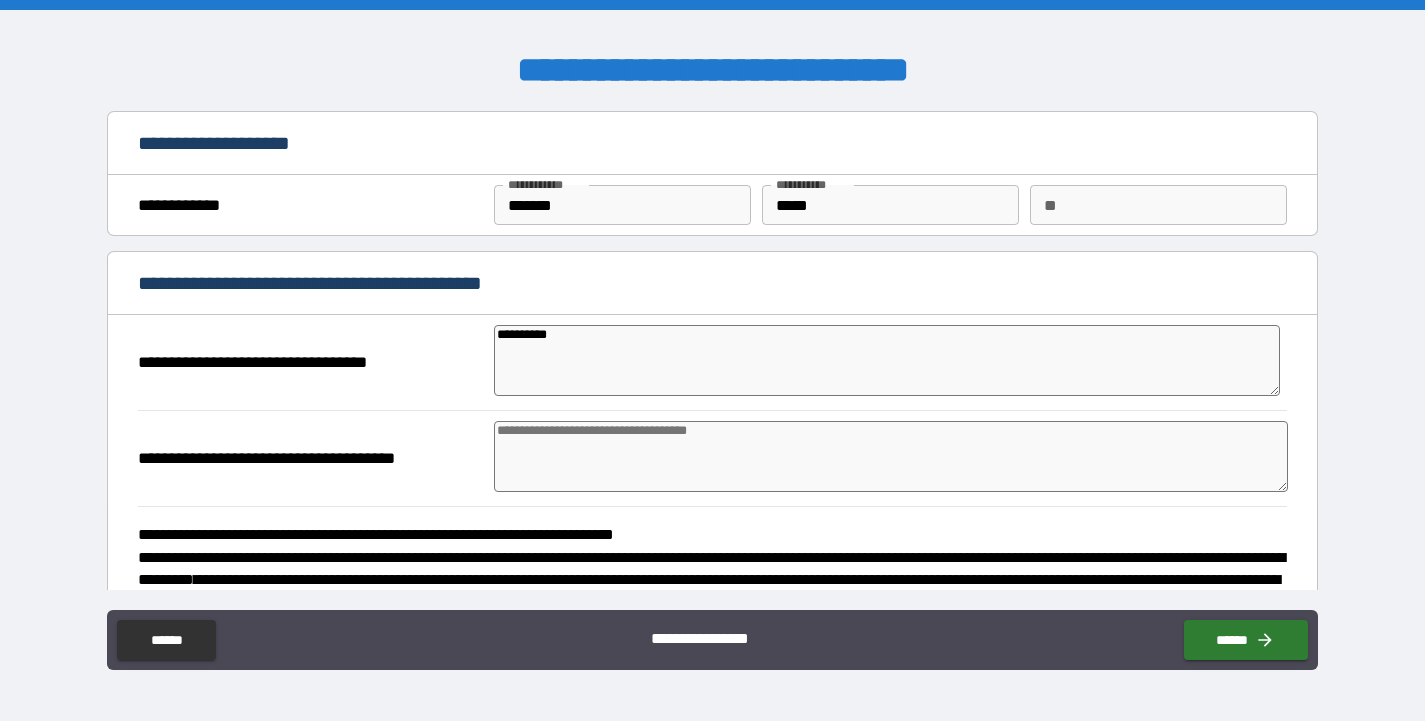 click at bounding box center [891, 456] 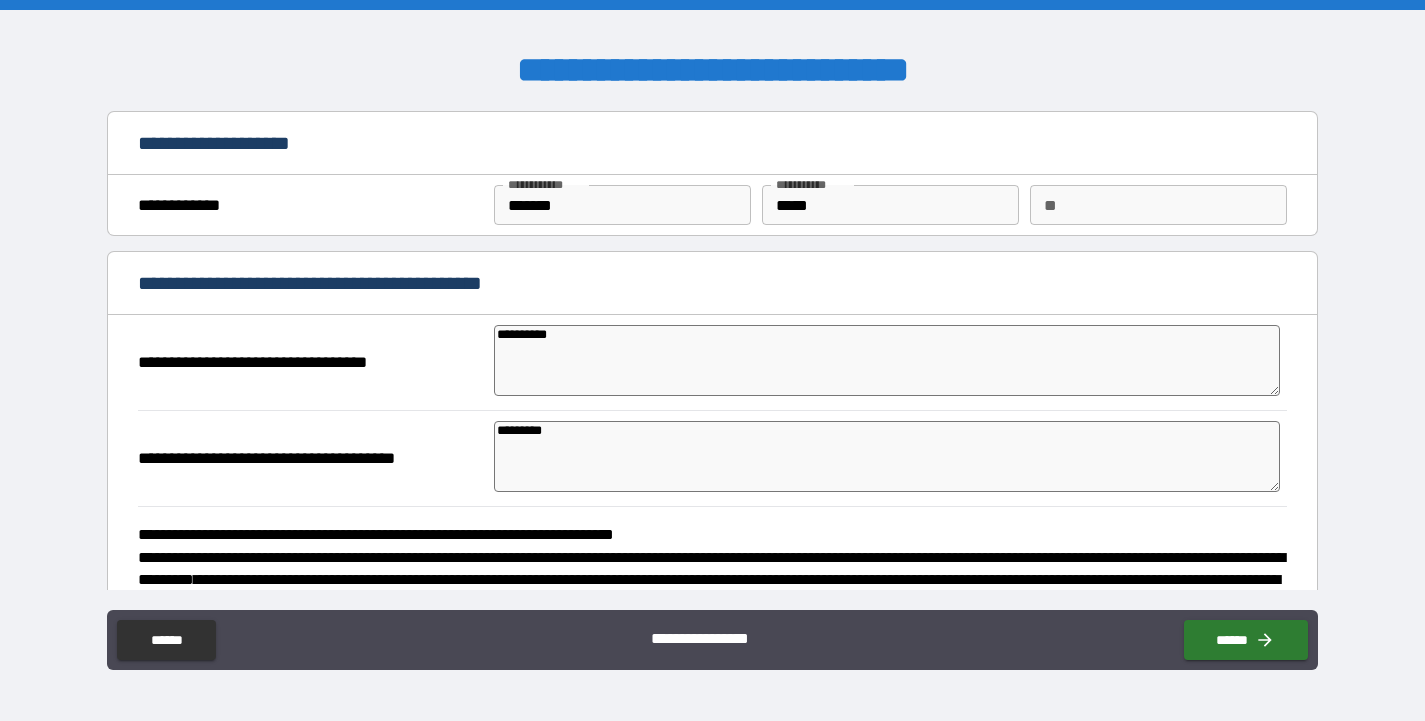 click on "**********" at bounding box center [712, 535] 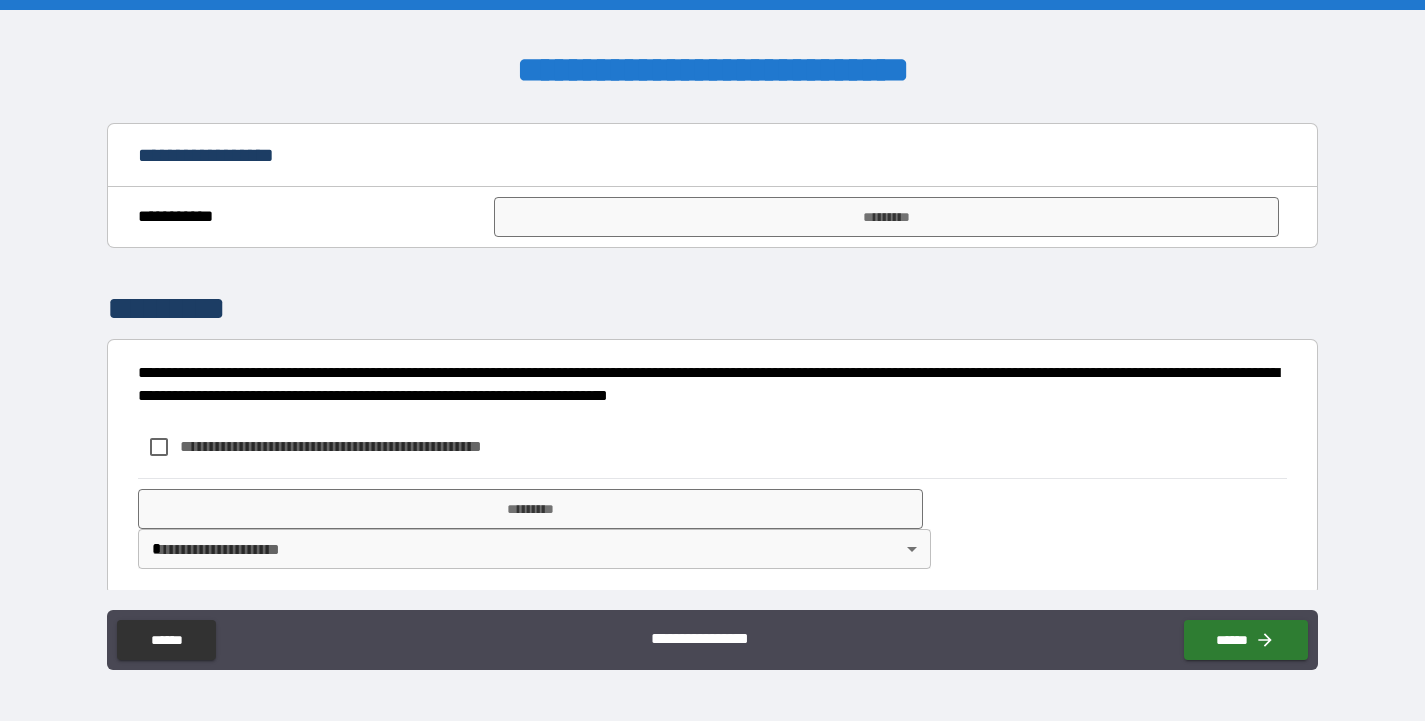 scroll, scrollTop: 681, scrollLeft: 0, axis: vertical 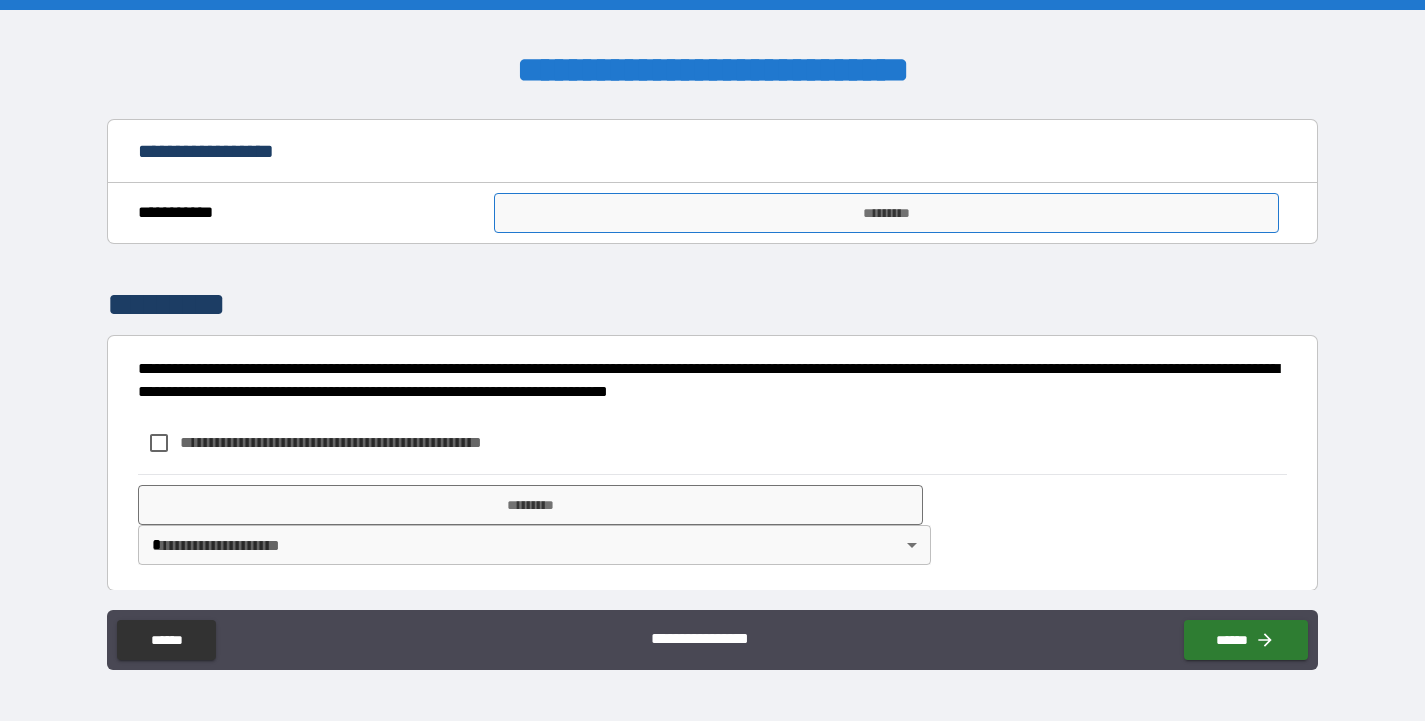 click on "*********" at bounding box center (886, 213) 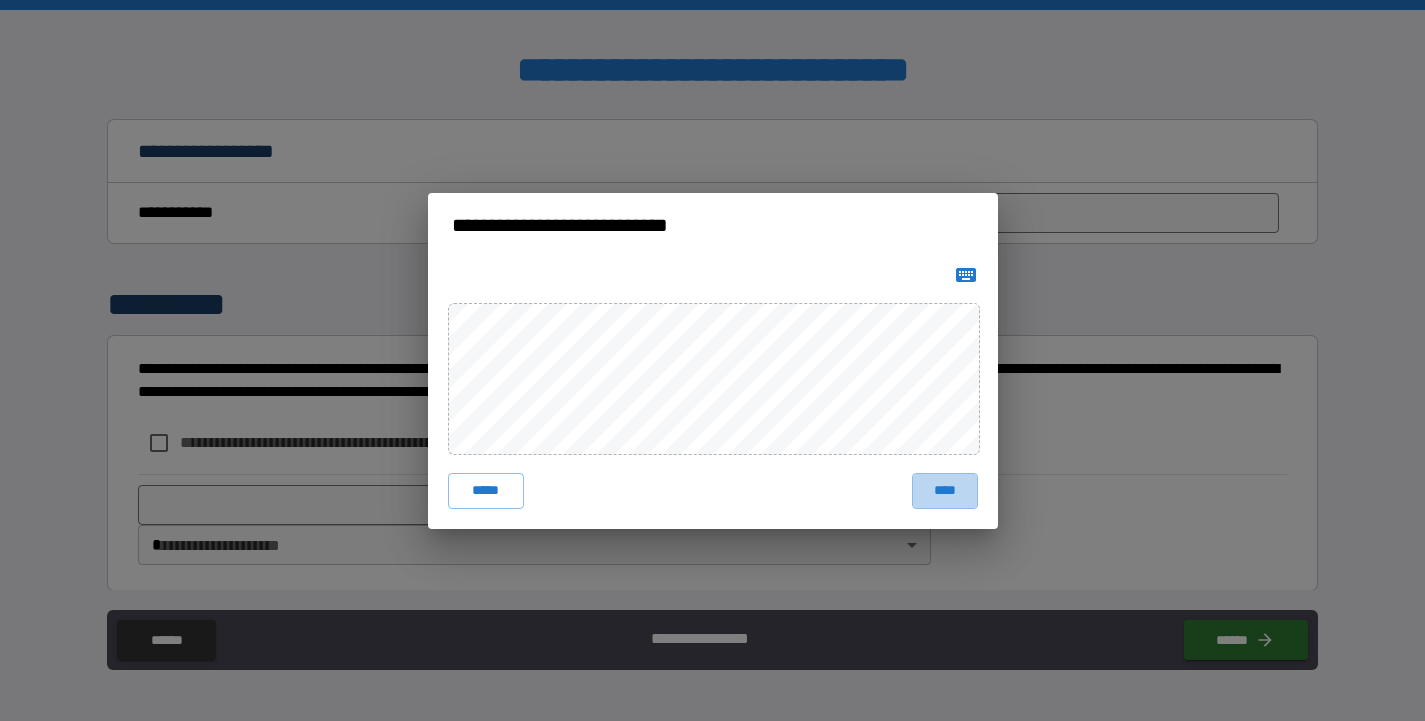 click on "****" at bounding box center [945, 491] 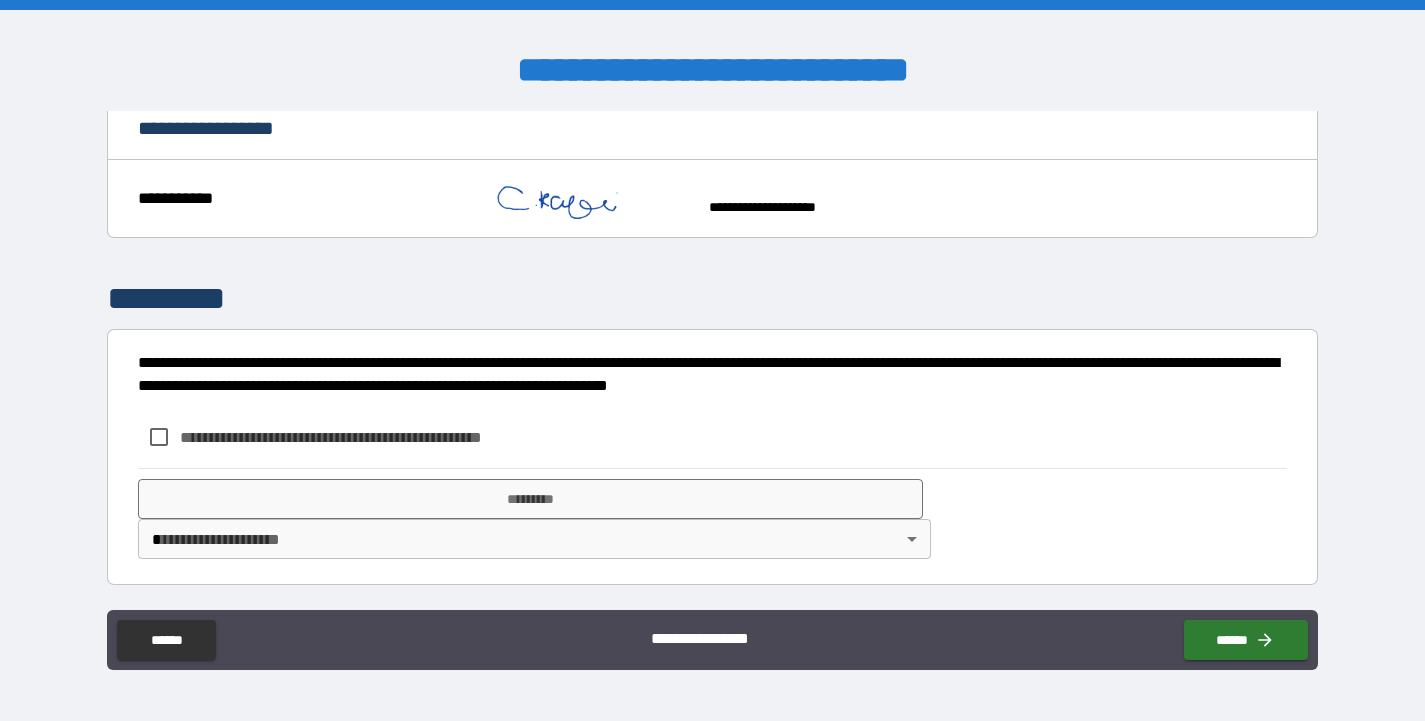 scroll, scrollTop: 740, scrollLeft: 0, axis: vertical 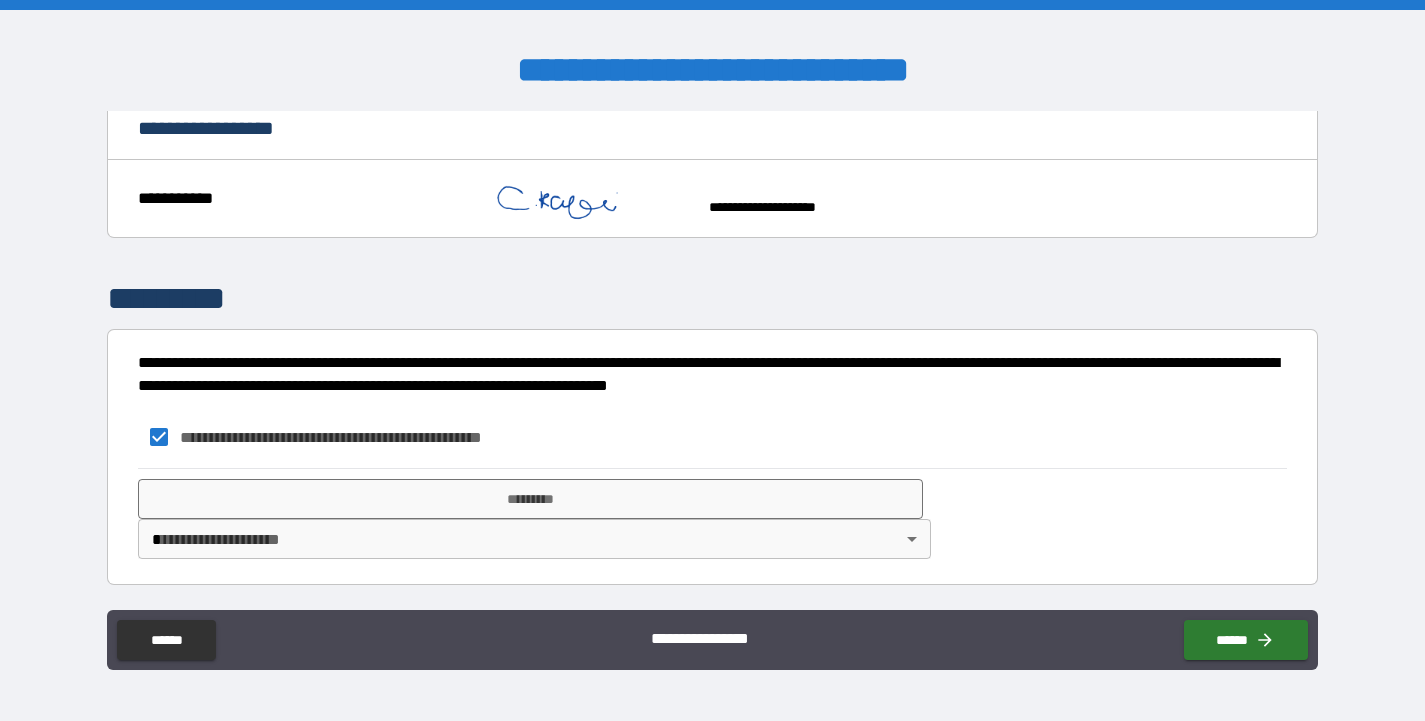 click on "**********" at bounding box center (712, 360) 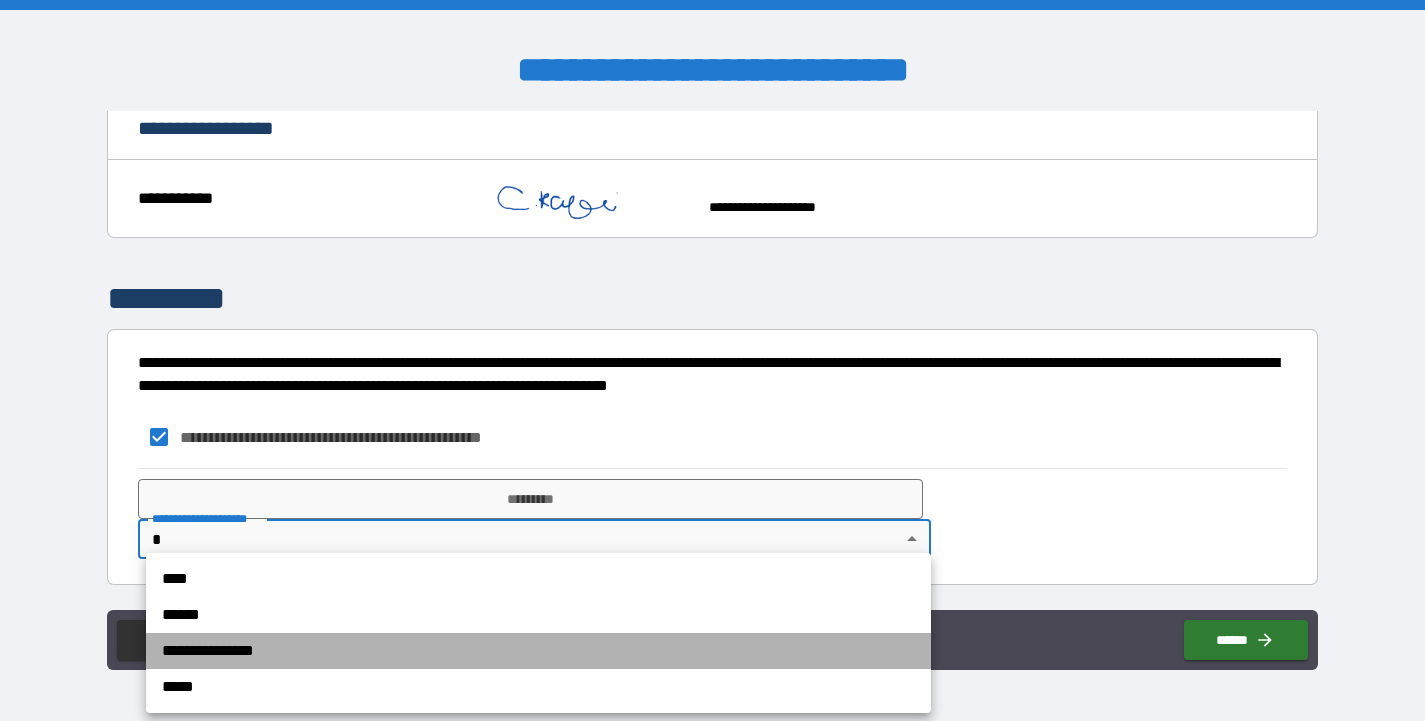 drag, startPoint x: 343, startPoint y: 648, endPoint x: 351, endPoint y: 639, distance: 12.0415945 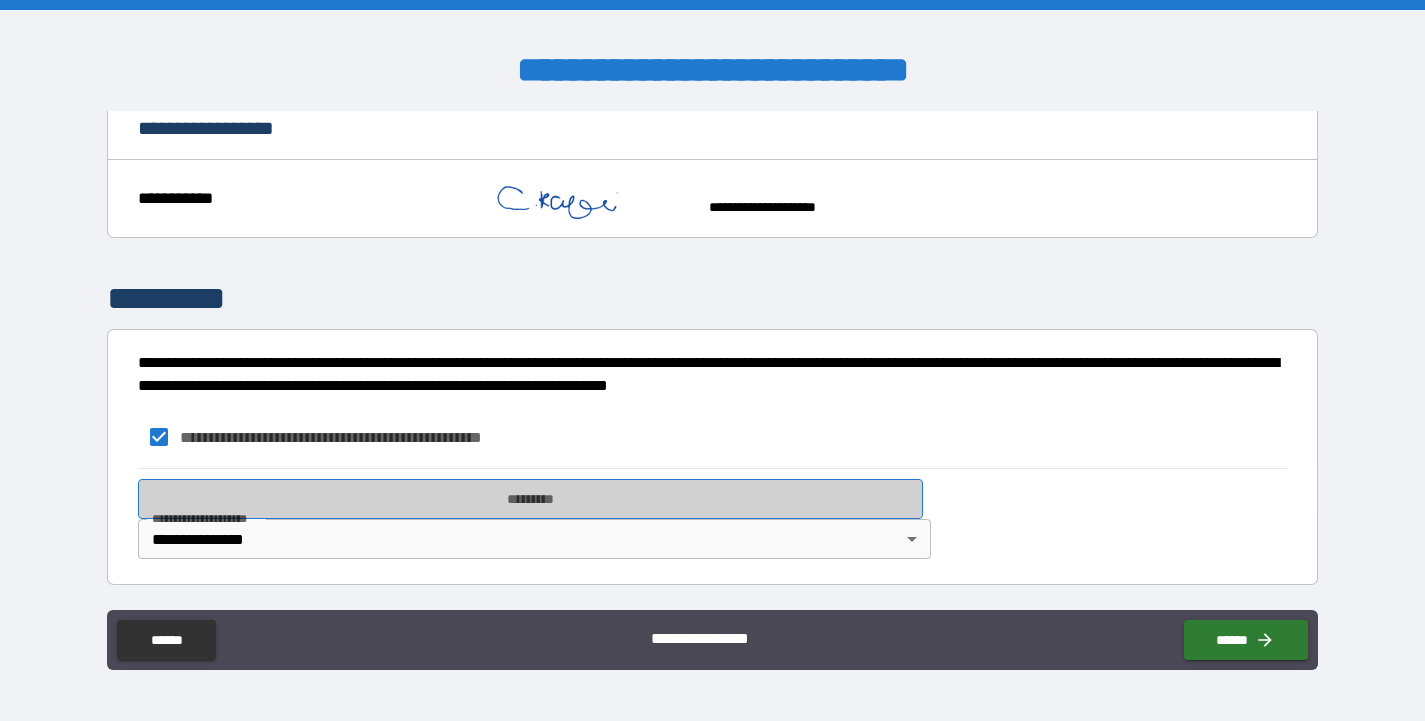 click on "*********" at bounding box center (530, 499) 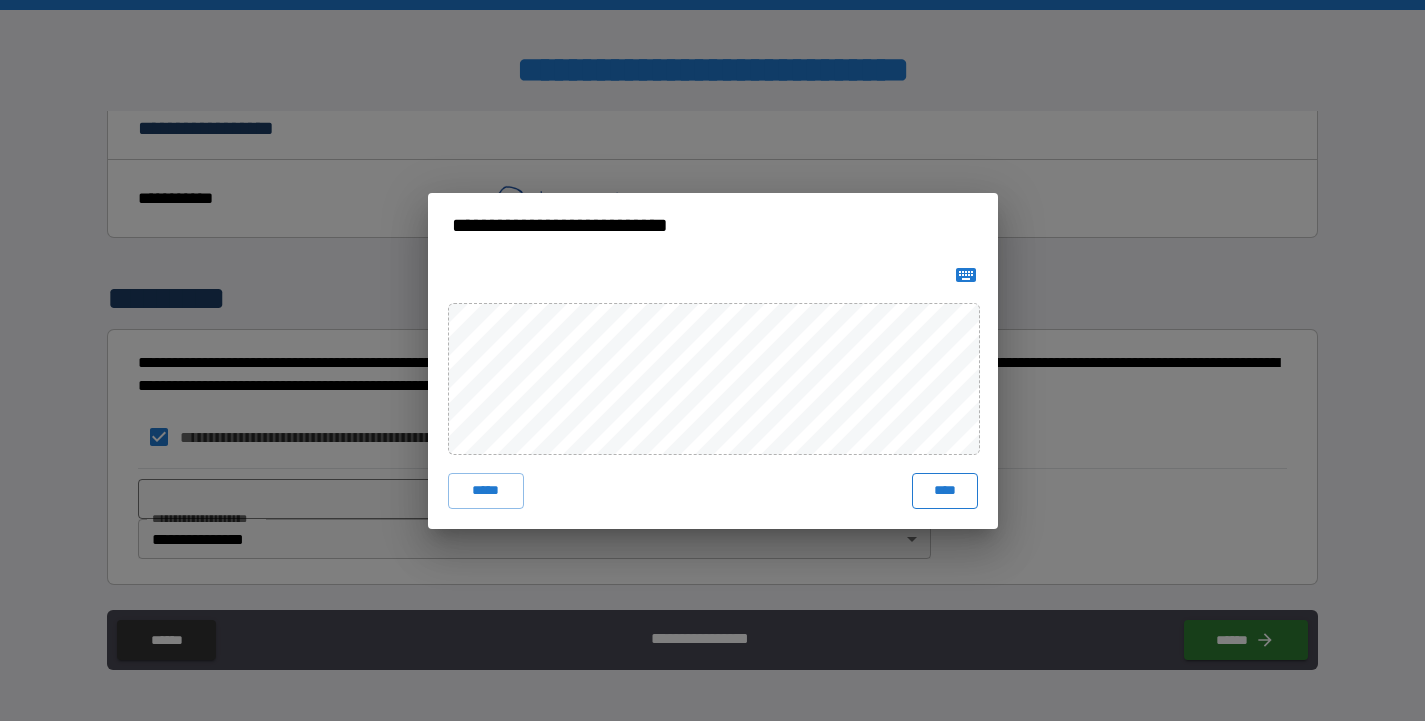 click on "****" at bounding box center (945, 491) 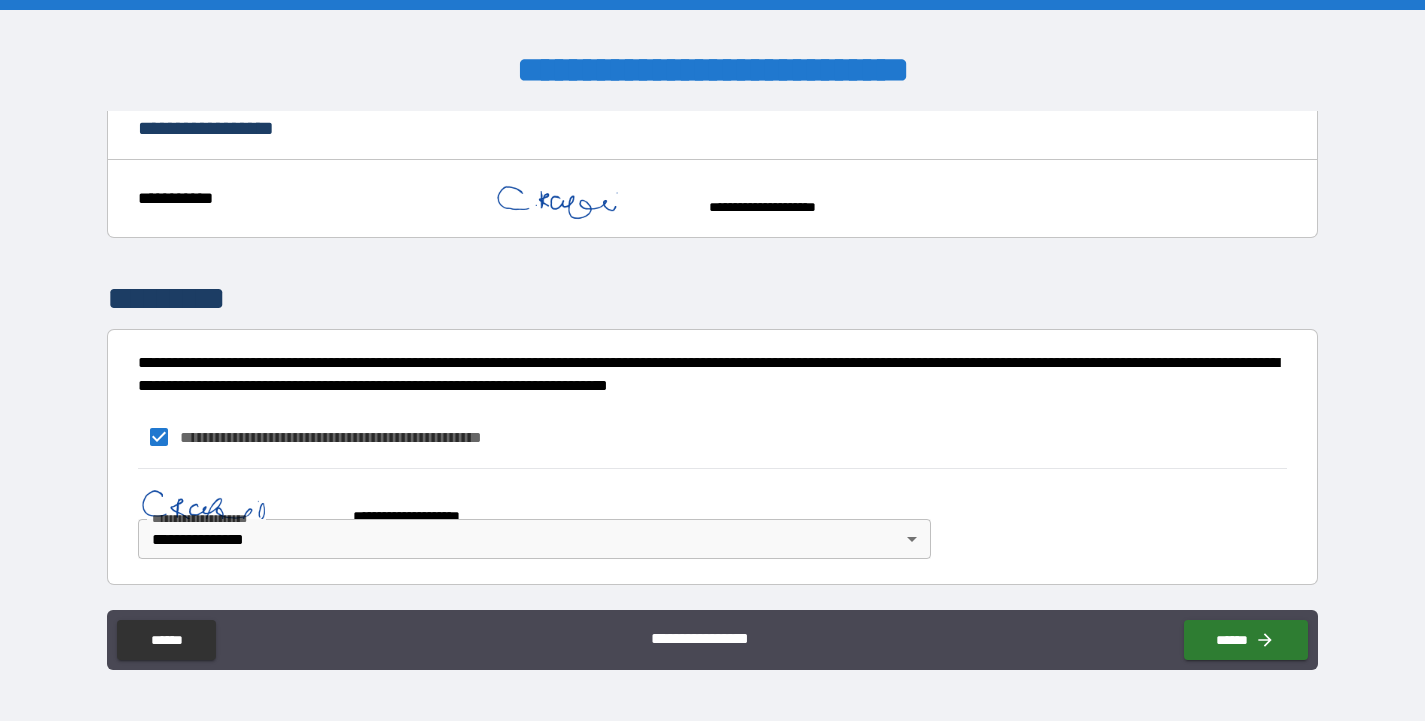 scroll, scrollTop: 730, scrollLeft: 0, axis: vertical 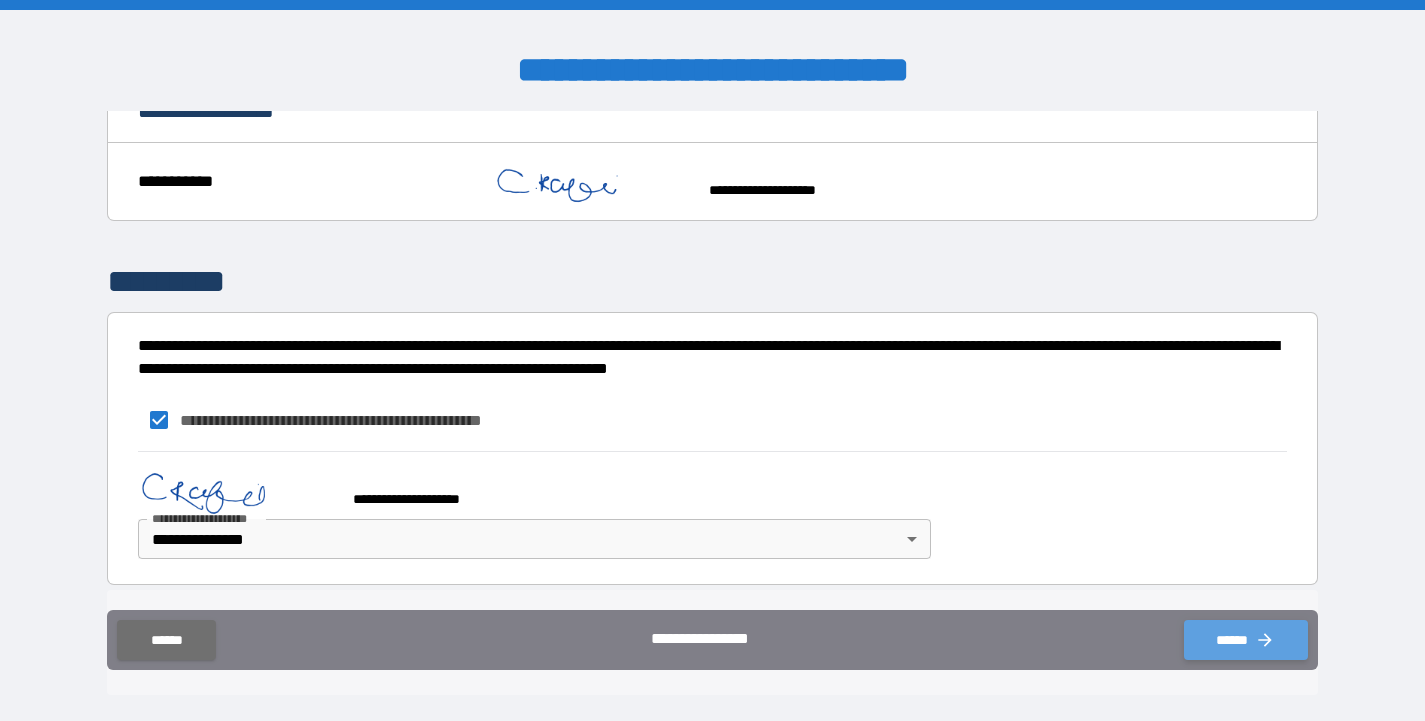 click 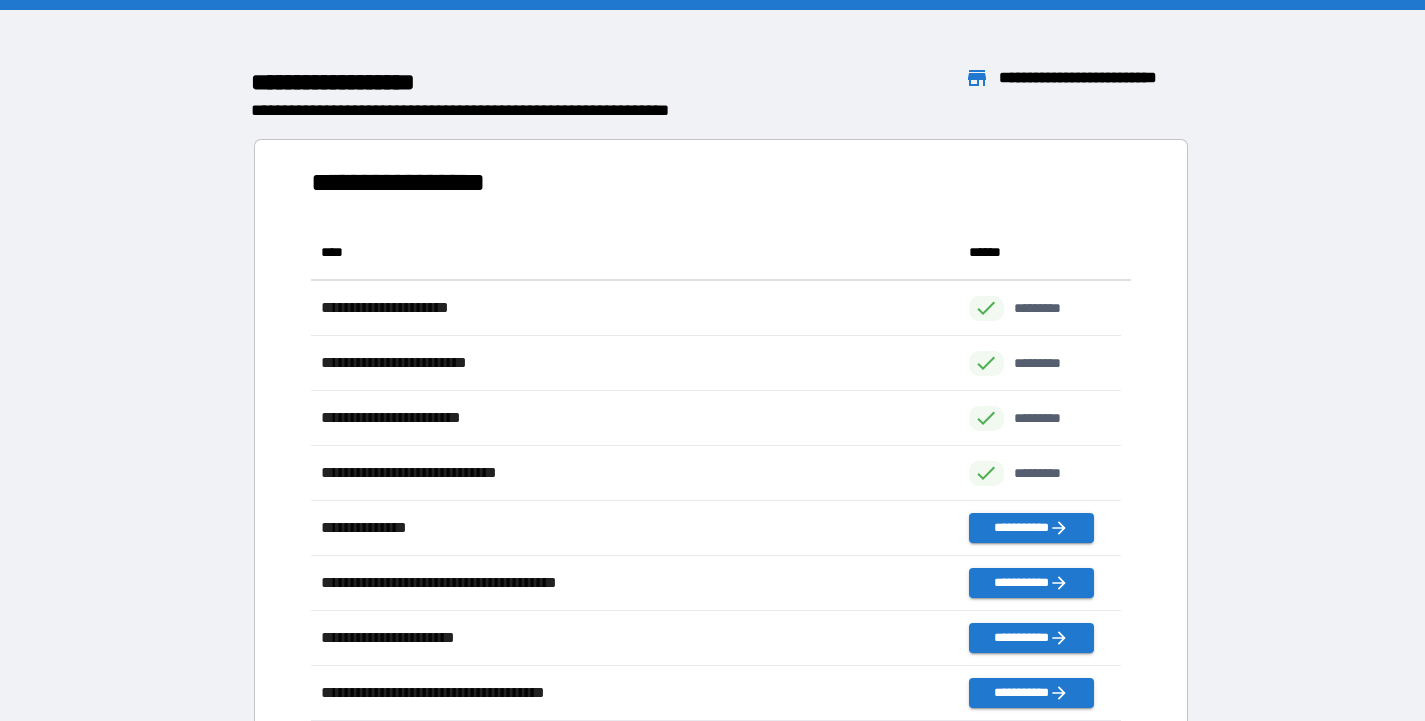 scroll, scrollTop: 16, scrollLeft: 16, axis: both 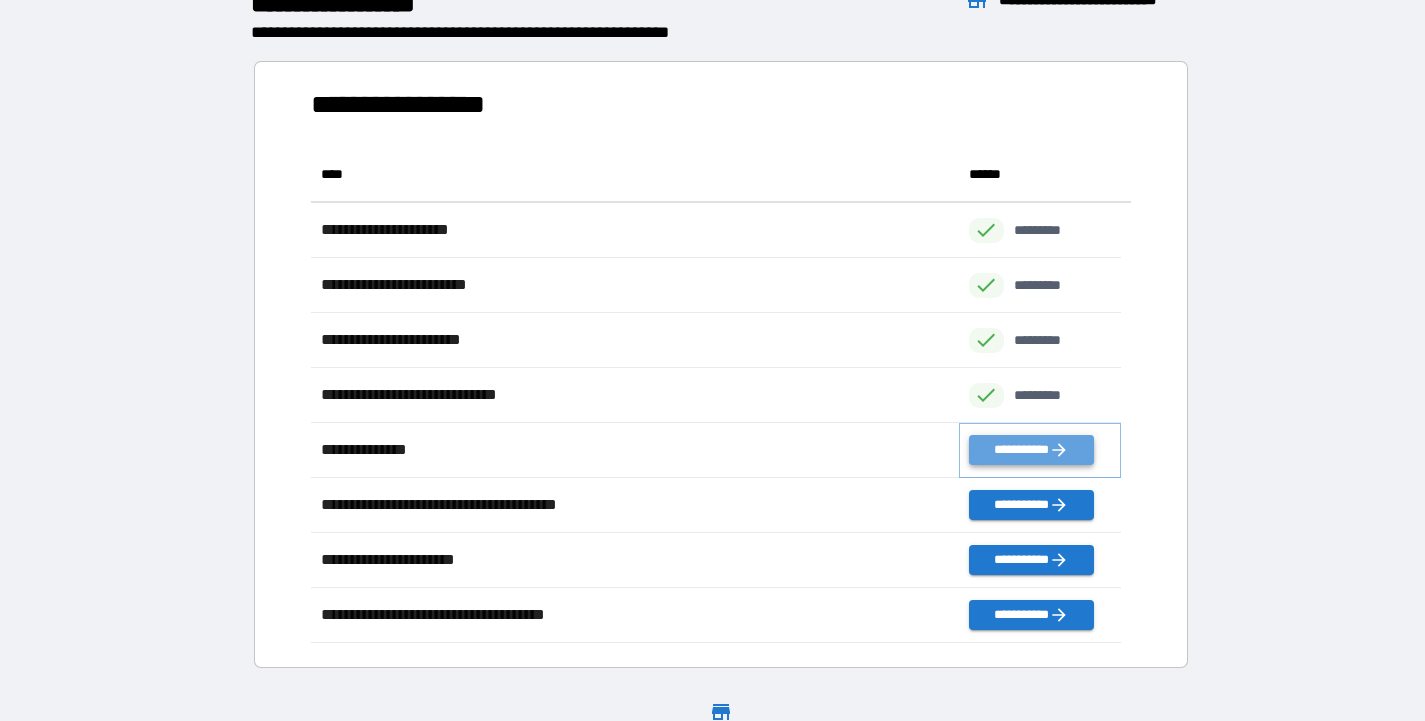 click on "**********" at bounding box center [1031, 450] 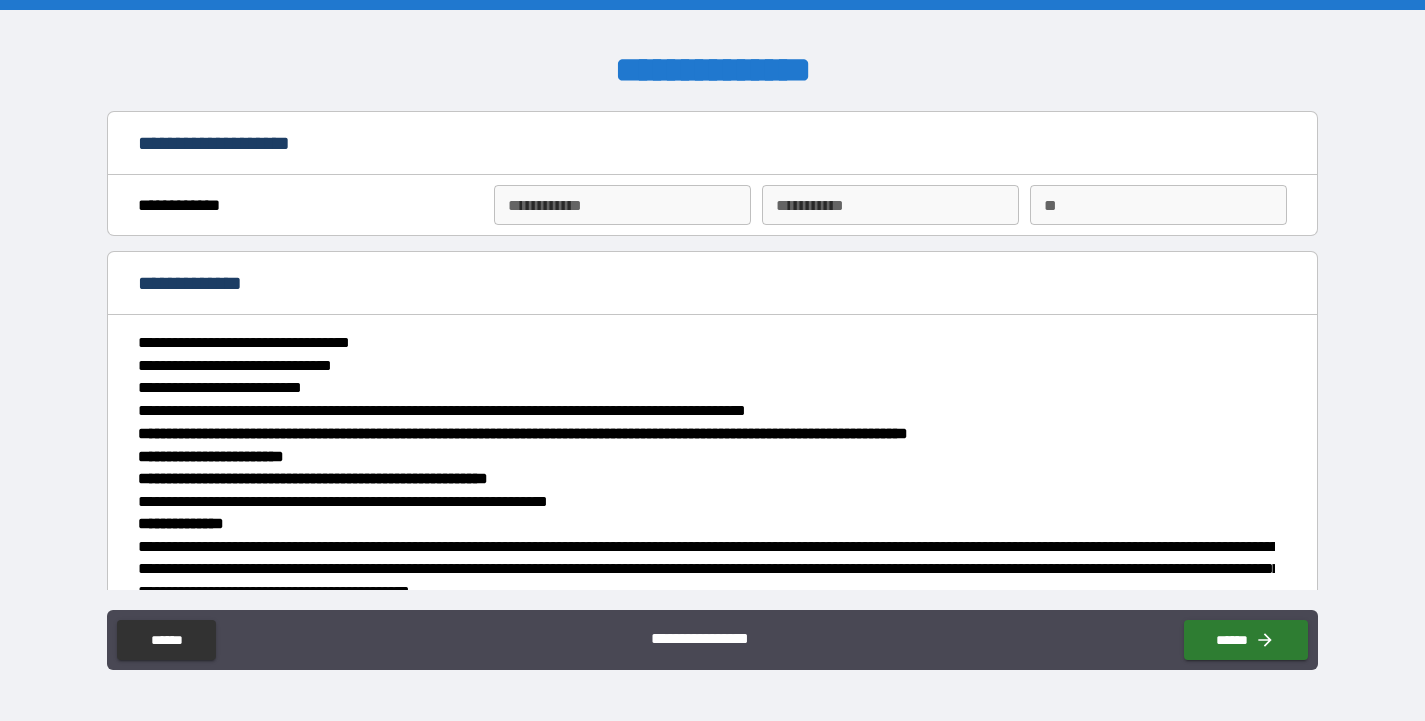 click on "**********" at bounding box center [622, 205] 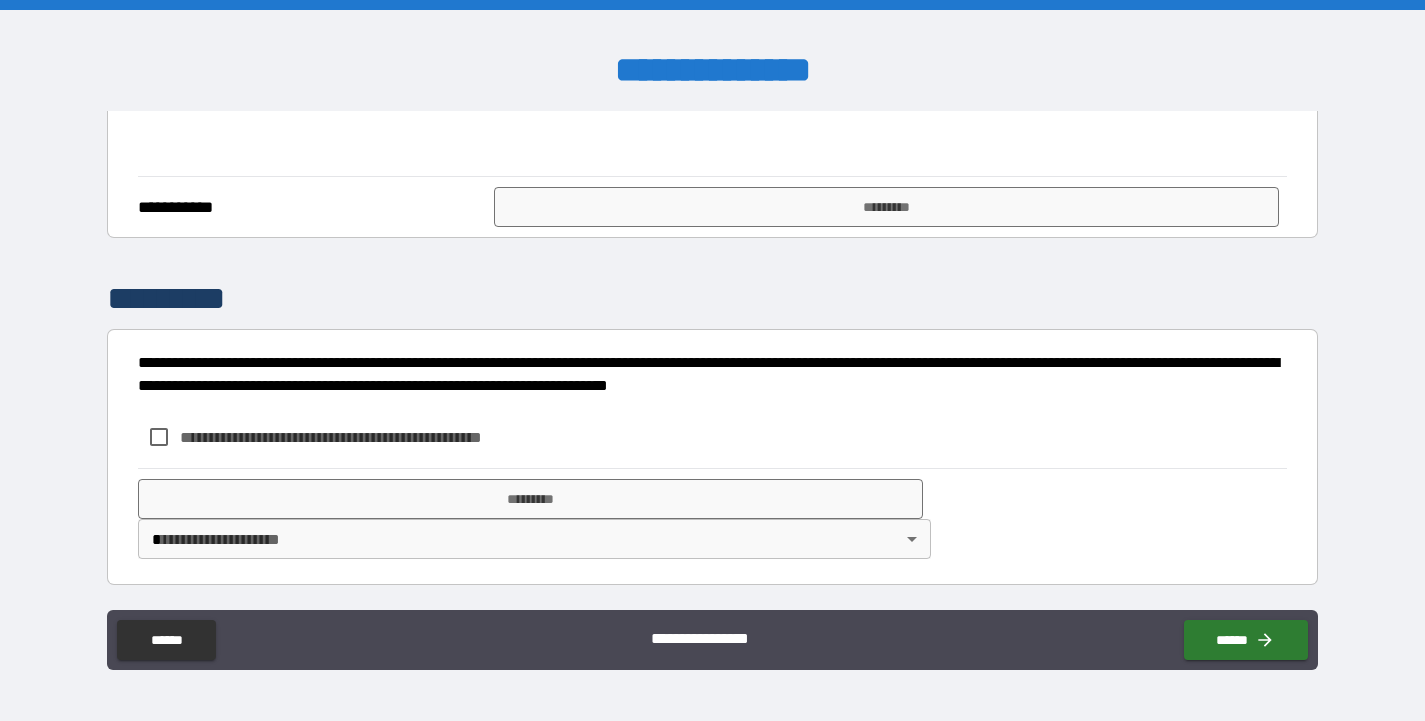 scroll, scrollTop: 2137, scrollLeft: 0, axis: vertical 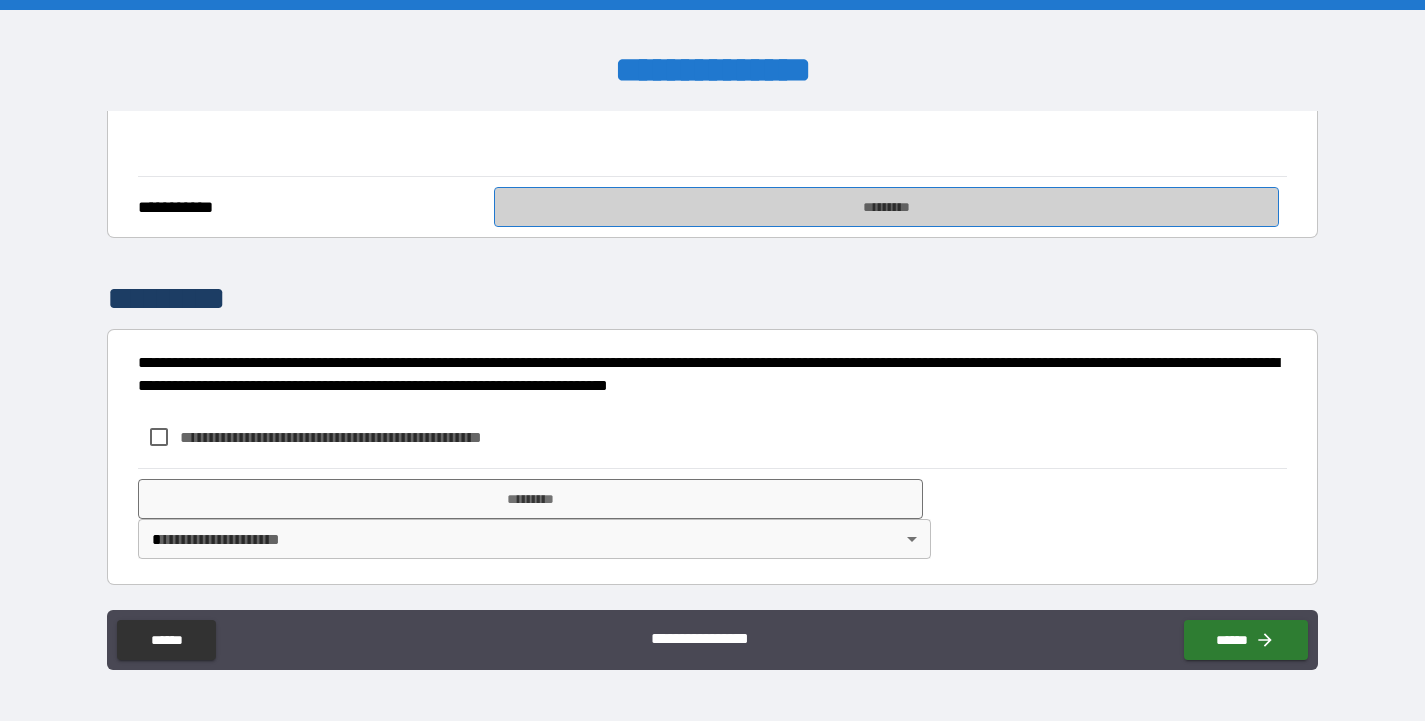 click on "*********" at bounding box center [886, 207] 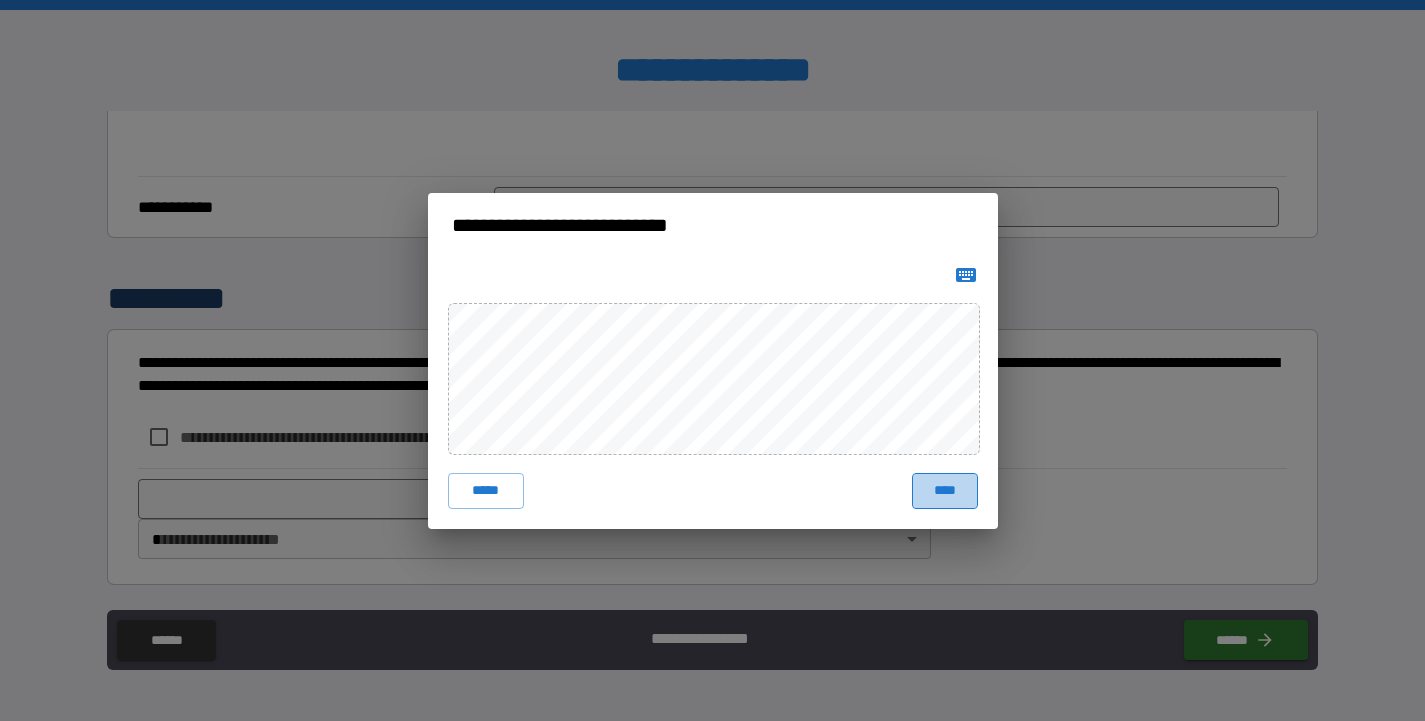 click on "****" at bounding box center (945, 491) 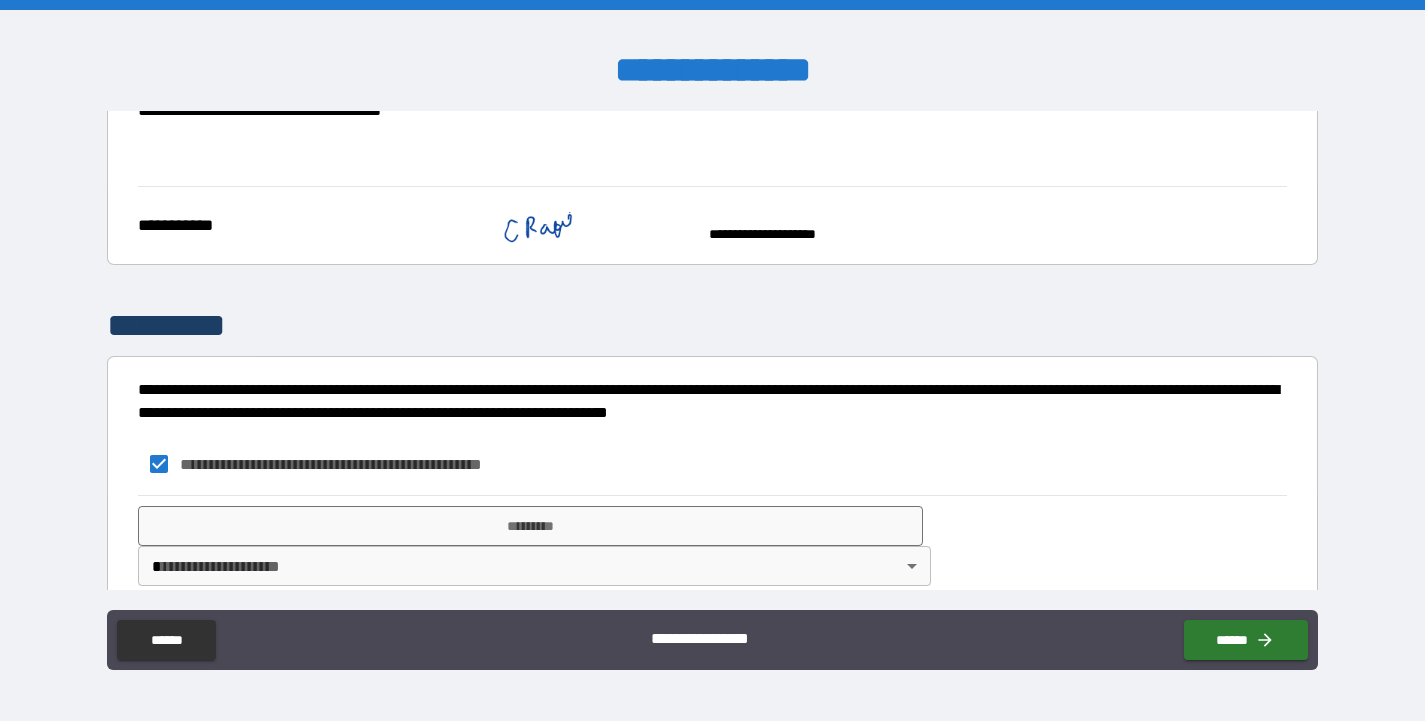 click on "**********" at bounding box center (712, 360) 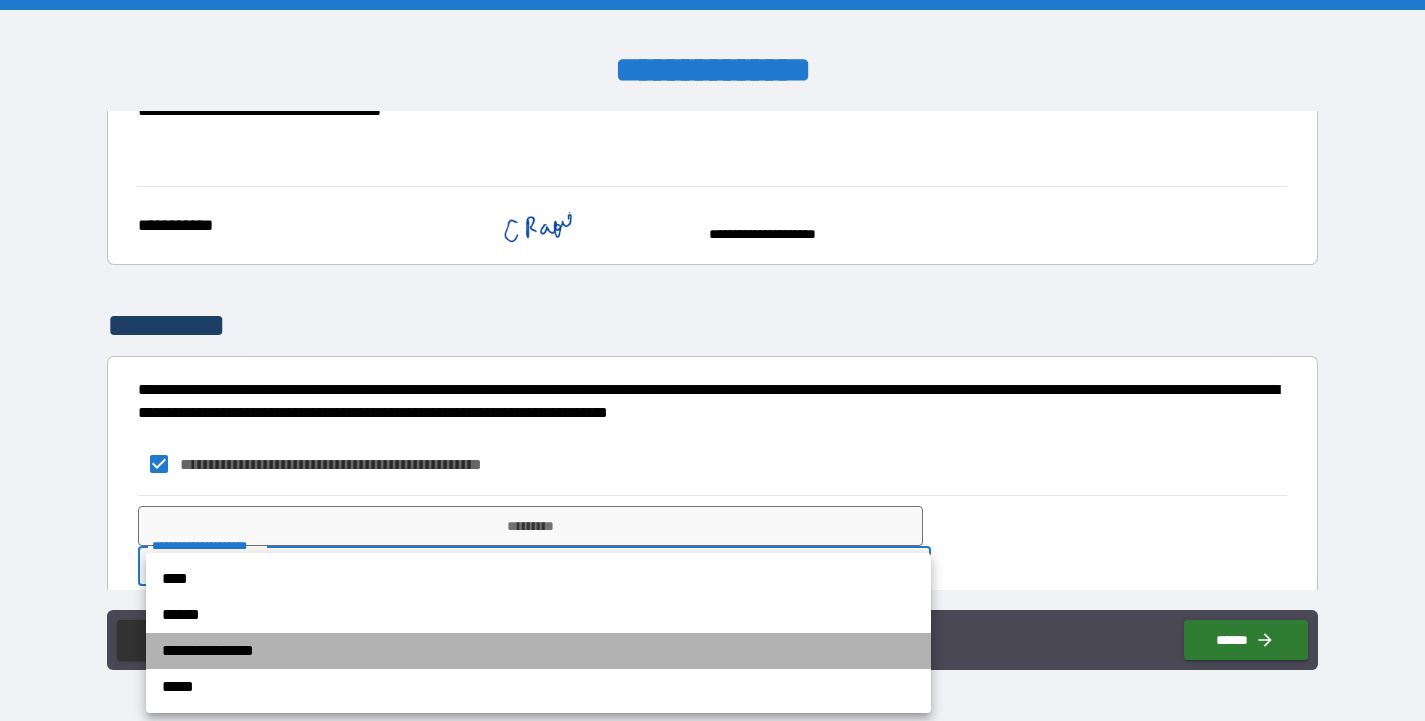click on "**********" at bounding box center [538, 651] 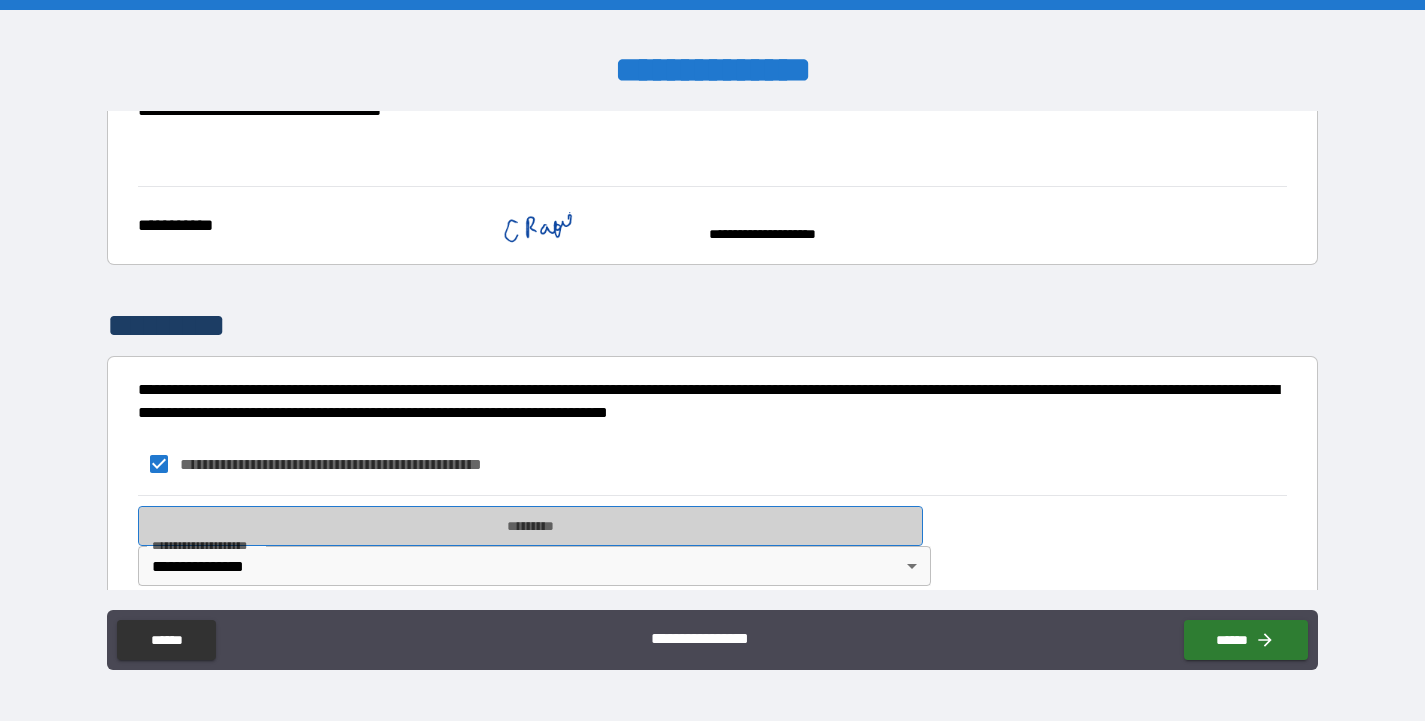 click on "*********" at bounding box center (530, 526) 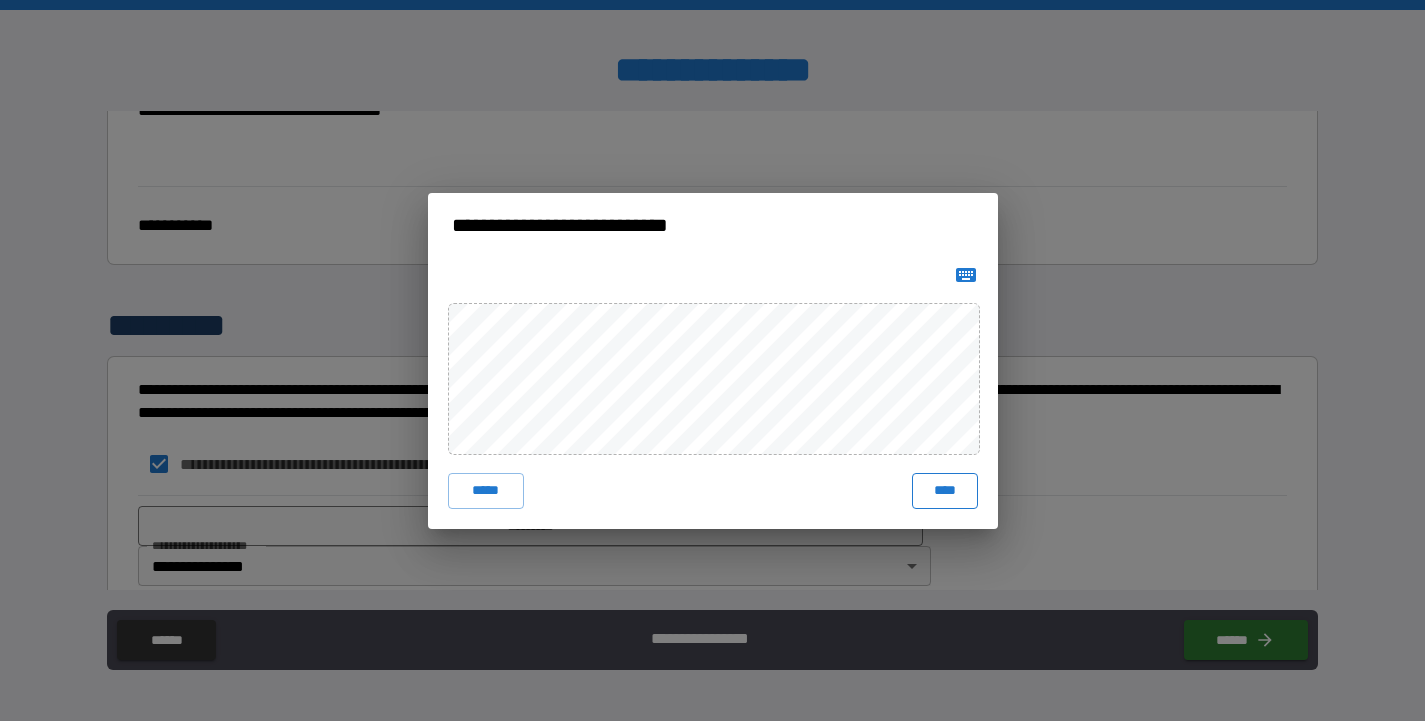 click on "****" at bounding box center (945, 491) 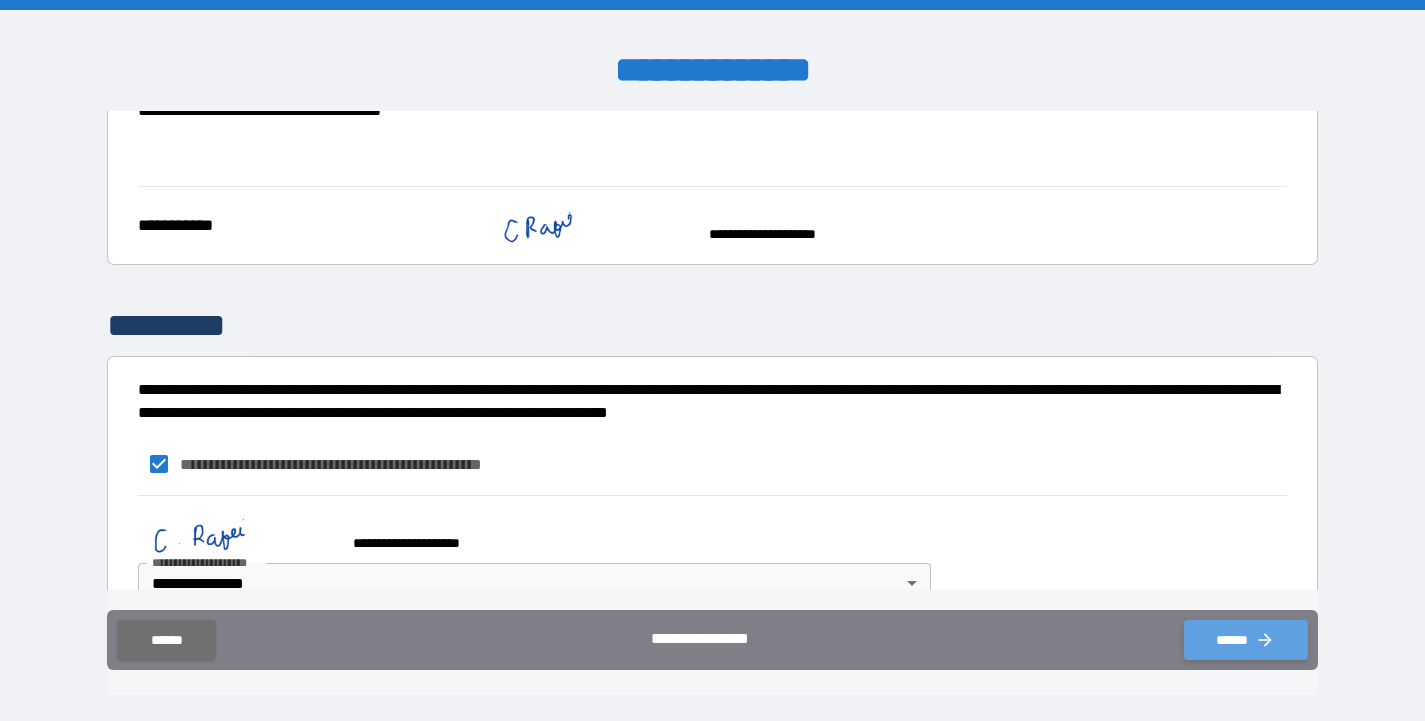 click on "******" at bounding box center [1246, 640] 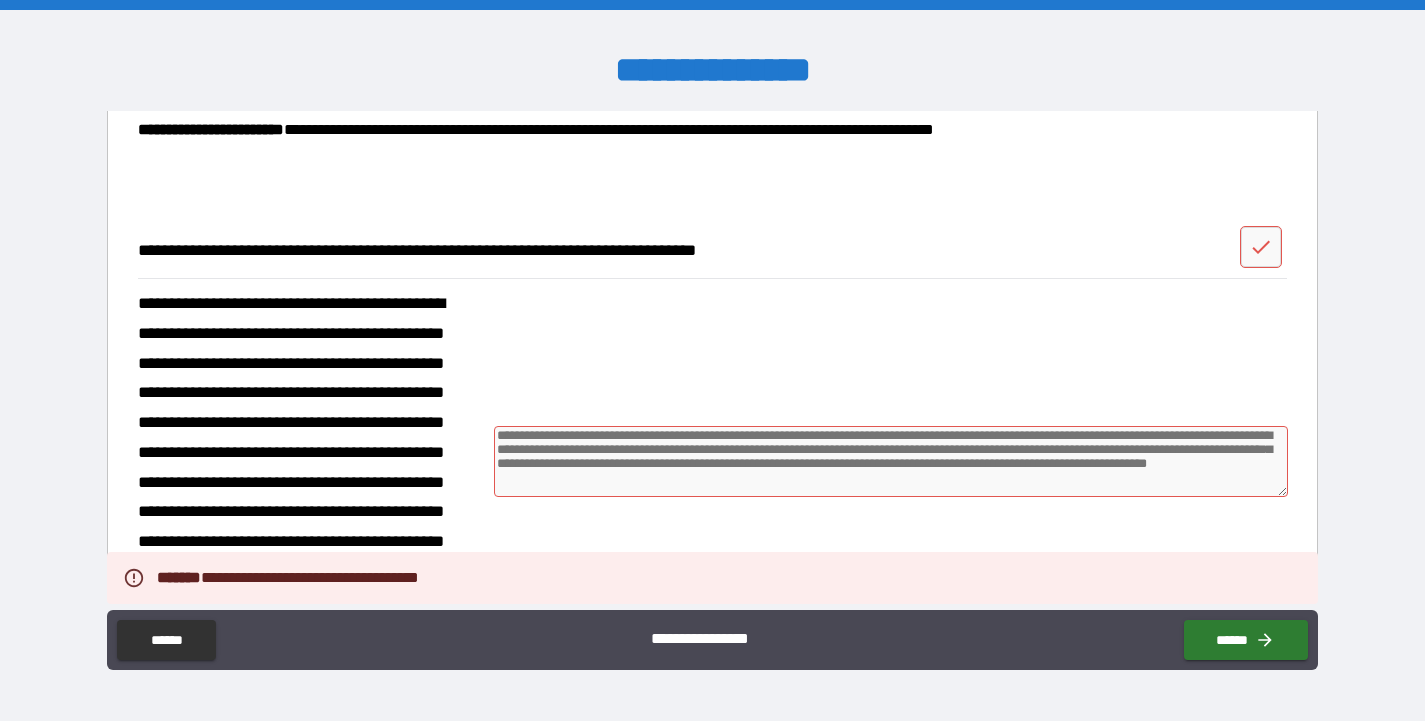 scroll, scrollTop: 1665, scrollLeft: 0, axis: vertical 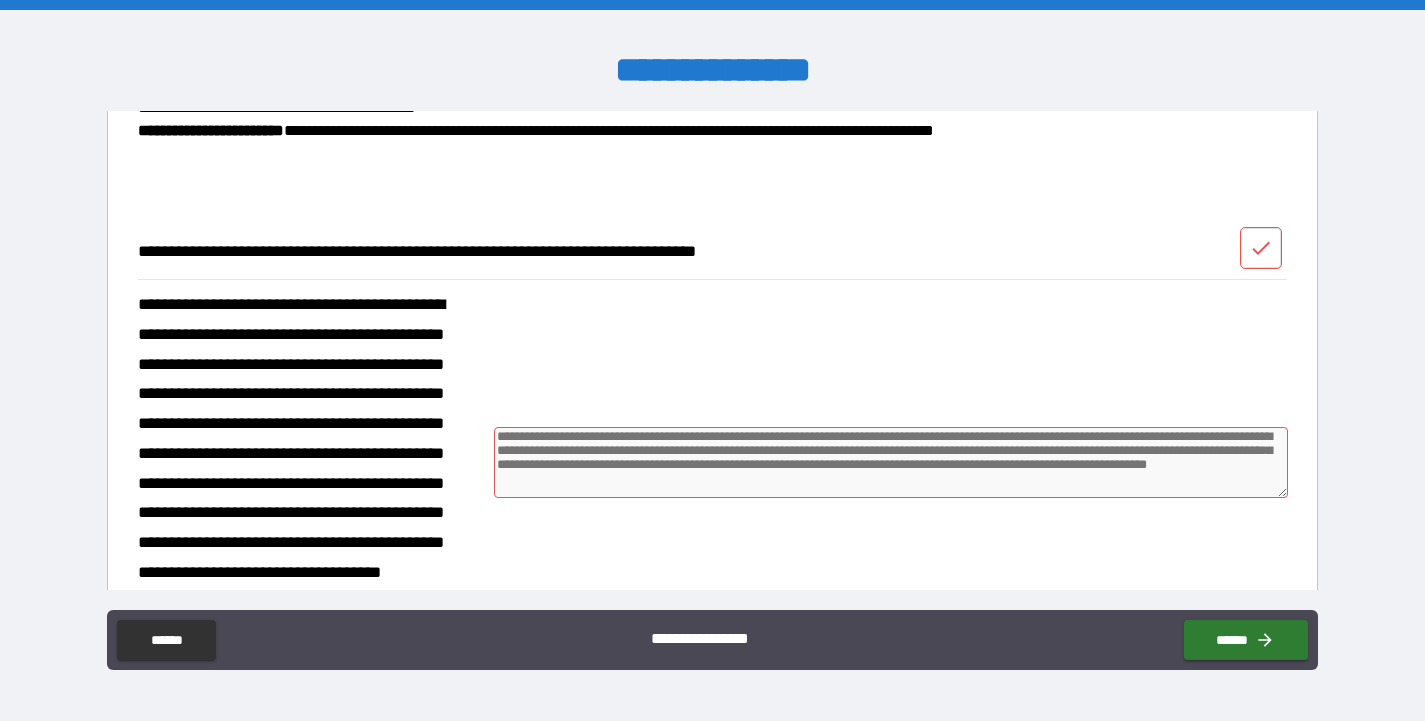 click 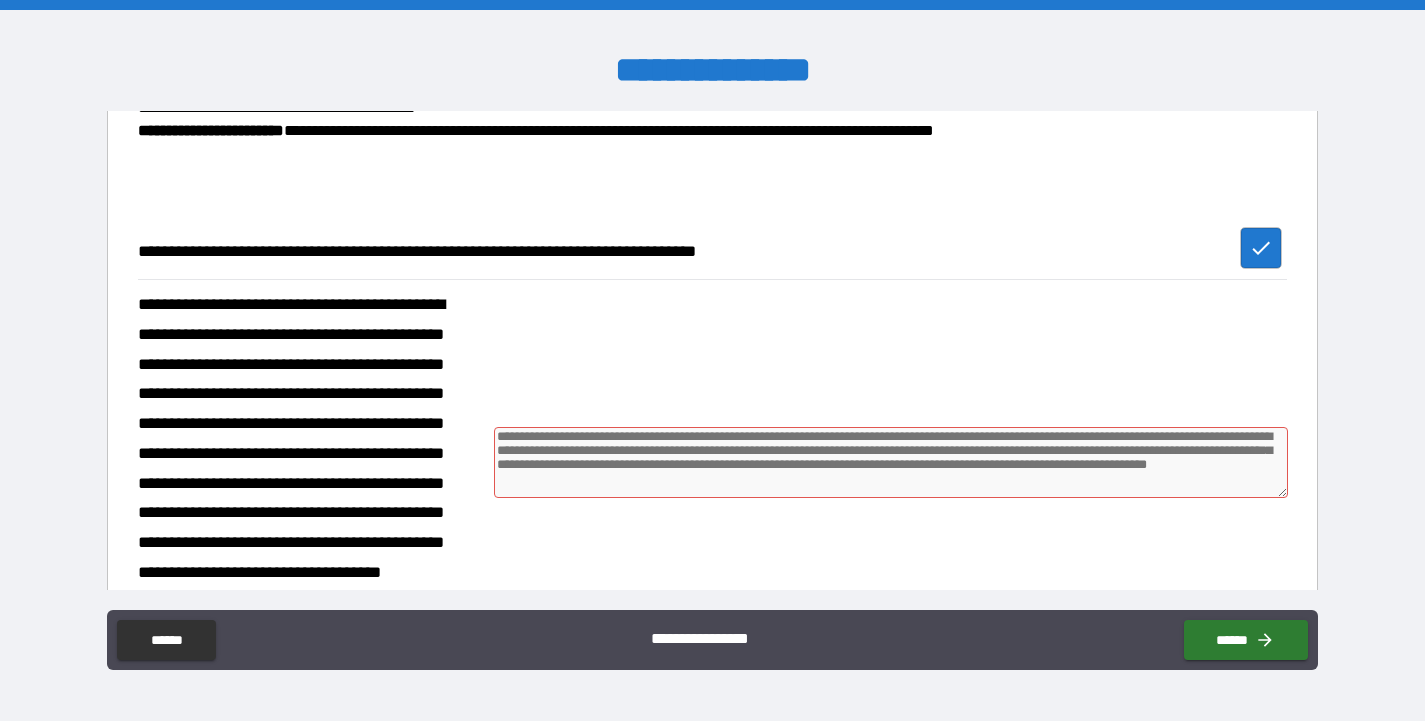 click at bounding box center (891, 462) 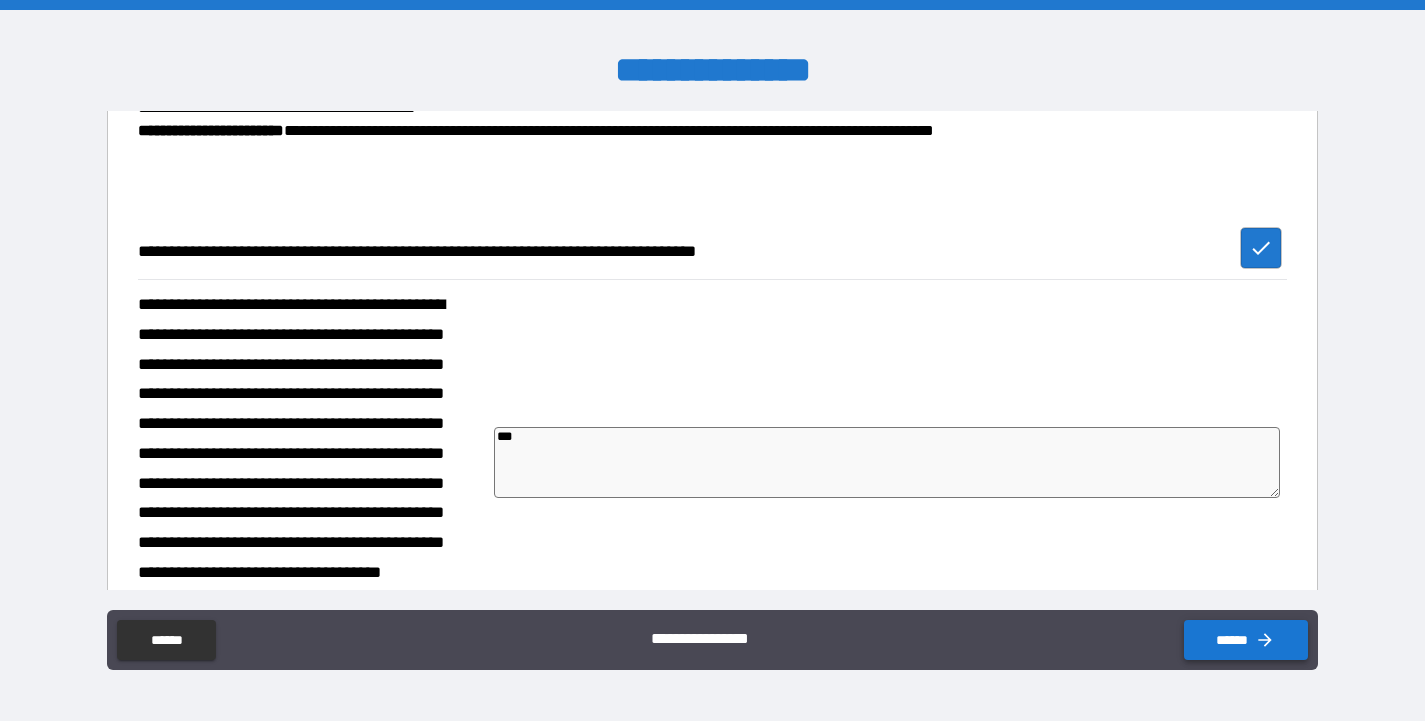 click on "******" at bounding box center (1246, 640) 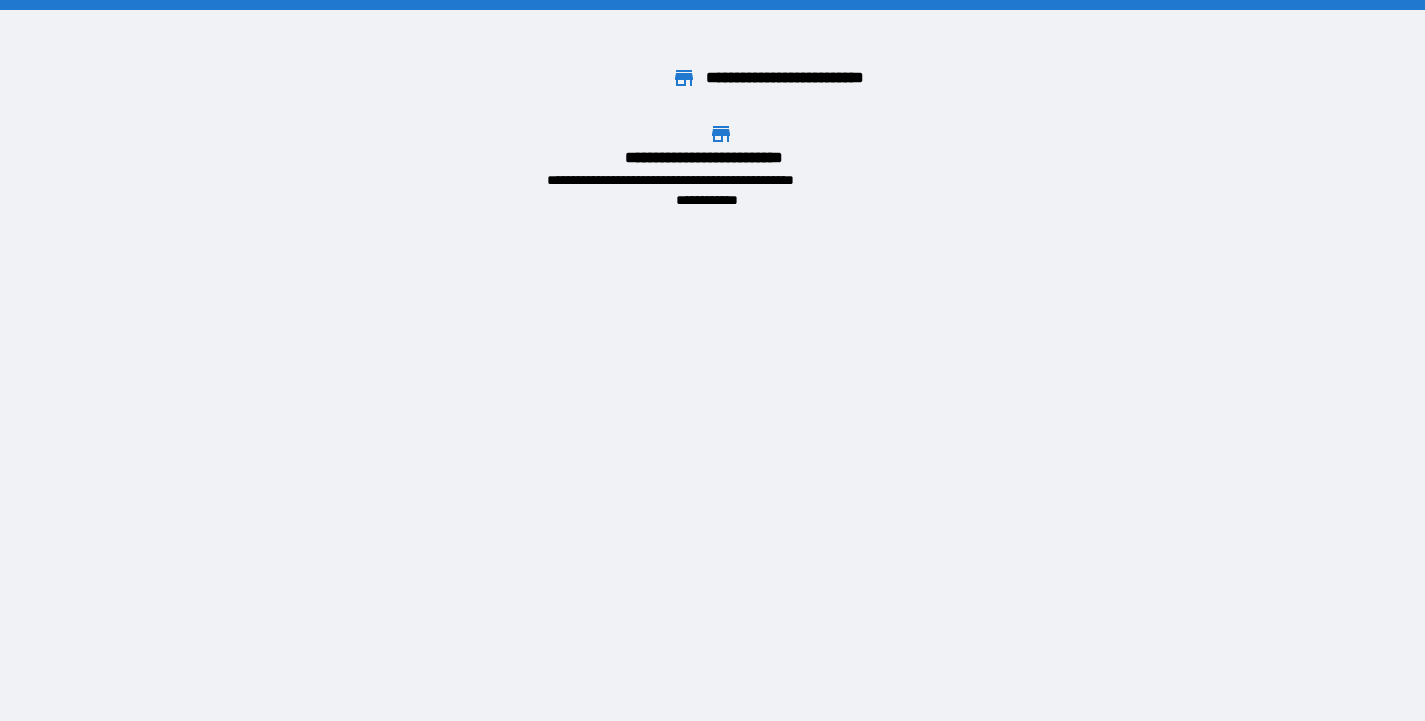 click on "**********" at bounding box center (721, 166) 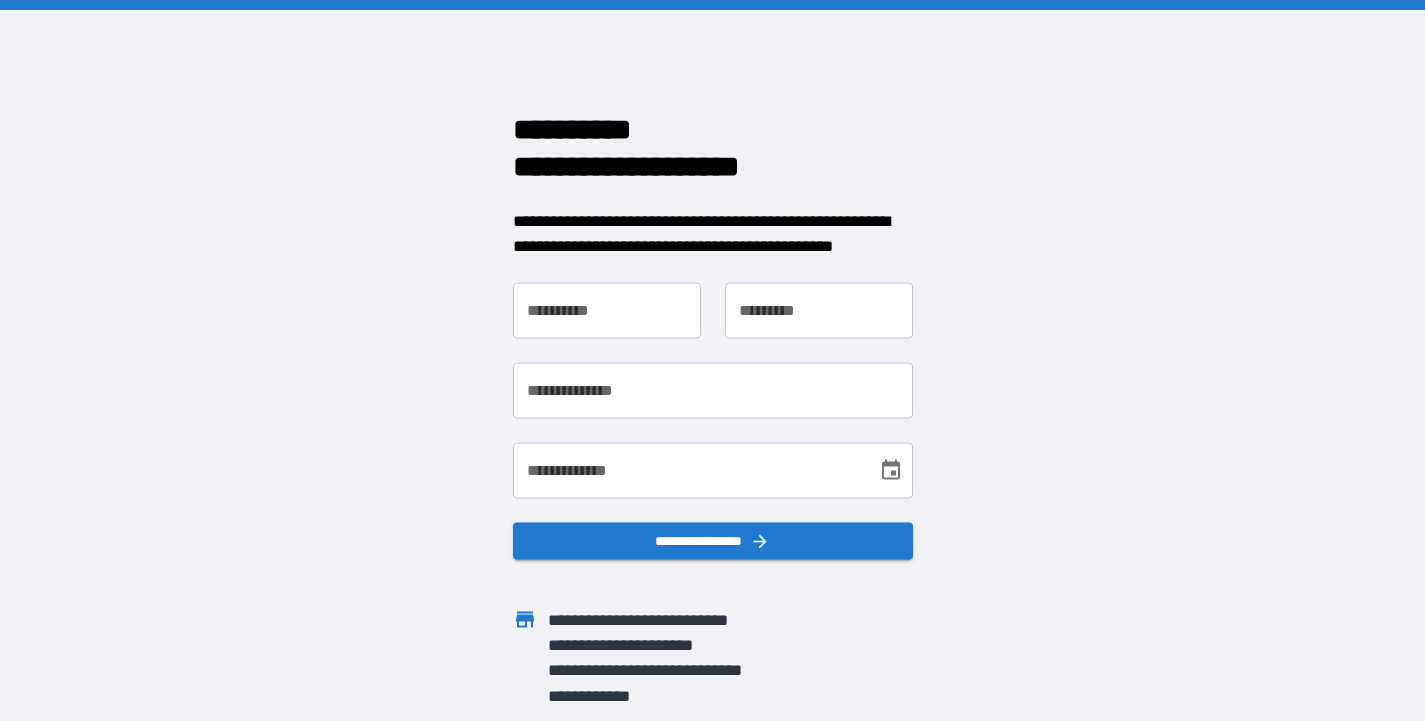 scroll, scrollTop: 0, scrollLeft: 0, axis: both 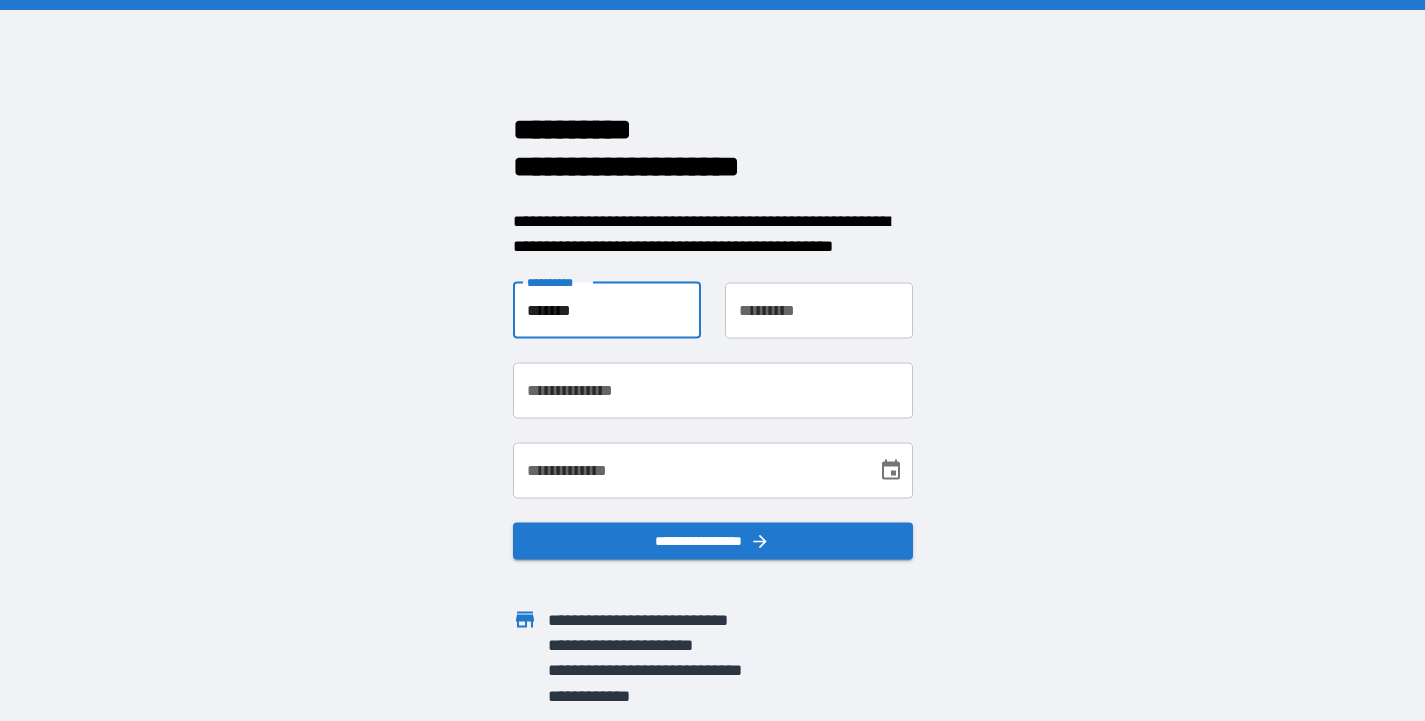 type on "*******" 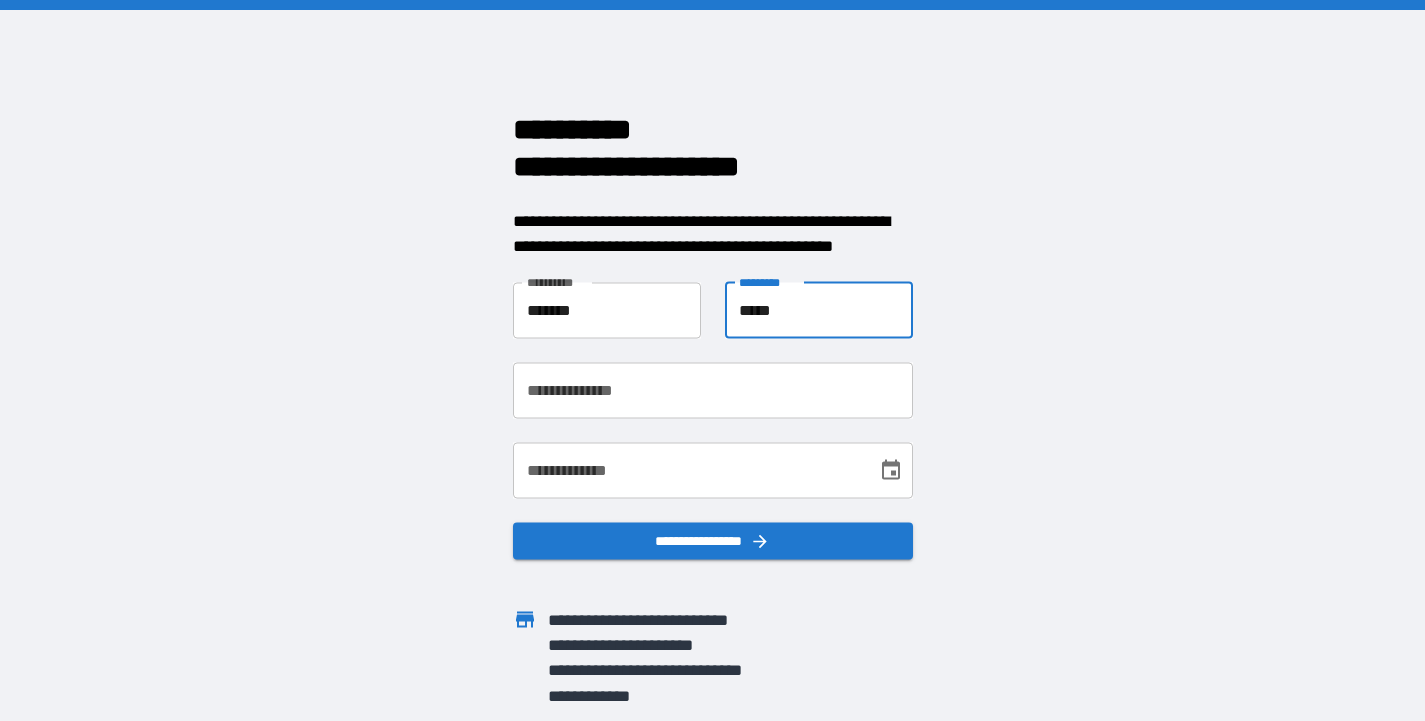 type on "*****" 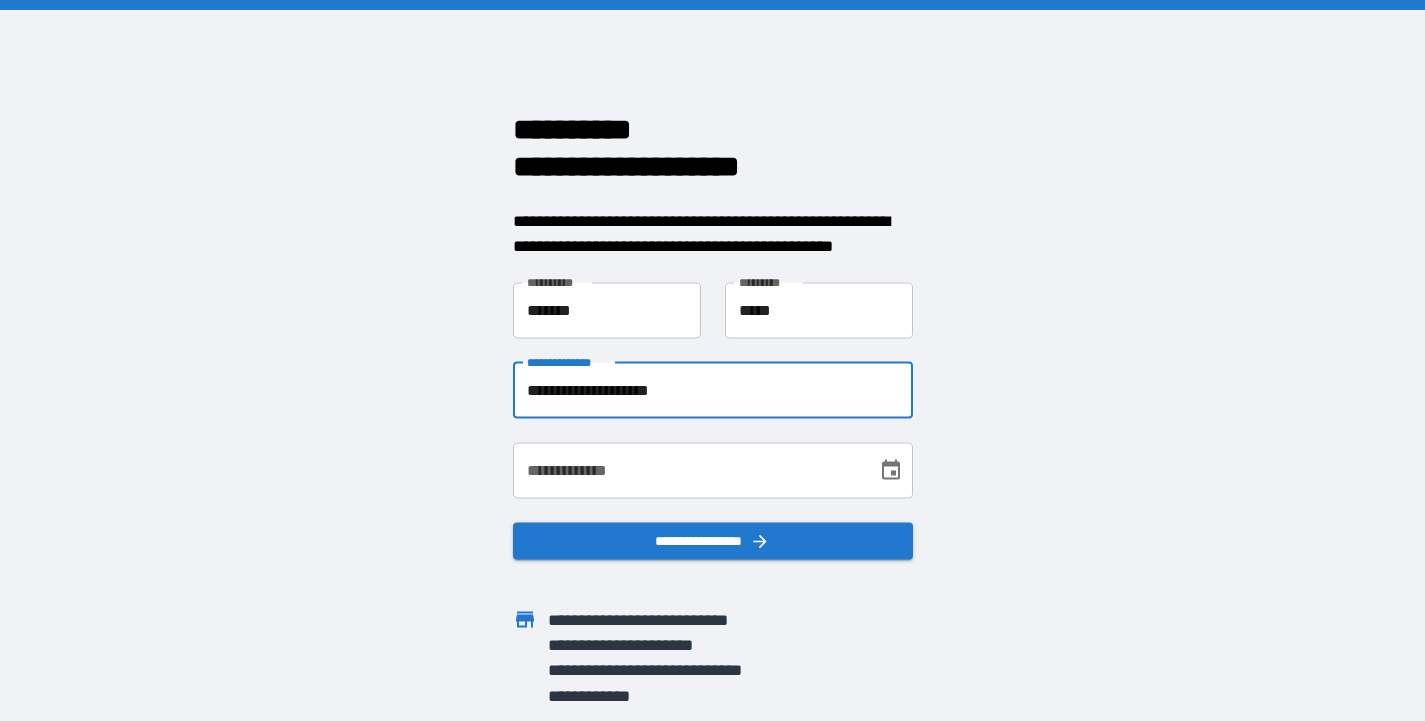 type on "**********" 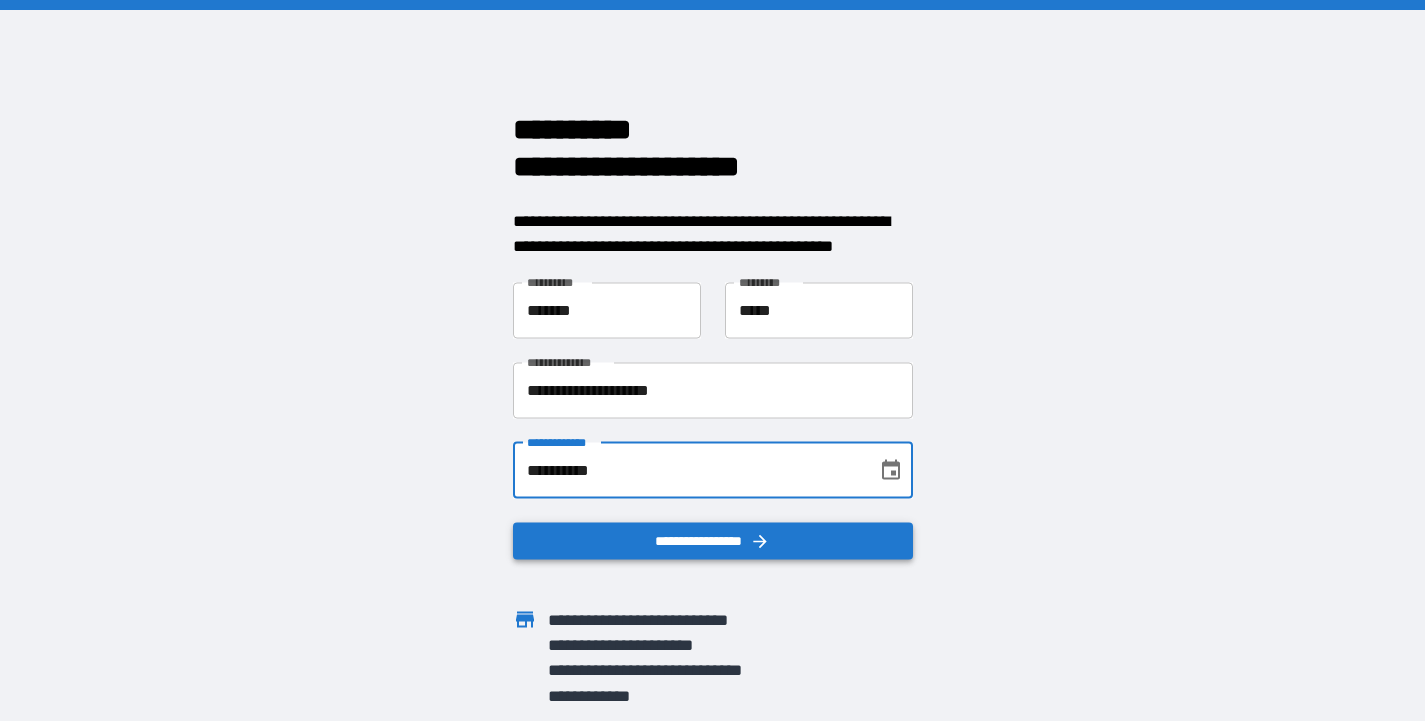 type on "**********" 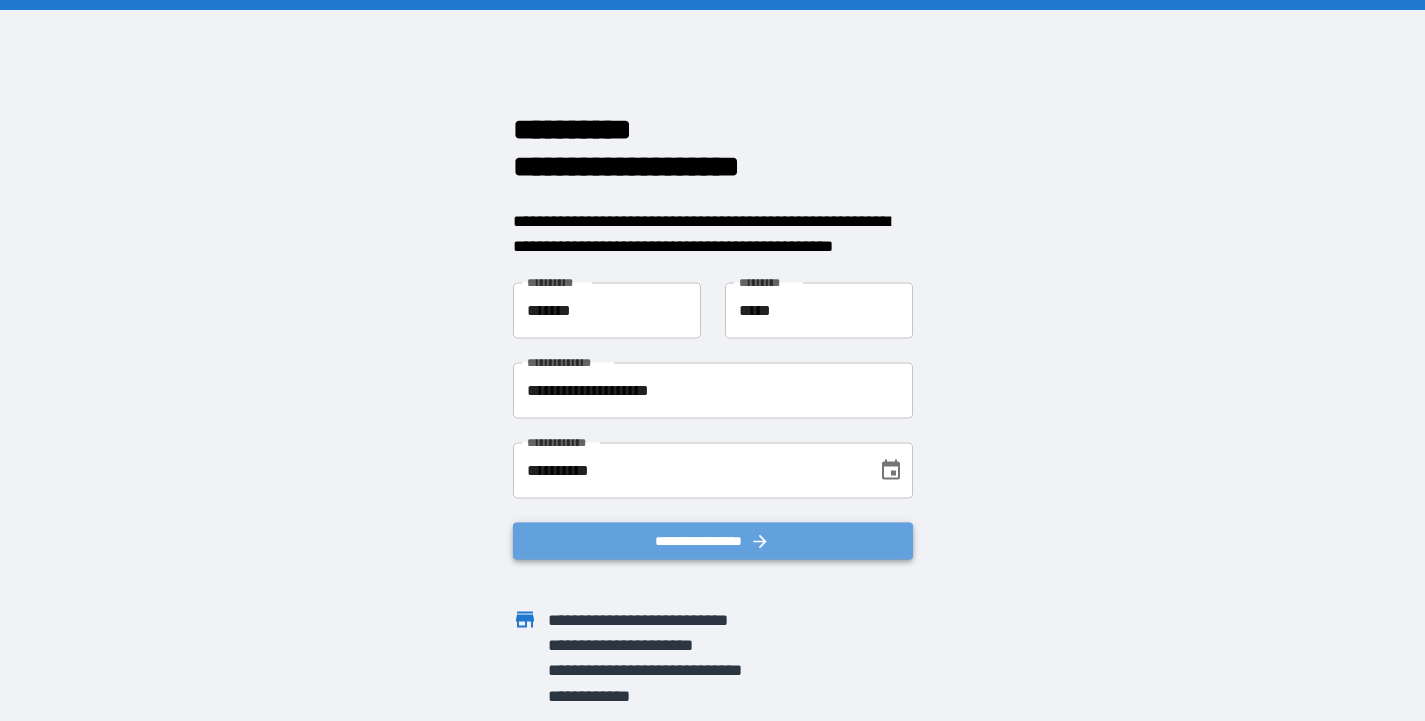 click on "**********" at bounding box center (713, 540) 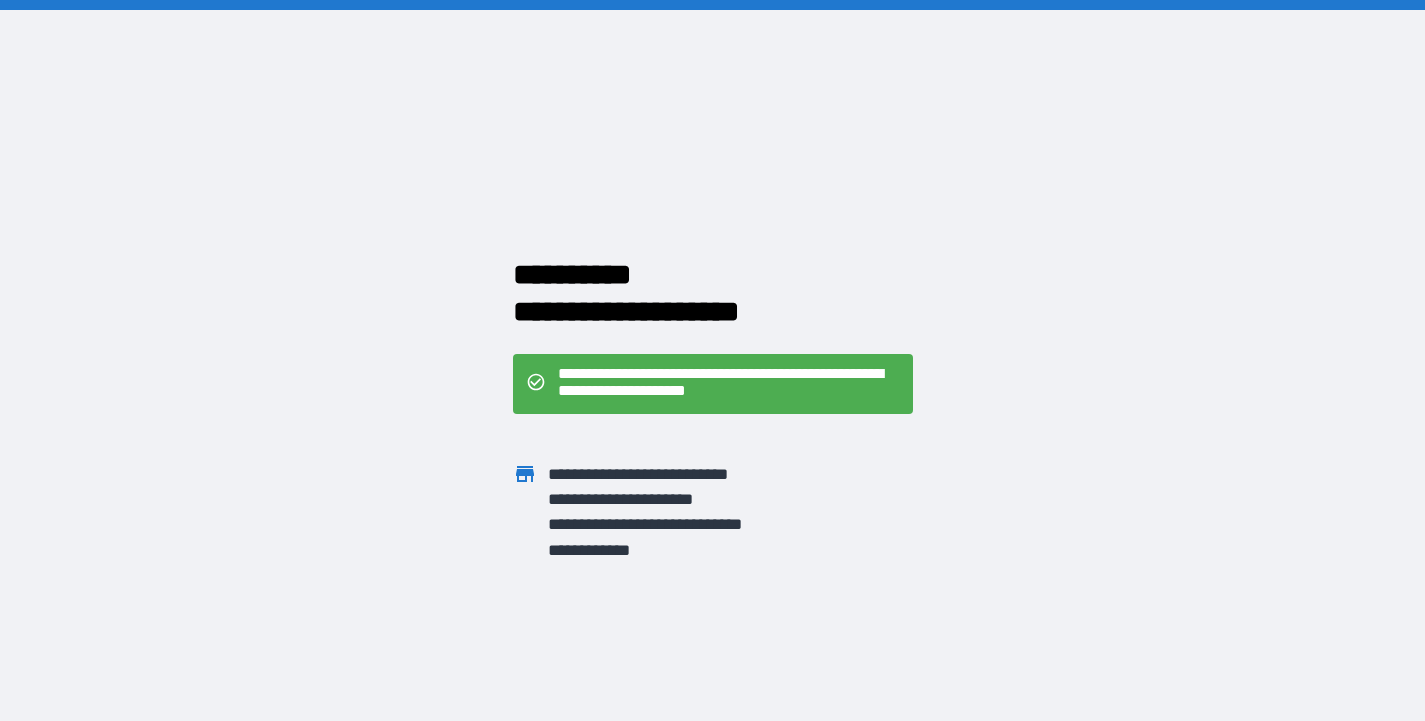 click on "**********" at bounding box center [712, 360] 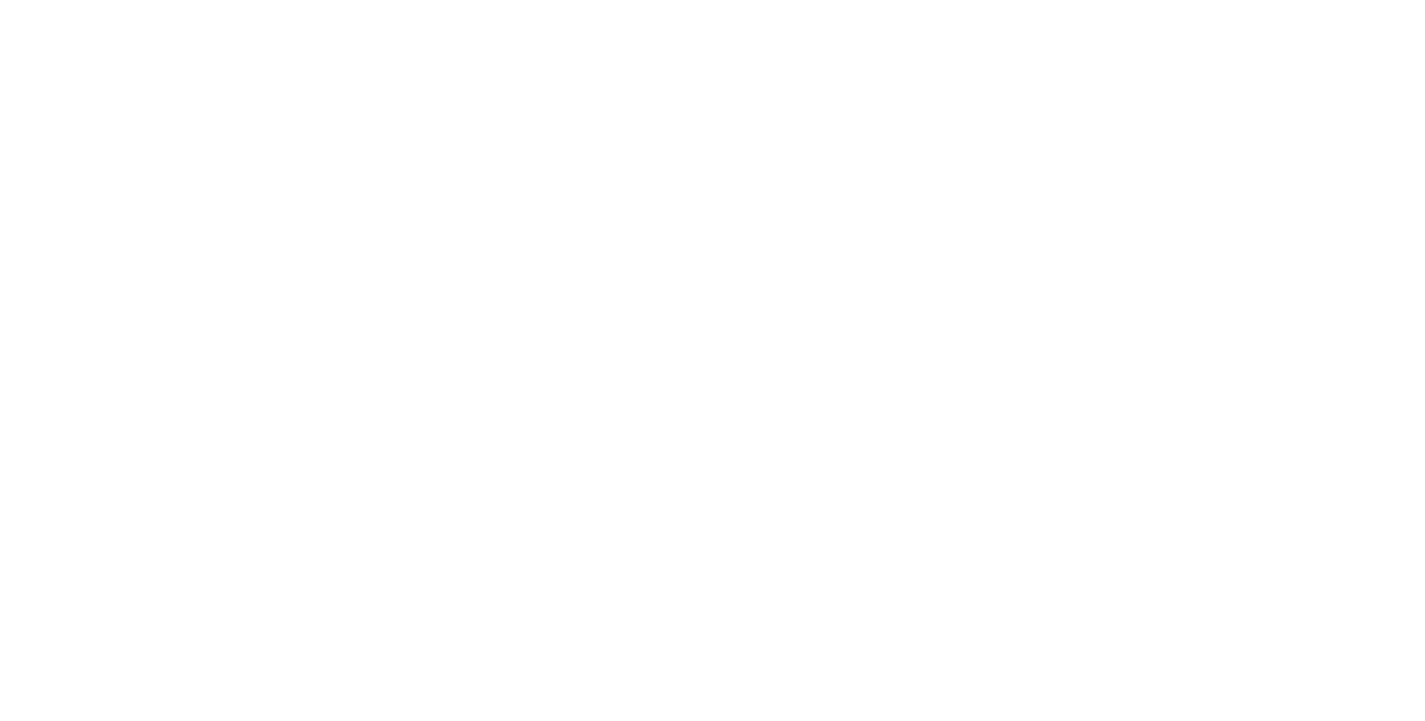 scroll, scrollTop: 0, scrollLeft: 0, axis: both 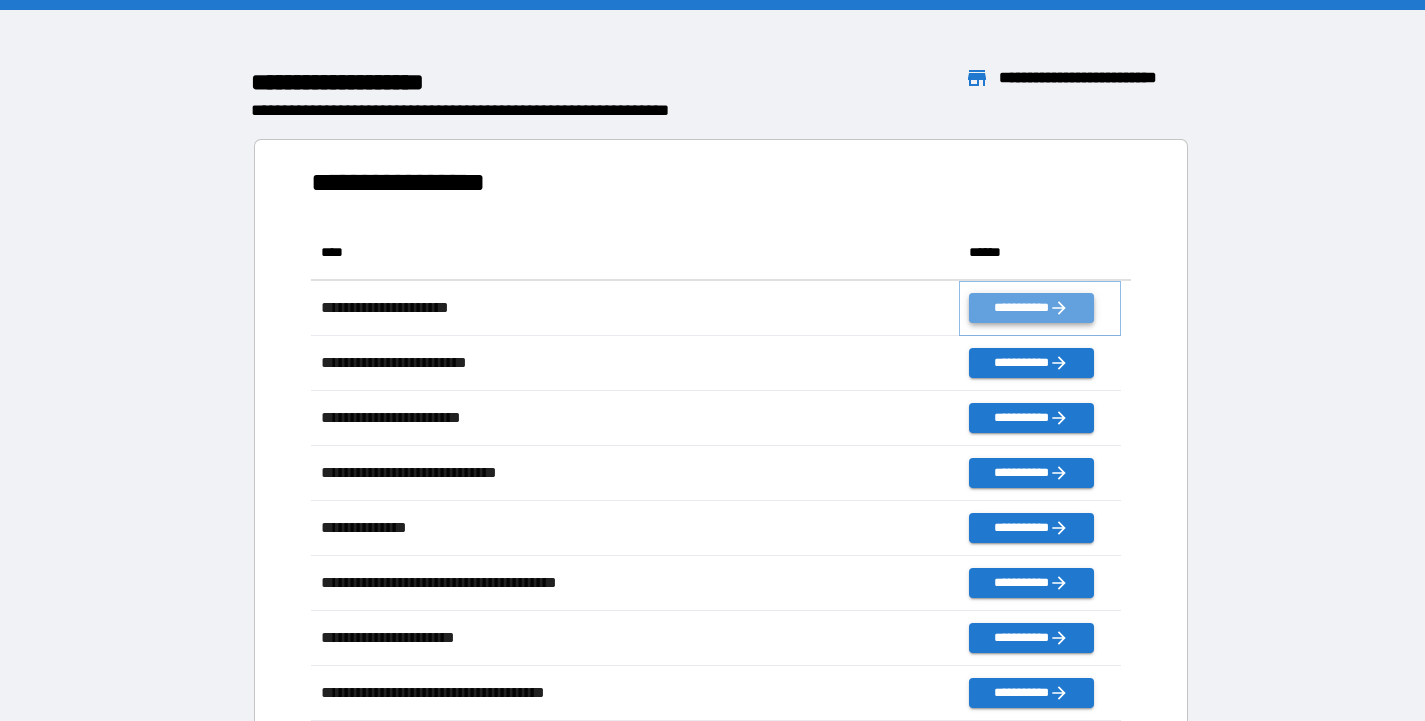 click on "**********" at bounding box center [1031, 308] 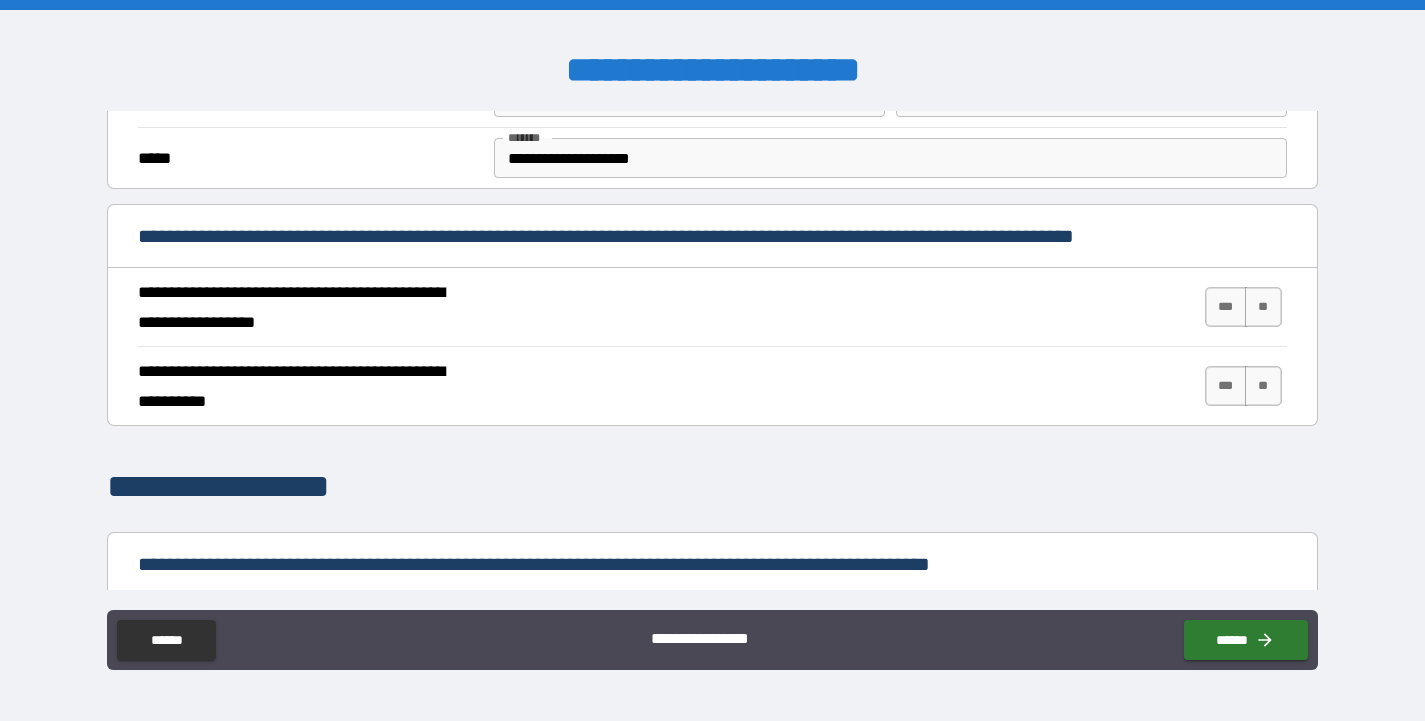 scroll, scrollTop: 637, scrollLeft: 0, axis: vertical 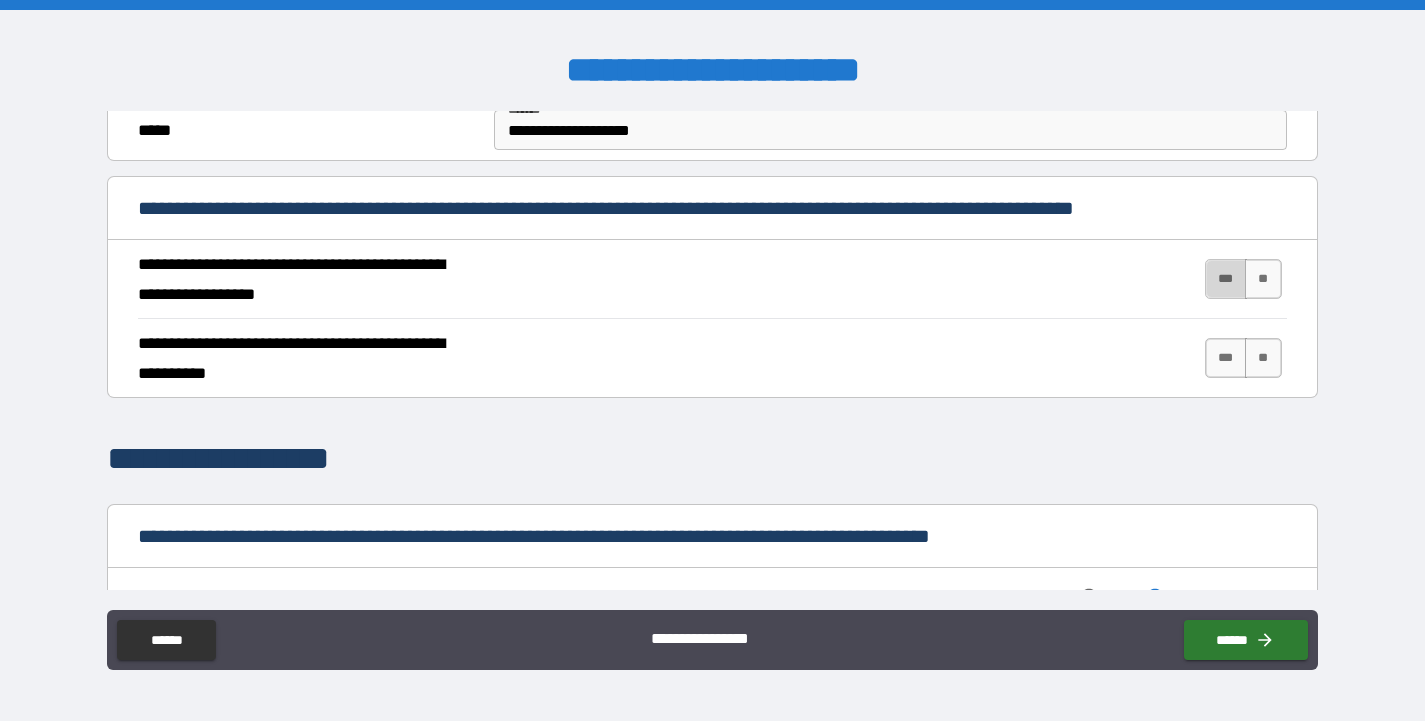 click on "***" at bounding box center [1226, 279] 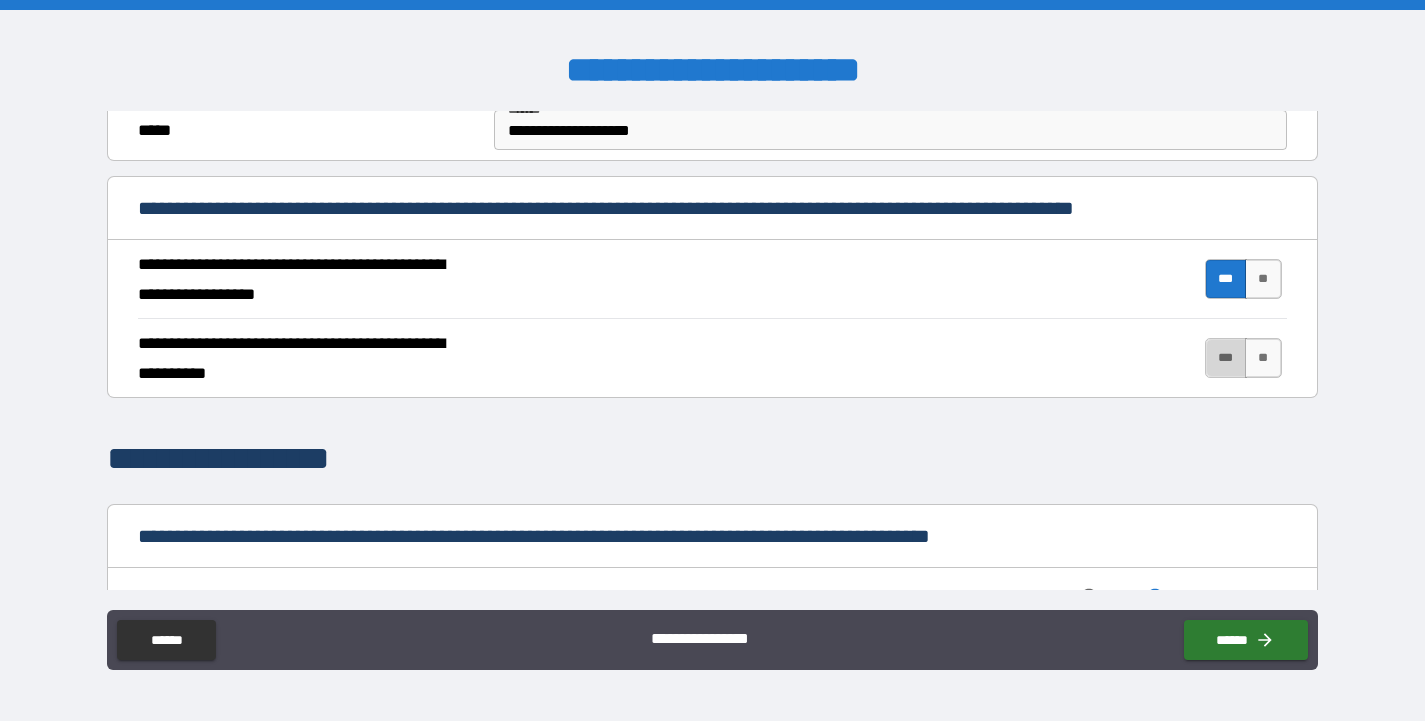 click on "***" at bounding box center (1226, 358) 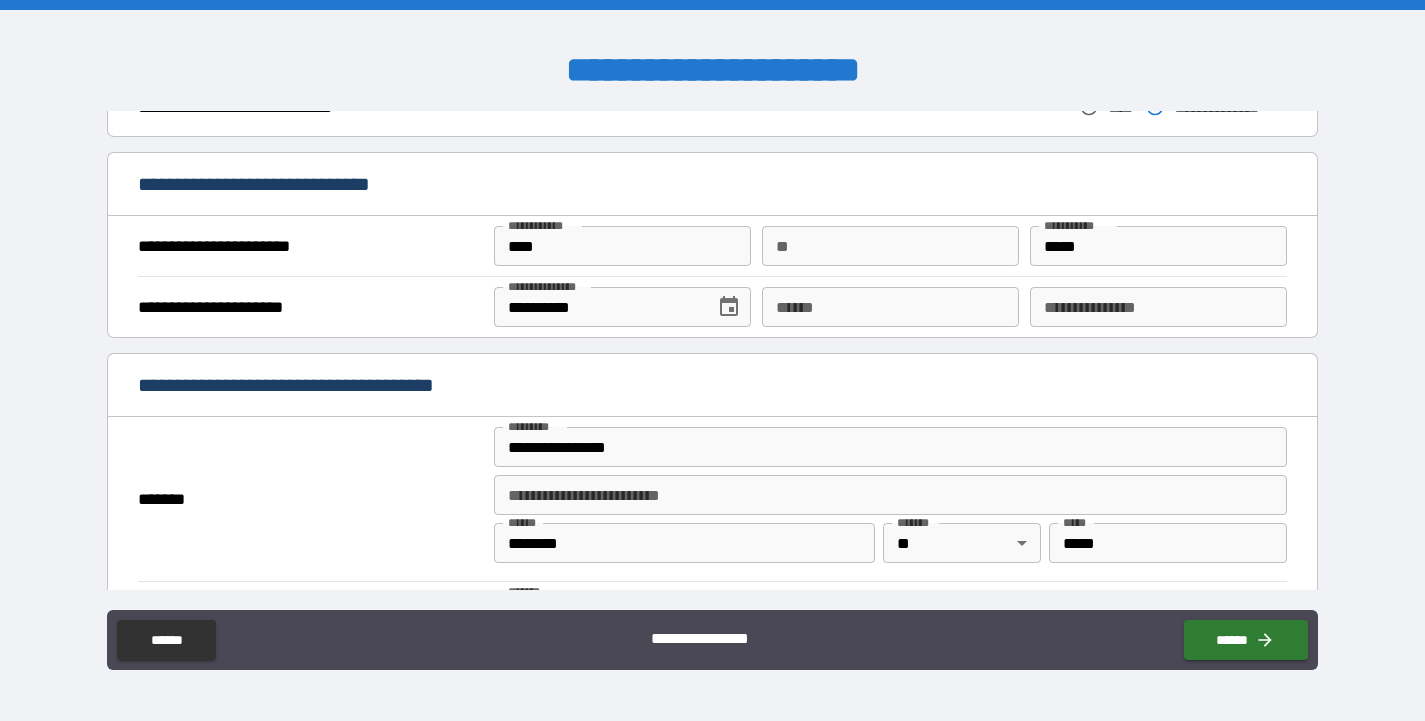 scroll, scrollTop: 1130, scrollLeft: 0, axis: vertical 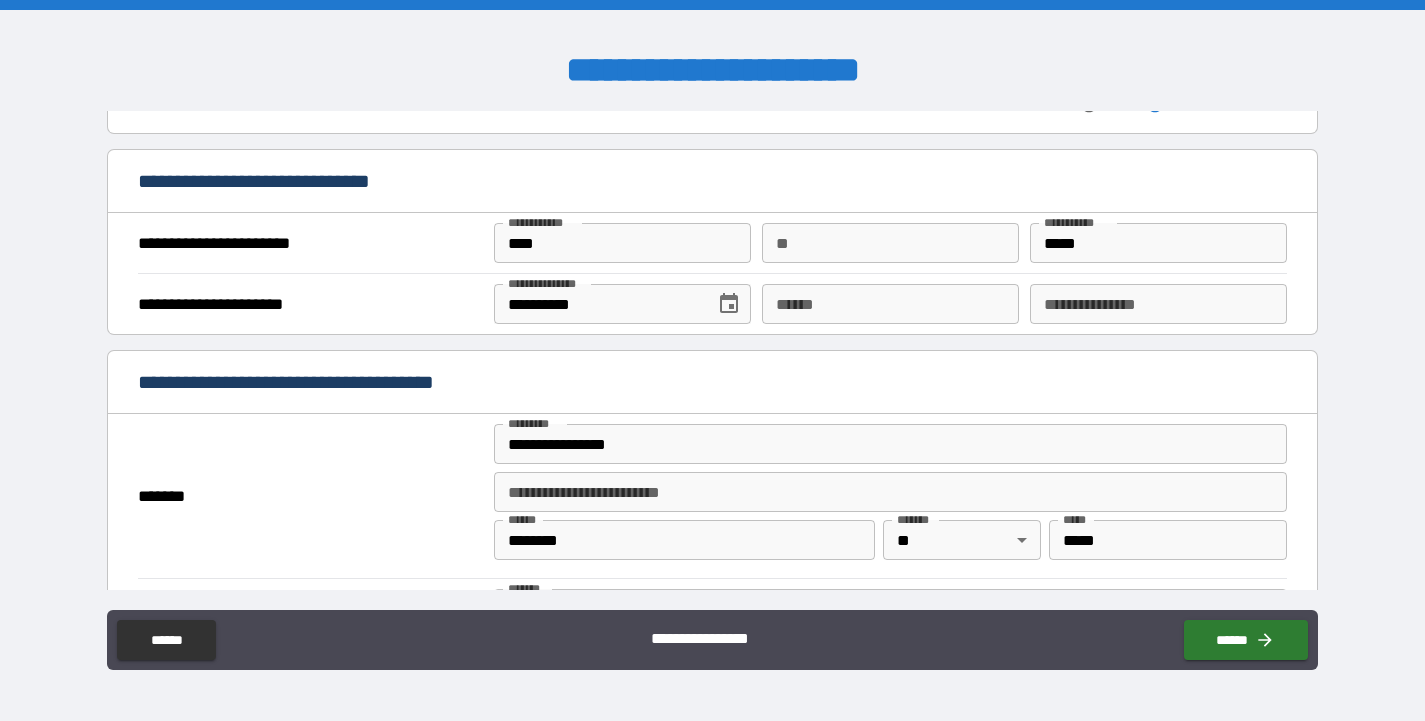 click on "****   *" at bounding box center (890, 304) 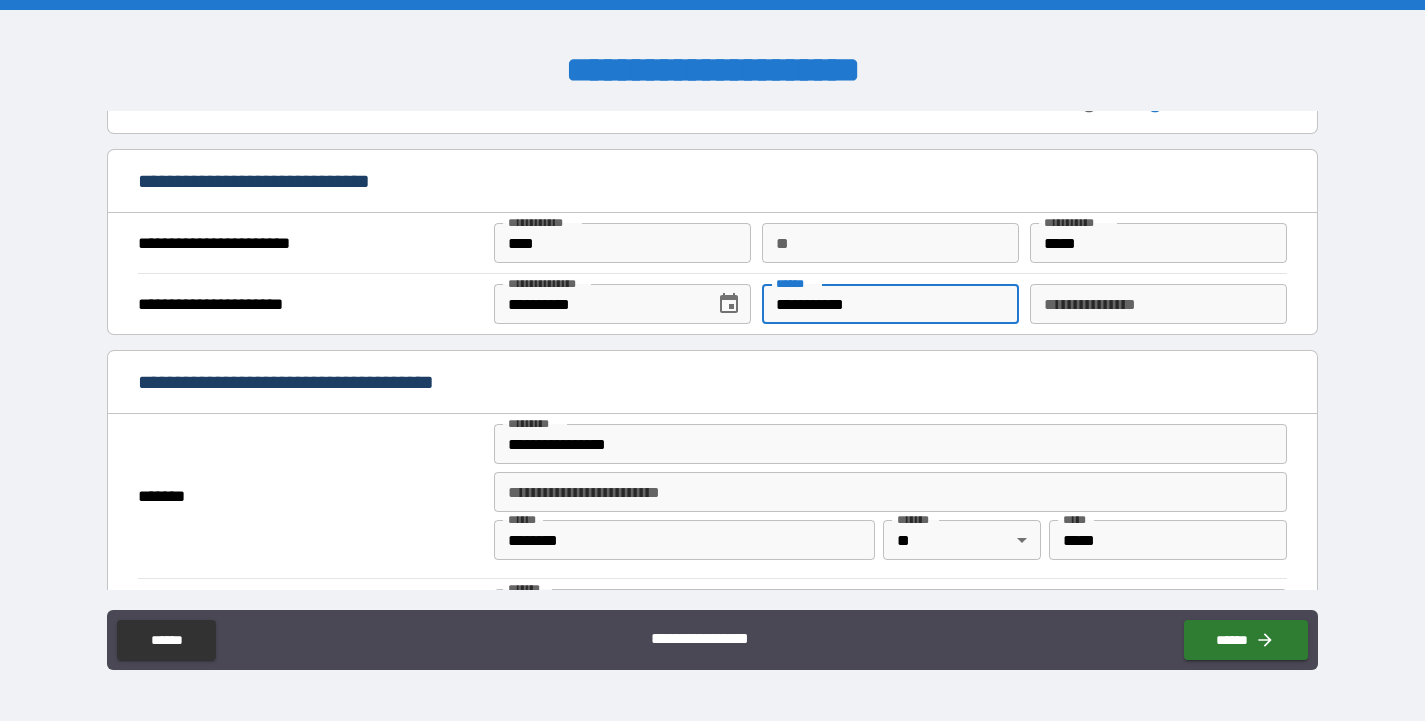 type on "**********" 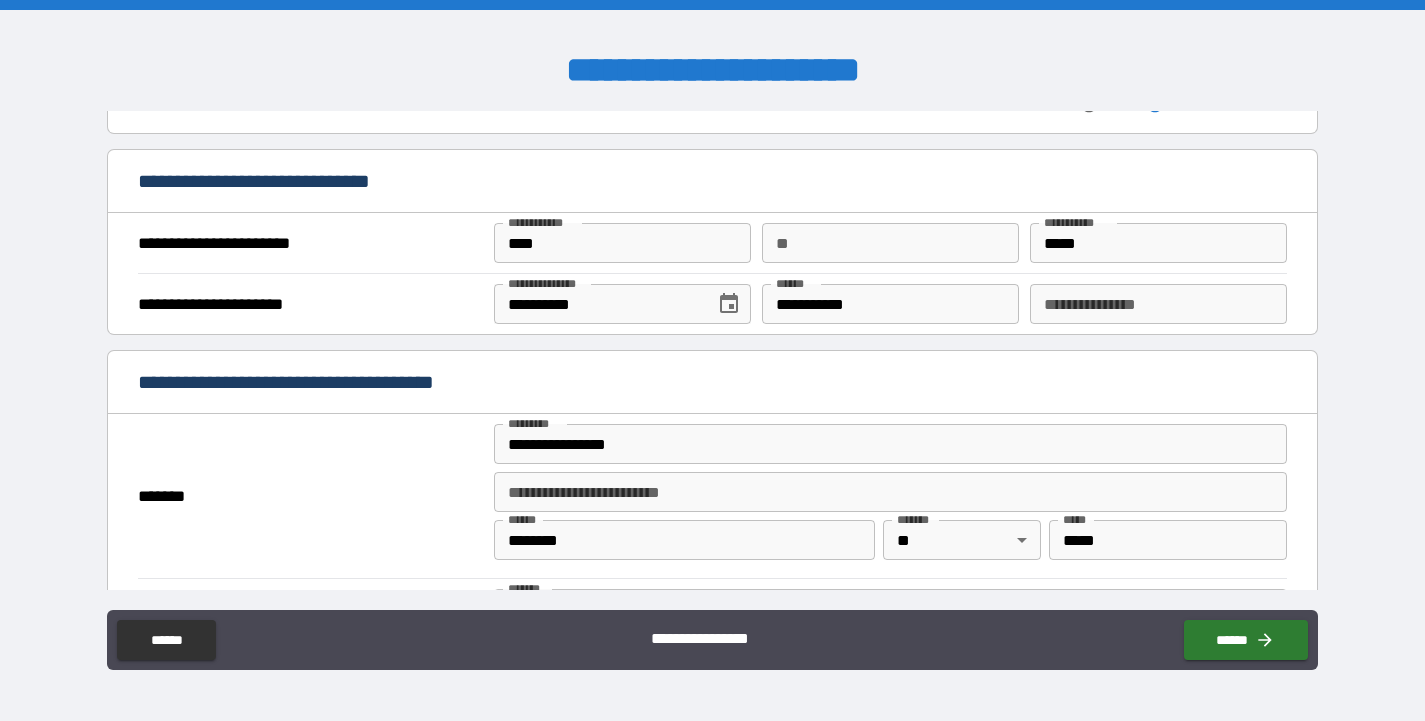 click on "*******" at bounding box center [310, 496] 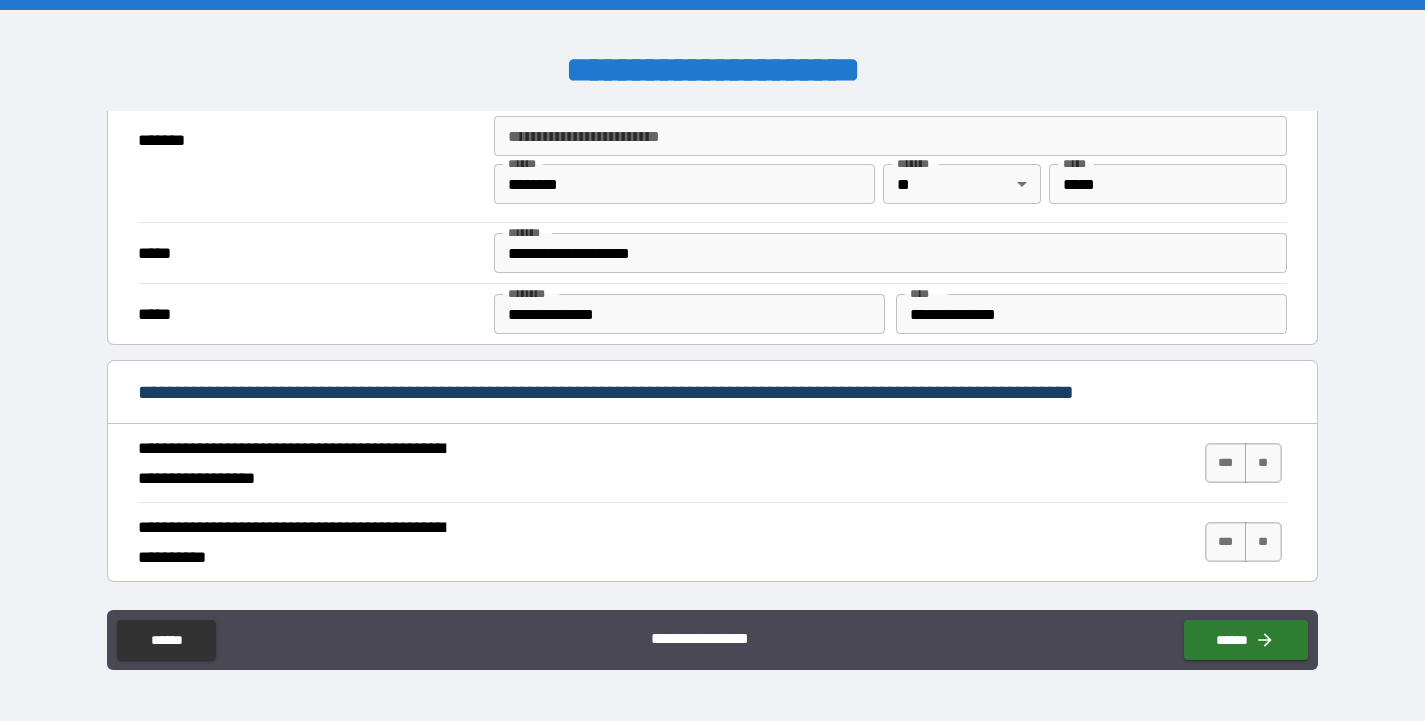 scroll, scrollTop: 1518, scrollLeft: 0, axis: vertical 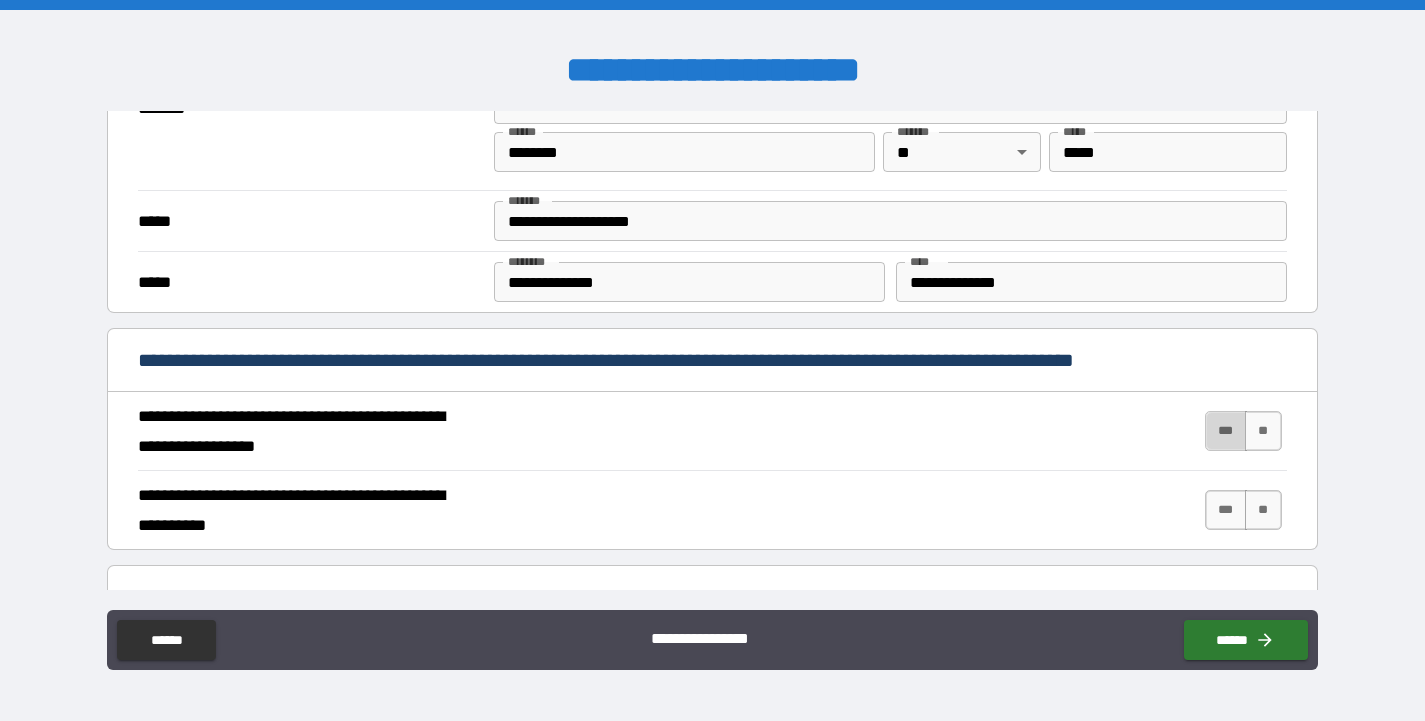click on "***" at bounding box center (1226, 431) 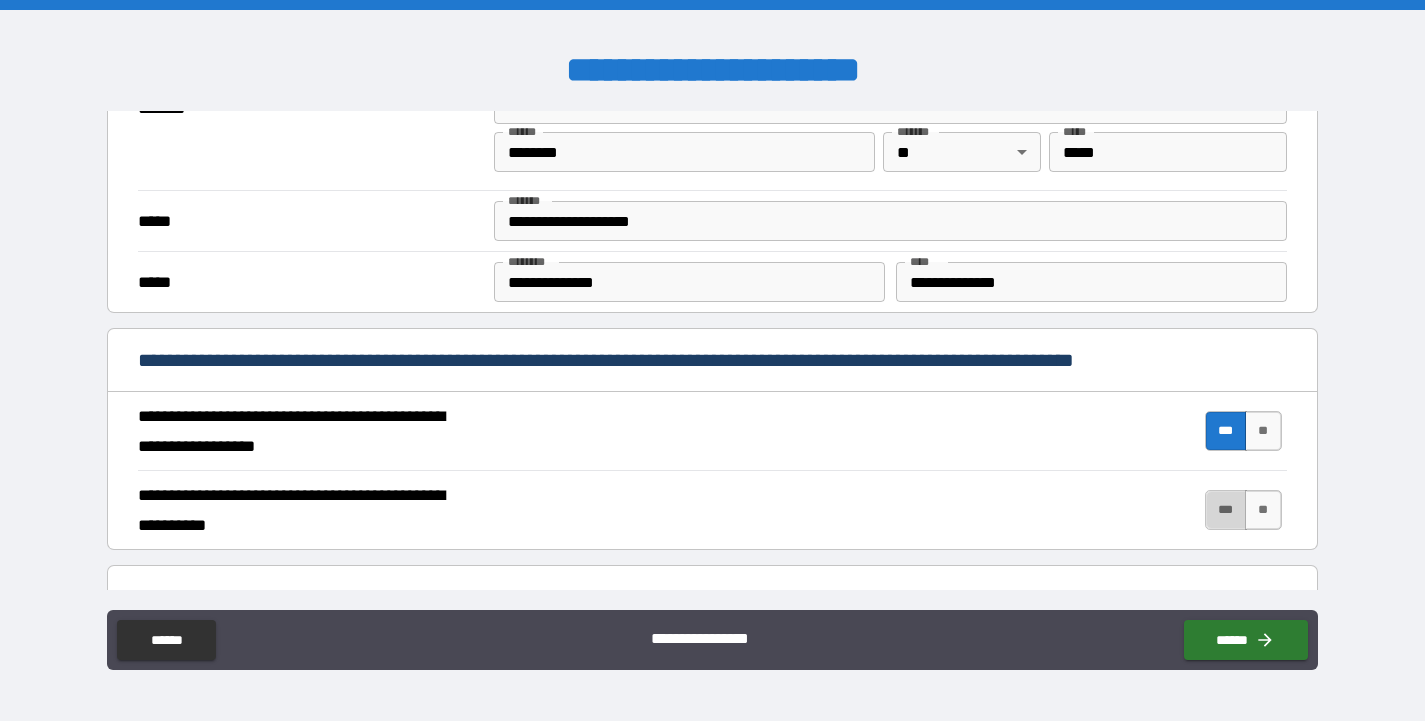 click on "***" at bounding box center [1226, 510] 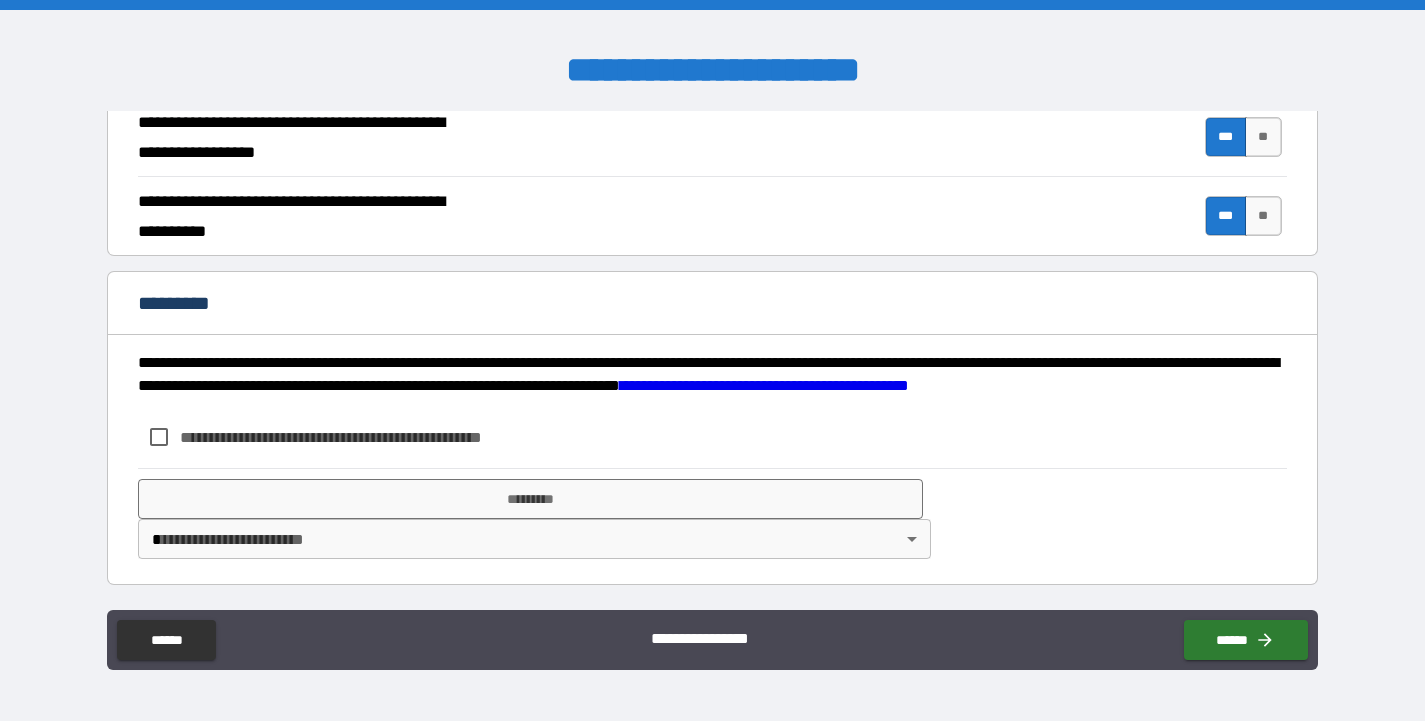 scroll, scrollTop: 1812, scrollLeft: 0, axis: vertical 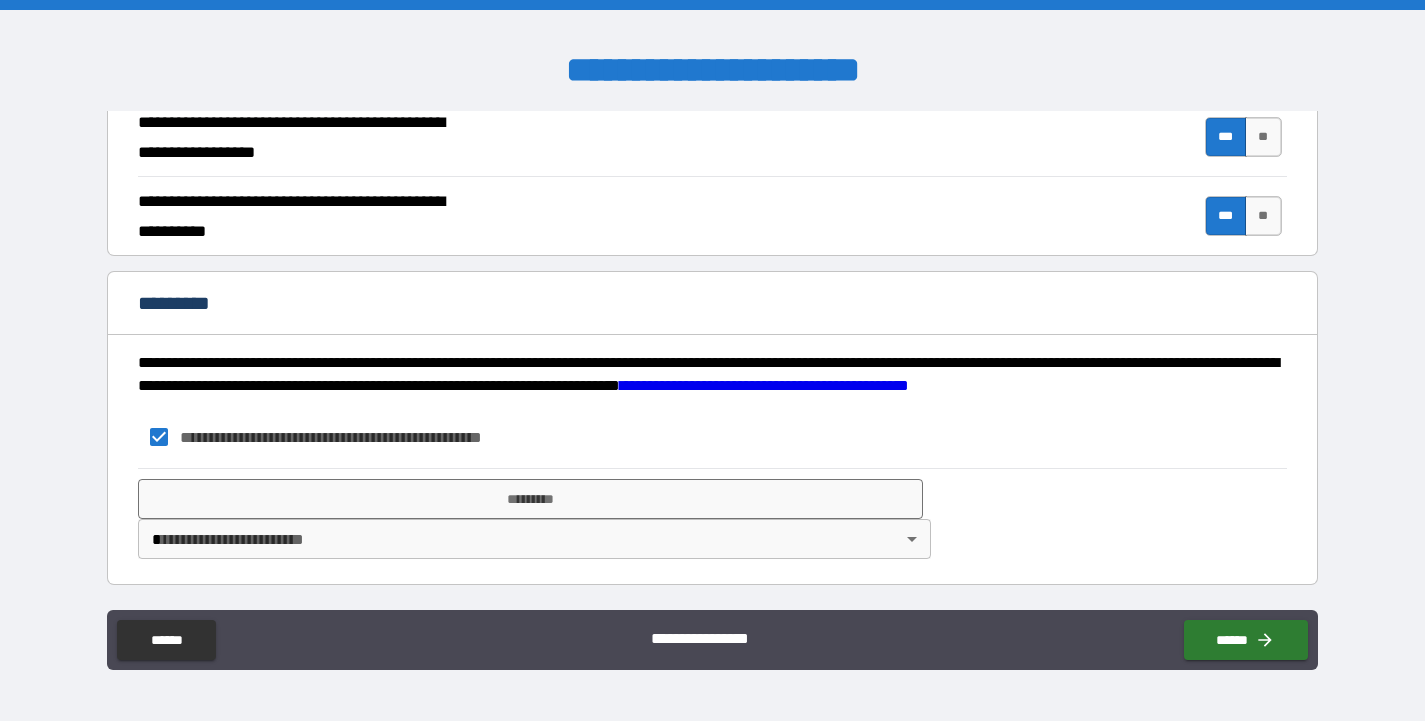 click on "**********" at bounding box center (712, 360) 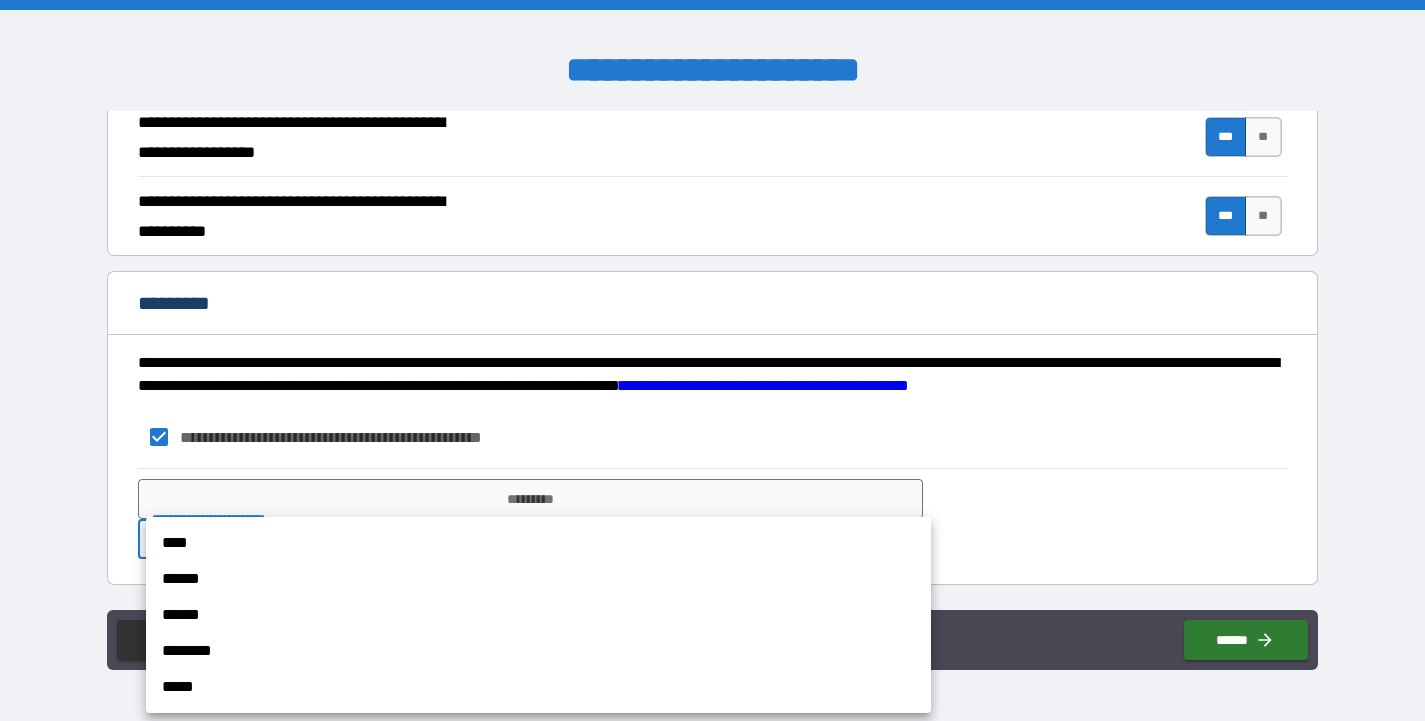 click on "******" at bounding box center [538, 579] 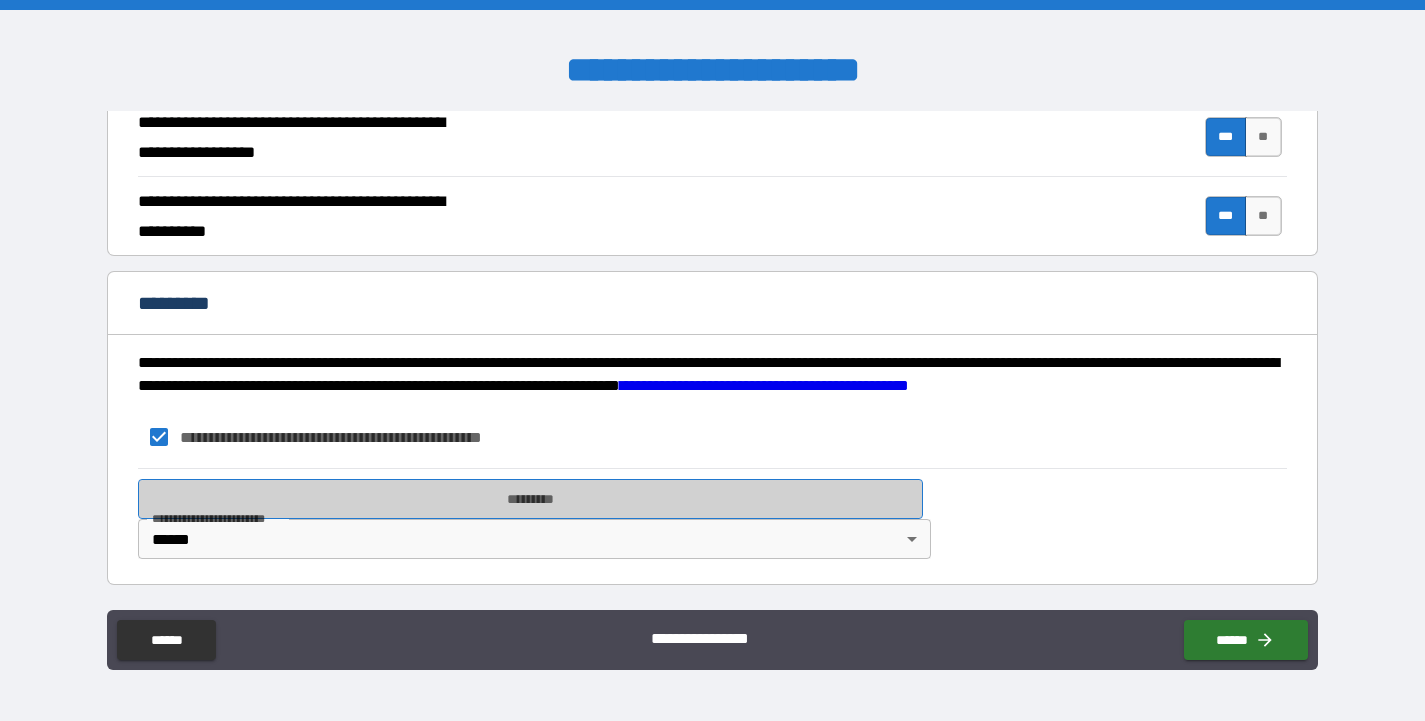 click on "*********" at bounding box center (530, 499) 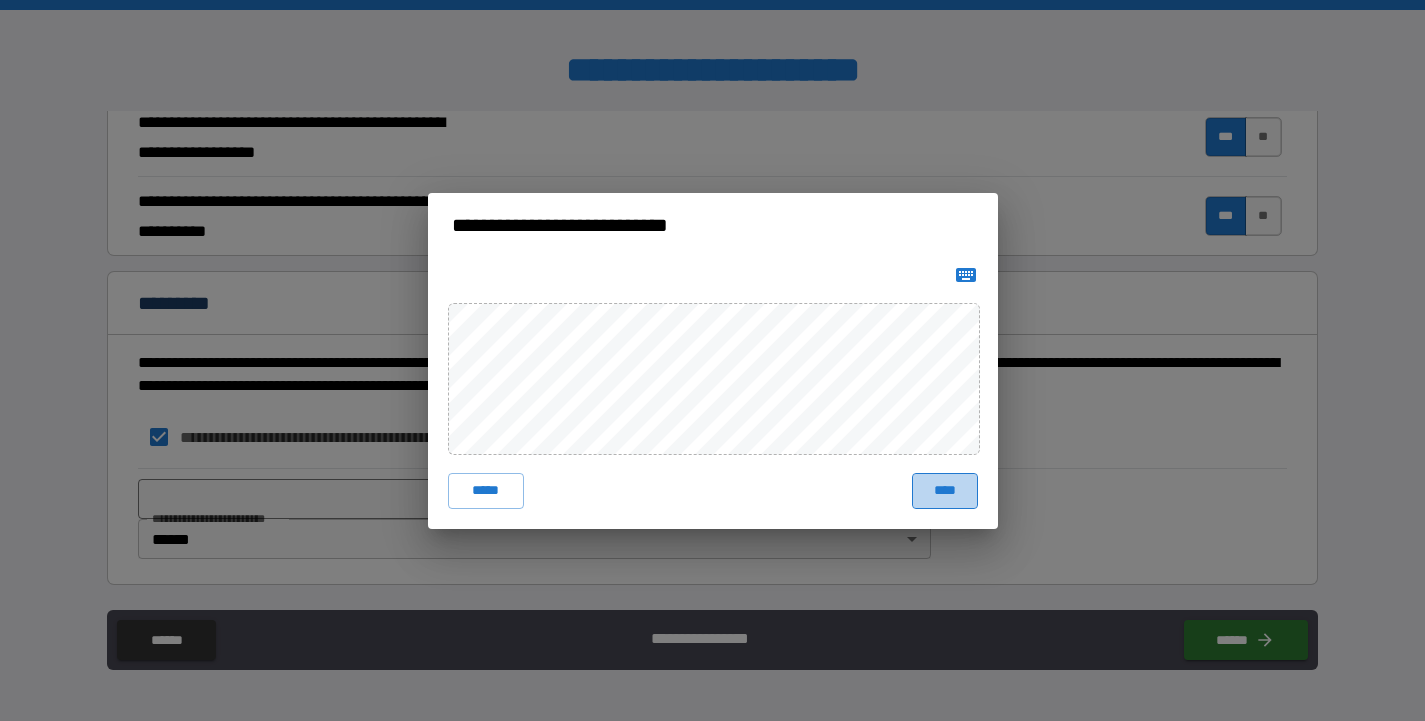 click on "****" at bounding box center [945, 491] 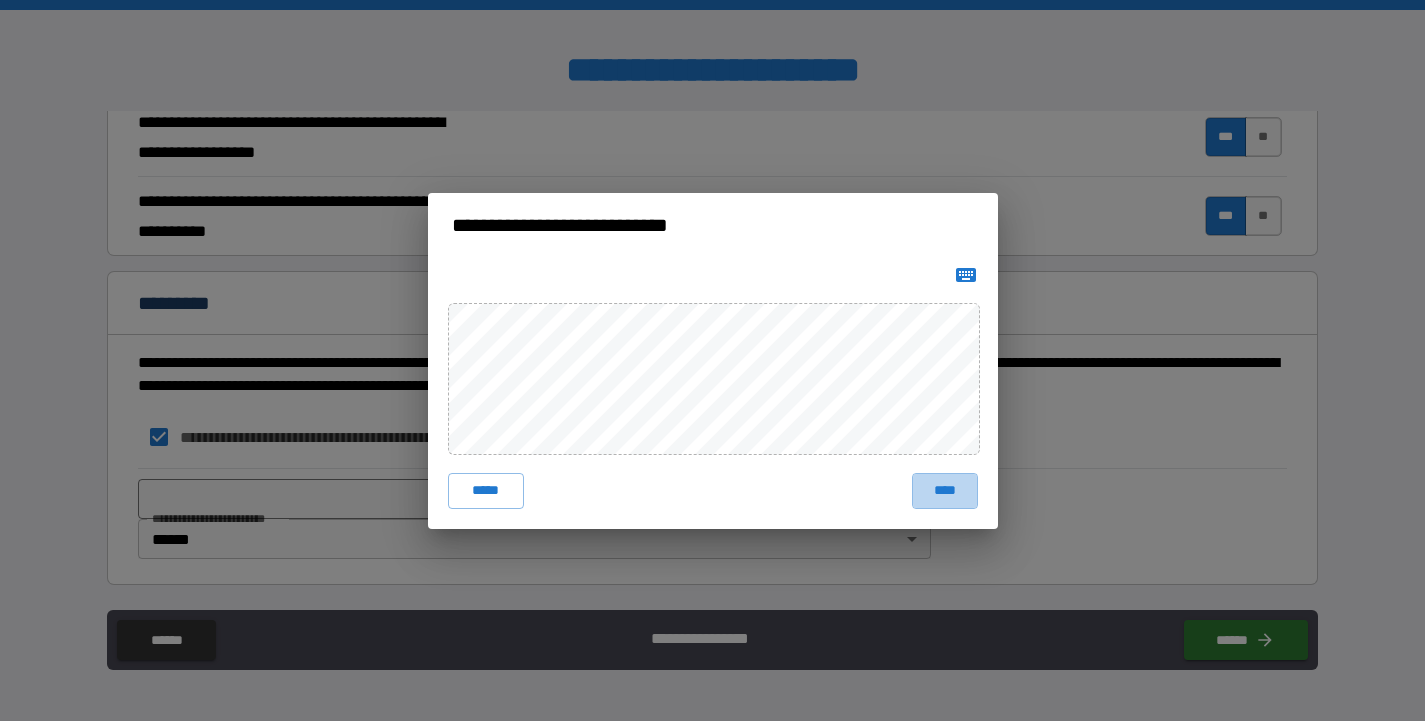 scroll, scrollTop: 1802, scrollLeft: 0, axis: vertical 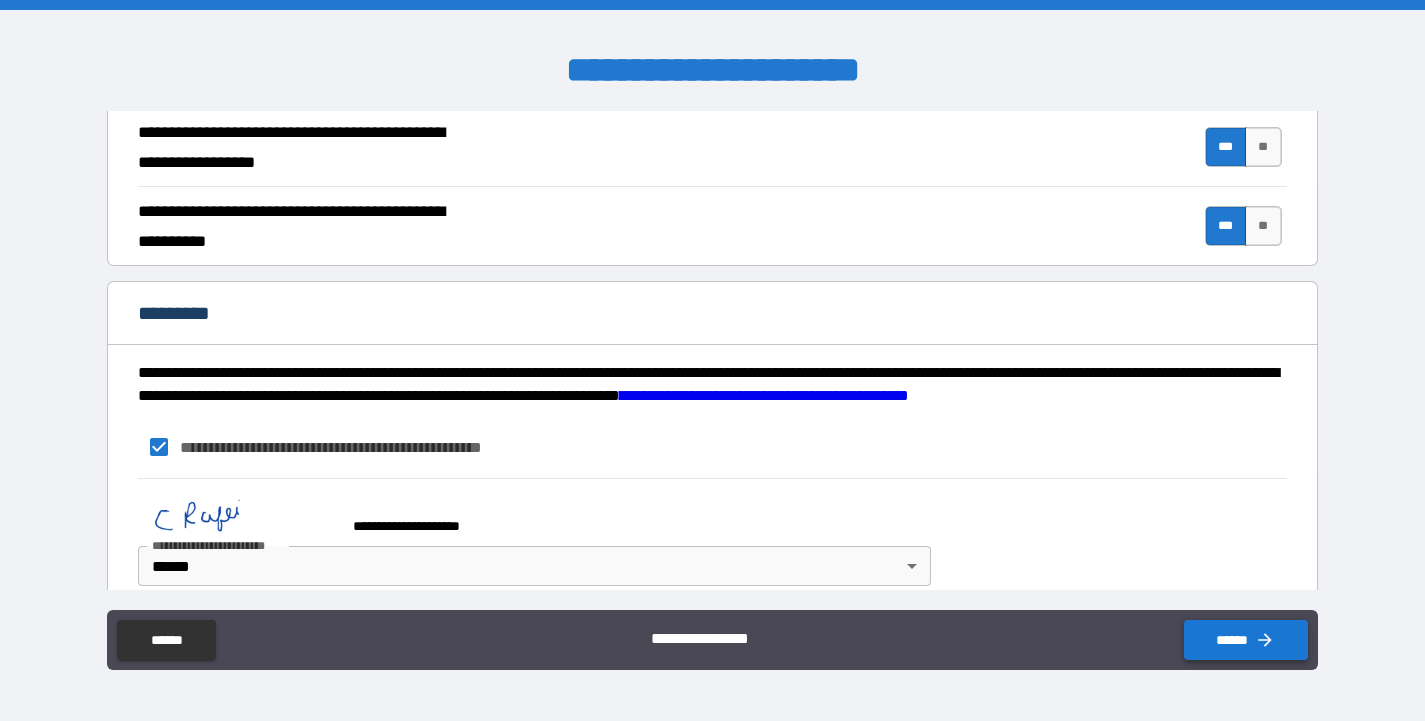 click on "******" at bounding box center [1246, 640] 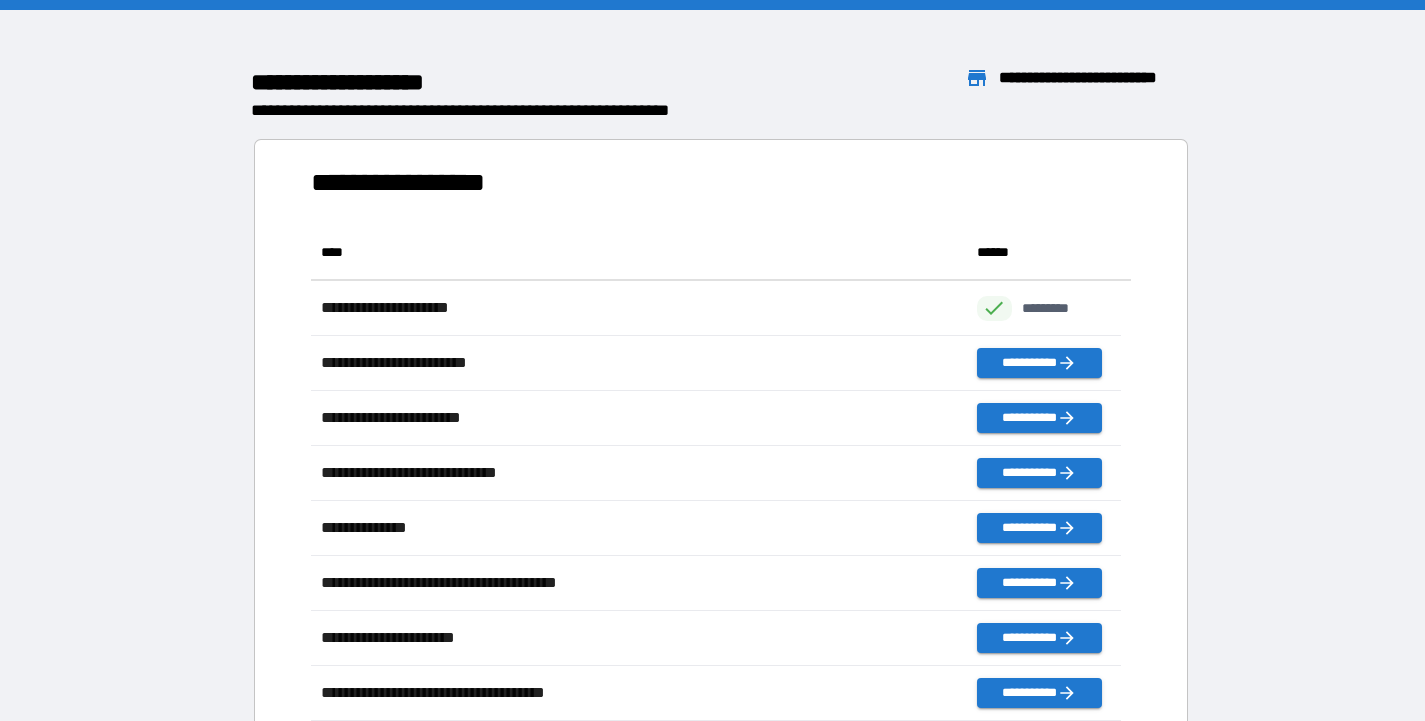 scroll, scrollTop: 481, scrollLeft: 795, axis: both 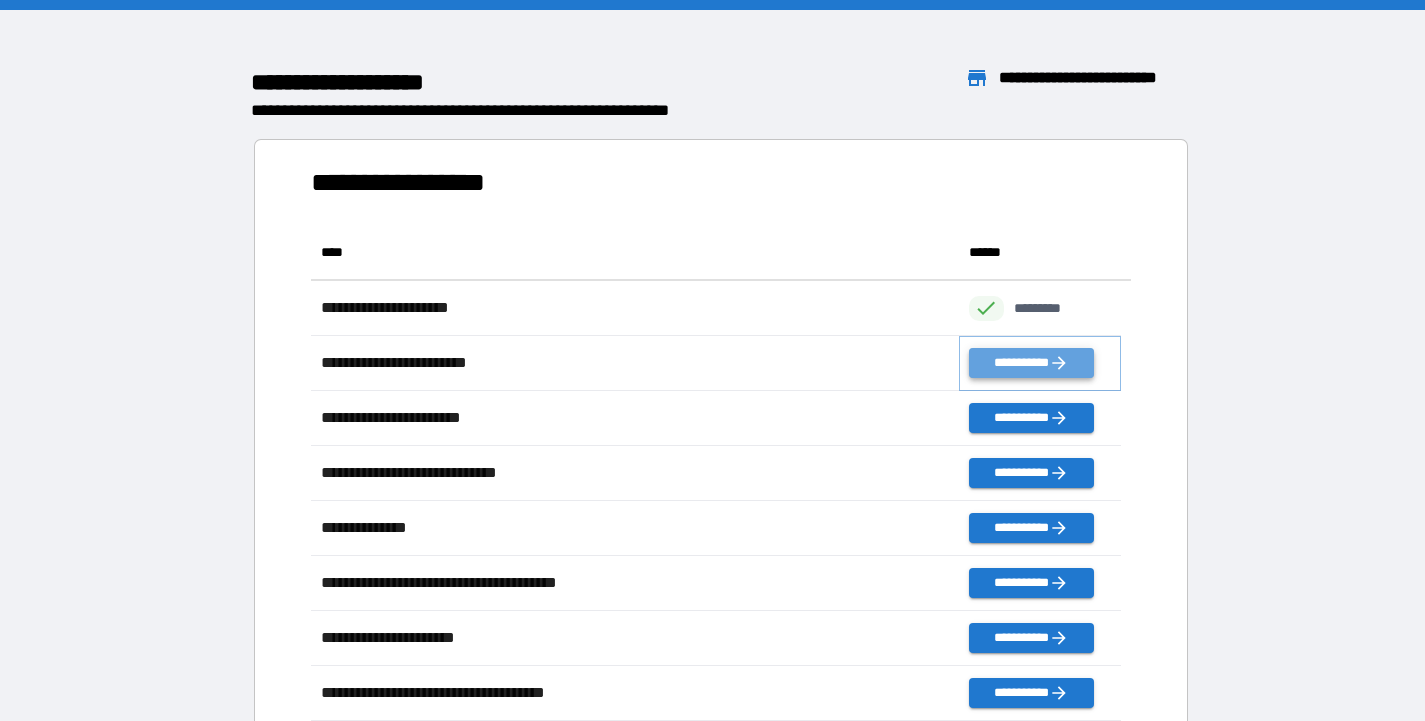 click on "**********" at bounding box center [1031, 363] 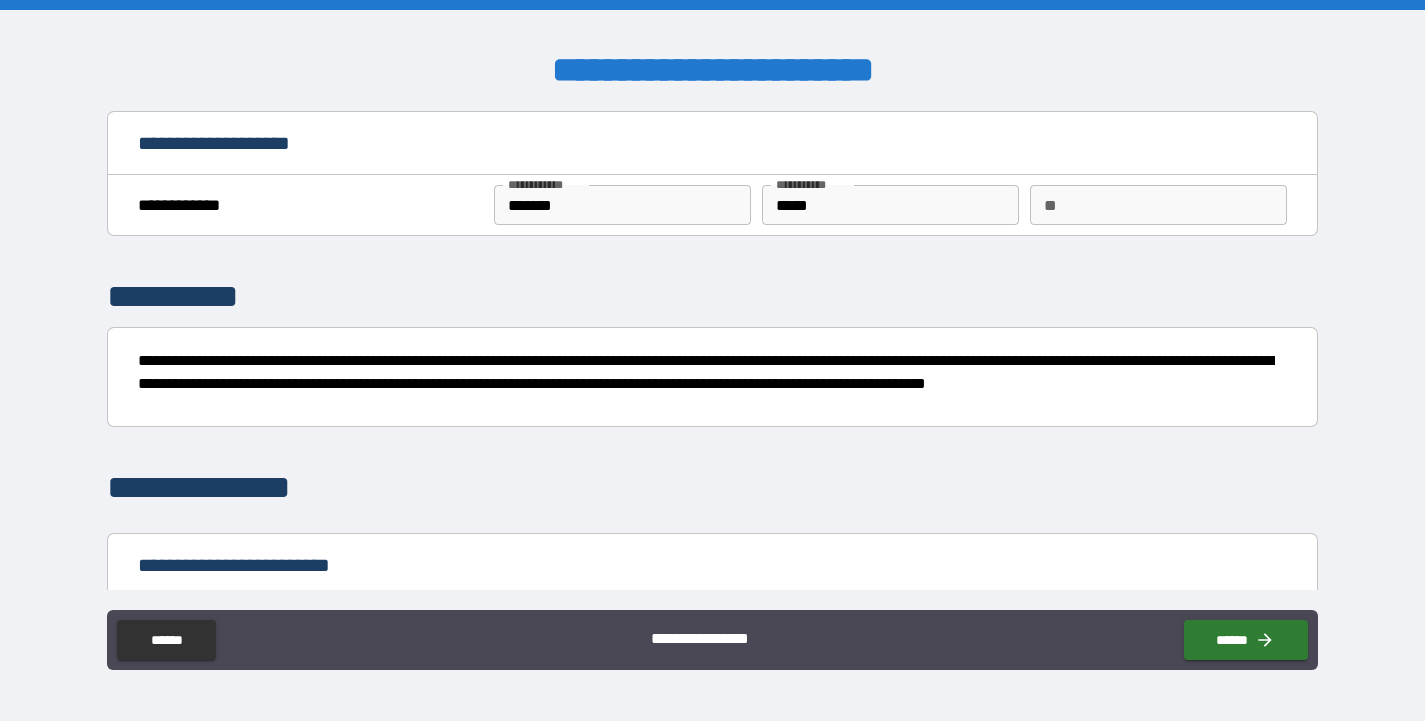 type on "*" 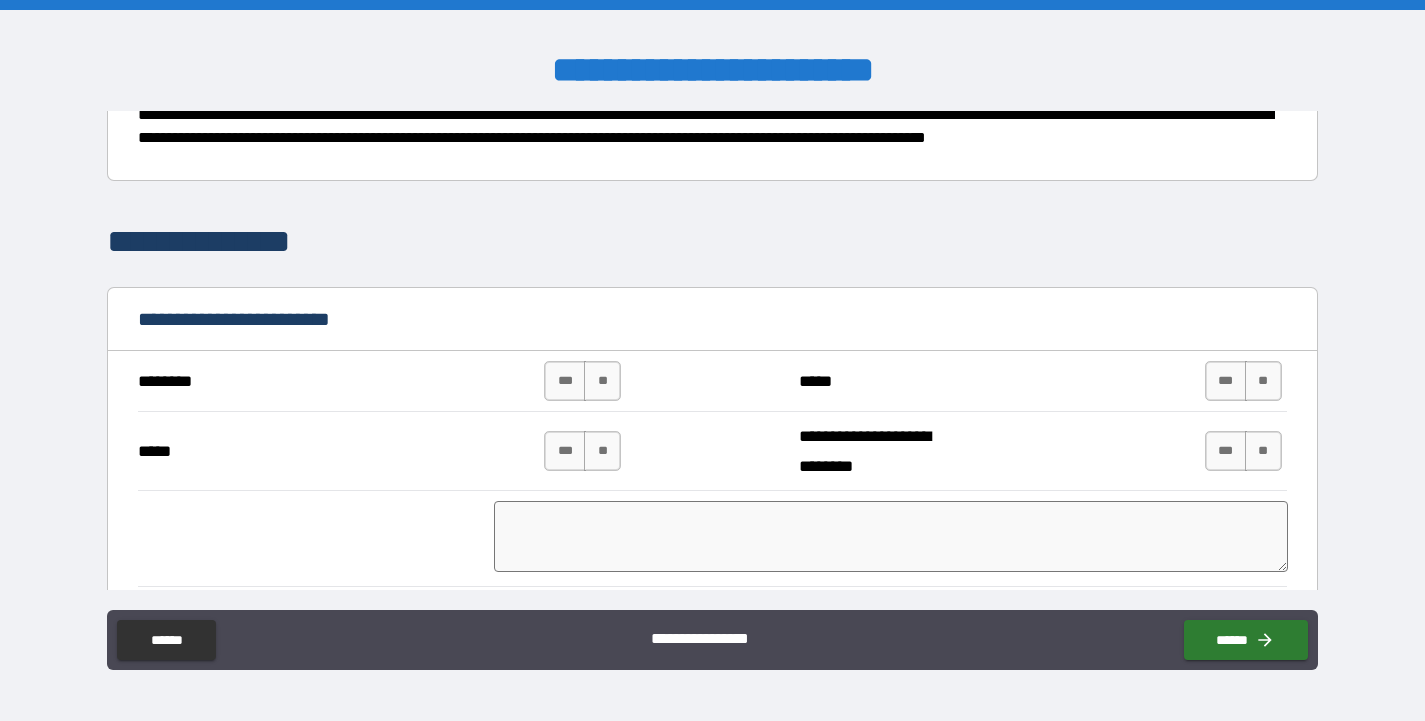 scroll, scrollTop: 260, scrollLeft: 0, axis: vertical 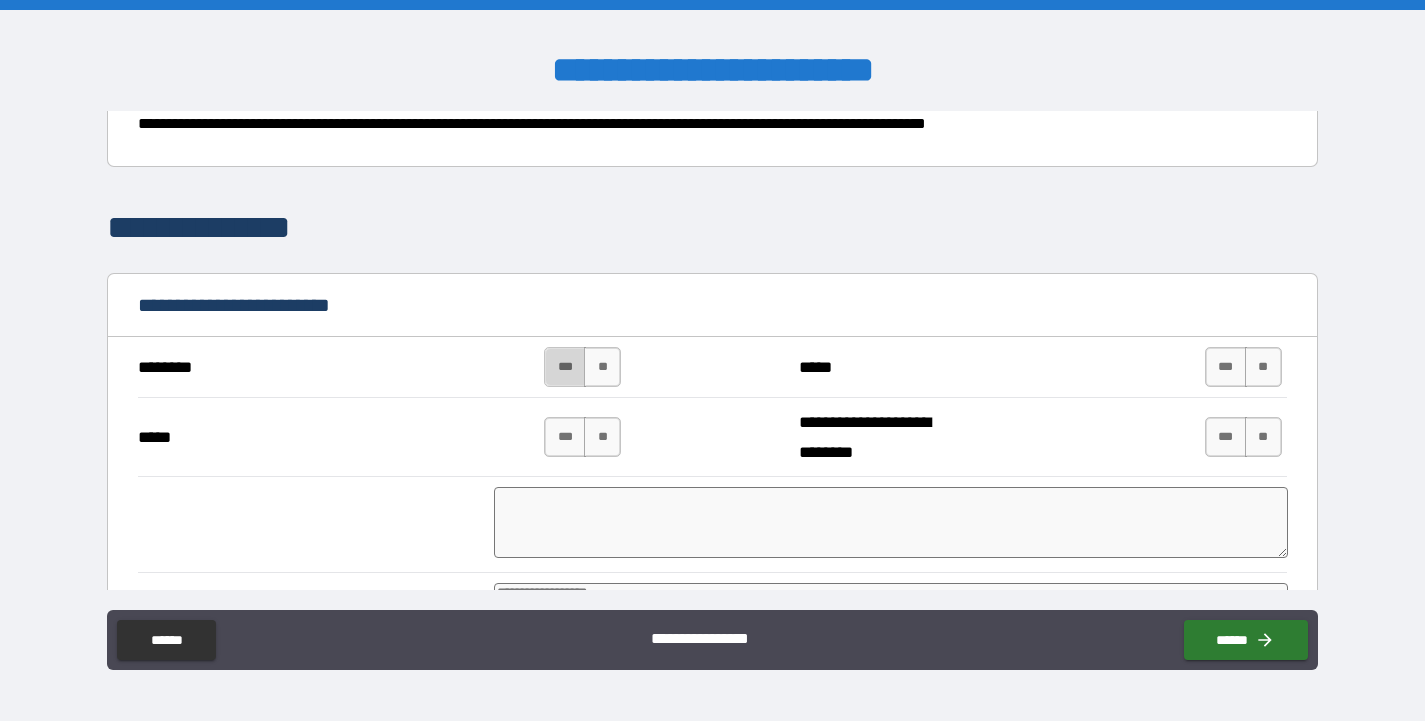 click on "***" at bounding box center (565, 367) 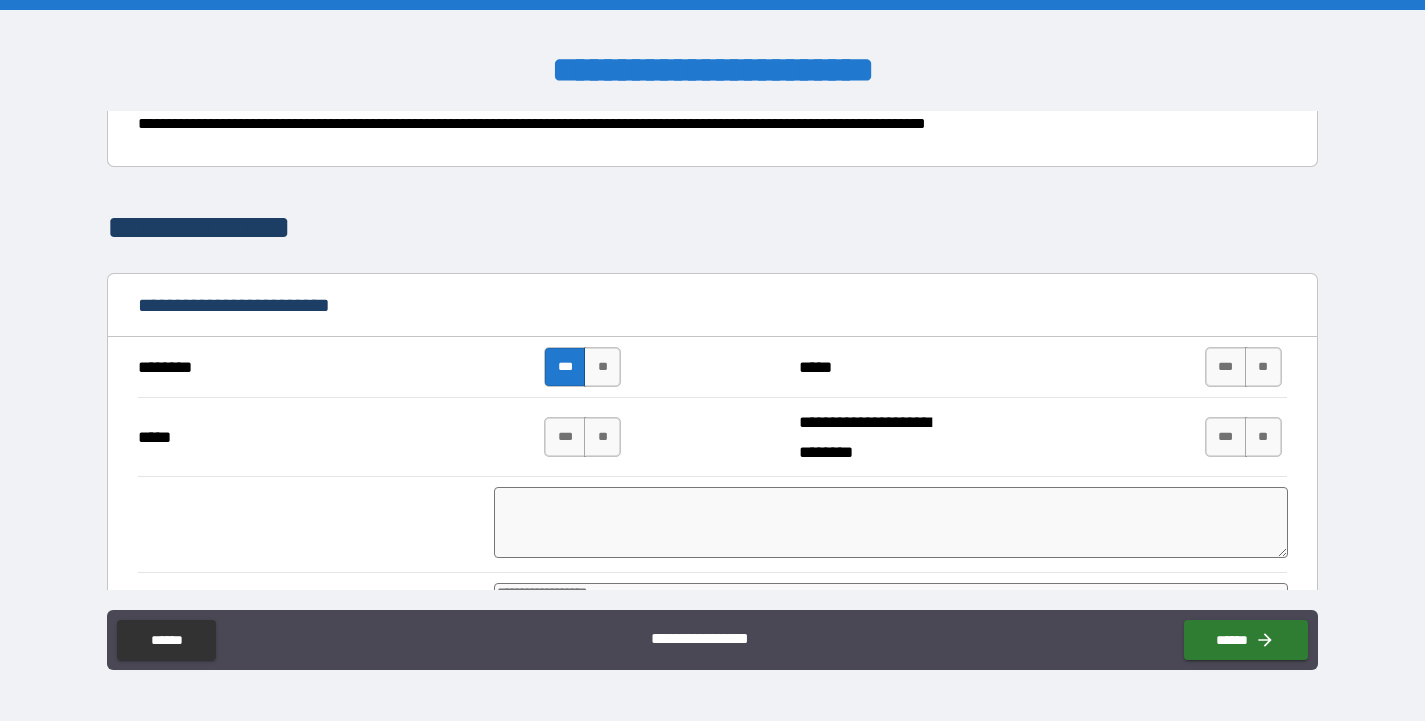 type on "*" 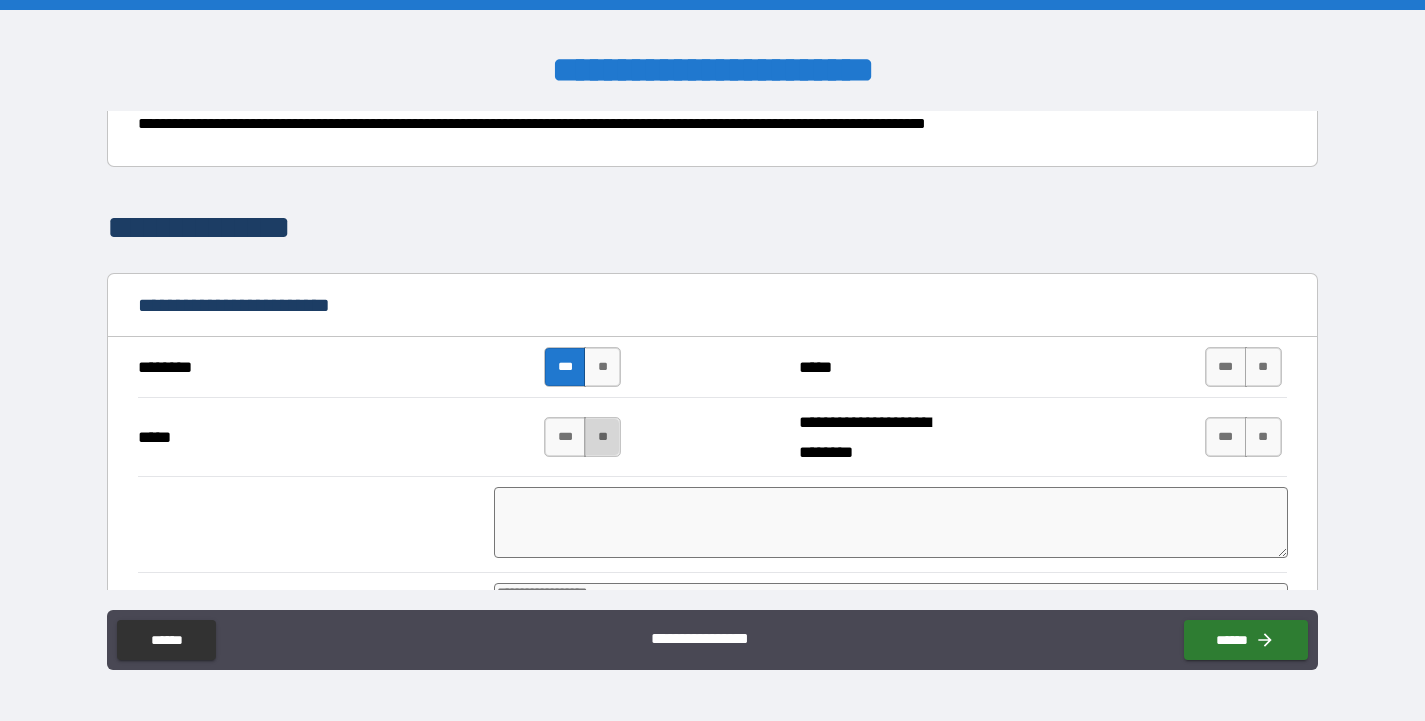 click on "**" at bounding box center (602, 437) 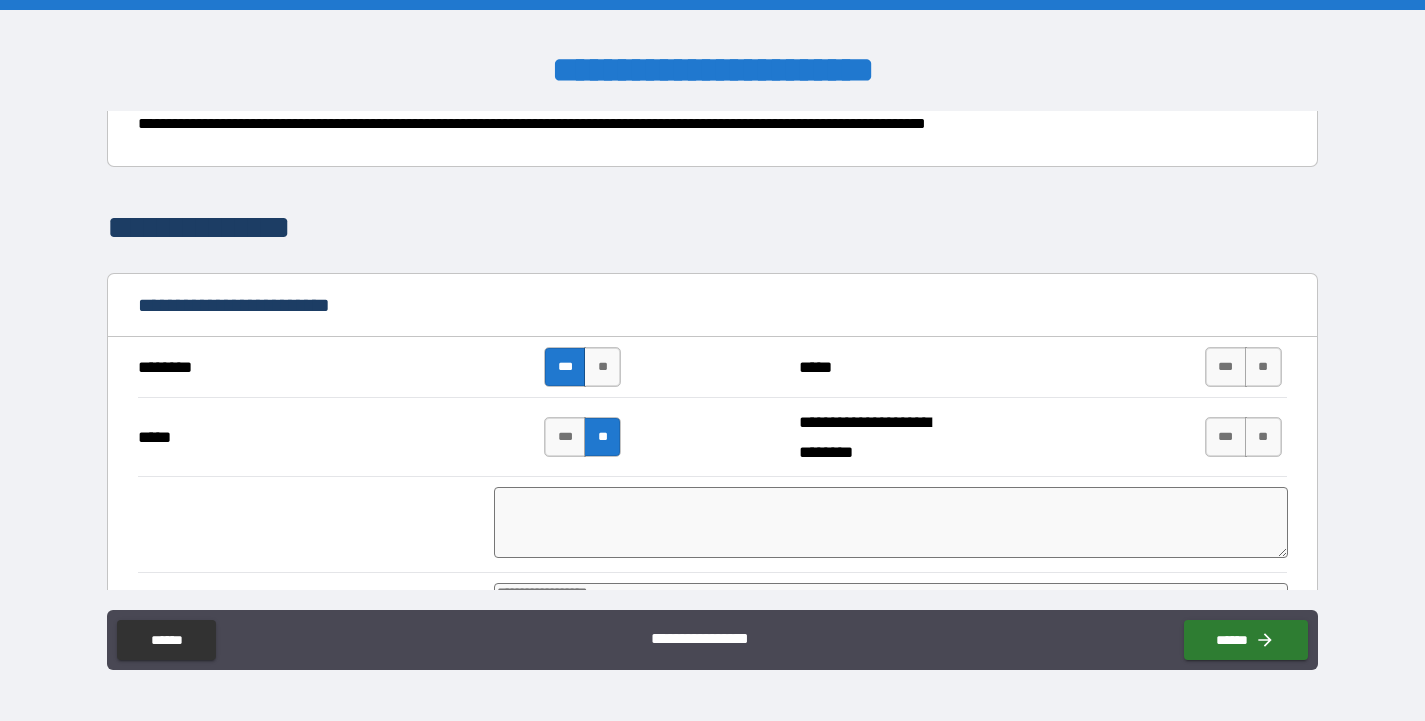 type on "*" 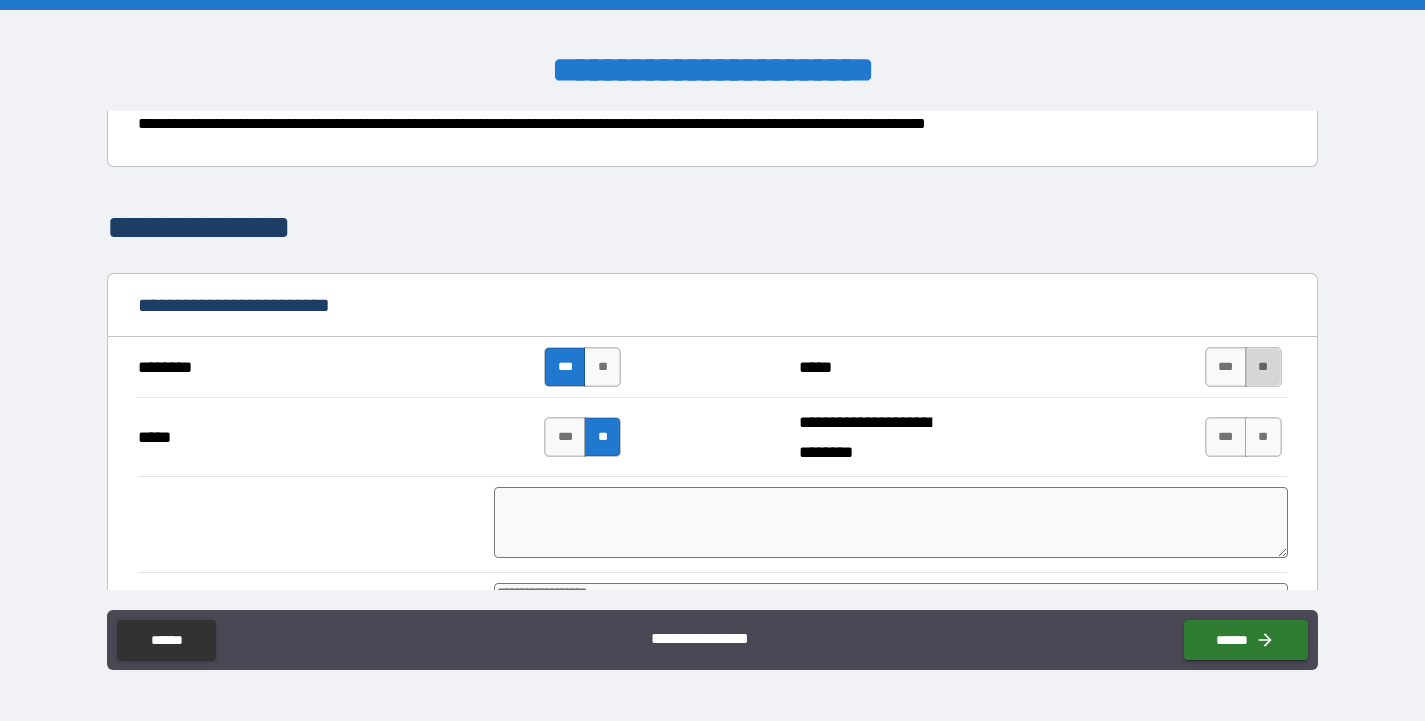 click on "**" at bounding box center [1263, 367] 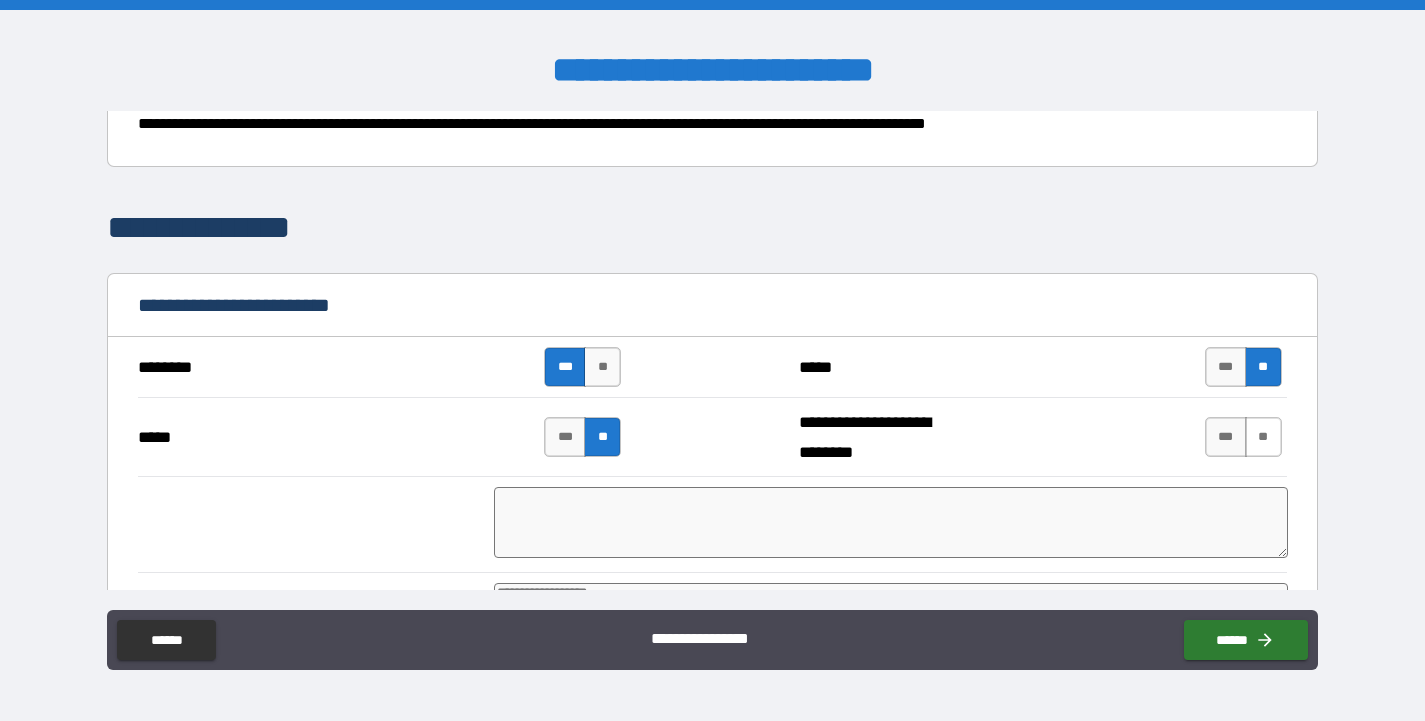 type on "*" 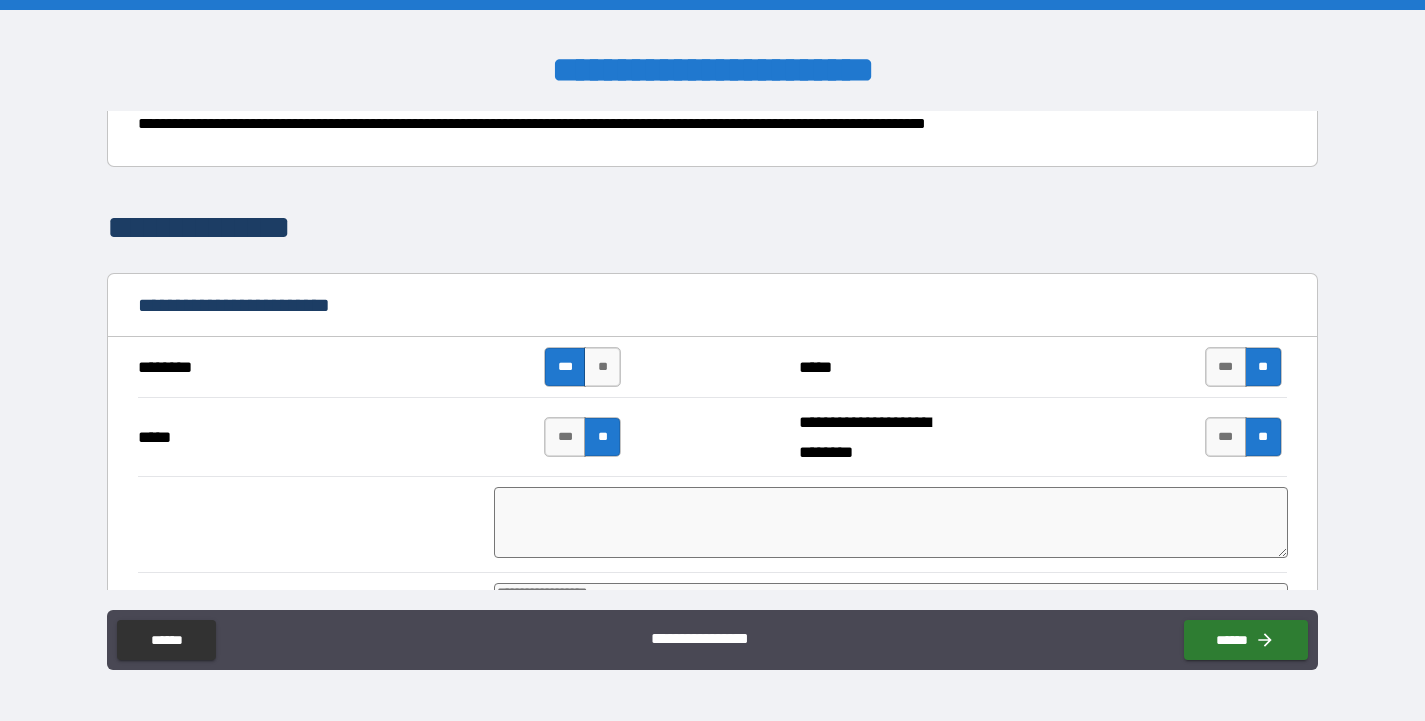 type on "*" 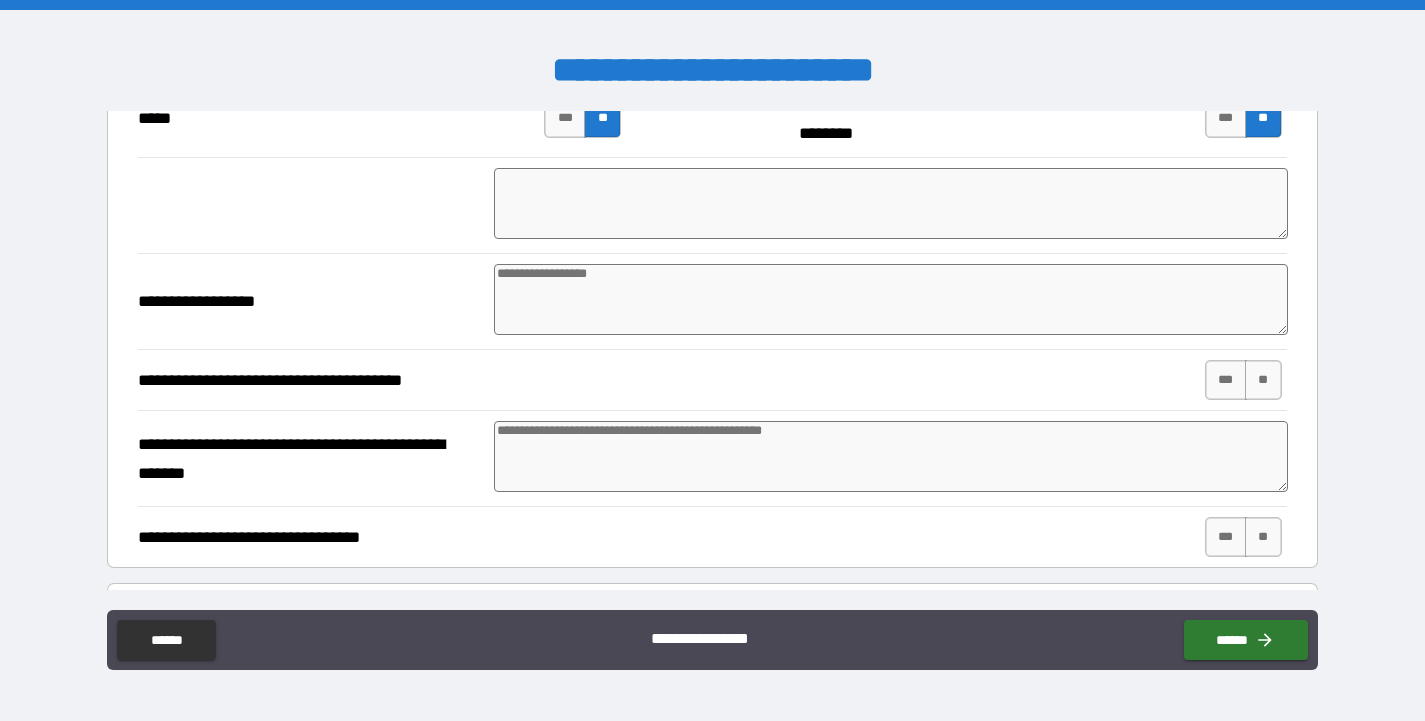 scroll, scrollTop: 584, scrollLeft: 0, axis: vertical 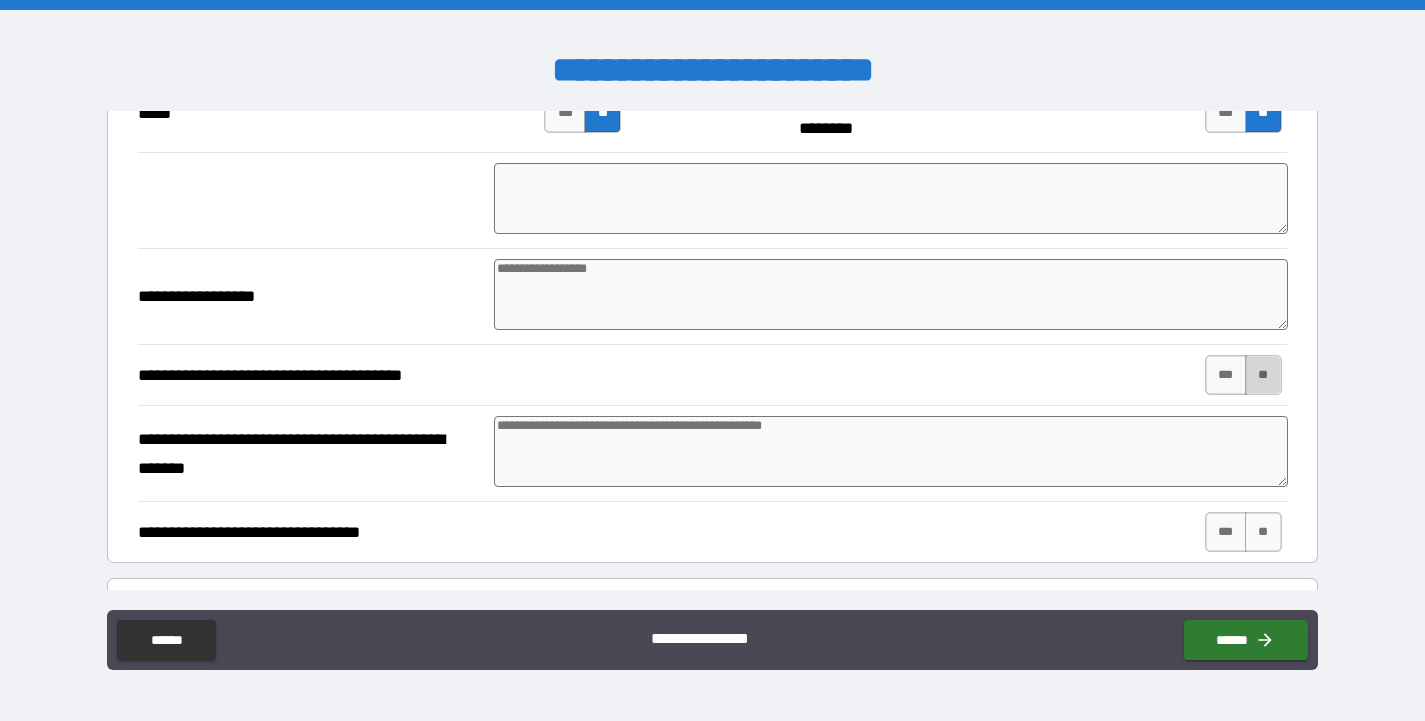 click on "**" at bounding box center [1263, 375] 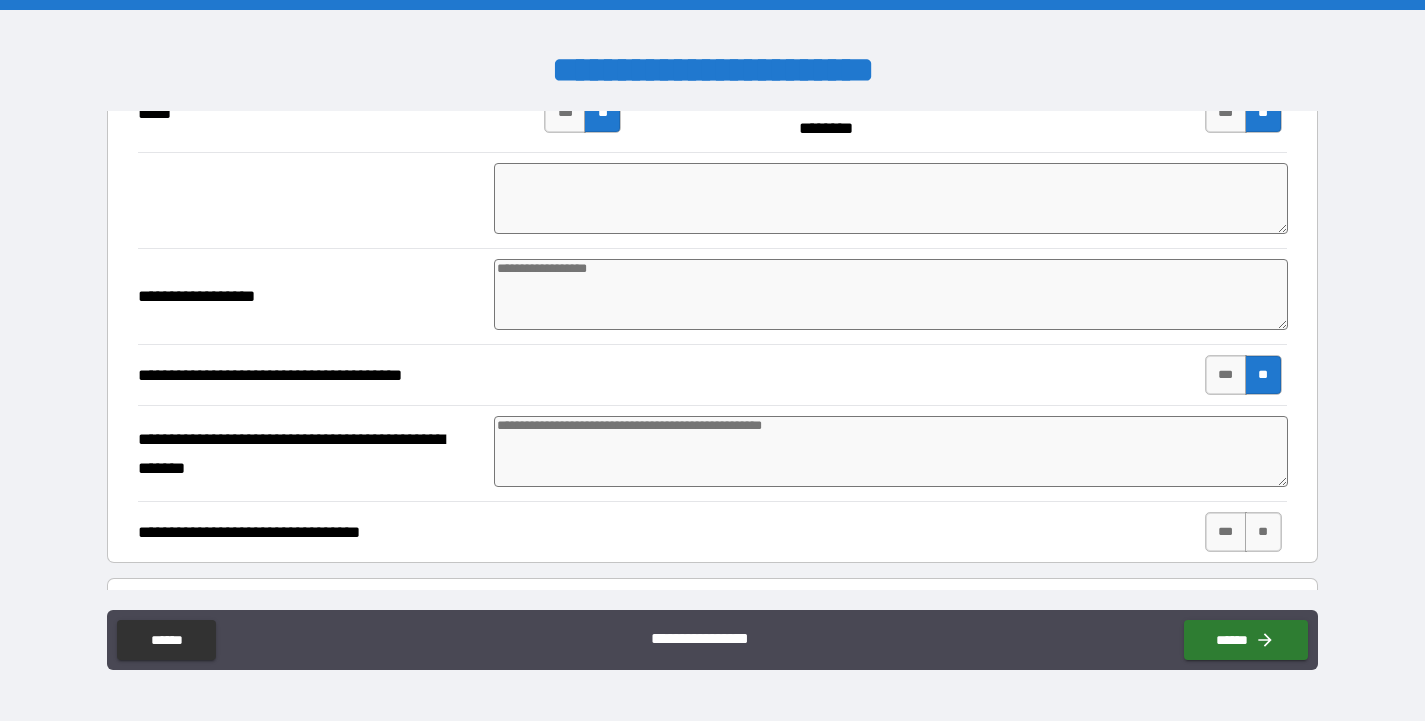 type on "*" 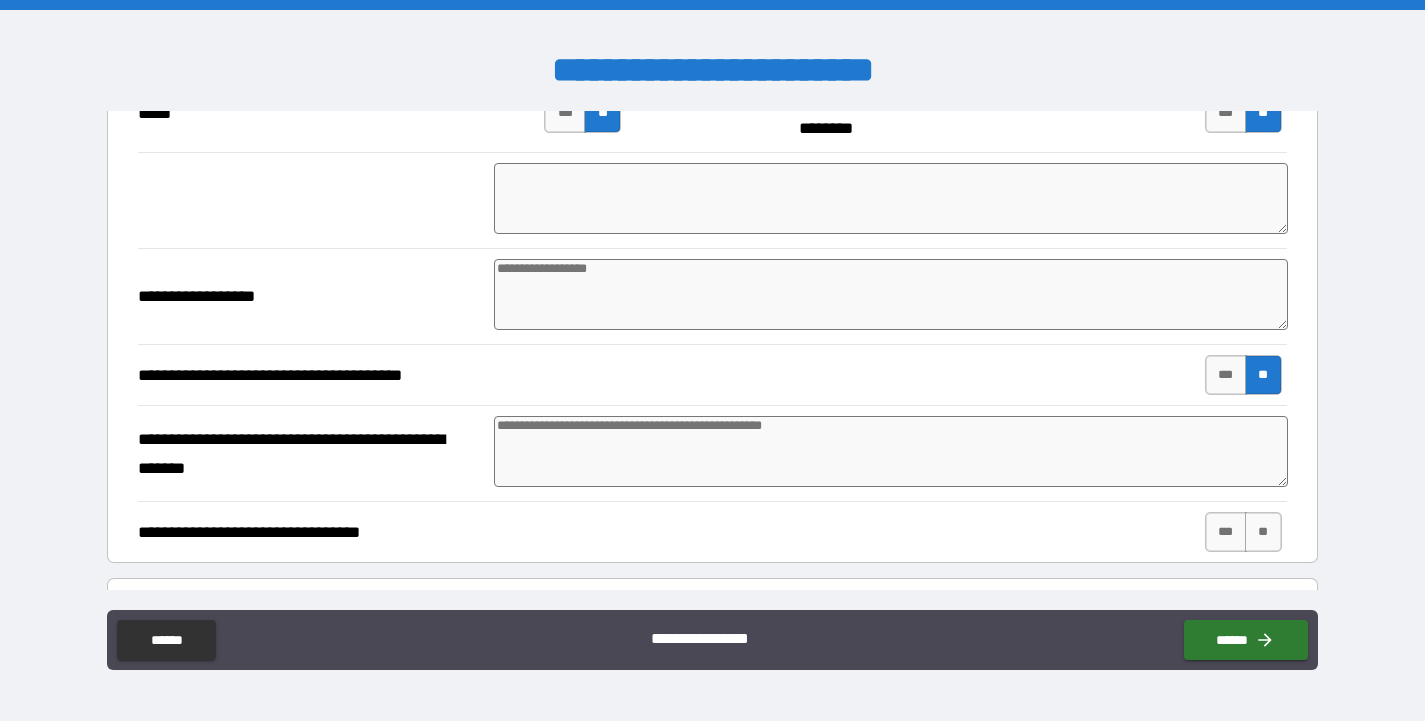 type on "*" 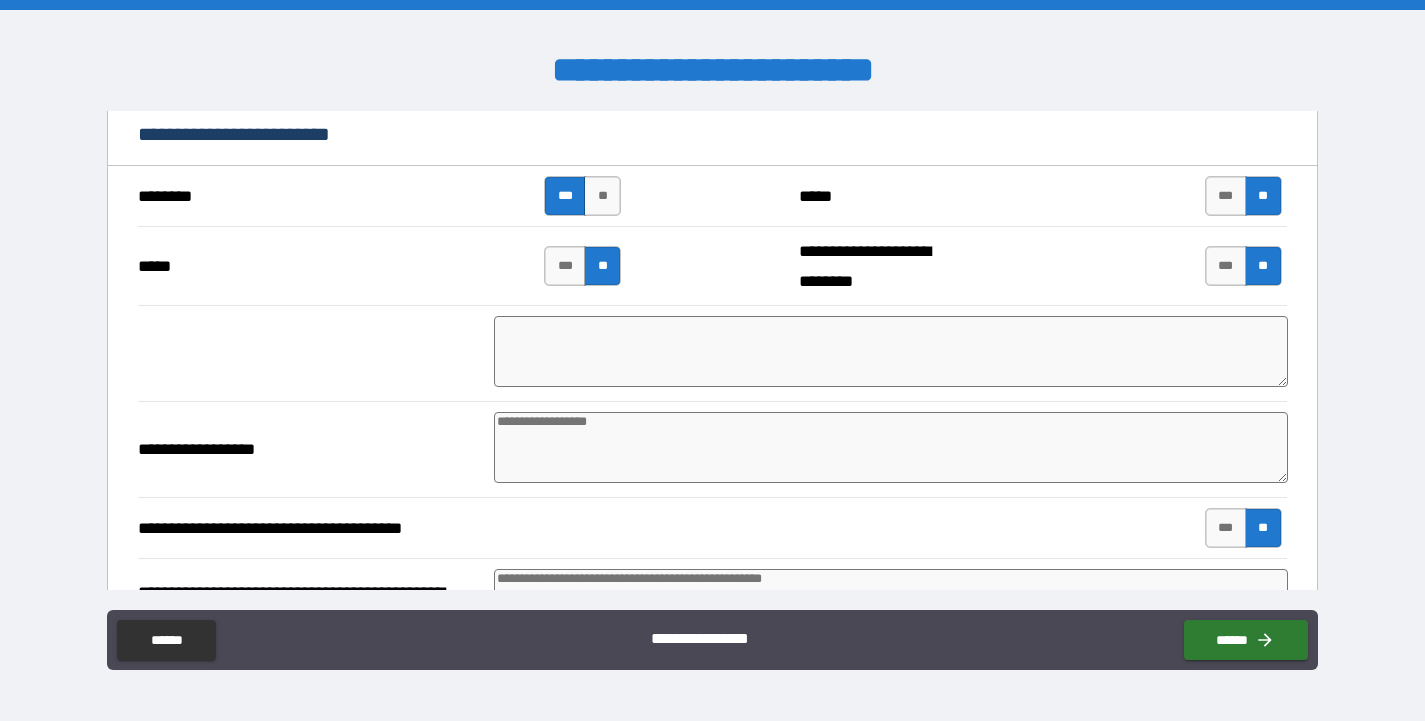 scroll, scrollTop: 429, scrollLeft: 0, axis: vertical 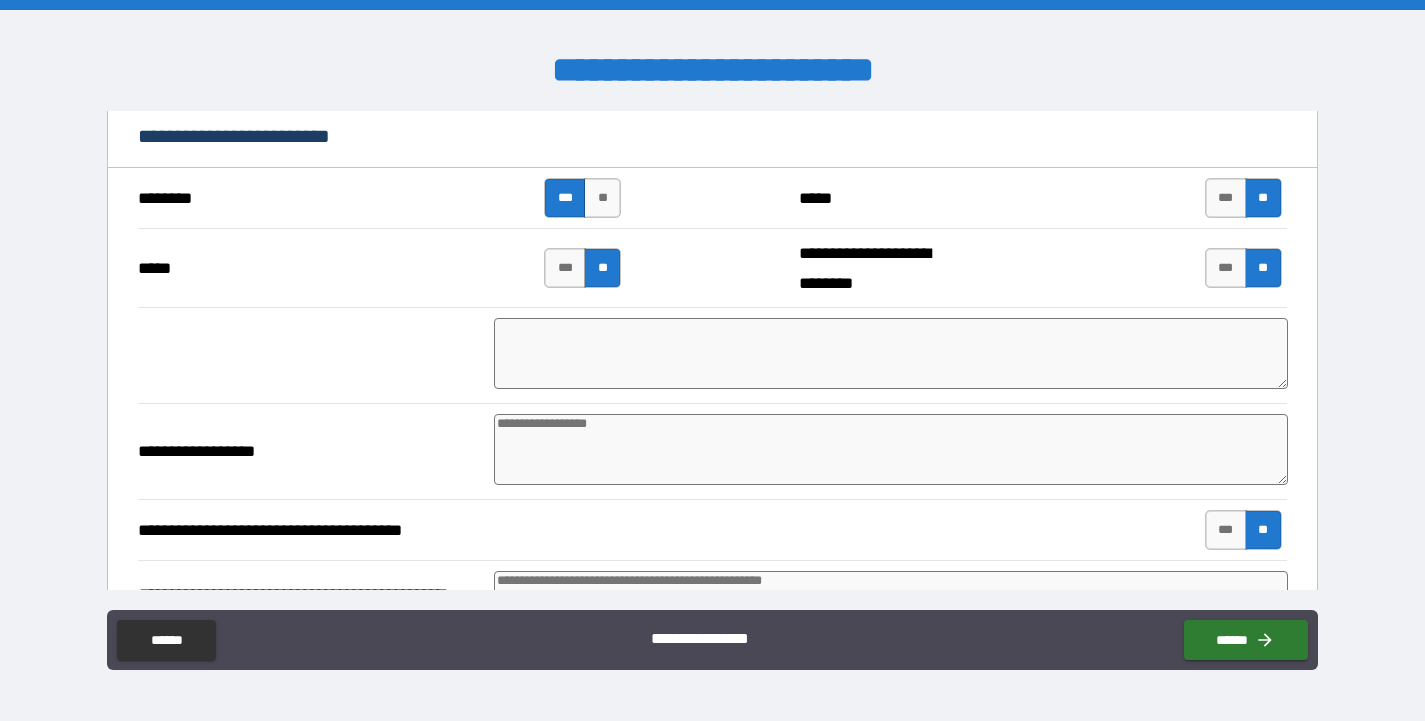 click at bounding box center [891, 449] 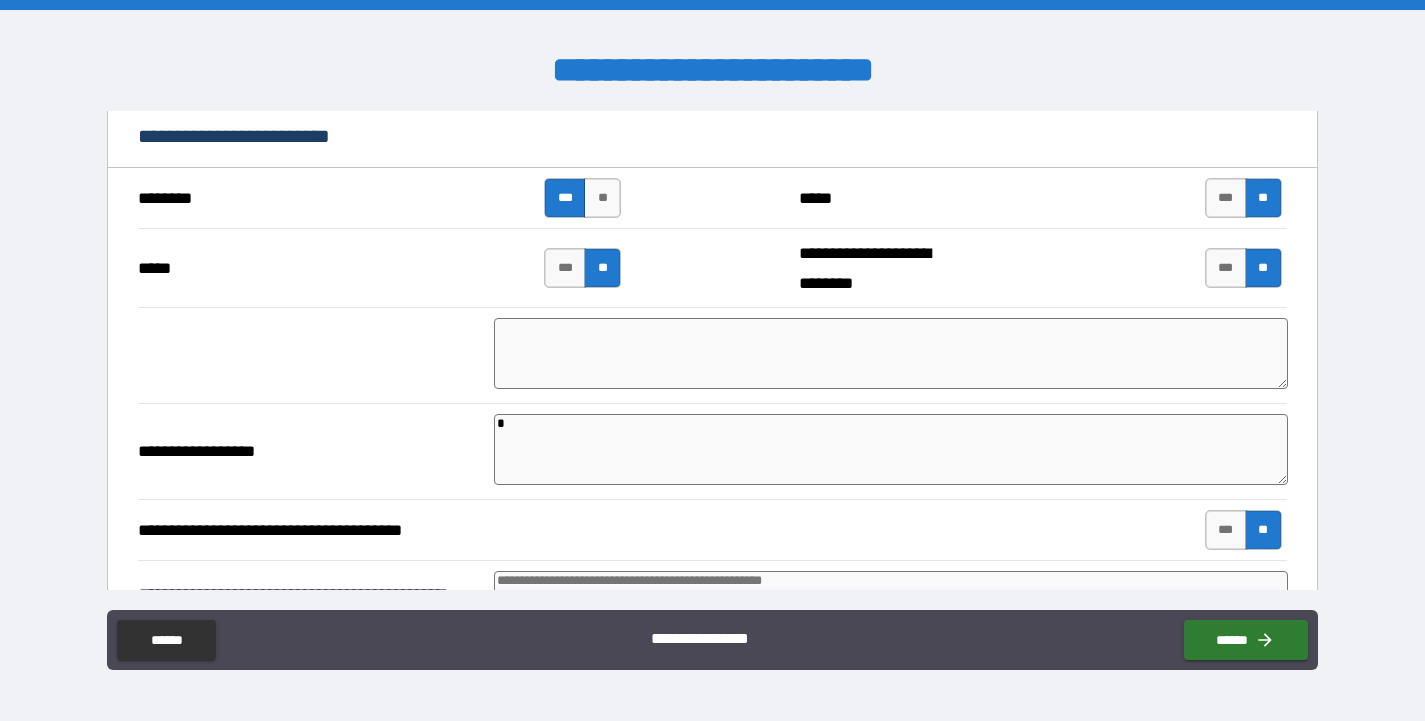 type on "**" 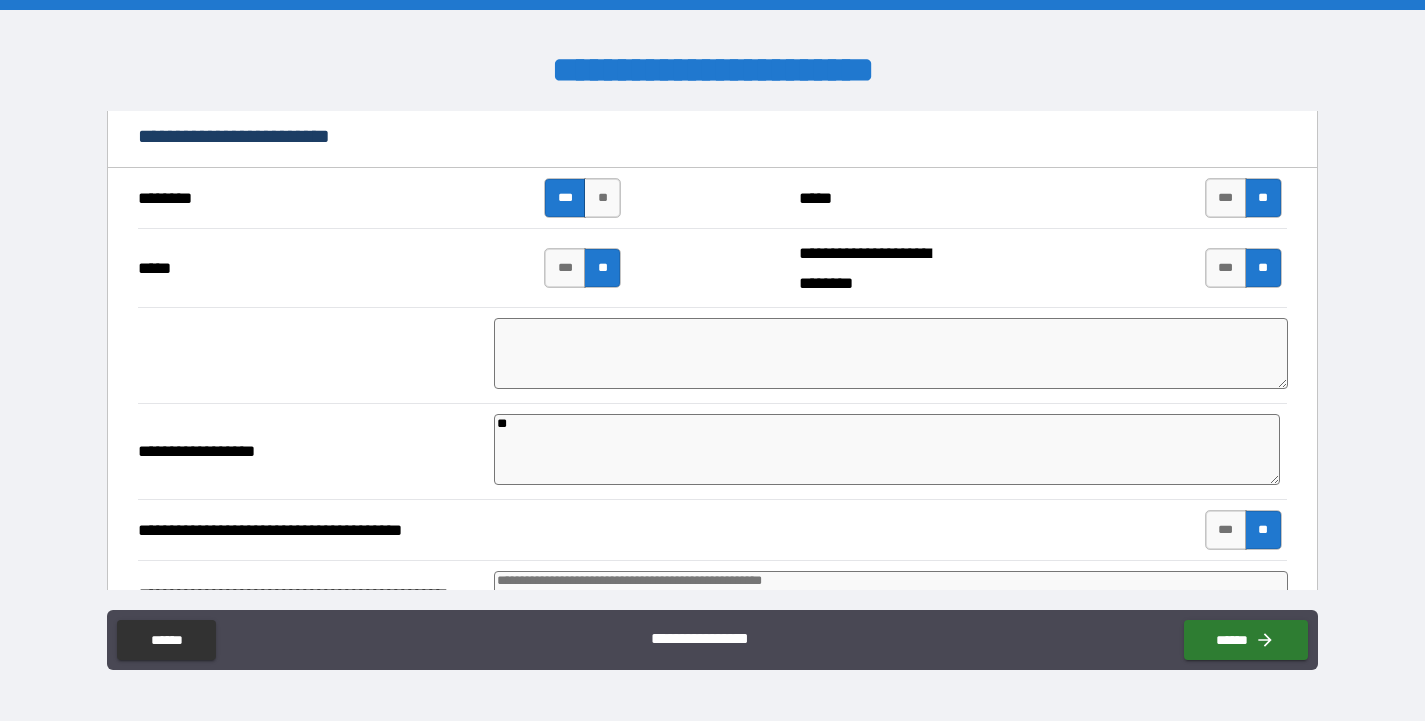 type on "*" 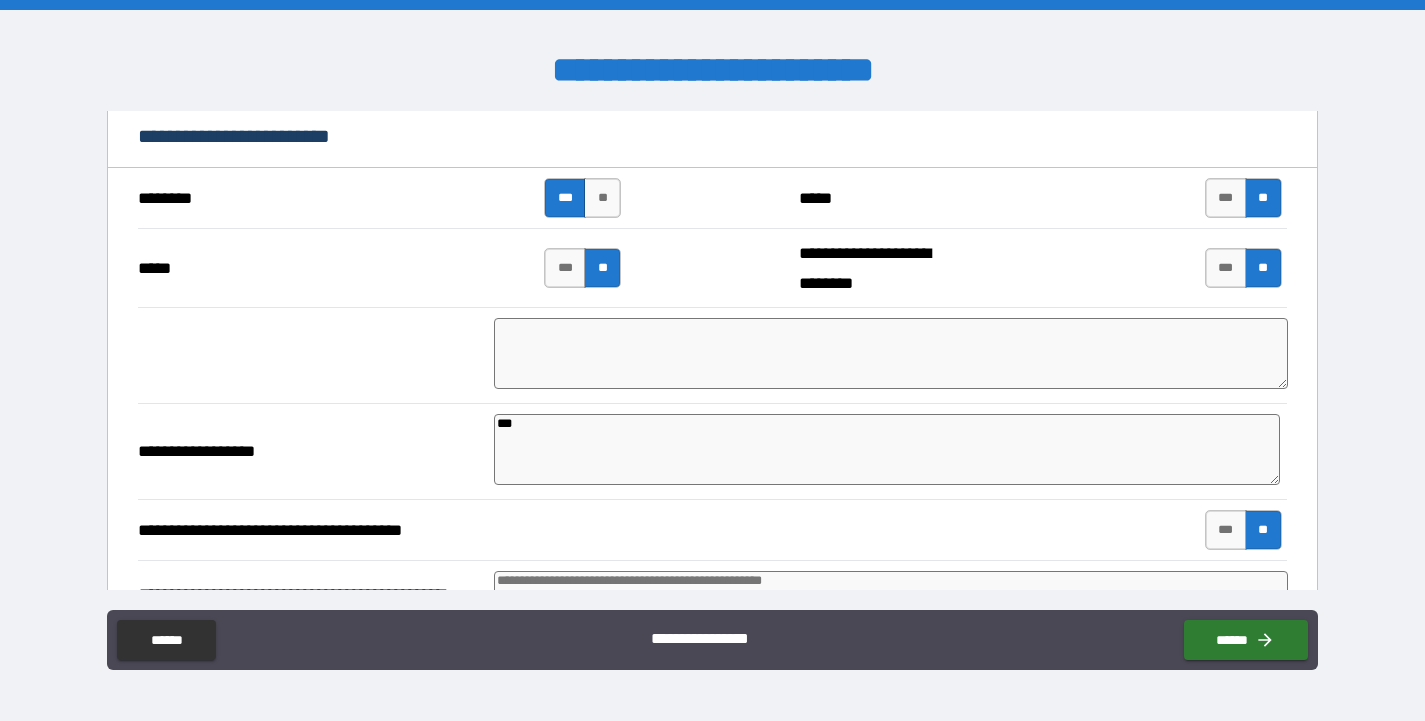 type on "****" 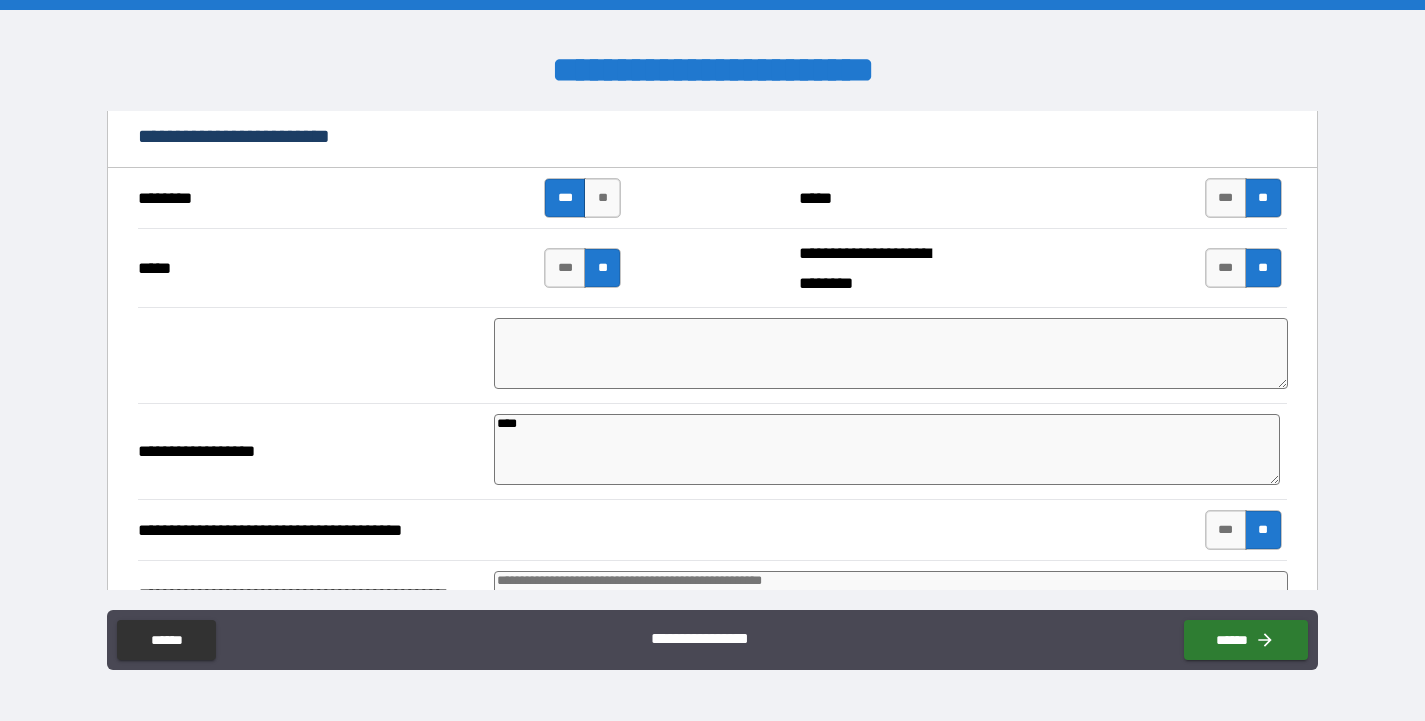 type on "*****" 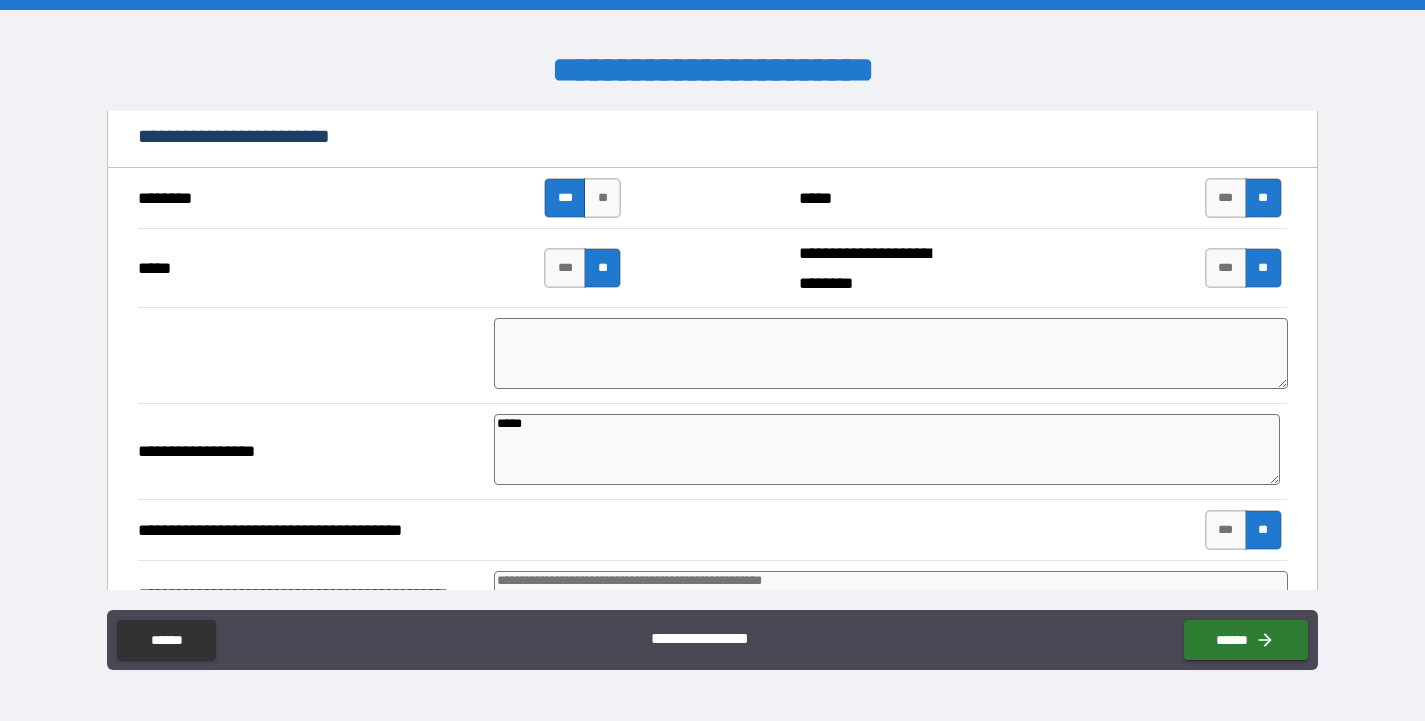 type on "******" 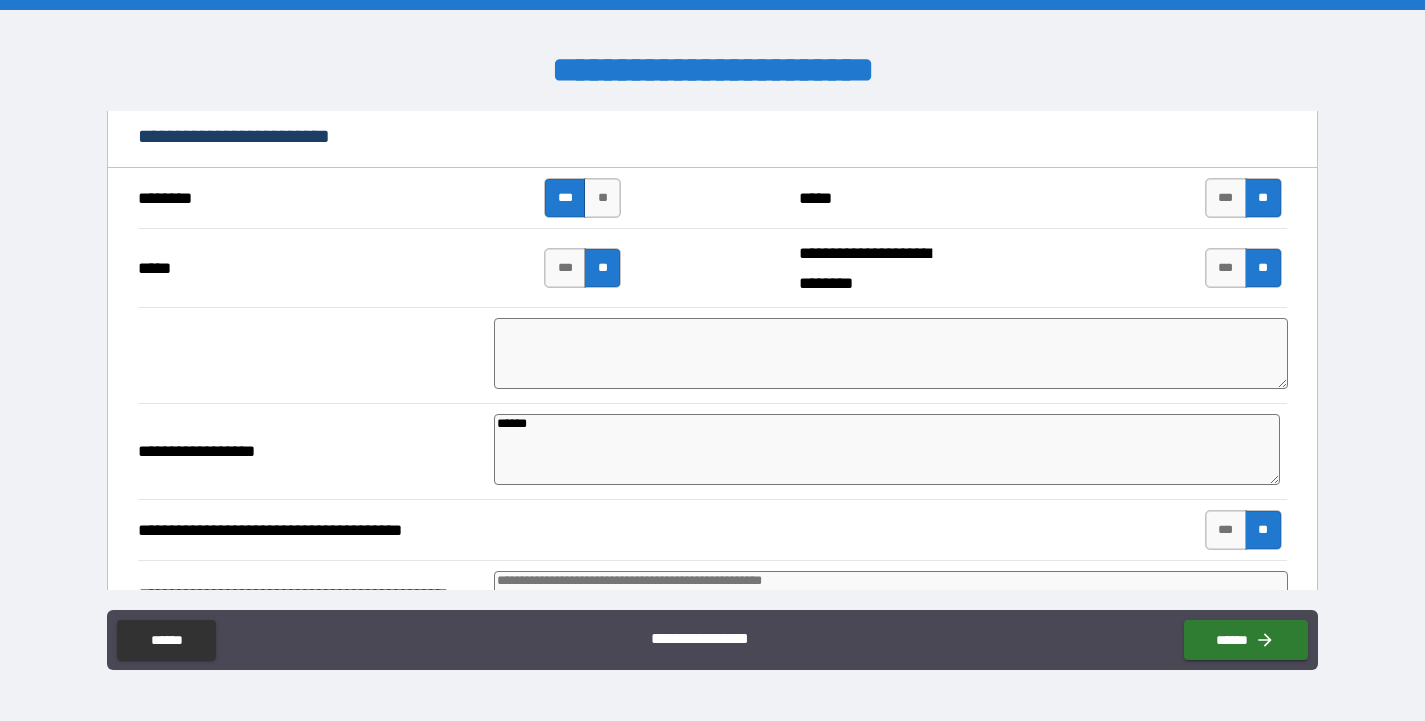 type on "*******" 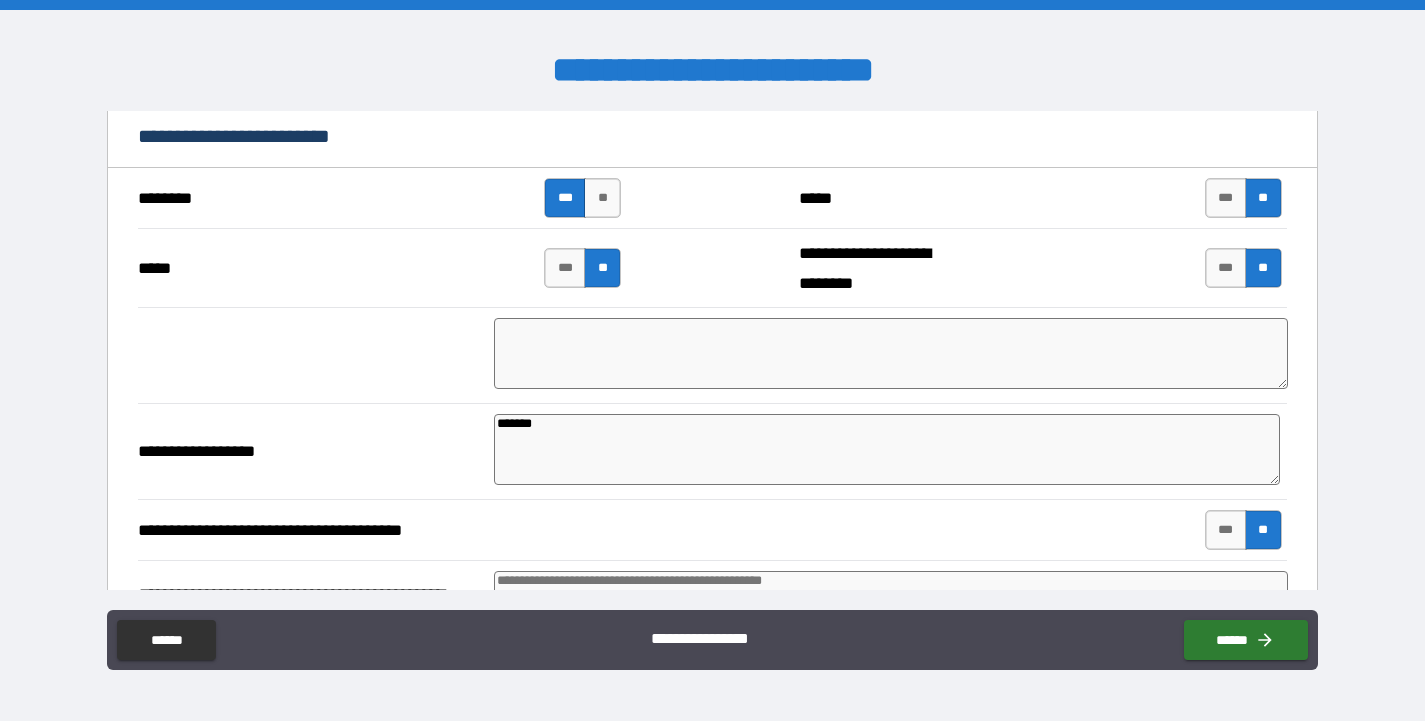 type on "********" 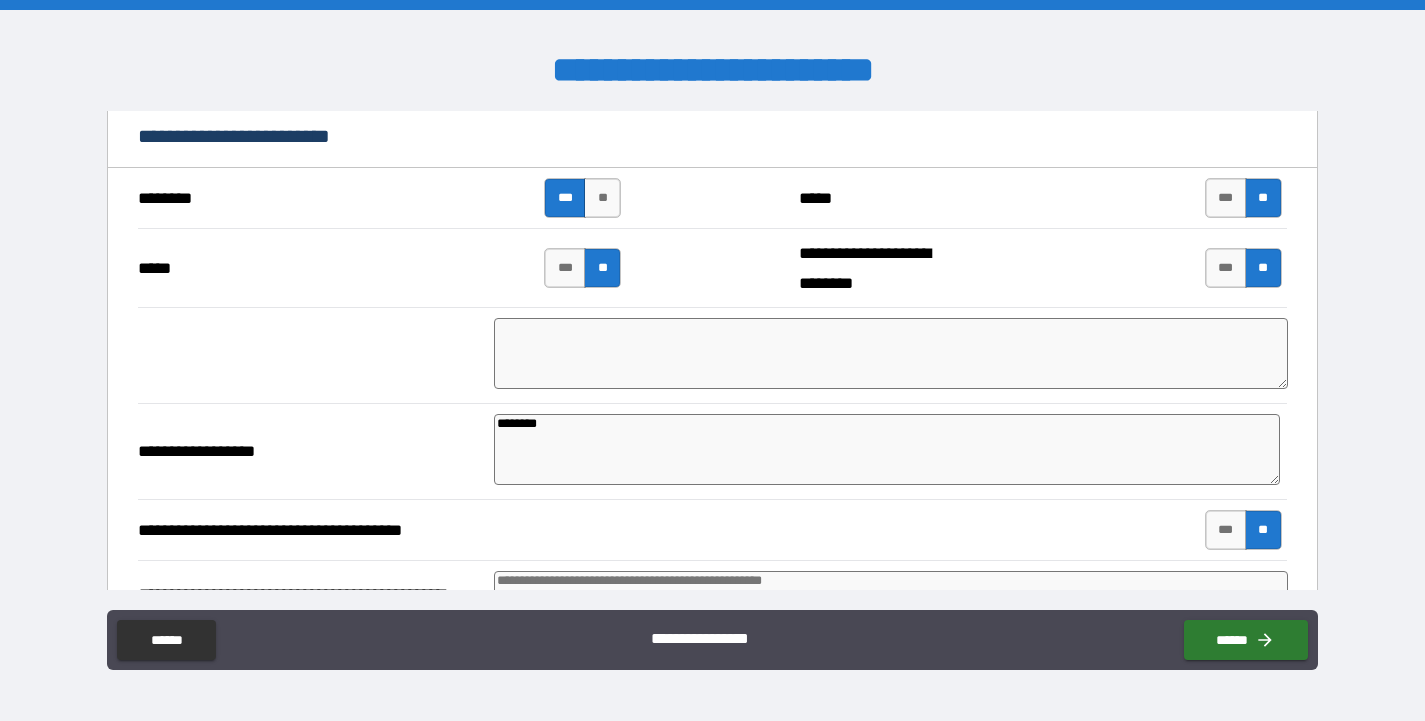 type on "*" 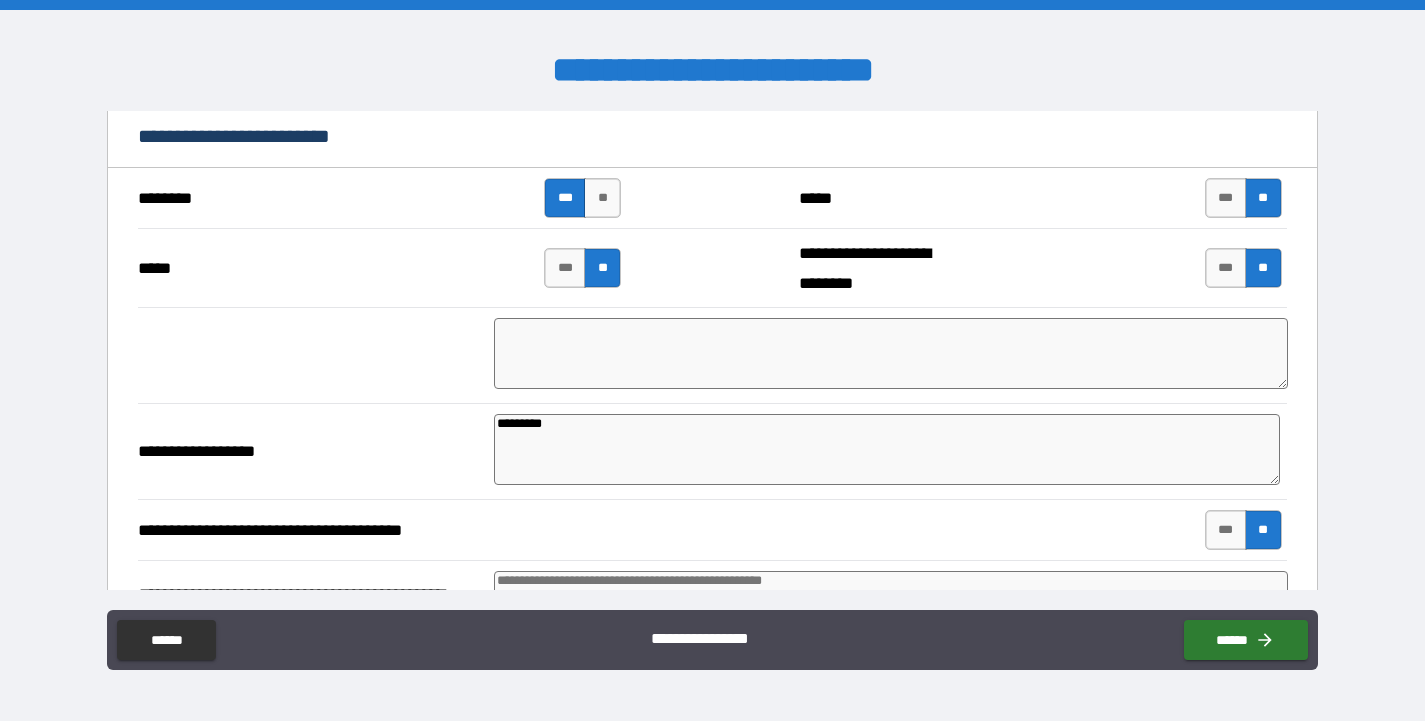 type on "*" 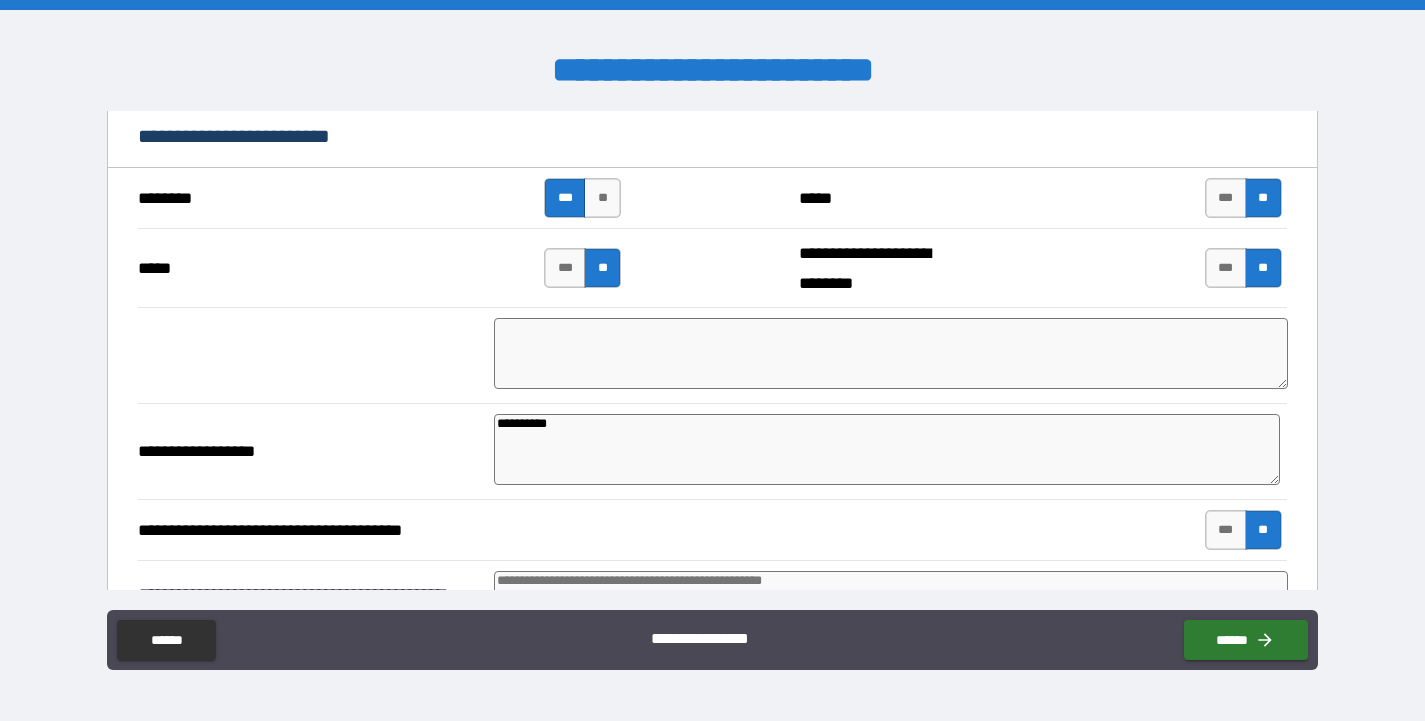 type on "**********" 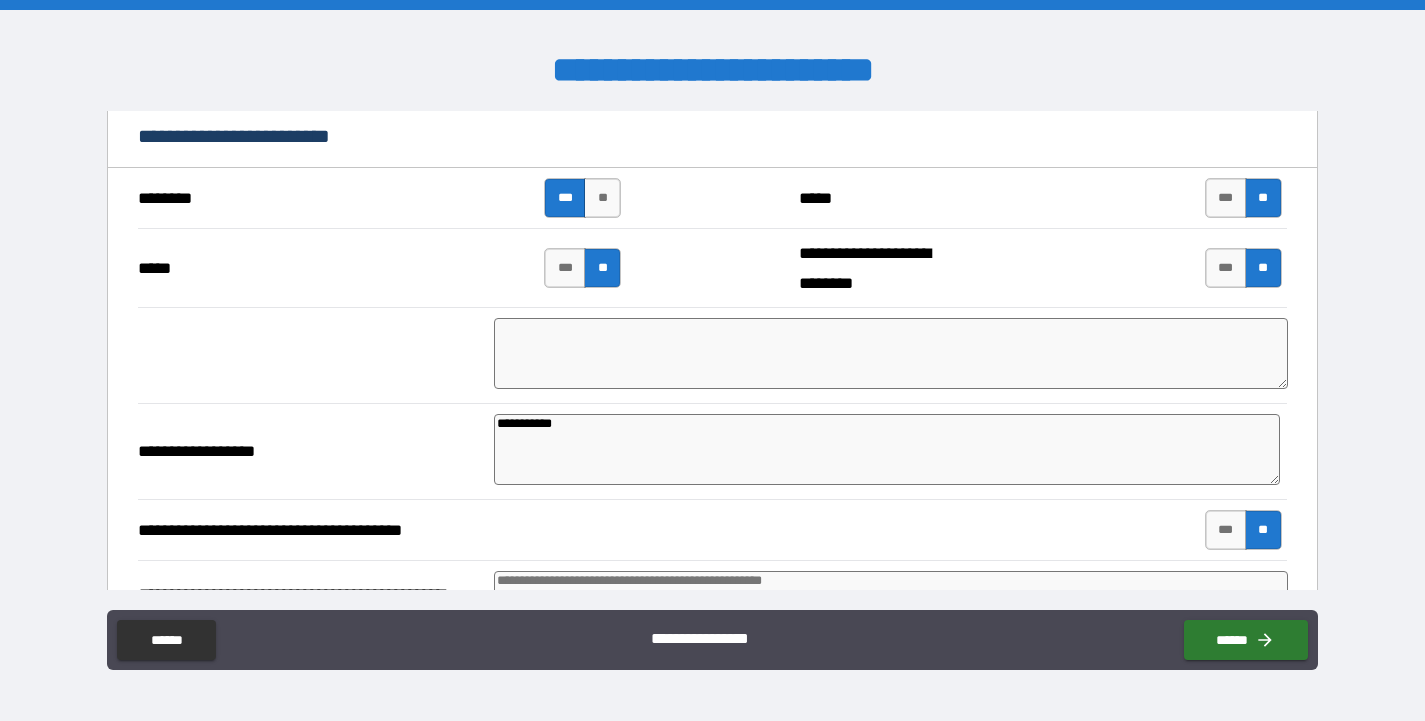type on "*" 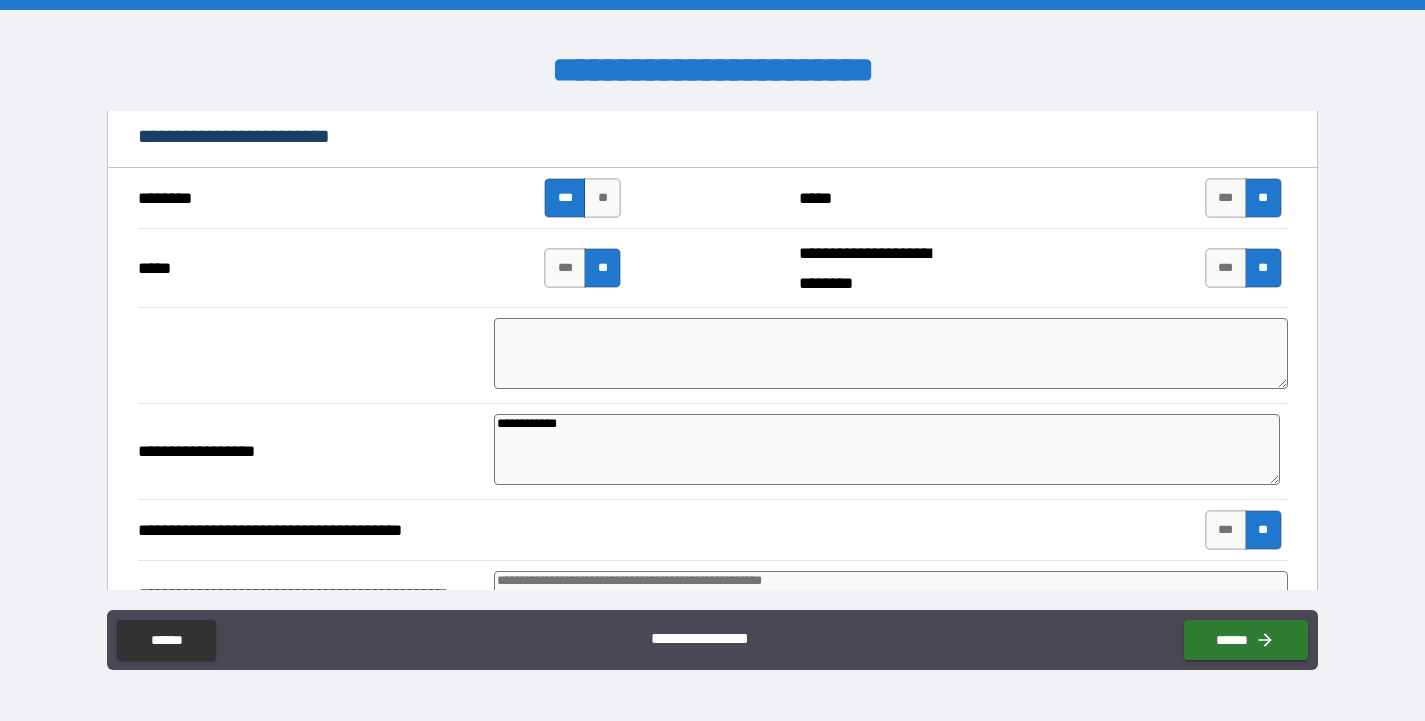 type on "**********" 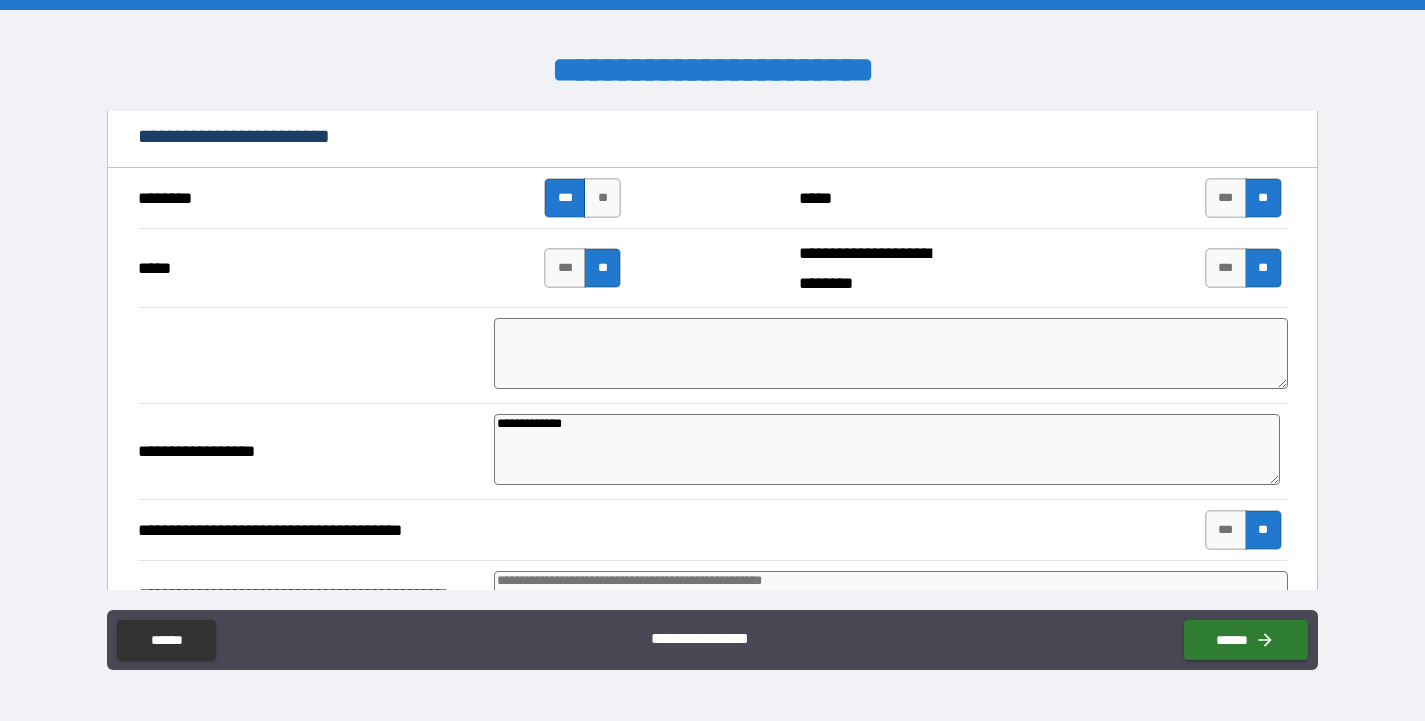 type on "*" 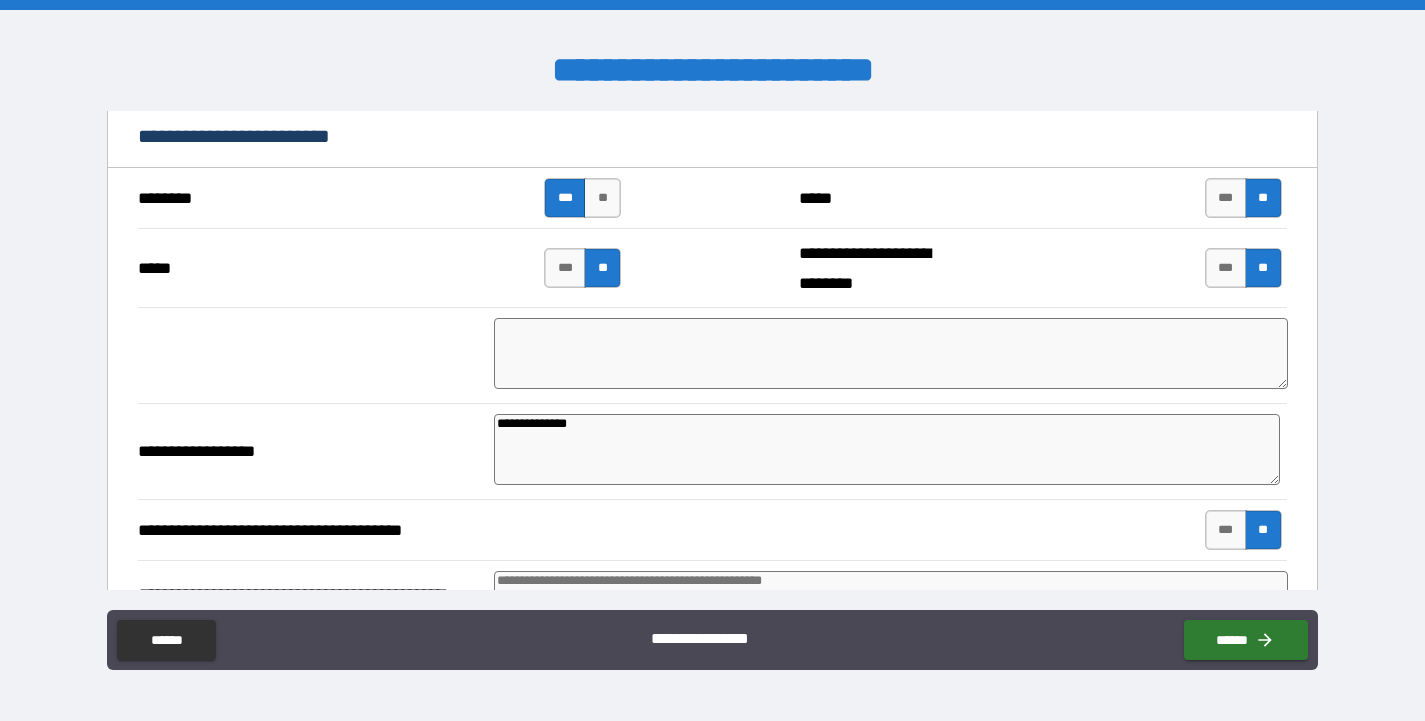type on "*" 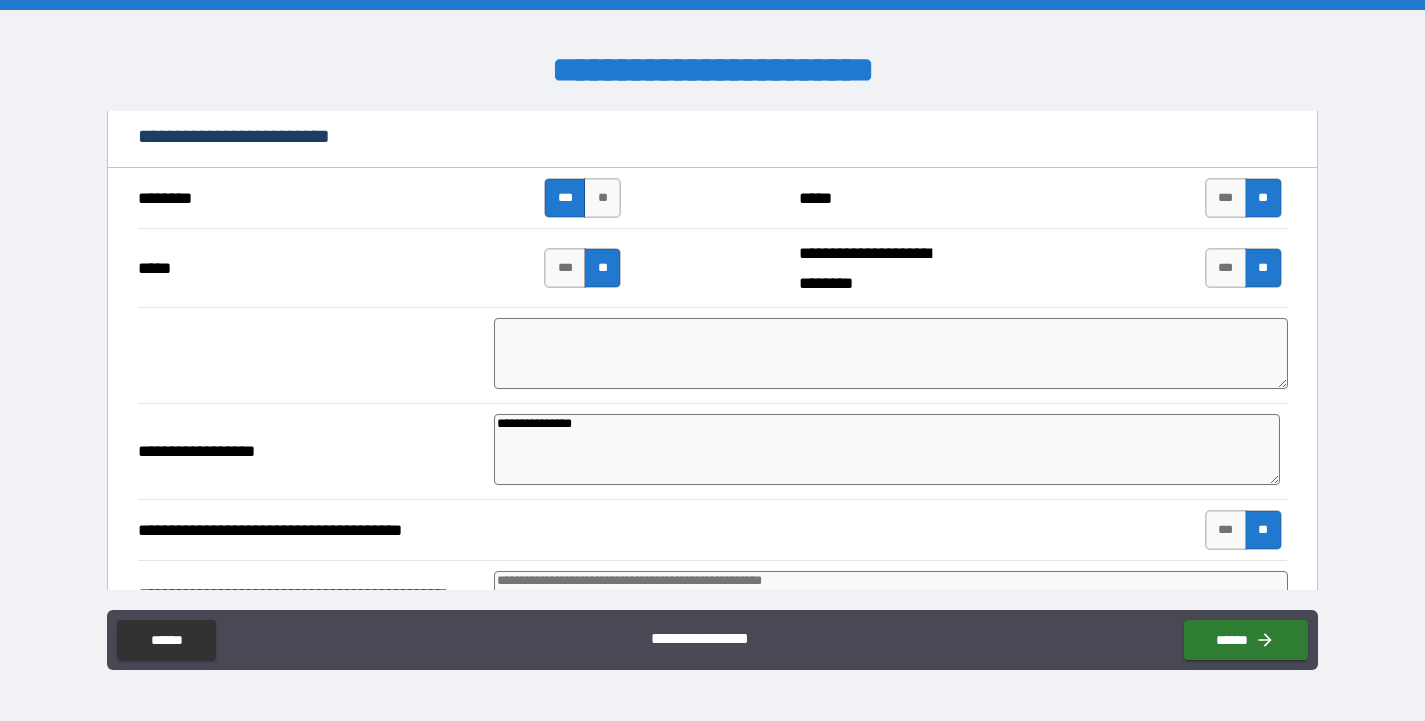 type on "*" 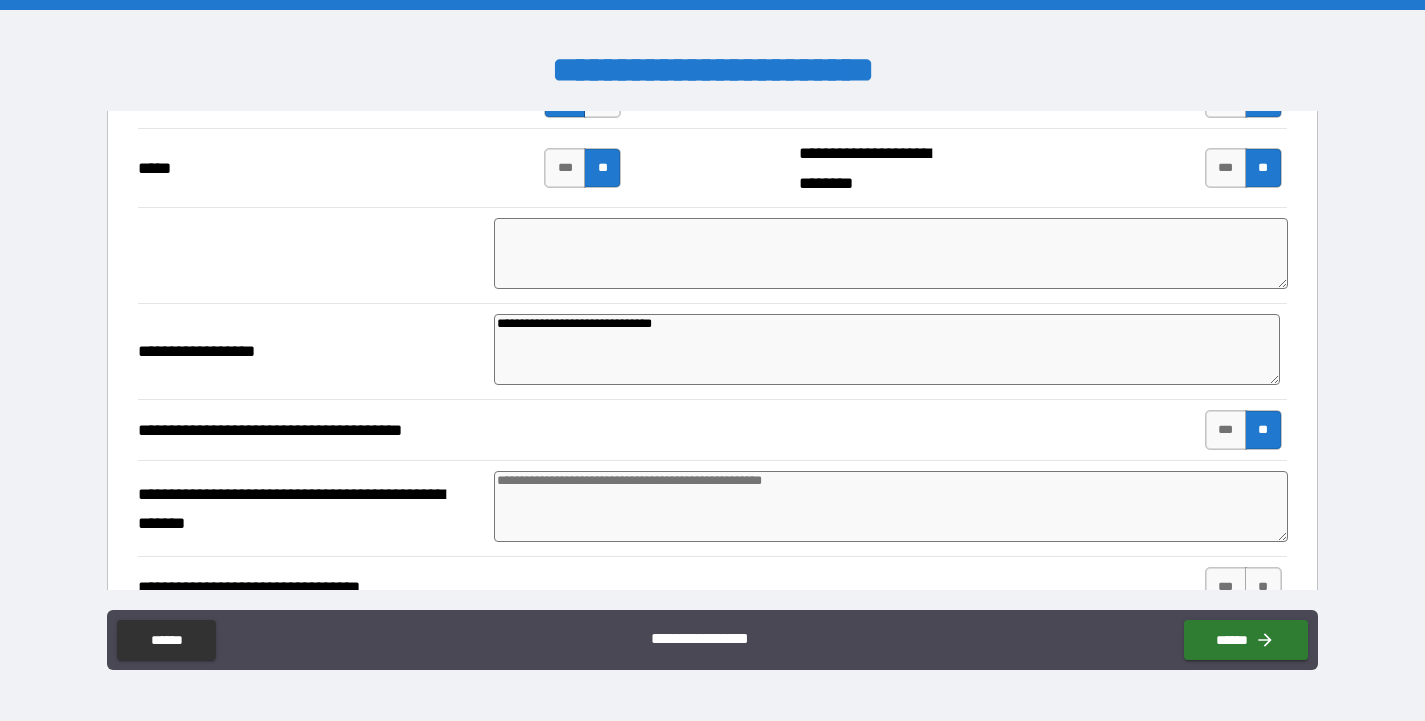 scroll, scrollTop: 568, scrollLeft: 0, axis: vertical 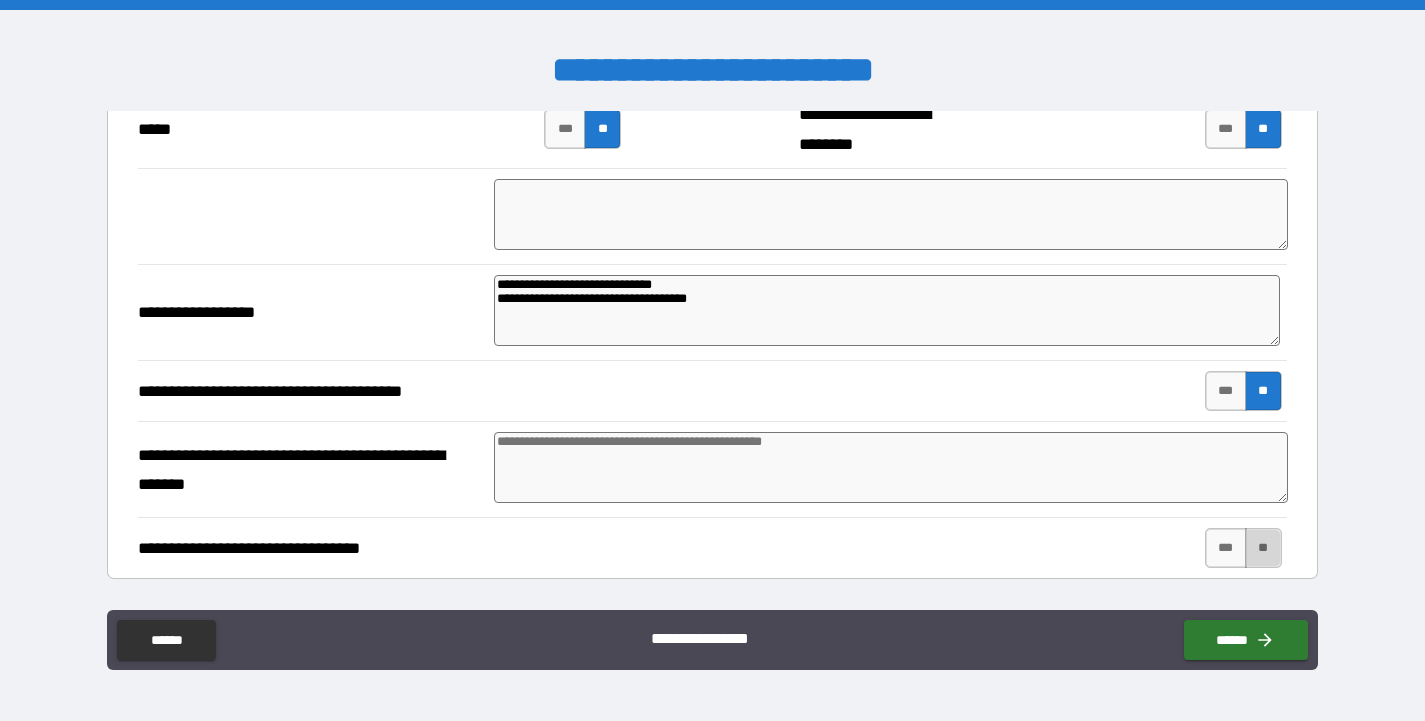 click on "**" at bounding box center [1263, 548] 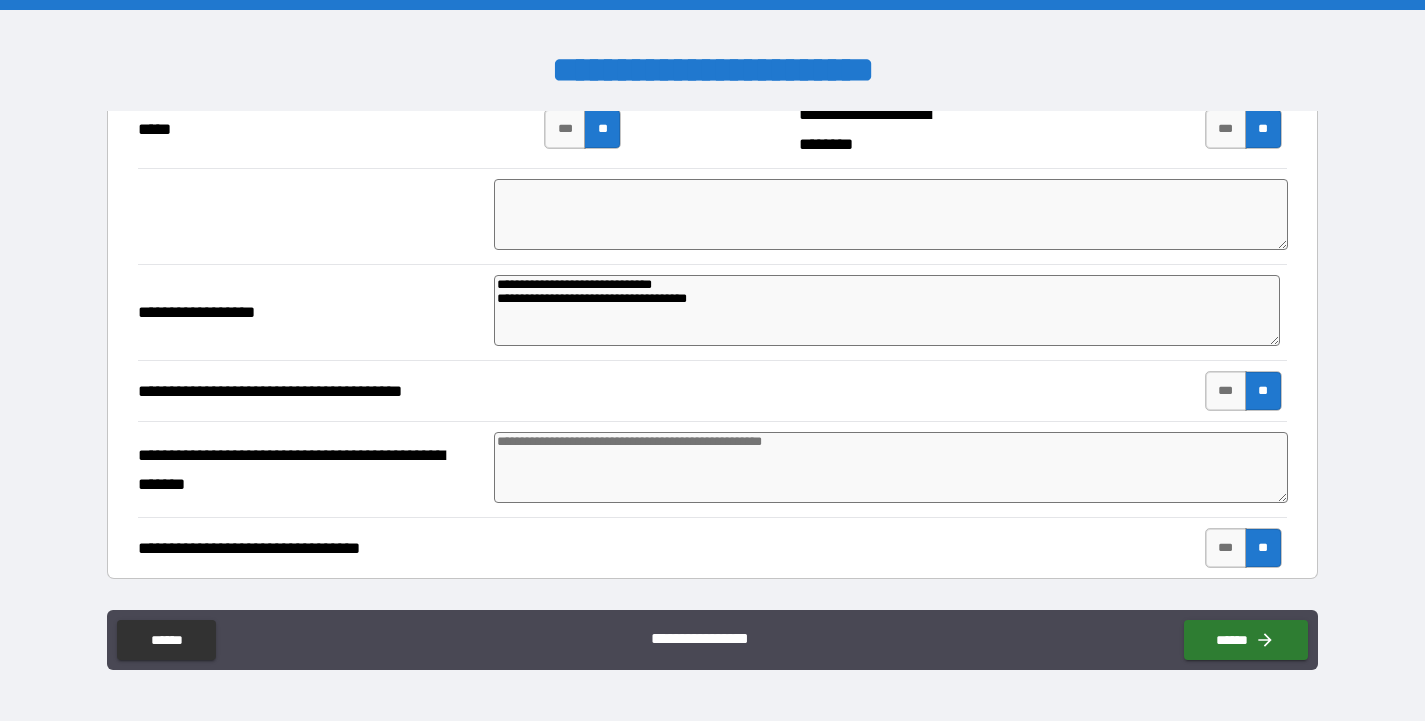 click at bounding box center (891, 467) 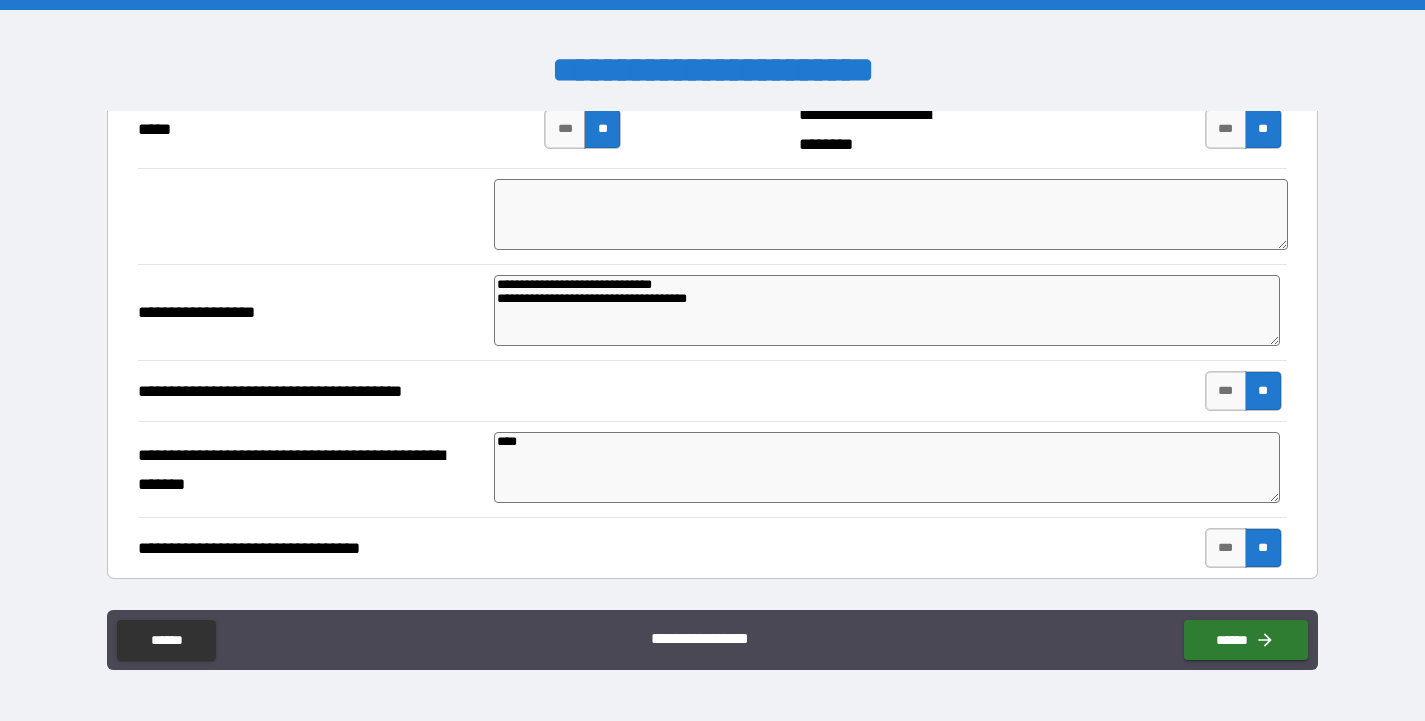 click on "**********" at bounding box center (712, 391) 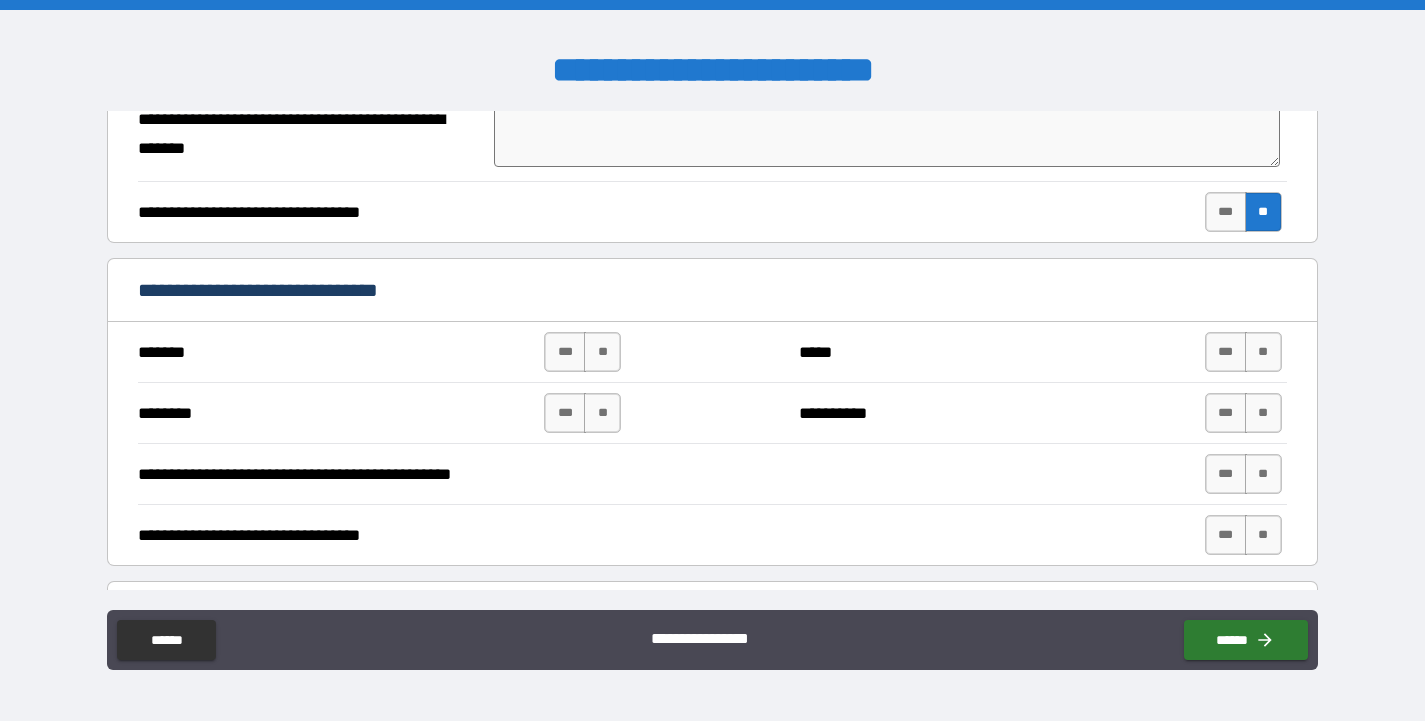 scroll, scrollTop: 929, scrollLeft: 0, axis: vertical 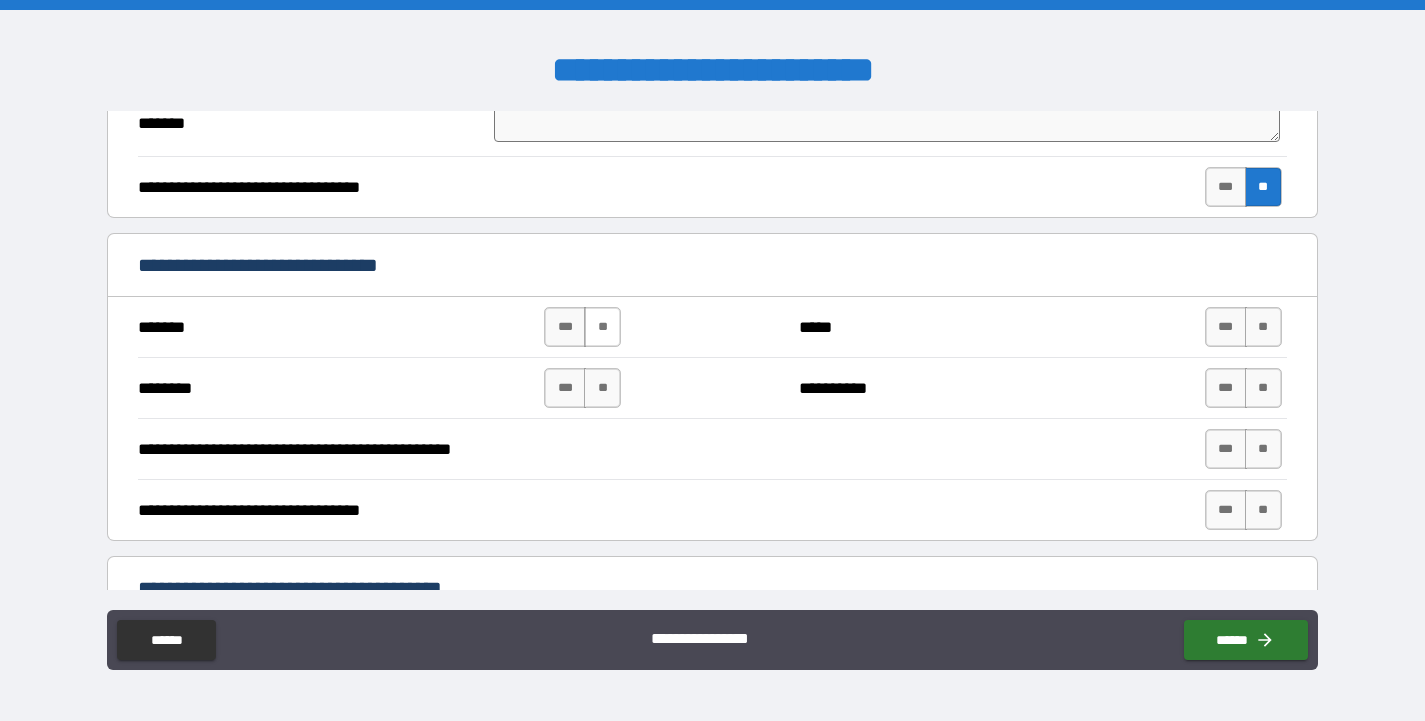 click on "**" at bounding box center (602, 327) 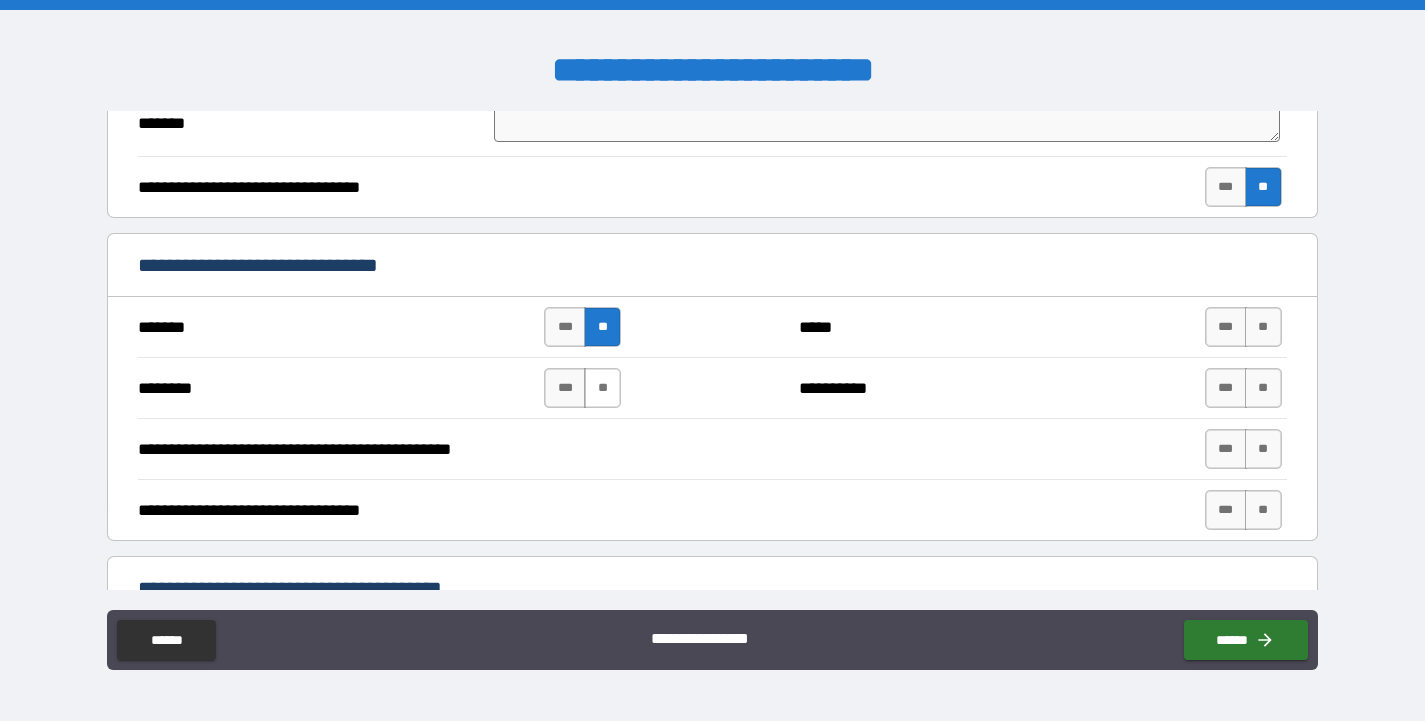 click on "**" at bounding box center (602, 388) 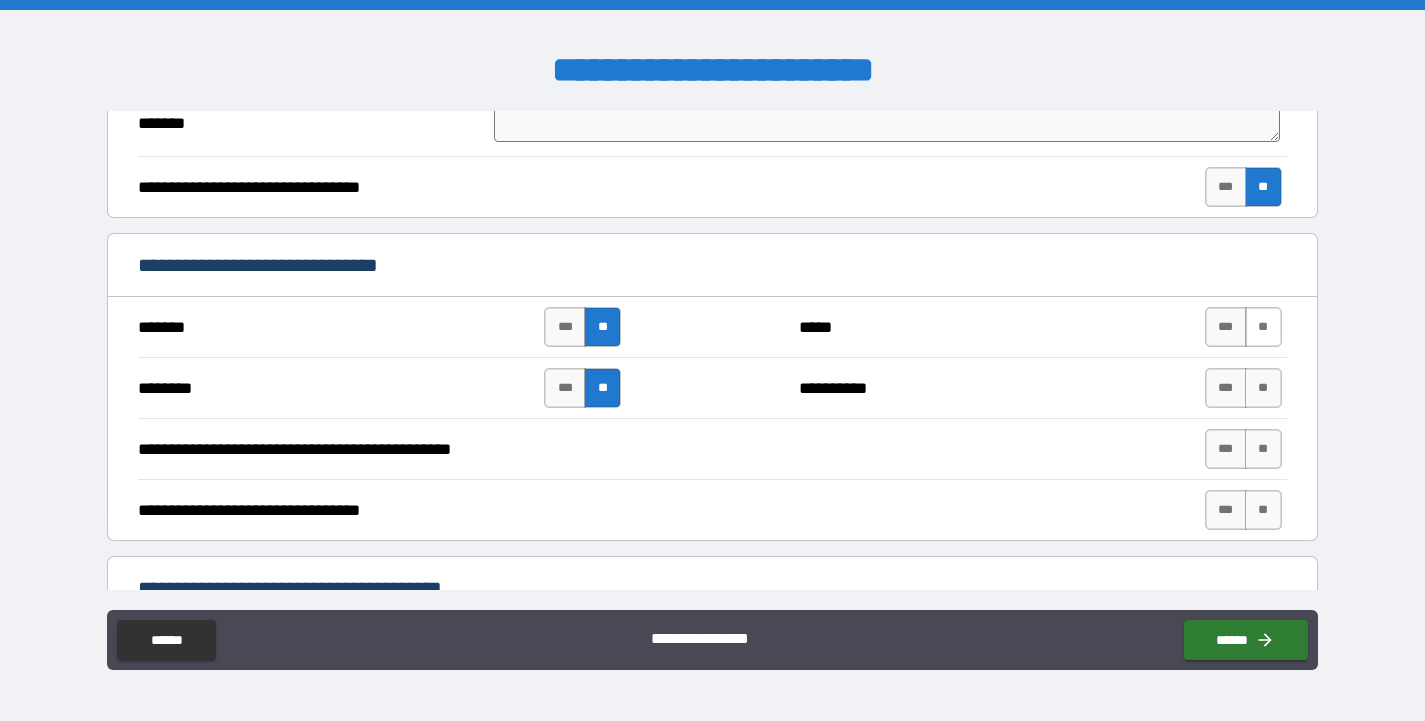 click on "**" at bounding box center (1263, 327) 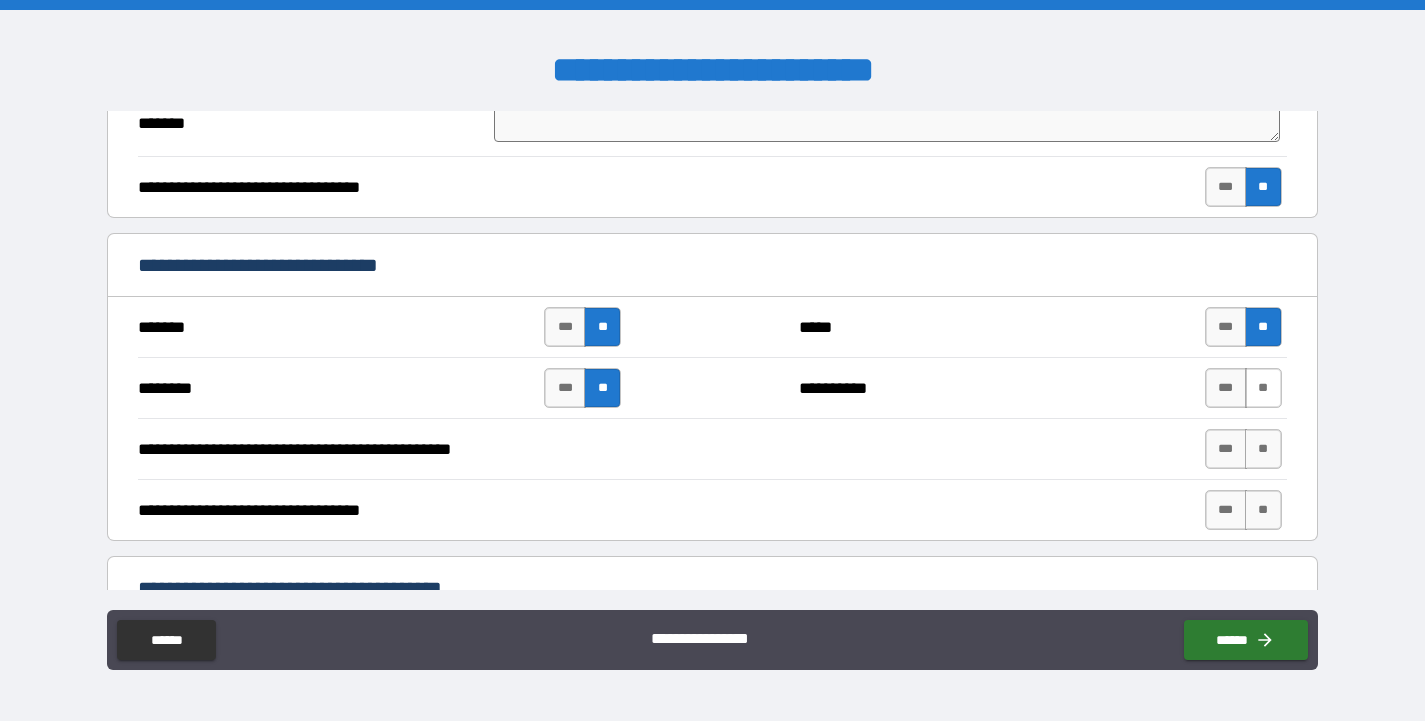 click on "**" at bounding box center [1263, 388] 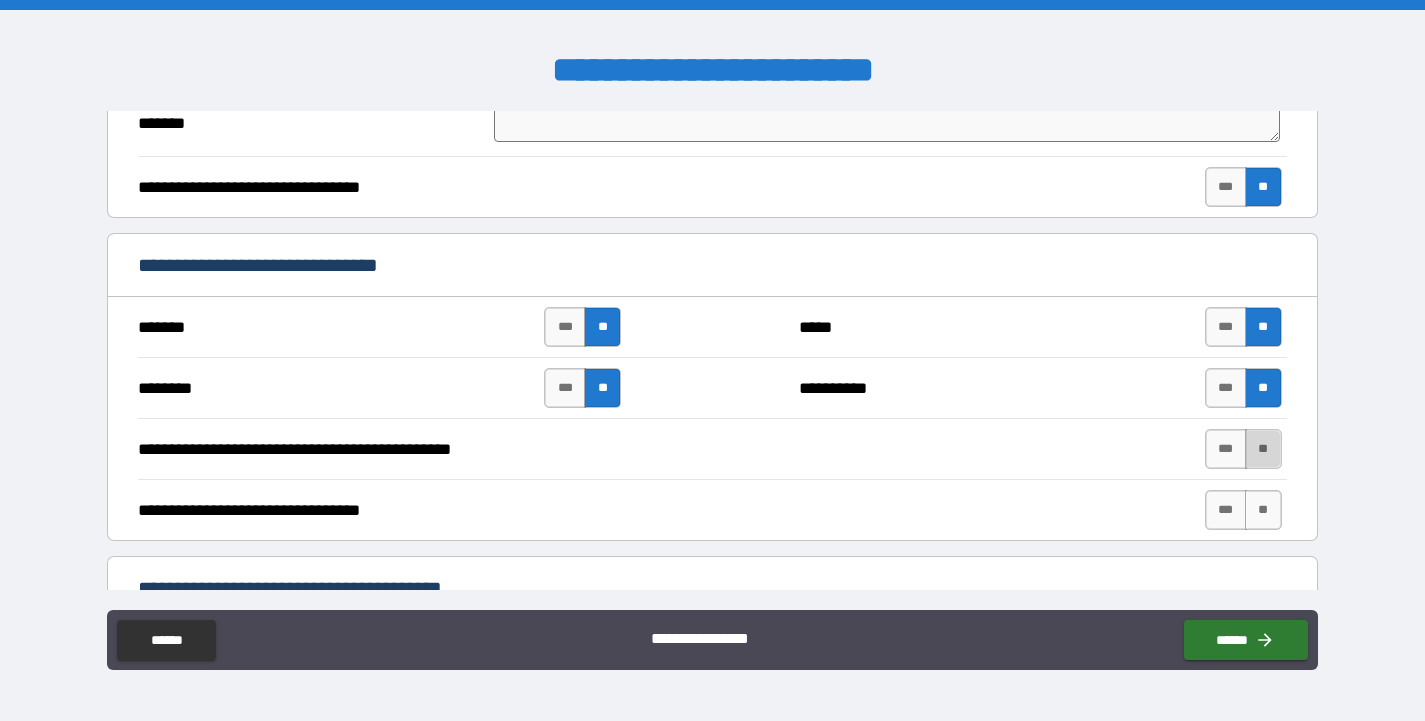 click on "**" at bounding box center [1263, 449] 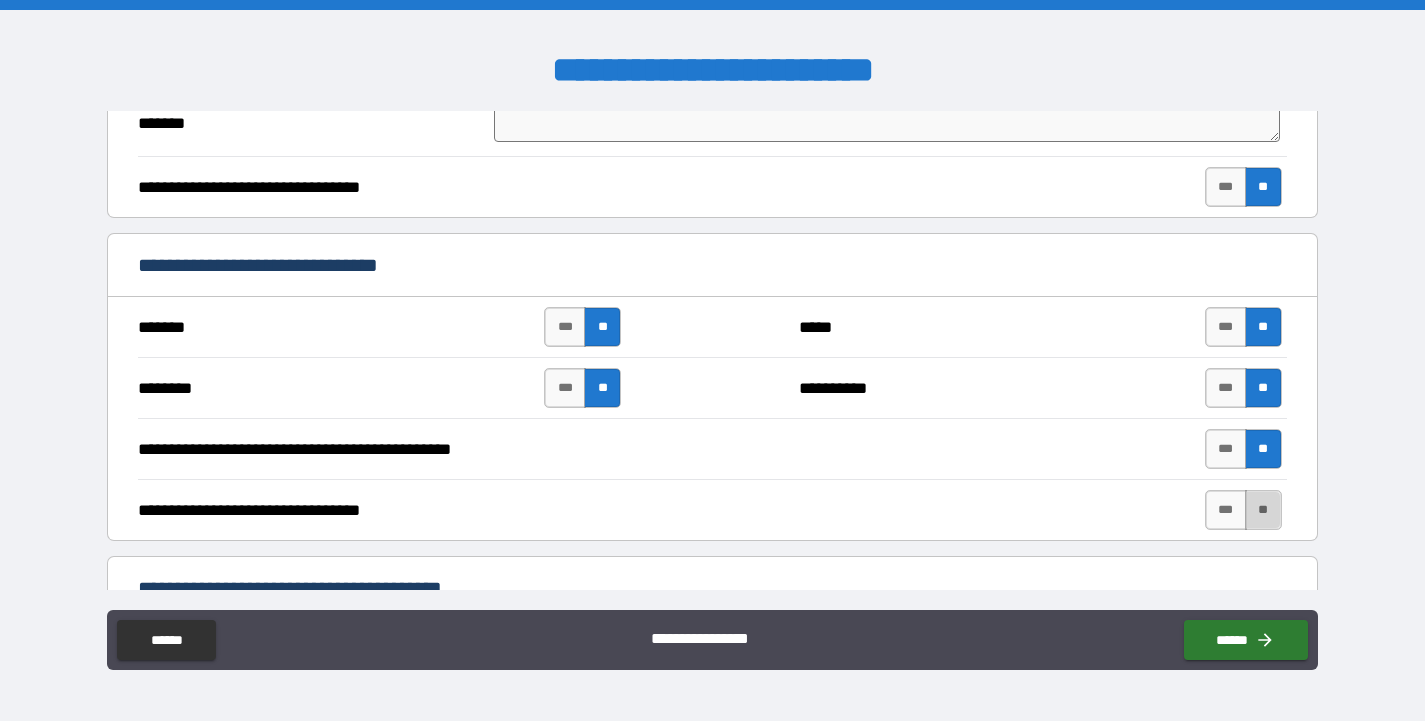 click on "**" at bounding box center [1263, 510] 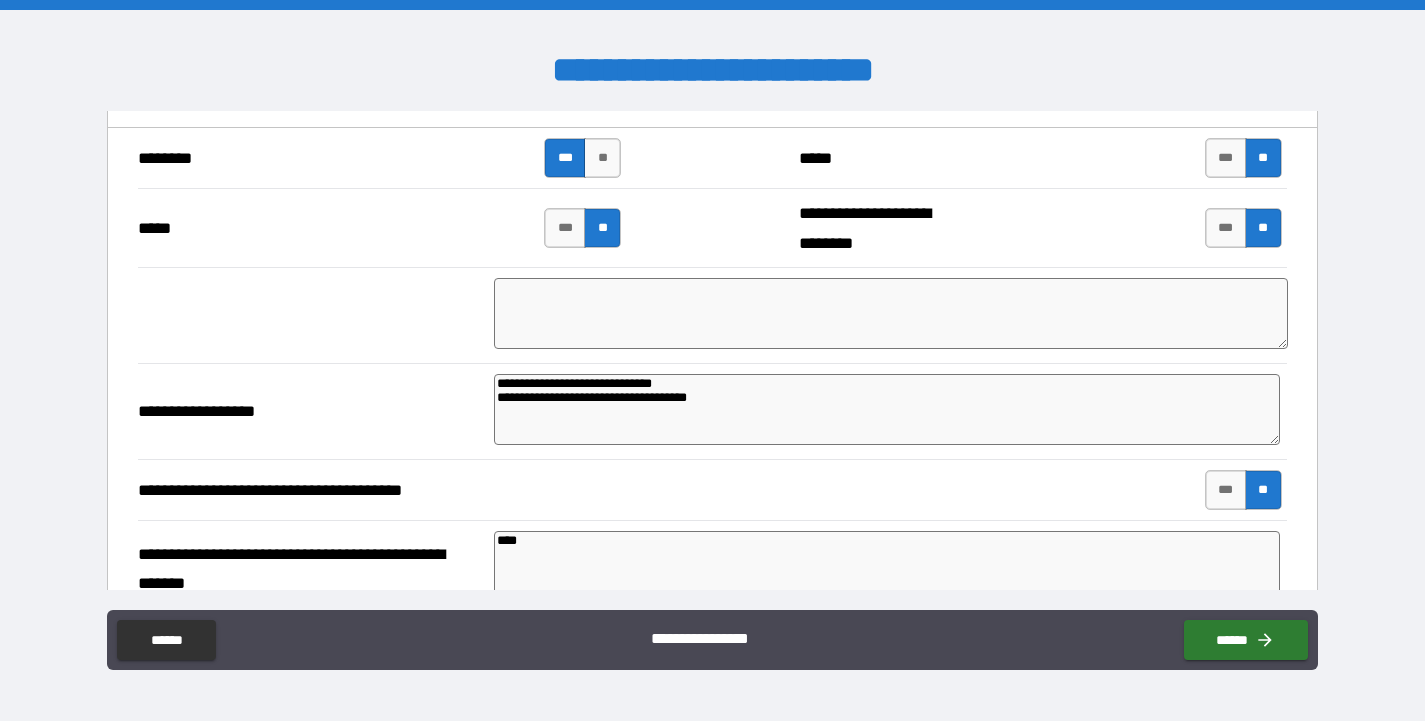 scroll, scrollTop: 464, scrollLeft: 0, axis: vertical 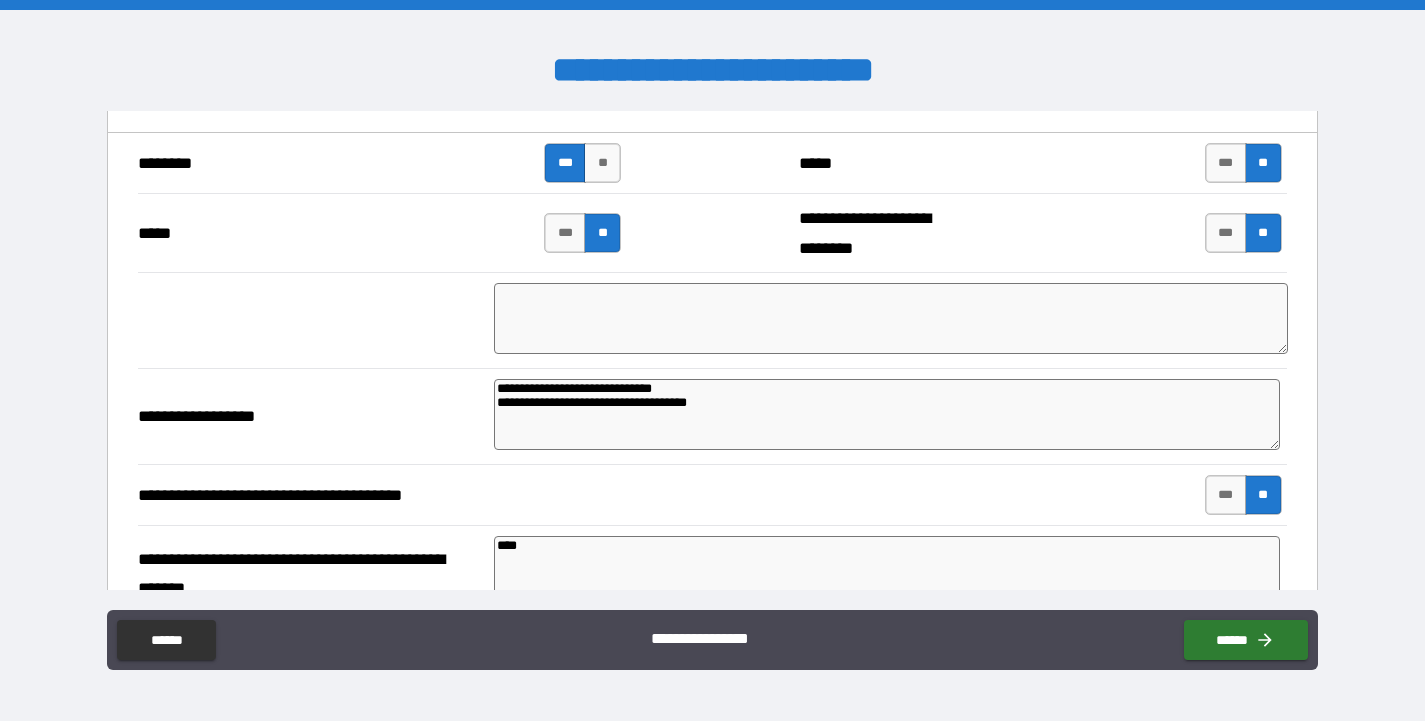 click on "**********" at bounding box center (887, 414) 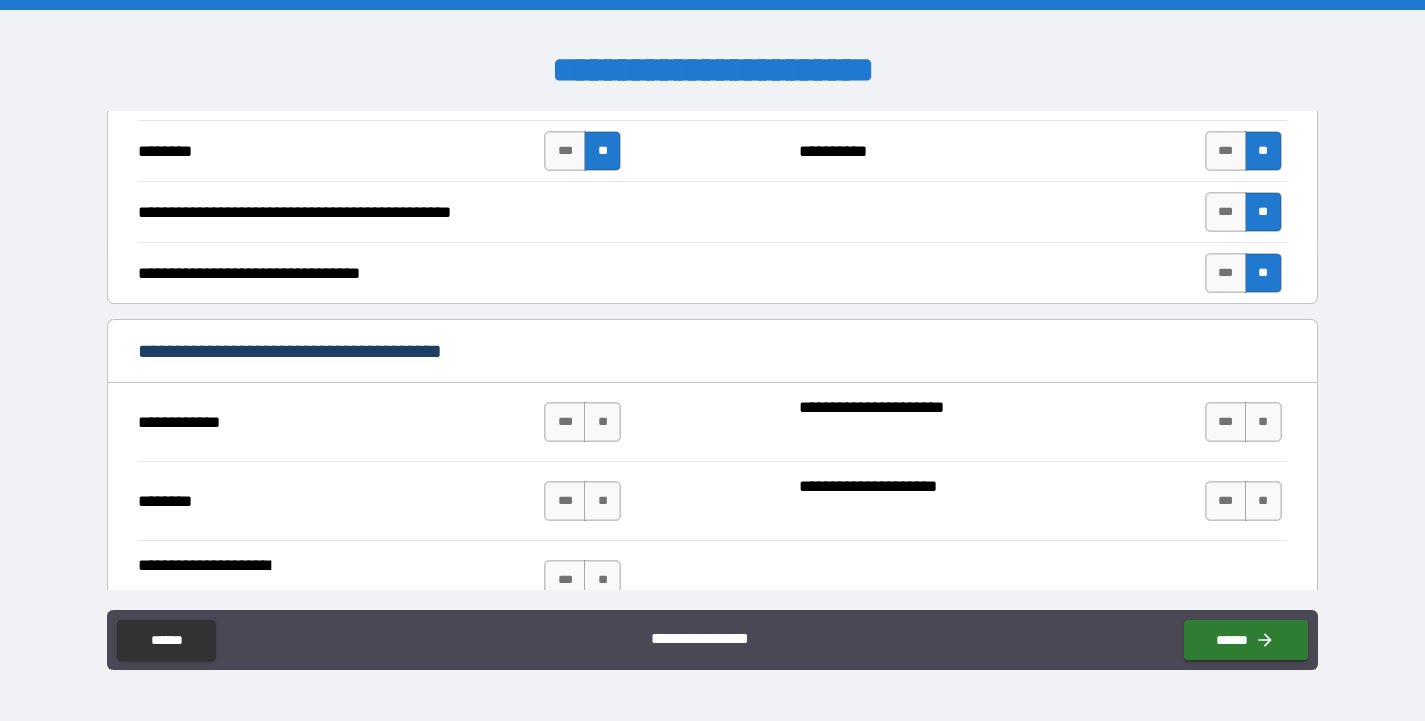 scroll, scrollTop: 1354, scrollLeft: 0, axis: vertical 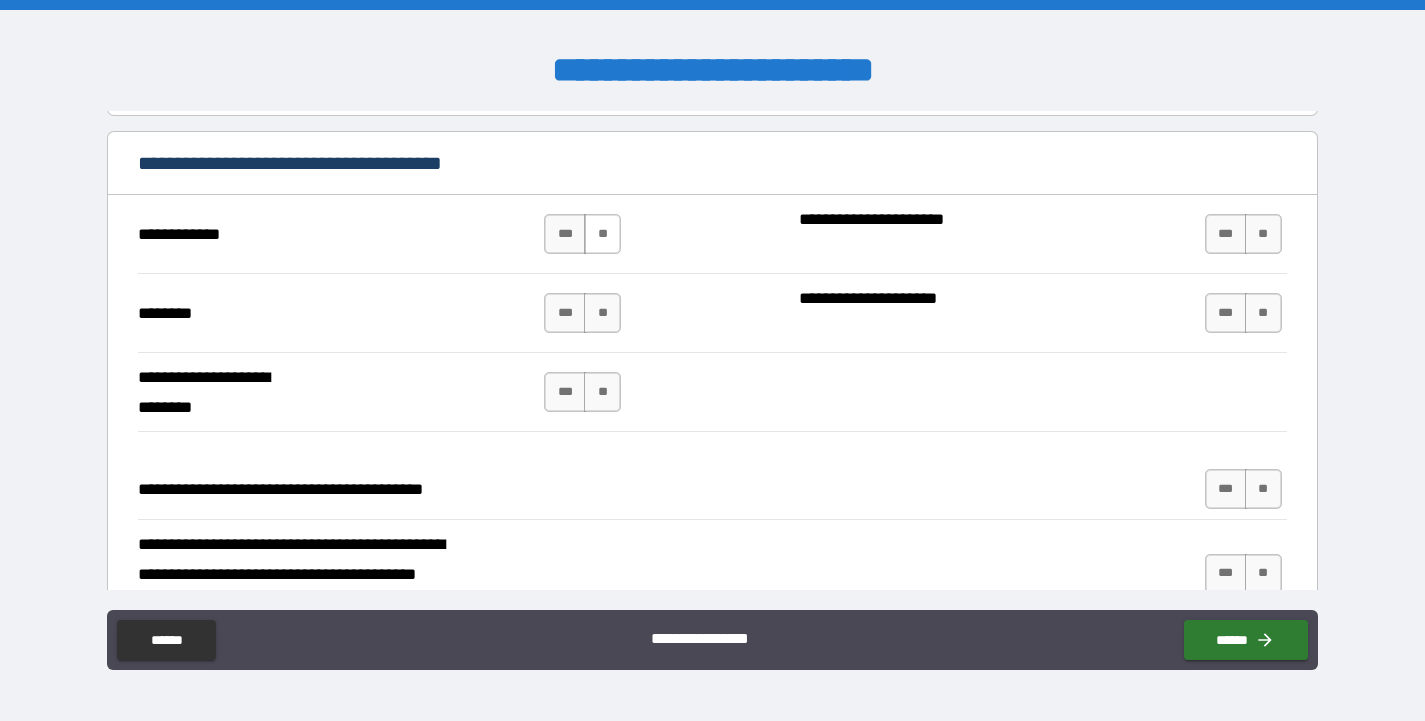 click on "**" at bounding box center [602, 234] 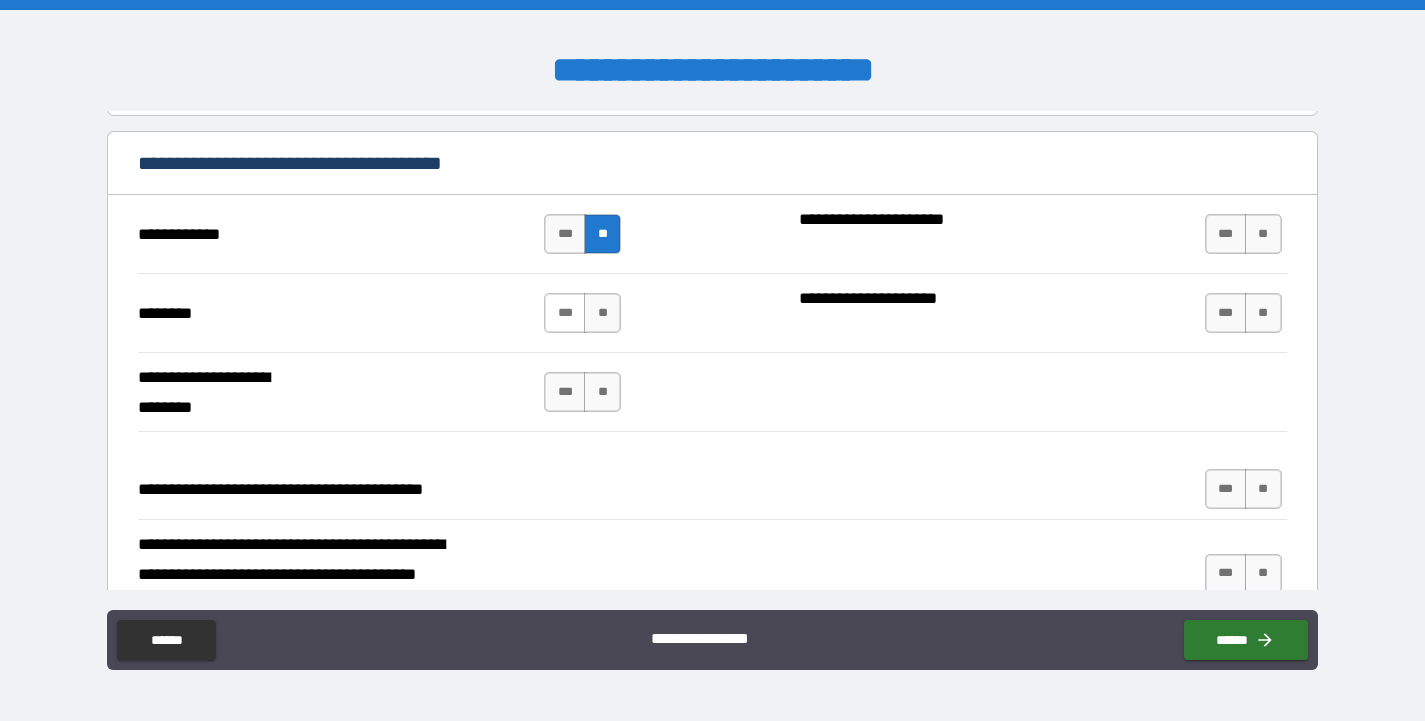 click on "***" at bounding box center [565, 313] 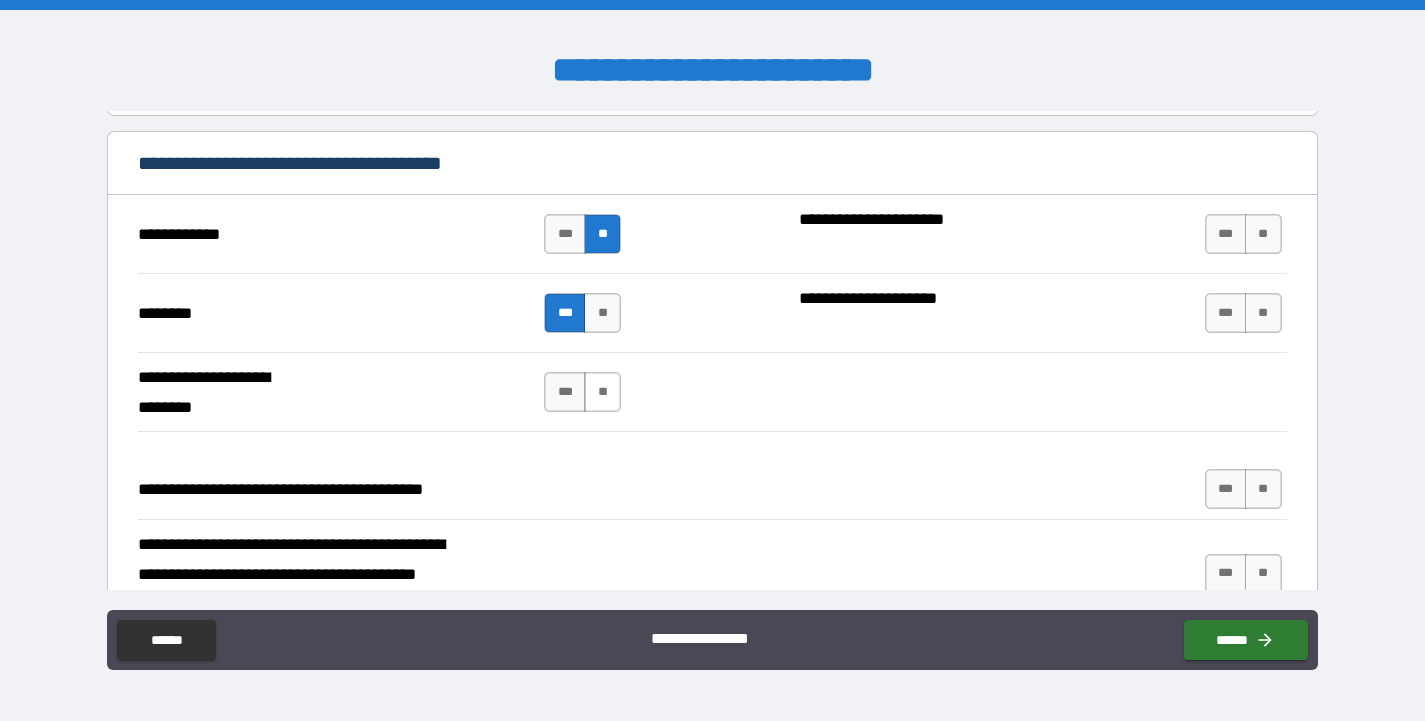 click on "**" at bounding box center [602, 392] 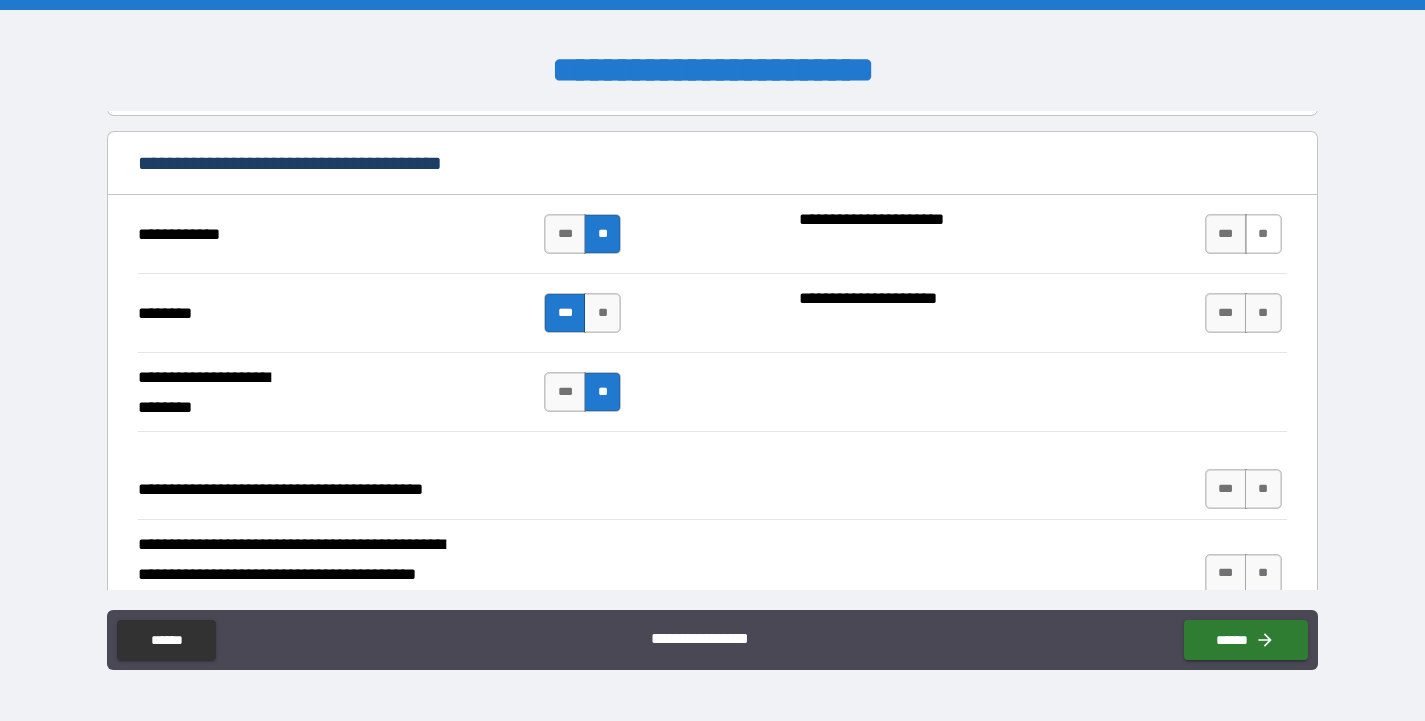 click on "**" at bounding box center (1263, 234) 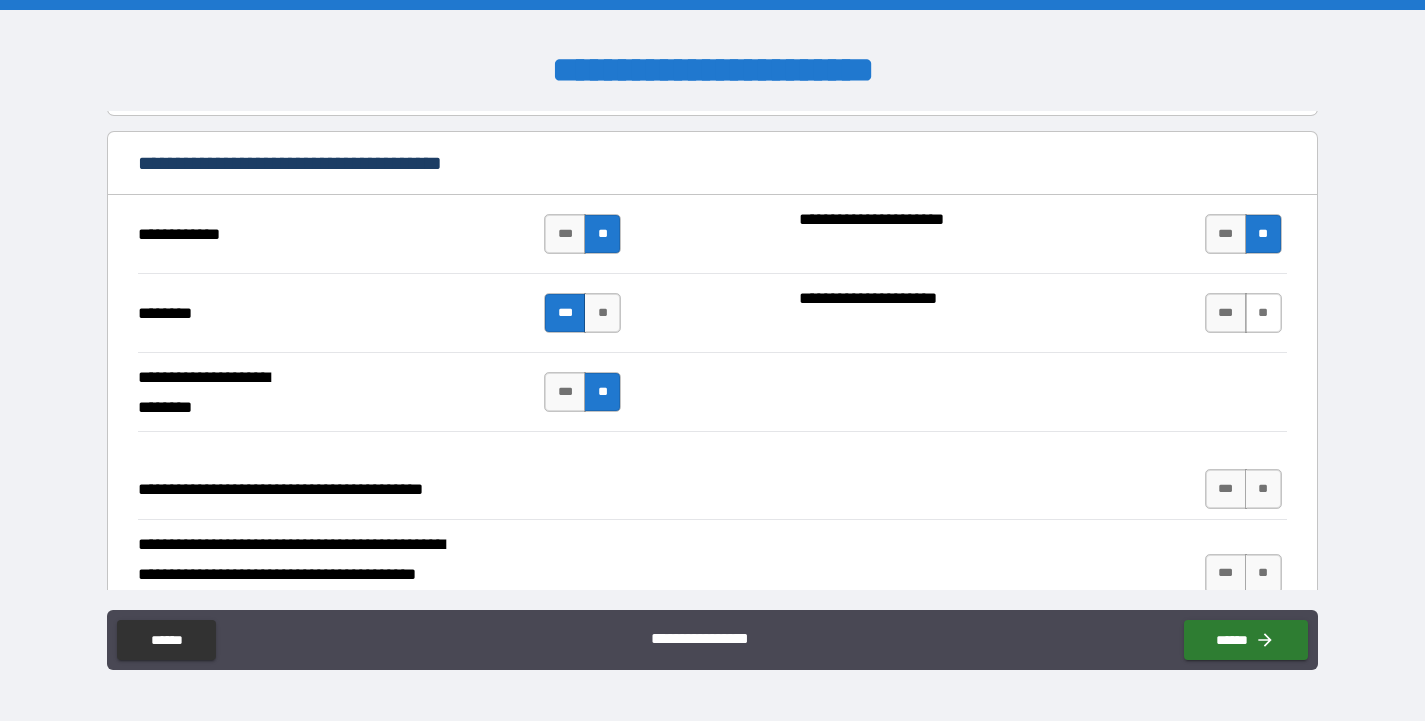 click on "**" at bounding box center [1263, 313] 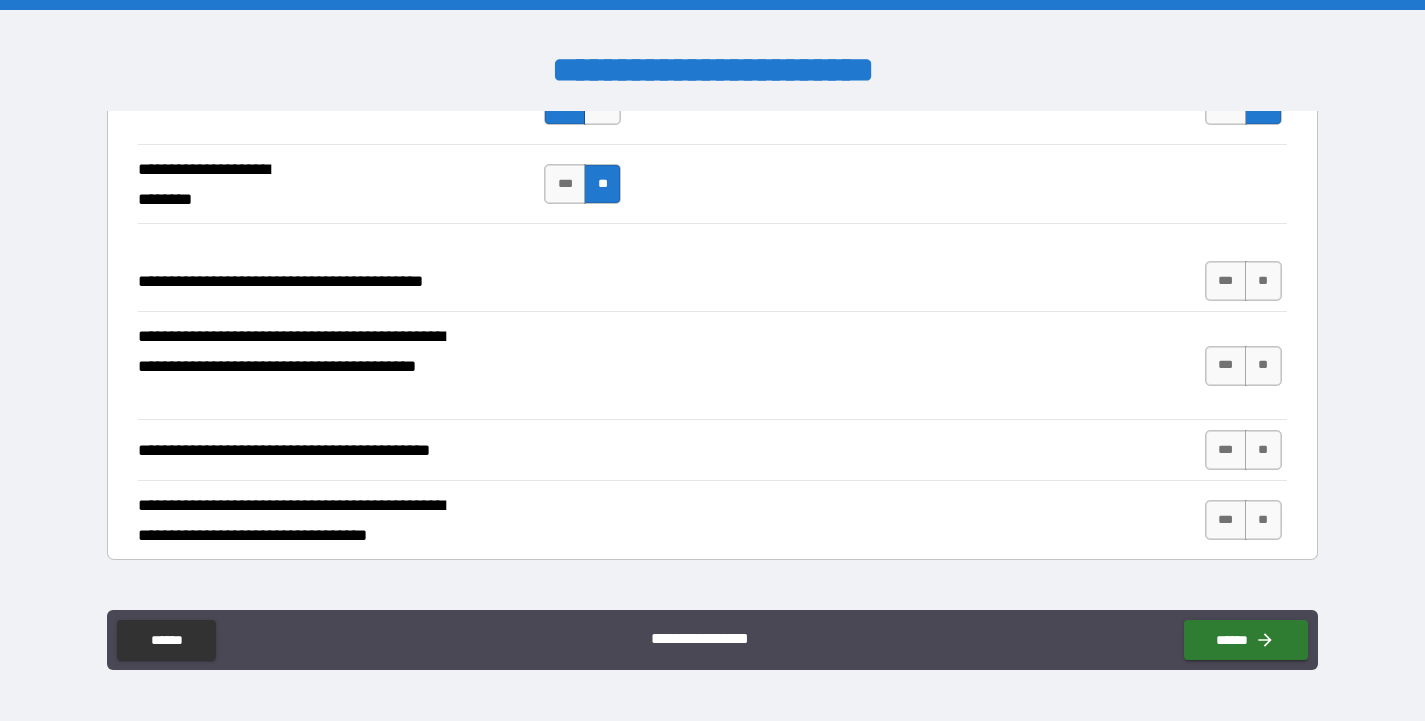 scroll, scrollTop: 1563, scrollLeft: 0, axis: vertical 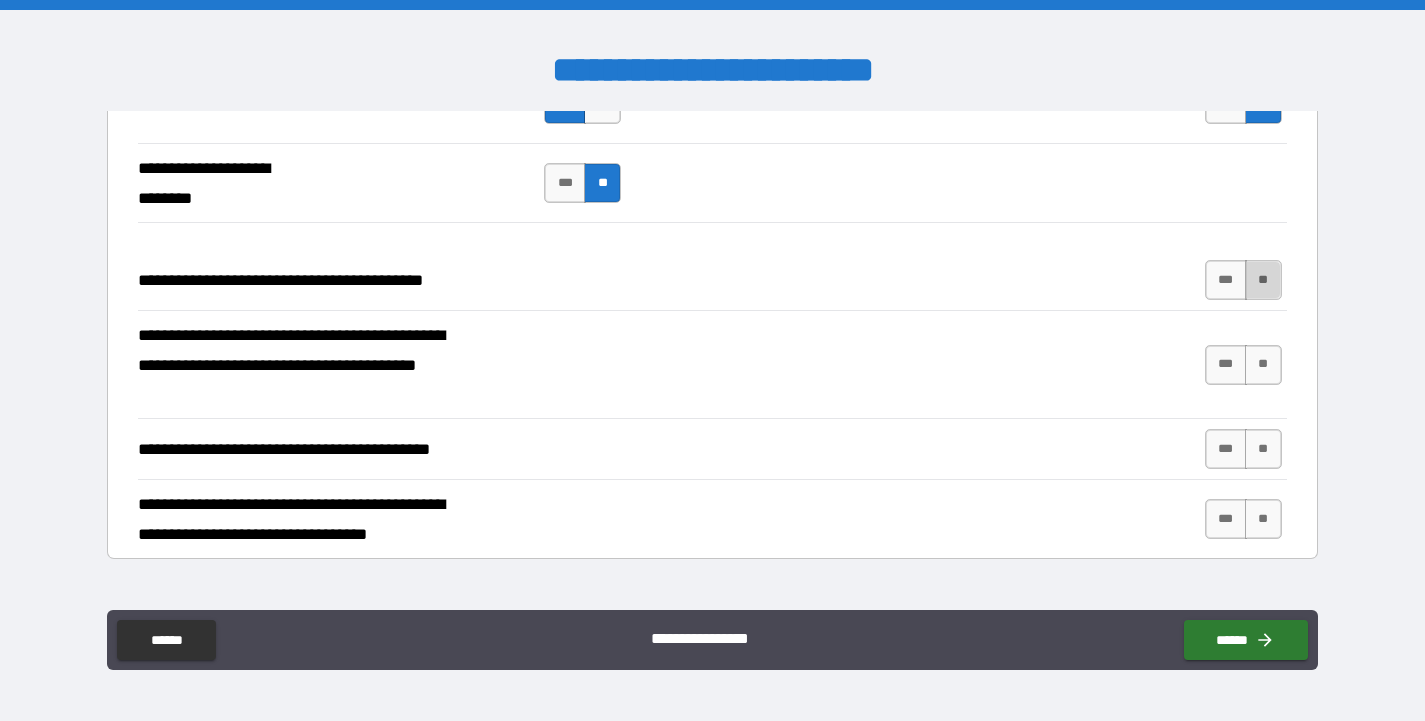click on "**" at bounding box center [1263, 280] 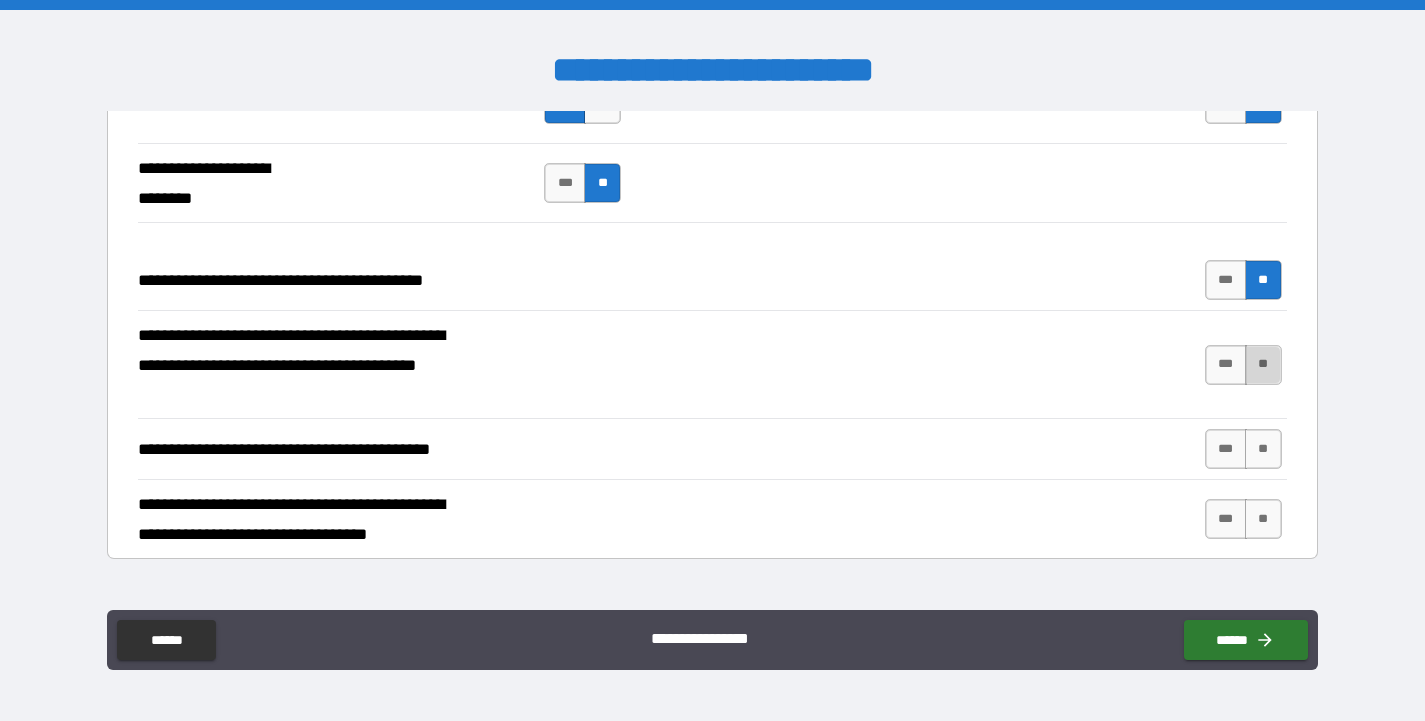 click on "**" at bounding box center (1263, 365) 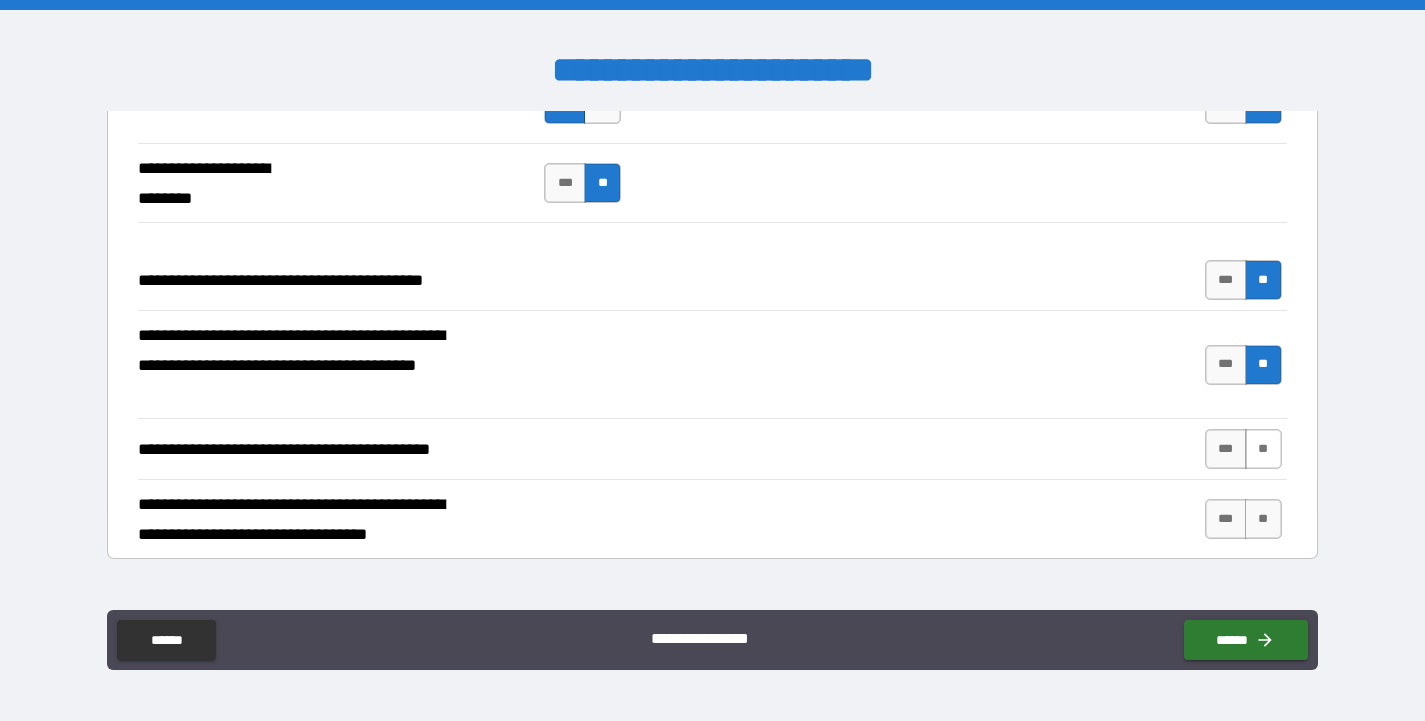 click on "**" at bounding box center [1263, 449] 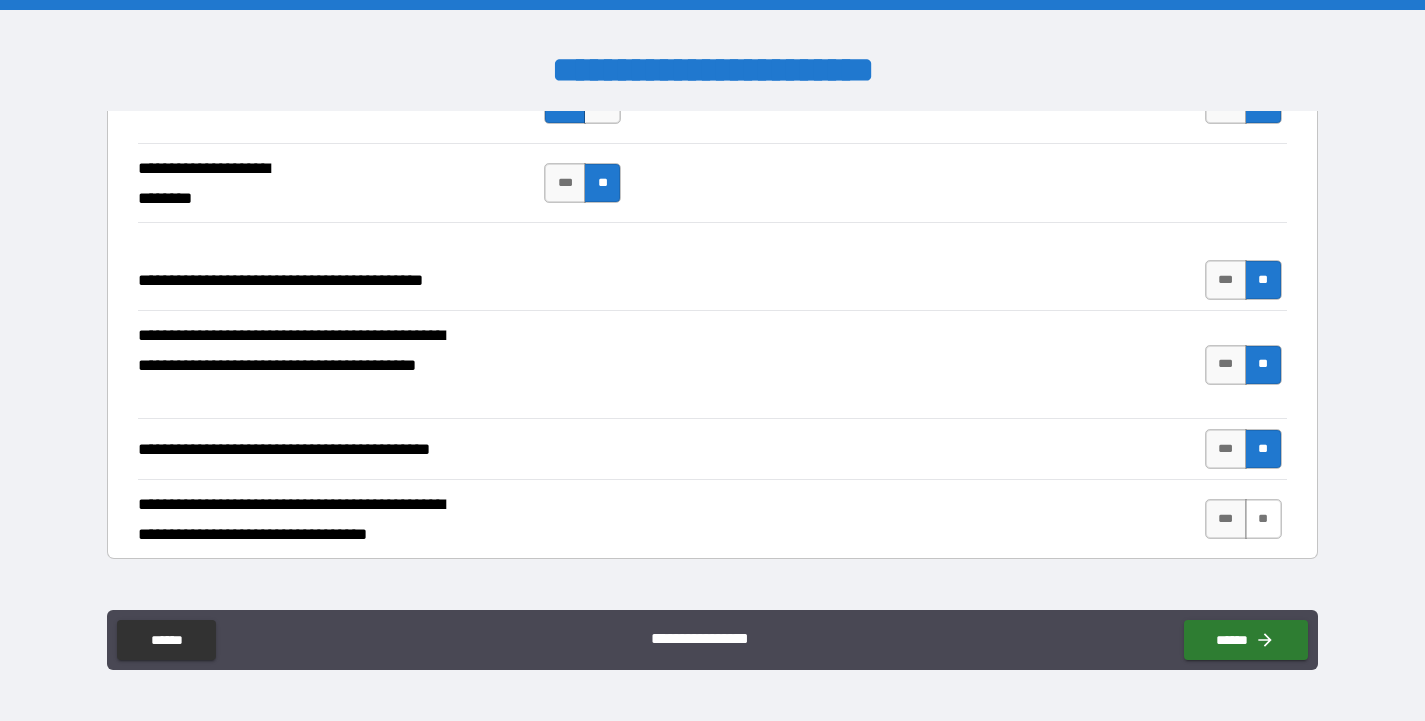 click on "**" at bounding box center (1263, 519) 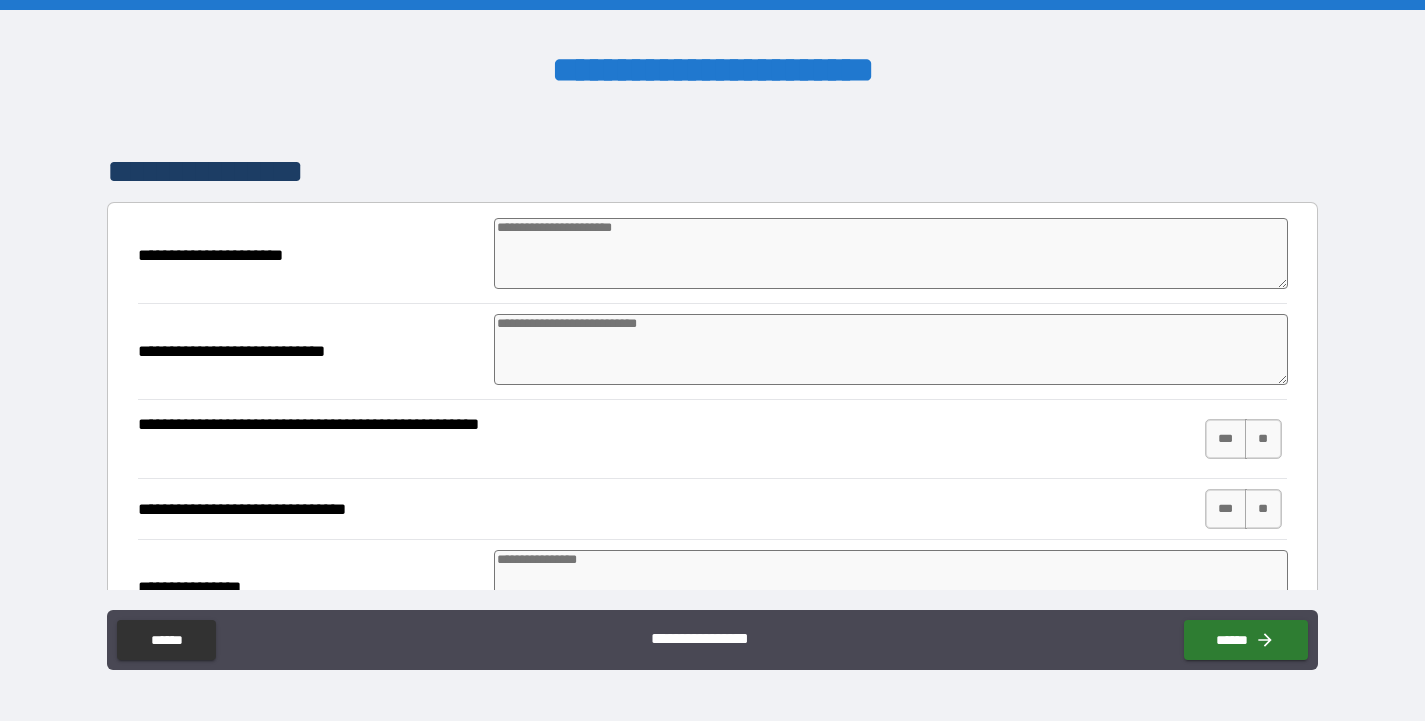 scroll, scrollTop: 2014, scrollLeft: 0, axis: vertical 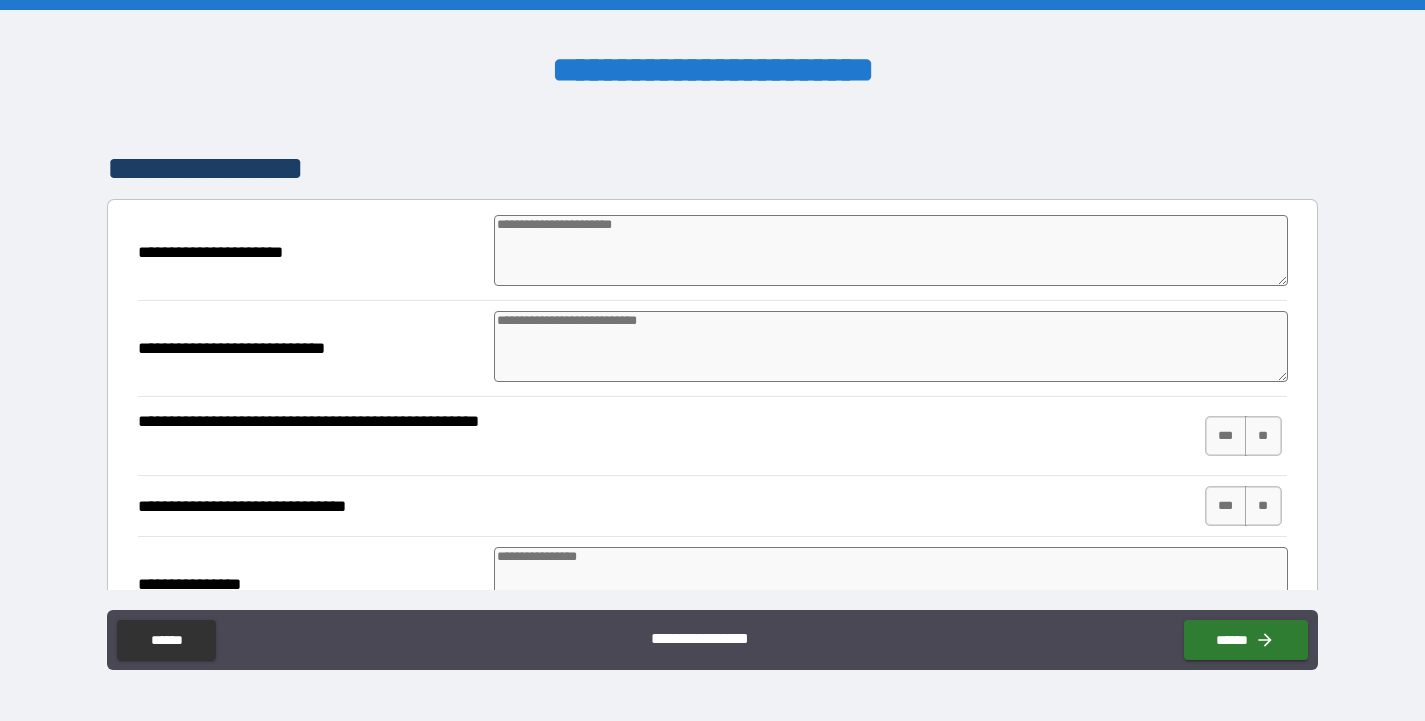 click at bounding box center [891, 250] 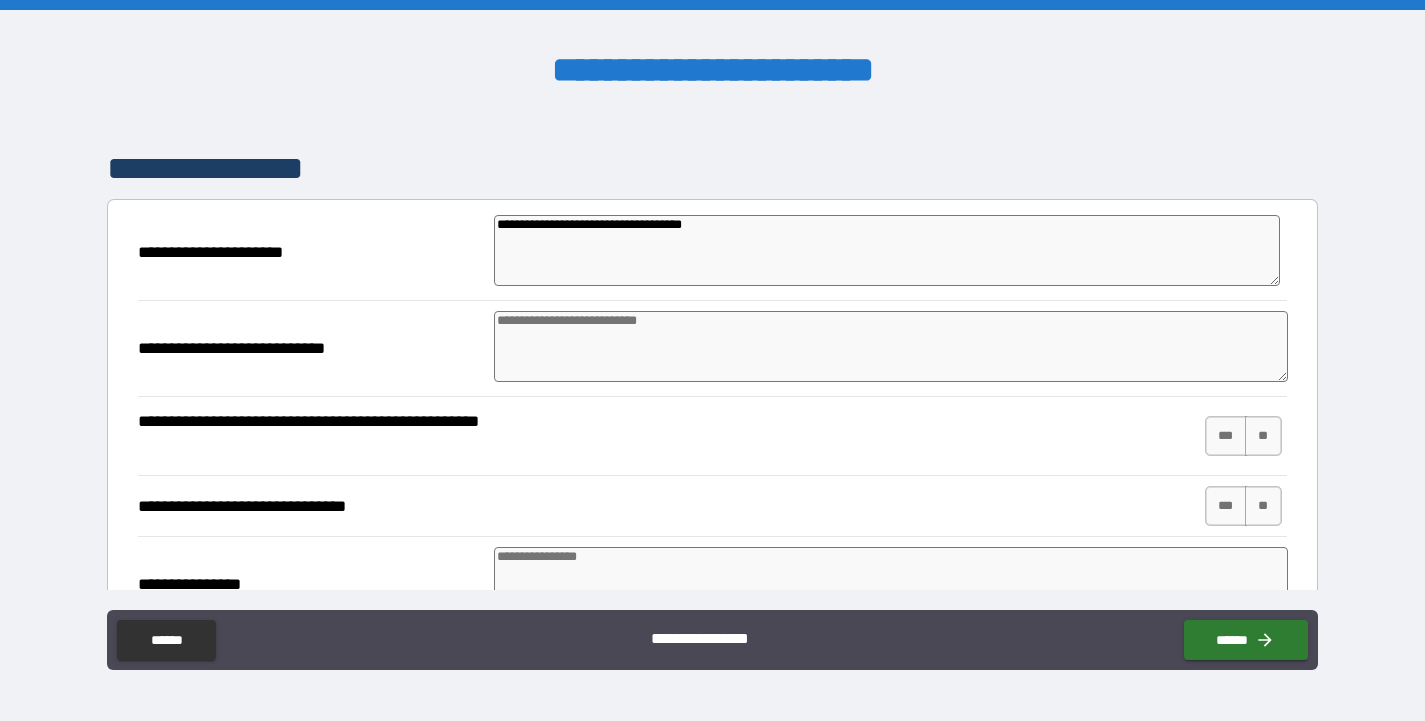 click at bounding box center [891, 346] 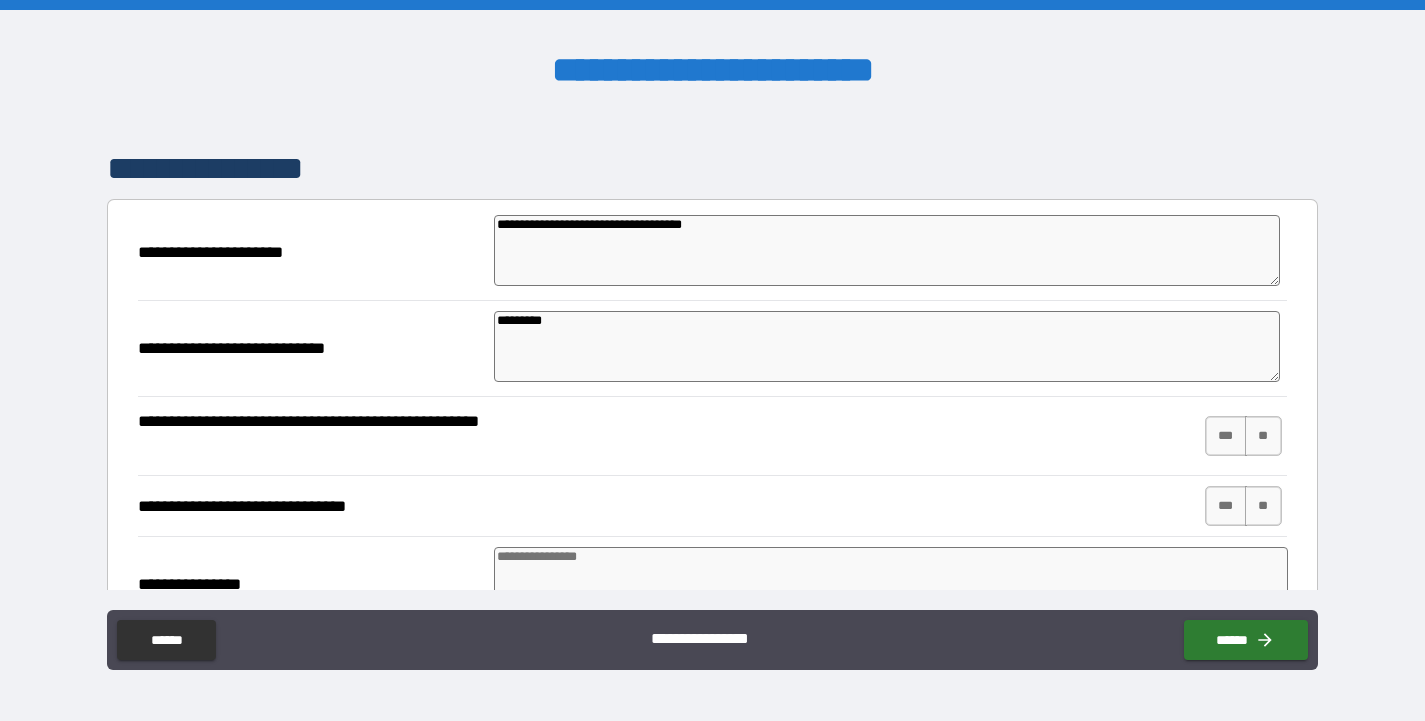click on "**********" at bounding box center (712, 436) 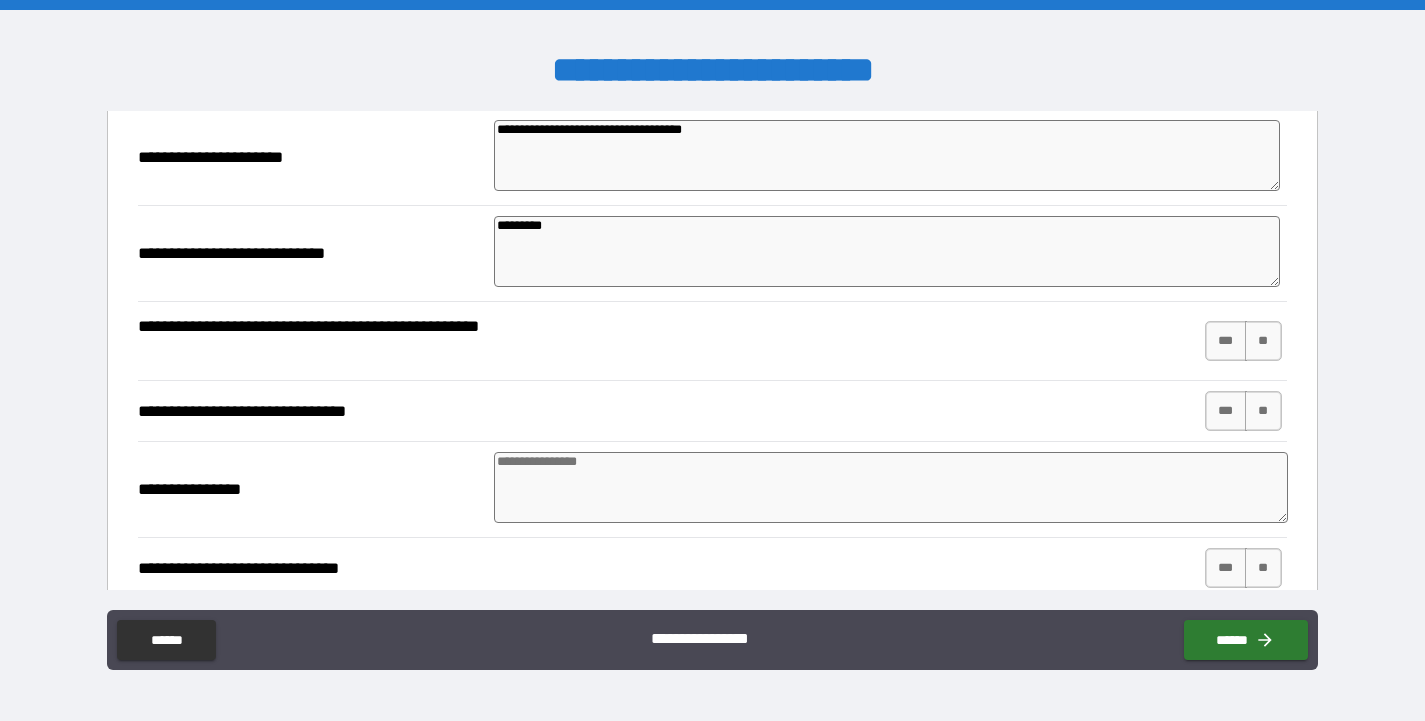 scroll, scrollTop: 2150, scrollLeft: 0, axis: vertical 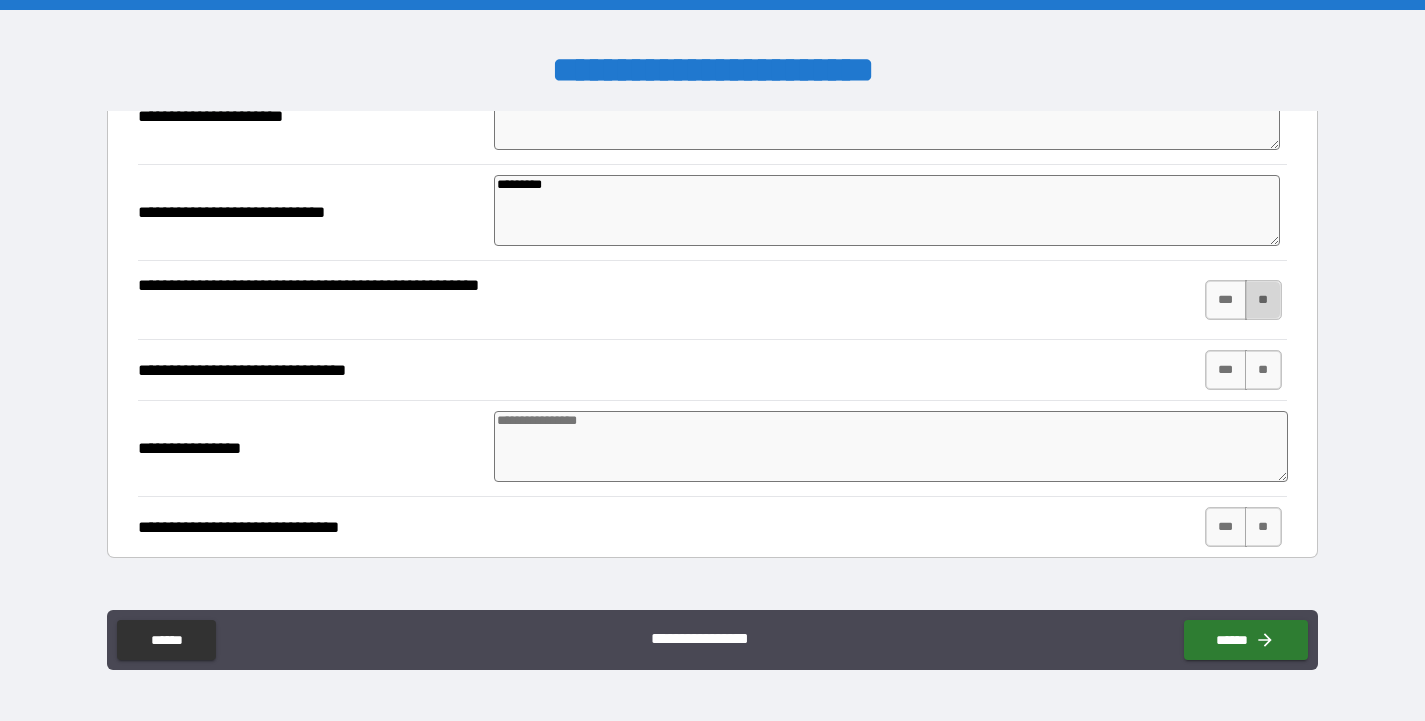 click on "**" at bounding box center (1263, 300) 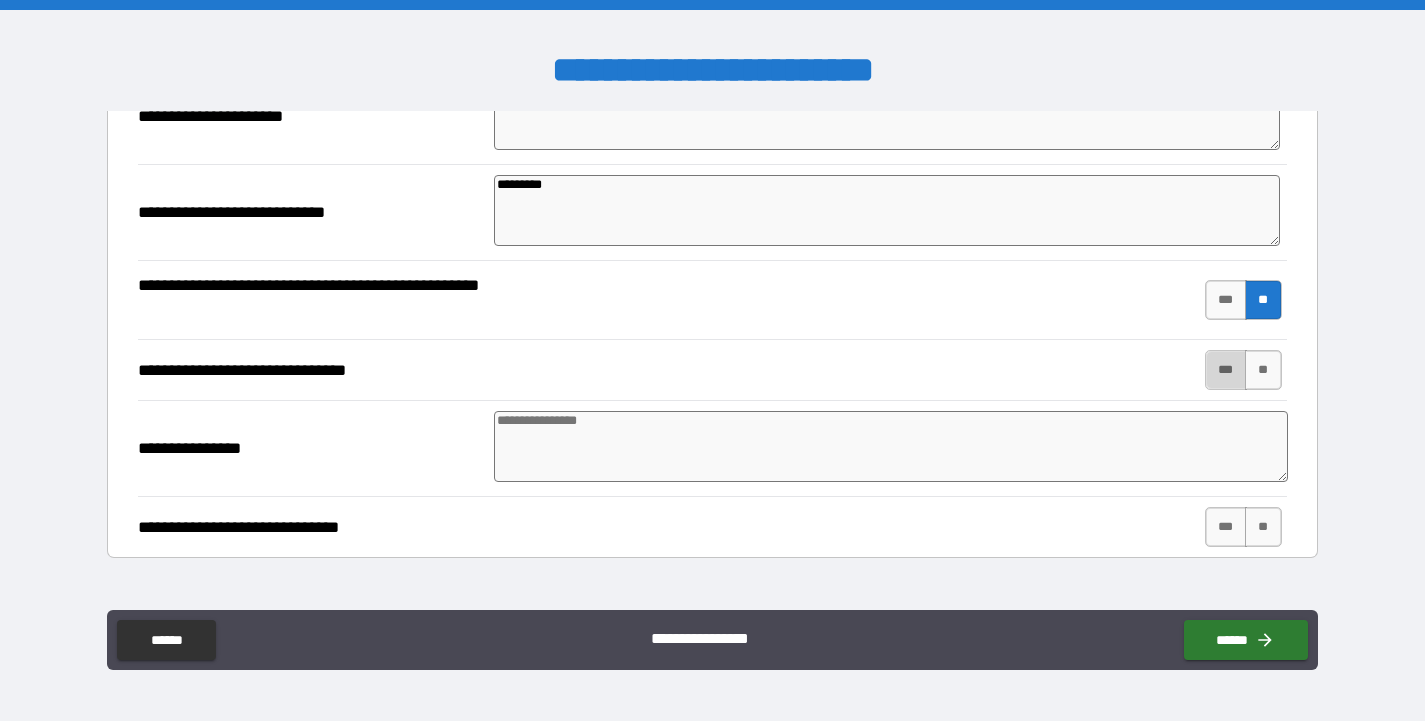 click on "***" at bounding box center (1226, 370) 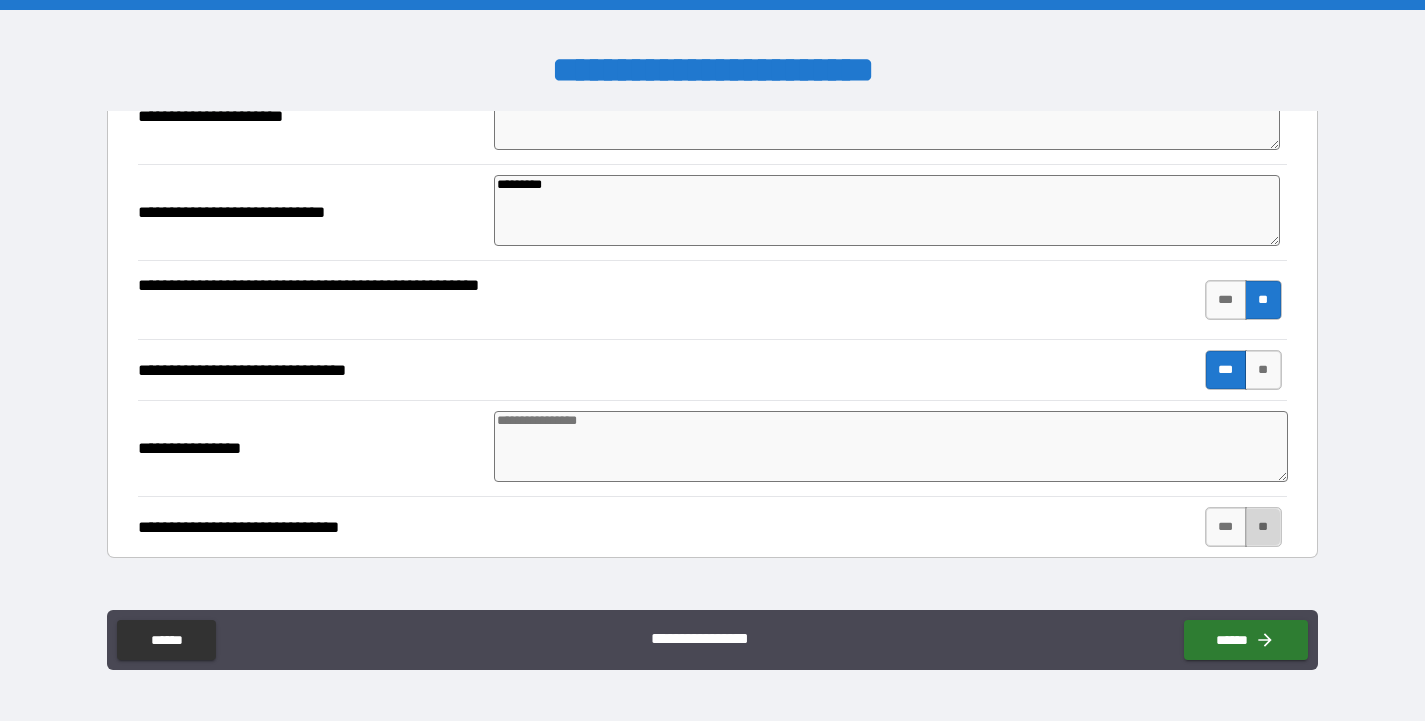 click on "**" at bounding box center (1263, 527) 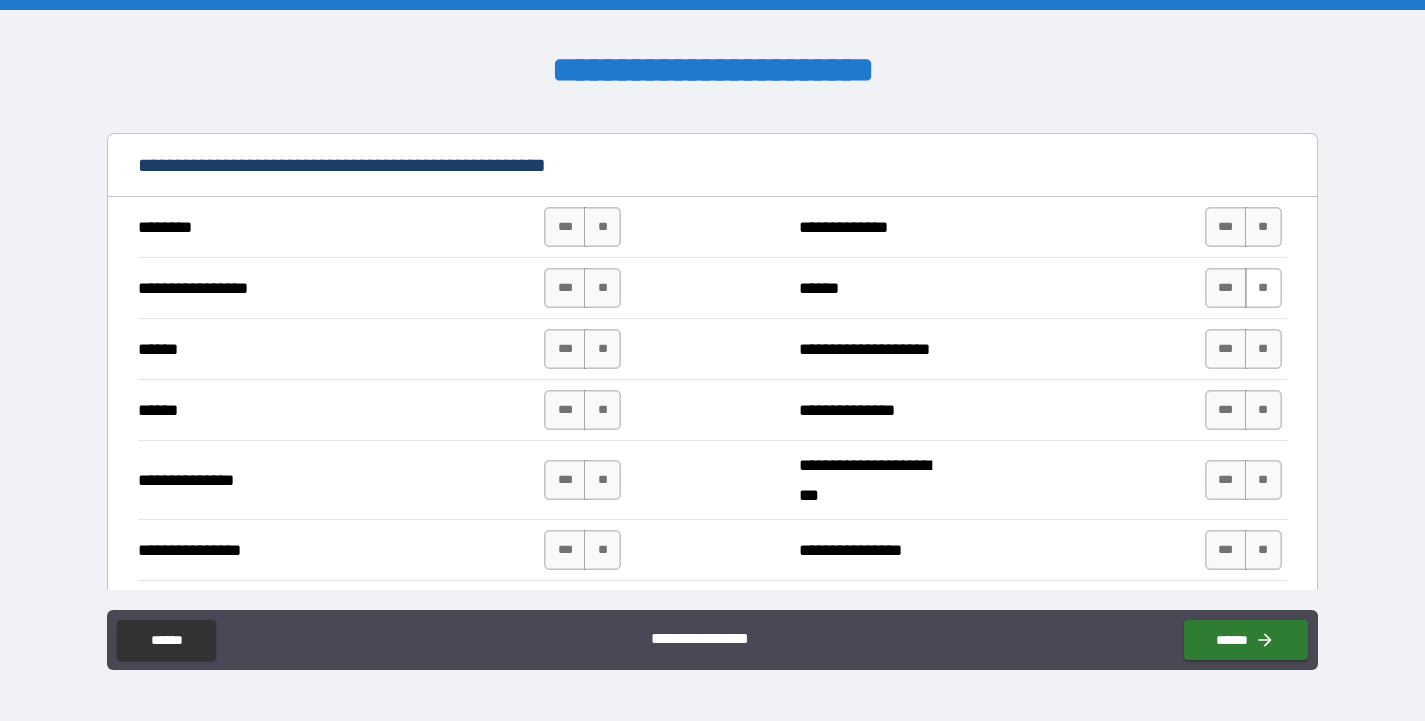 scroll, scrollTop: 2689, scrollLeft: 0, axis: vertical 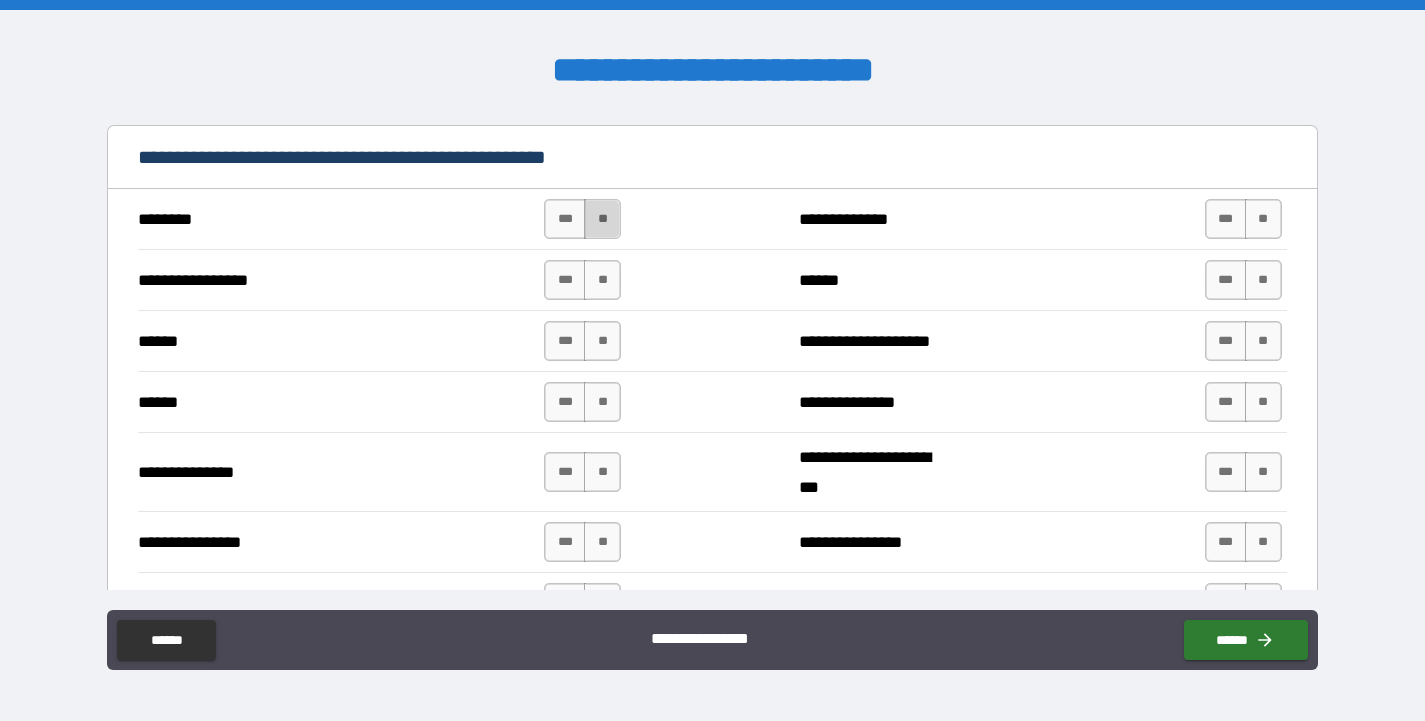 click on "**" at bounding box center (602, 219) 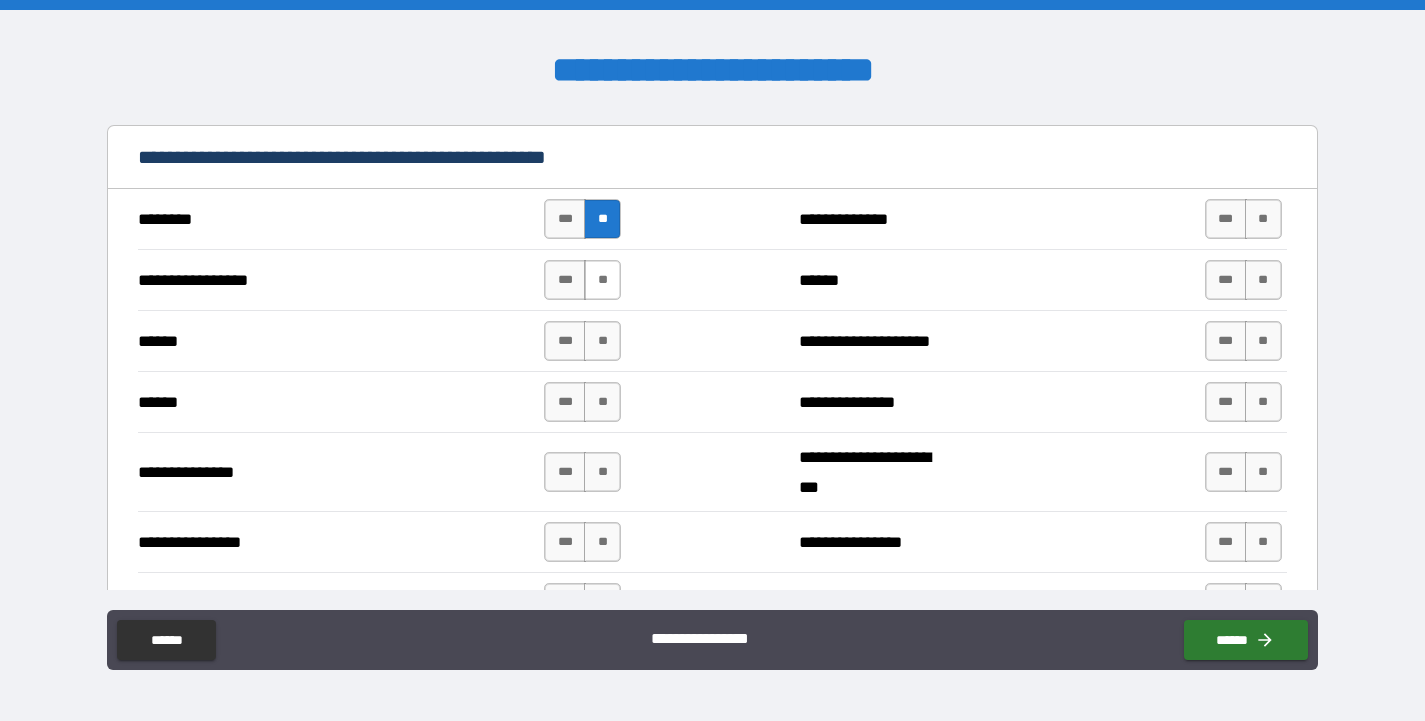 click on "**" at bounding box center [602, 280] 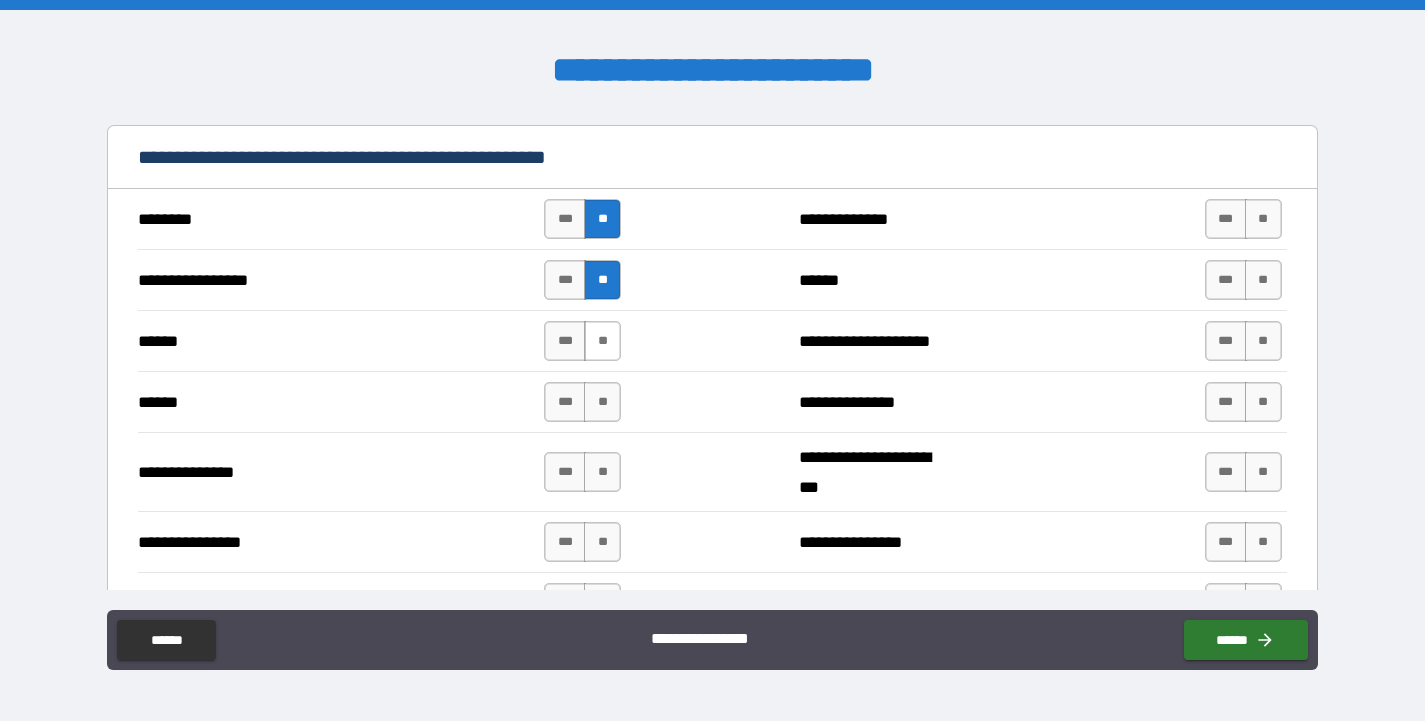 click on "**" at bounding box center (602, 341) 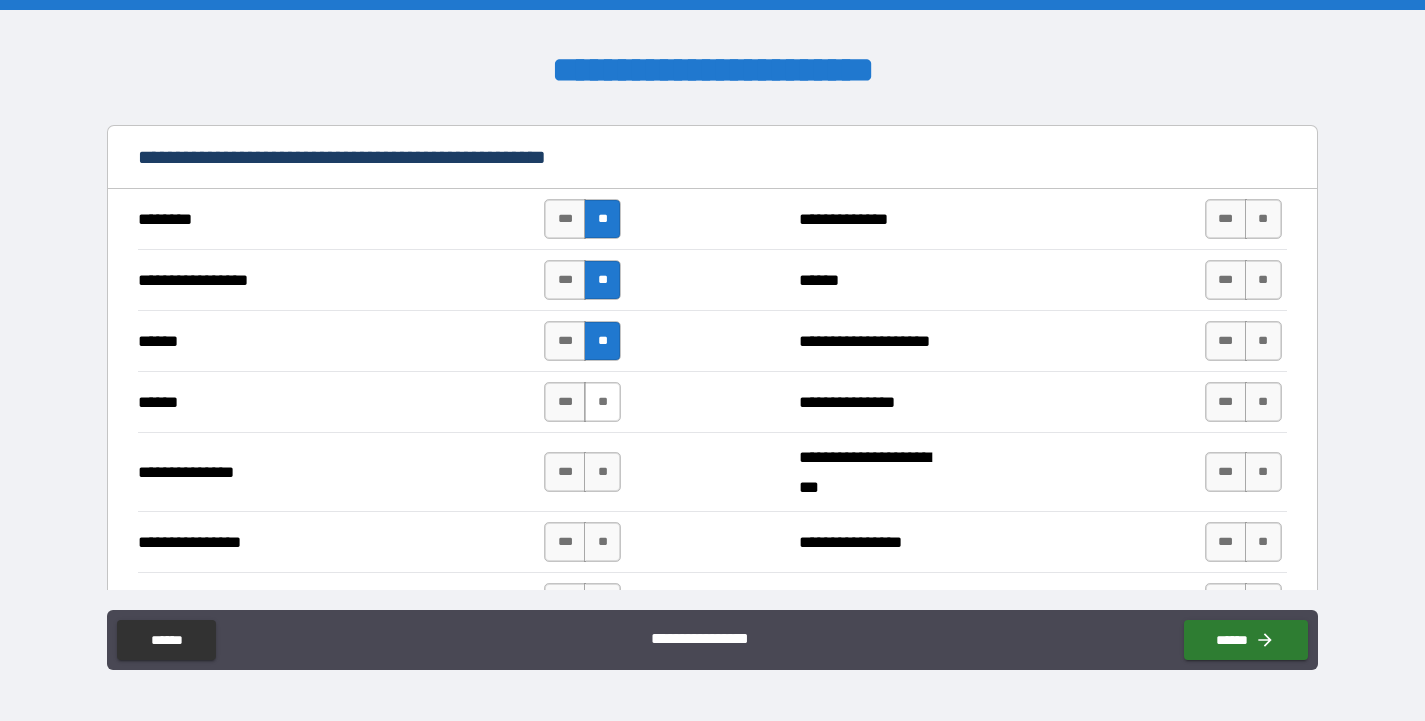 click on "**" at bounding box center (602, 402) 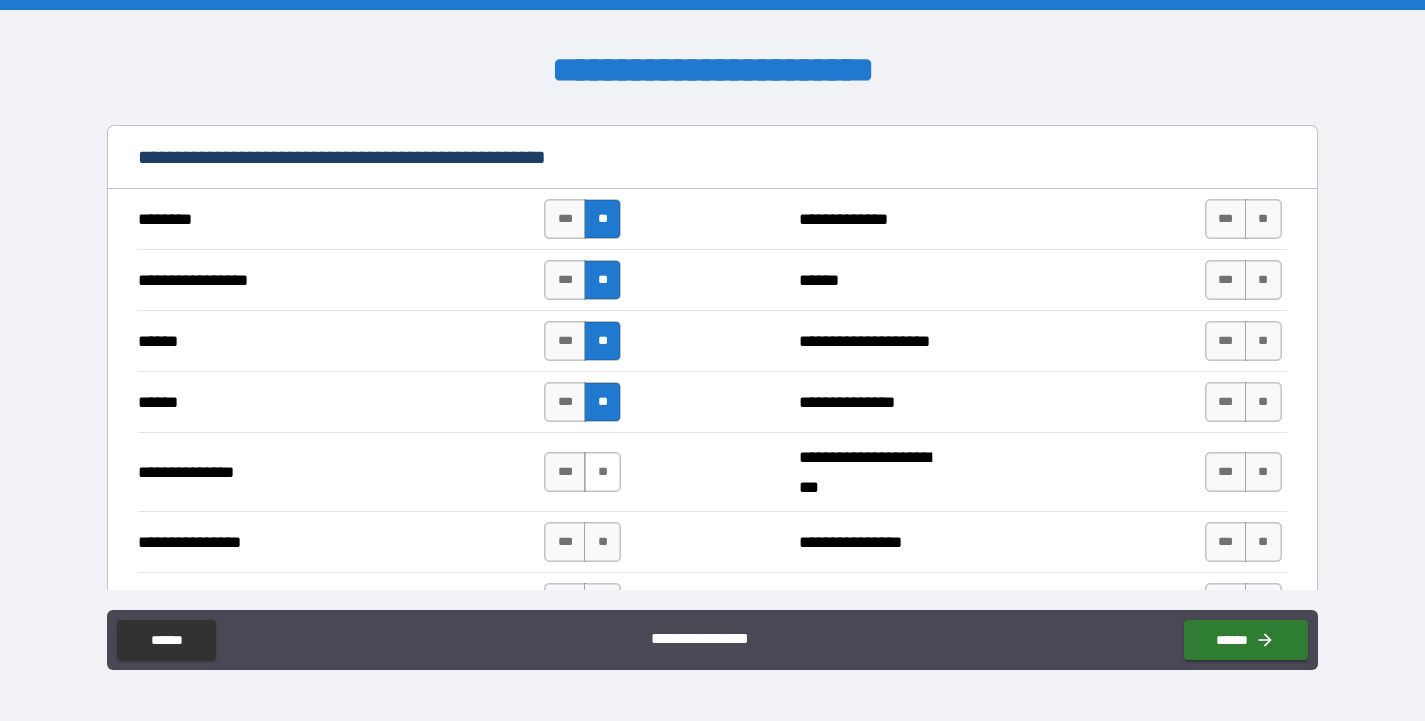 click on "**" at bounding box center [602, 472] 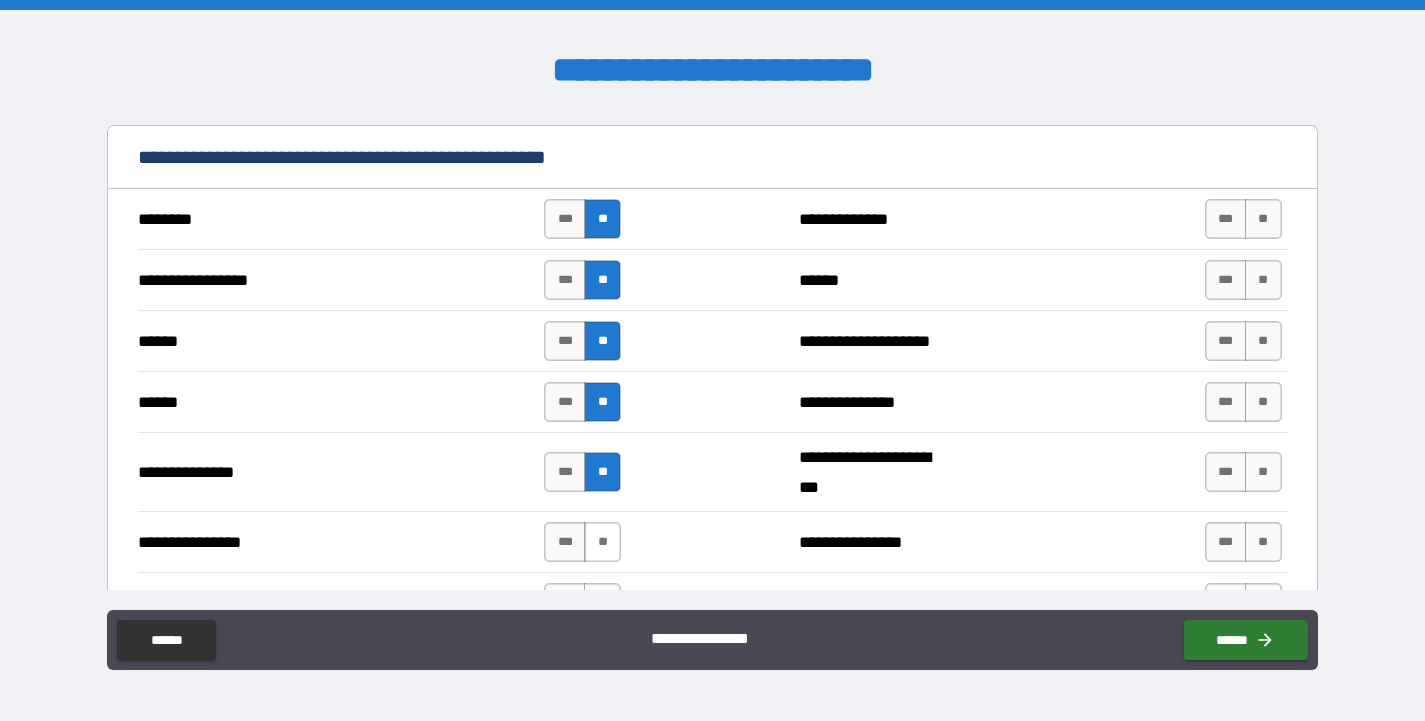 click on "**" at bounding box center [602, 542] 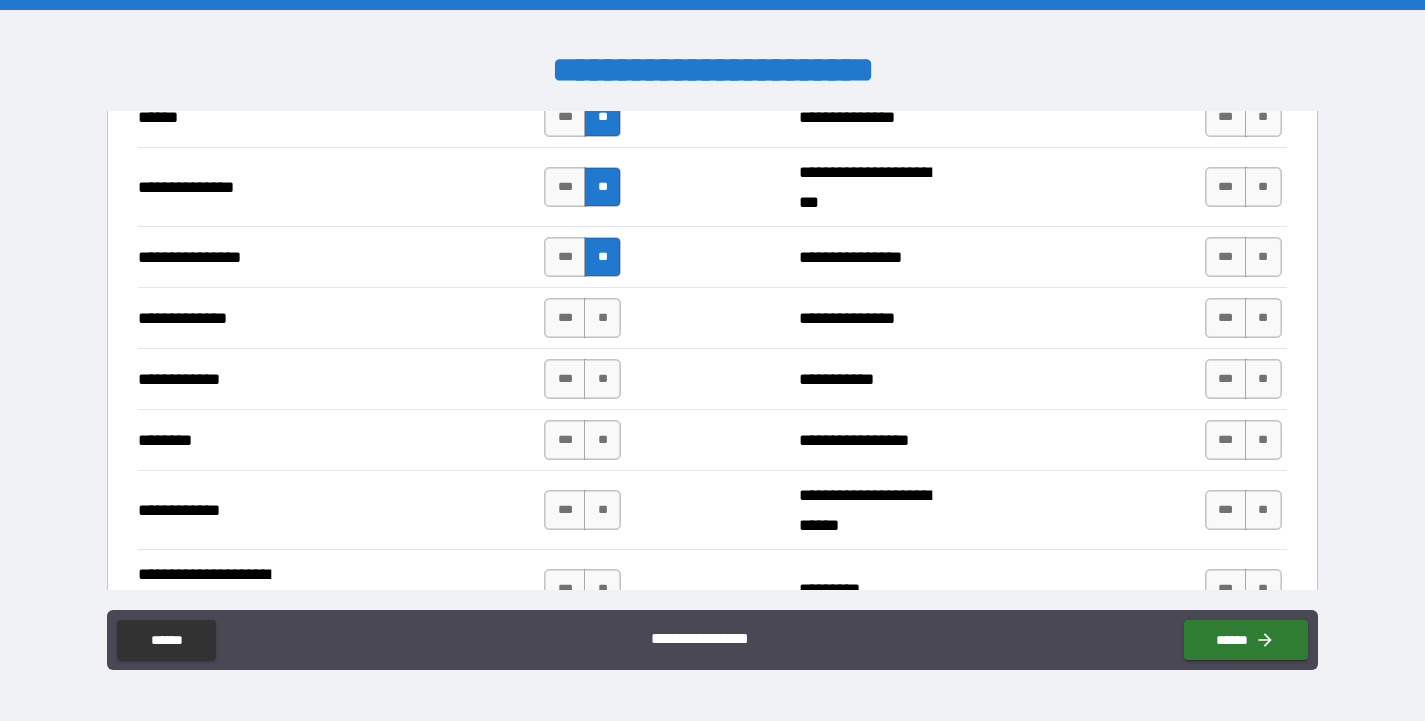 scroll, scrollTop: 2975, scrollLeft: 0, axis: vertical 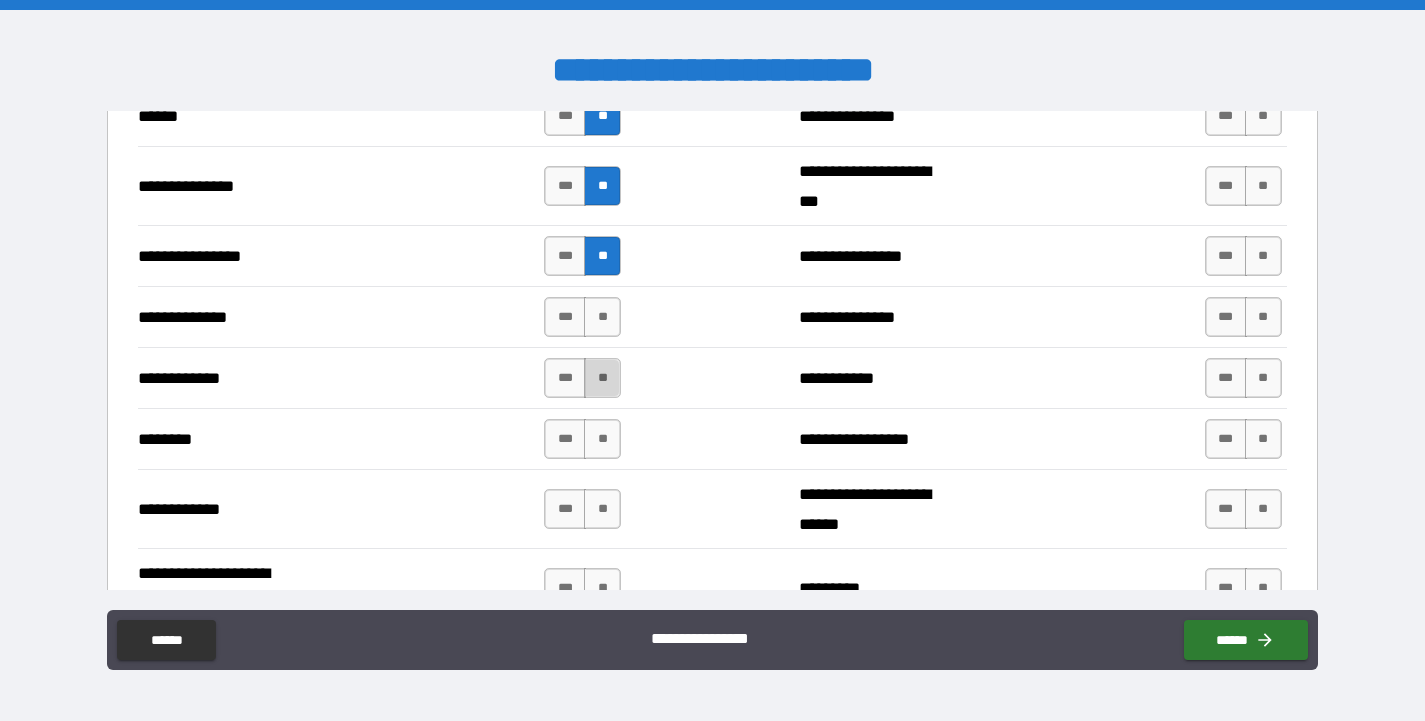 click on "**" at bounding box center [602, 378] 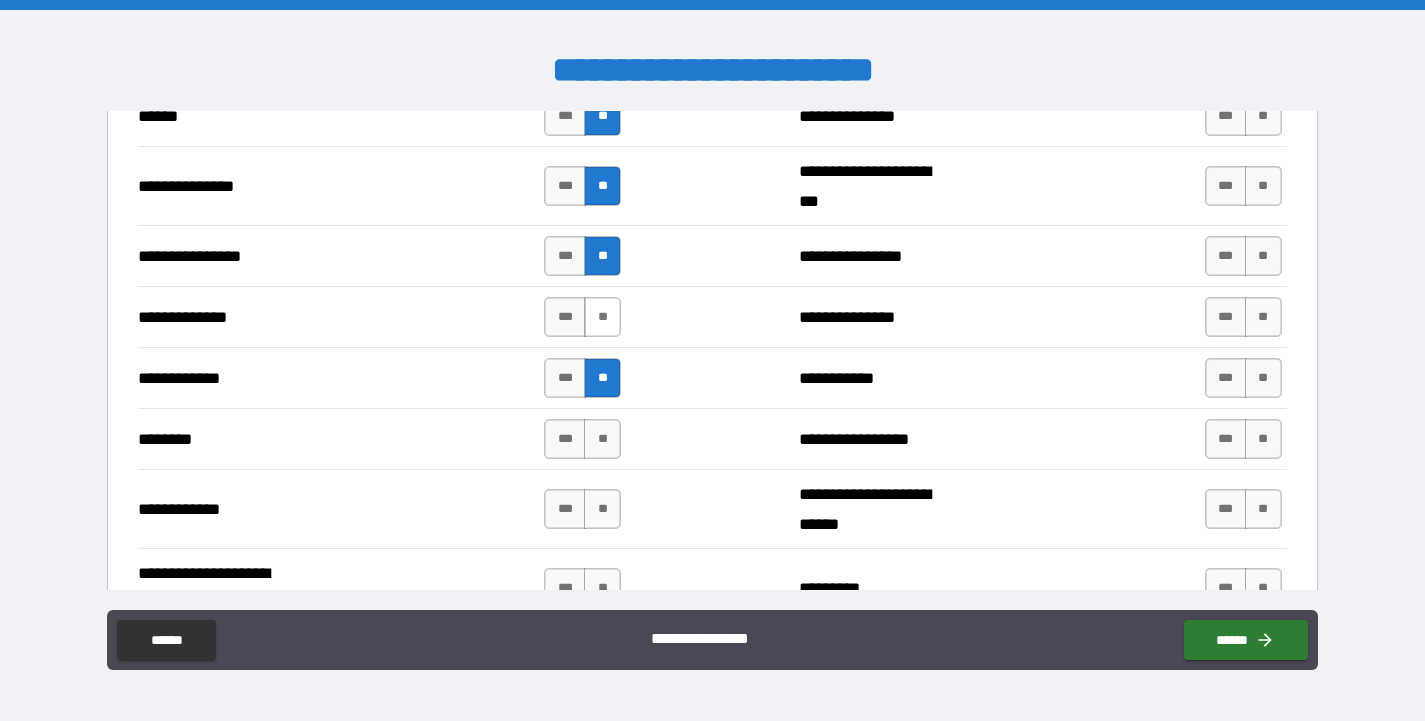 click on "**" at bounding box center (602, 317) 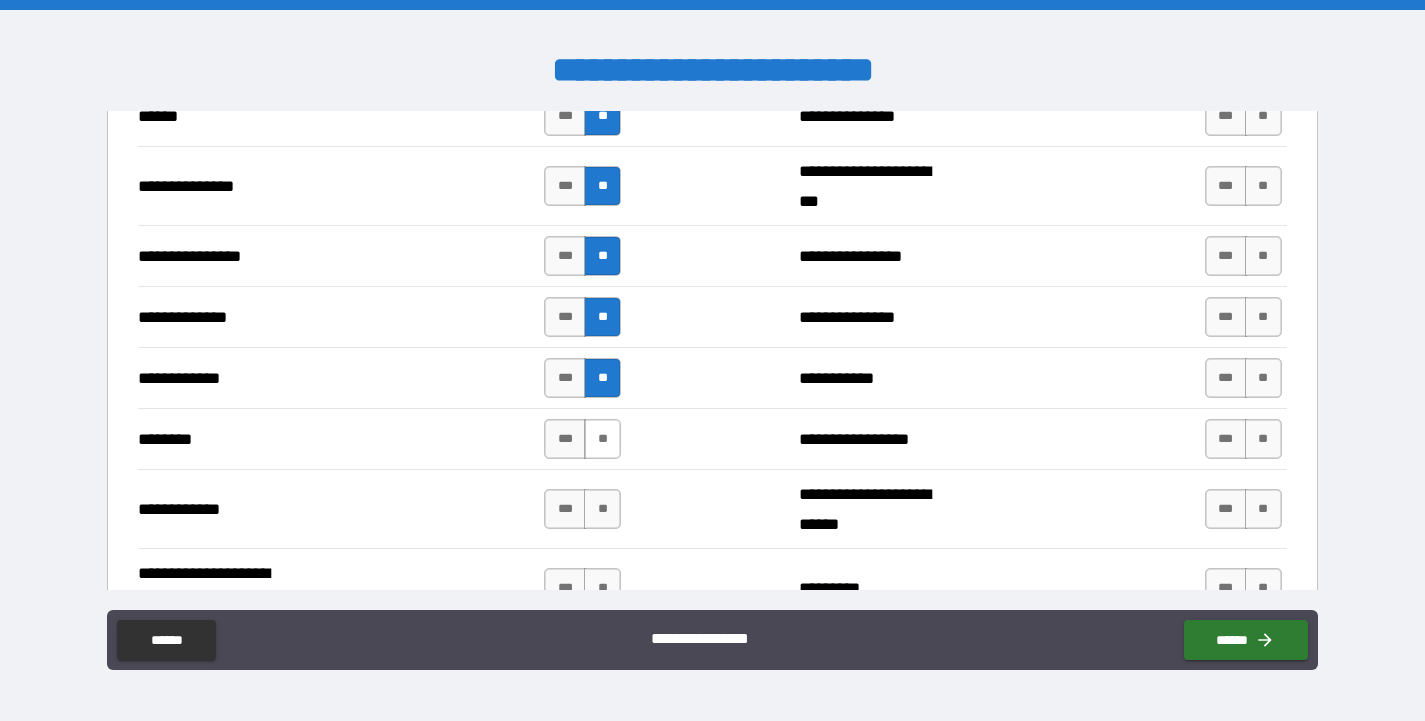 click on "**" at bounding box center (602, 439) 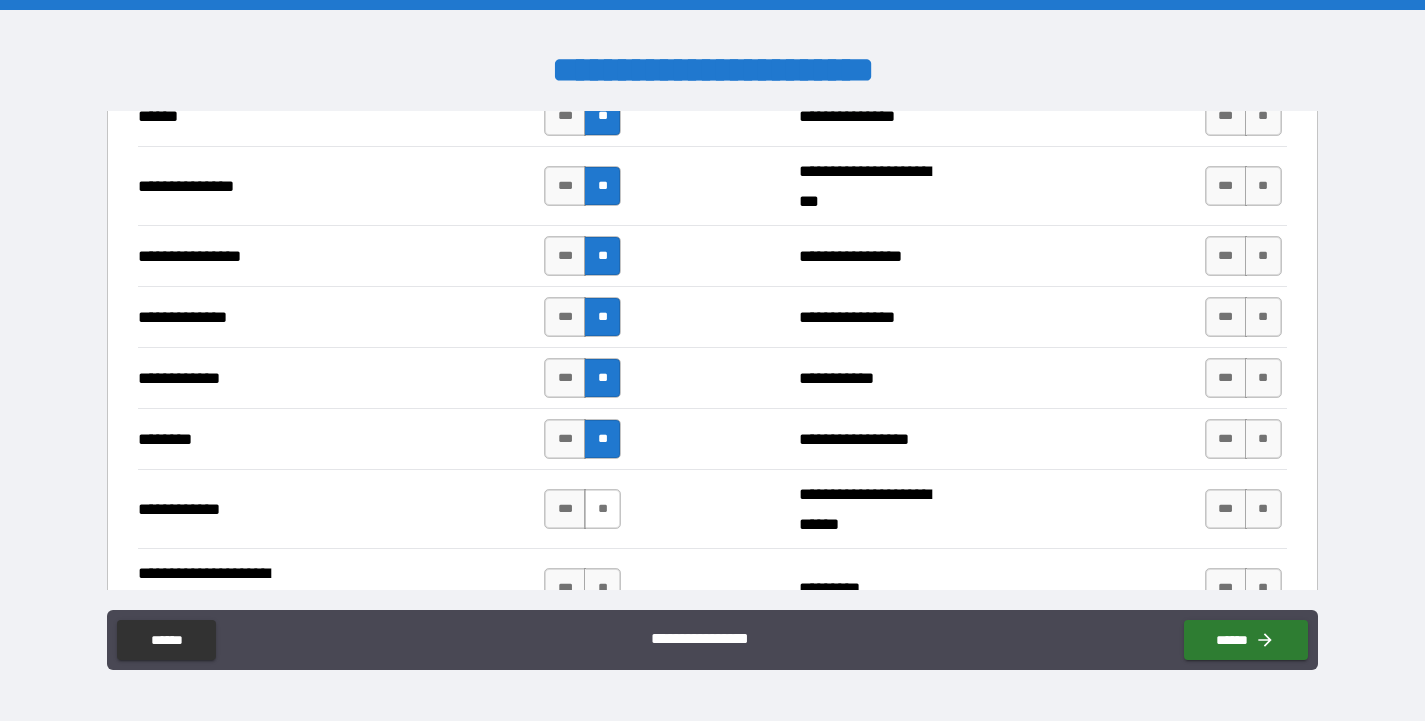click on "**" at bounding box center [602, 509] 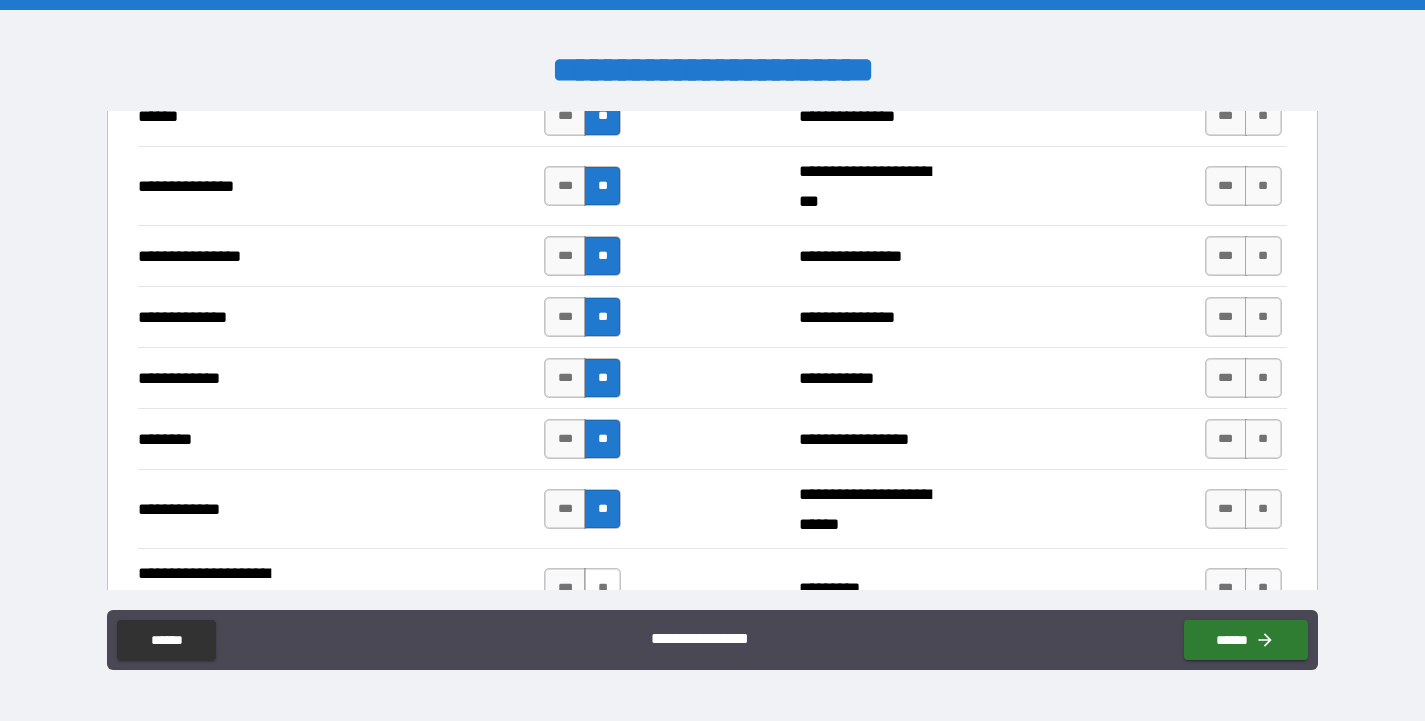 click on "**" at bounding box center (602, 588) 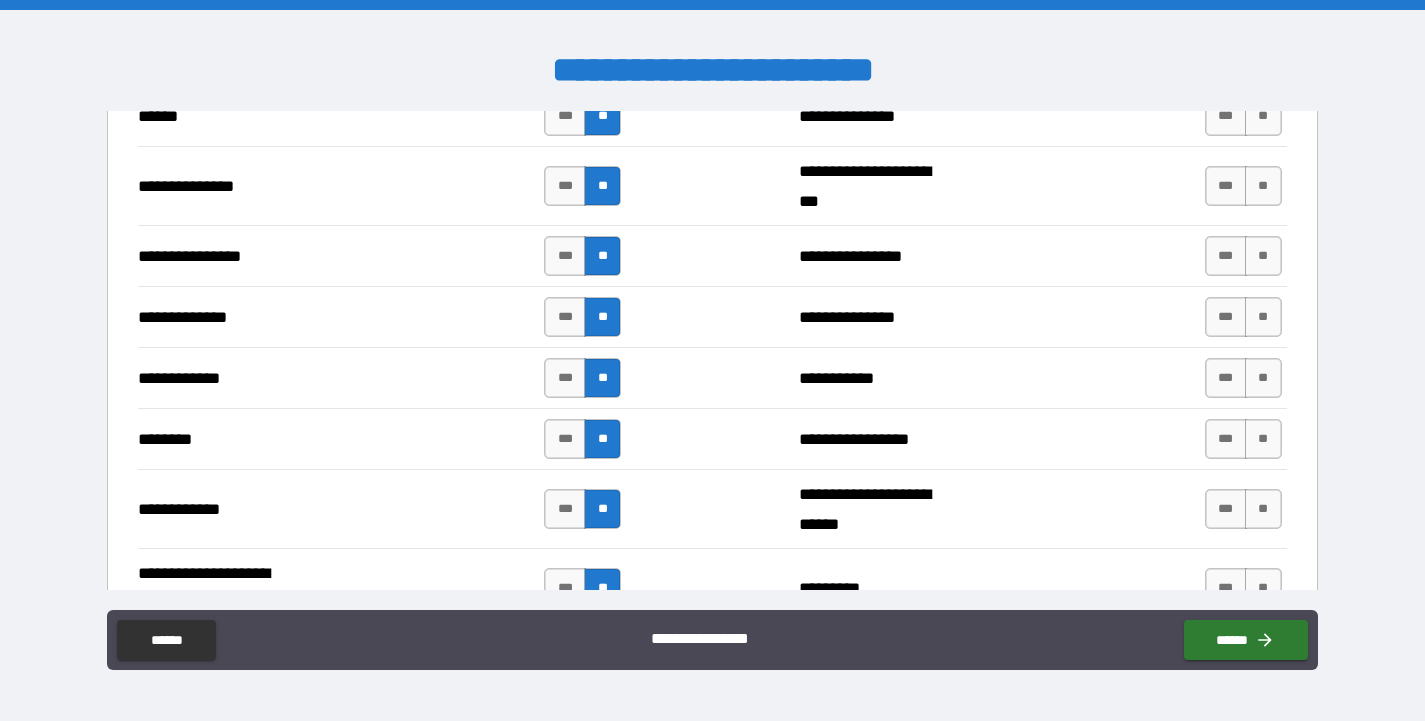 click on "**********" at bounding box center [712, 115] 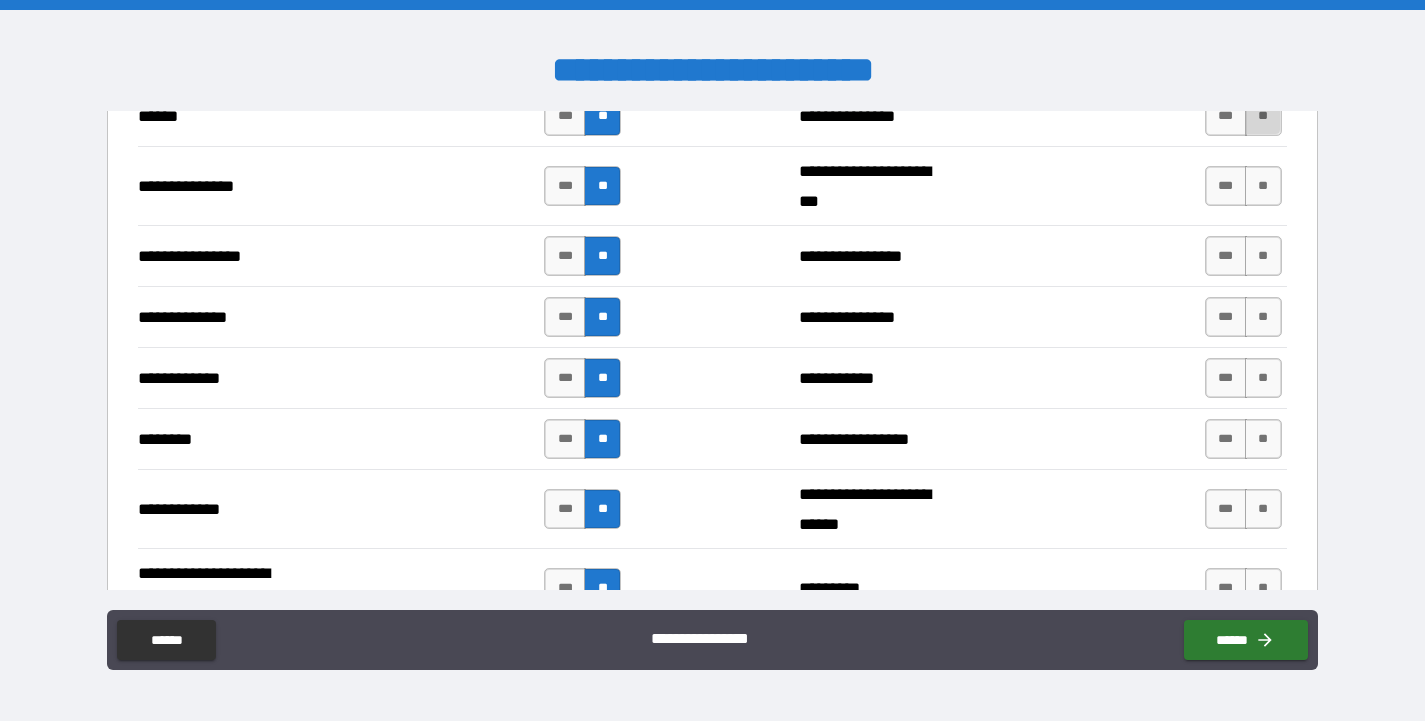 click on "**" at bounding box center (1263, 116) 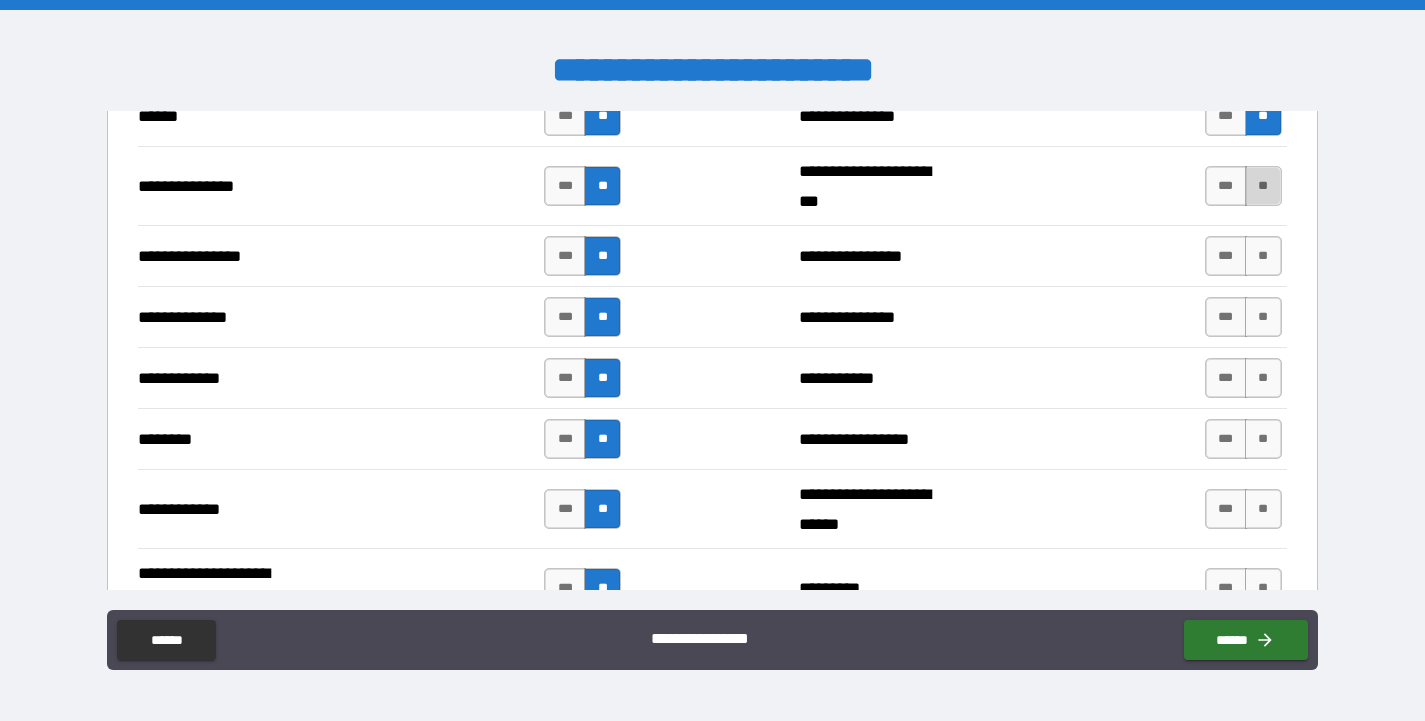 click on "**" at bounding box center [1263, 186] 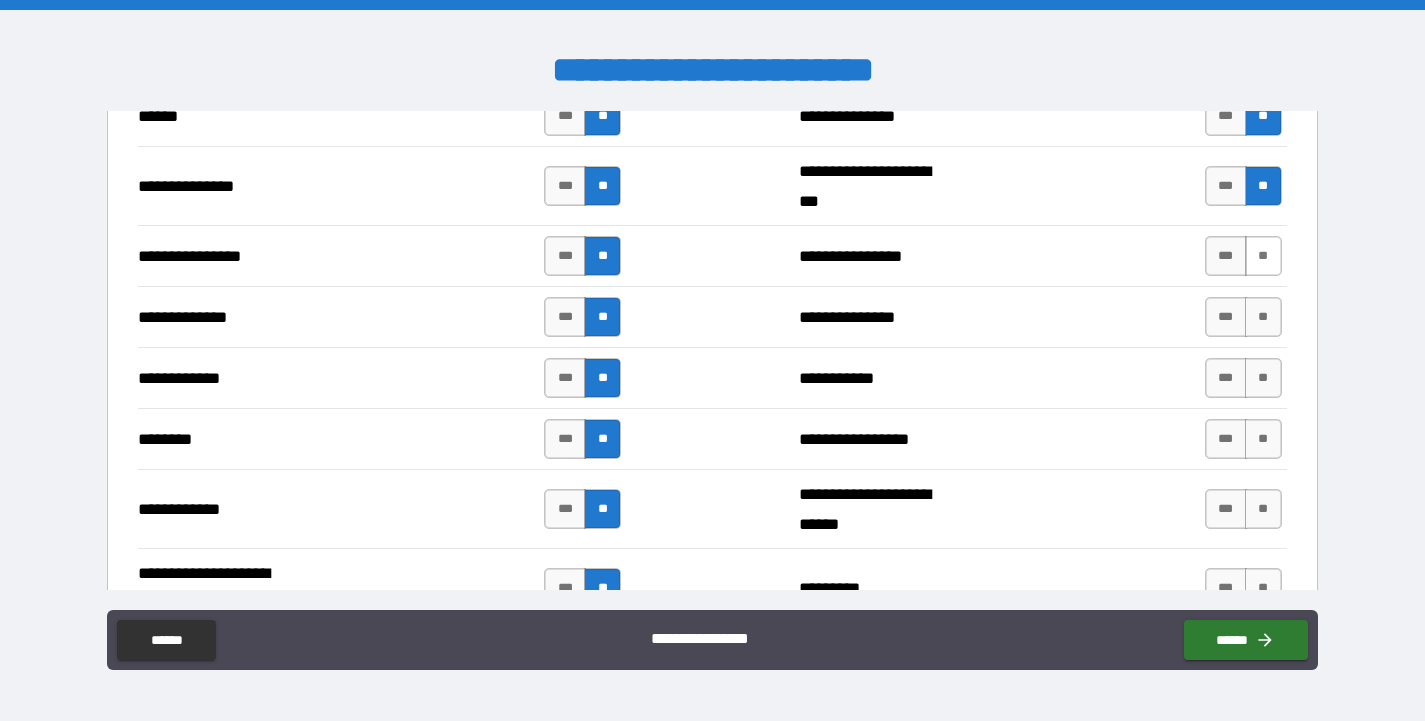 click on "**" at bounding box center (1263, 256) 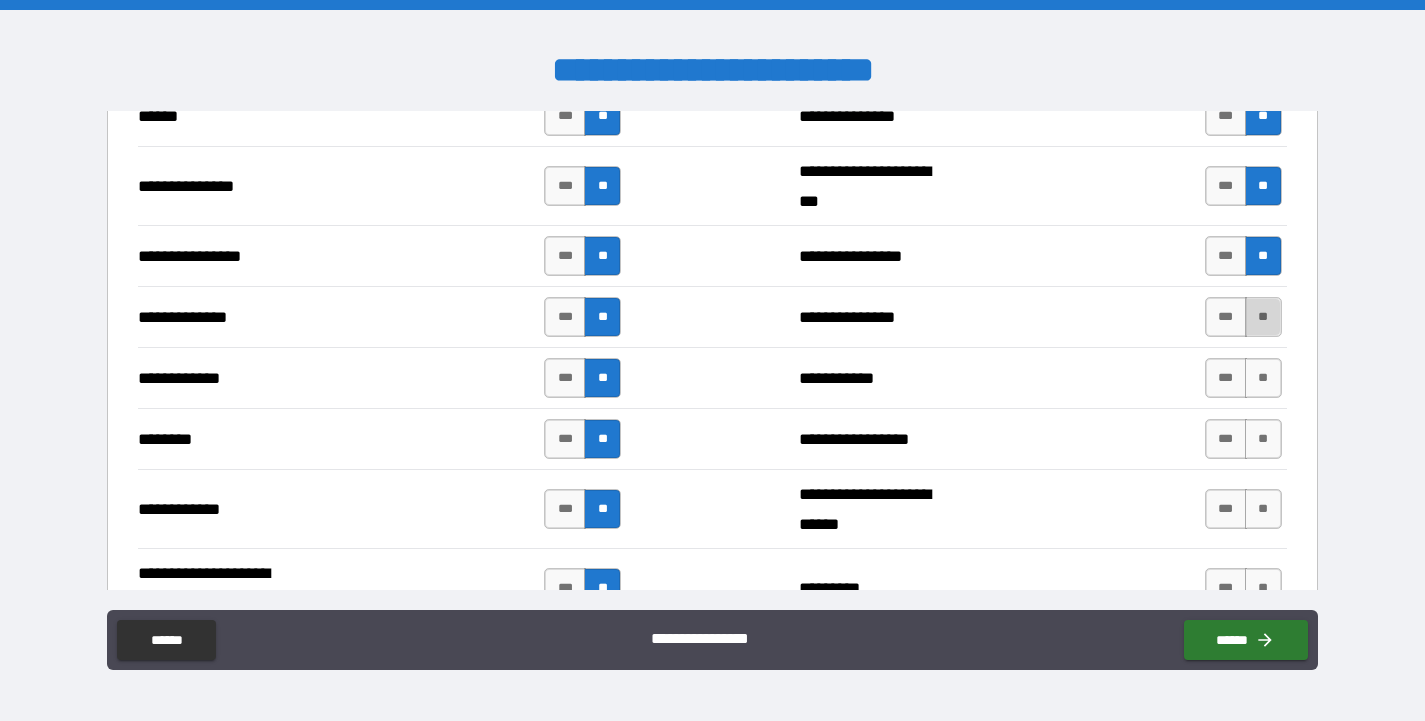 click on "**" at bounding box center (1263, 317) 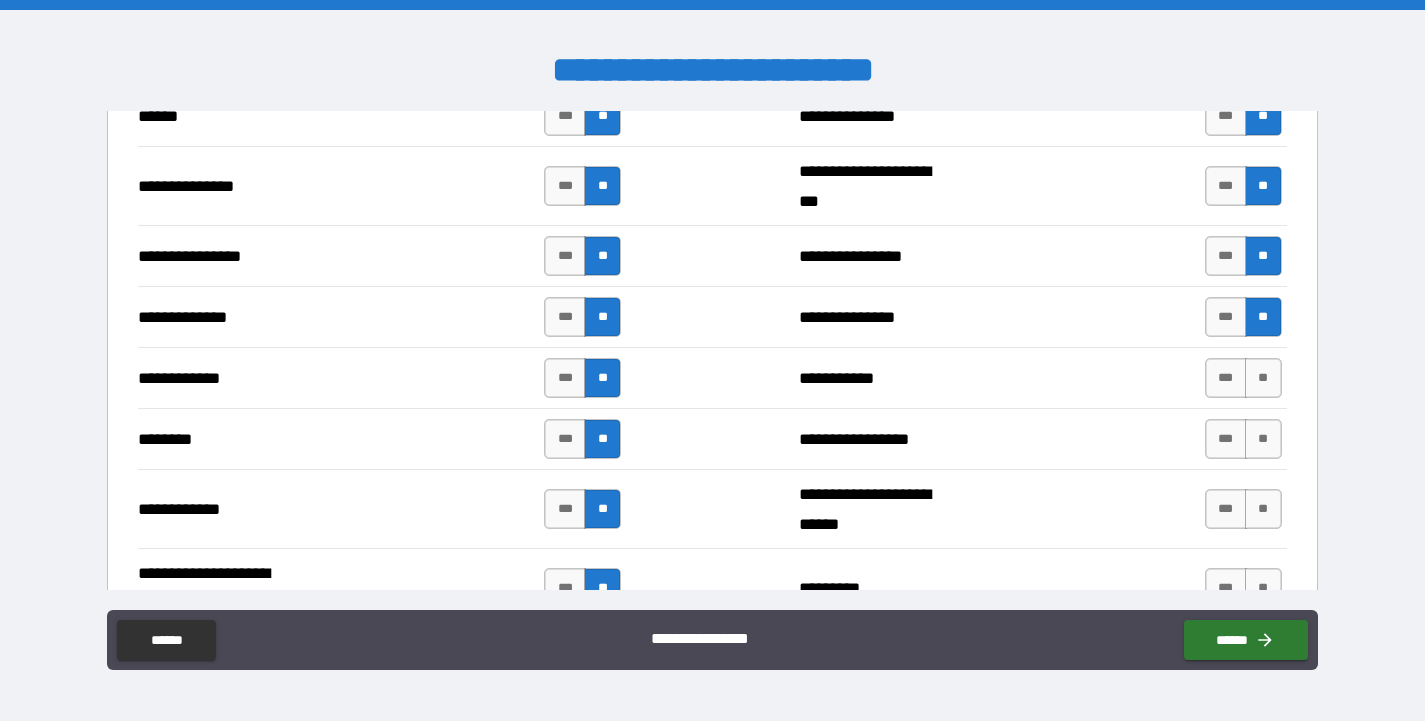 click on "**********" at bounding box center (712, 377) 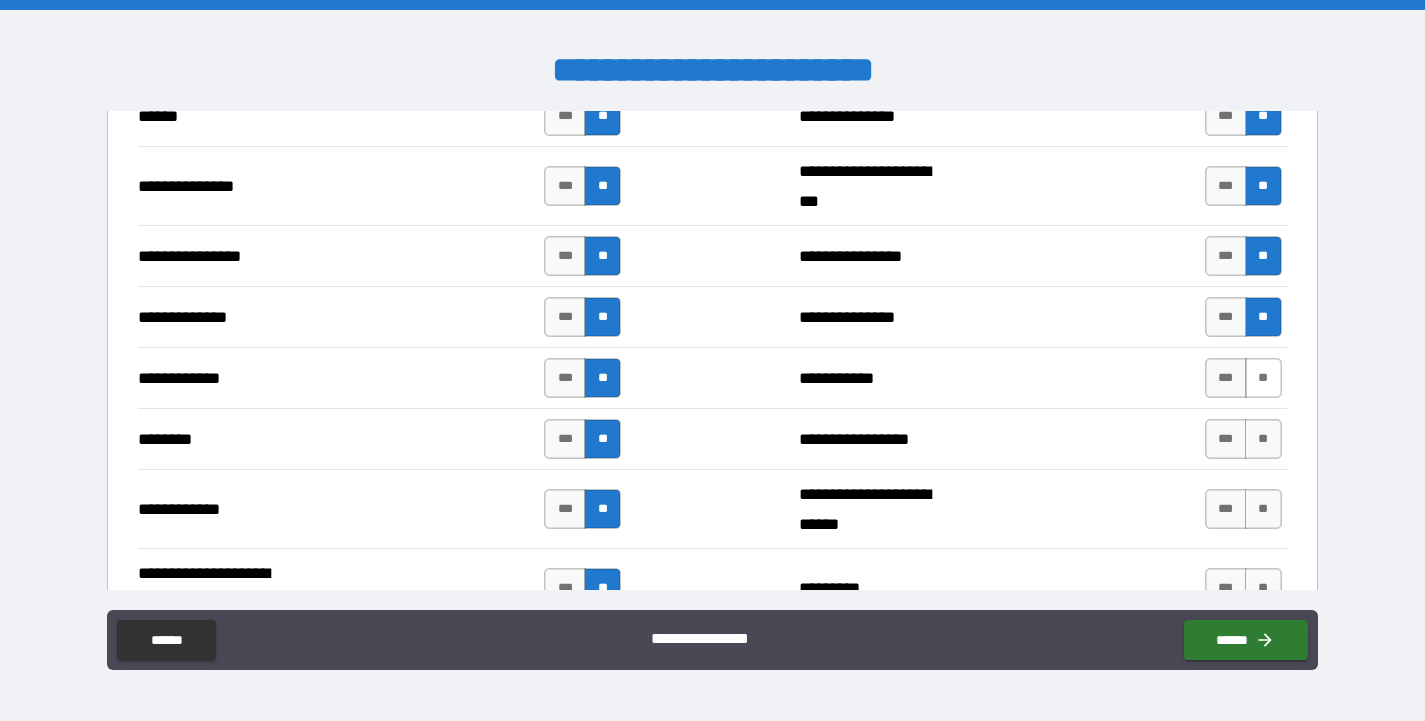 click on "**" at bounding box center (1263, 378) 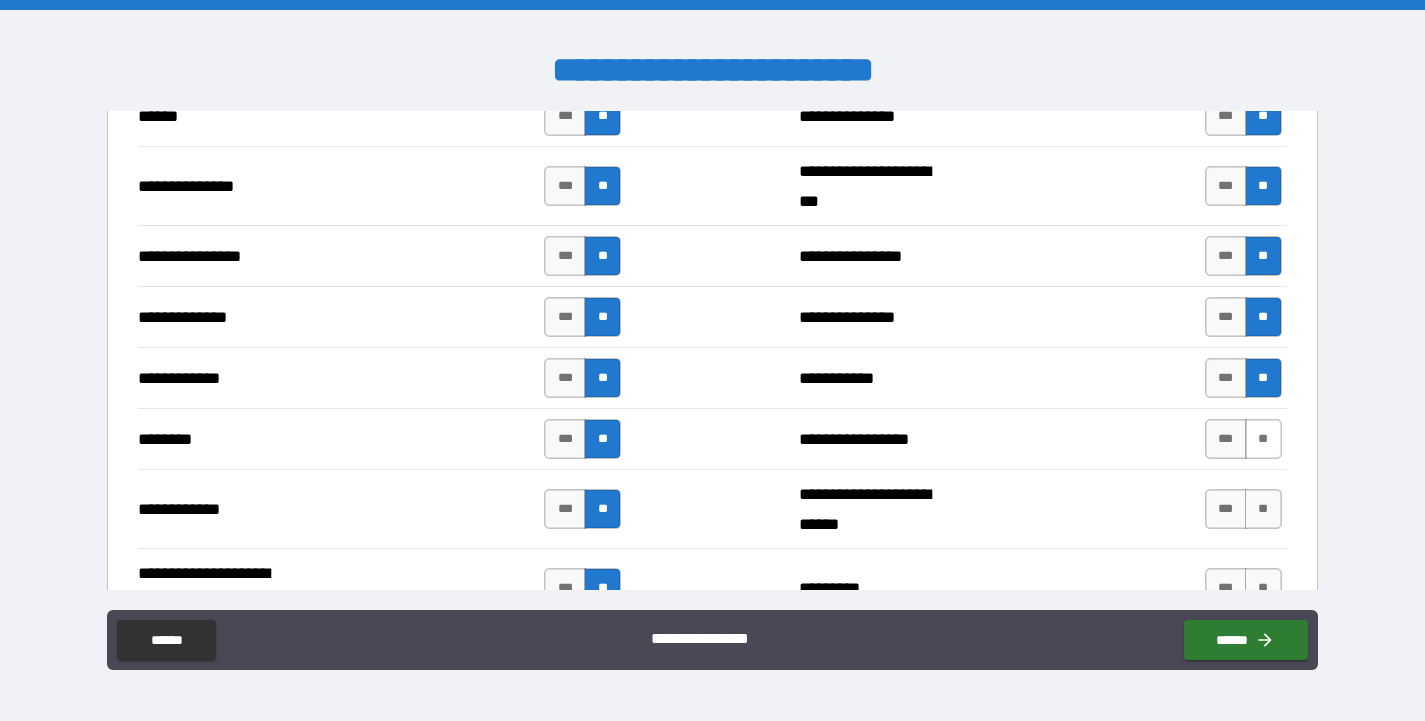 click on "**" at bounding box center (1263, 439) 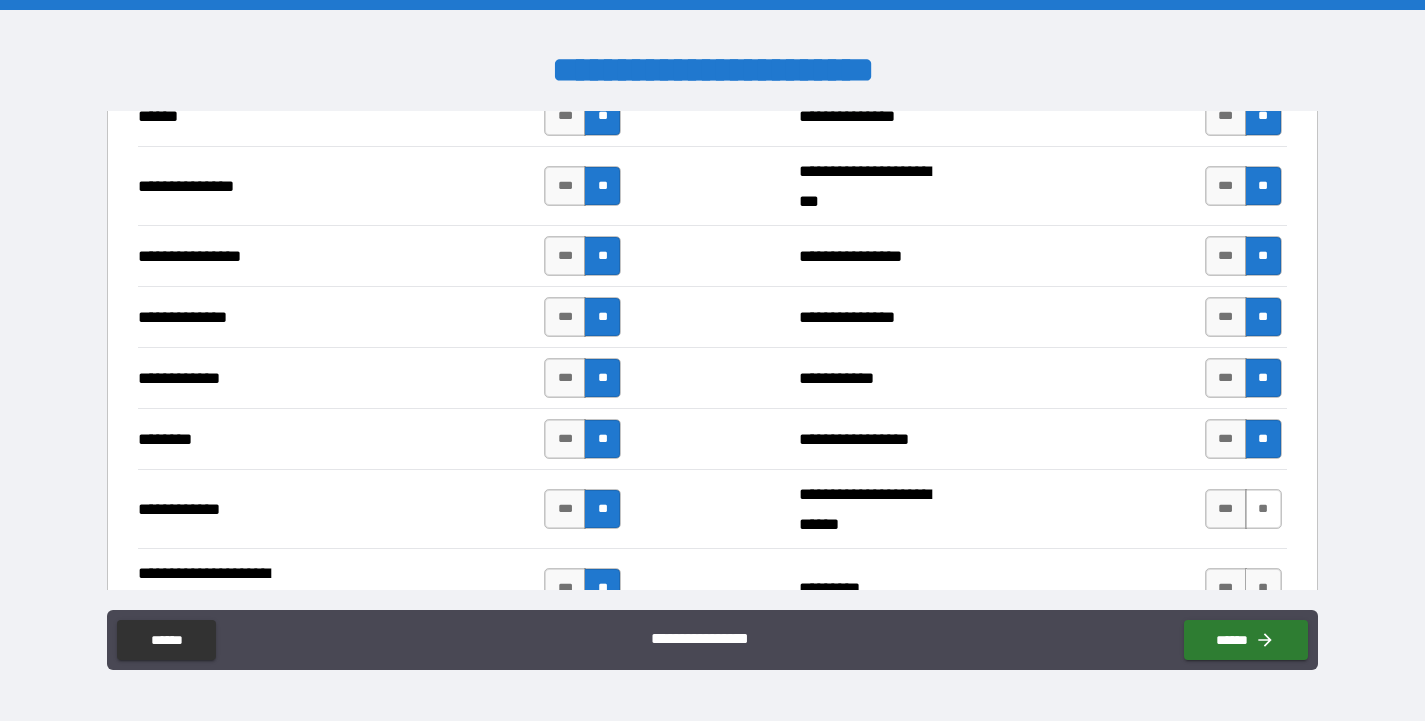 click on "**" at bounding box center (1263, 509) 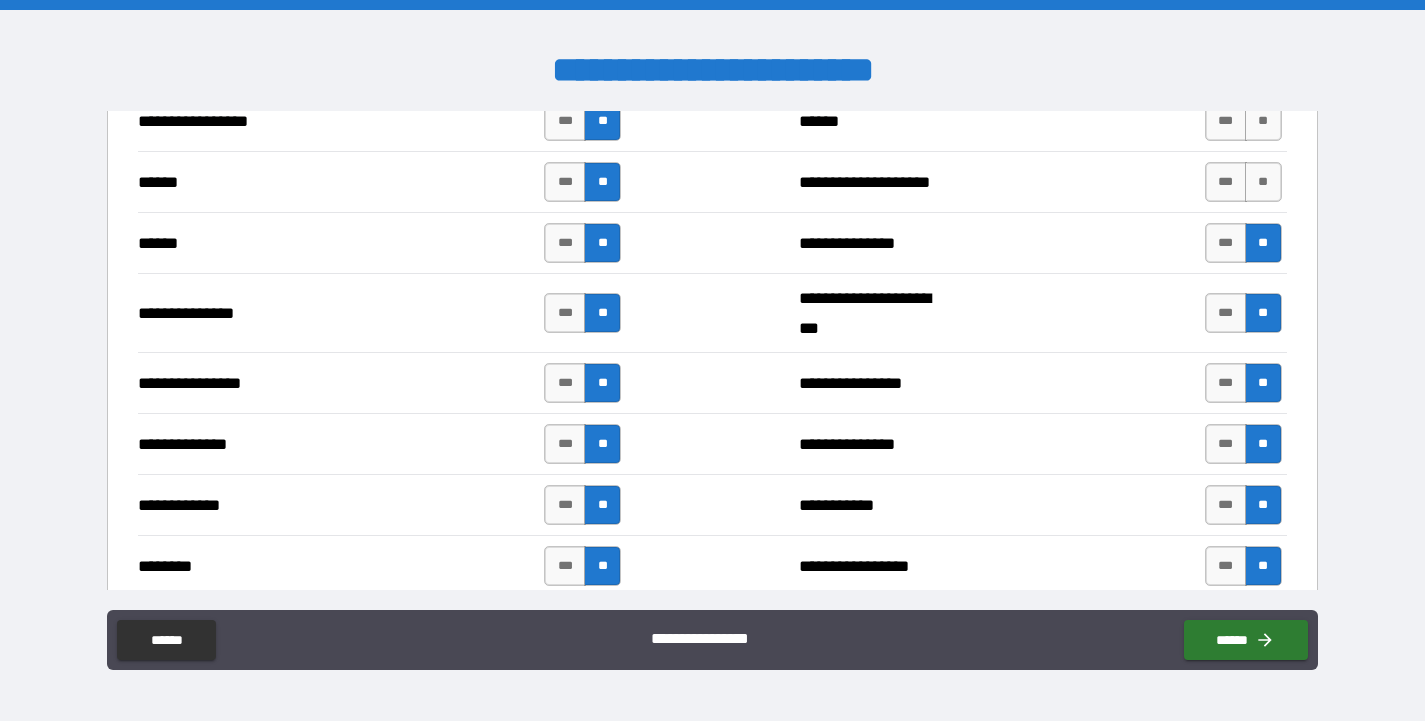 scroll, scrollTop: 2829, scrollLeft: 0, axis: vertical 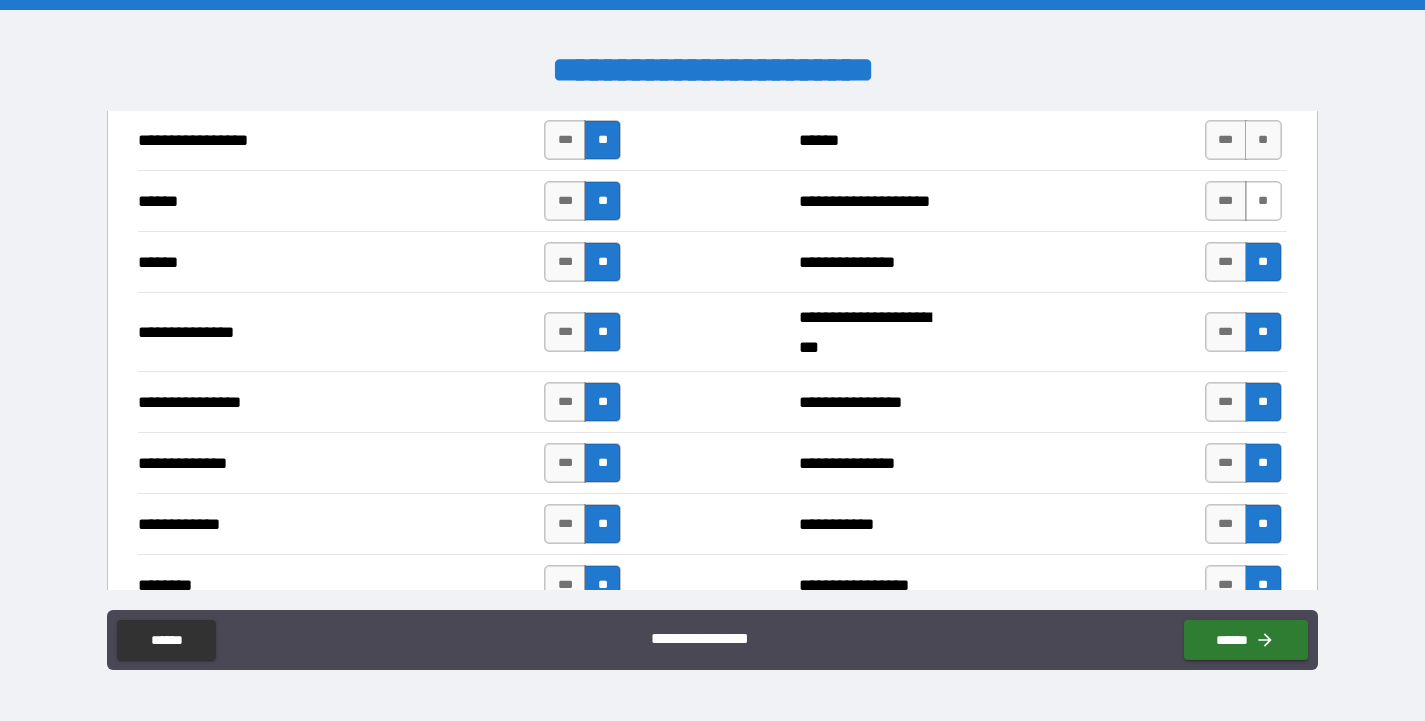 click on "**" at bounding box center [1263, 201] 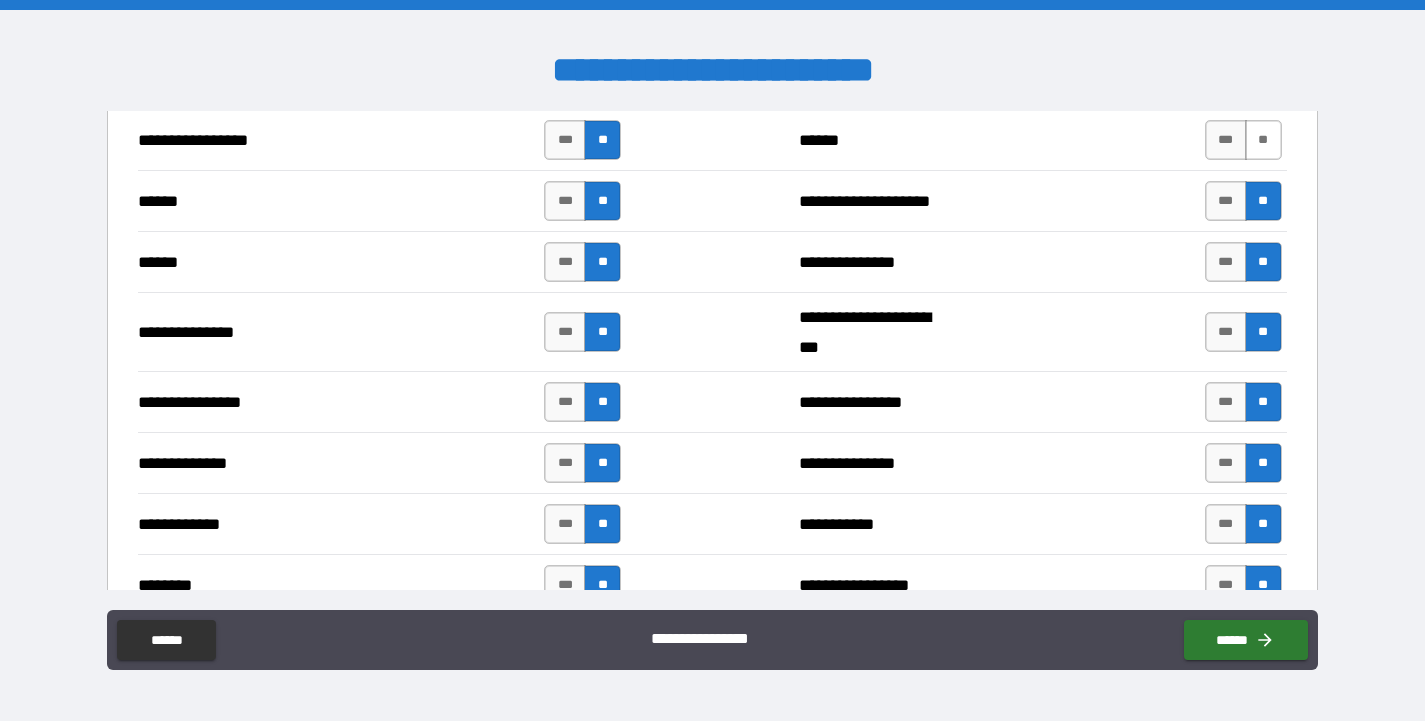 click on "**" at bounding box center (1263, 140) 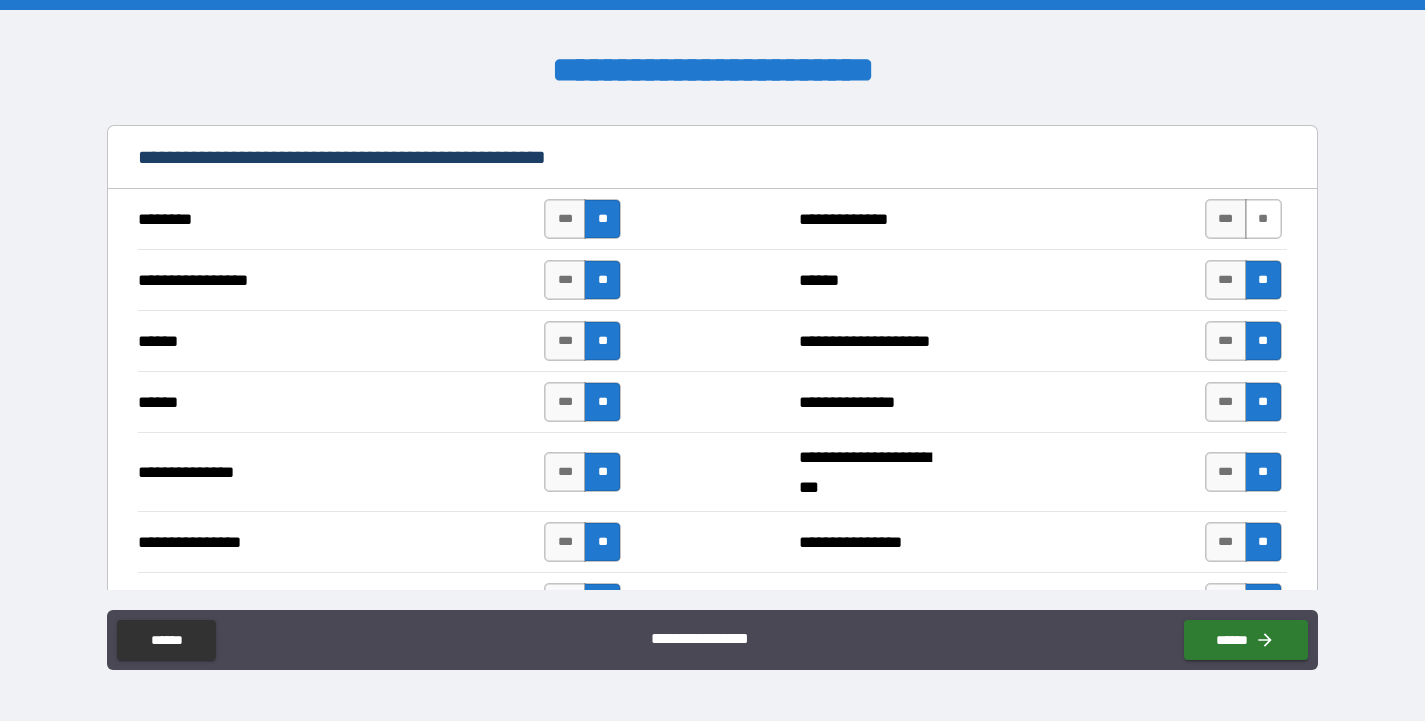 click on "**" at bounding box center (1263, 219) 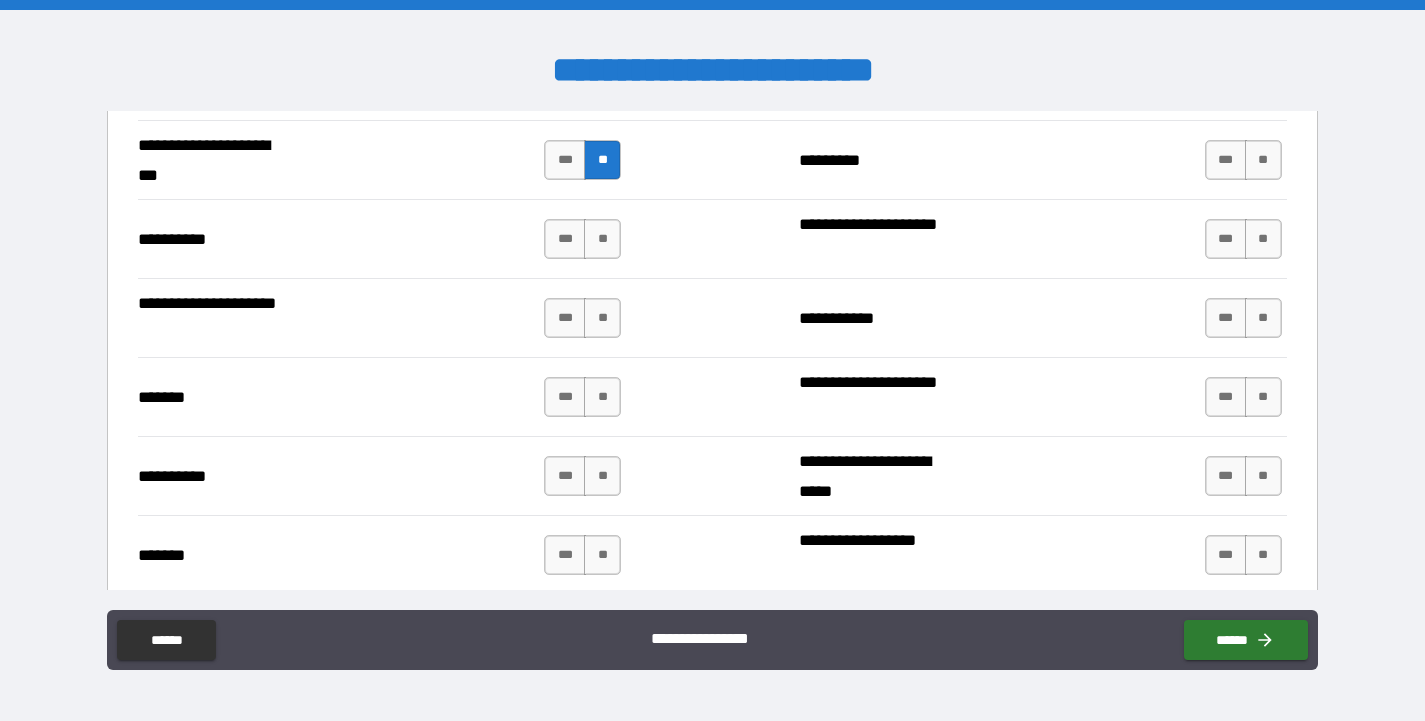 scroll, scrollTop: 3436, scrollLeft: 0, axis: vertical 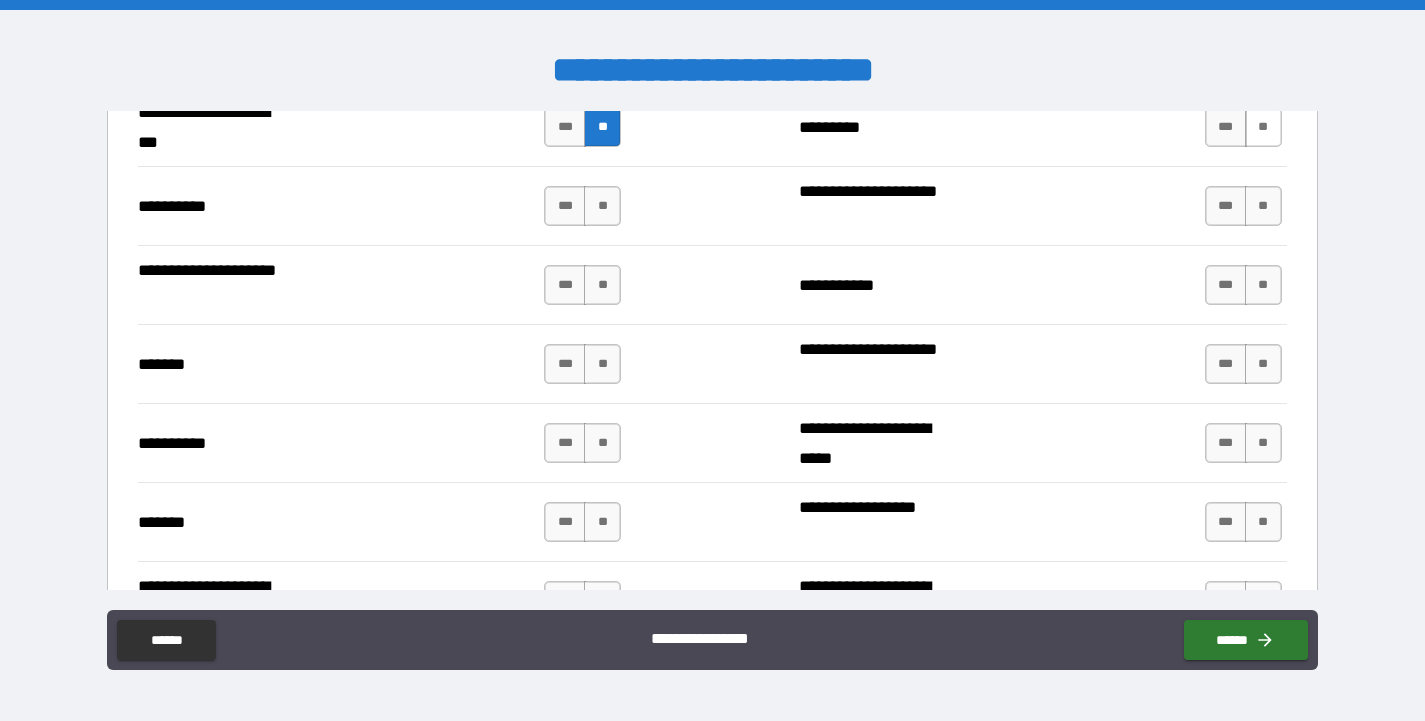click on "**" at bounding box center (1263, 127) 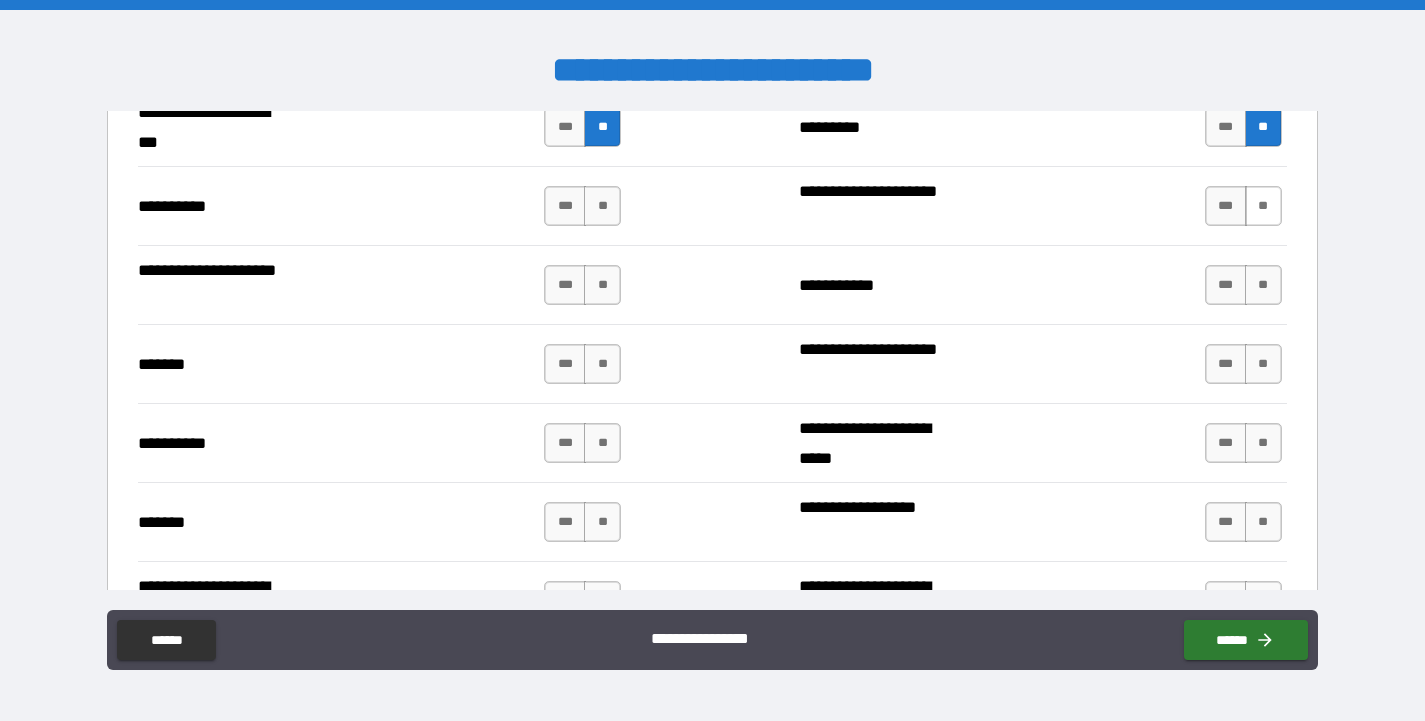 click on "**" at bounding box center [1263, 206] 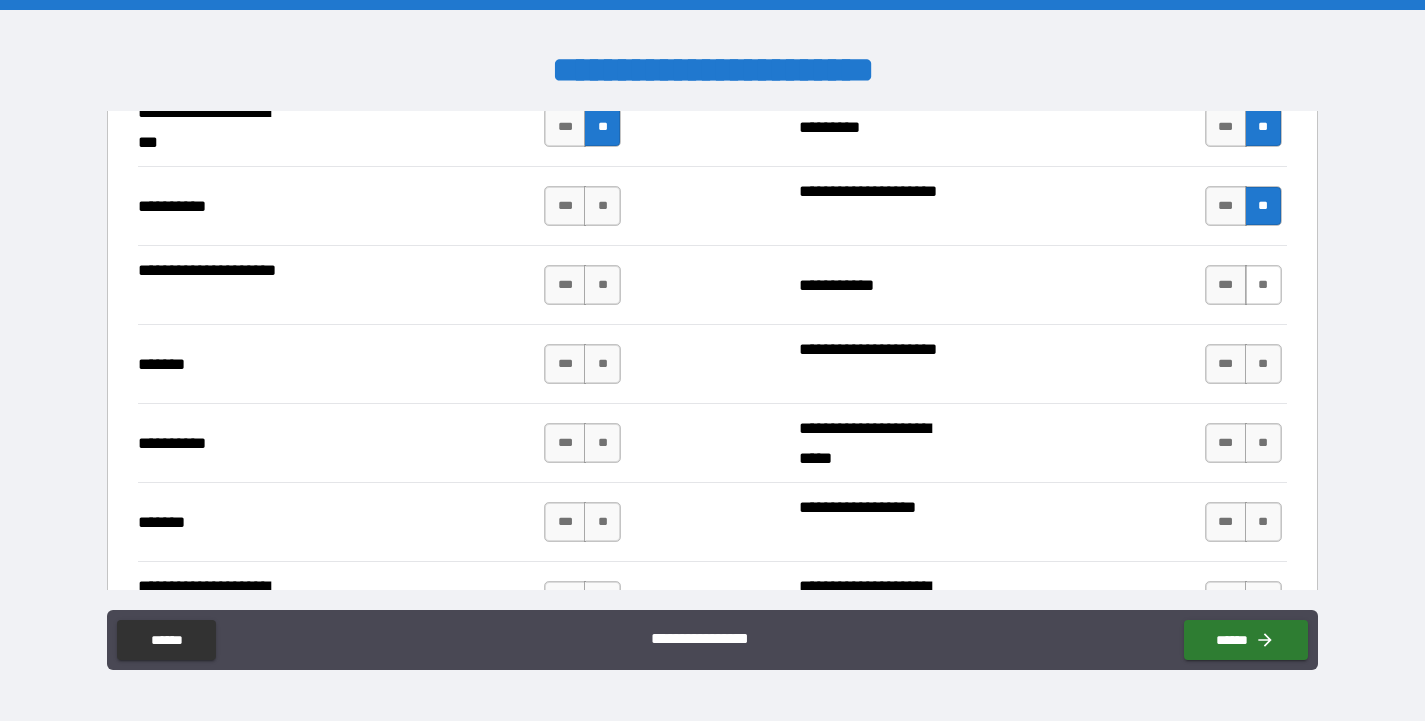click on "**" at bounding box center (1263, 285) 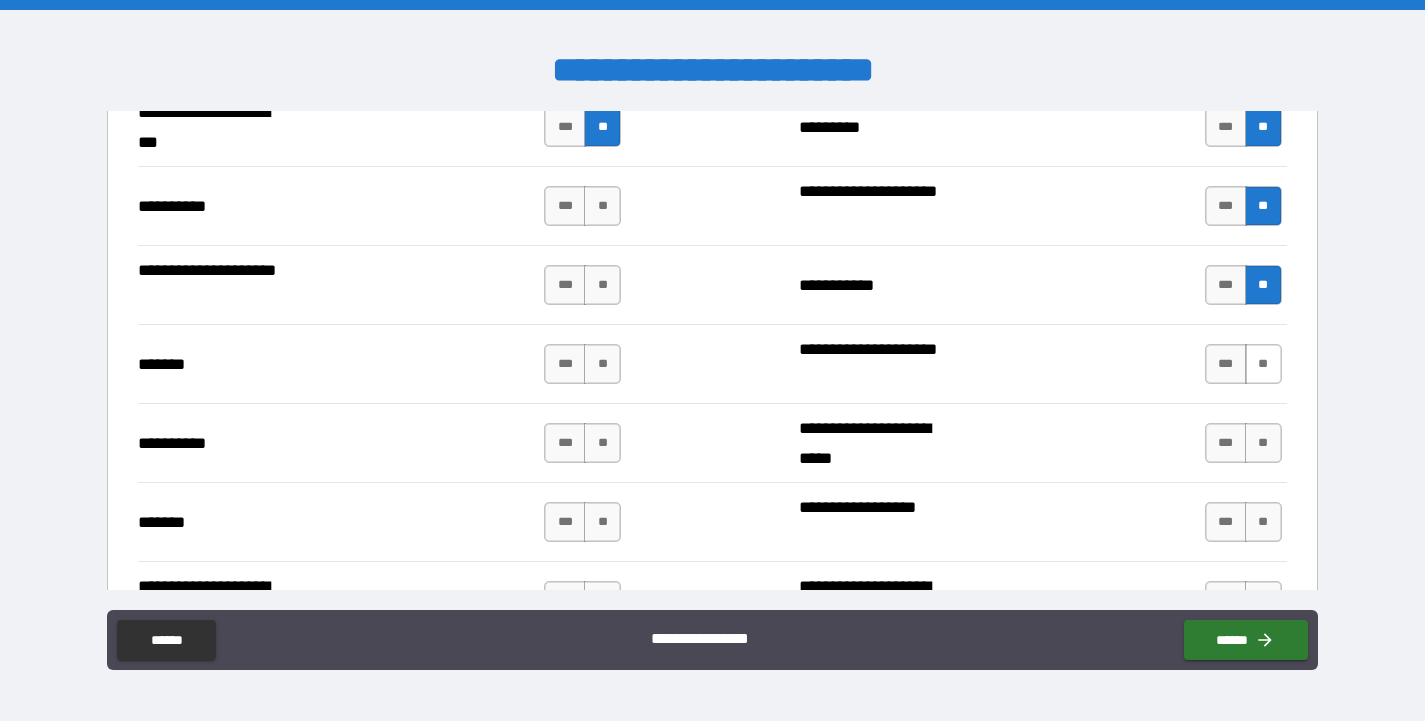 click on "**" at bounding box center (1263, 364) 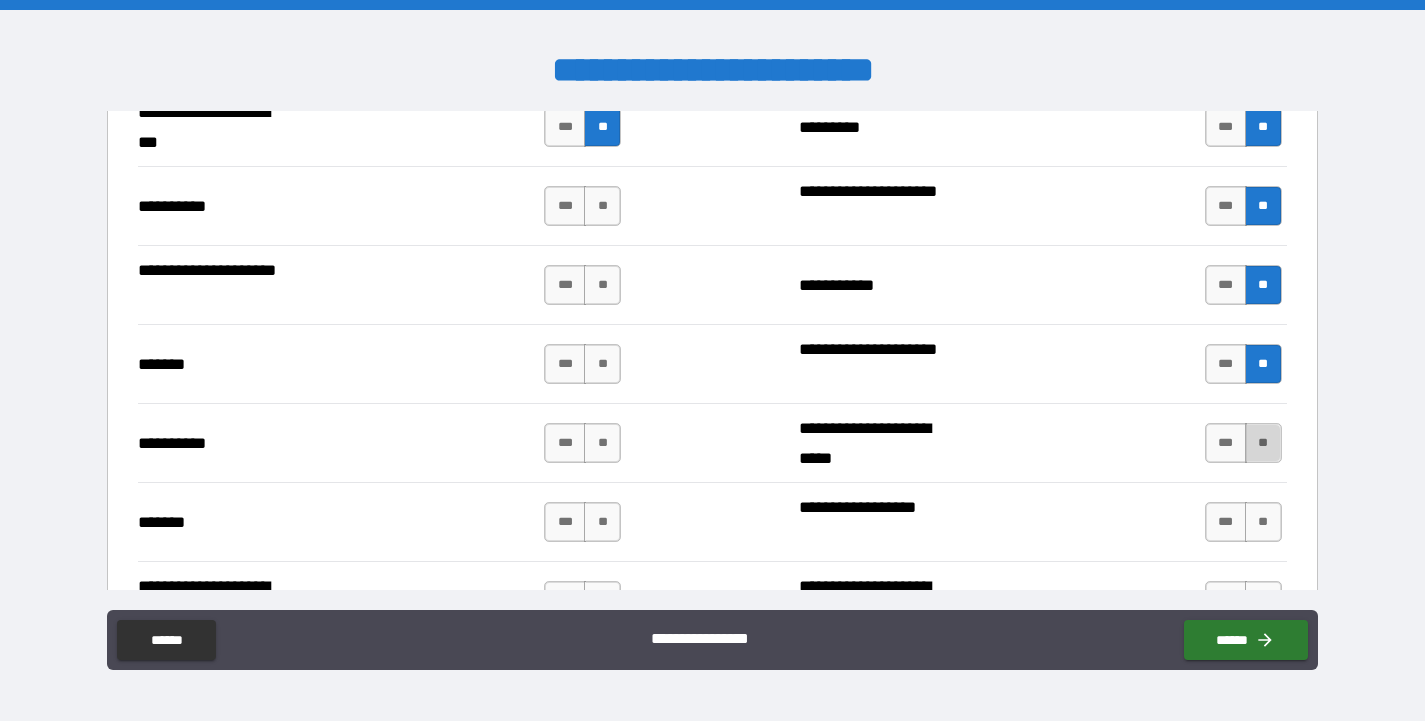 click on "**" at bounding box center [1263, 443] 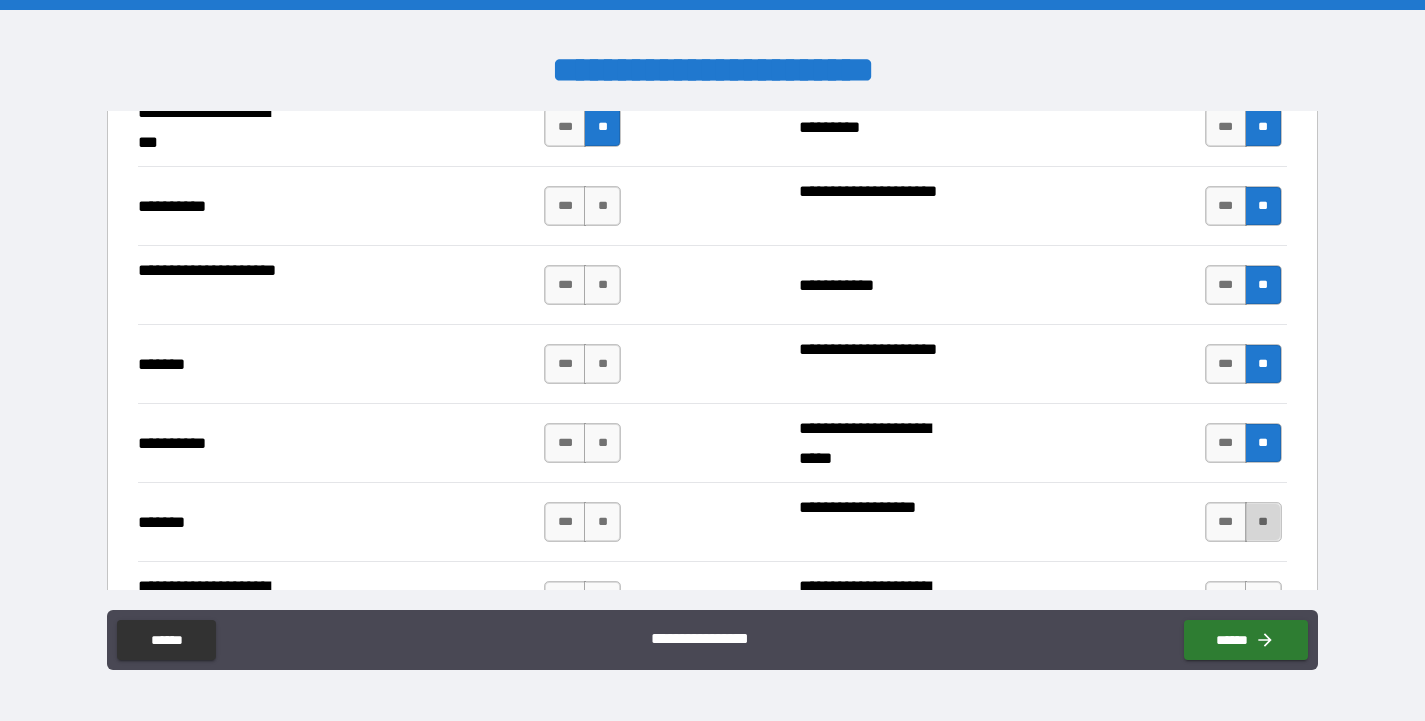click on "**" at bounding box center (1263, 522) 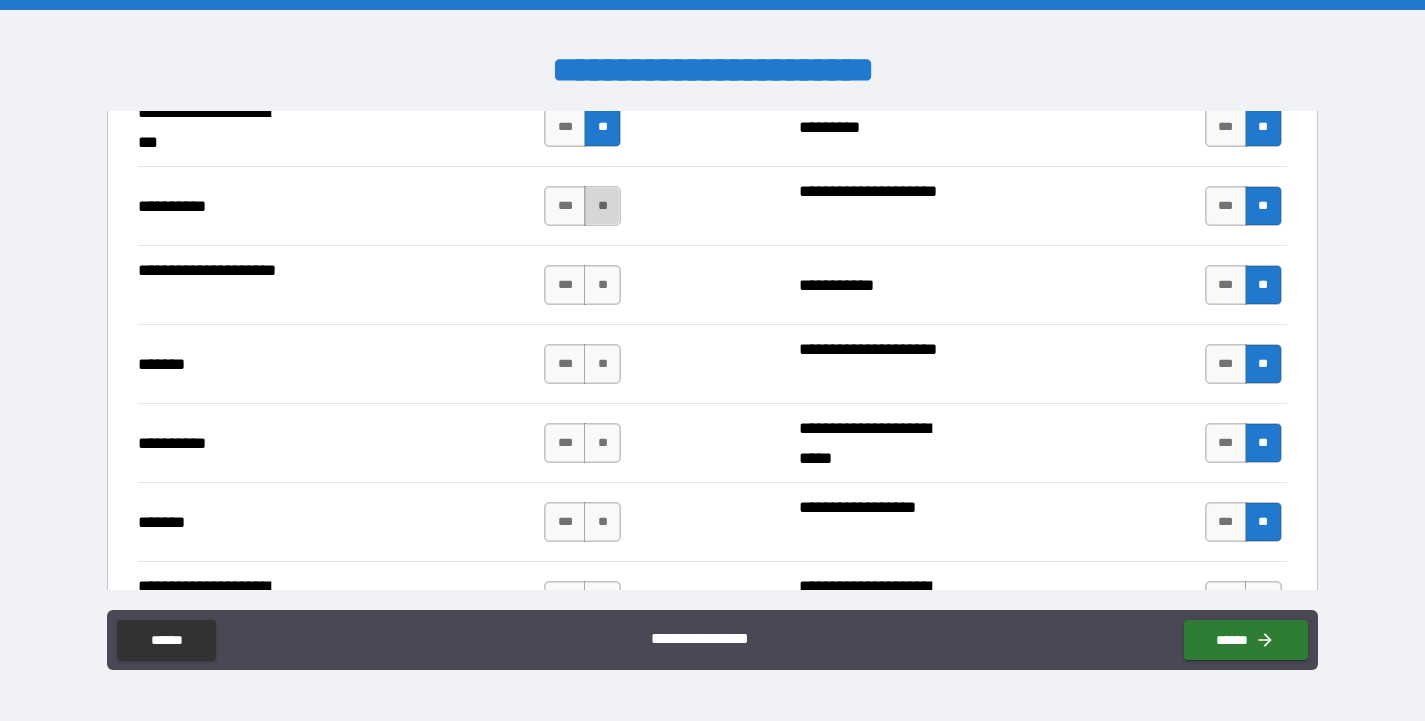 click on "**" at bounding box center [602, 206] 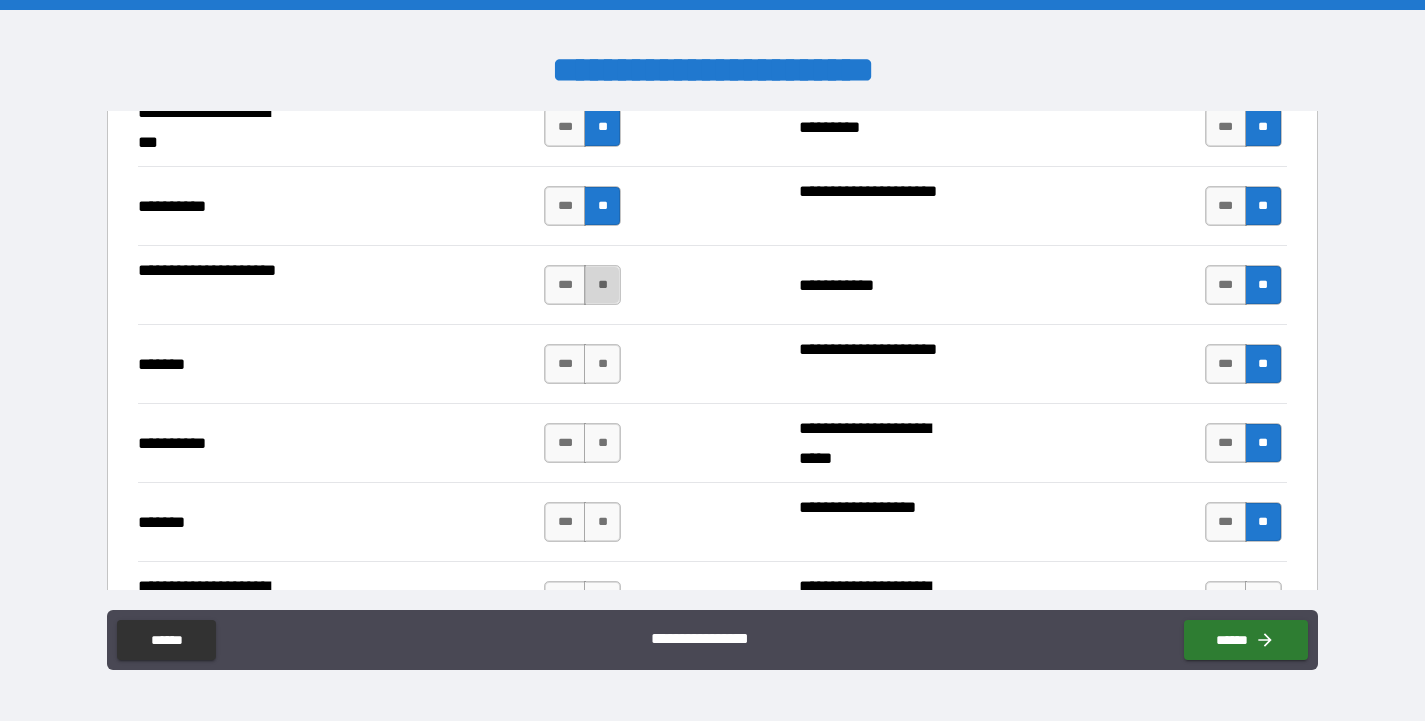 click on "**" at bounding box center (602, 285) 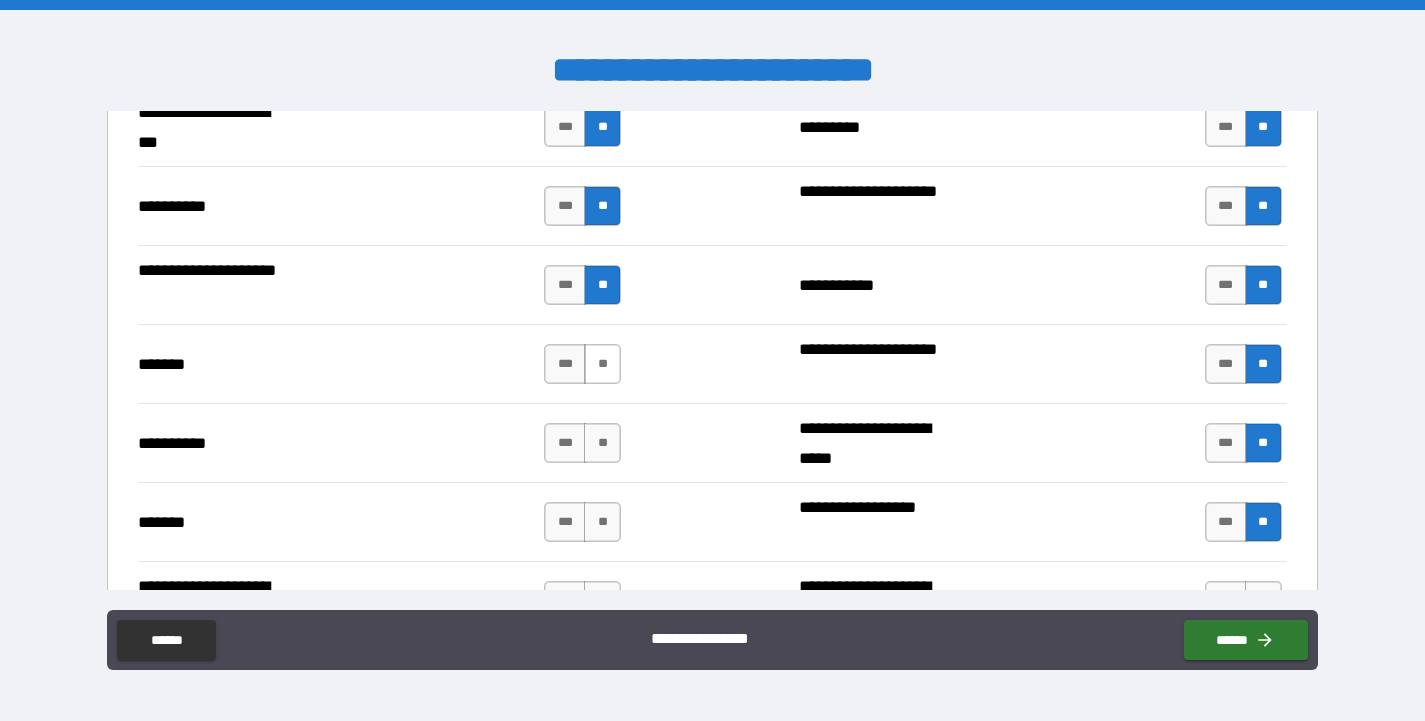 click on "**" at bounding box center (602, 364) 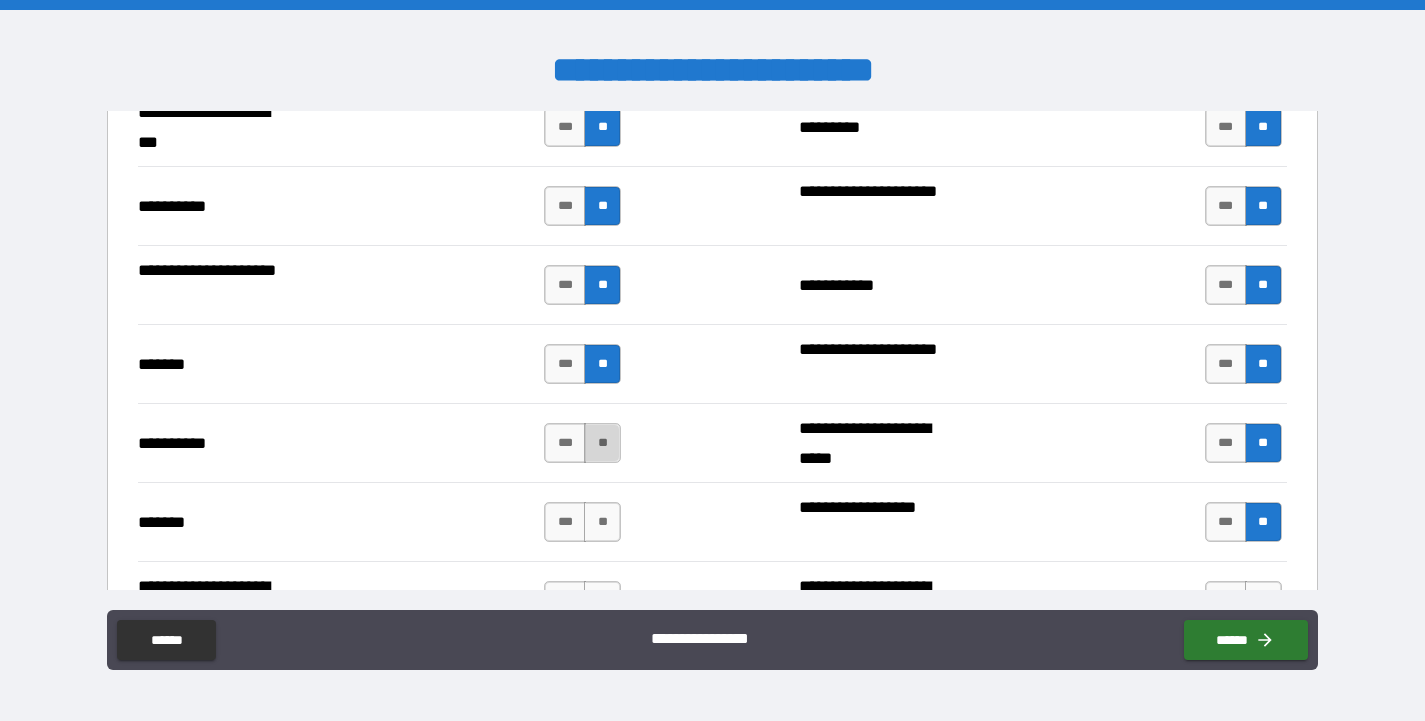 click on "**" at bounding box center [602, 443] 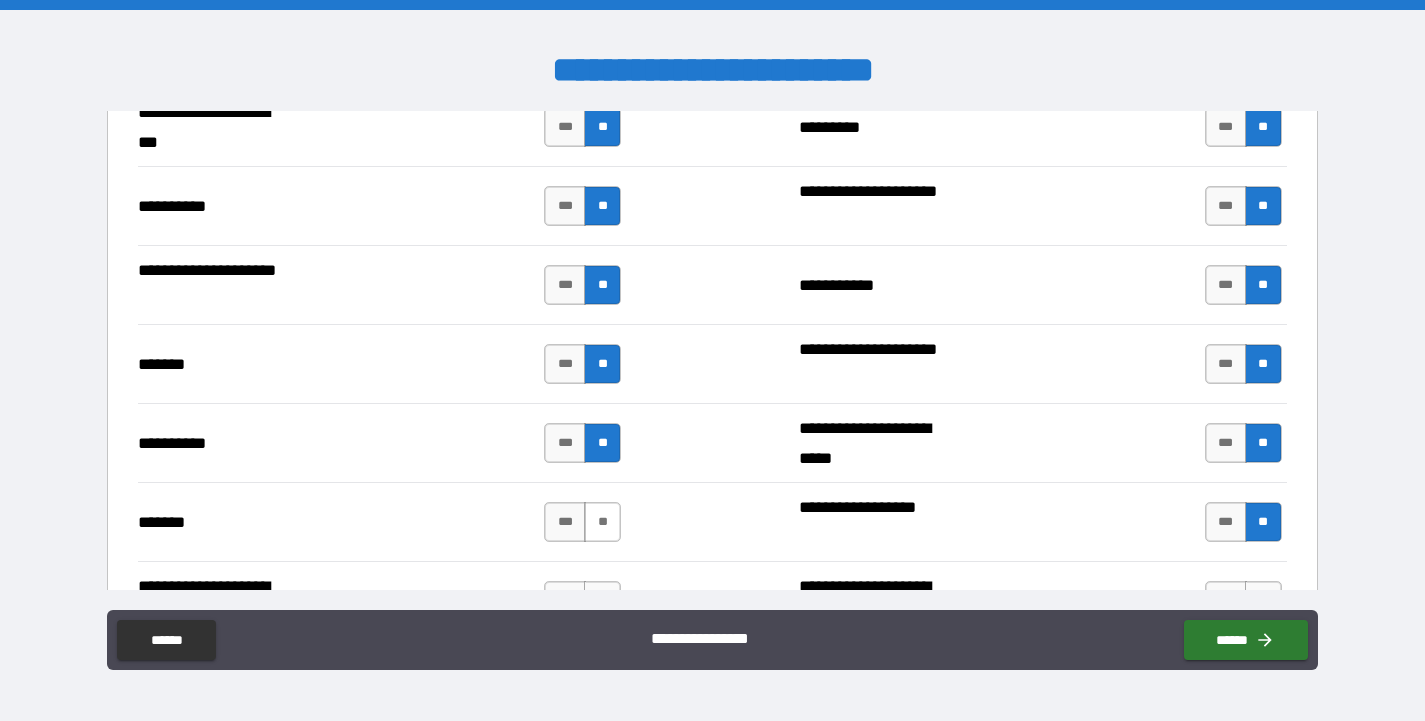 click on "**" at bounding box center (602, 522) 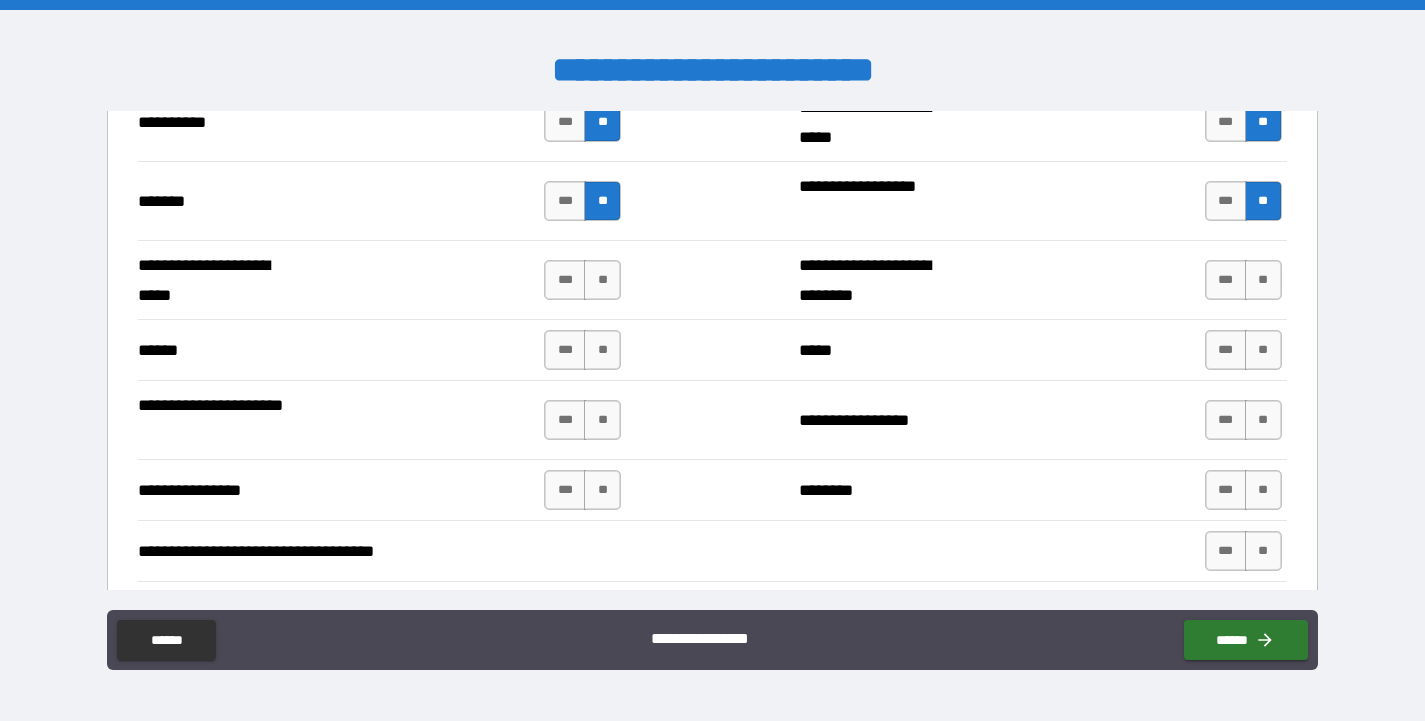 scroll, scrollTop: 3781, scrollLeft: 0, axis: vertical 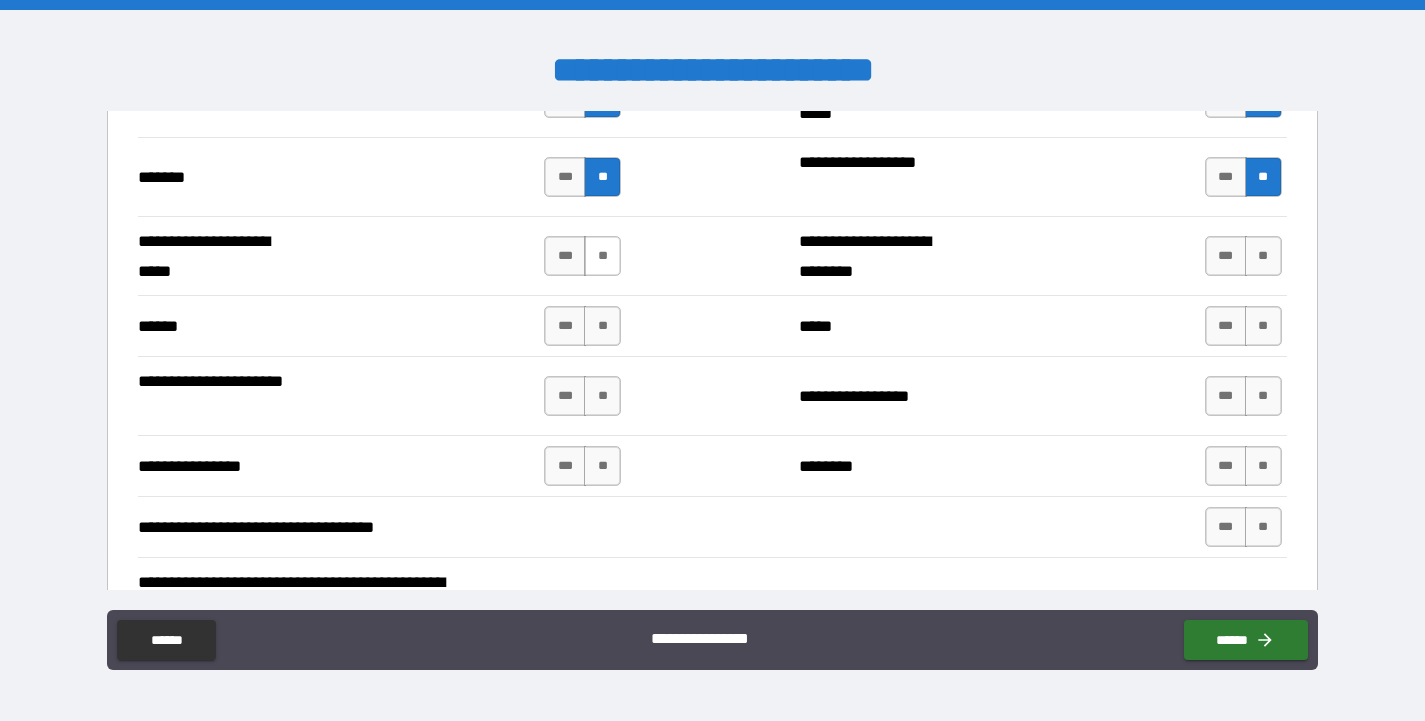 click on "**" at bounding box center [602, 256] 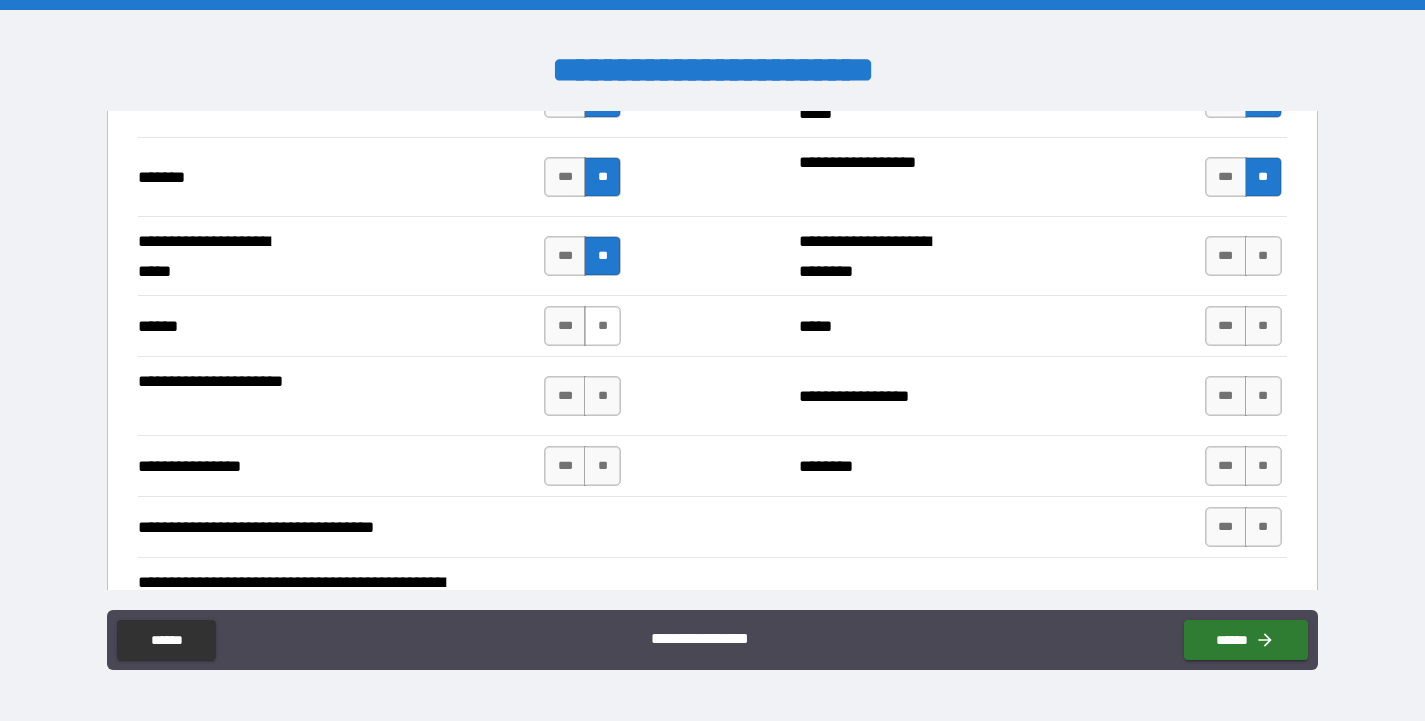 click on "**" at bounding box center [602, 326] 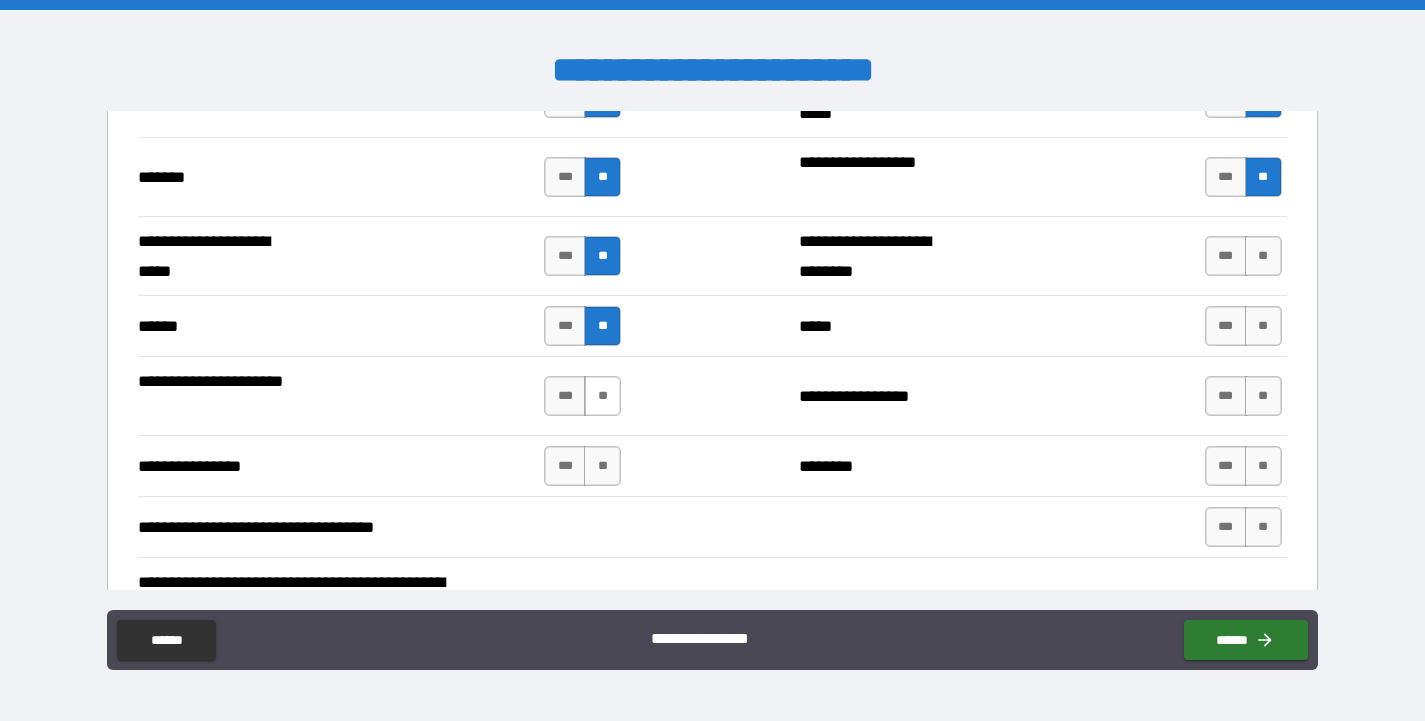 click on "**" at bounding box center (602, 396) 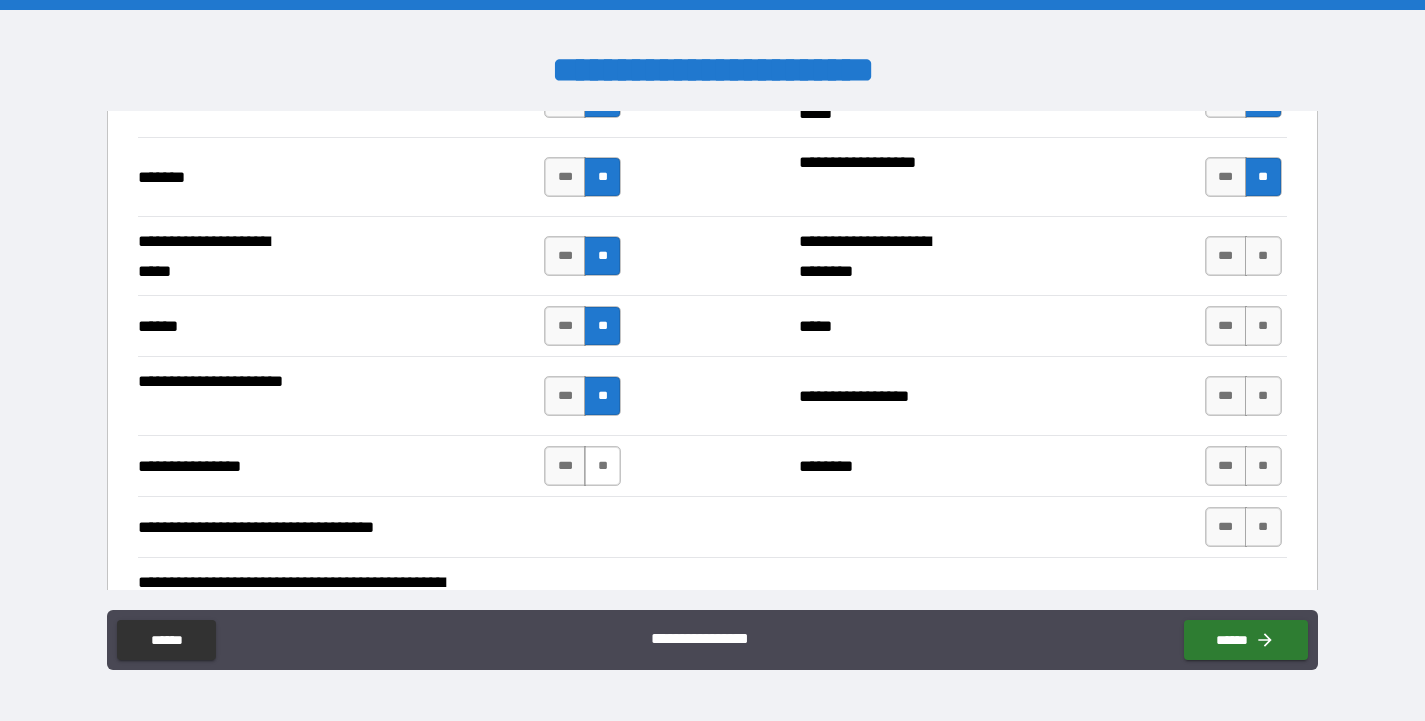 click on "**" at bounding box center (602, 466) 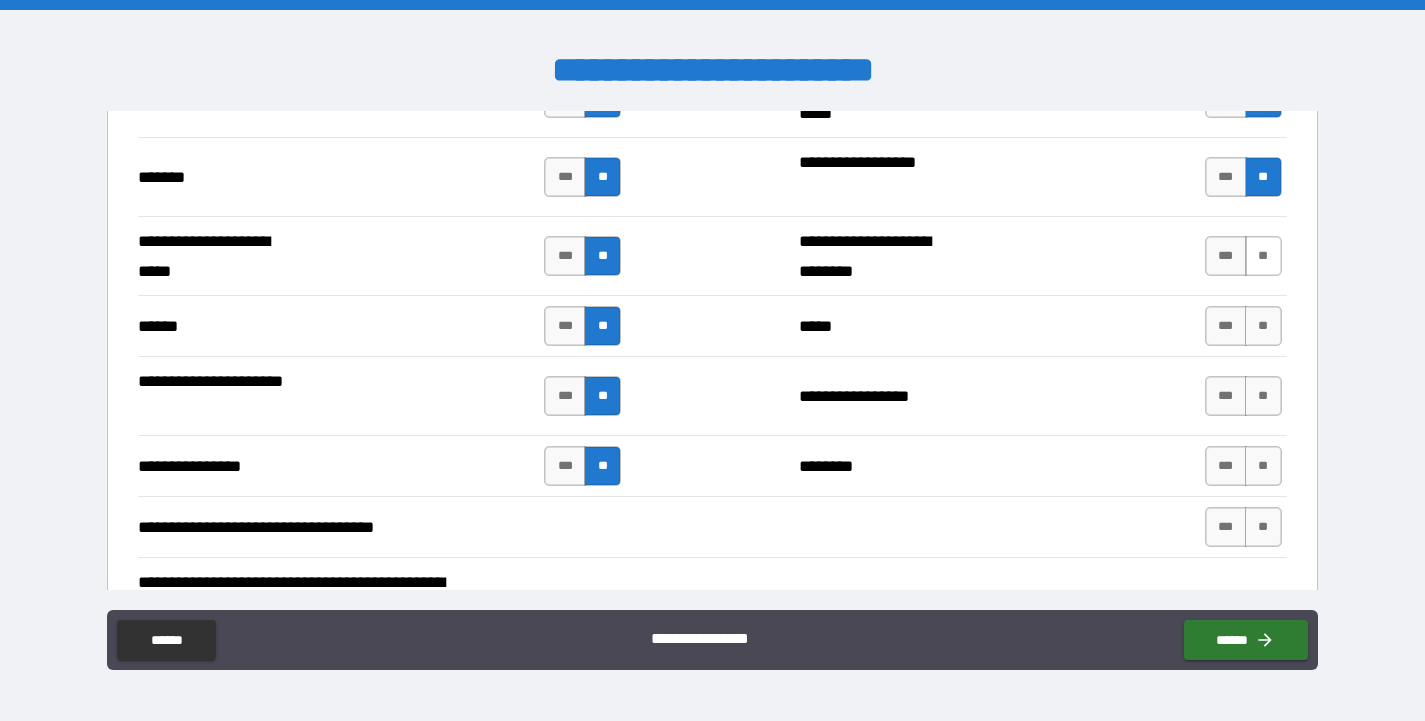 click on "**" at bounding box center (1263, 256) 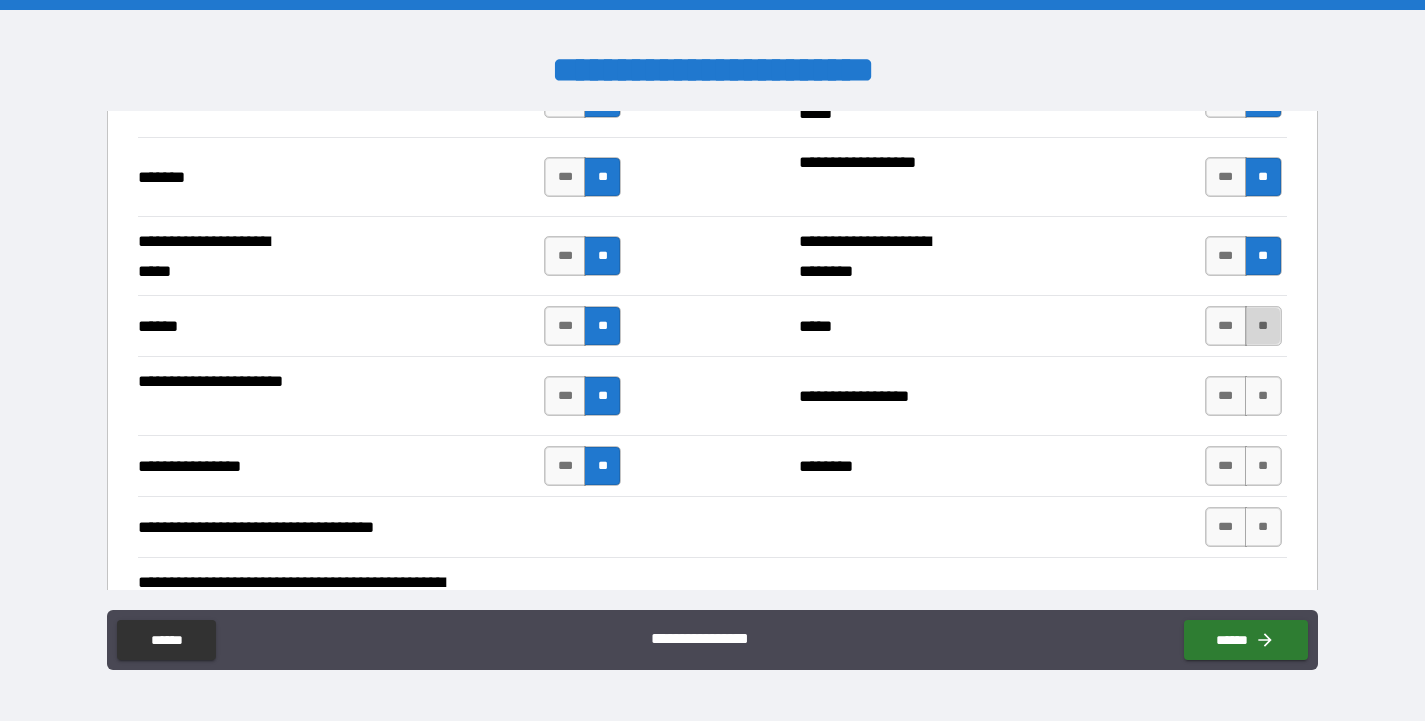 click on "**" at bounding box center [1263, 326] 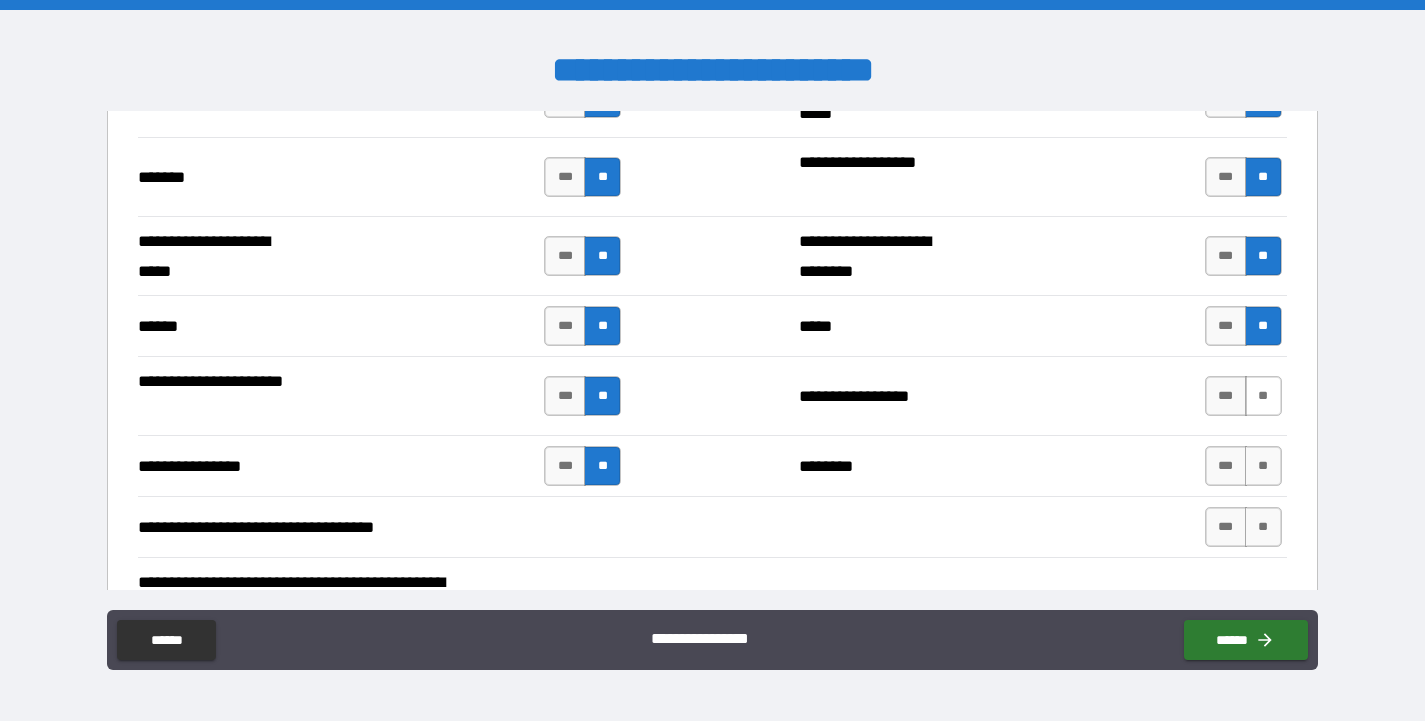 click on "**" at bounding box center [1263, 396] 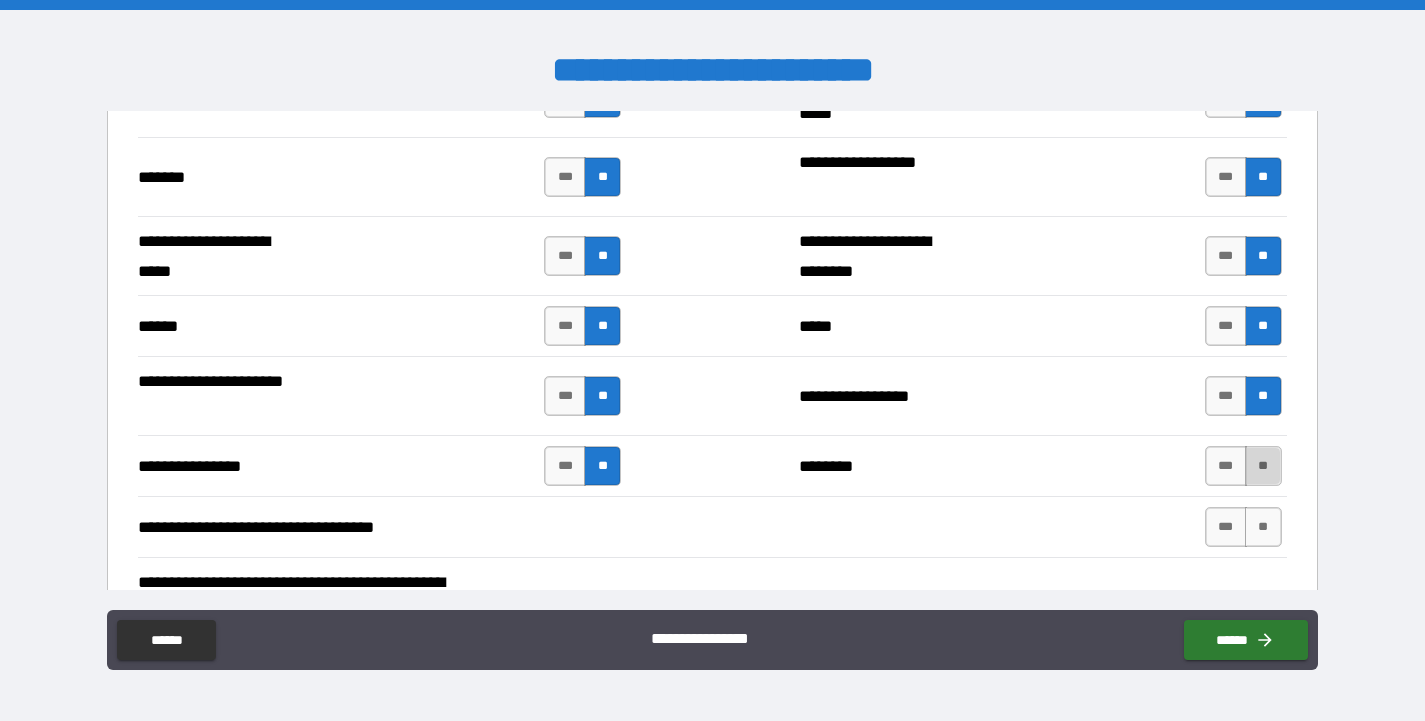 click on "**" at bounding box center [1263, 466] 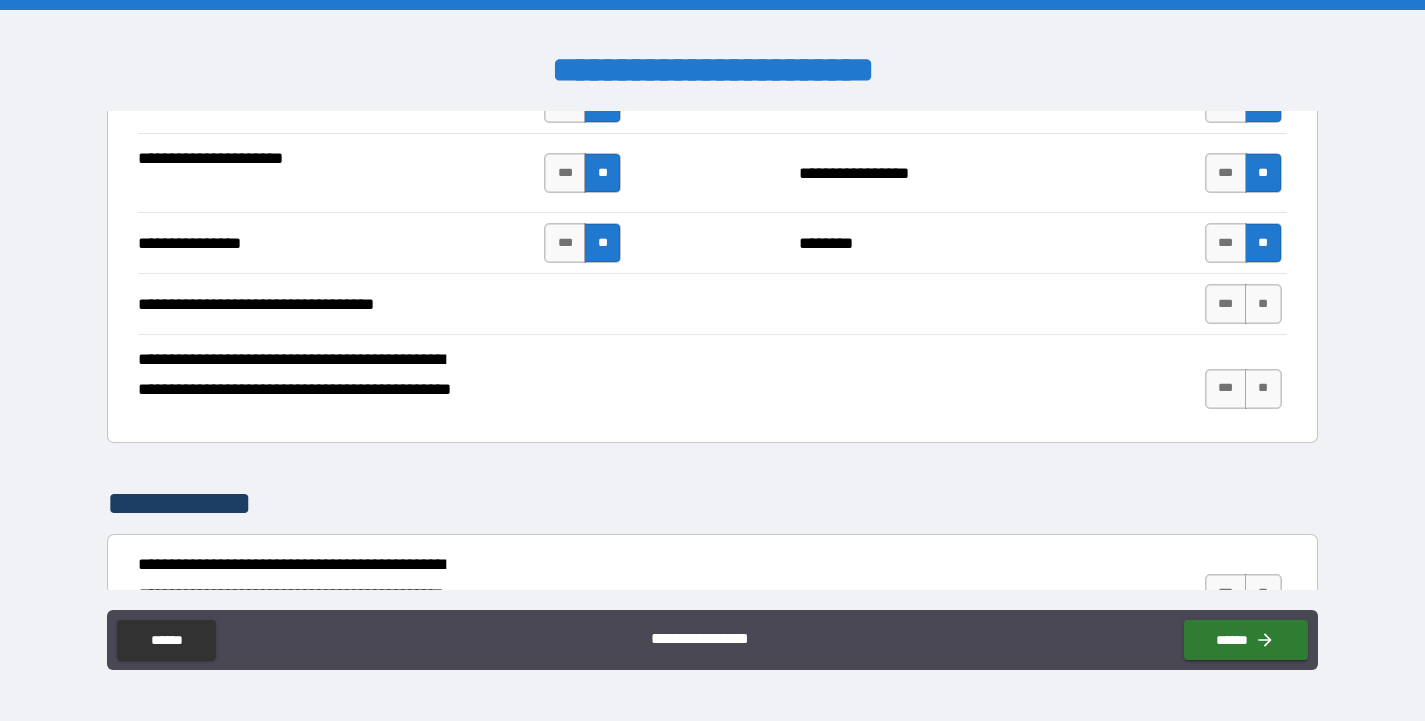 scroll, scrollTop: 4008, scrollLeft: 0, axis: vertical 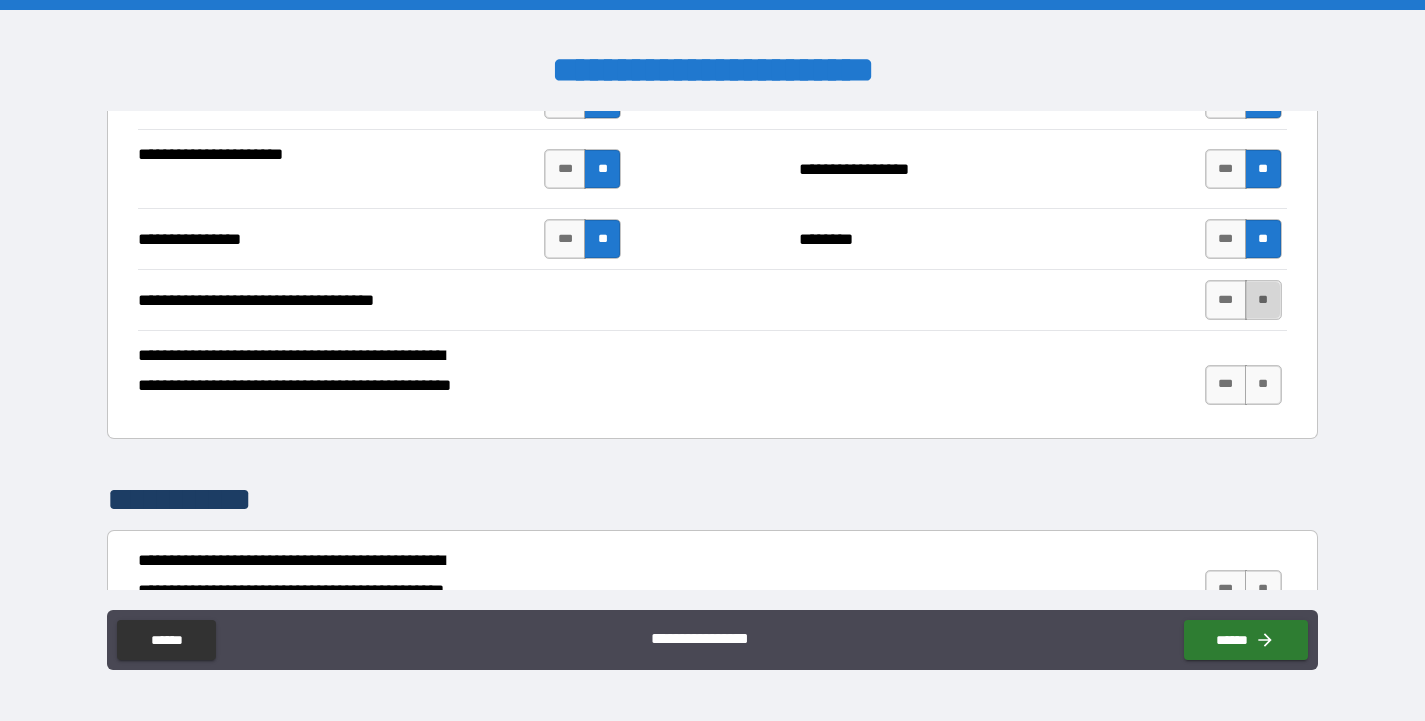 click on "**" at bounding box center (1263, 300) 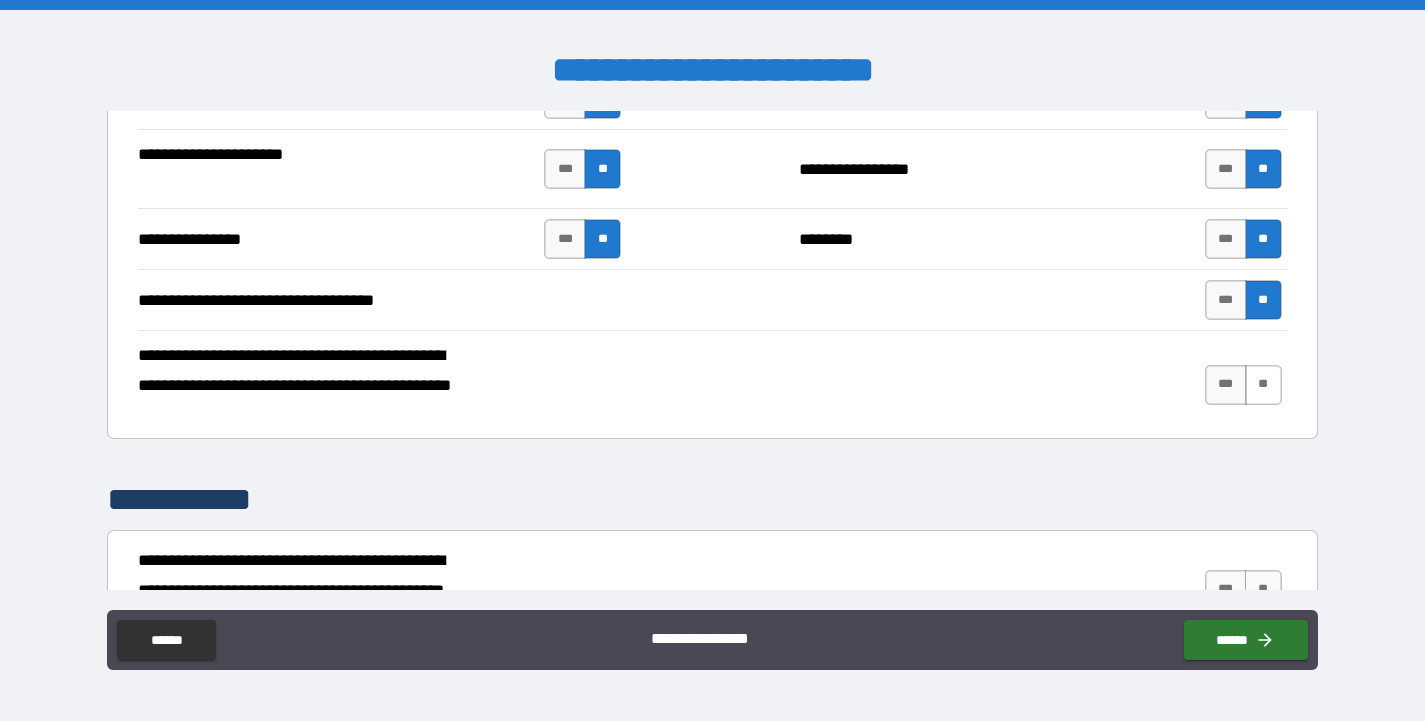 click on "**" at bounding box center [1263, 385] 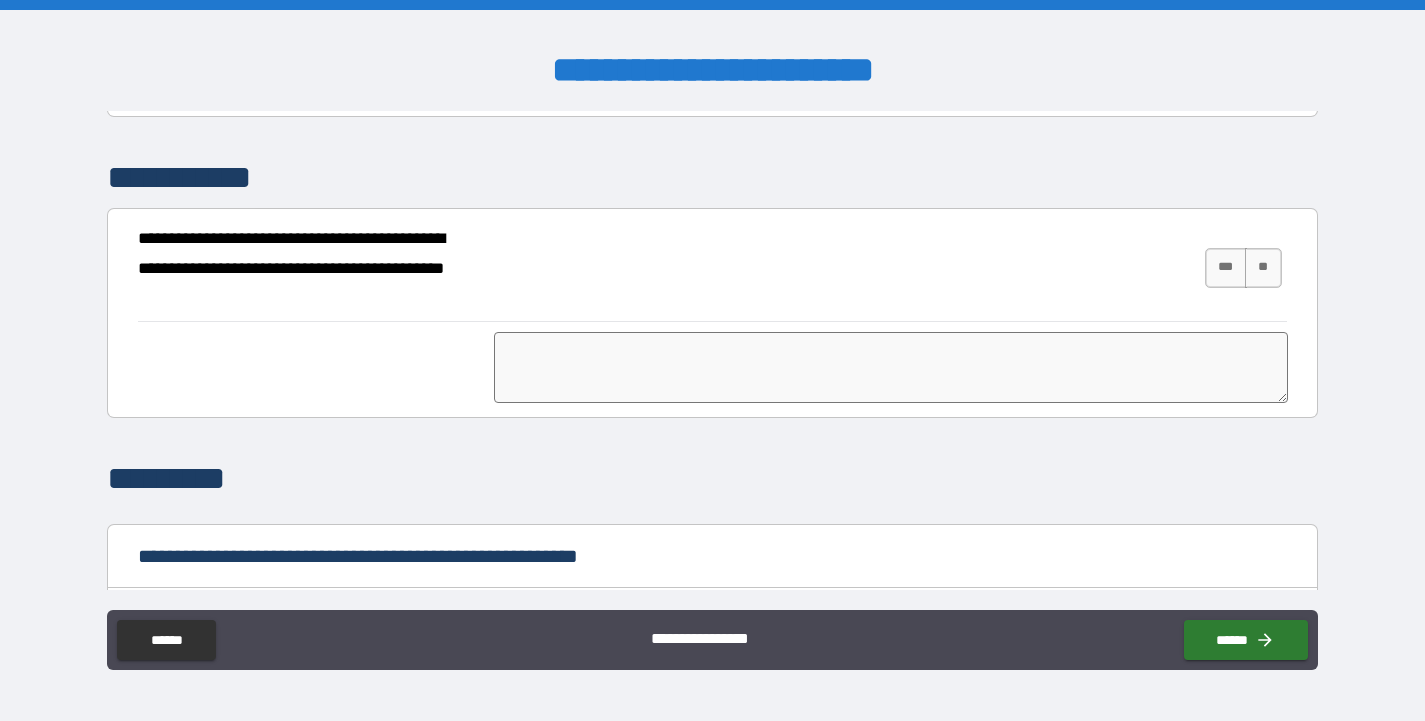 scroll, scrollTop: 4331, scrollLeft: 0, axis: vertical 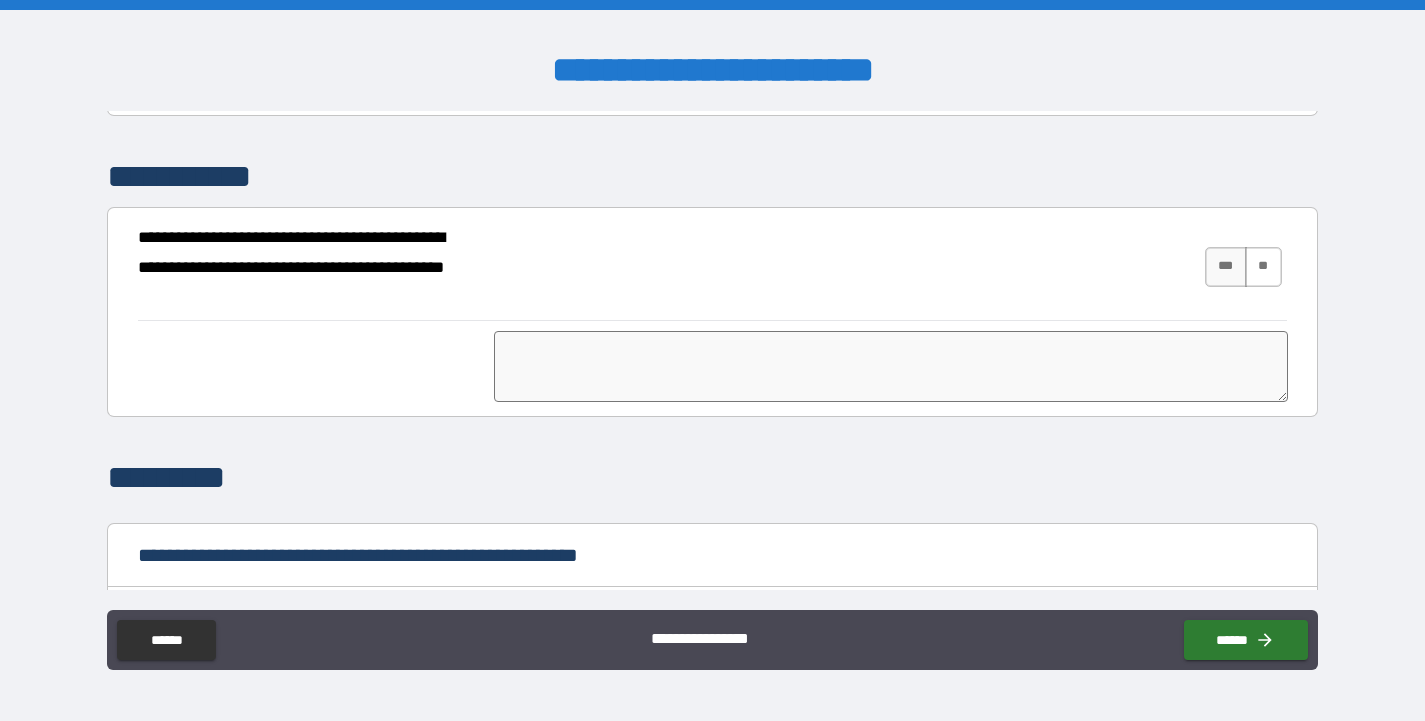 click on "**" at bounding box center (1263, 267) 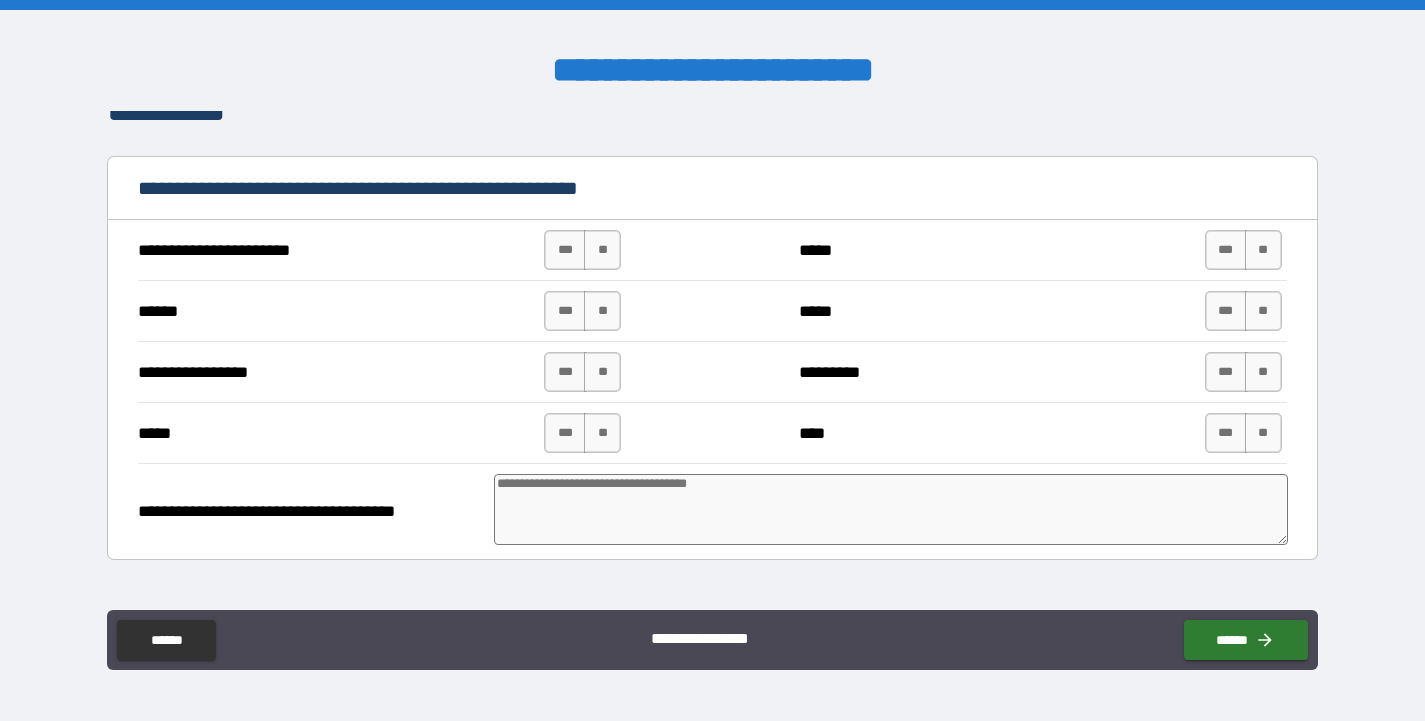 scroll, scrollTop: 4722, scrollLeft: 0, axis: vertical 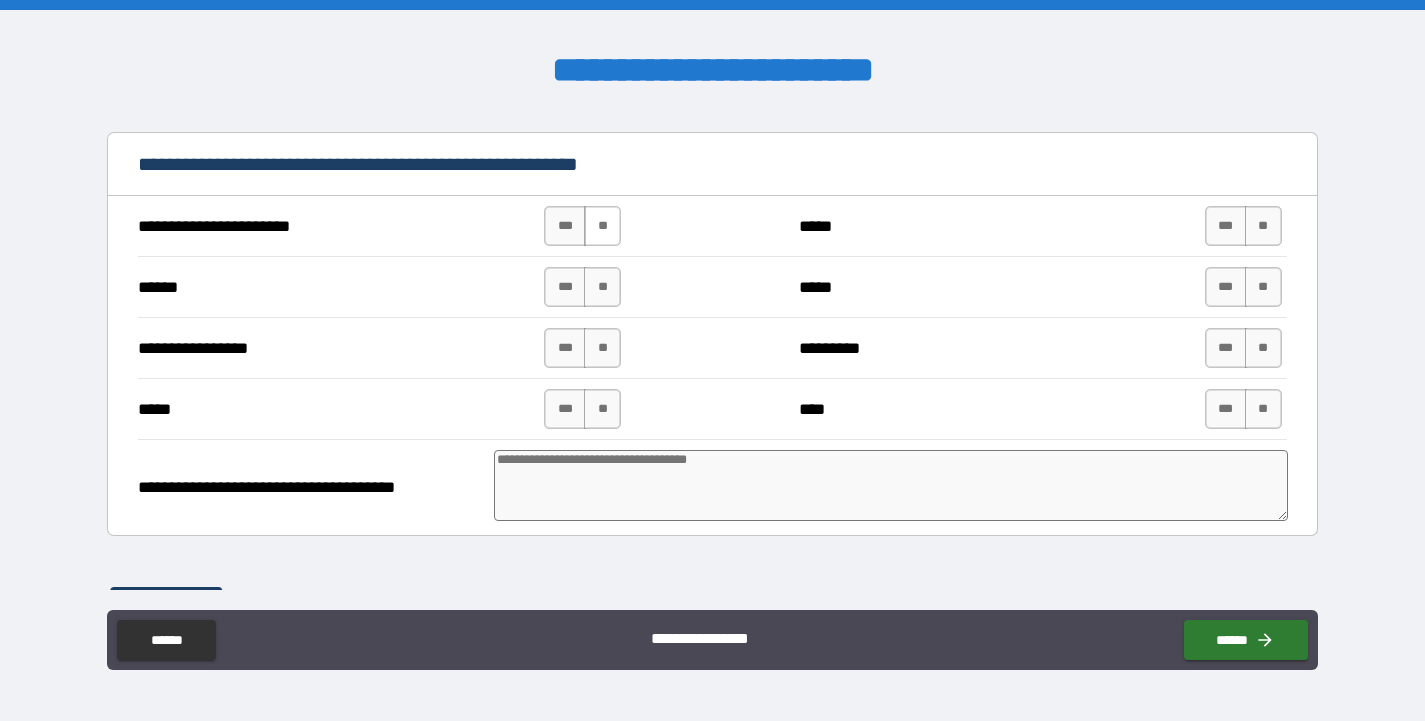 click on "**" at bounding box center (602, 226) 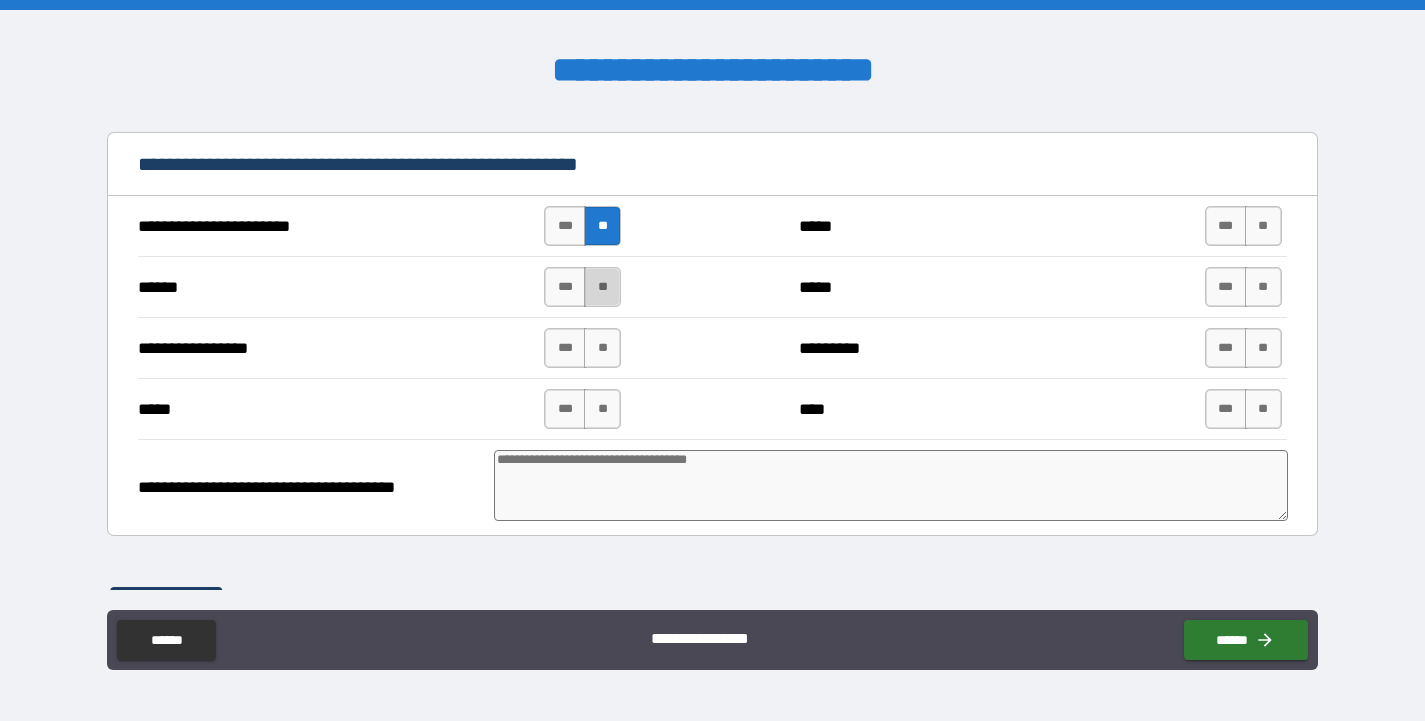 click on "**" at bounding box center (602, 287) 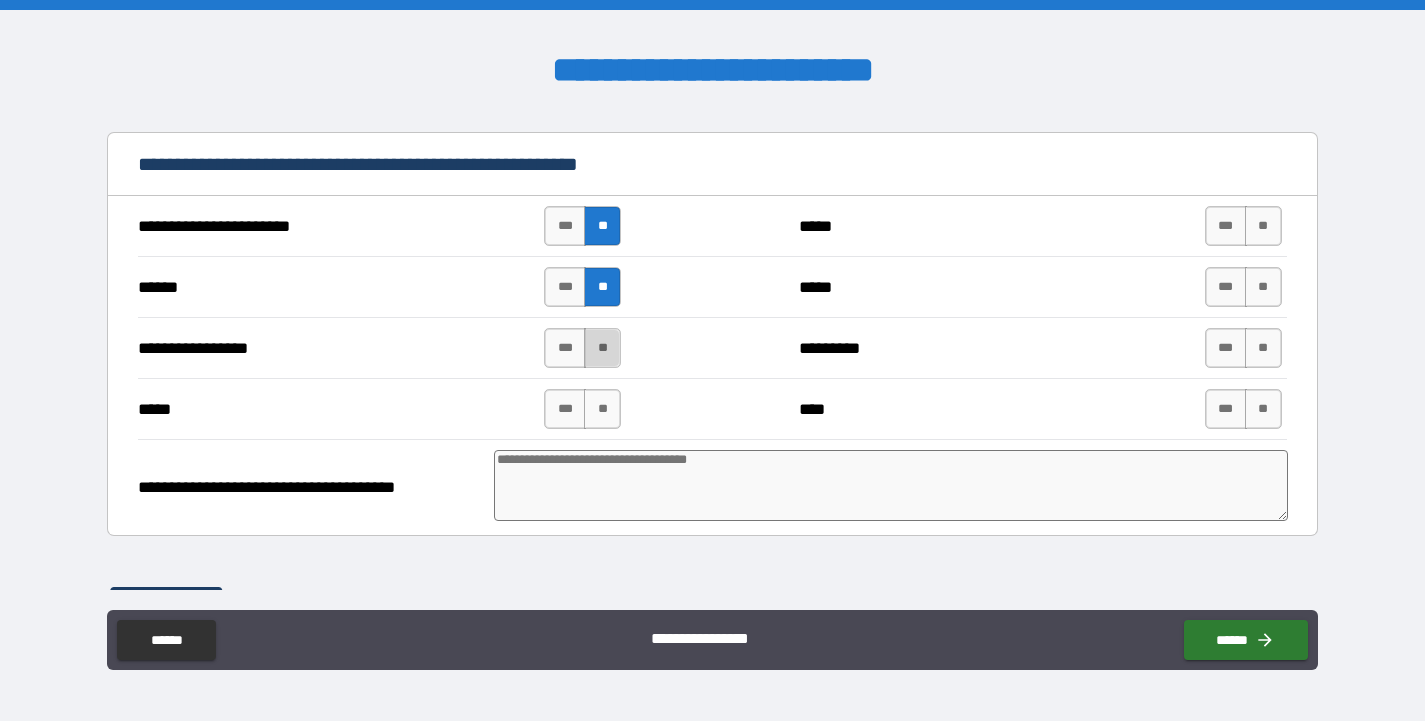 click on "**" at bounding box center [602, 348] 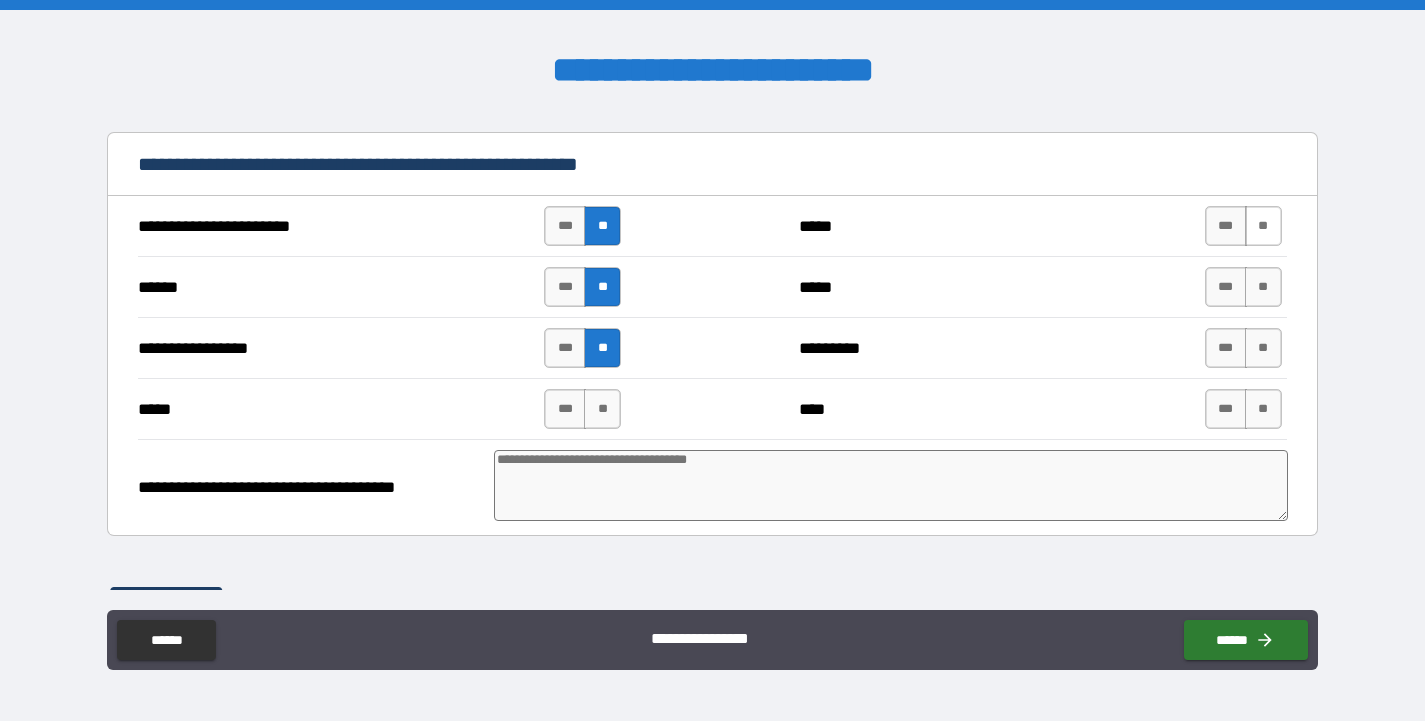 click on "**" at bounding box center [1263, 226] 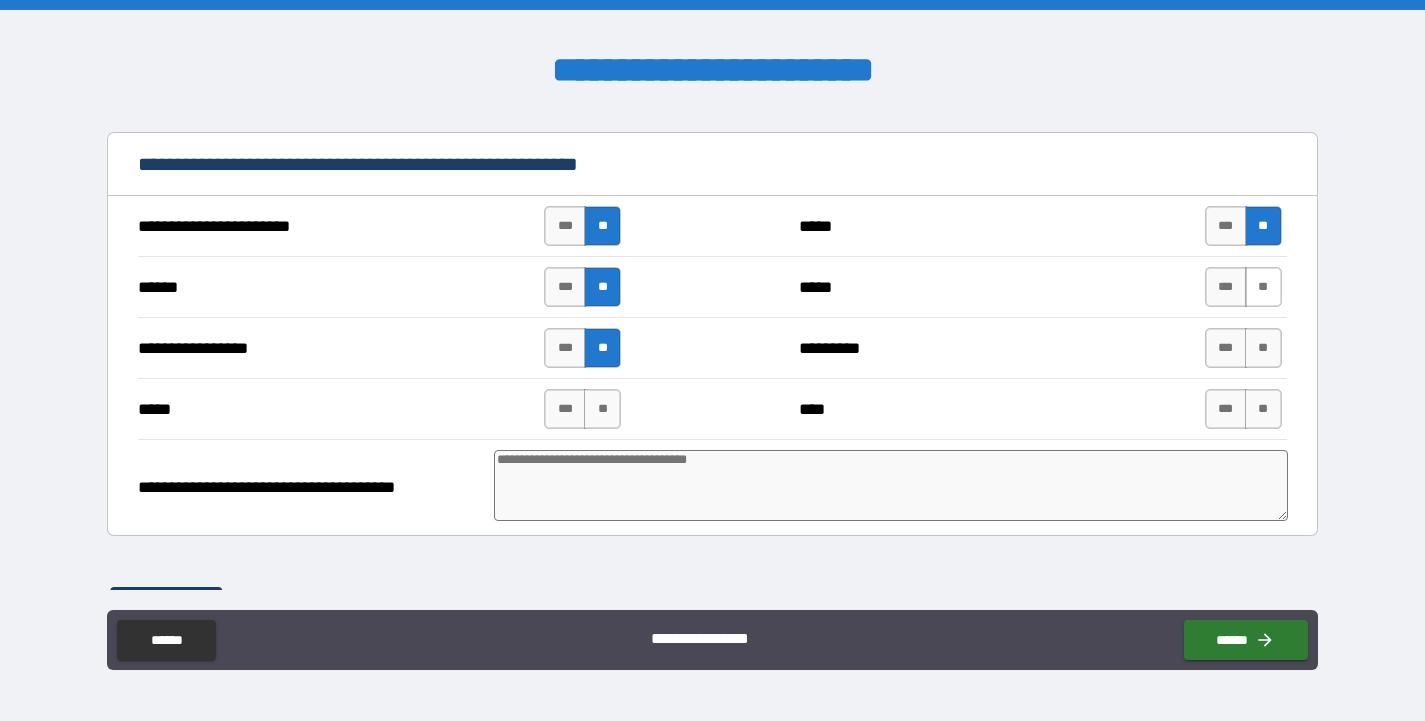 click on "**" at bounding box center [1263, 287] 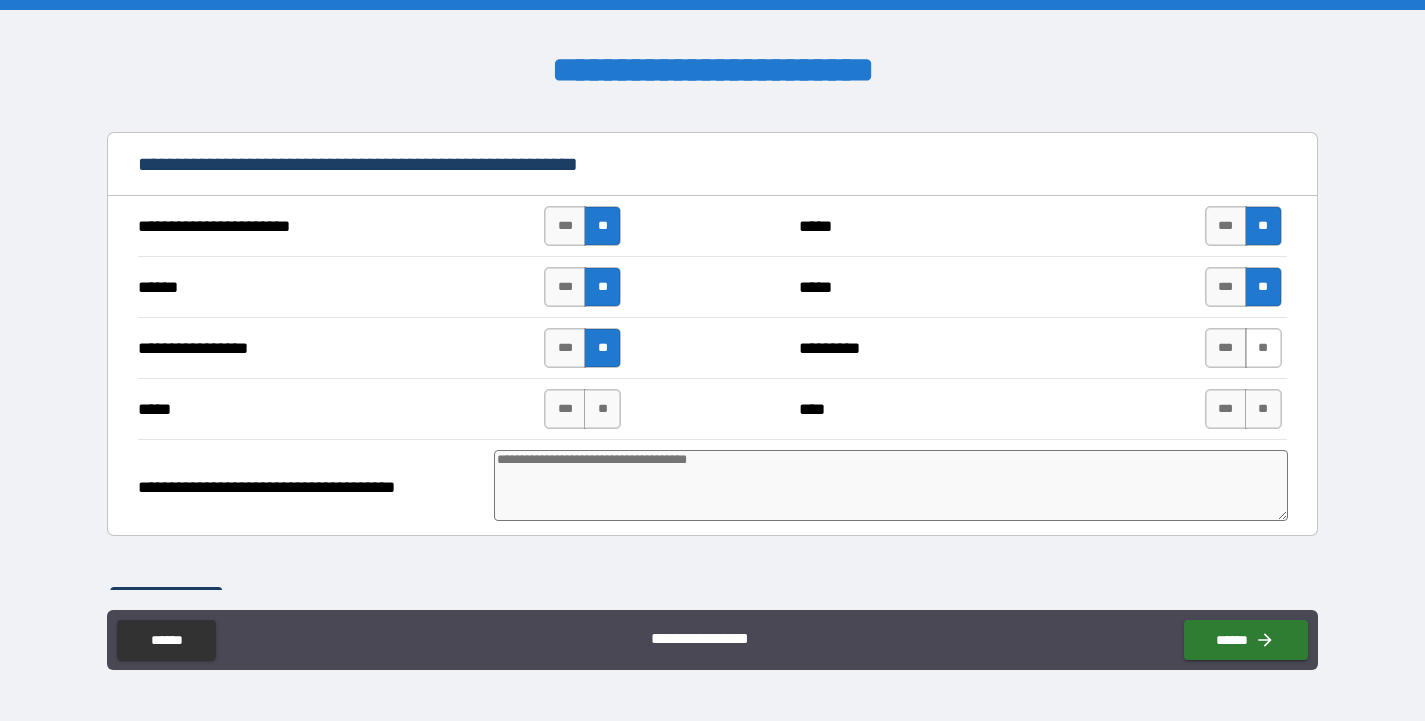 click on "**" at bounding box center (1263, 348) 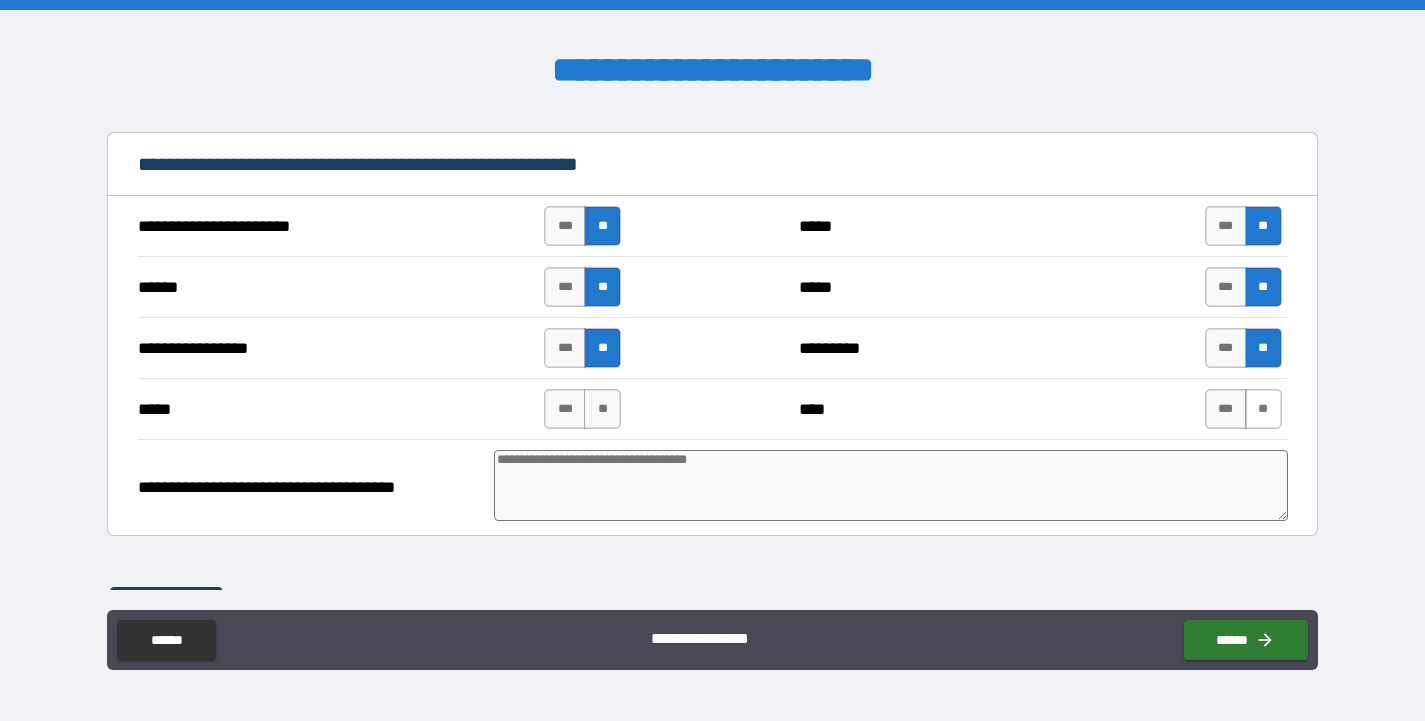 click on "**" at bounding box center [1263, 409] 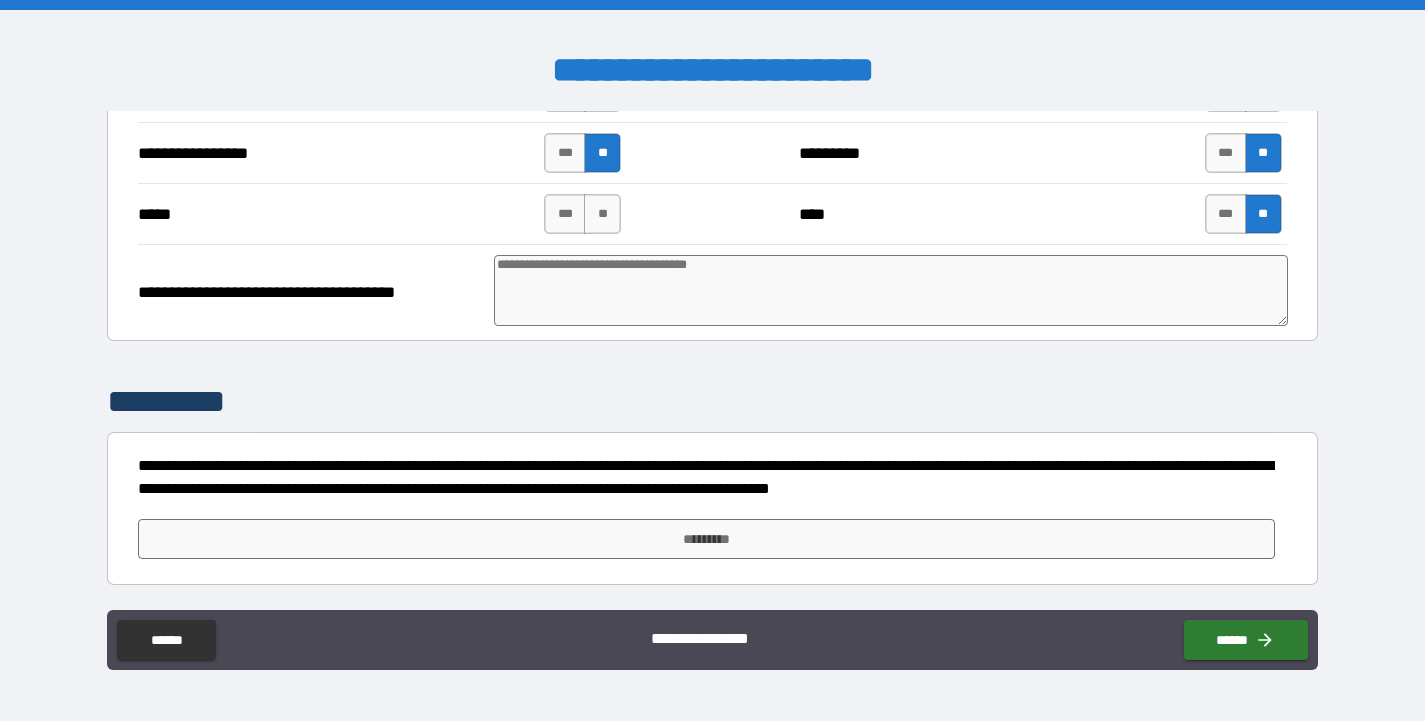 scroll, scrollTop: 4917, scrollLeft: 0, axis: vertical 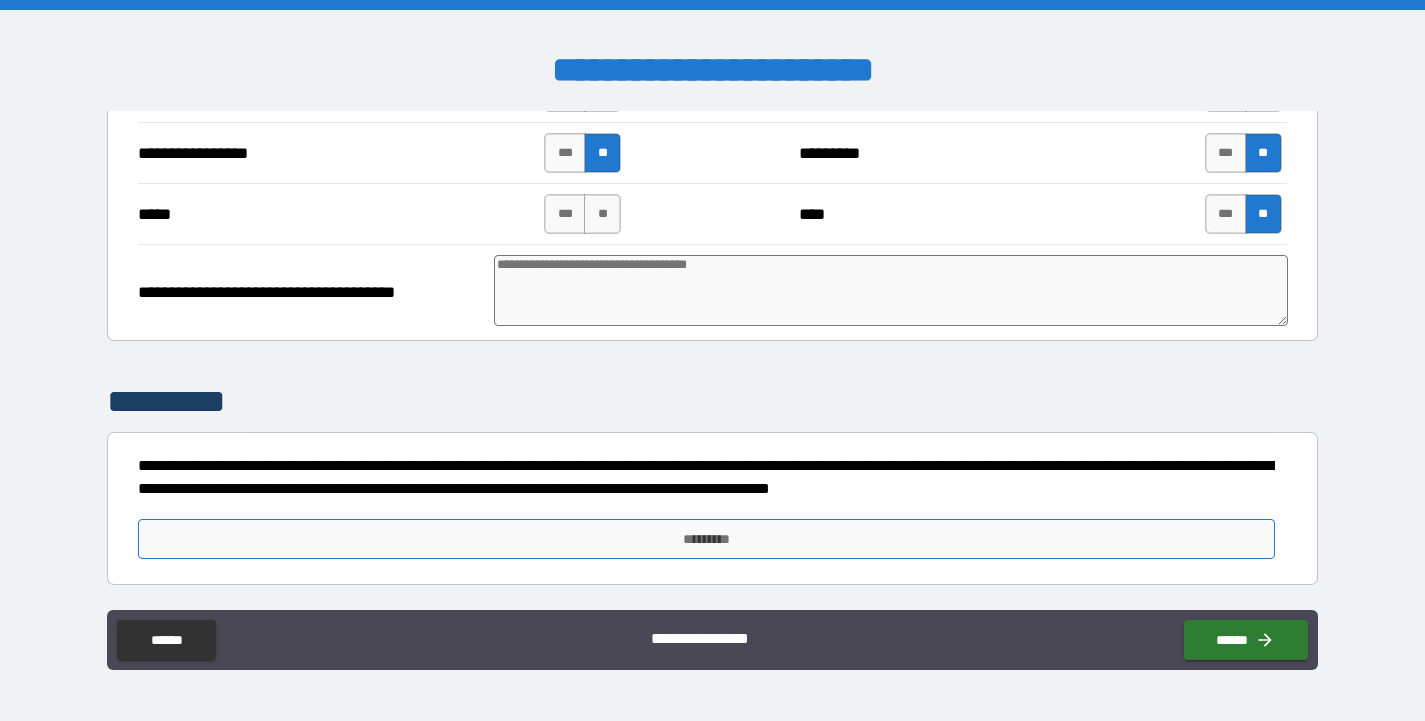 click on "*********" at bounding box center [706, 539] 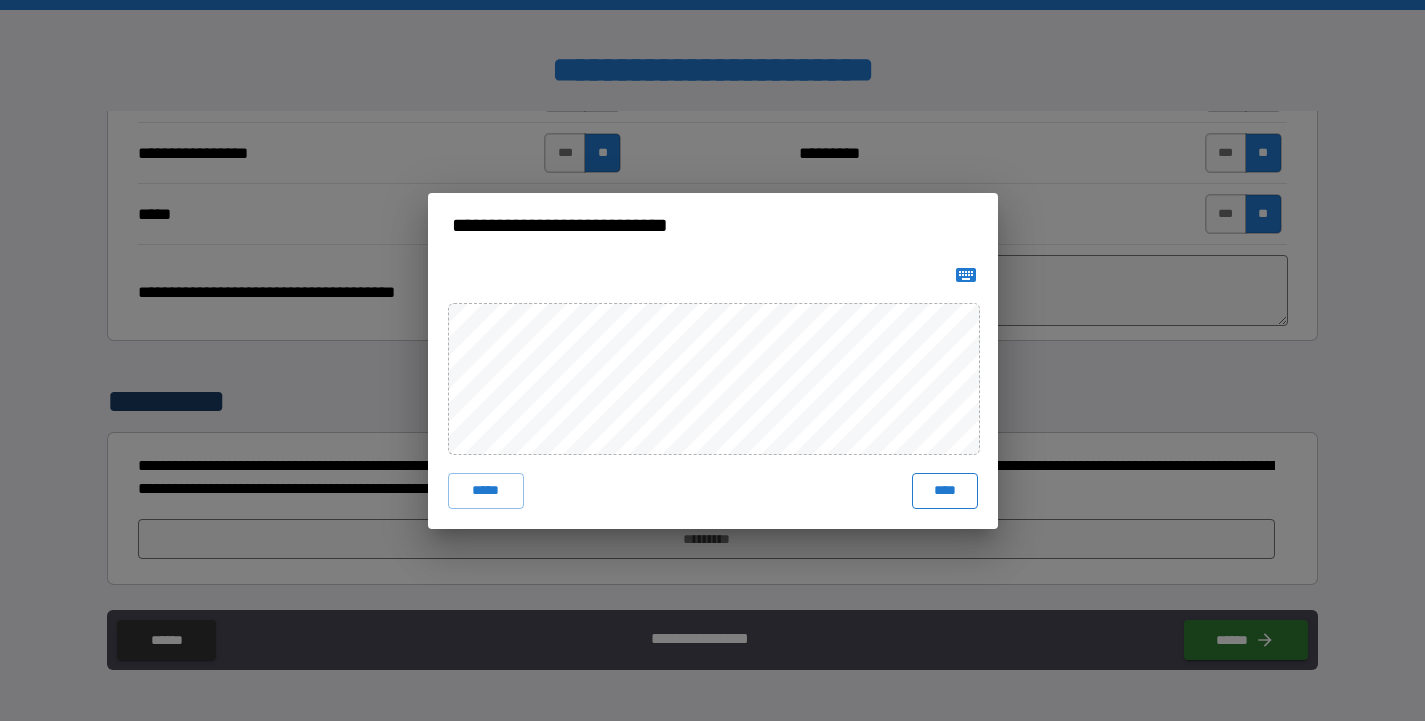 click on "****" at bounding box center [945, 491] 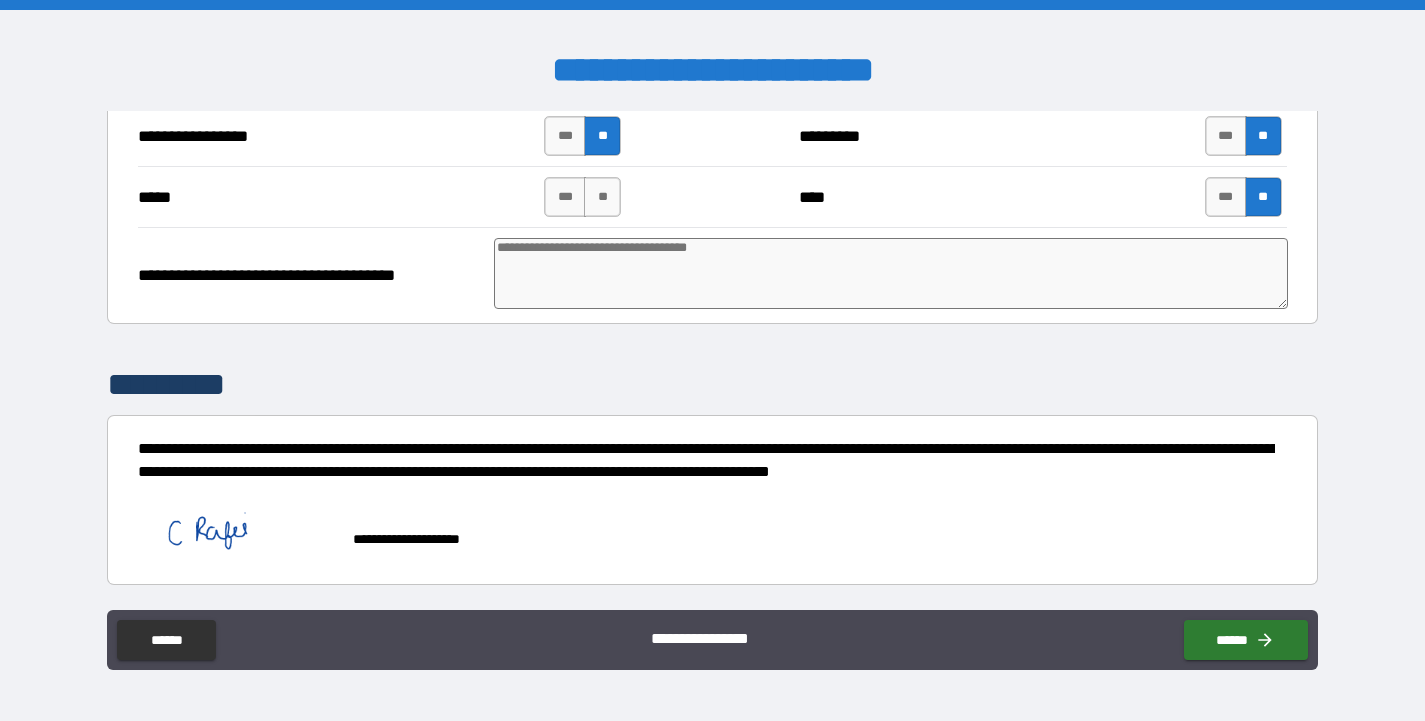 scroll, scrollTop: 4934, scrollLeft: 0, axis: vertical 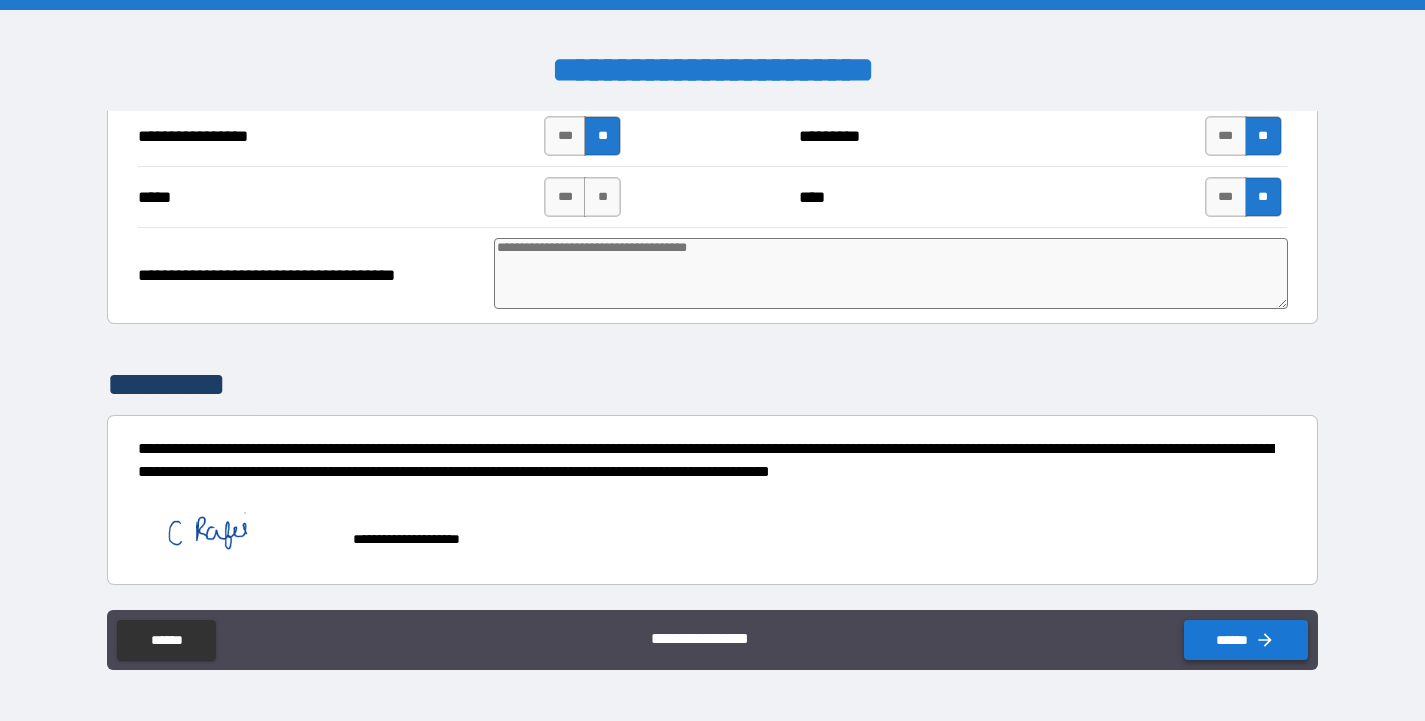 click on "******" at bounding box center (1246, 640) 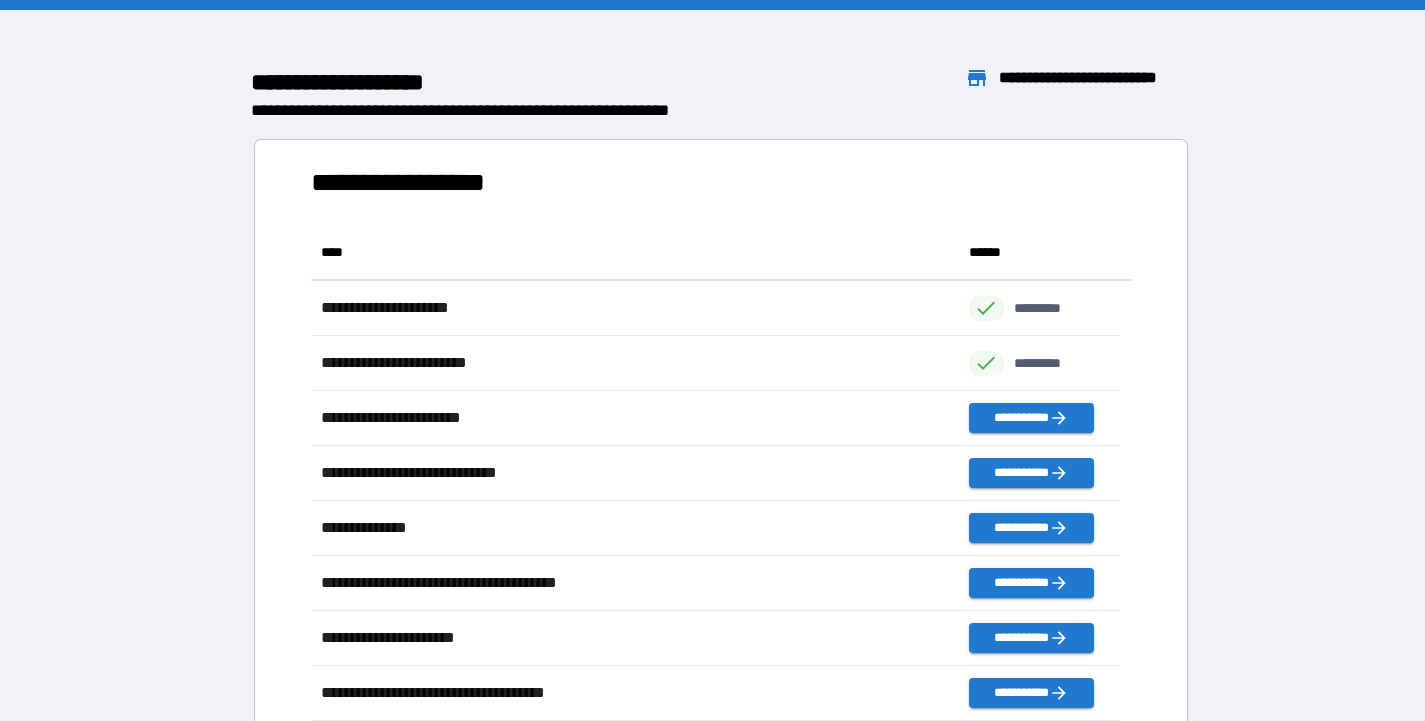 scroll, scrollTop: 16, scrollLeft: 16, axis: both 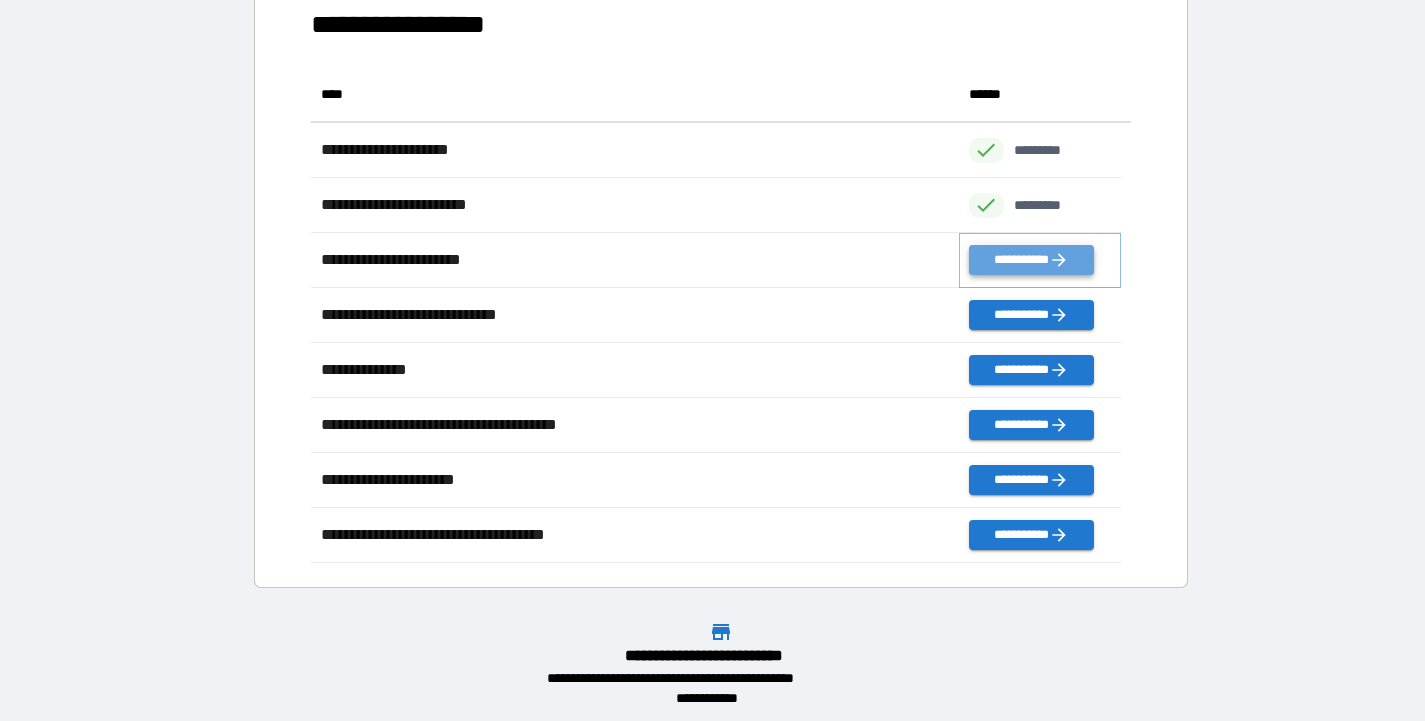 click on "**********" at bounding box center (1031, 260) 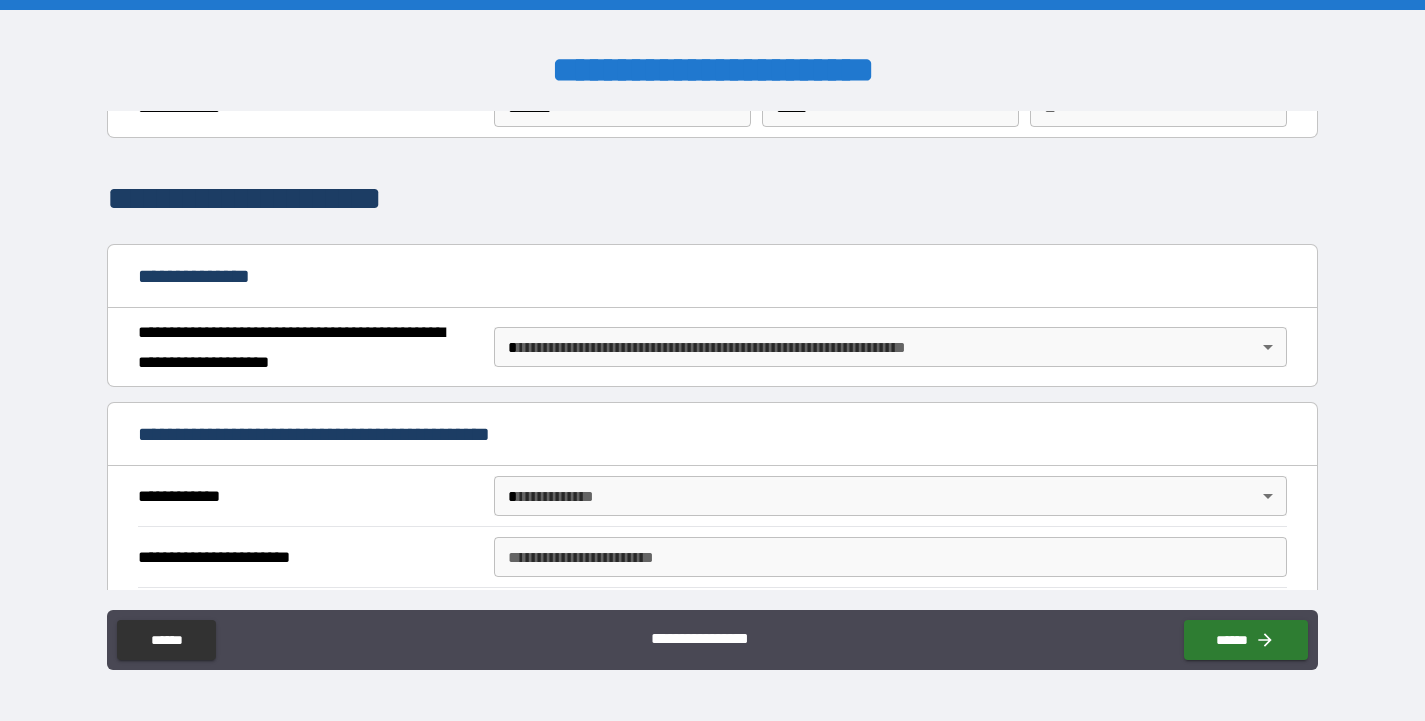 scroll, scrollTop: 105, scrollLeft: 0, axis: vertical 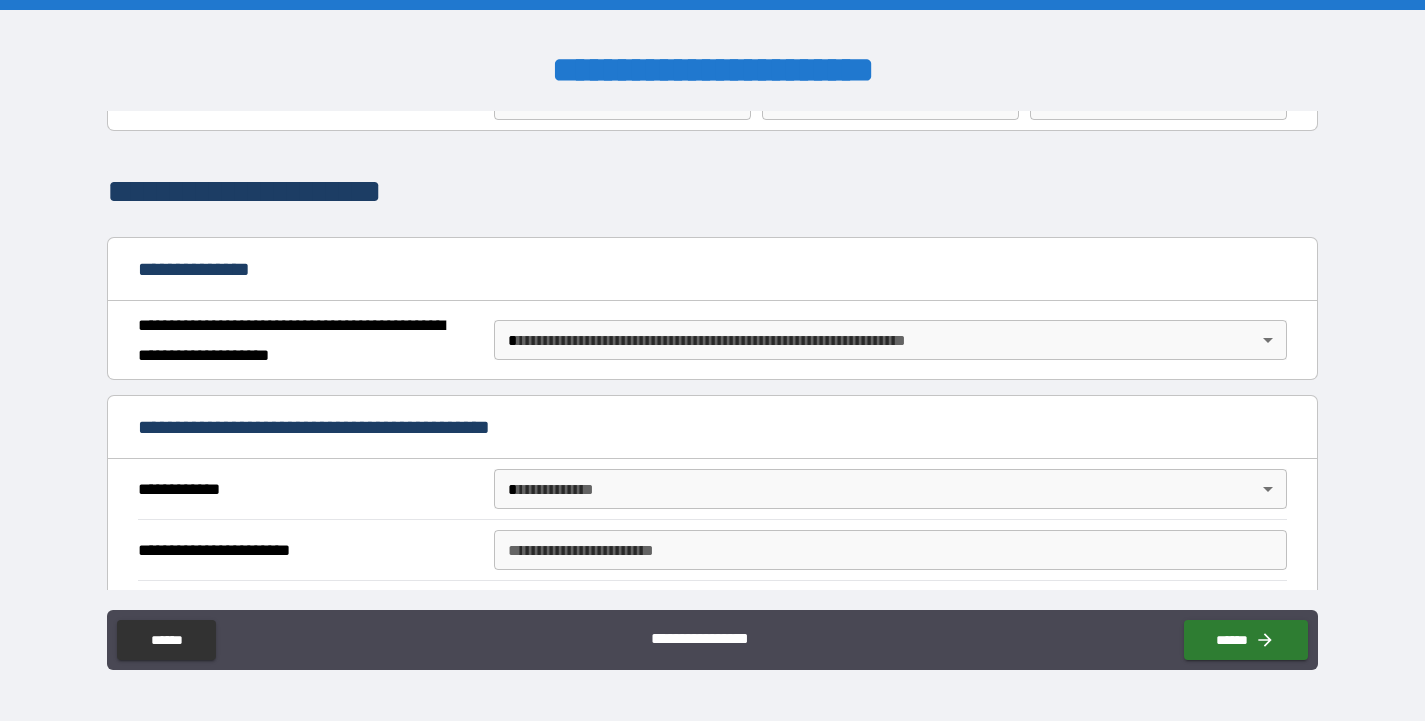 click on "**********" at bounding box center [712, 360] 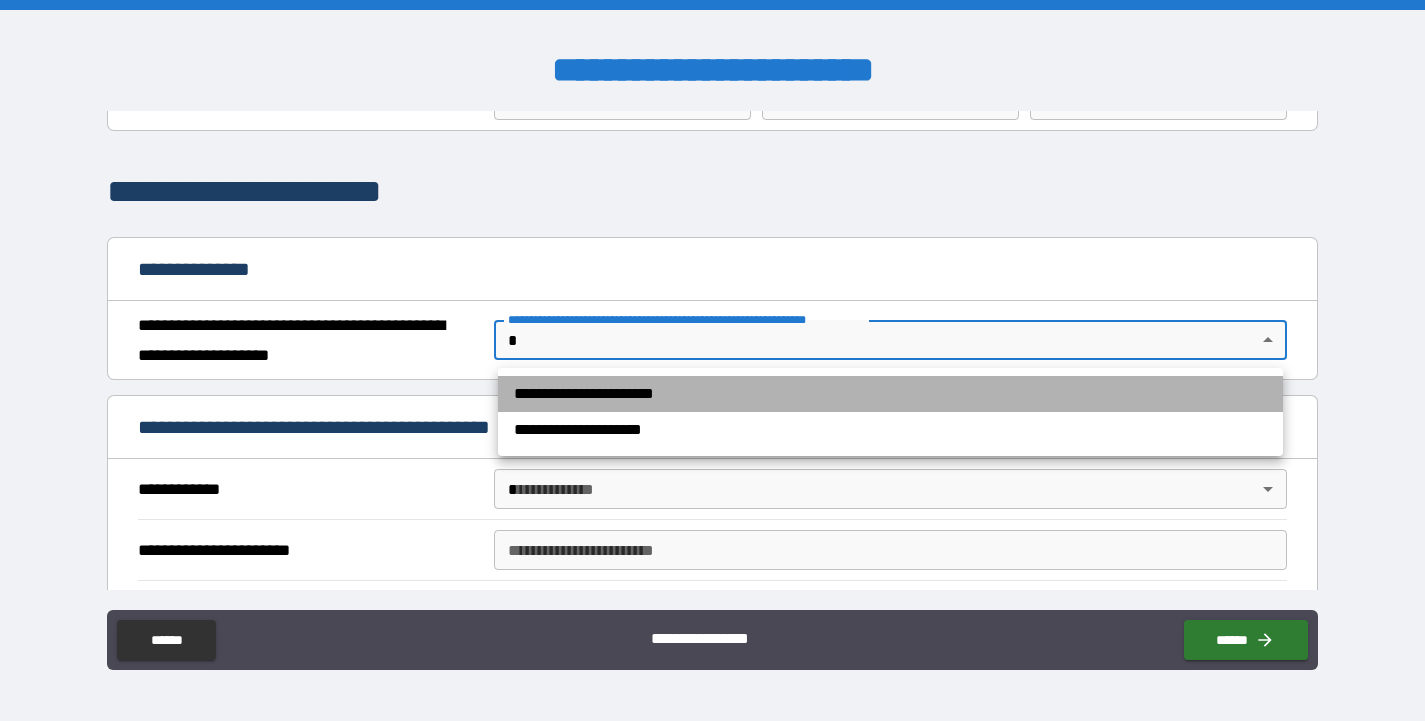 click on "**********" at bounding box center [890, 394] 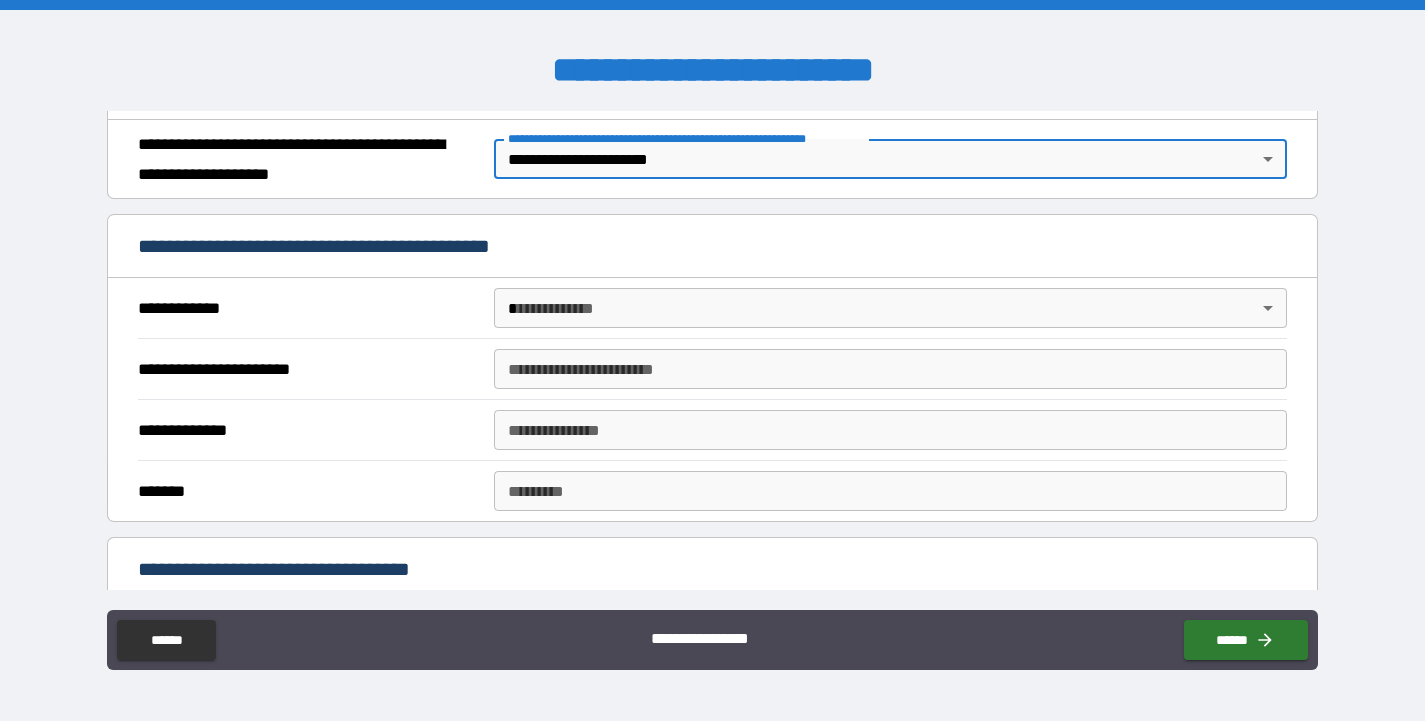 scroll, scrollTop: 291, scrollLeft: 0, axis: vertical 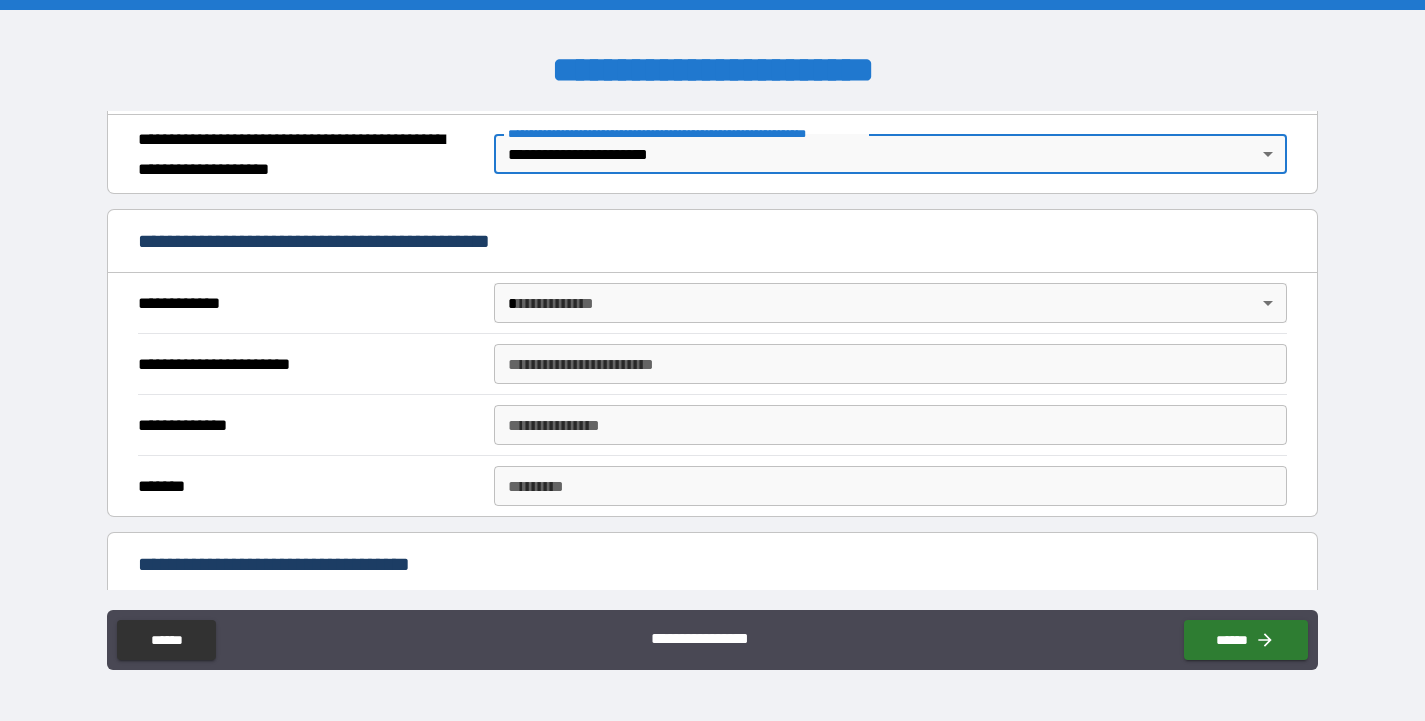 click on "**********" at bounding box center [712, 360] 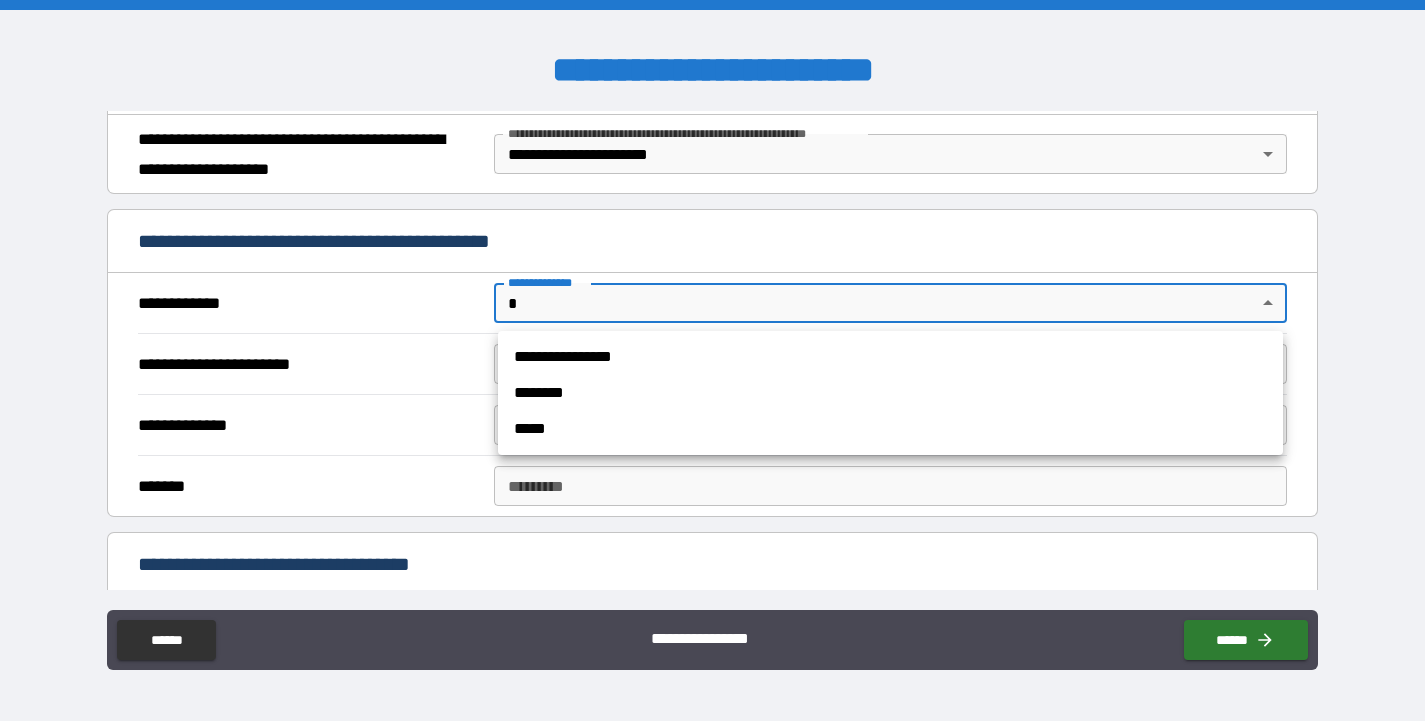 click on "**********" at bounding box center (890, 357) 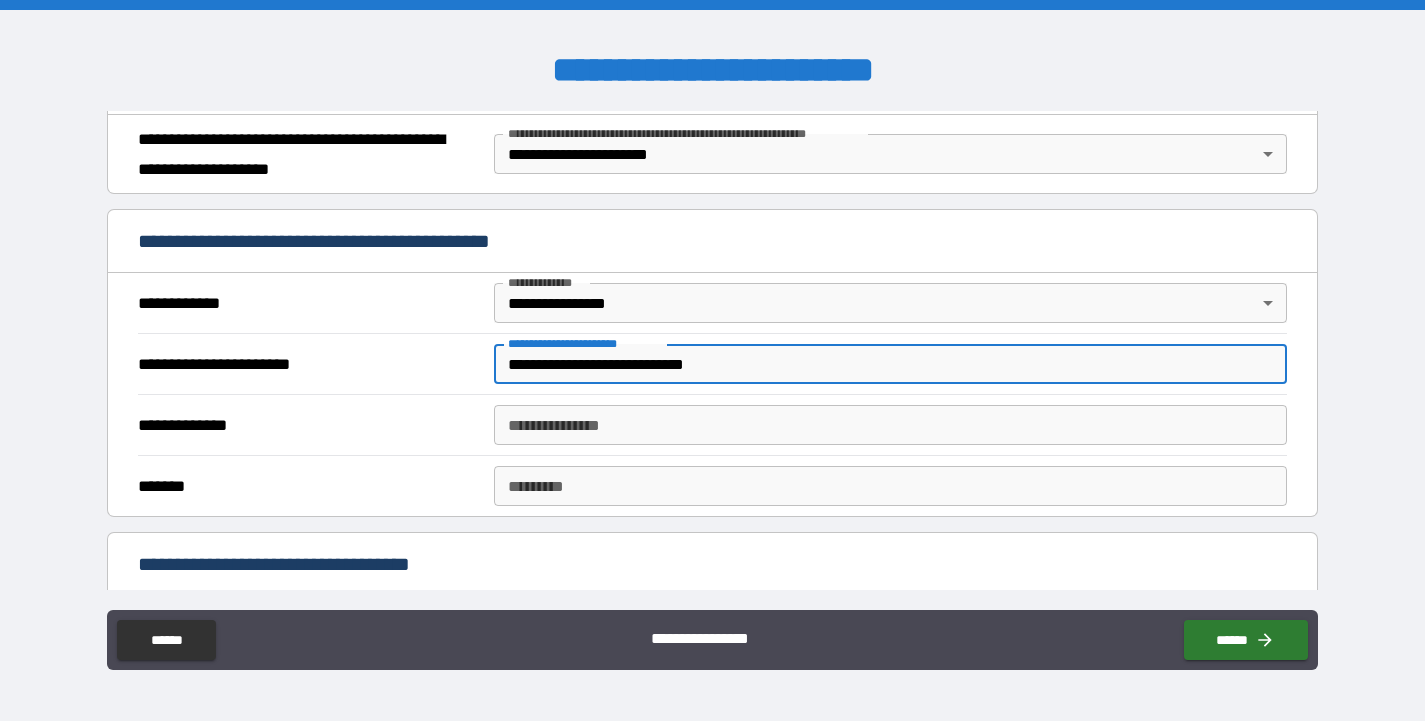 click on "**********" at bounding box center [890, 425] 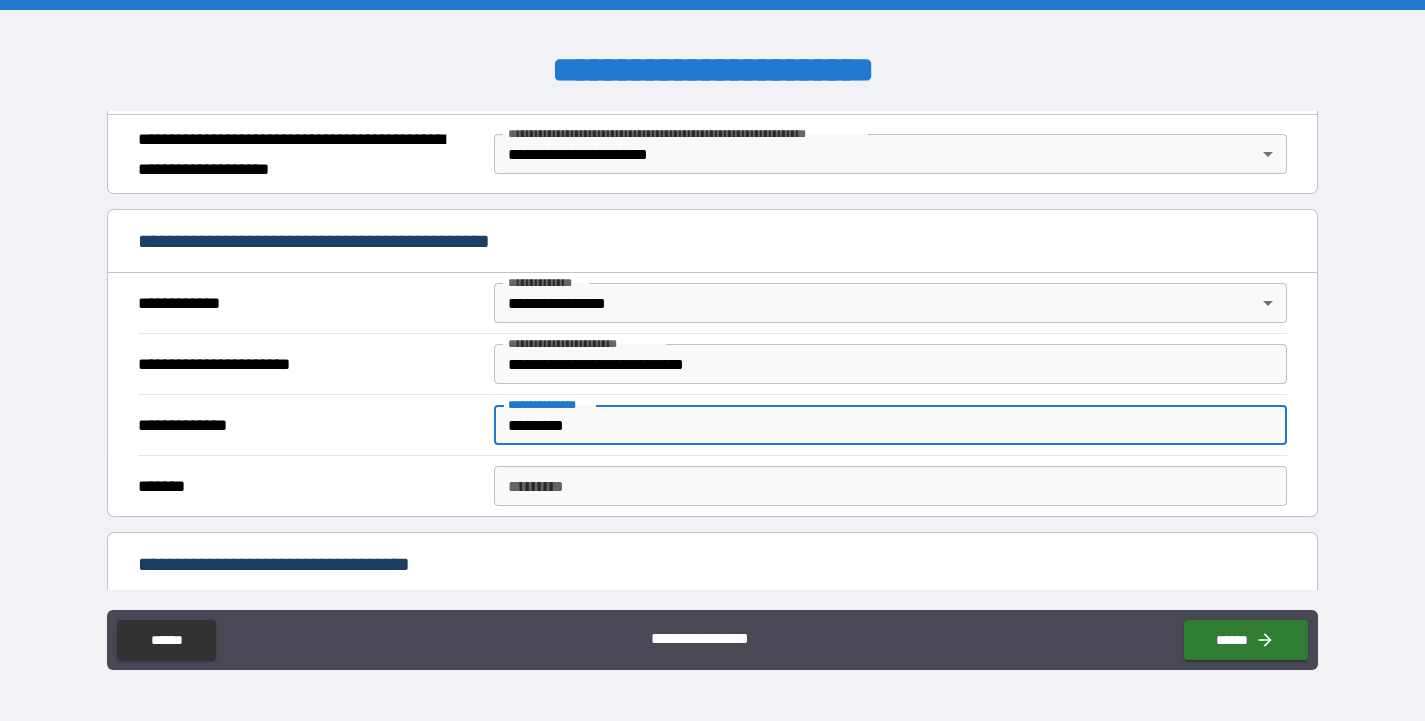 click on "*******   *" at bounding box center (890, 486) 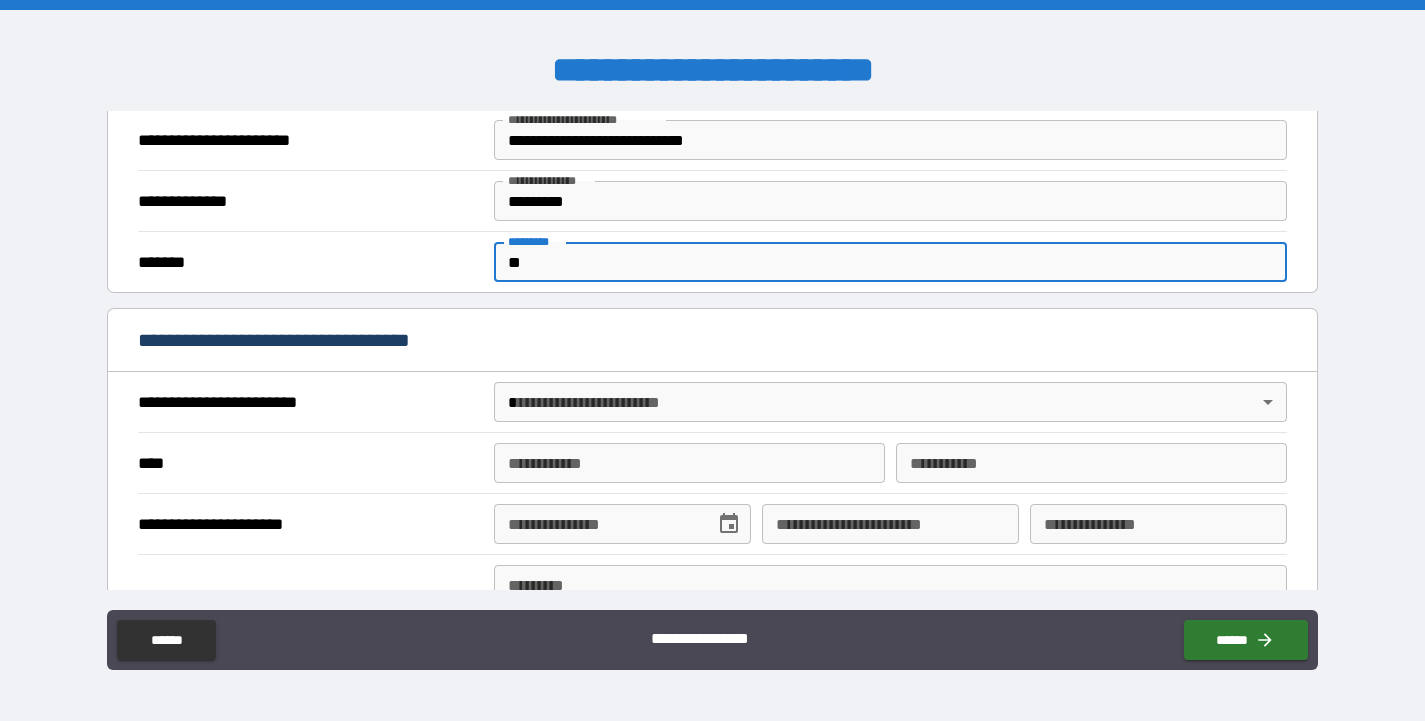 scroll, scrollTop: 532, scrollLeft: 0, axis: vertical 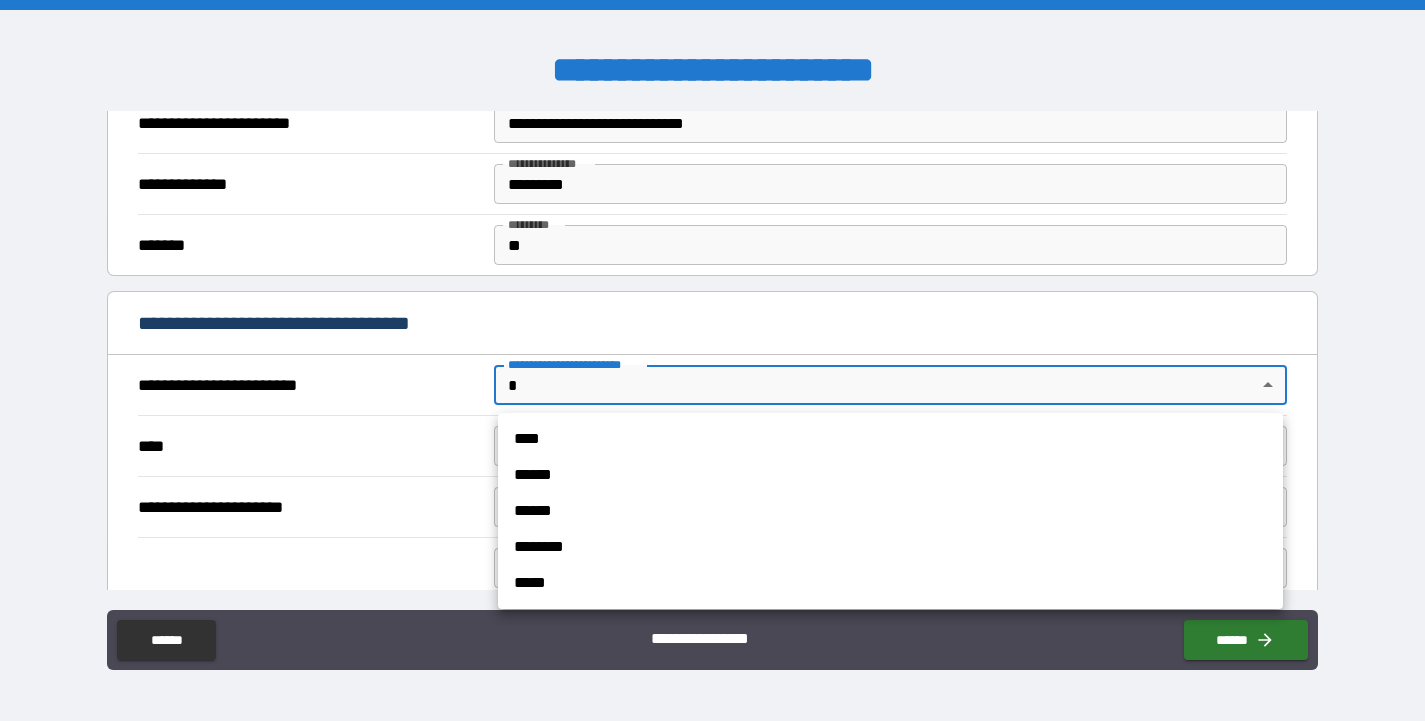 click on "**********" at bounding box center (712, 360) 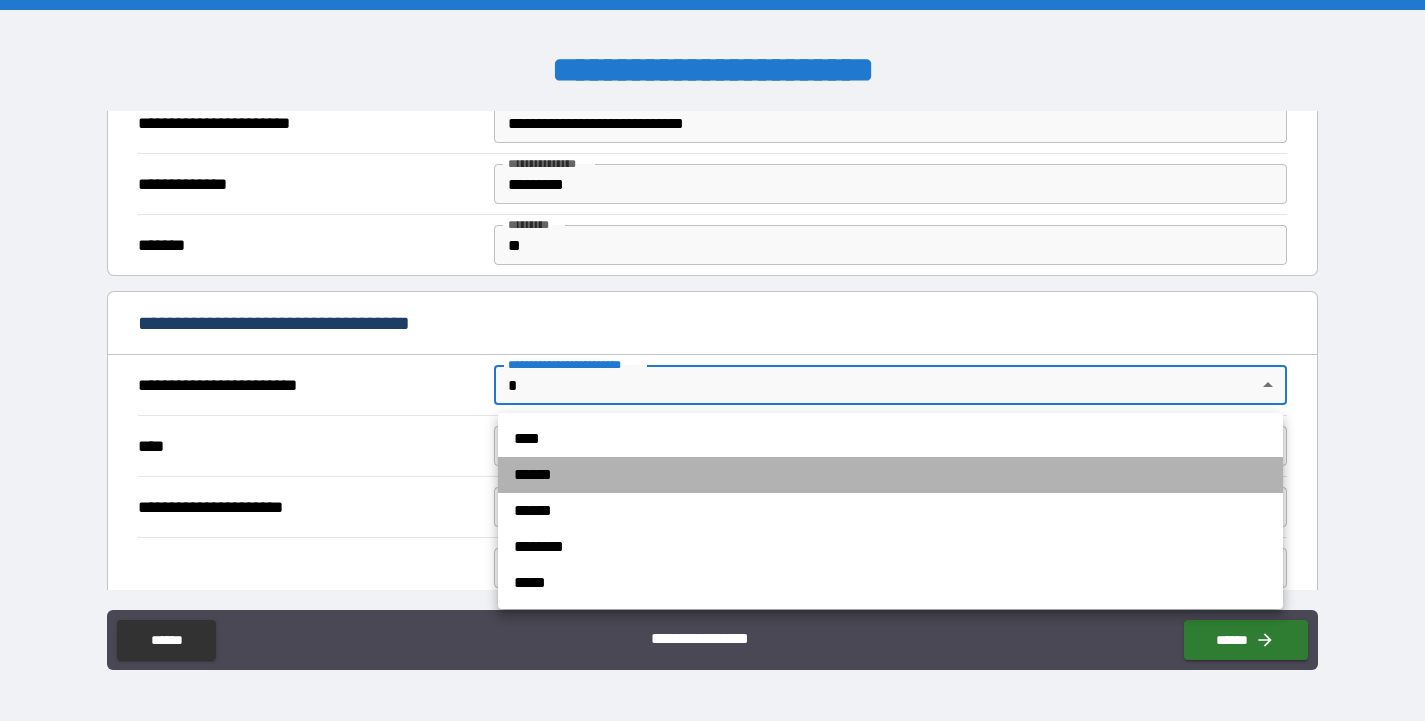 click on "******" at bounding box center [890, 475] 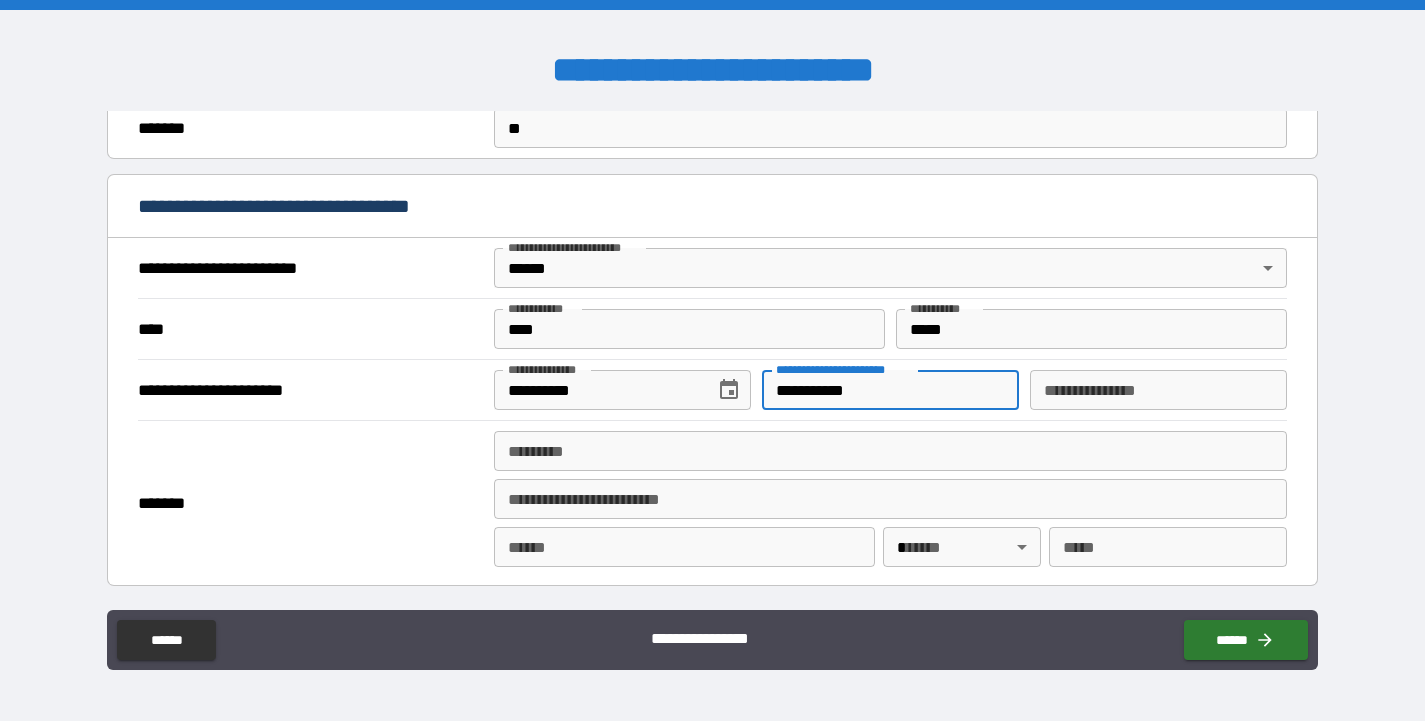 scroll, scrollTop: 650, scrollLeft: 0, axis: vertical 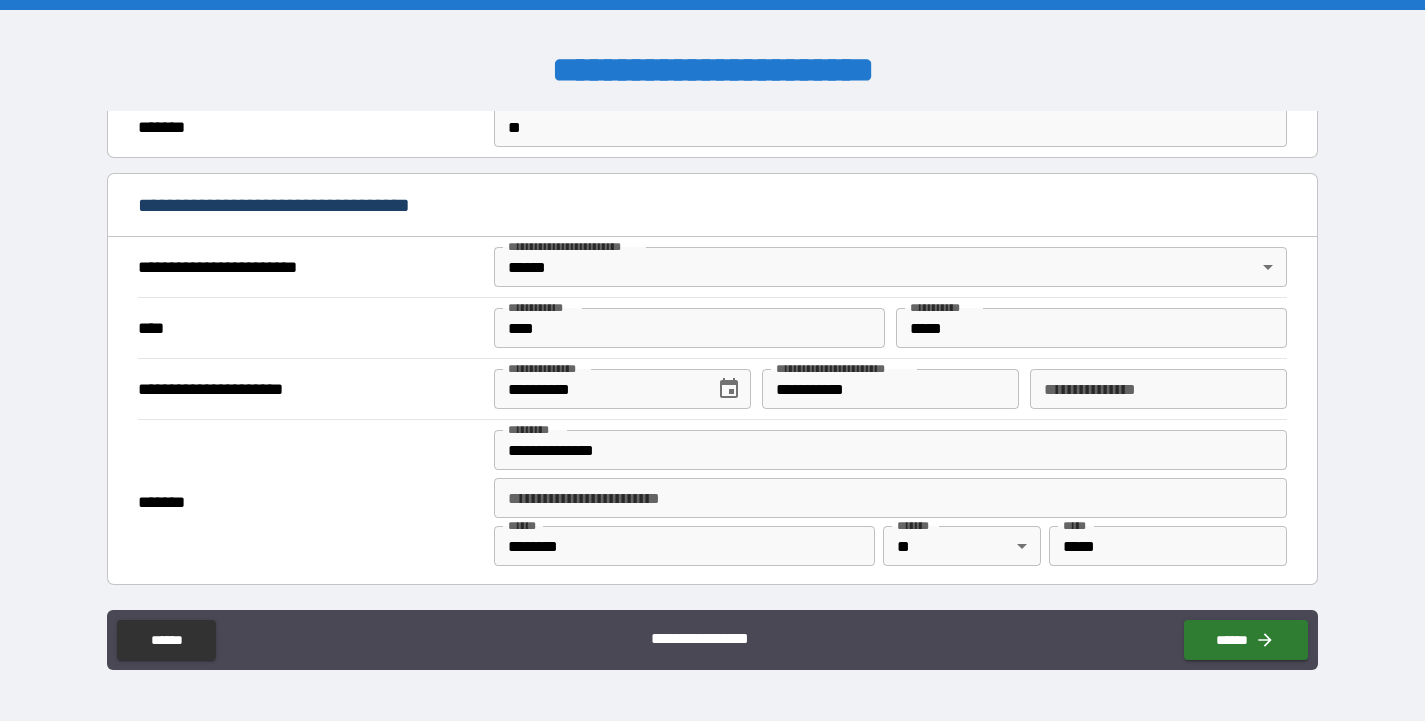 click on "*******" at bounding box center (310, 502) 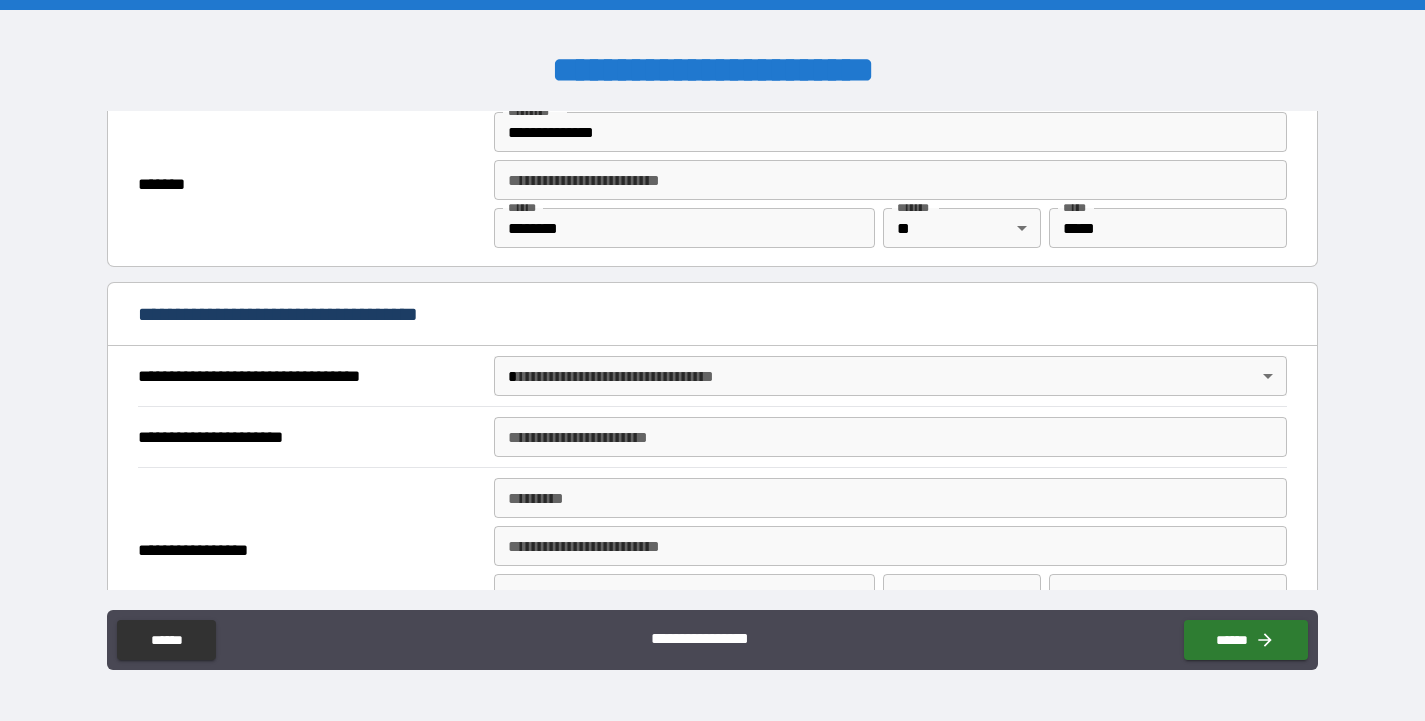 scroll, scrollTop: 976, scrollLeft: 0, axis: vertical 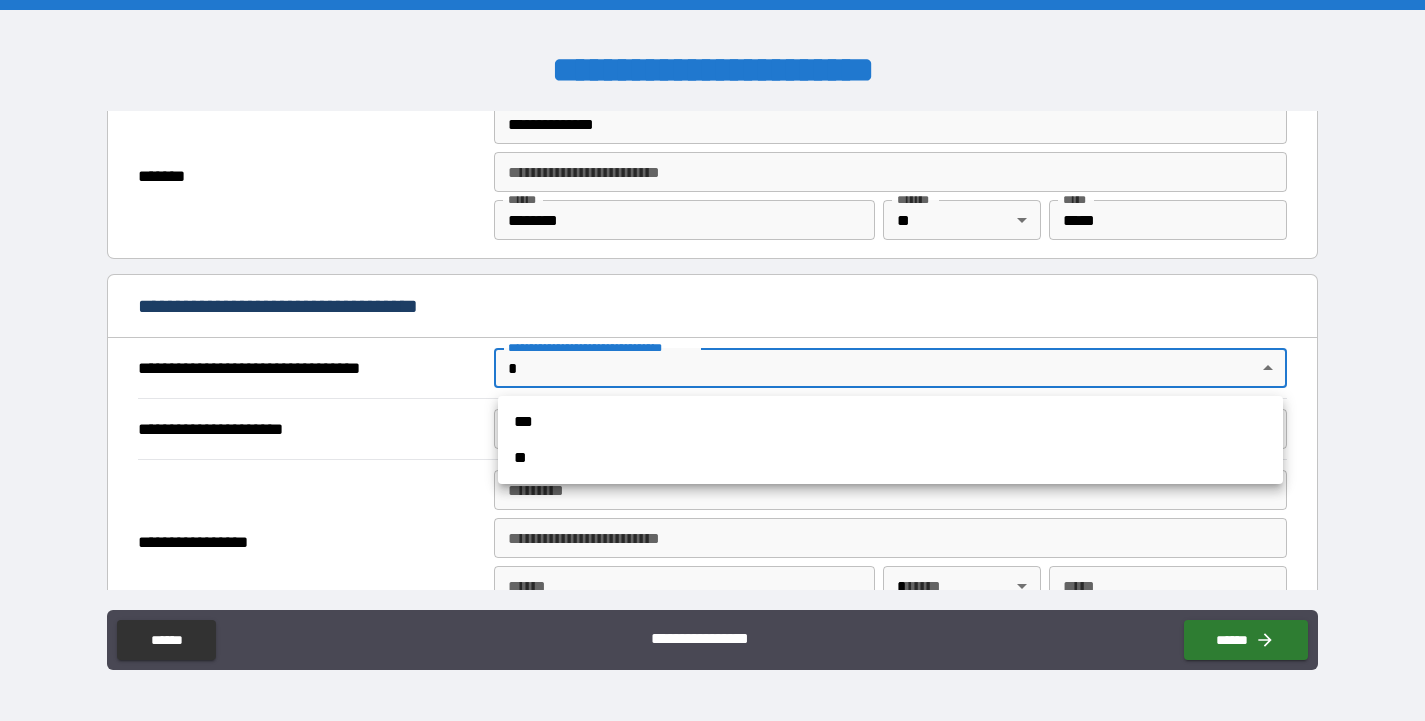 click on "**********" at bounding box center (712, 360) 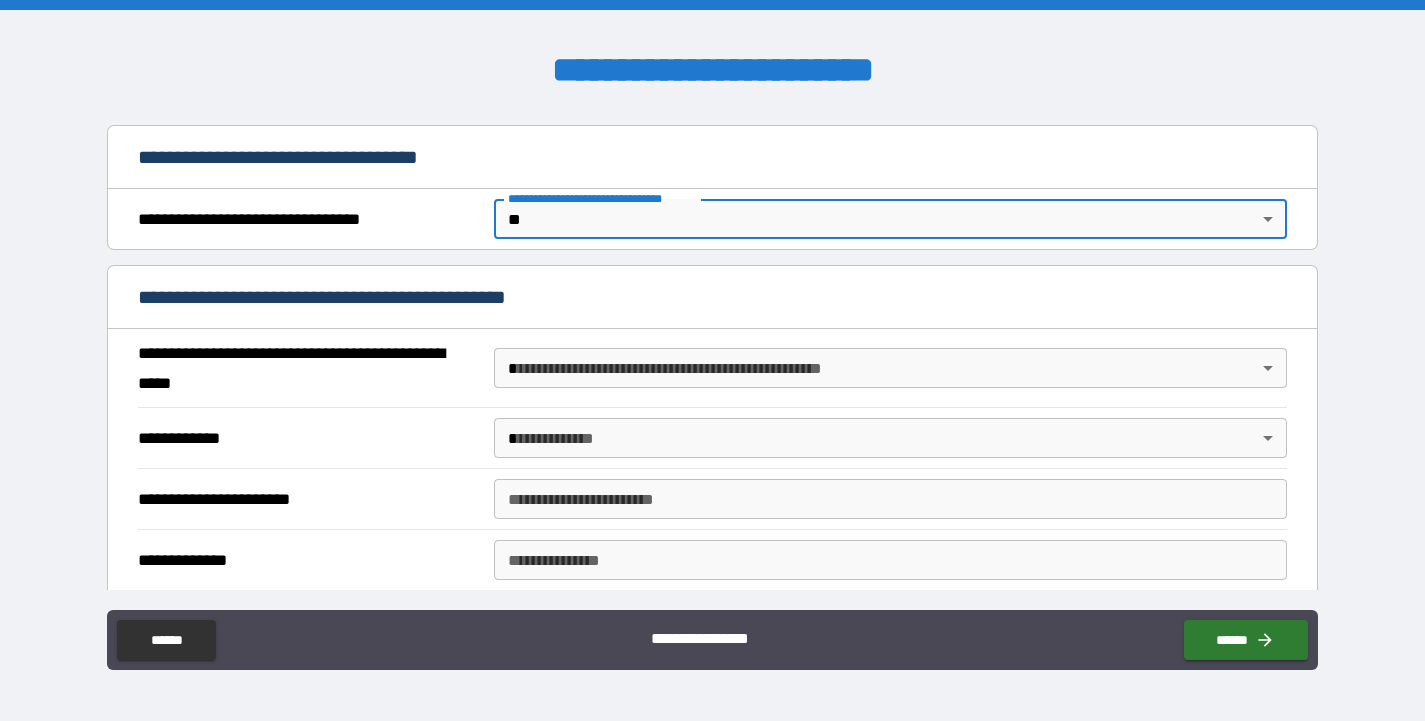 scroll, scrollTop: 1128, scrollLeft: 0, axis: vertical 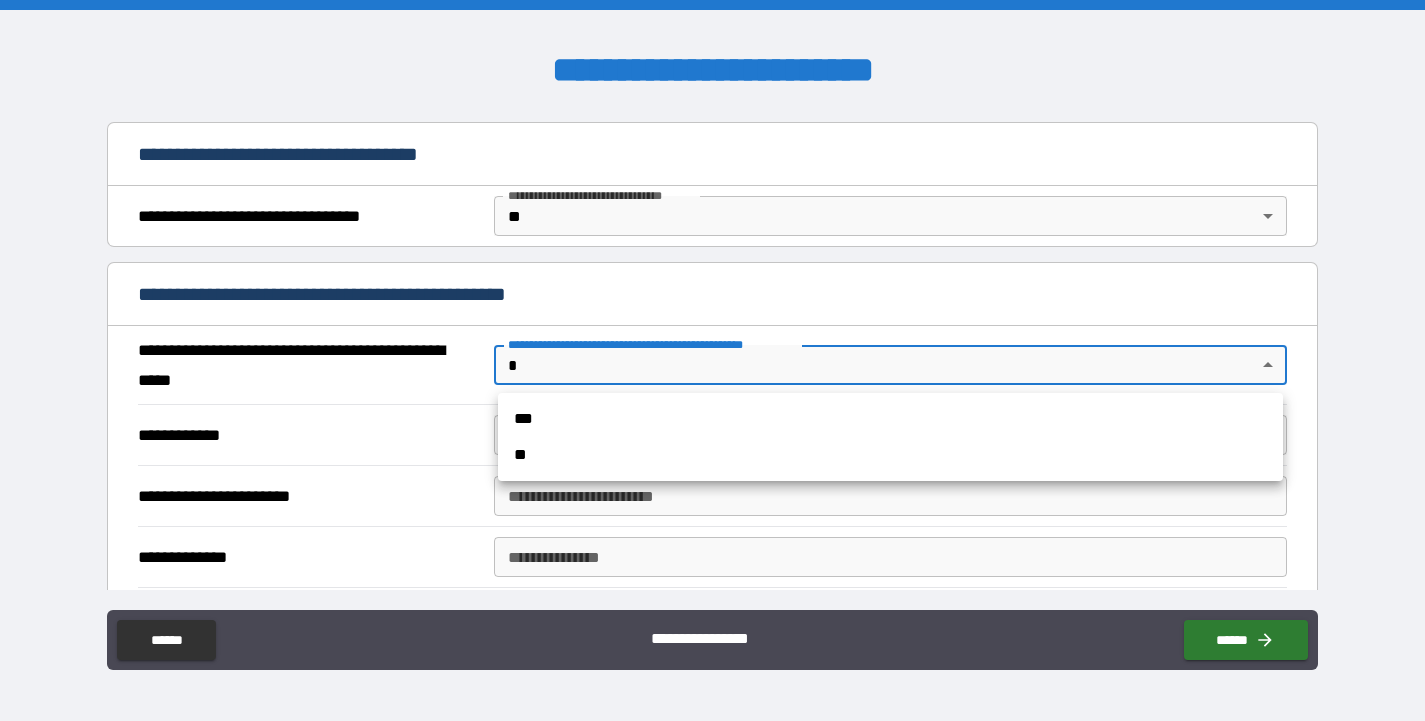 click on "**********" at bounding box center [712, 360] 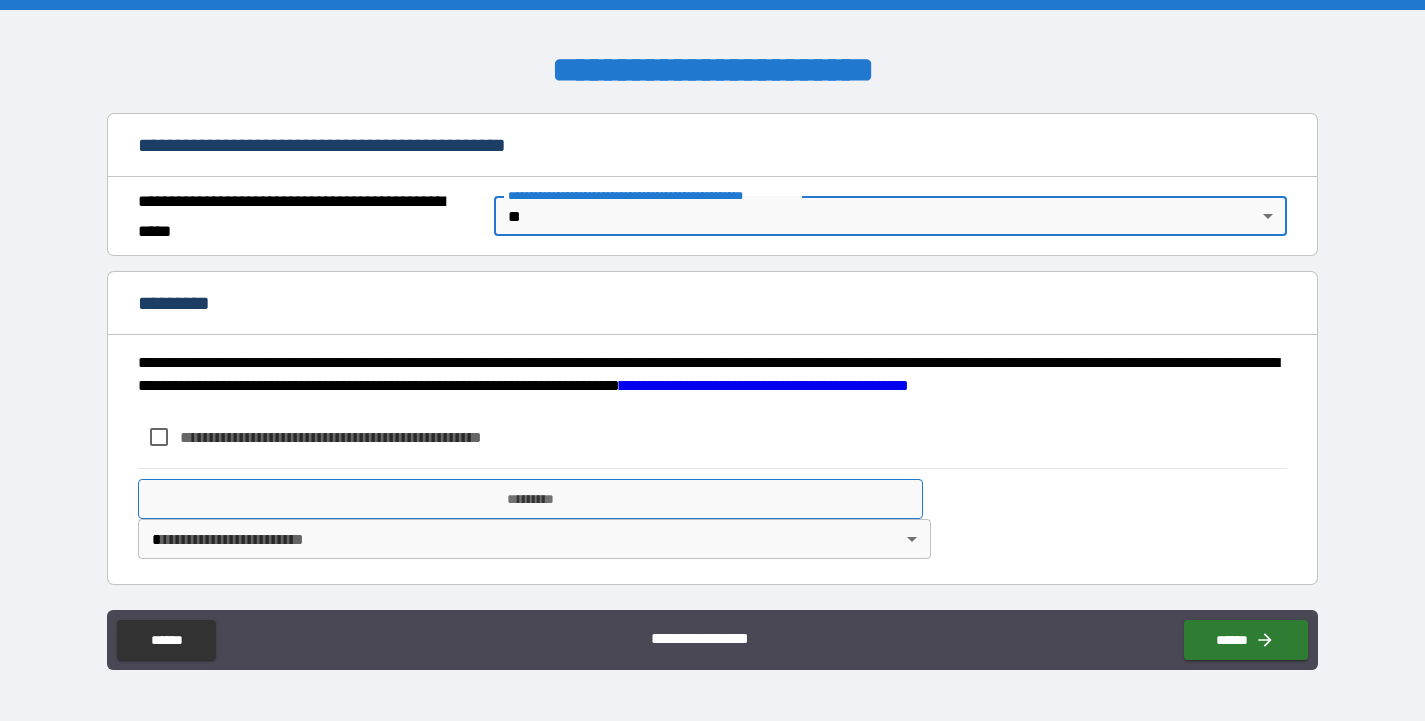 scroll, scrollTop: 1277, scrollLeft: 0, axis: vertical 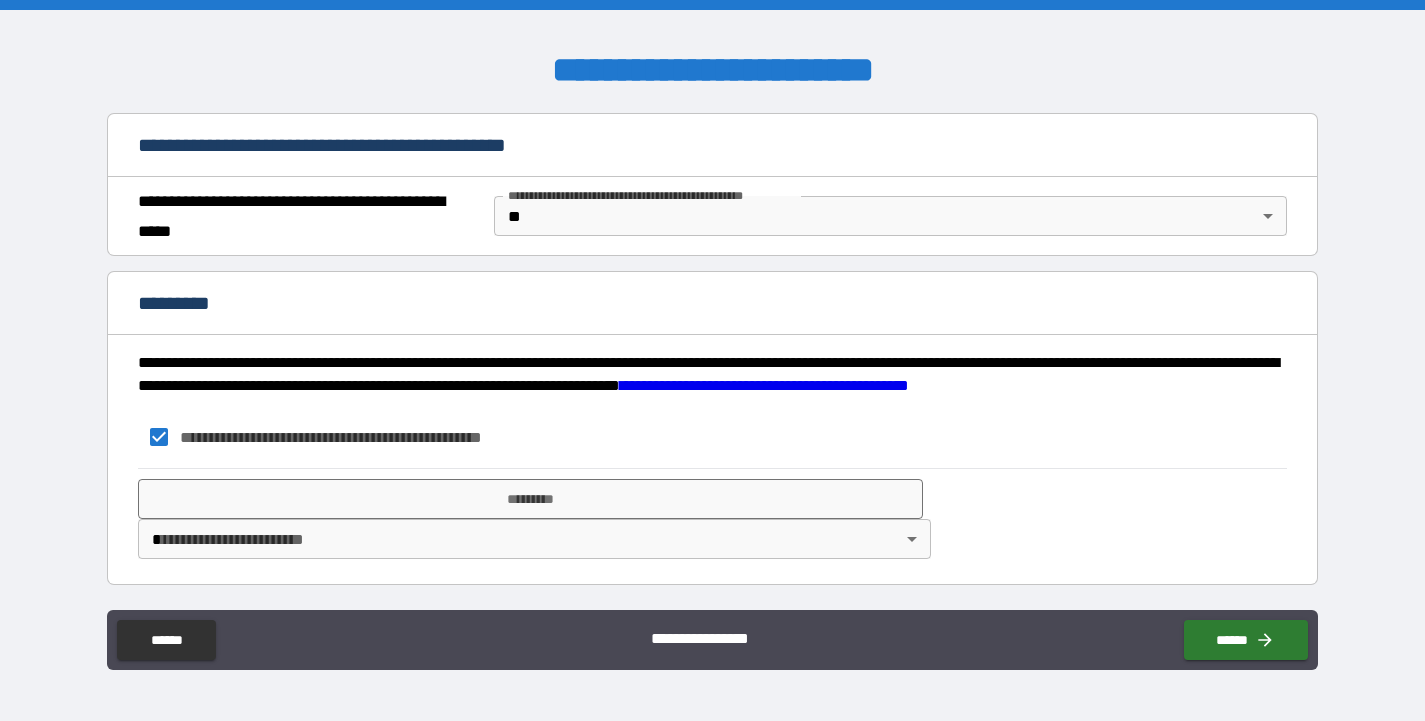 click on "**********" at bounding box center [712, 360] 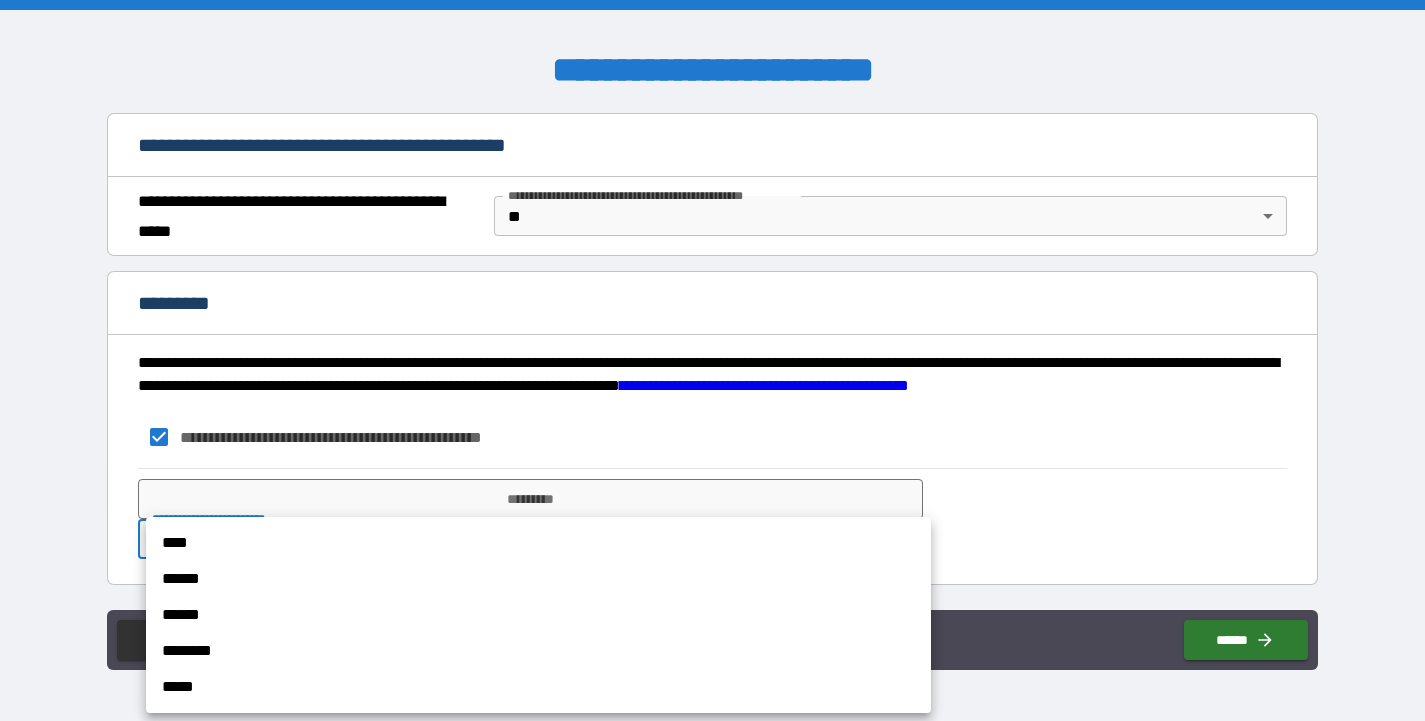 click on "******" at bounding box center [538, 579] 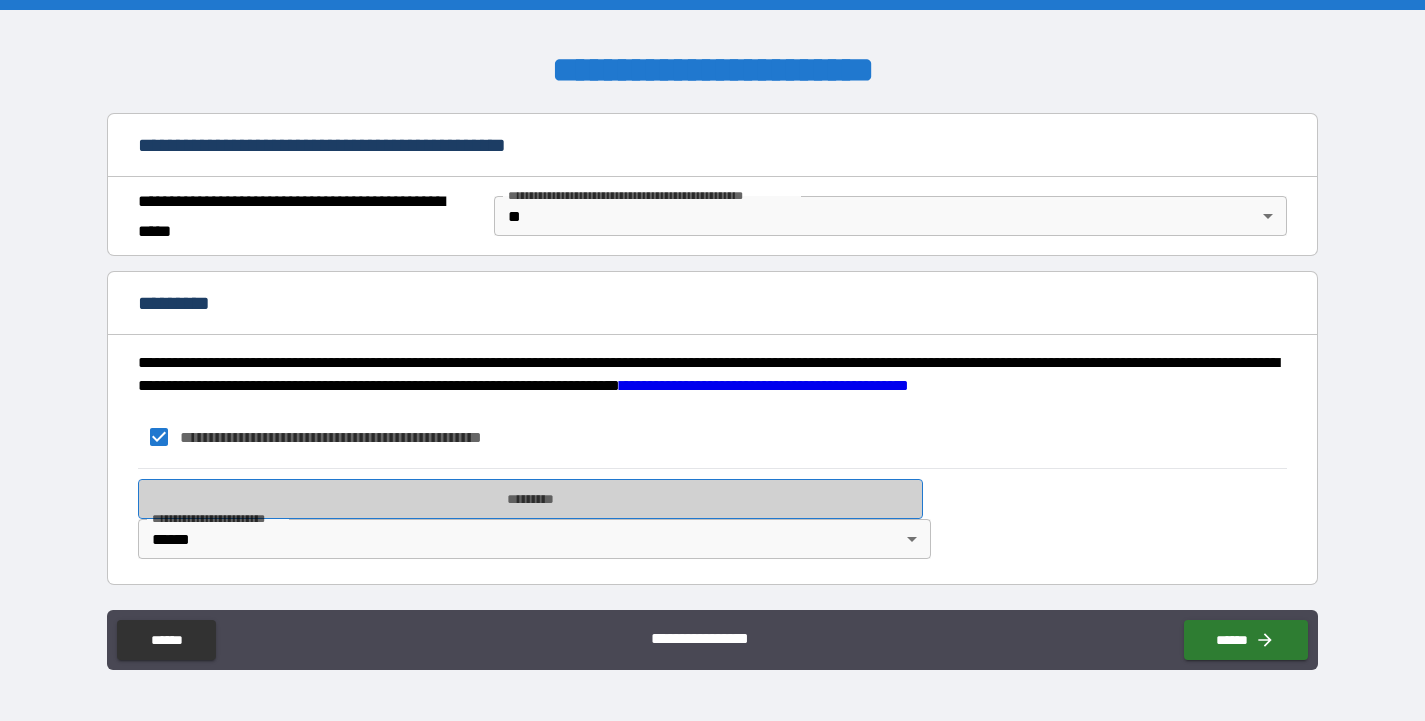 click on "*********" at bounding box center (530, 499) 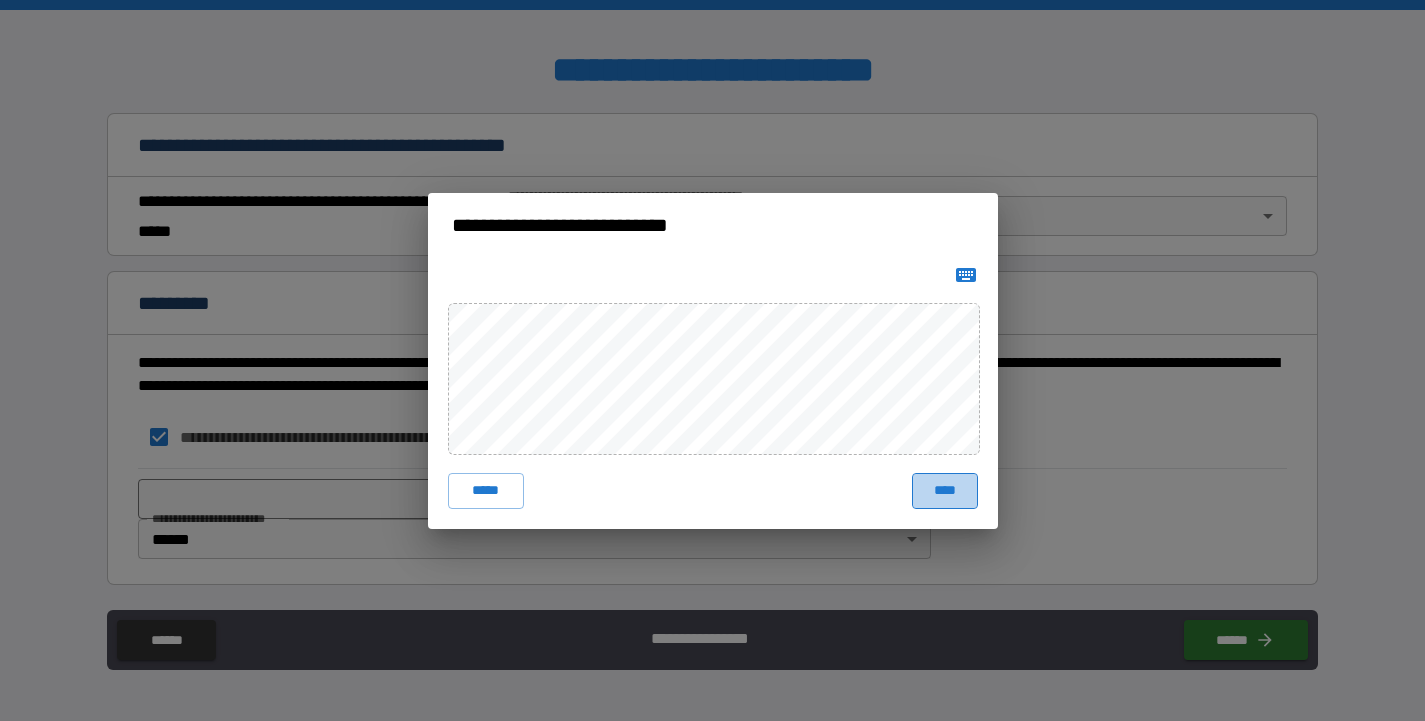 click on "****" at bounding box center (945, 491) 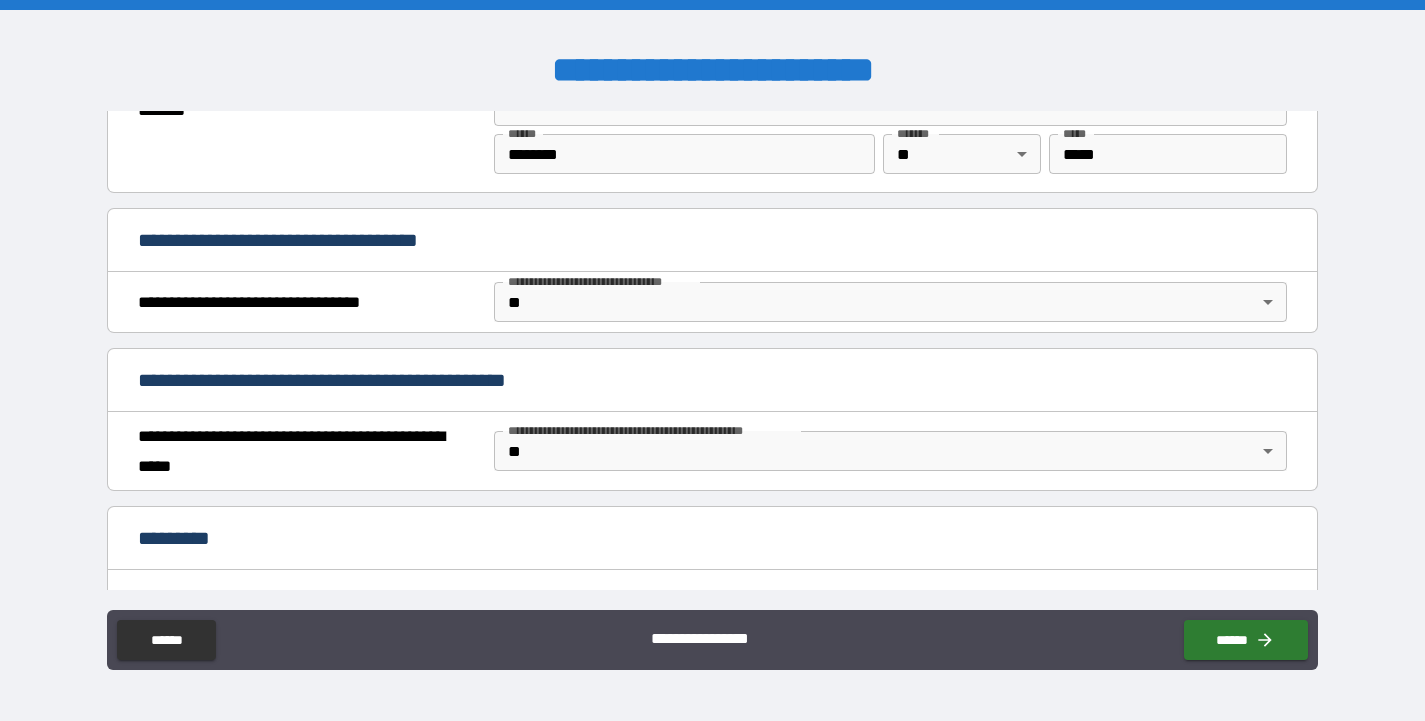 scroll, scrollTop: 1041, scrollLeft: 0, axis: vertical 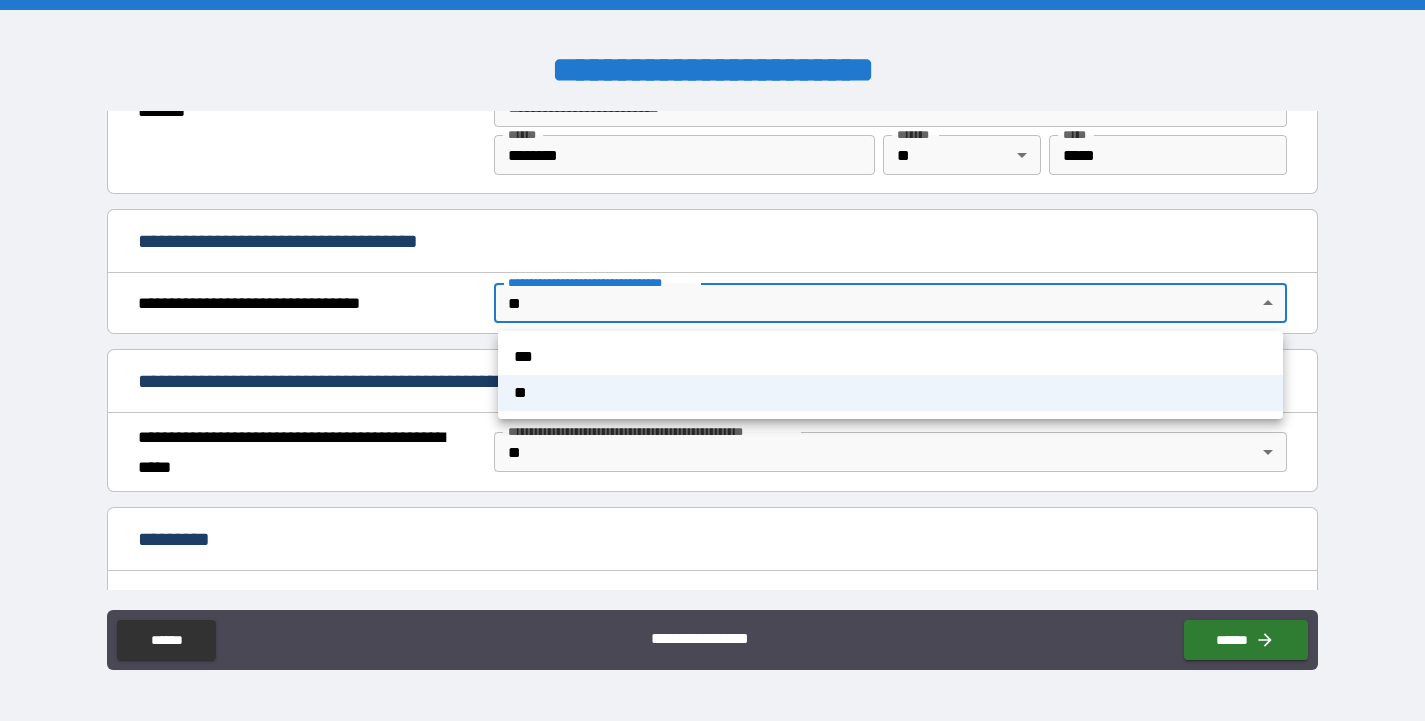 click on "**********" at bounding box center (712, 360) 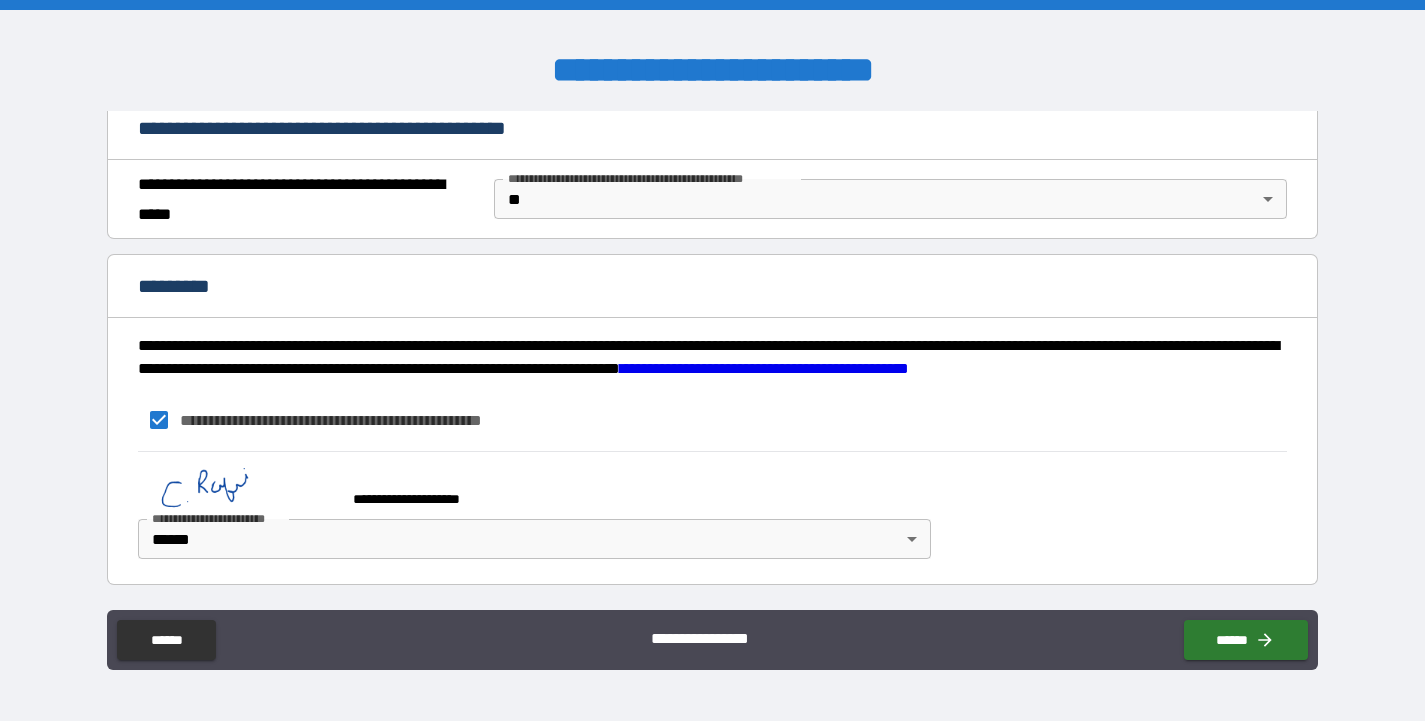 scroll, scrollTop: 1294, scrollLeft: 0, axis: vertical 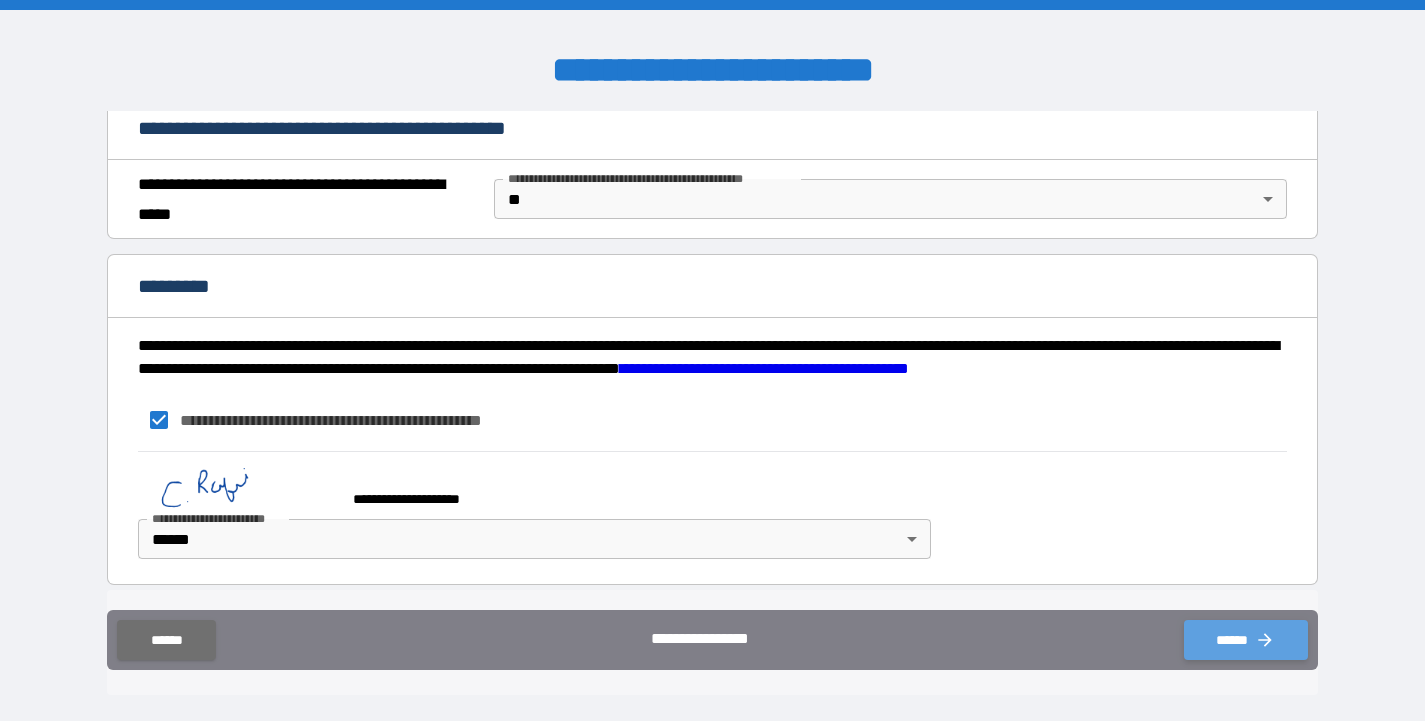 click on "******" at bounding box center (1246, 640) 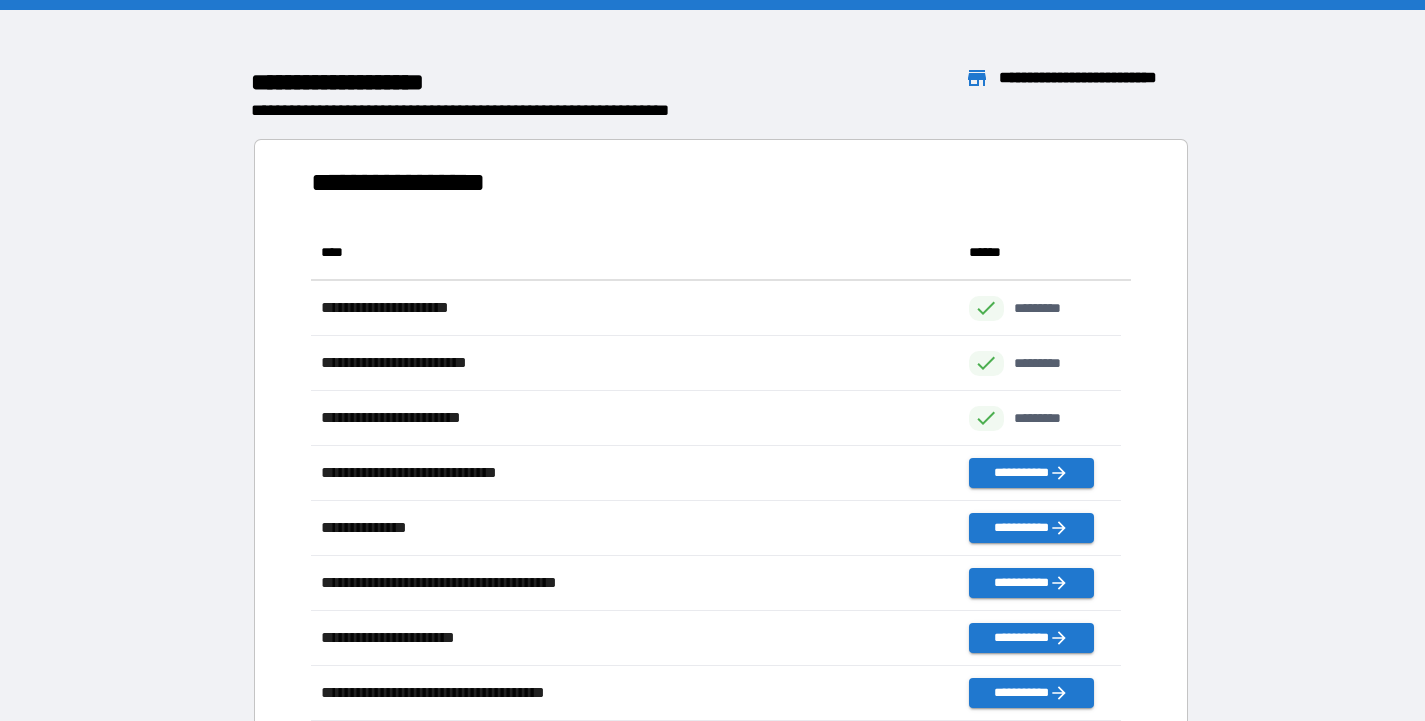 scroll, scrollTop: 16, scrollLeft: 16, axis: both 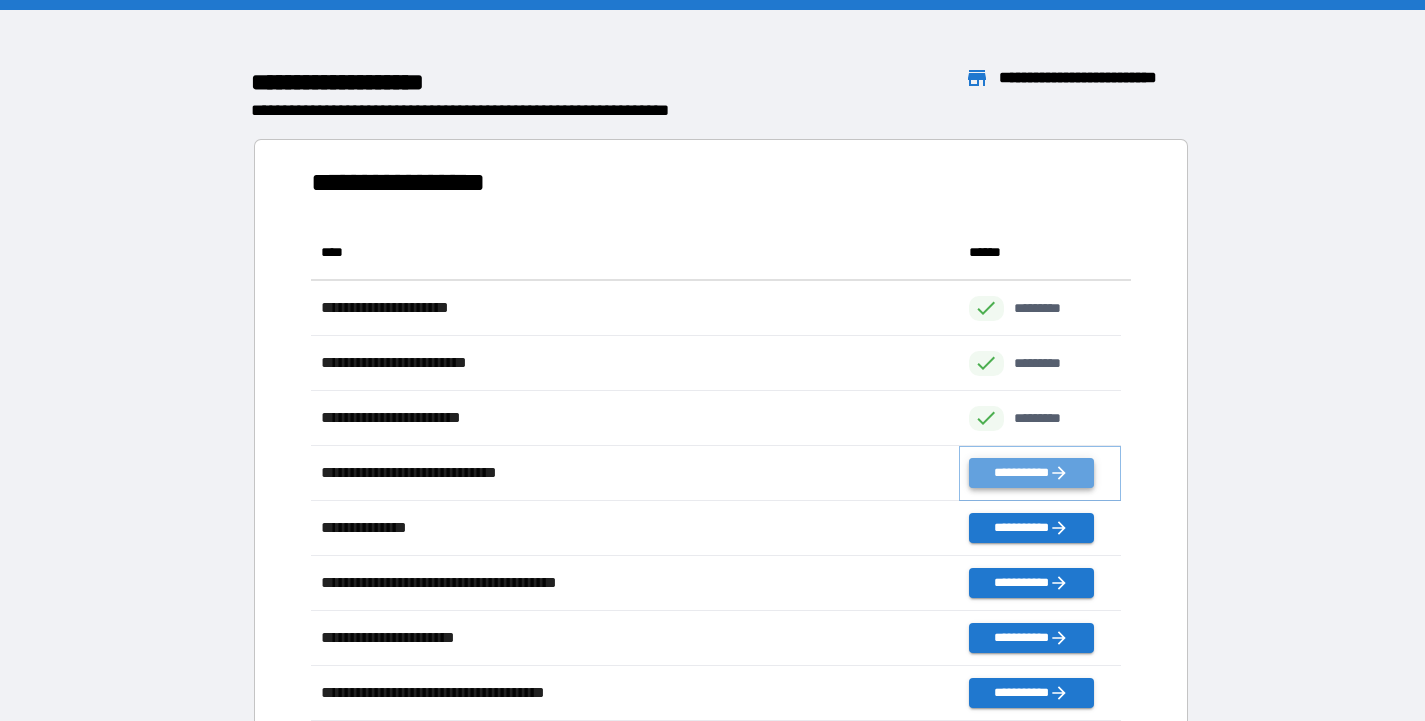 click on "**********" at bounding box center [1031, 473] 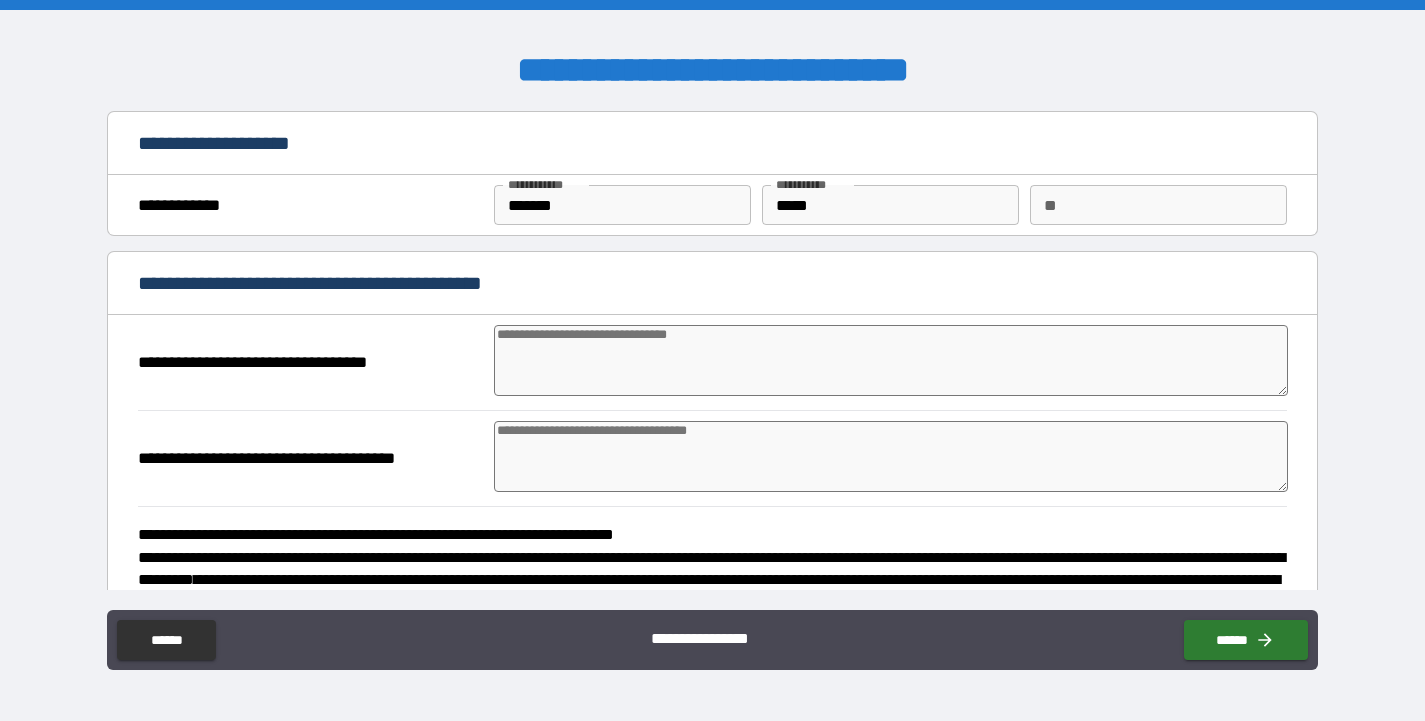 click at bounding box center [891, 360] 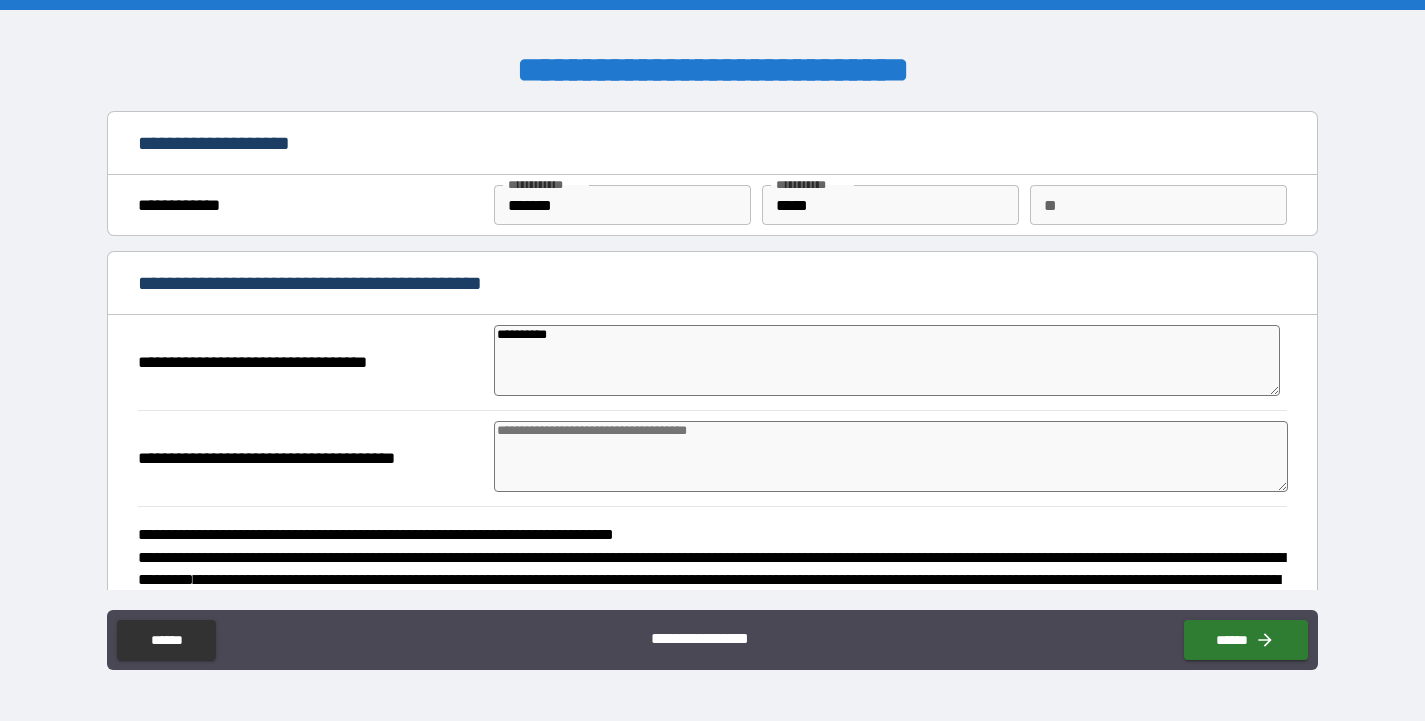 click at bounding box center (891, 456) 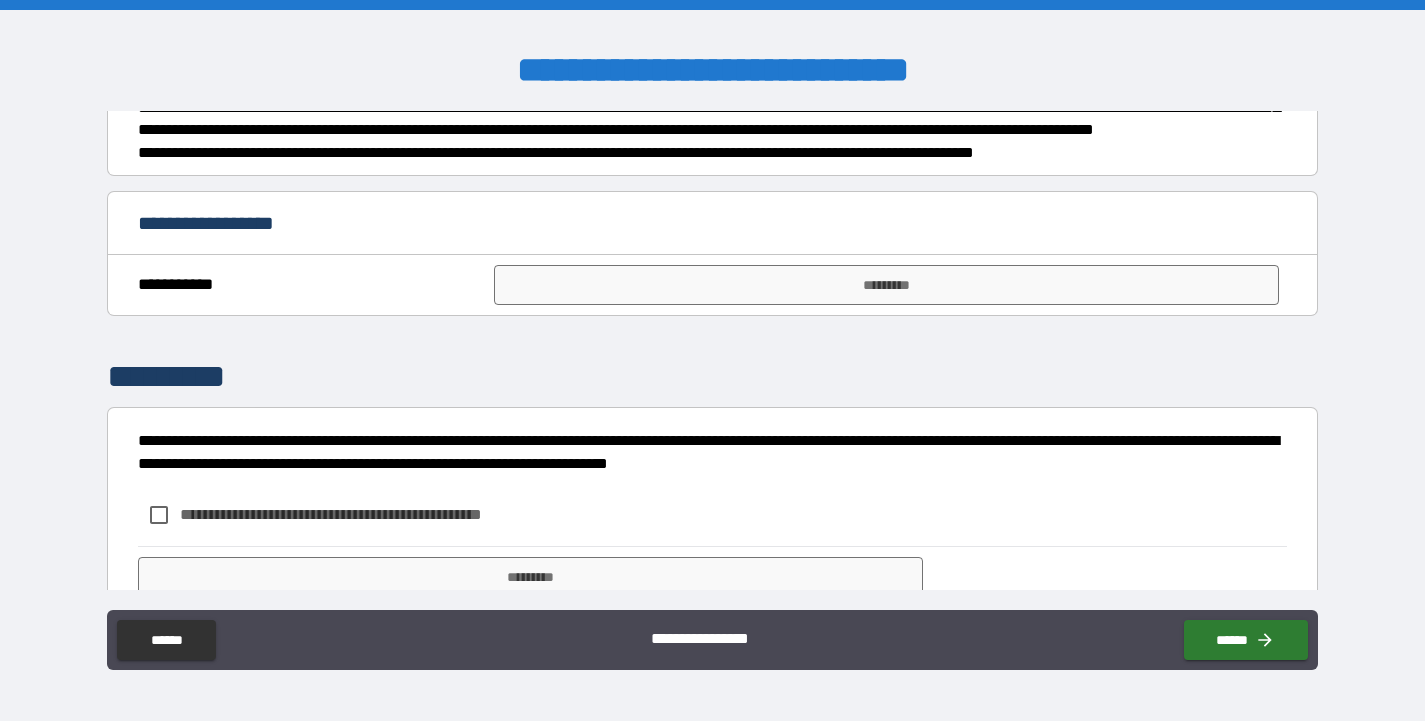 scroll, scrollTop: 614, scrollLeft: 0, axis: vertical 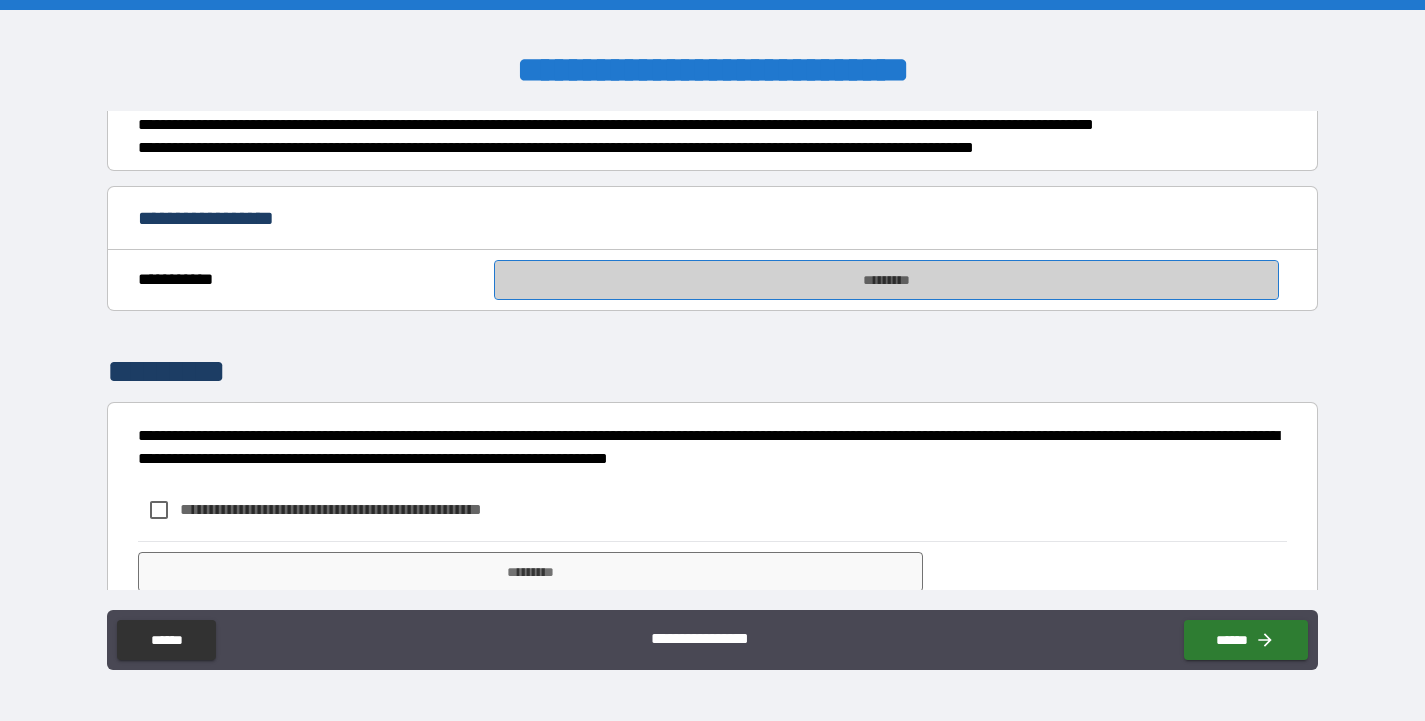 click on "*********" at bounding box center (886, 280) 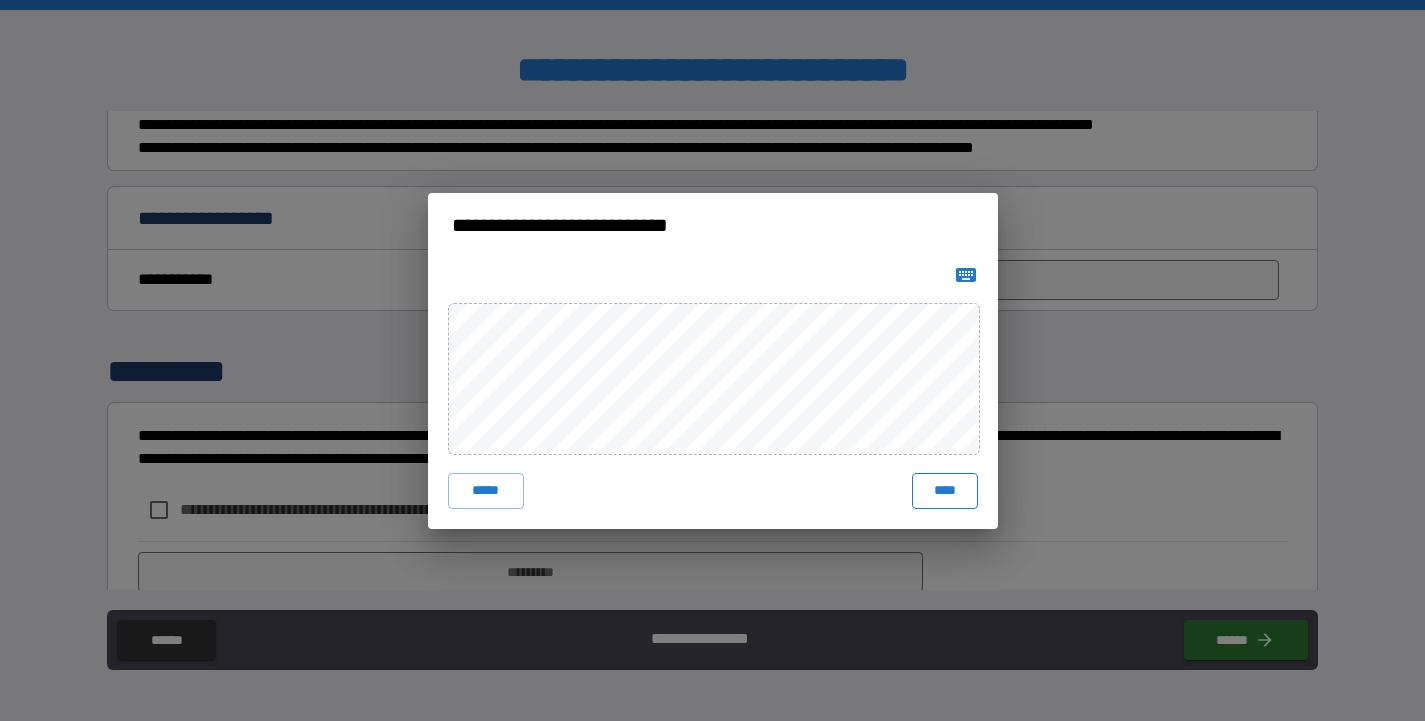 click on "****" at bounding box center (945, 491) 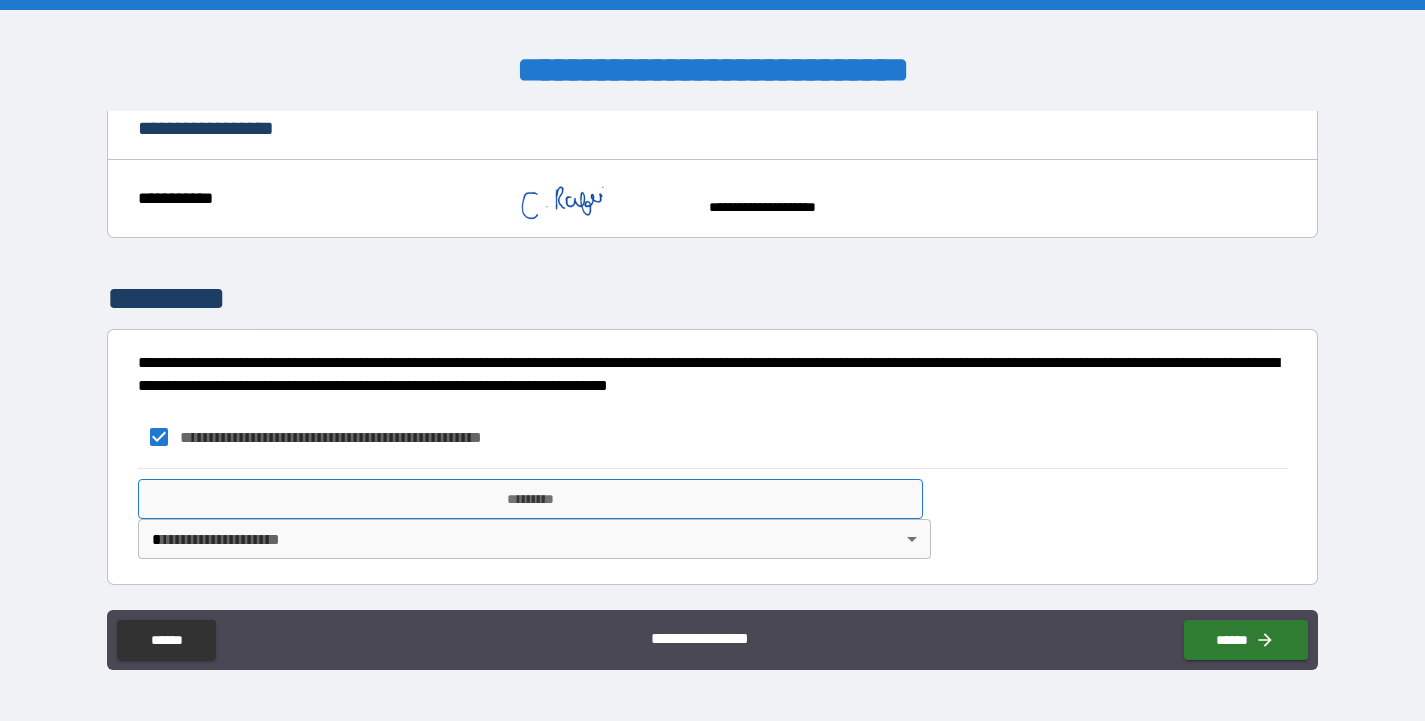 scroll, scrollTop: 740, scrollLeft: 0, axis: vertical 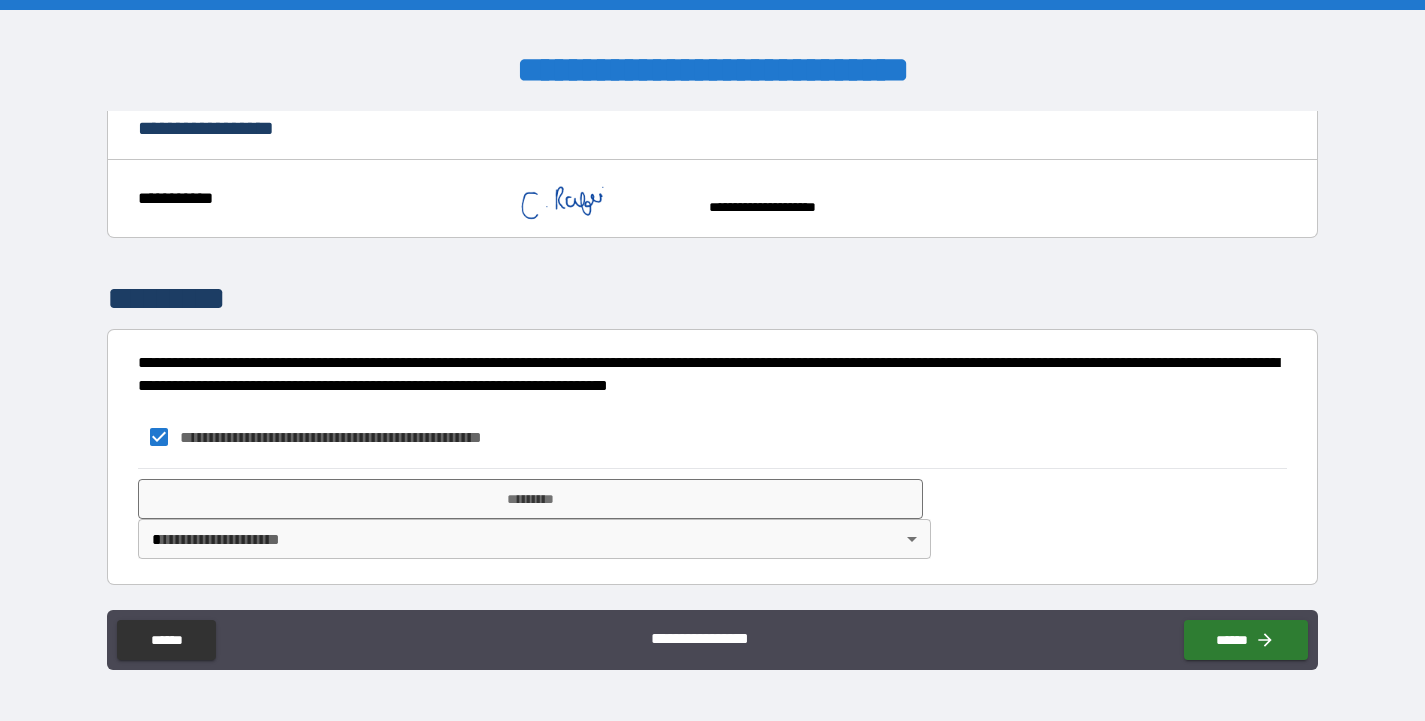 click on "**********" at bounding box center (712, 360) 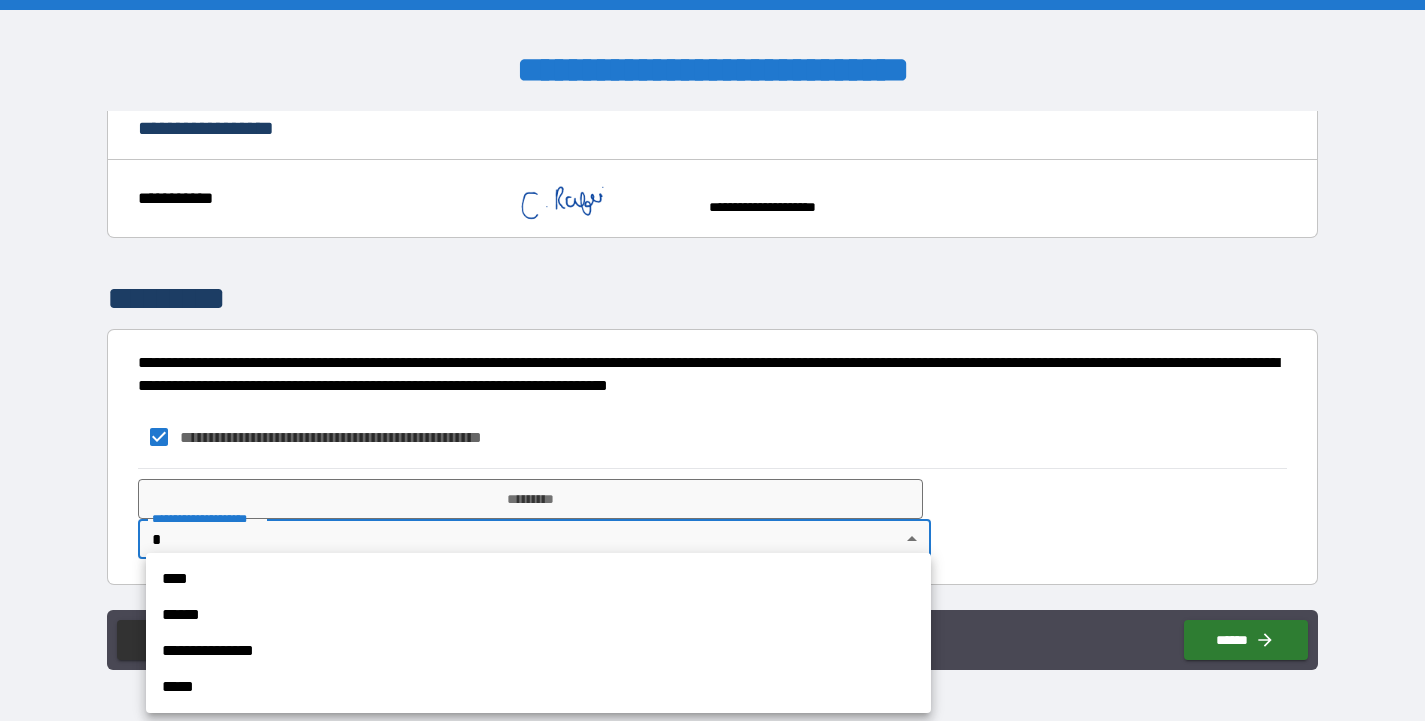 click on "**********" at bounding box center (538, 651) 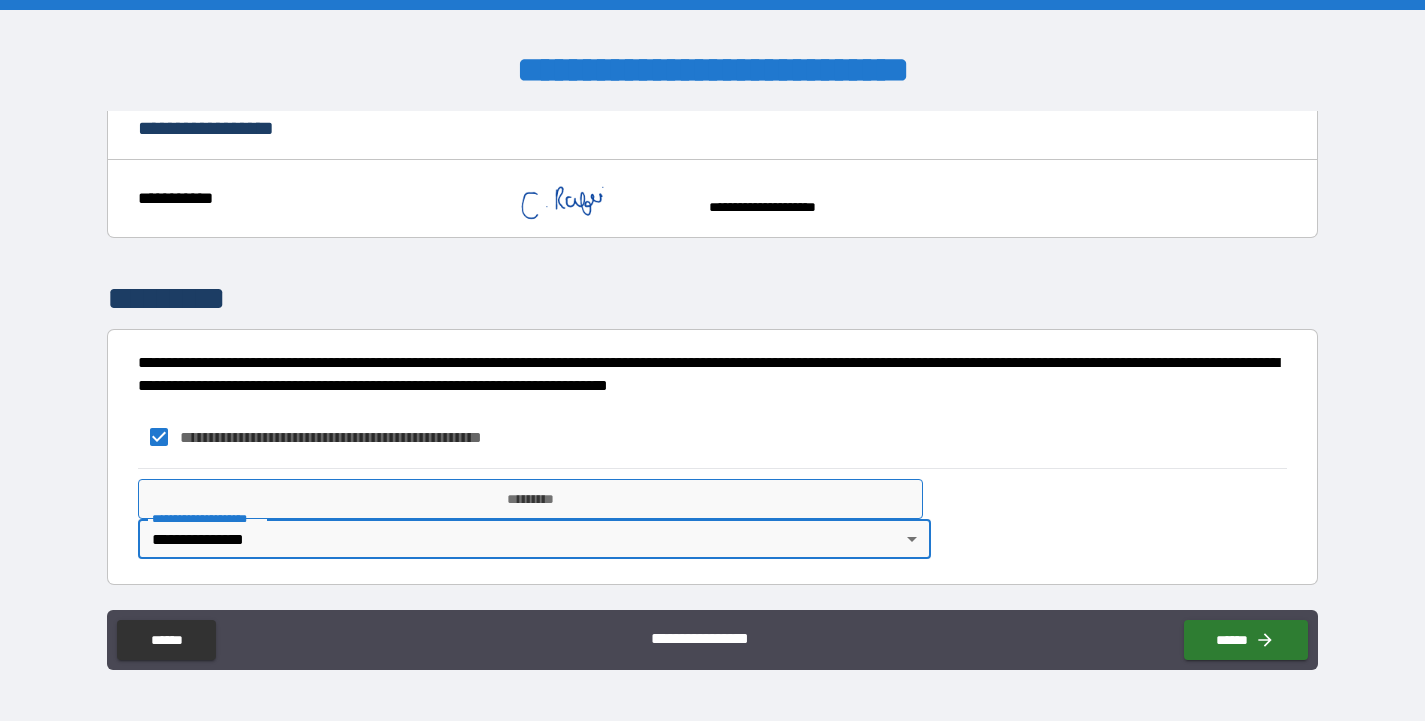 click on "*********" at bounding box center [530, 499] 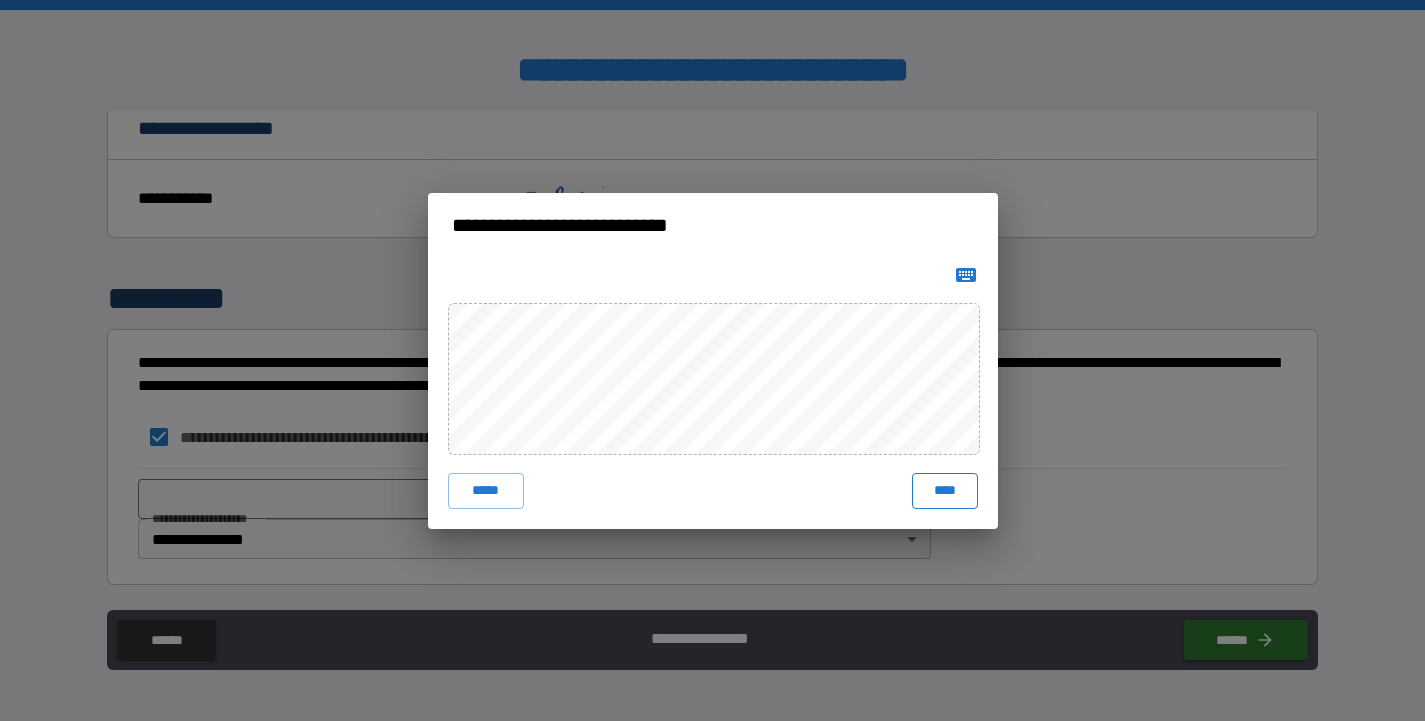 click on "****" at bounding box center (945, 491) 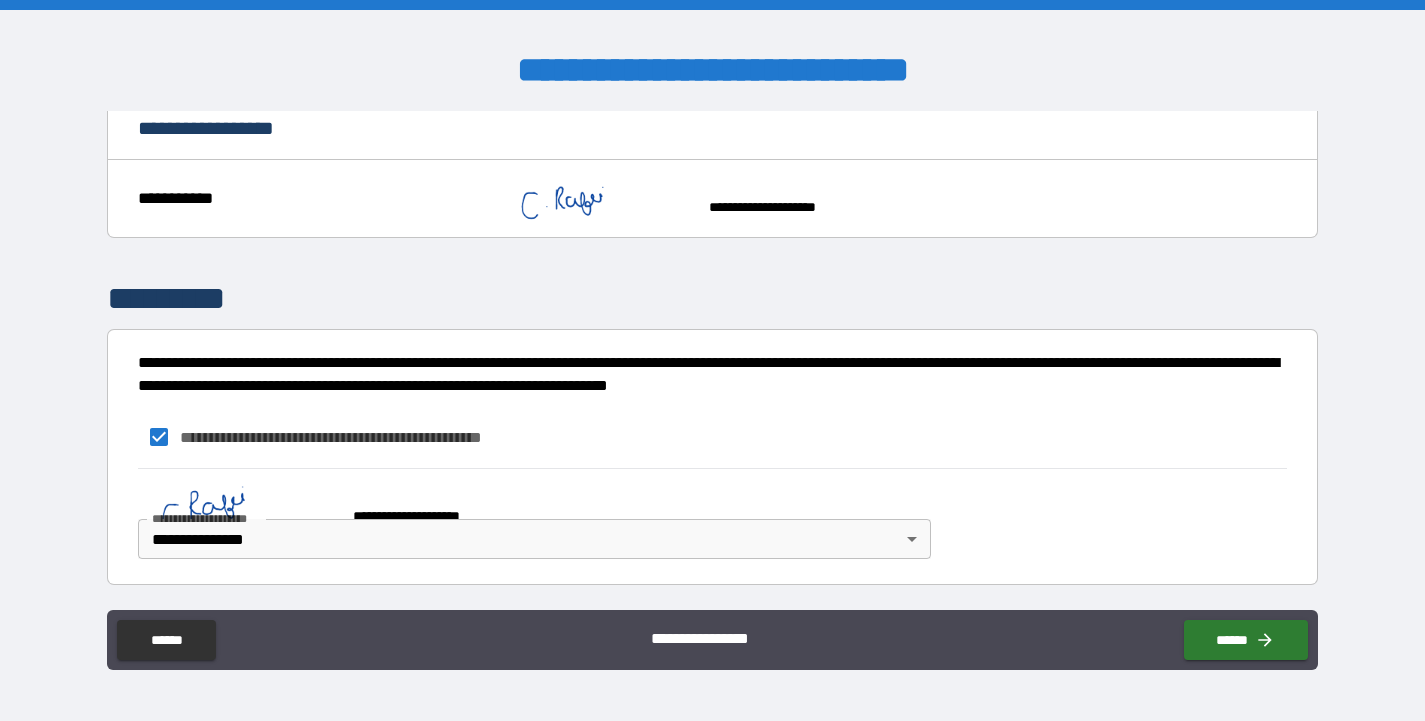 scroll, scrollTop: 730, scrollLeft: 0, axis: vertical 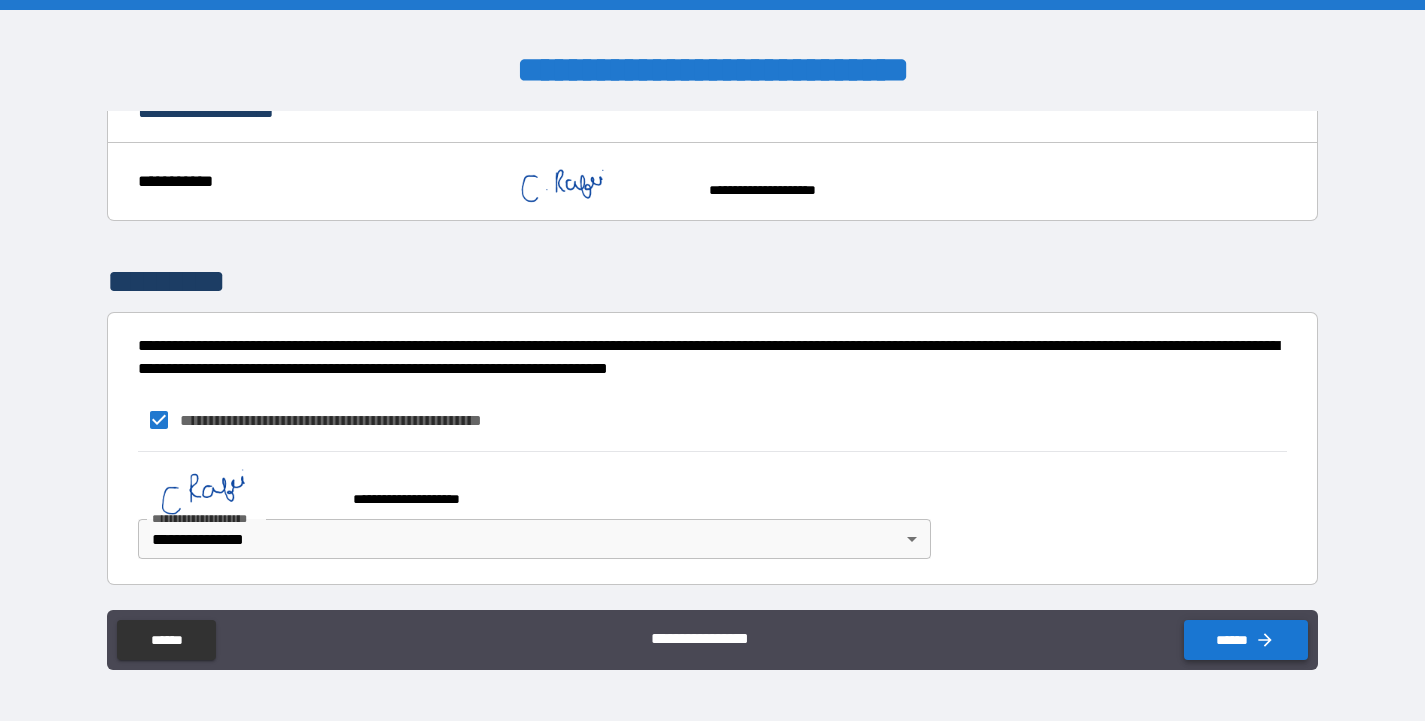 click on "******" at bounding box center (1246, 640) 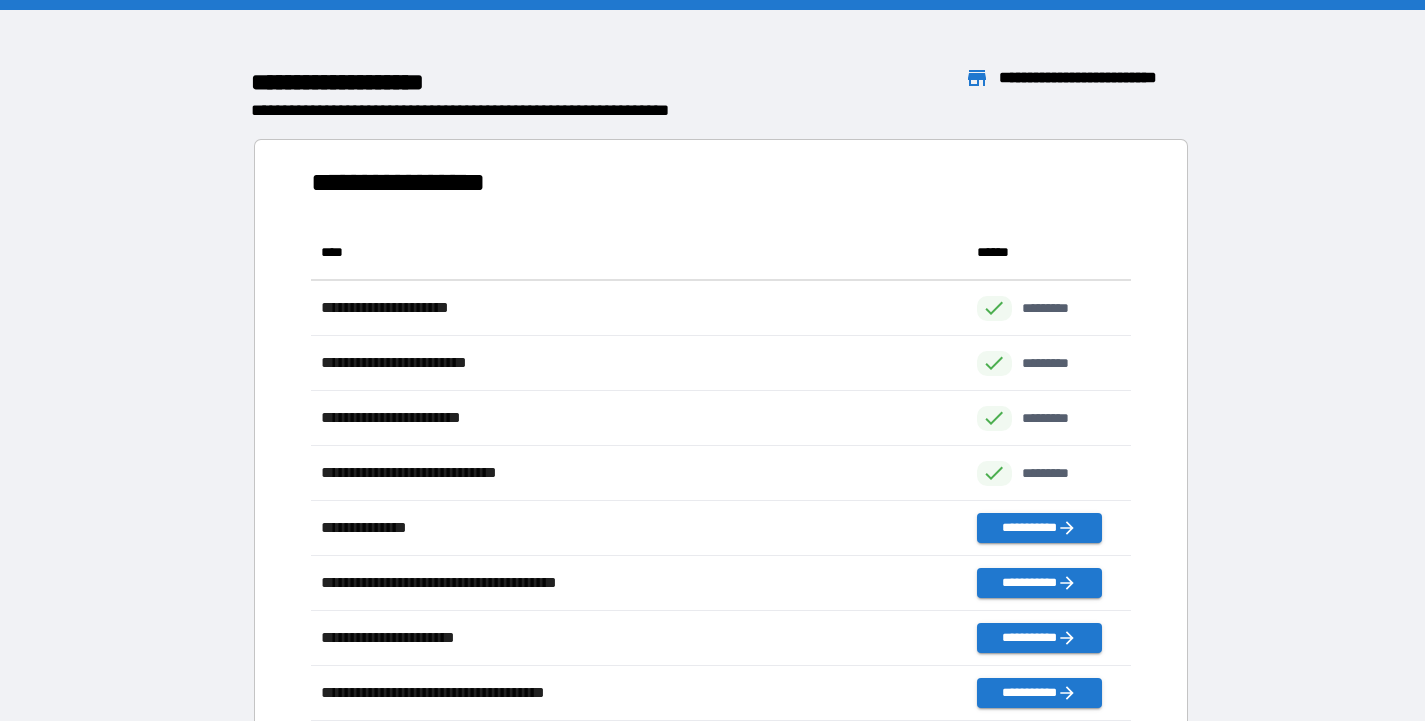 scroll, scrollTop: 16, scrollLeft: 16, axis: both 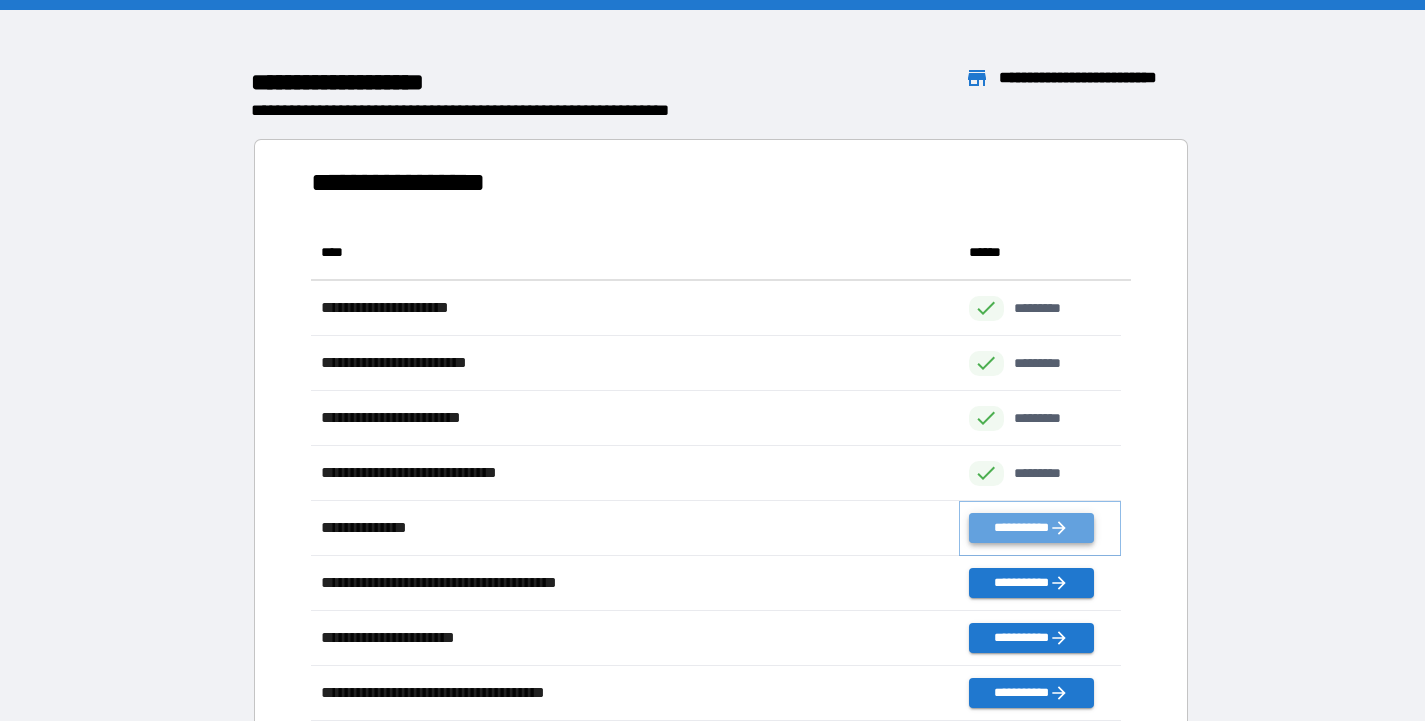 click on "**********" at bounding box center [1031, 528] 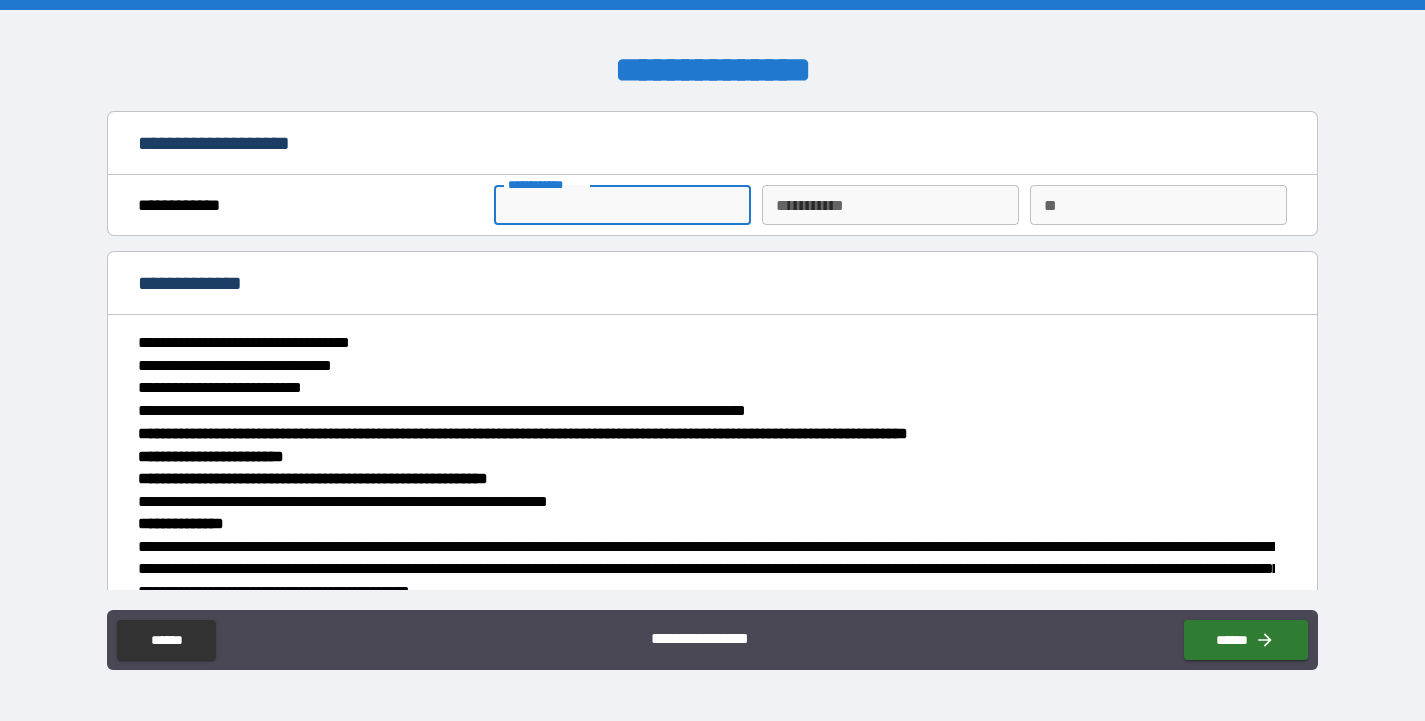 click on "**********" at bounding box center (622, 205) 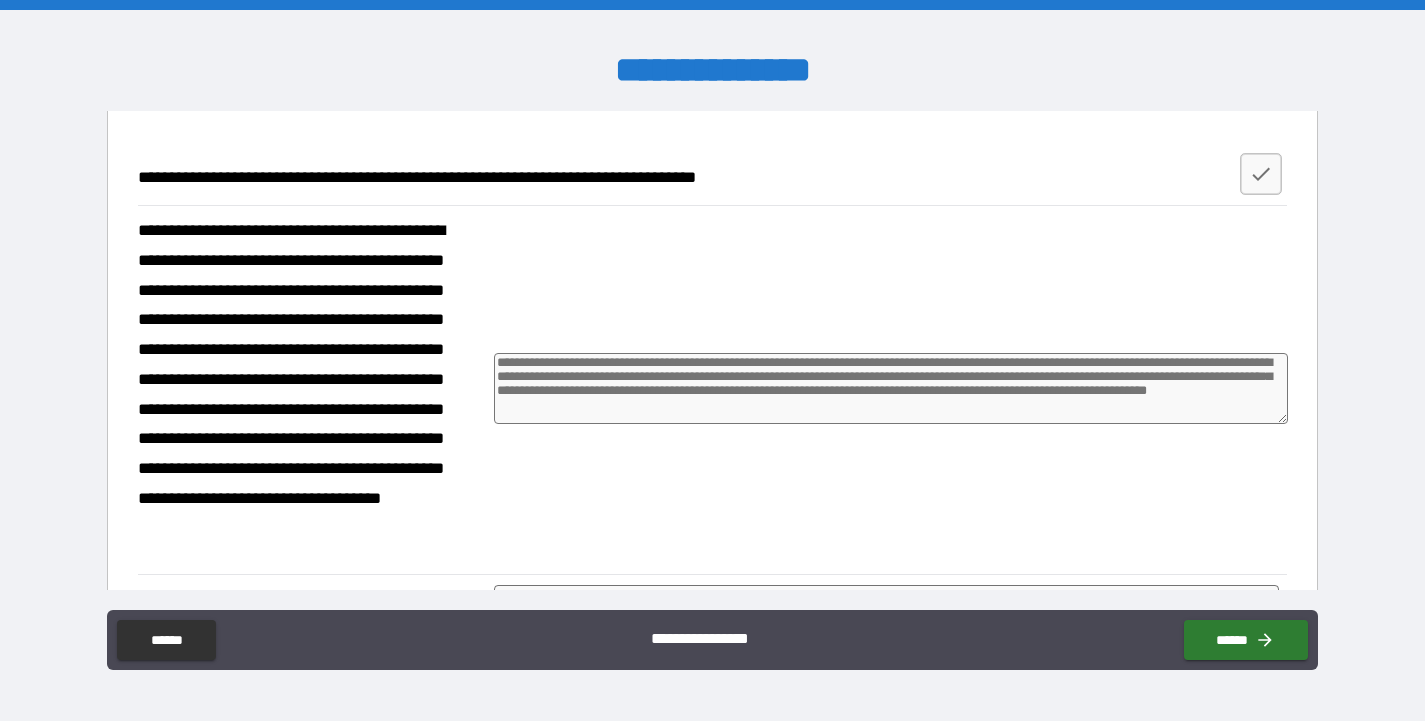scroll, scrollTop: 1748, scrollLeft: 0, axis: vertical 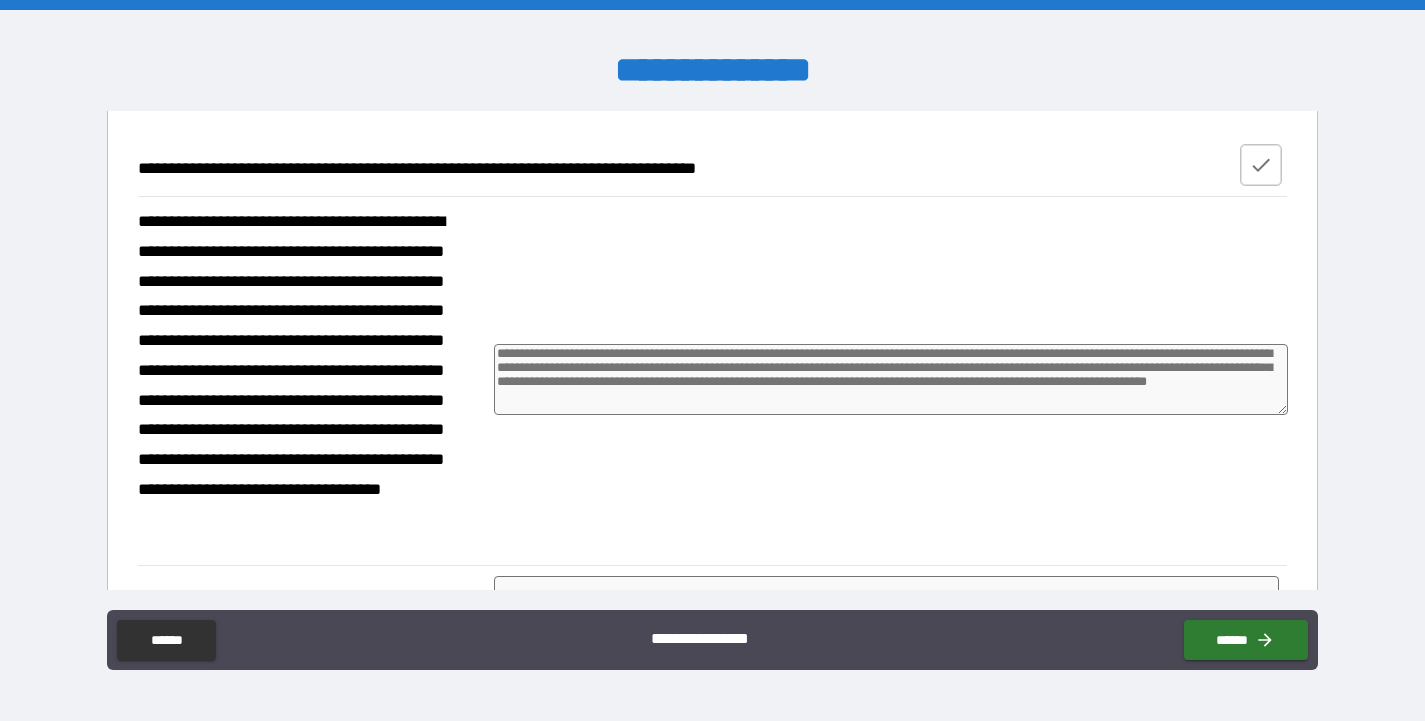 click at bounding box center [1261, 165] 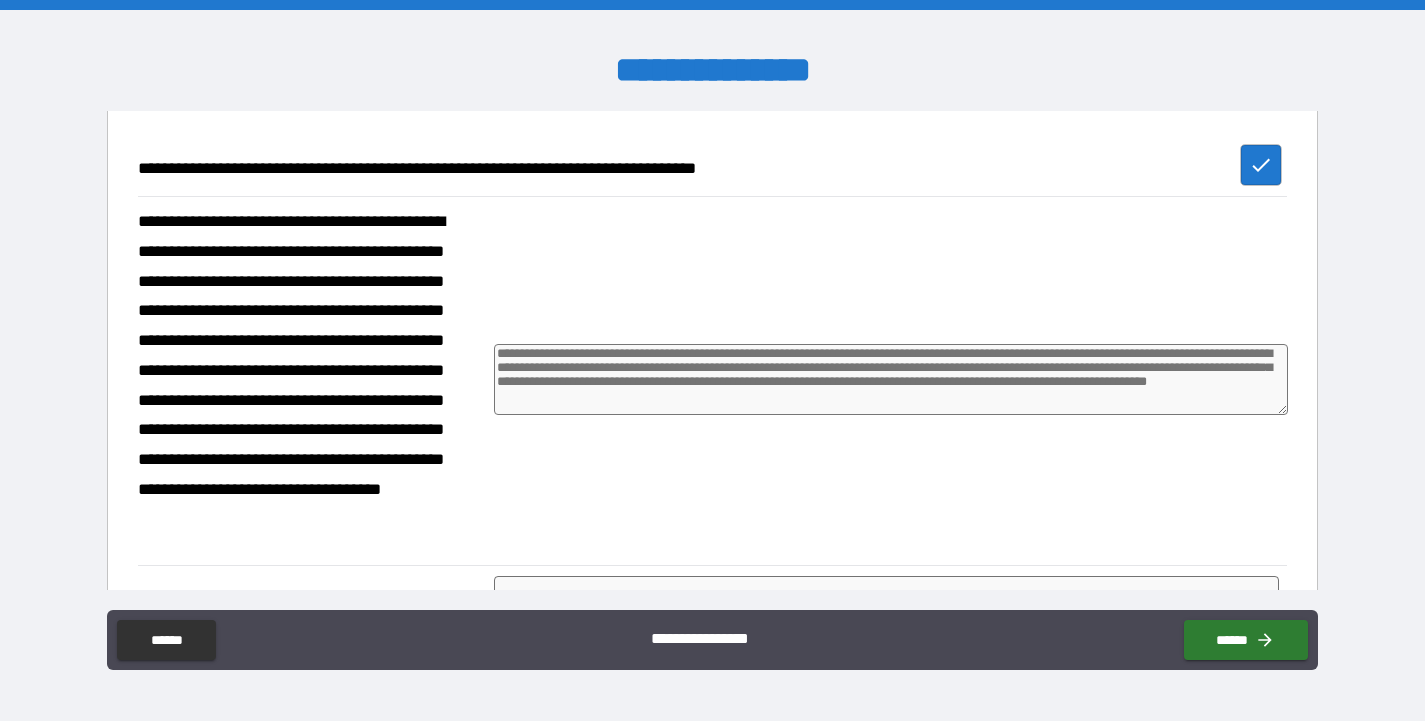 click at bounding box center [891, 379] 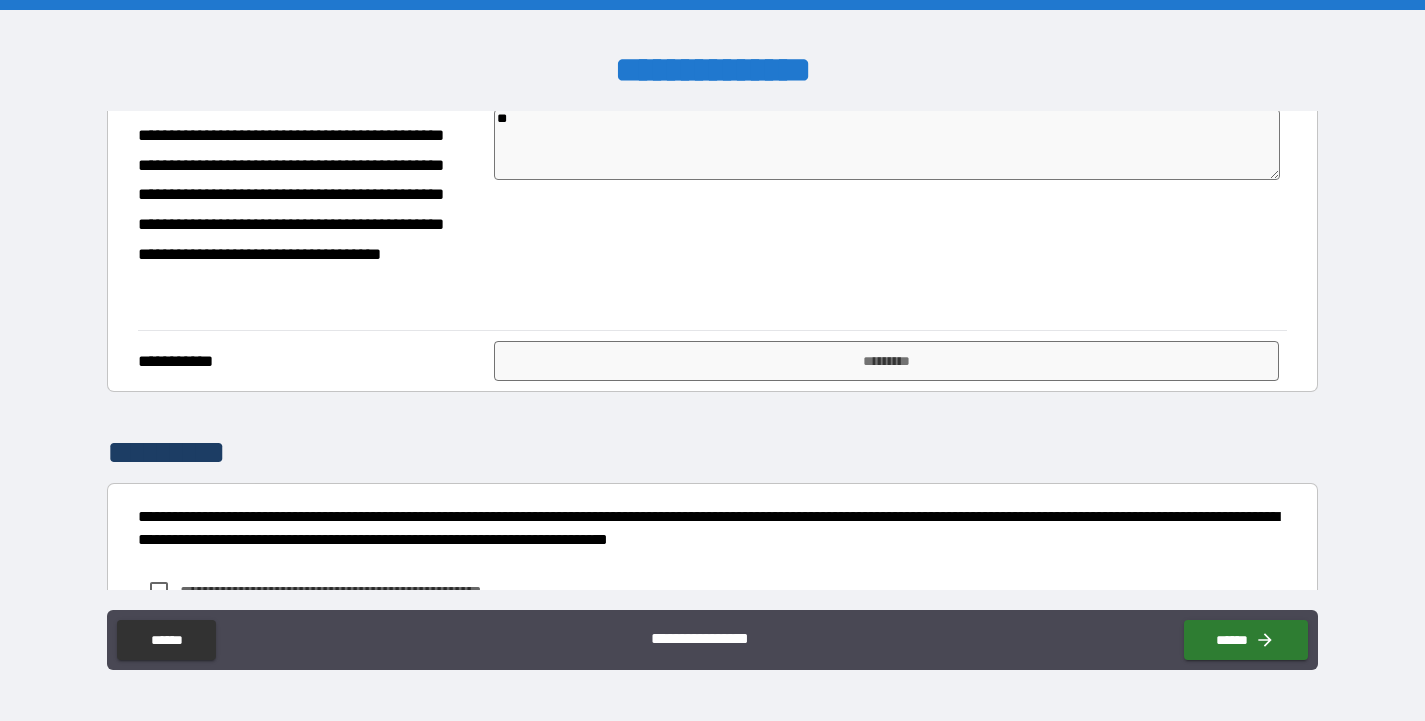 scroll, scrollTop: 1990, scrollLeft: 0, axis: vertical 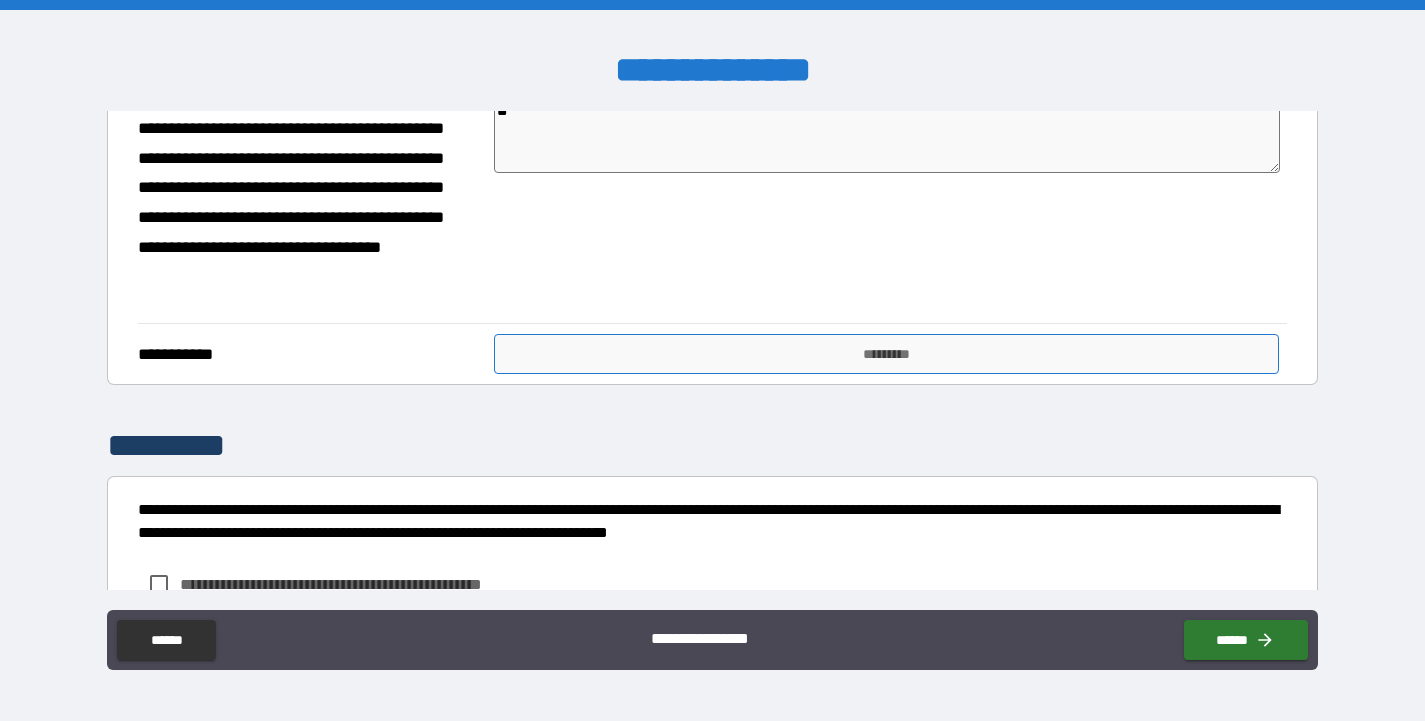 click on "*********" at bounding box center [886, 354] 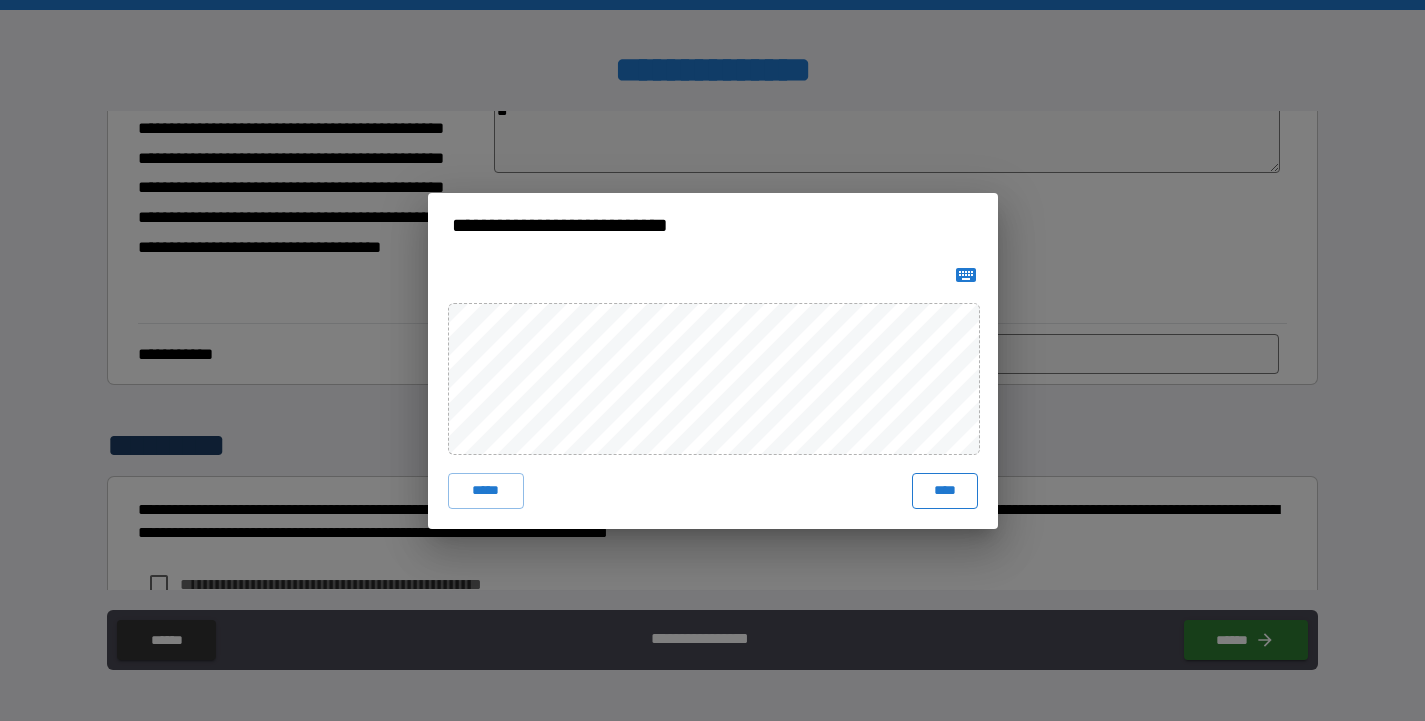 click on "****" at bounding box center (945, 491) 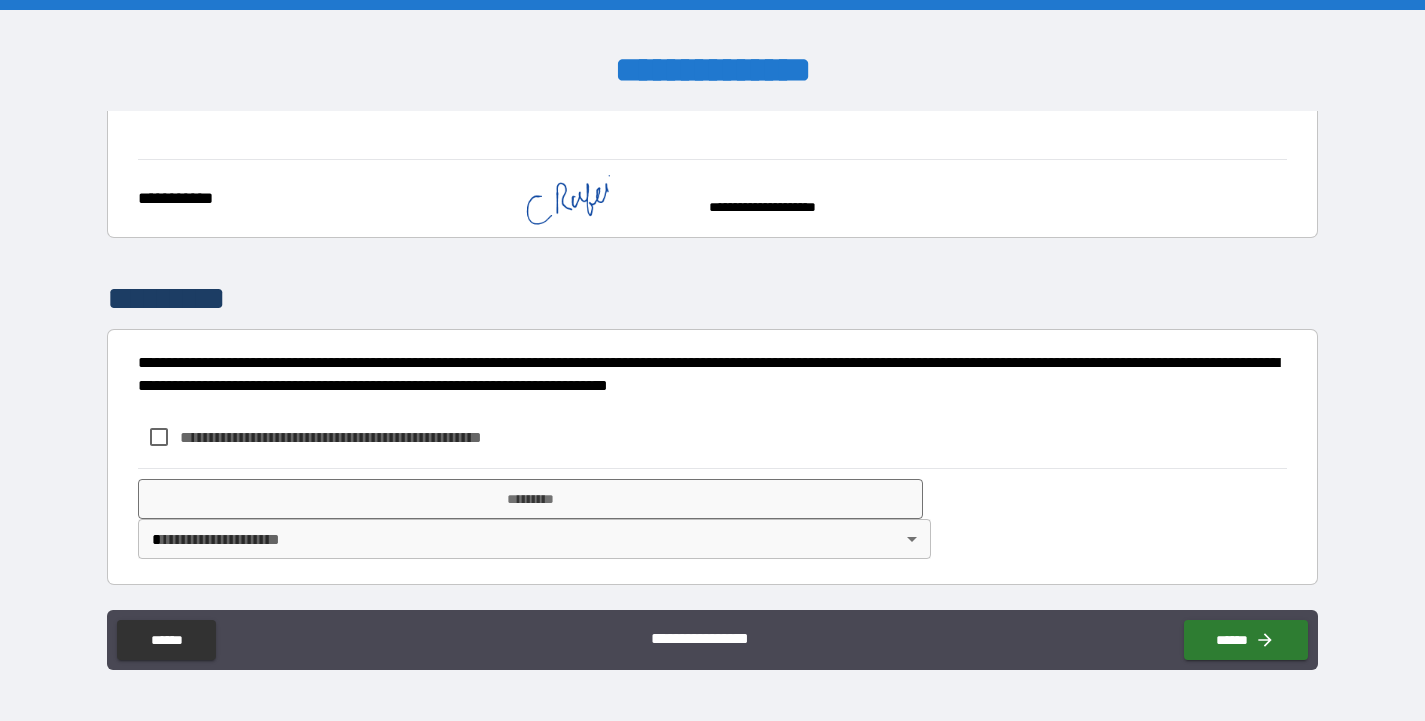 scroll, scrollTop: 2154, scrollLeft: 0, axis: vertical 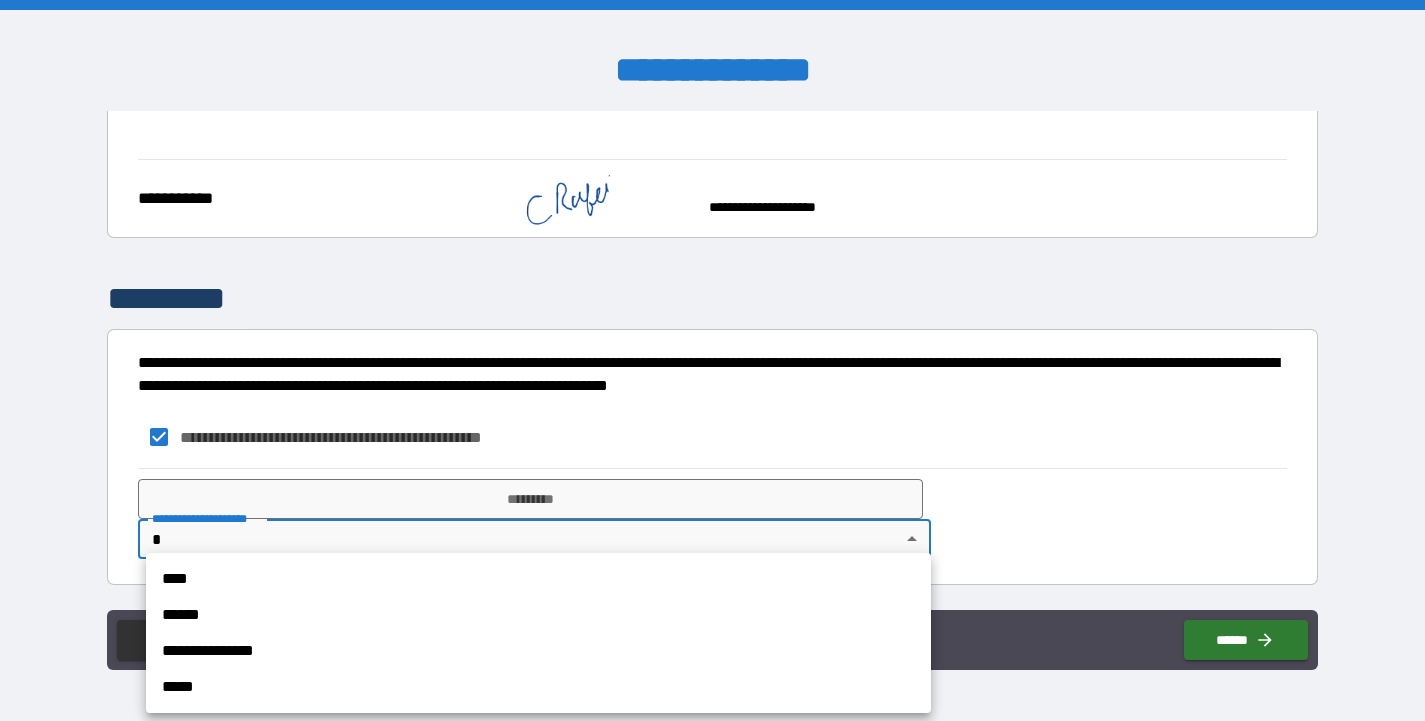 click on "**********" at bounding box center (712, 360) 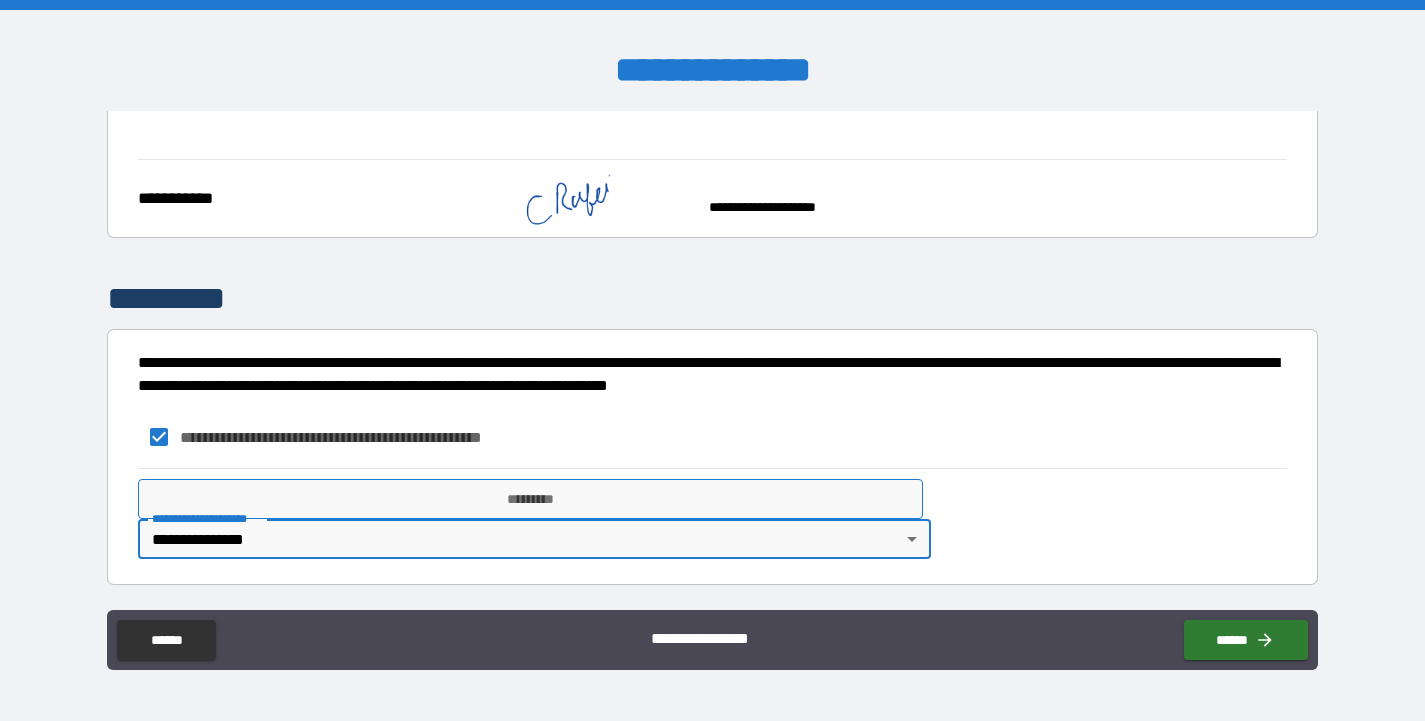 click on "*********" at bounding box center (530, 499) 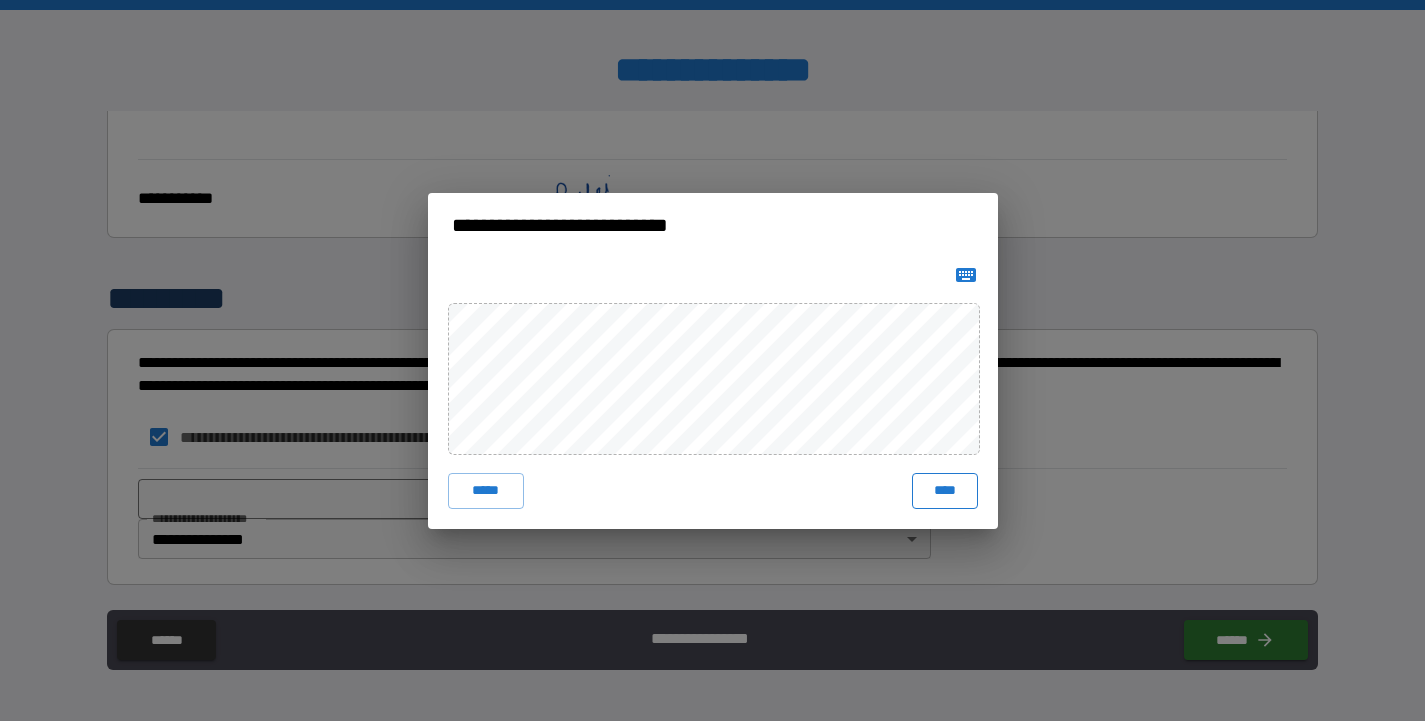 click on "****" at bounding box center [945, 491] 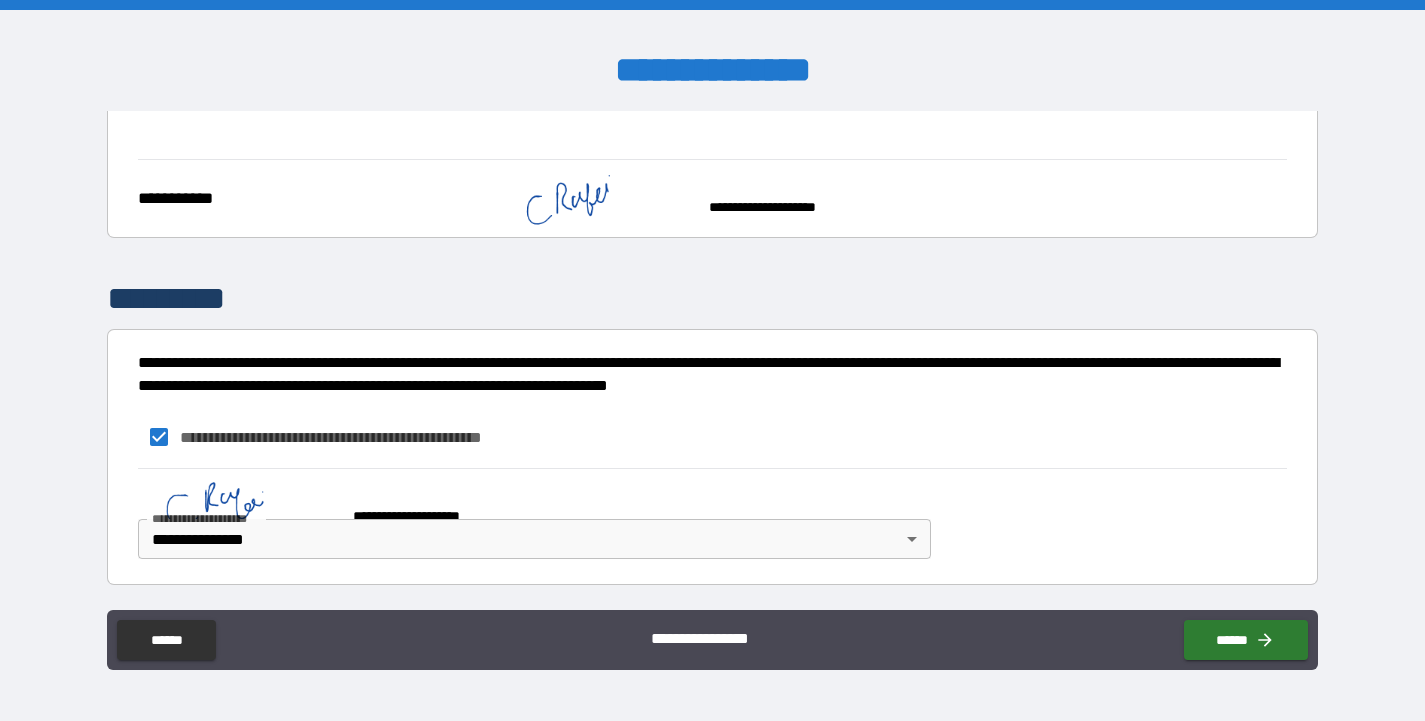 scroll, scrollTop: 2144, scrollLeft: 0, axis: vertical 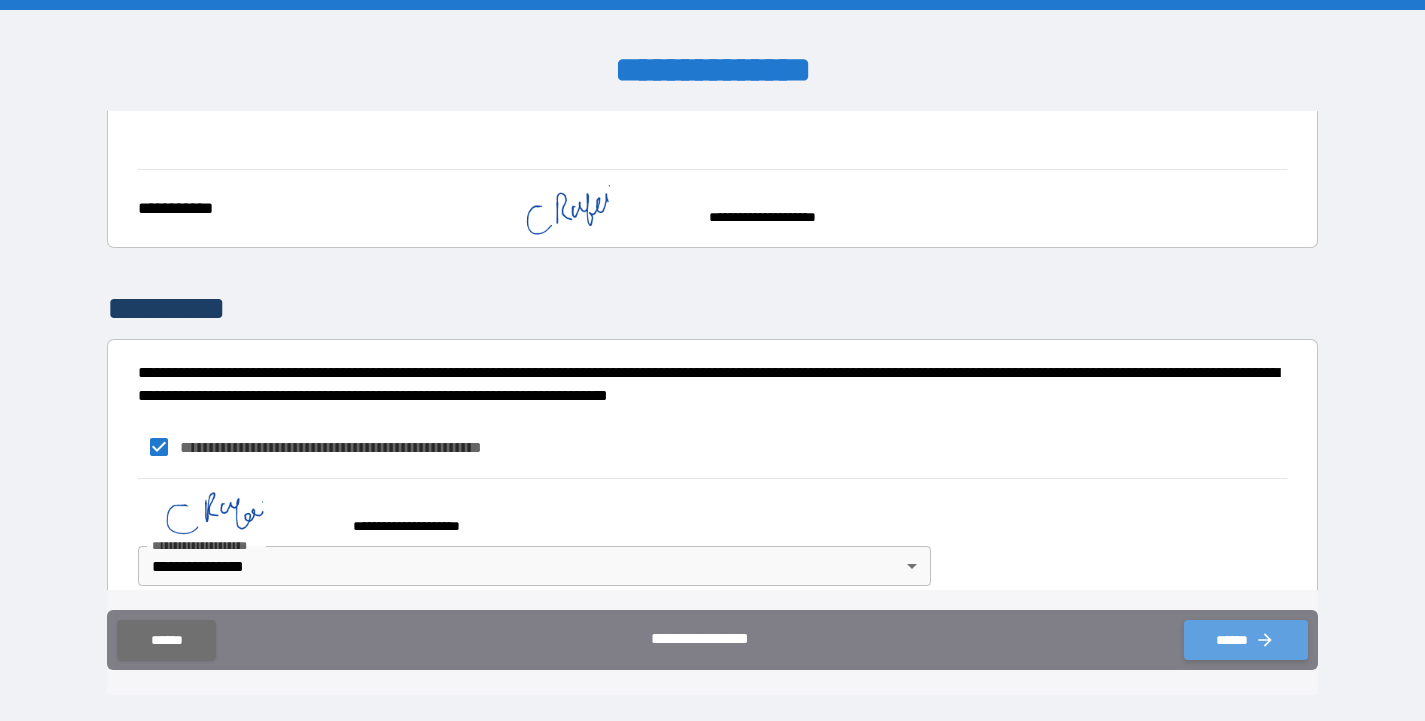 click 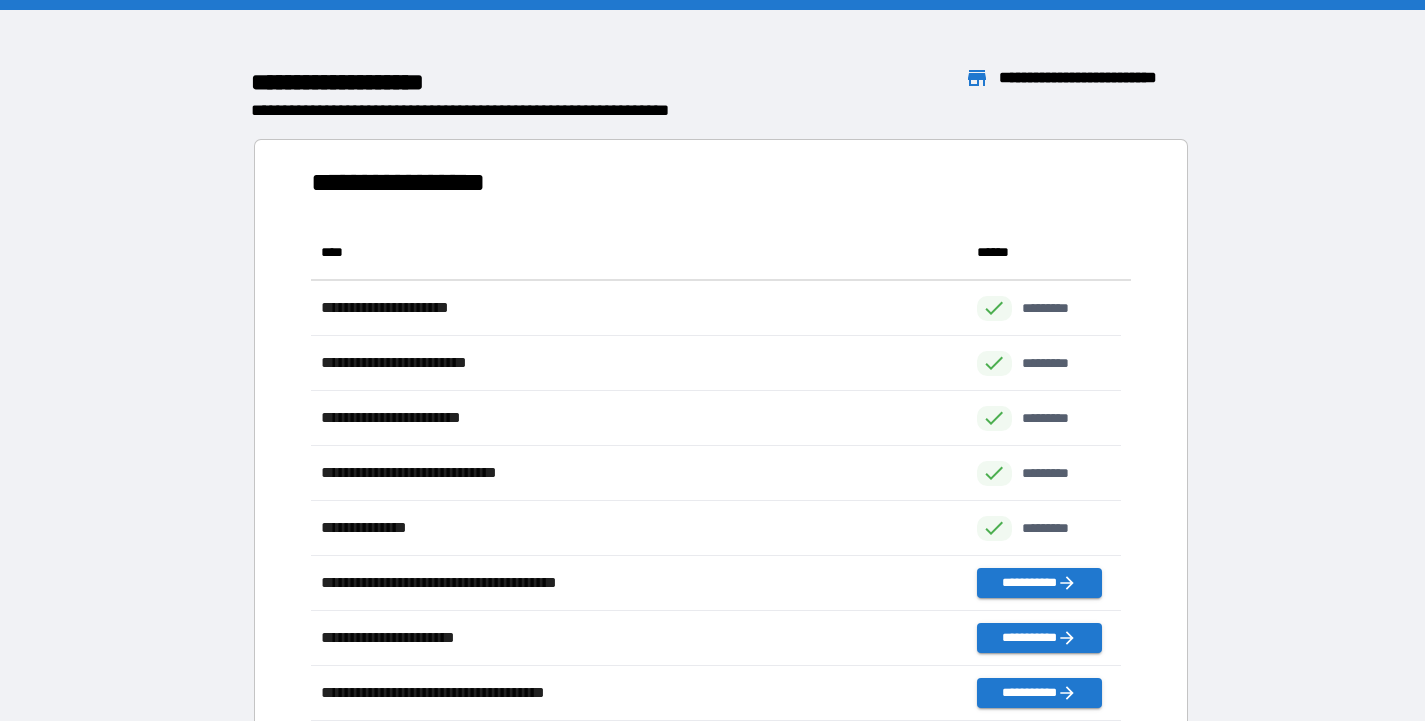 scroll, scrollTop: 481, scrollLeft: 795, axis: both 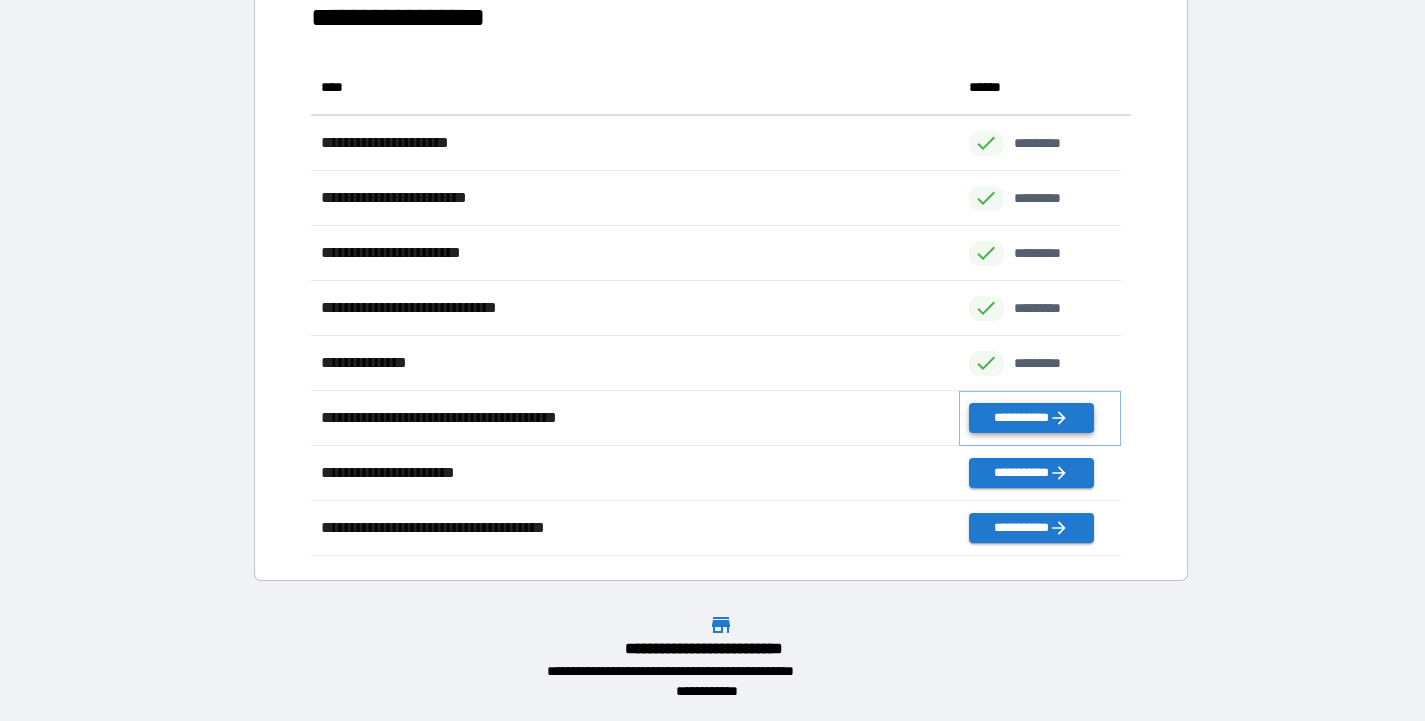 click on "**********" at bounding box center [1031, 418] 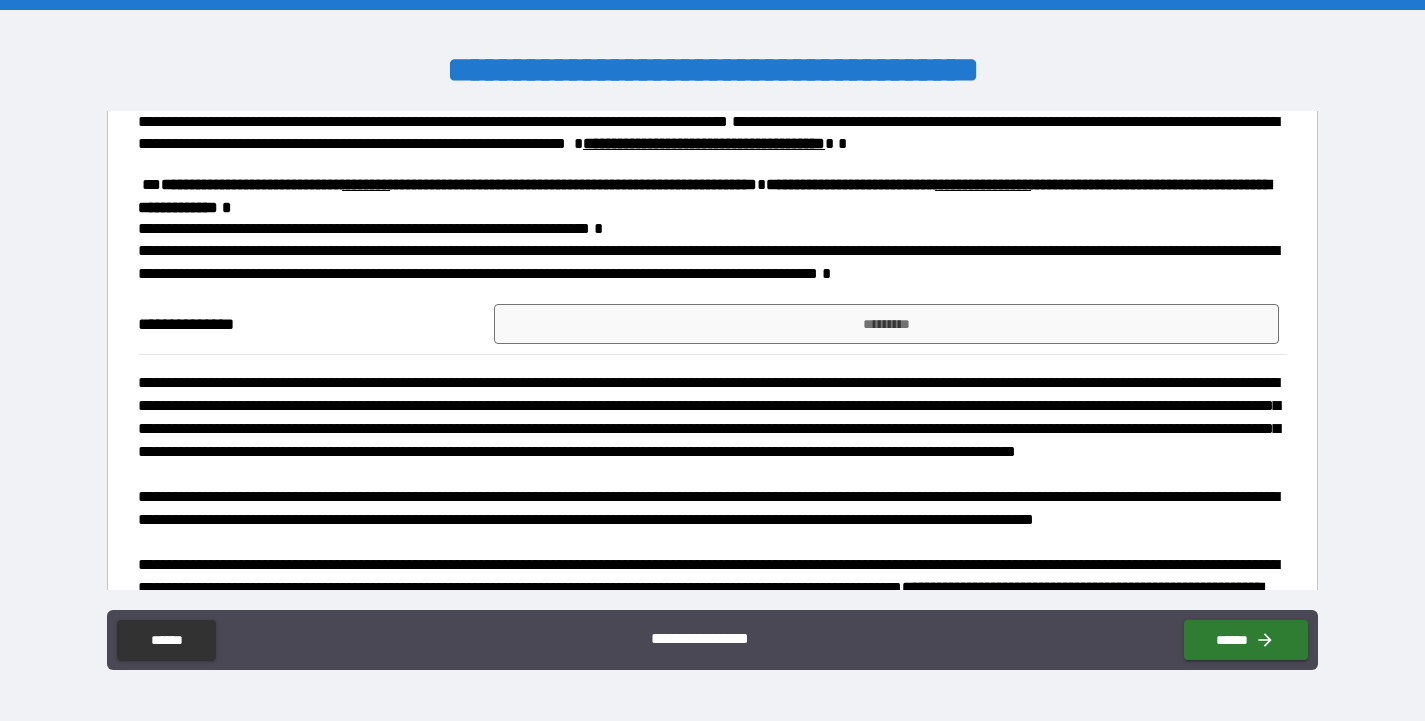 scroll, scrollTop: 1592, scrollLeft: 0, axis: vertical 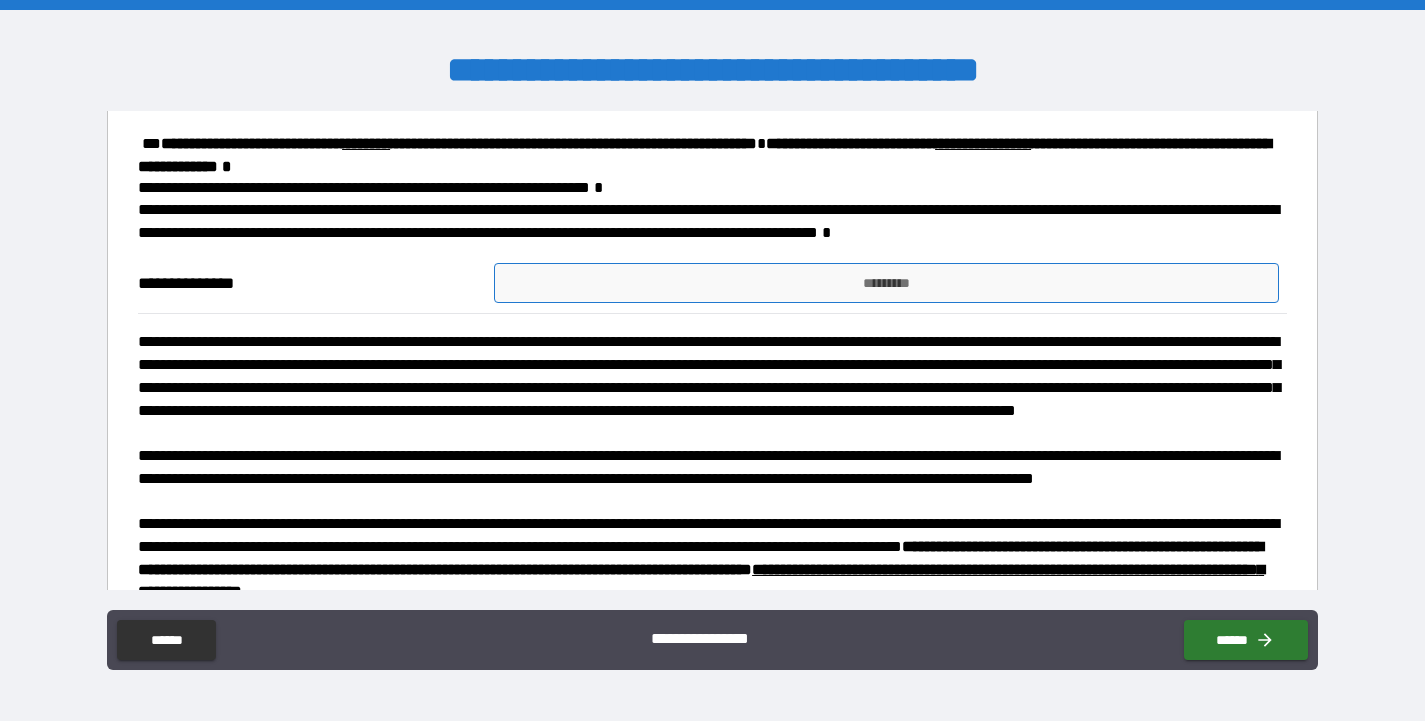 click on "*********" at bounding box center [886, 283] 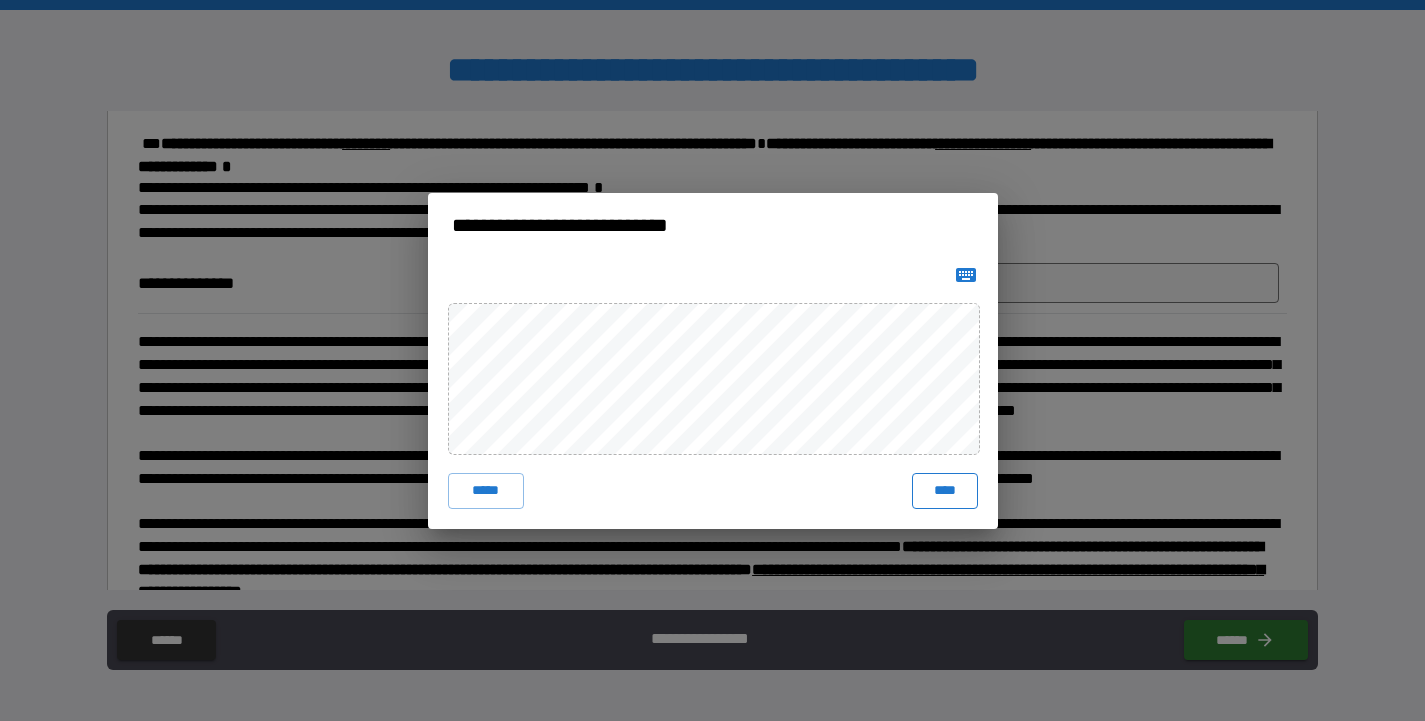 click on "****" at bounding box center (945, 491) 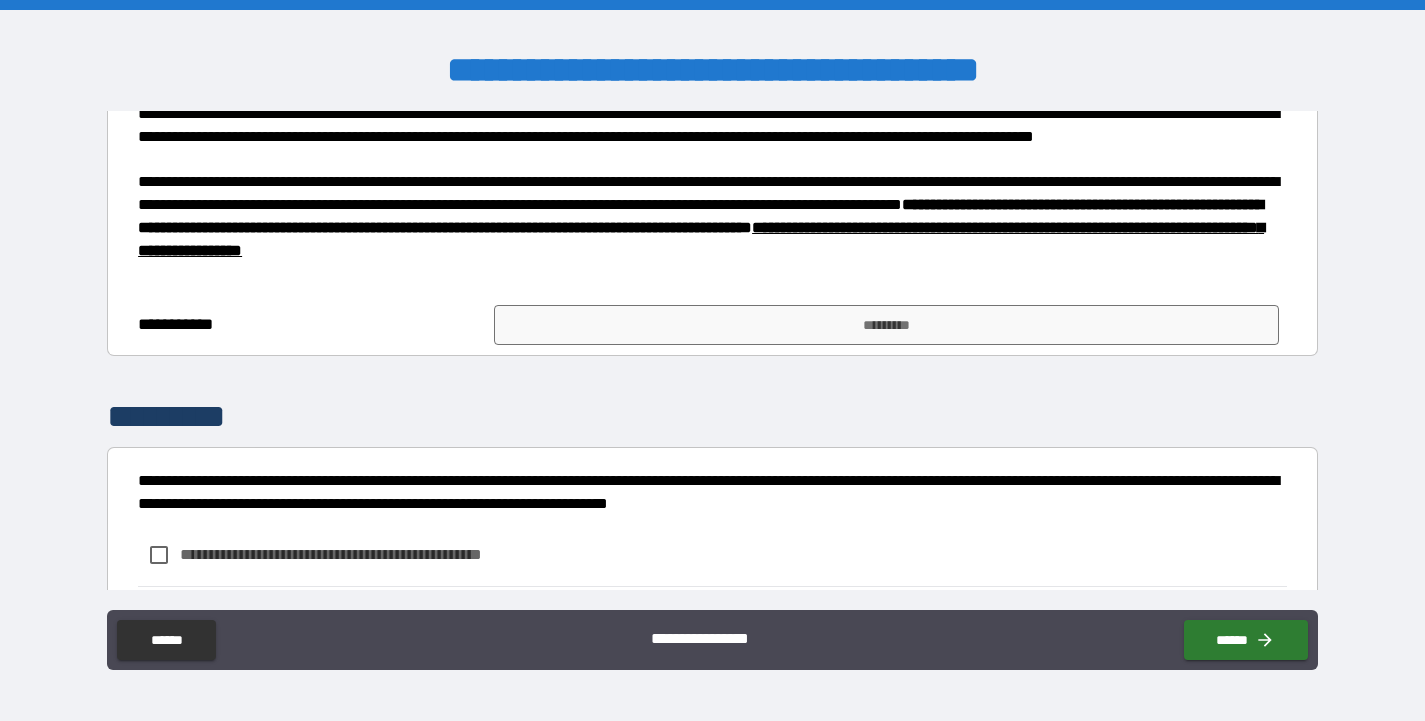 scroll, scrollTop: 1954, scrollLeft: 0, axis: vertical 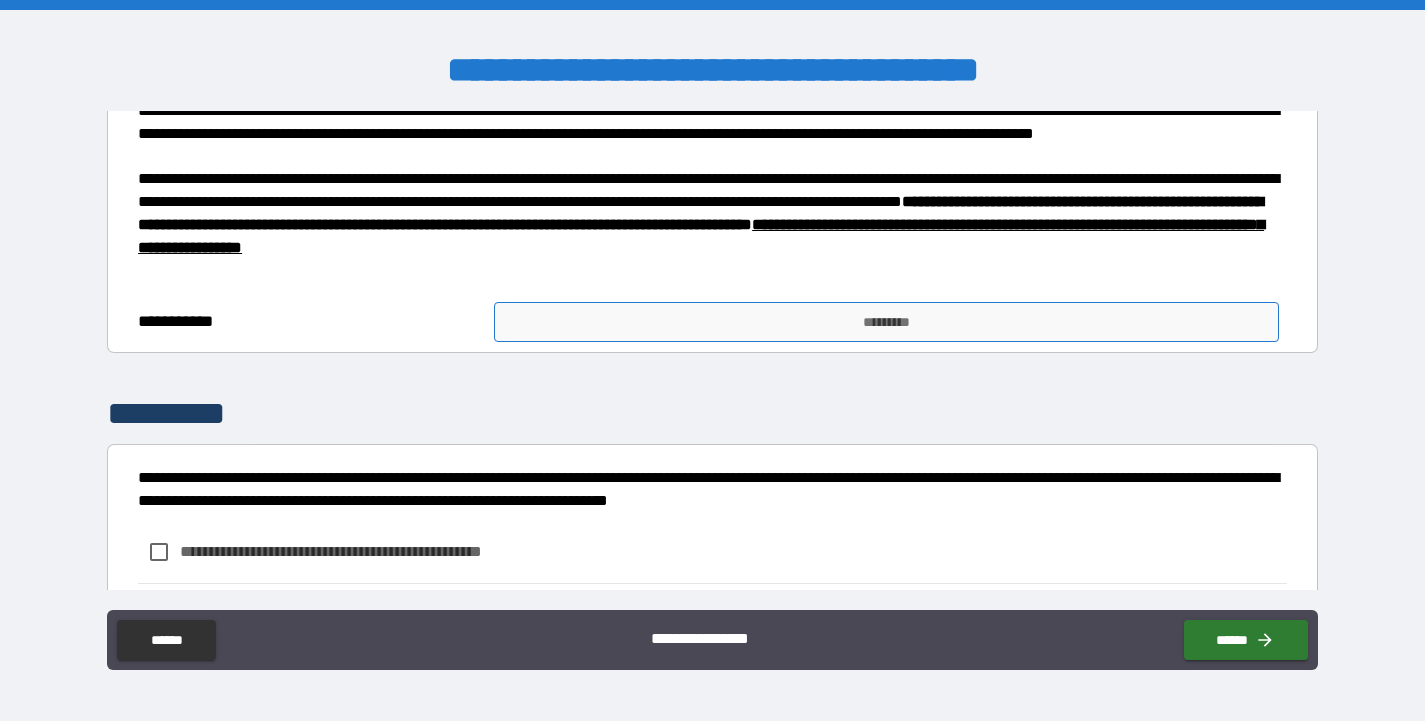 click on "*********" at bounding box center [886, 322] 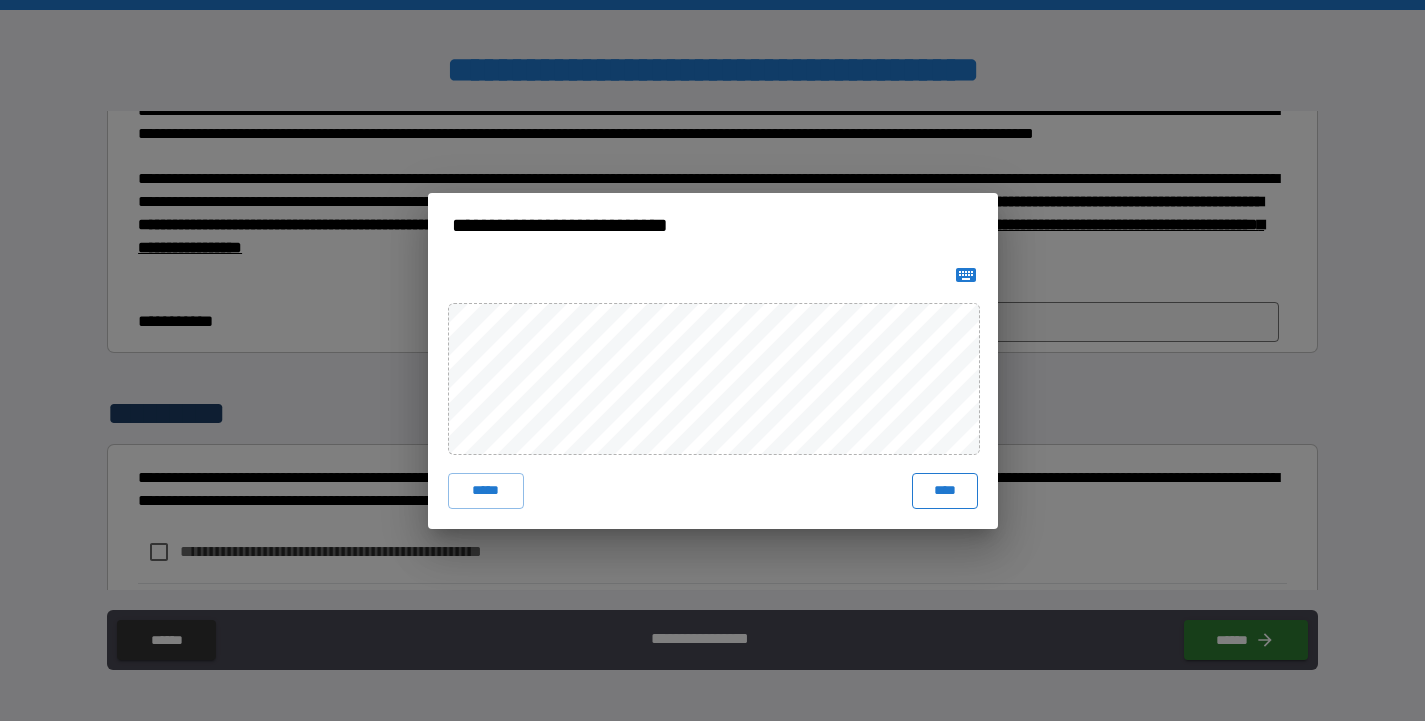 click on "****" at bounding box center (945, 491) 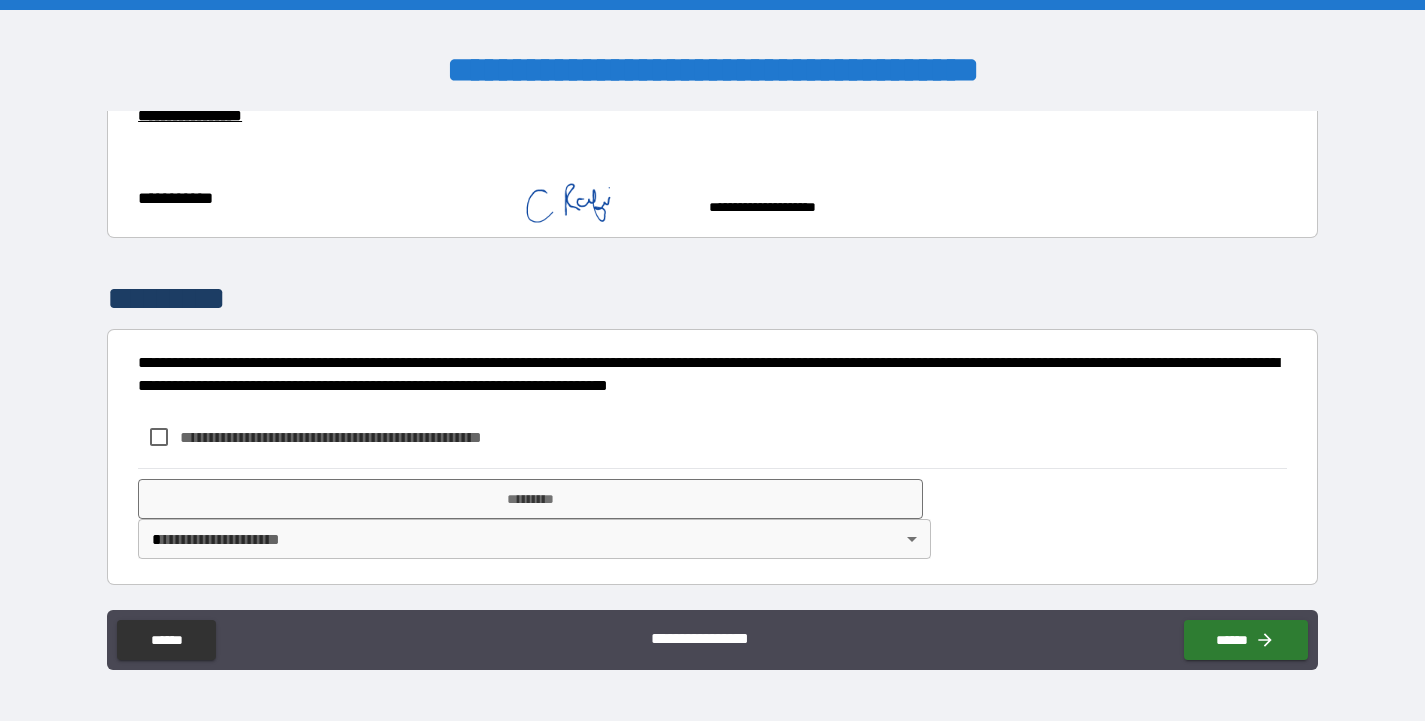 scroll, scrollTop: 2223, scrollLeft: 0, axis: vertical 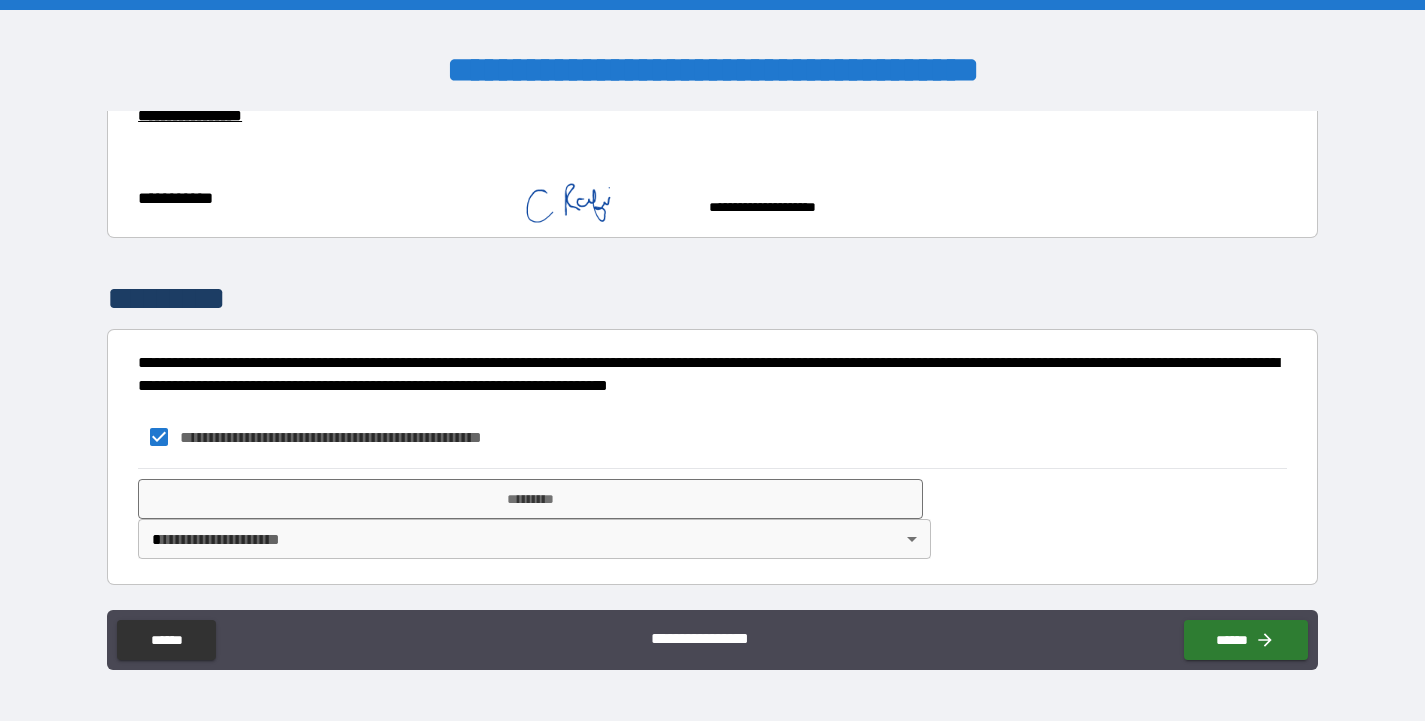click on "**********" at bounding box center (712, 360) 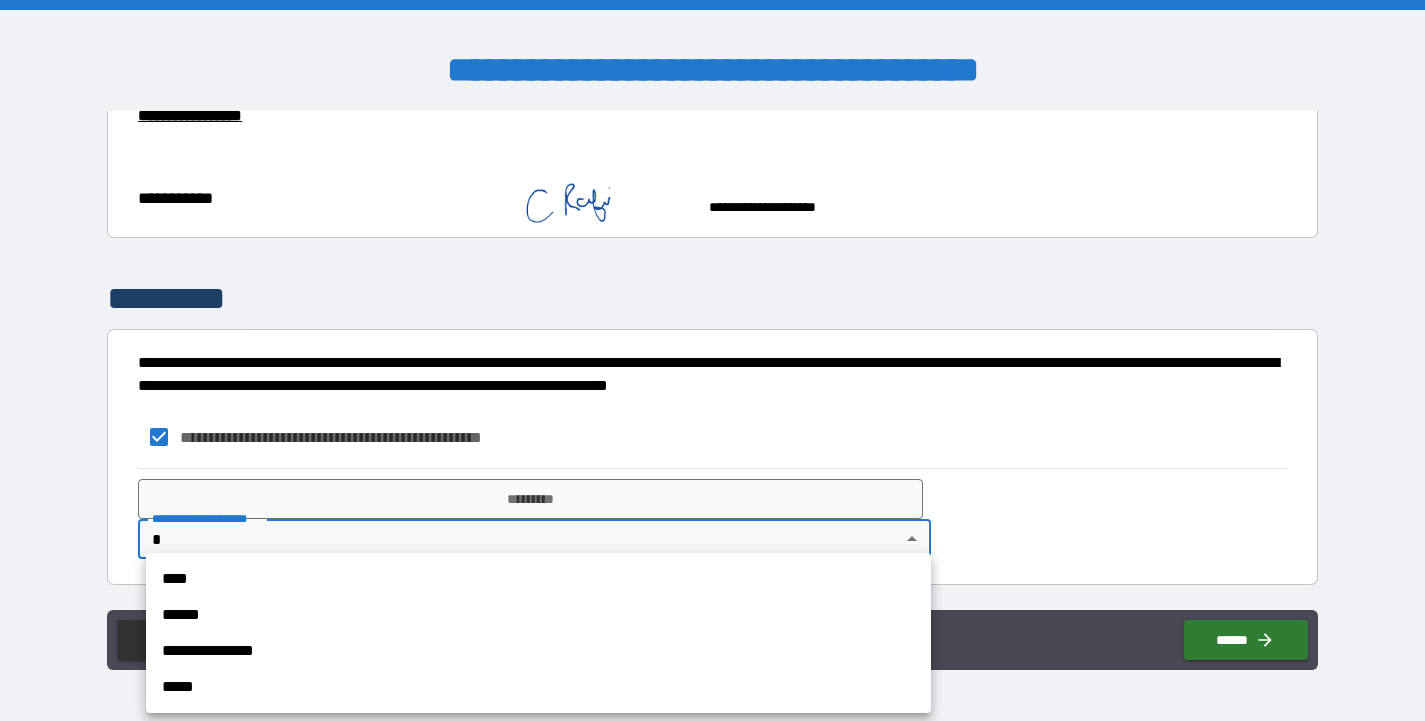 click on "**********" at bounding box center [538, 651] 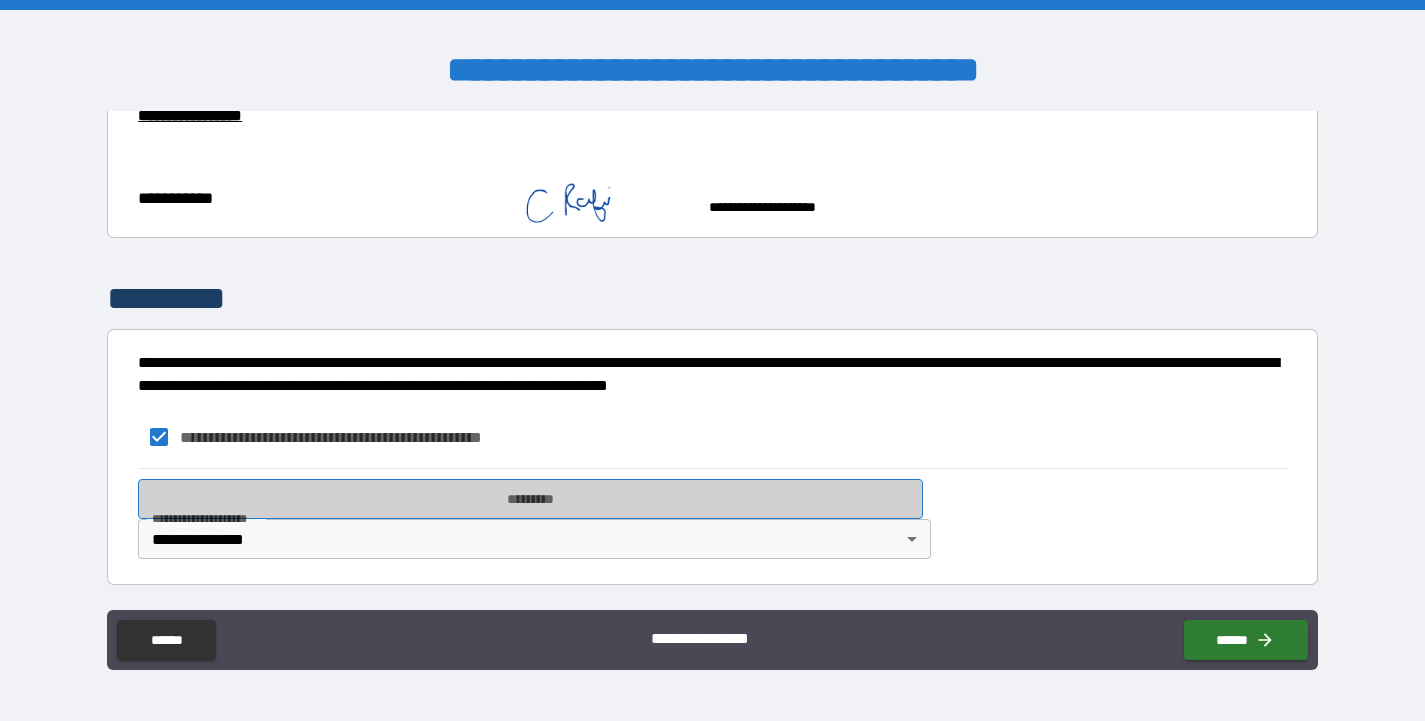 click on "*********" at bounding box center (530, 499) 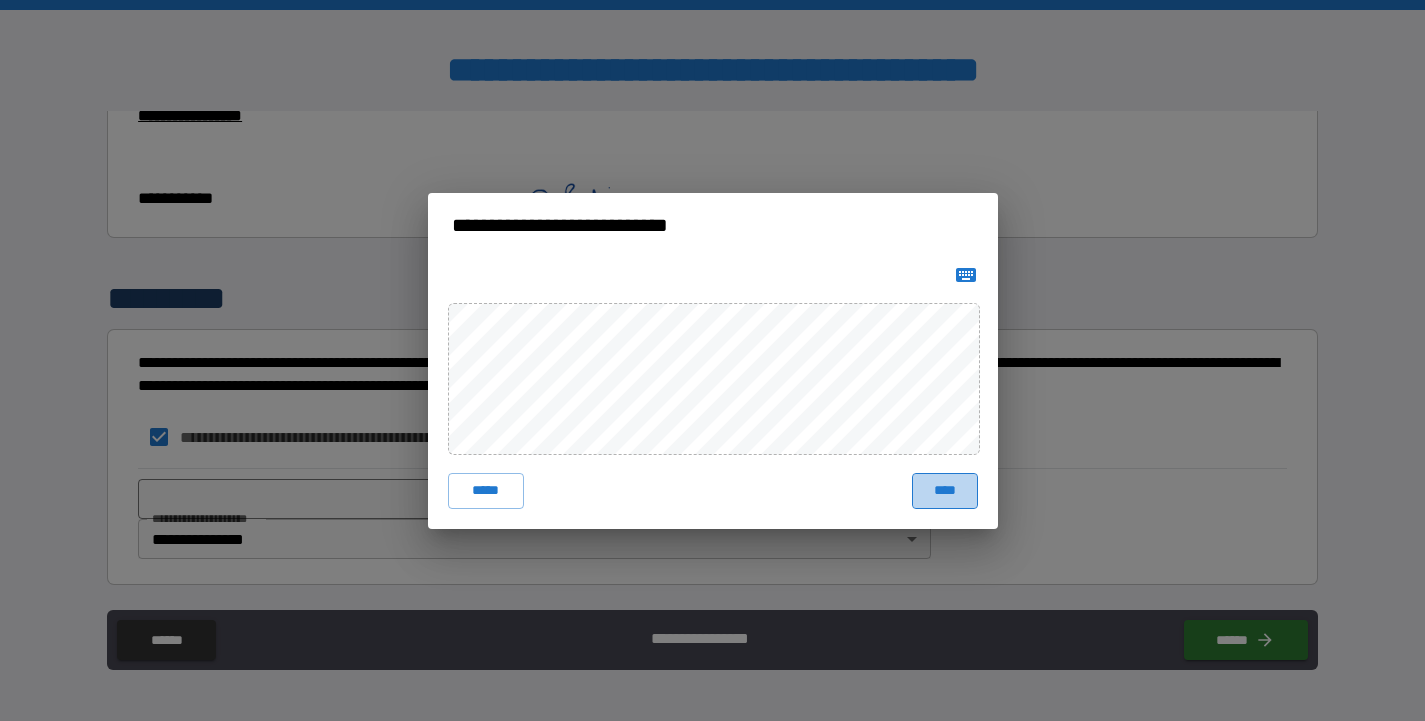 click on "****" at bounding box center [945, 491] 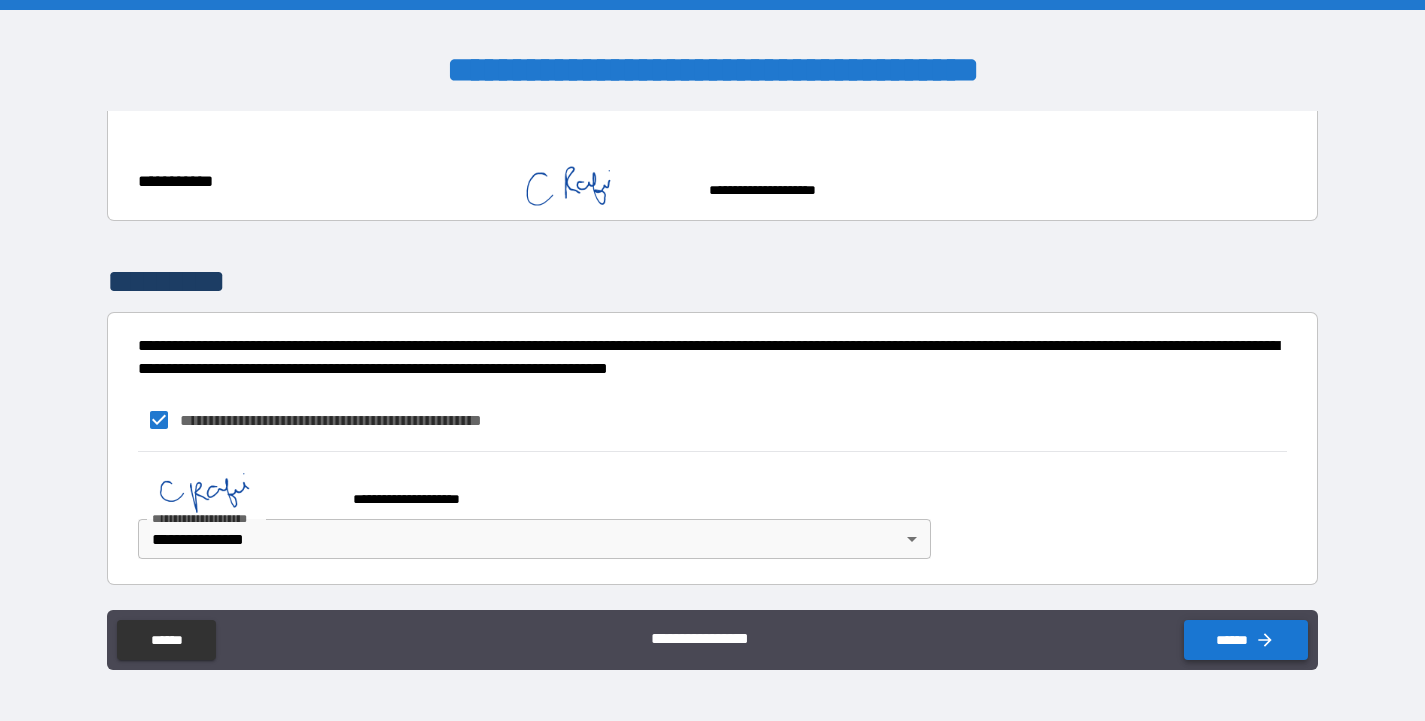 click on "******" at bounding box center [1246, 640] 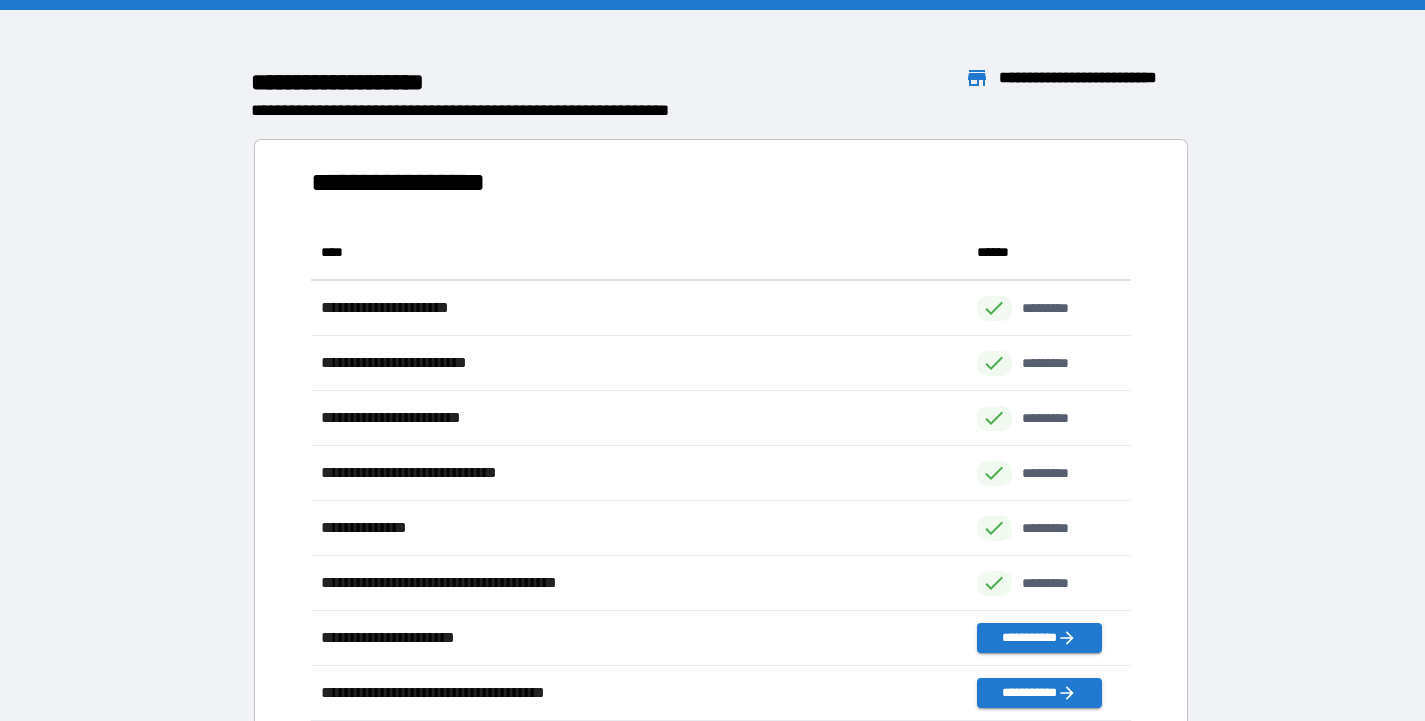 scroll, scrollTop: 16, scrollLeft: 16, axis: both 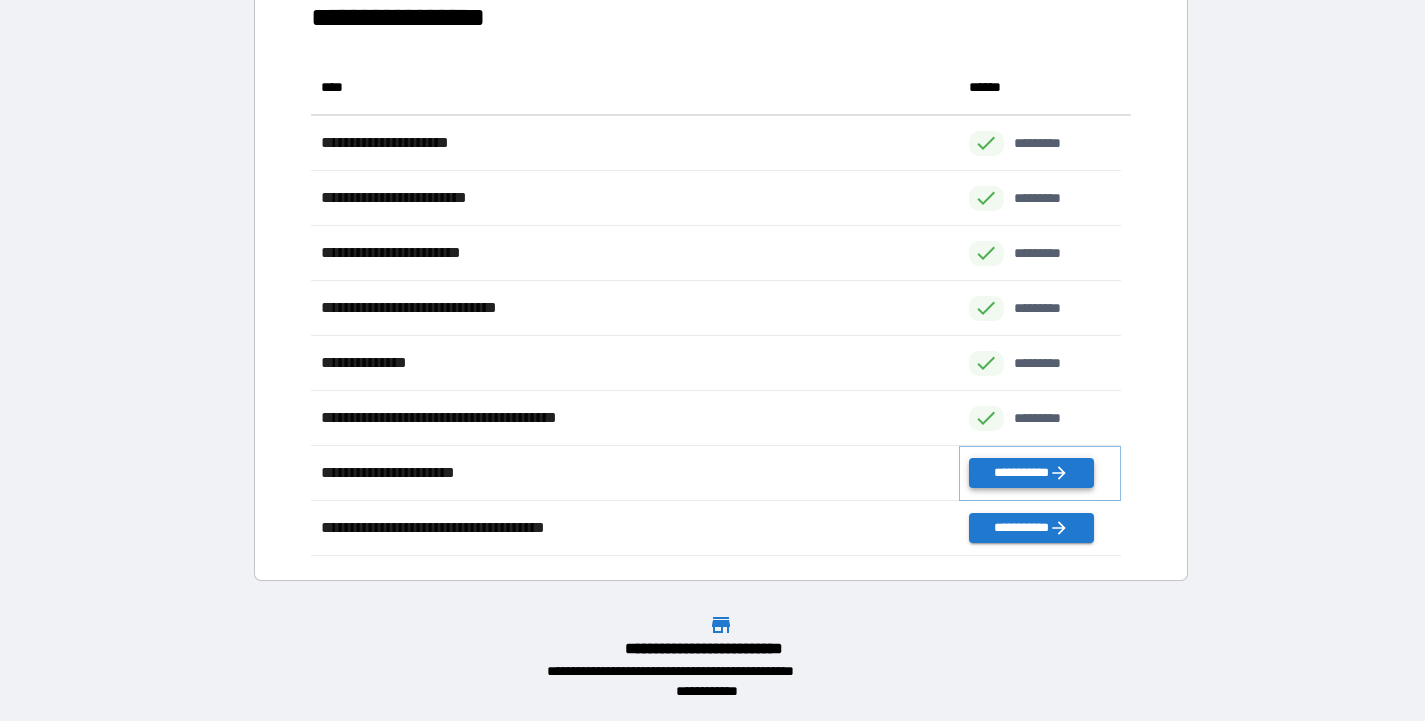 click 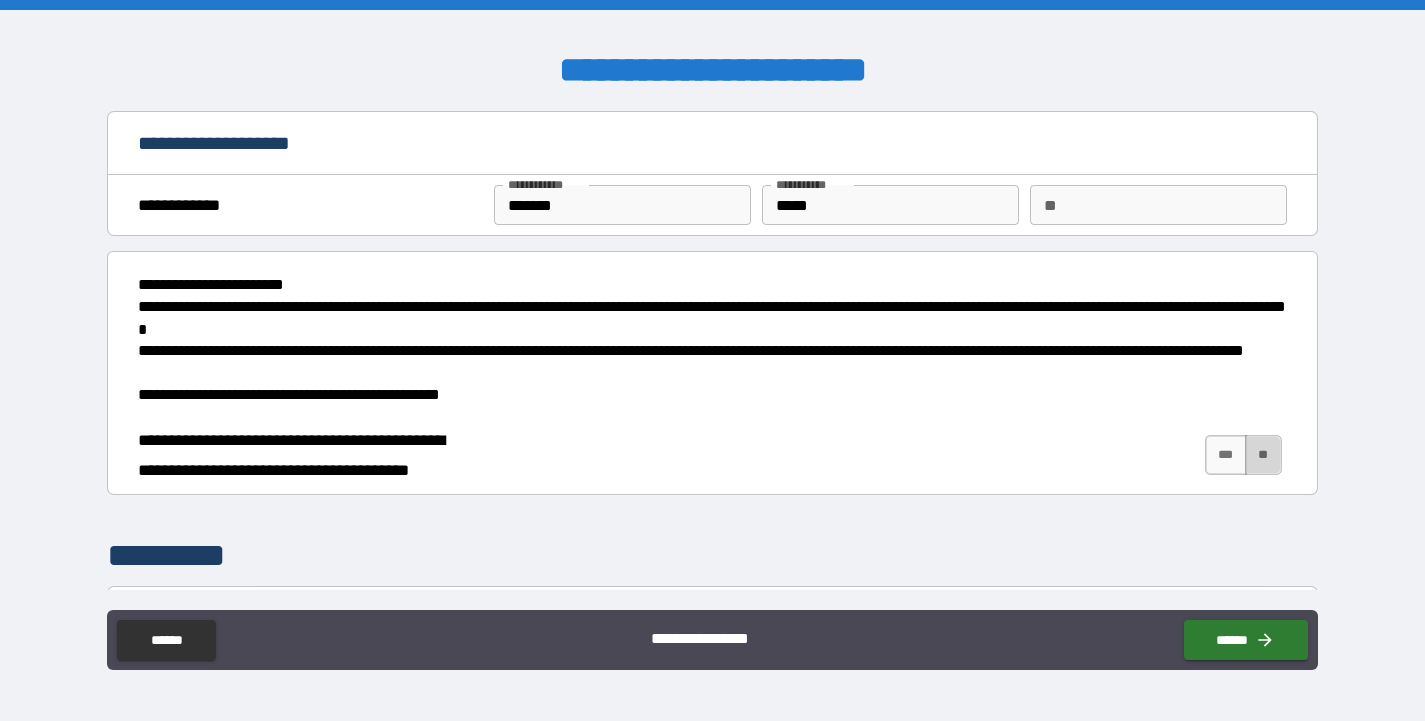 click on "**" at bounding box center [1263, 455] 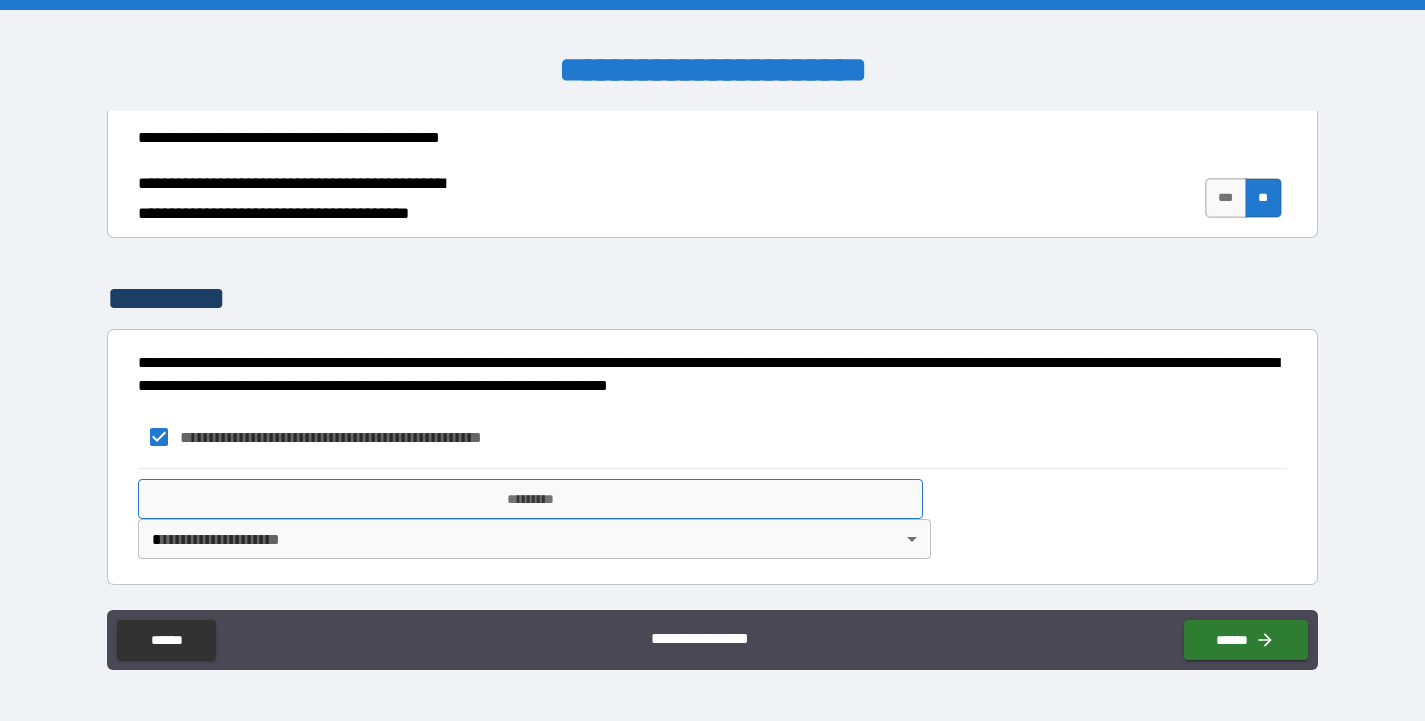 scroll, scrollTop: 257, scrollLeft: 0, axis: vertical 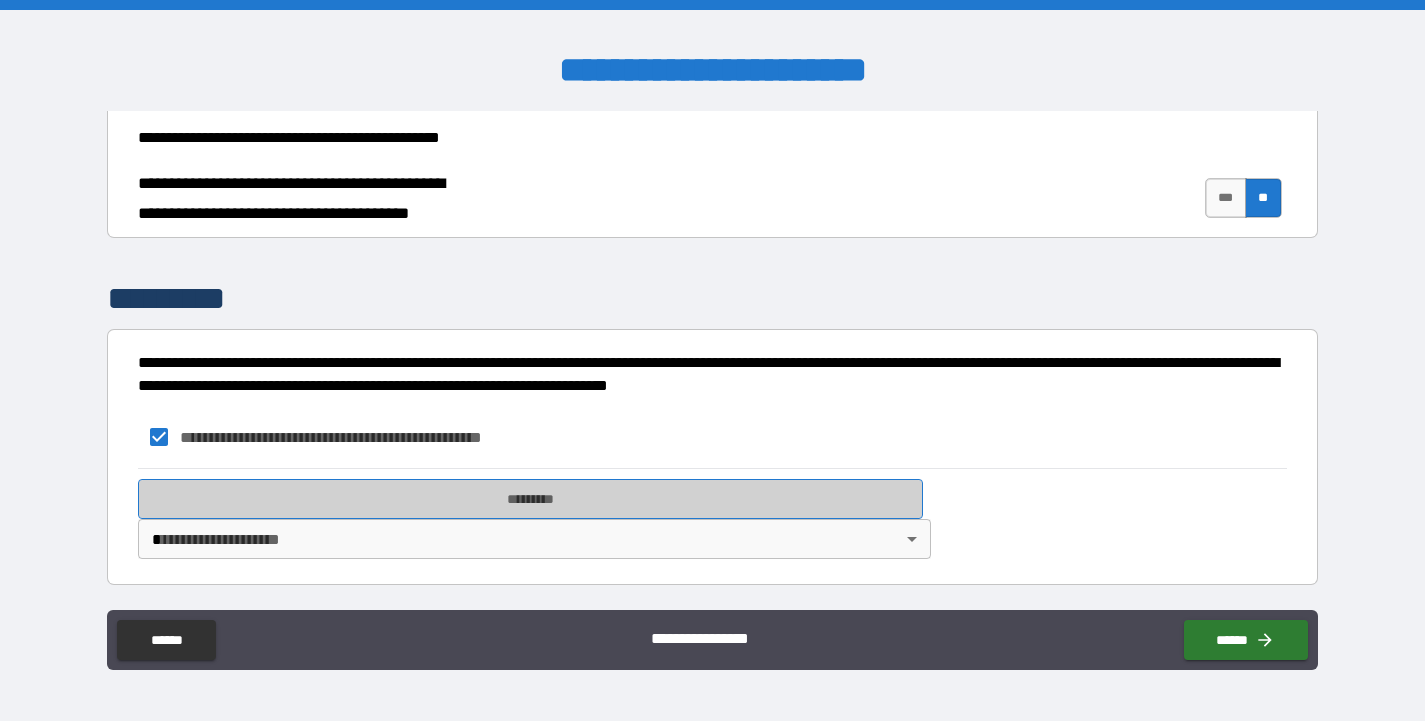 click on "*********" at bounding box center (530, 499) 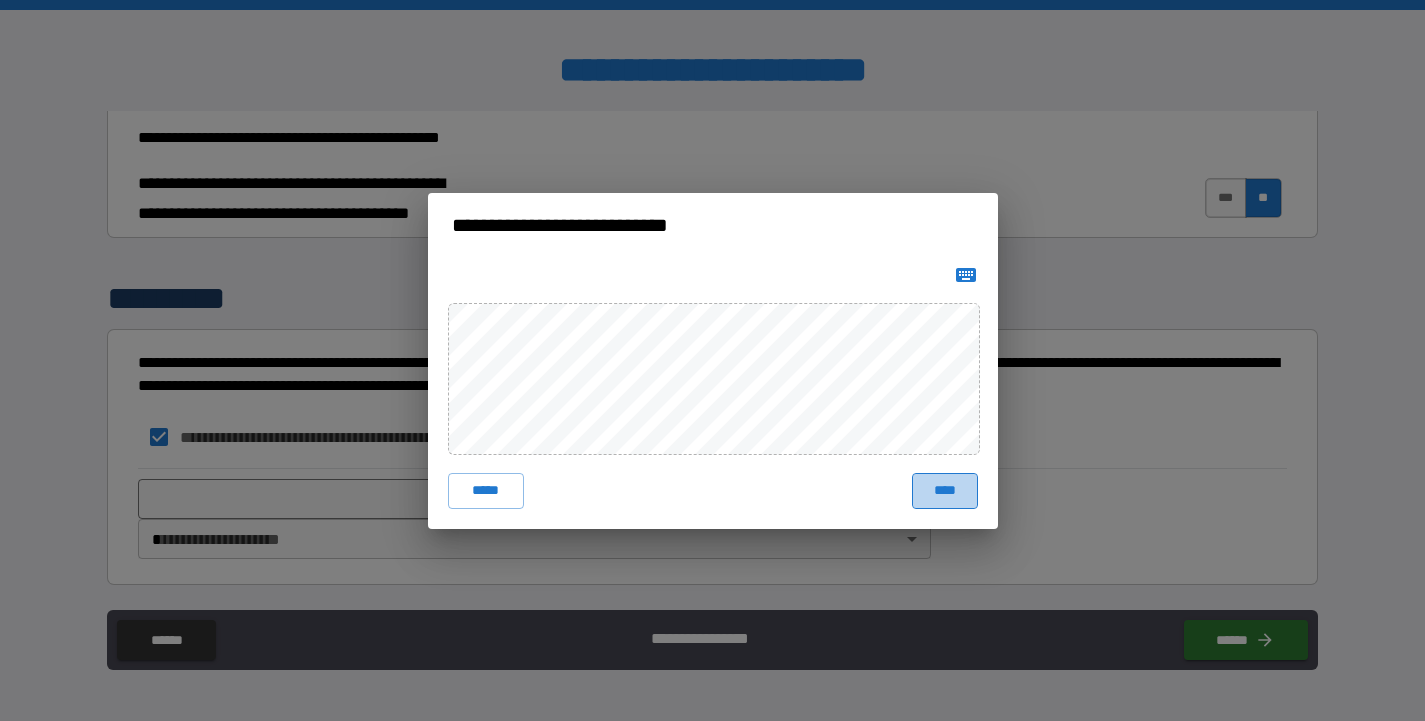 click on "****" at bounding box center [945, 491] 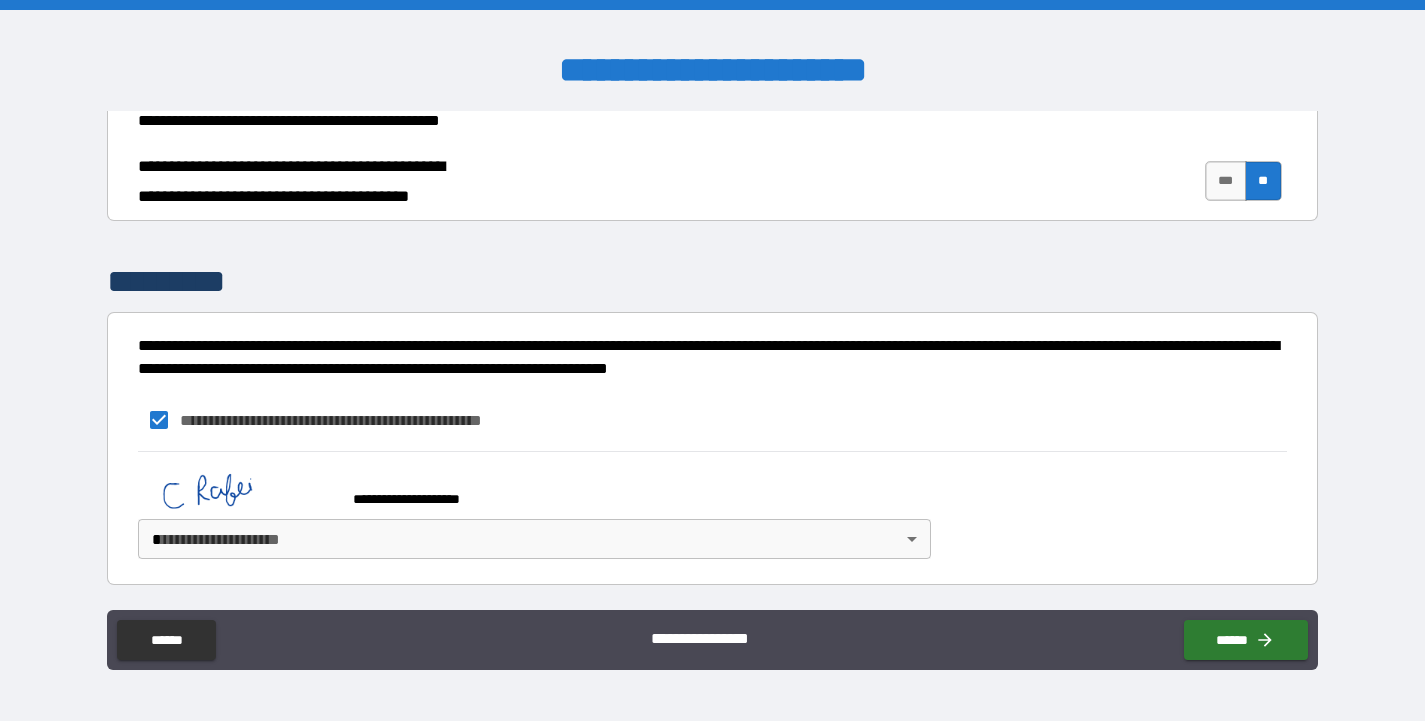 scroll, scrollTop: 274, scrollLeft: 0, axis: vertical 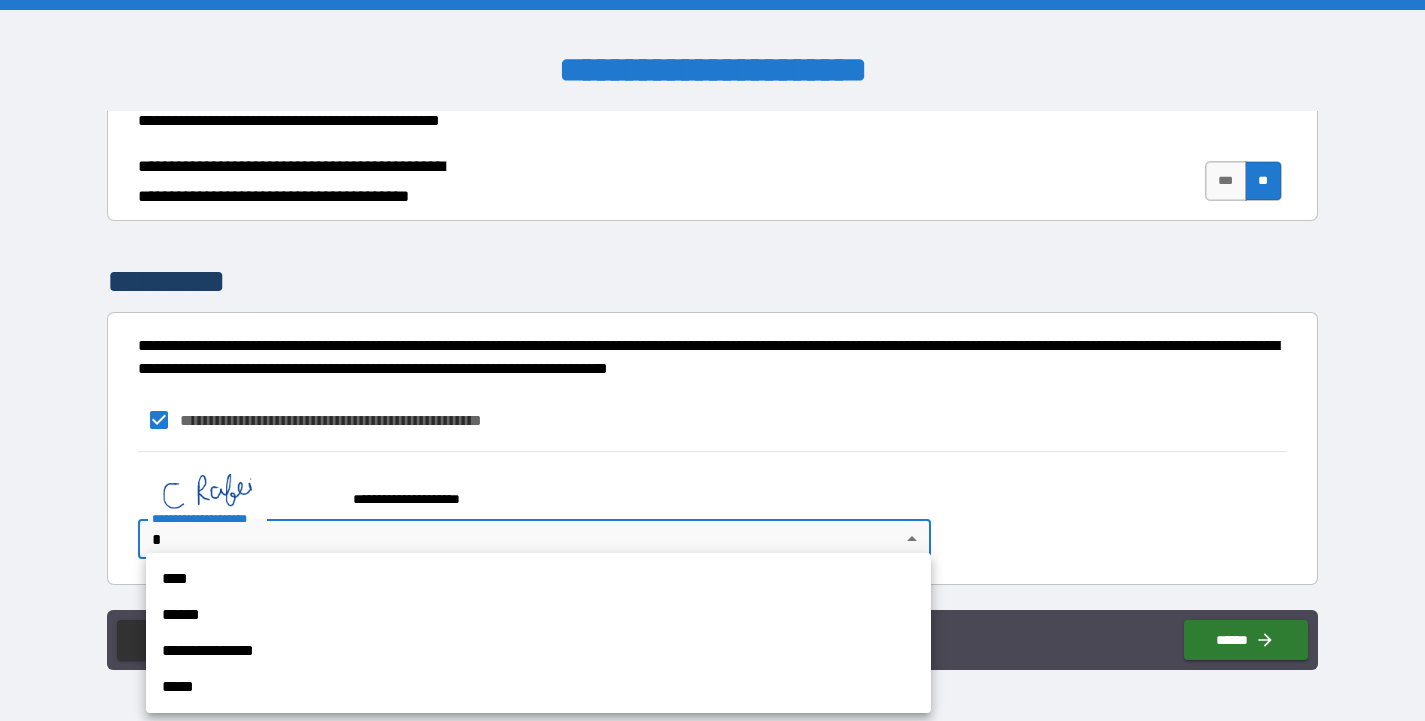 click on "**********" at bounding box center [538, 651] 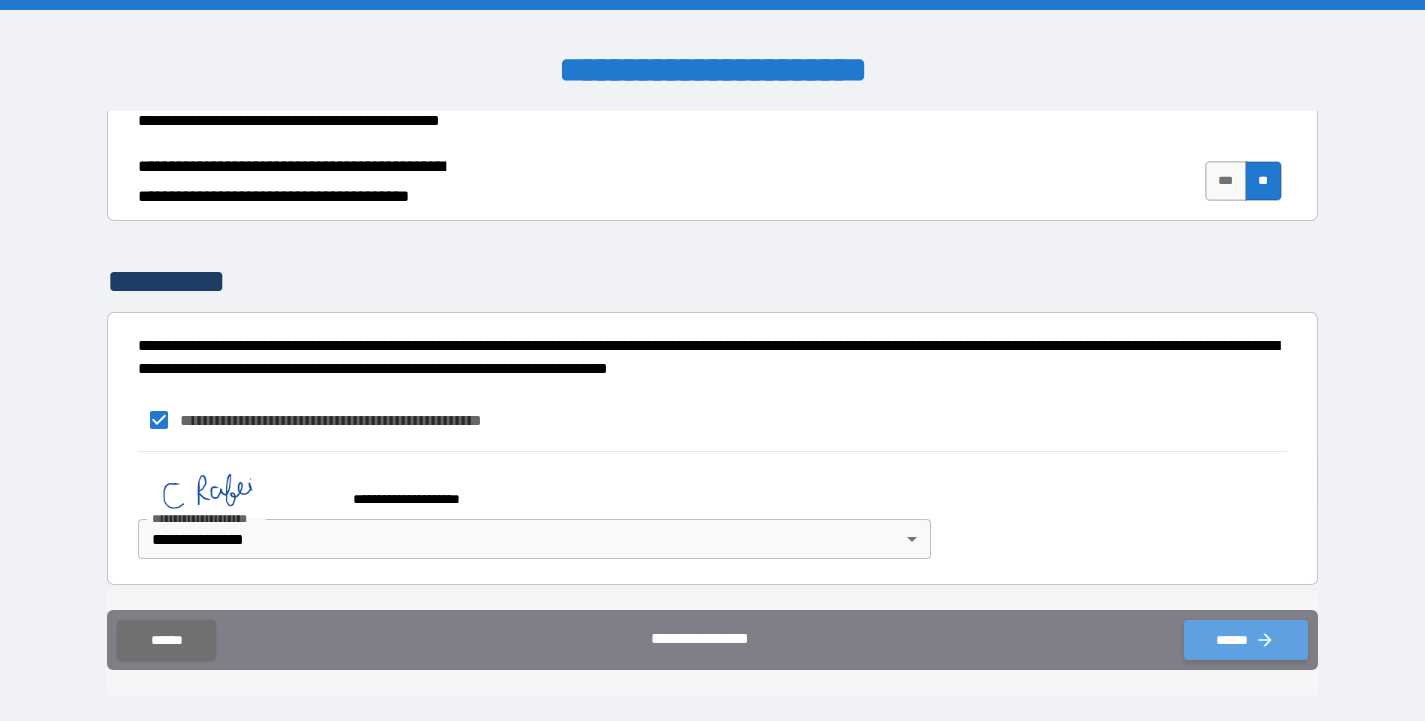 click on "******" at bounding box center [1246, 640] 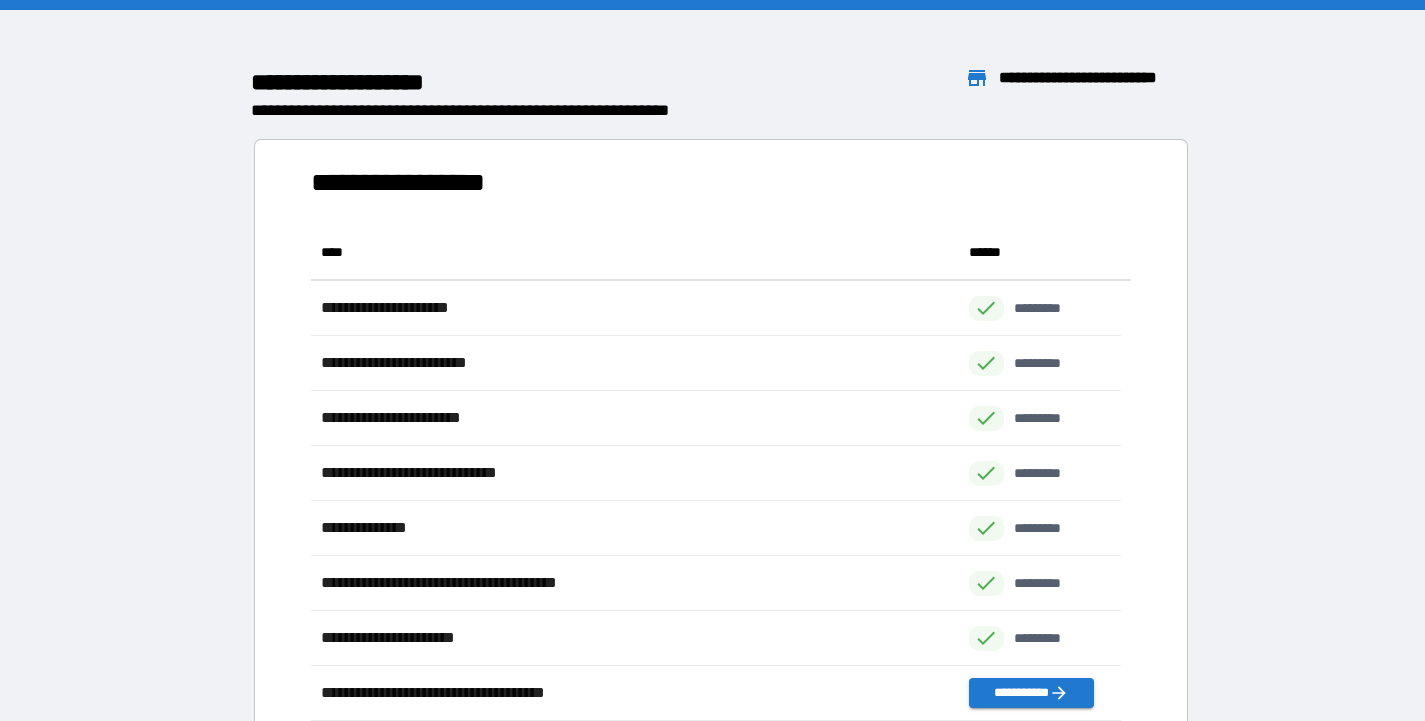 scroll, scrollTop: 16, scrollLeft: 16, axis: both 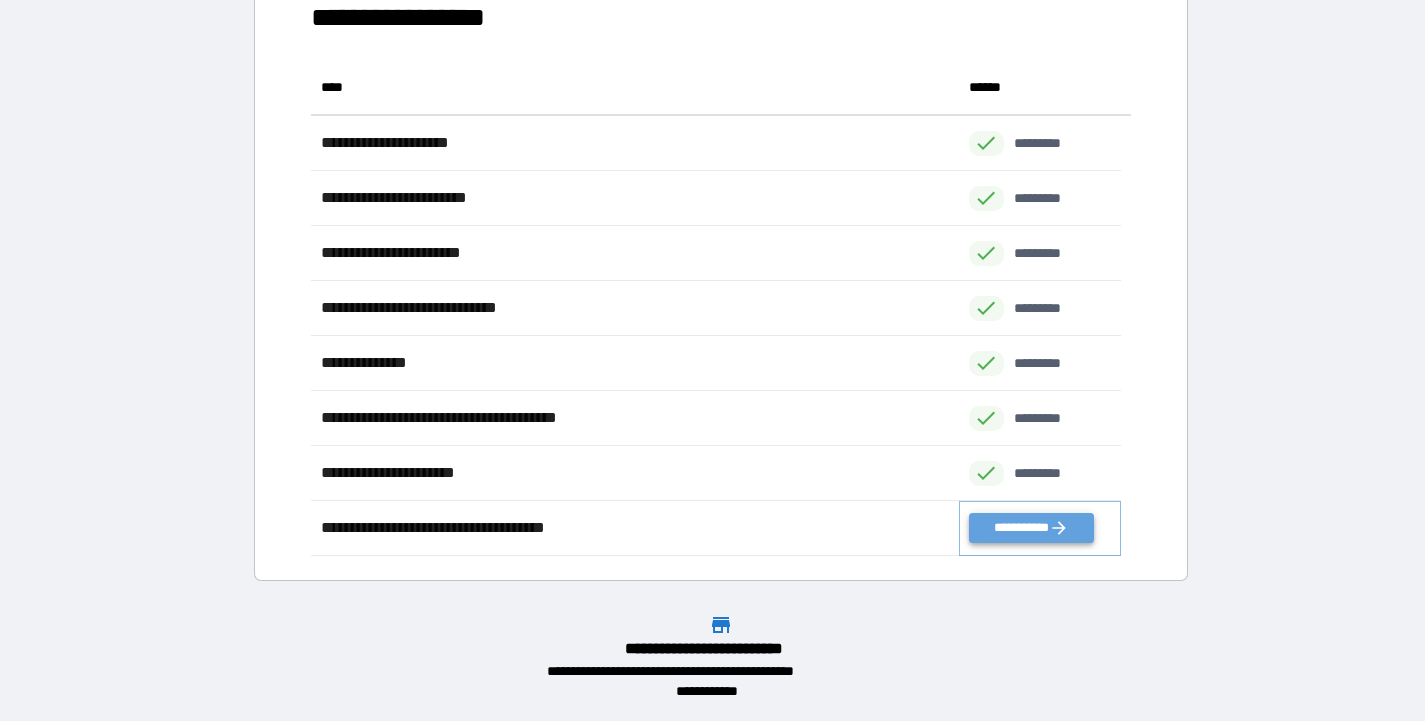 click on "**********" at bounding box center [1031, 528] 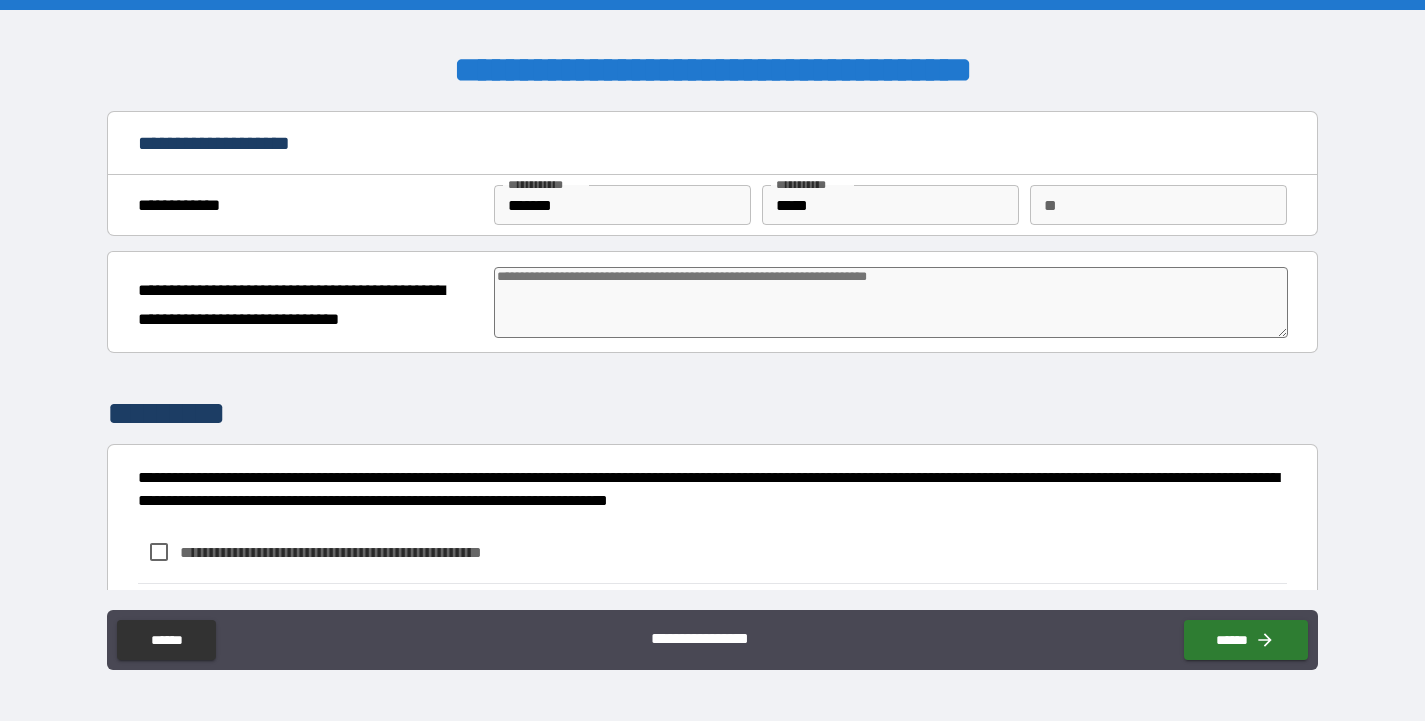 click at bounding box center [891, 302] 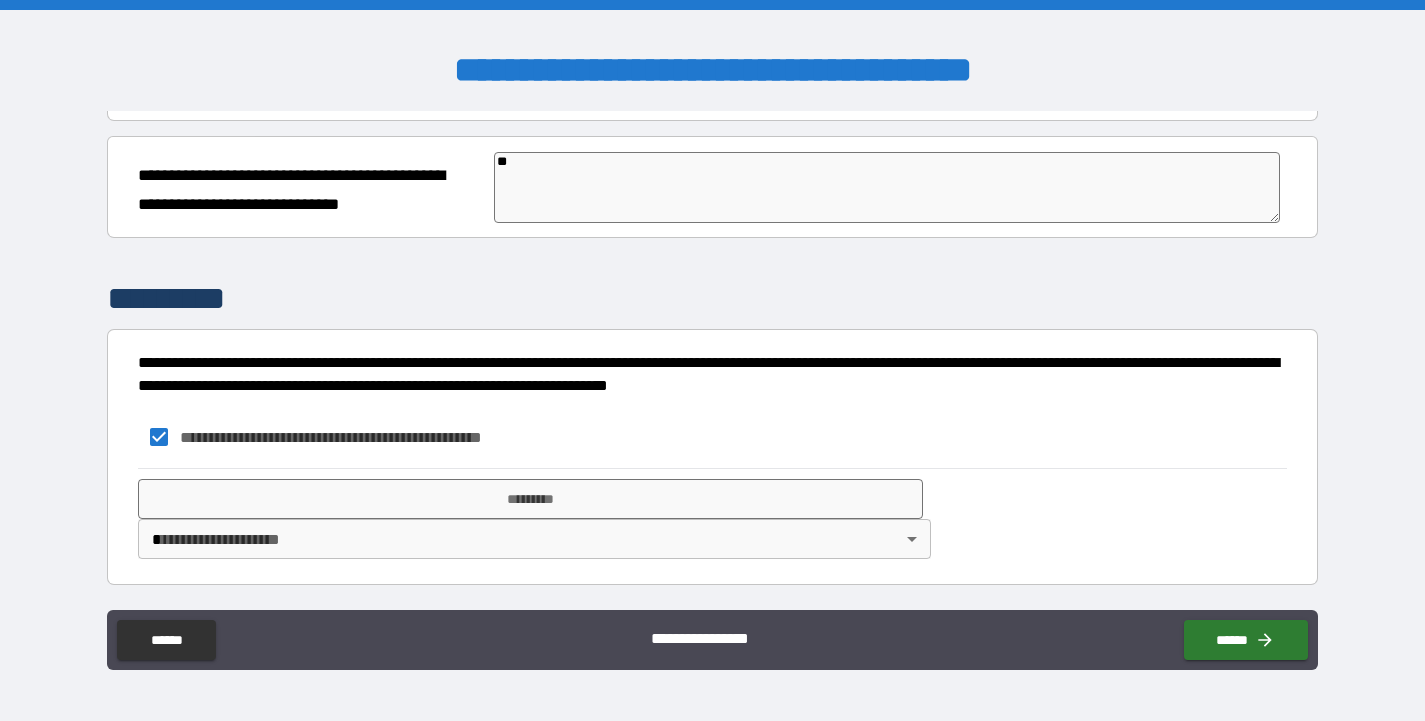 scroll, scrollTop: 115, scrollLeft: 0, axis: vertical 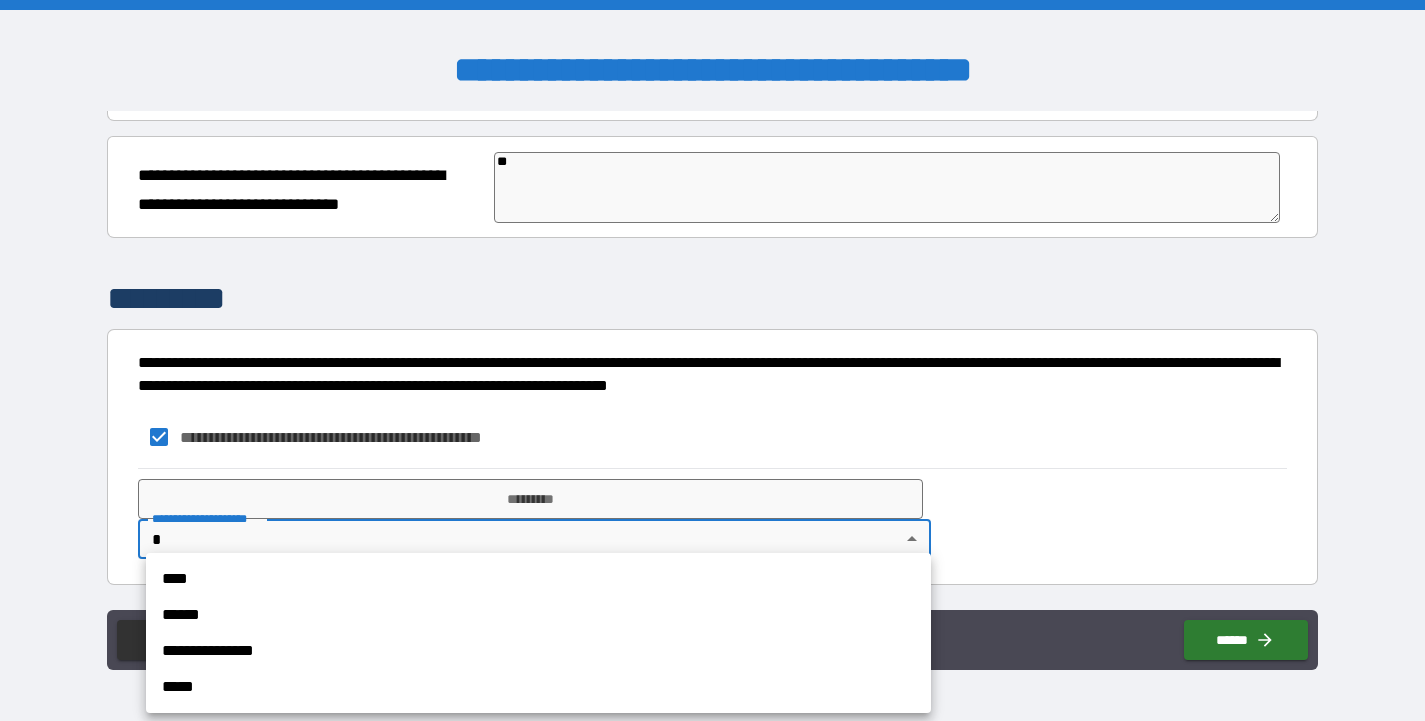 click on "**********" at bounding box center [538, 651] 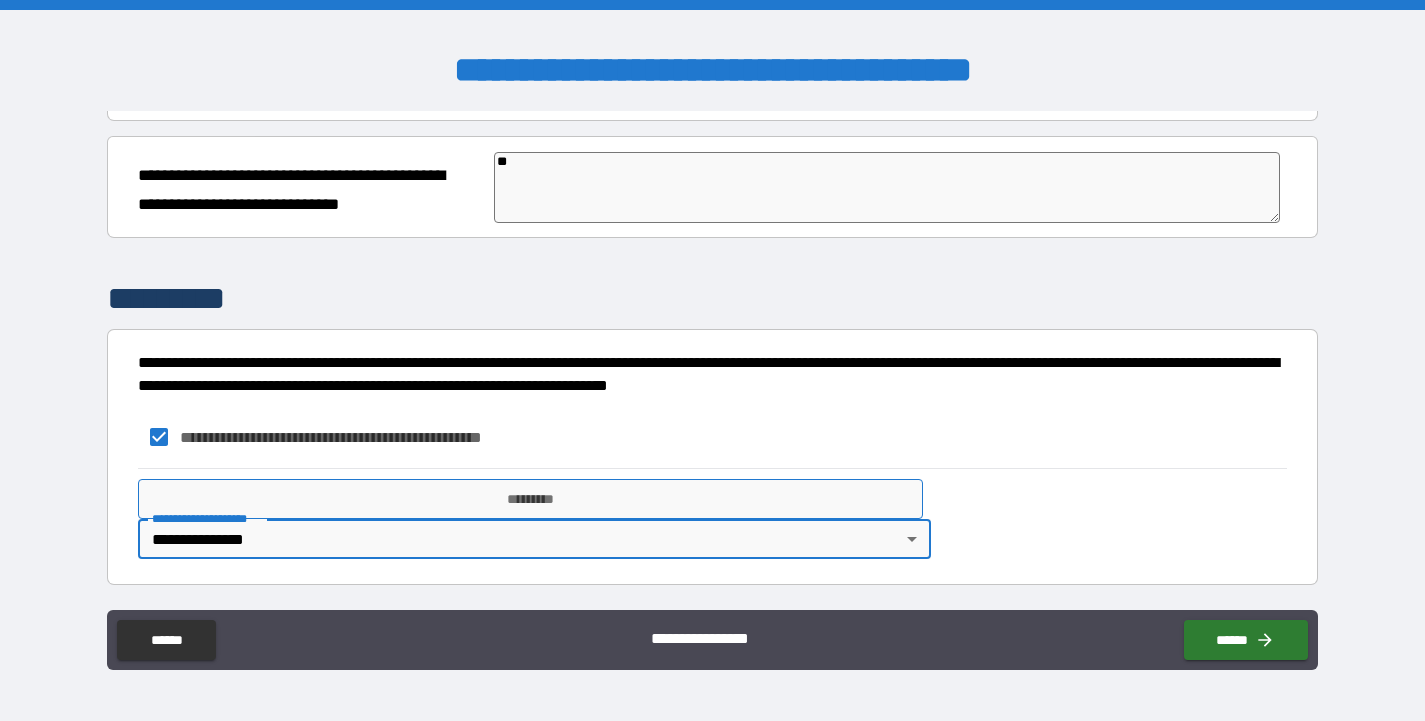 click on "*********" at bounding box center [530, 499] 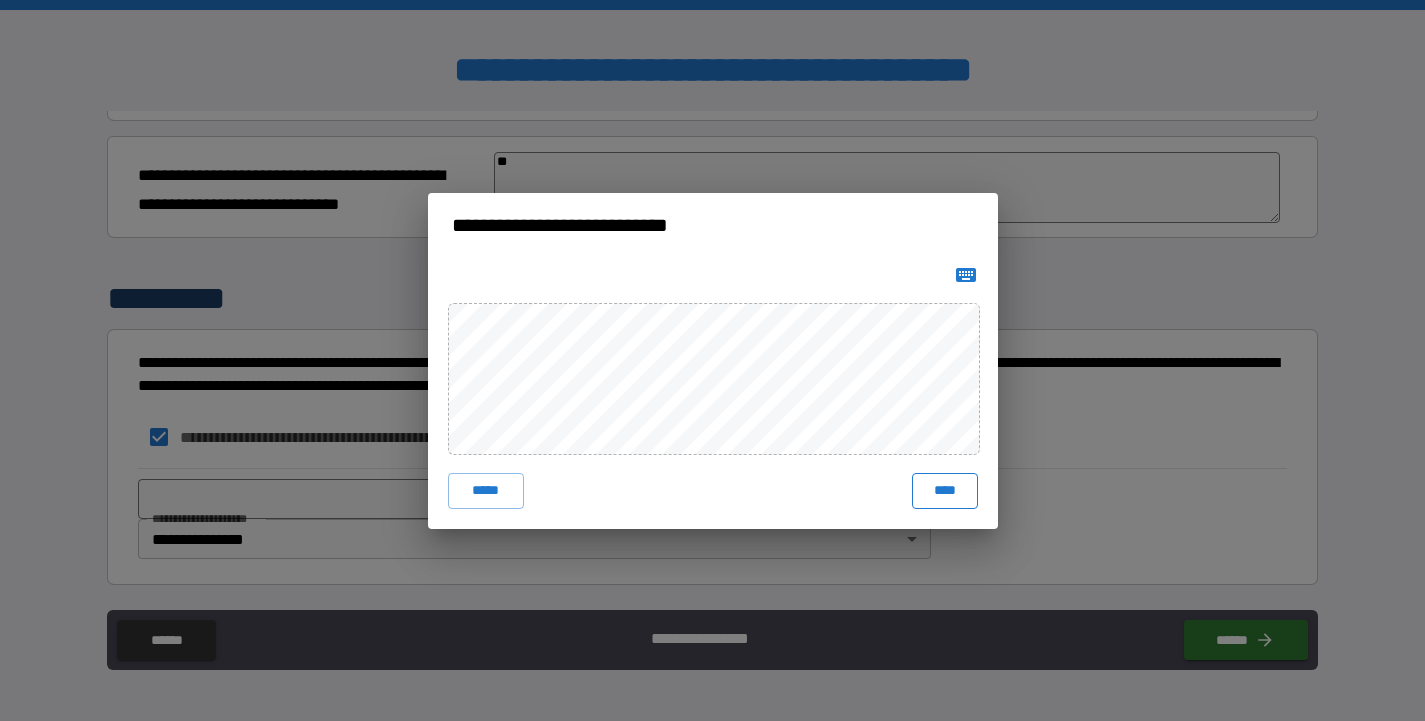 click on "****" at bounding box center [945, 491] 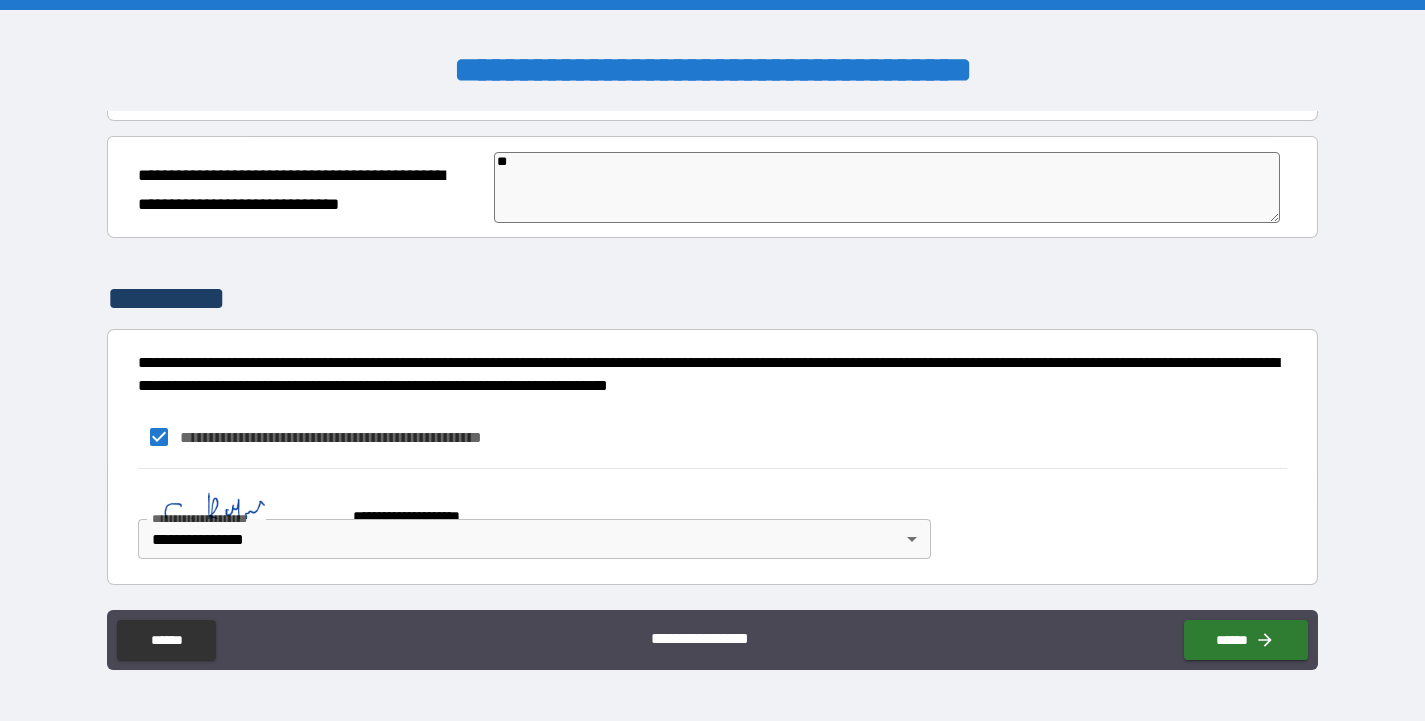 scroll, scrollTop: 105, scrollLeft: 0, axis: vertical 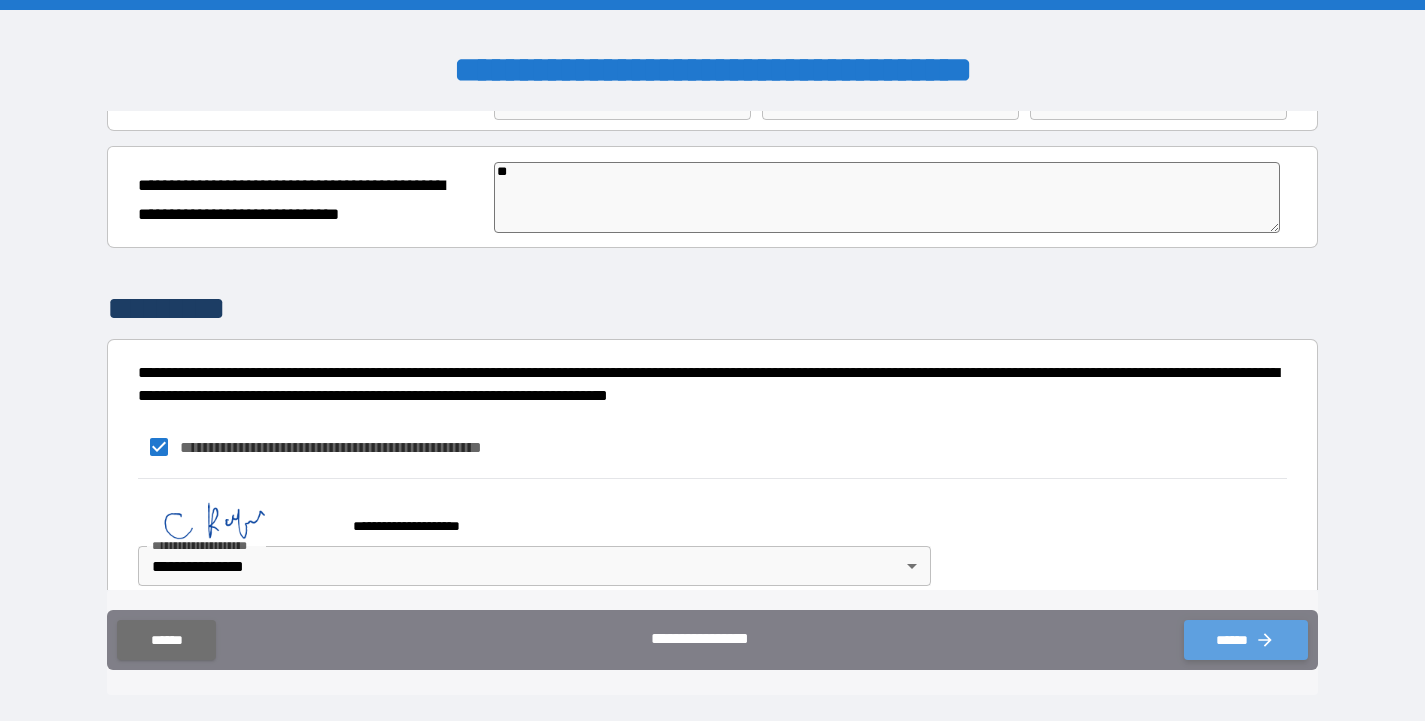 click on "******" at bounding box center [1246, 640] 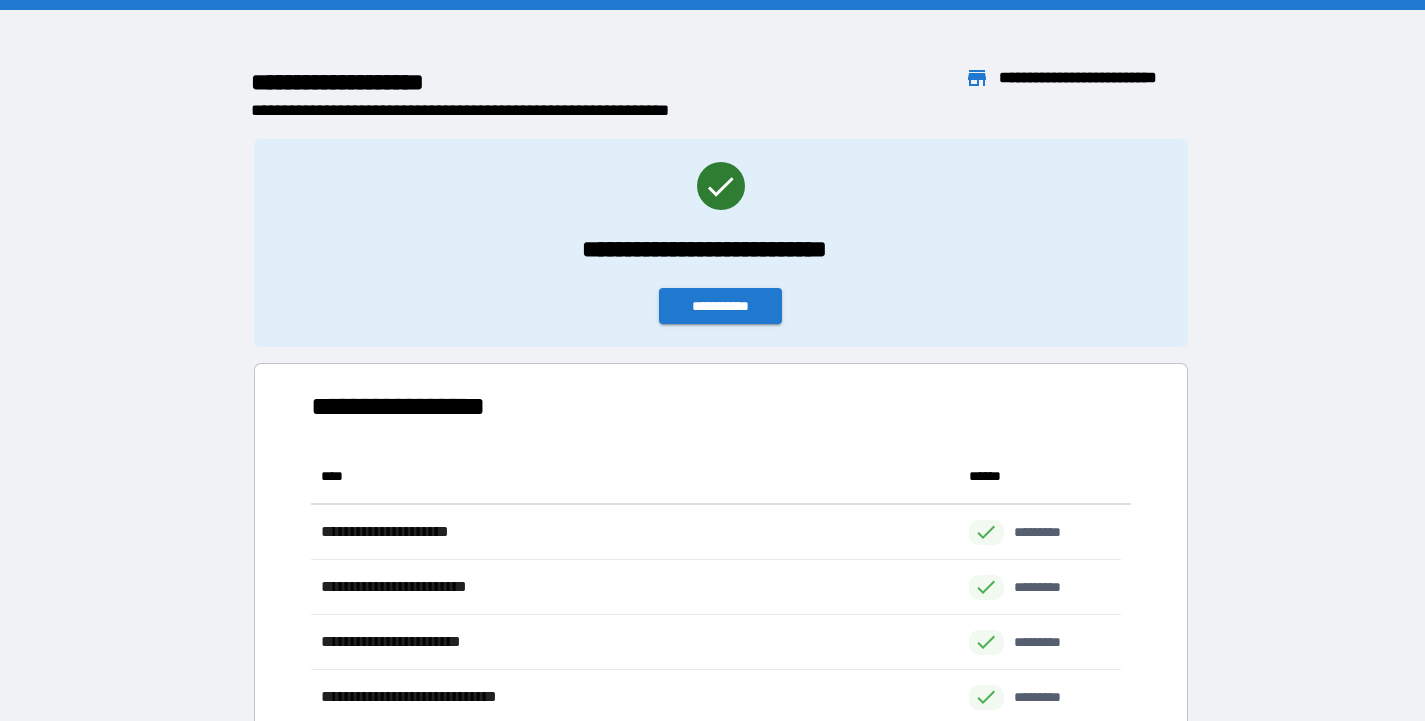 scroll, scrollTop: 16, scrollLeft: 16, axis: both 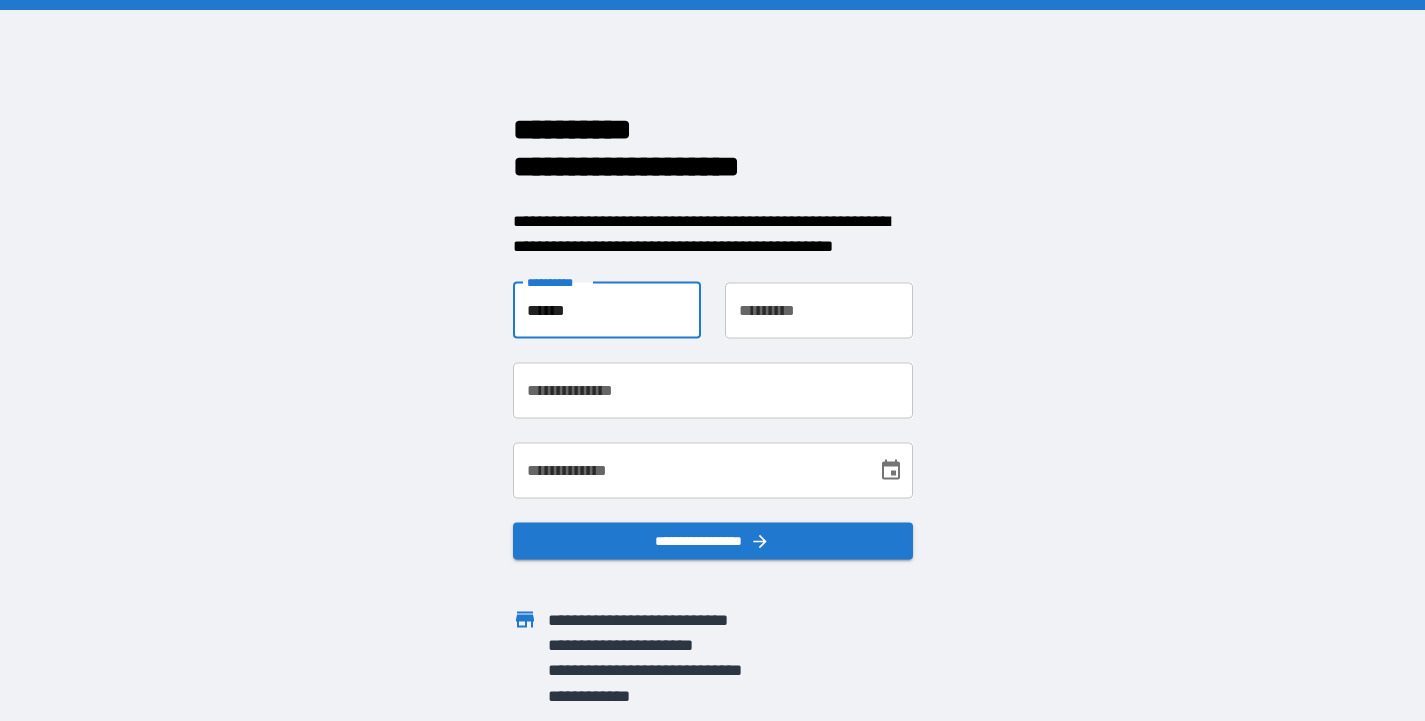 type on "******" 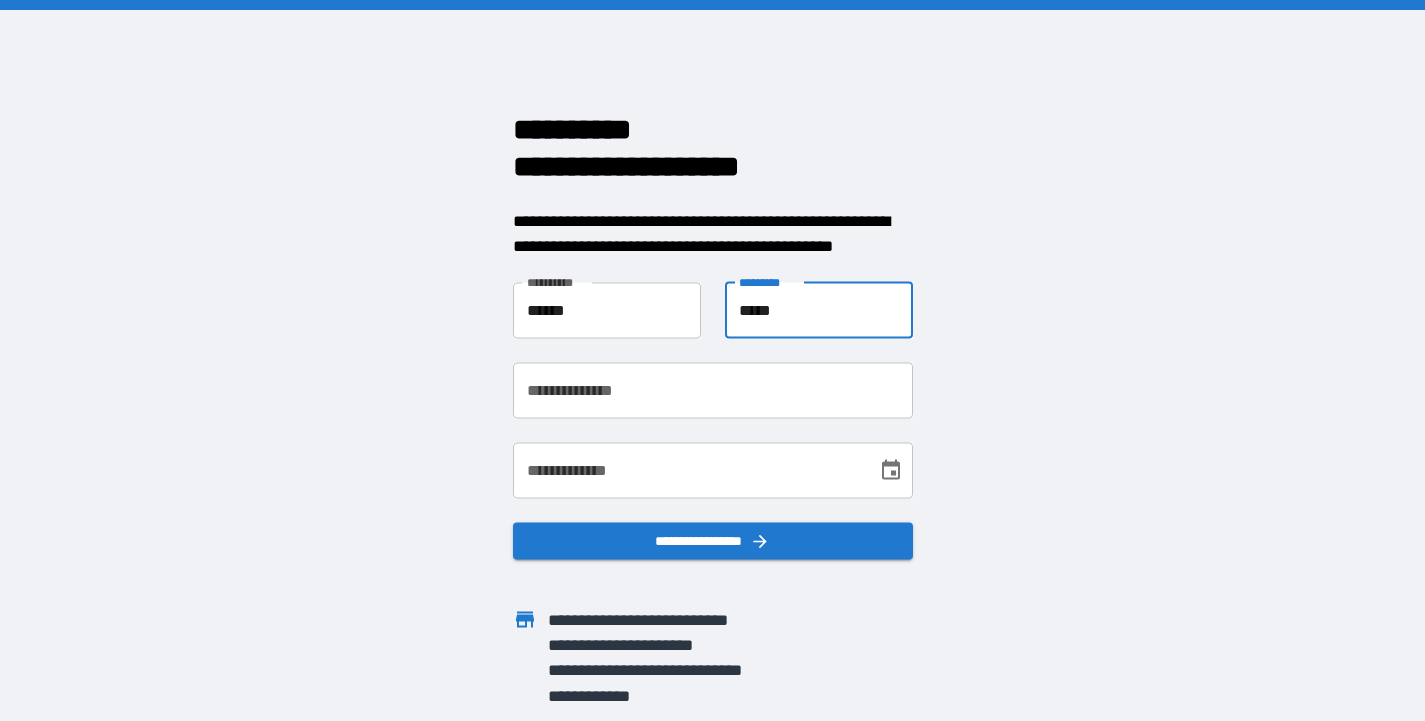 type on "*****" 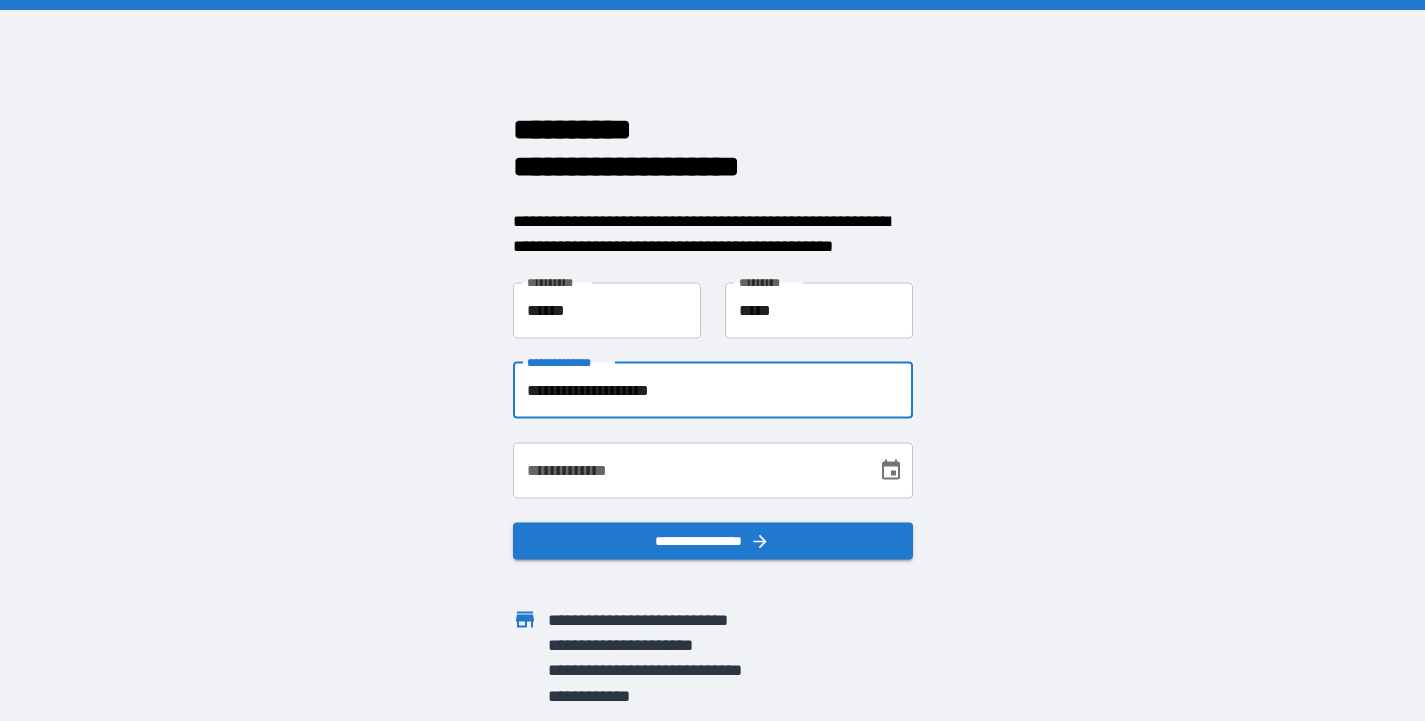 type on "**********" 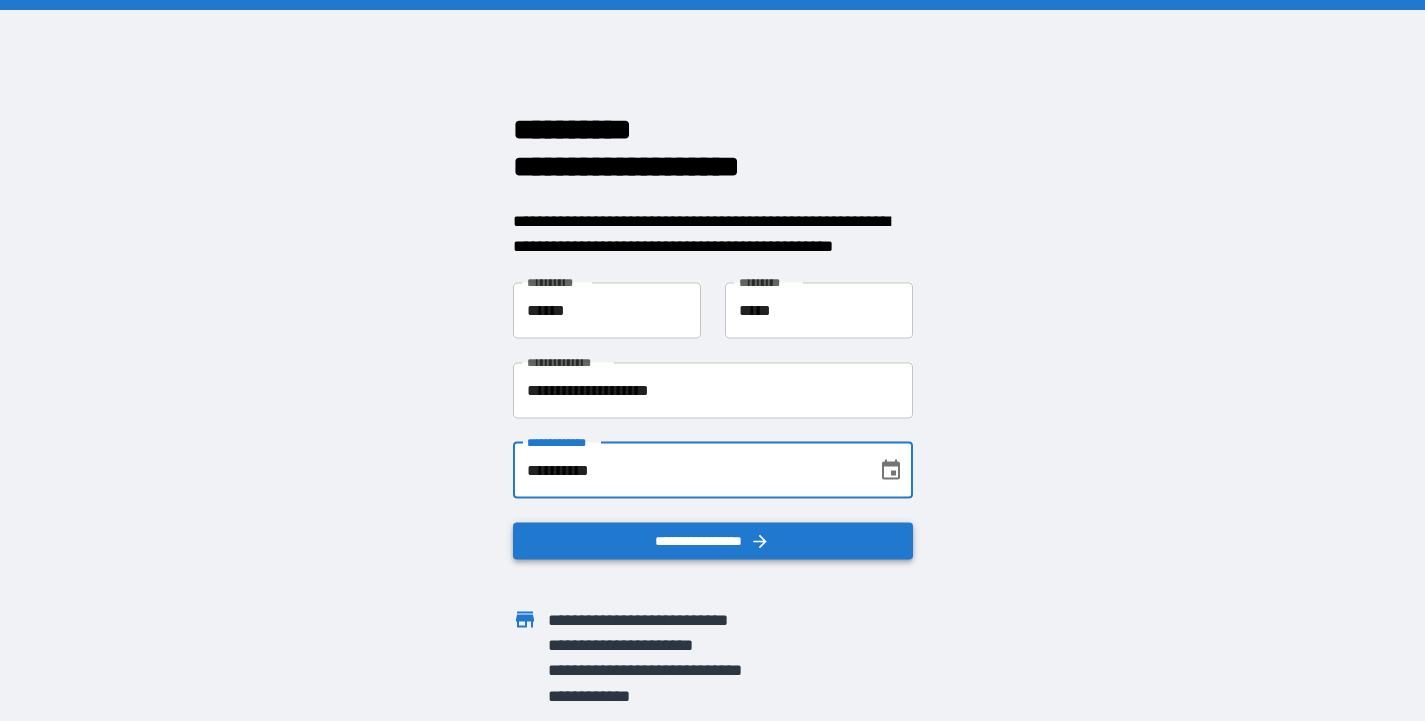 type on "**********" 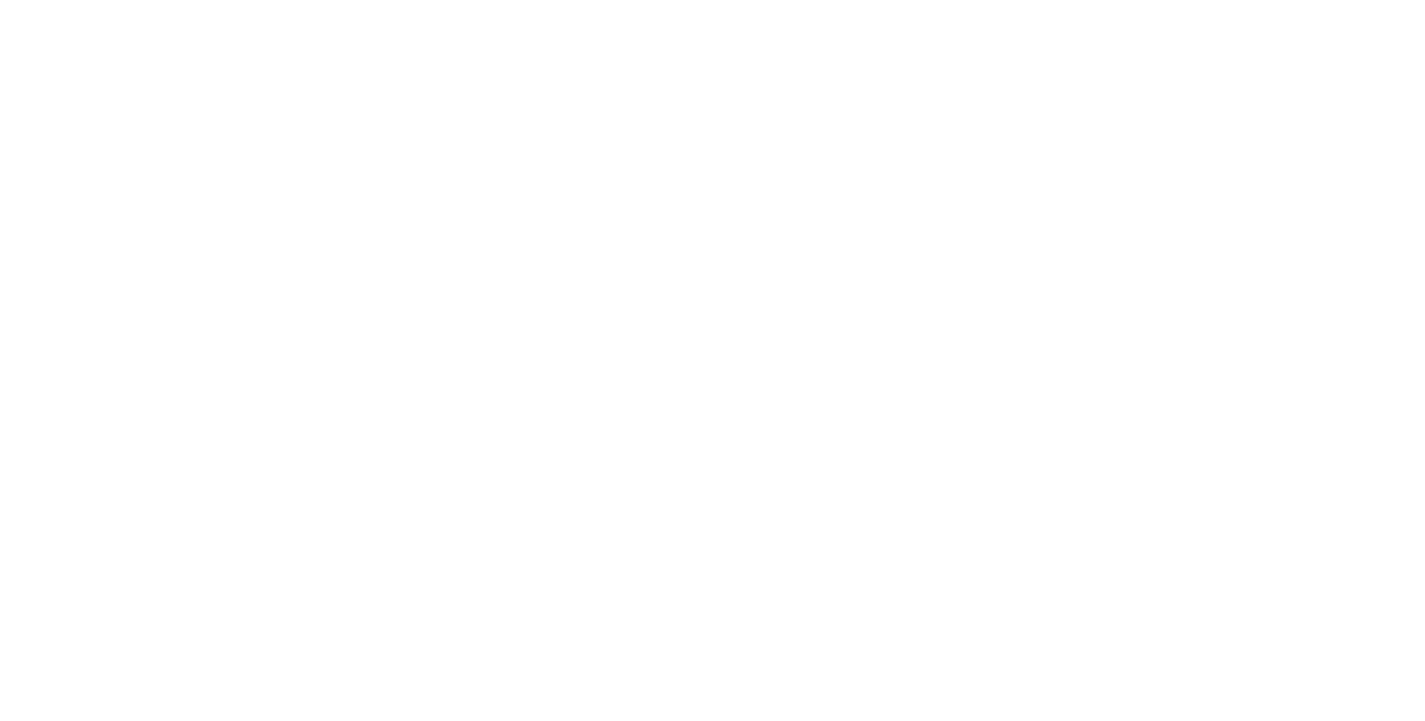 scroll, scrollTop: 0, scrollLeft: 0, axis: both 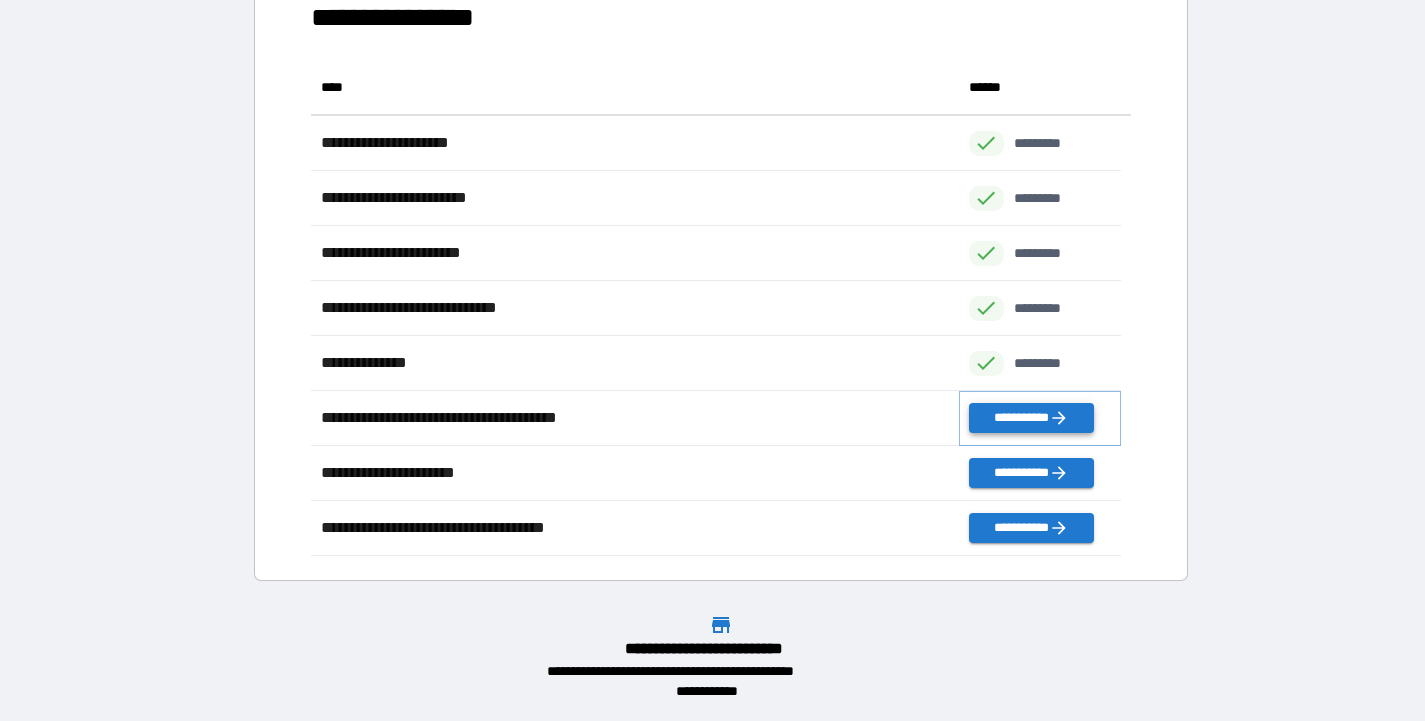 click on "**********" at bounding box center (1031, 418) 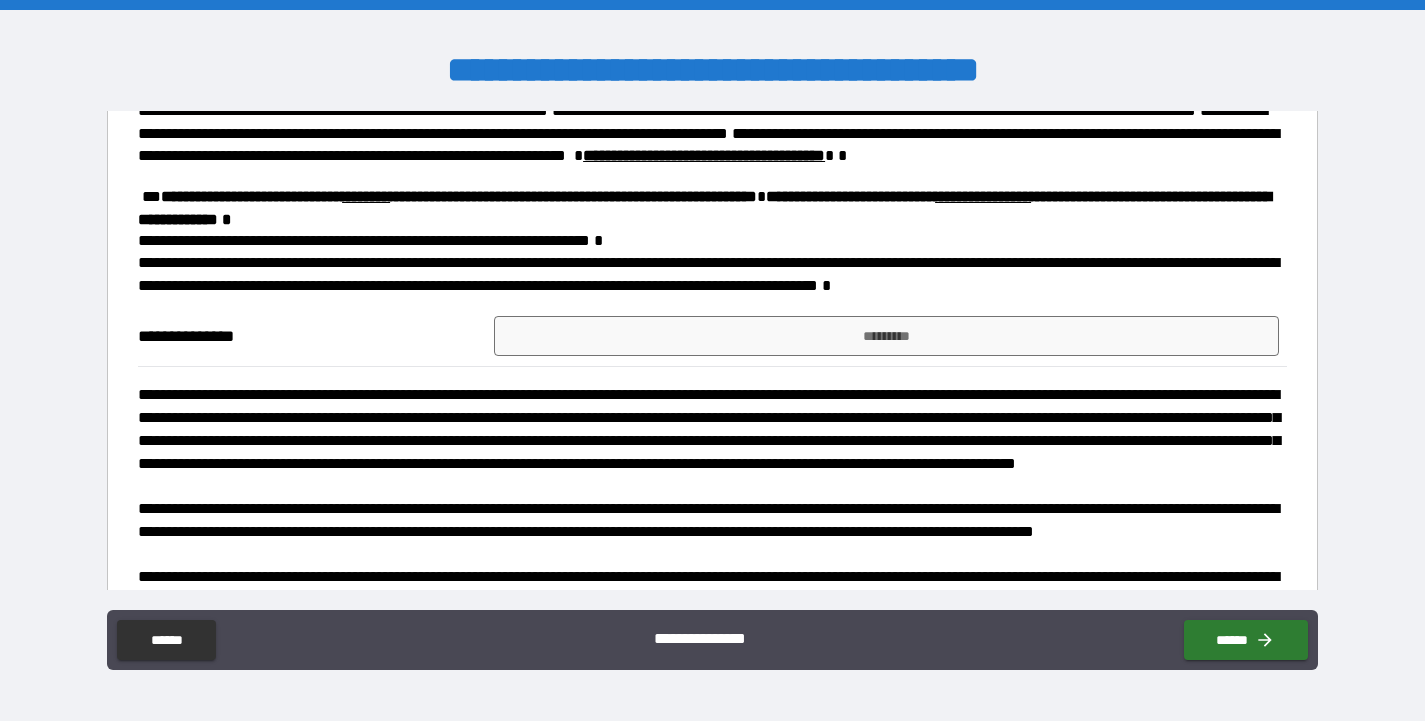 scroll, scrollTop: 1541, scrollLeft: 0, axis: vertical 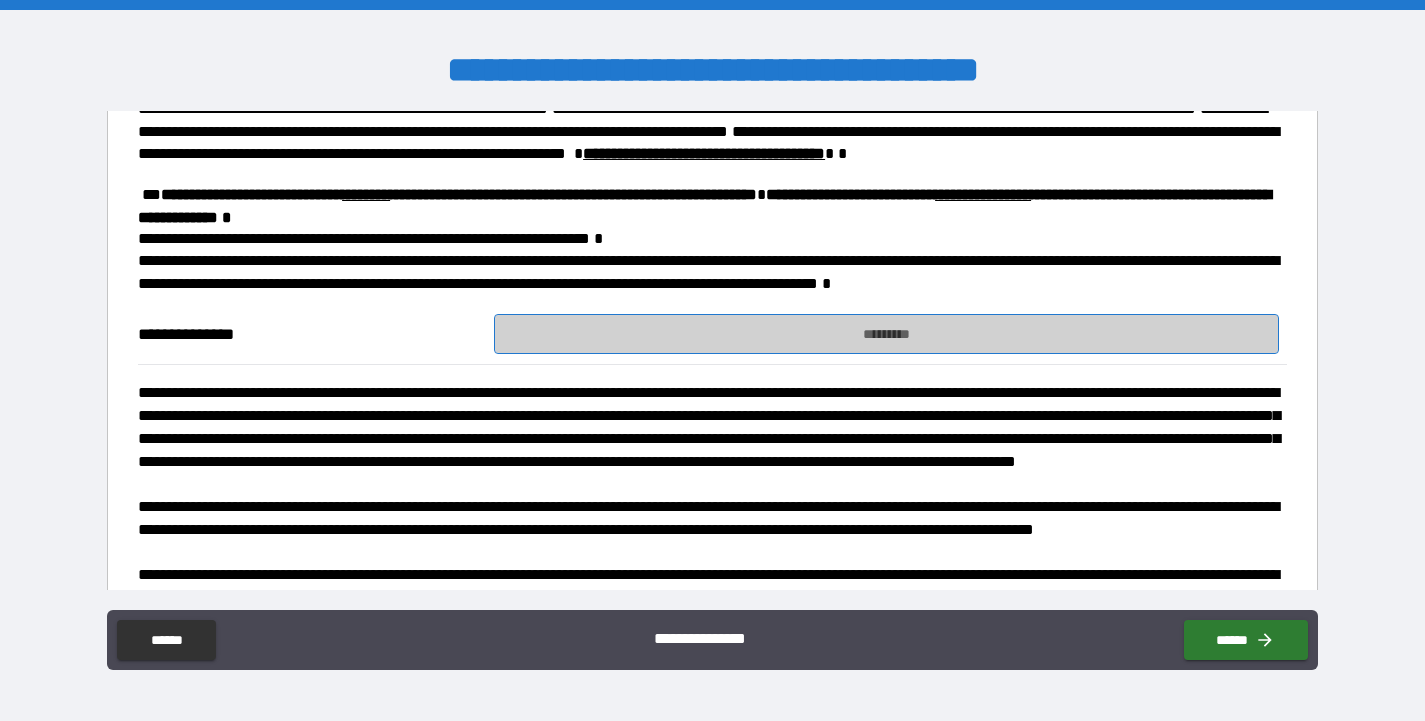 click on "*********" at bounding box center (886, 334) 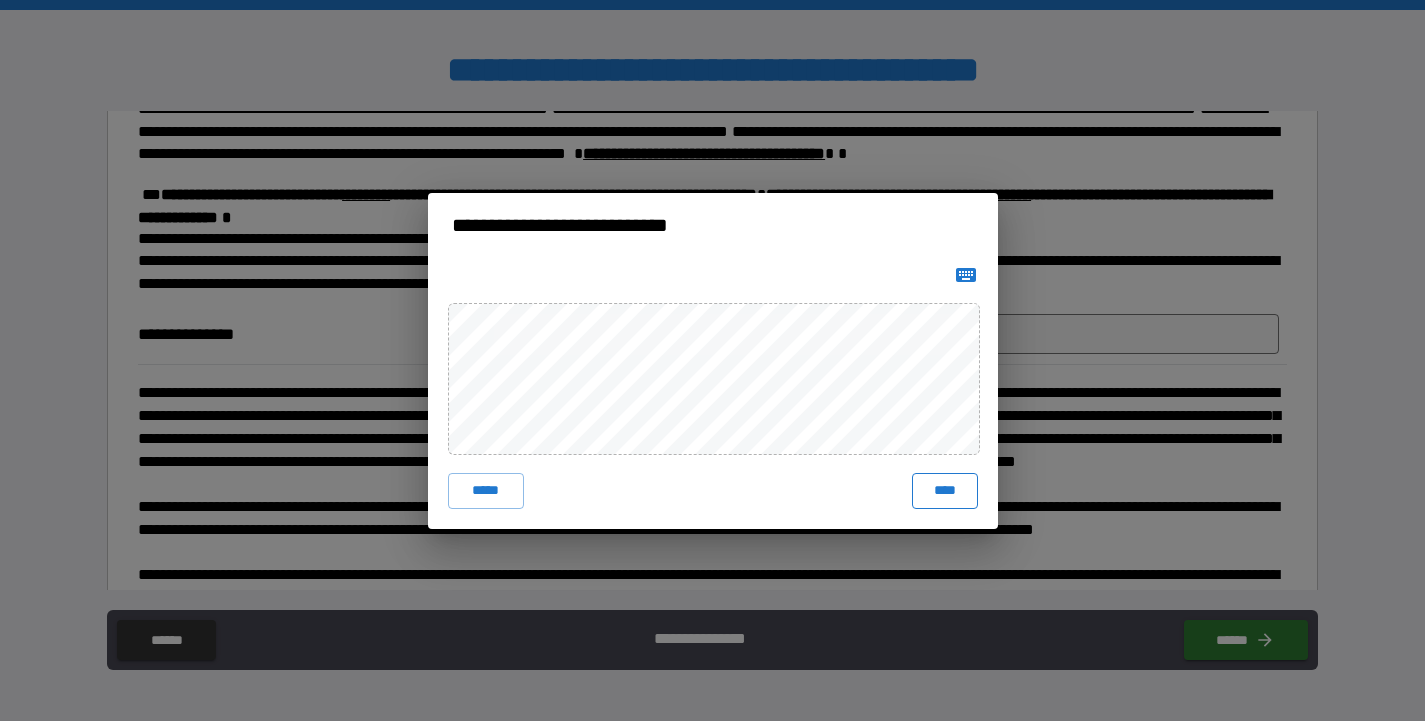 click on "****" at bounding box center (945, 491) 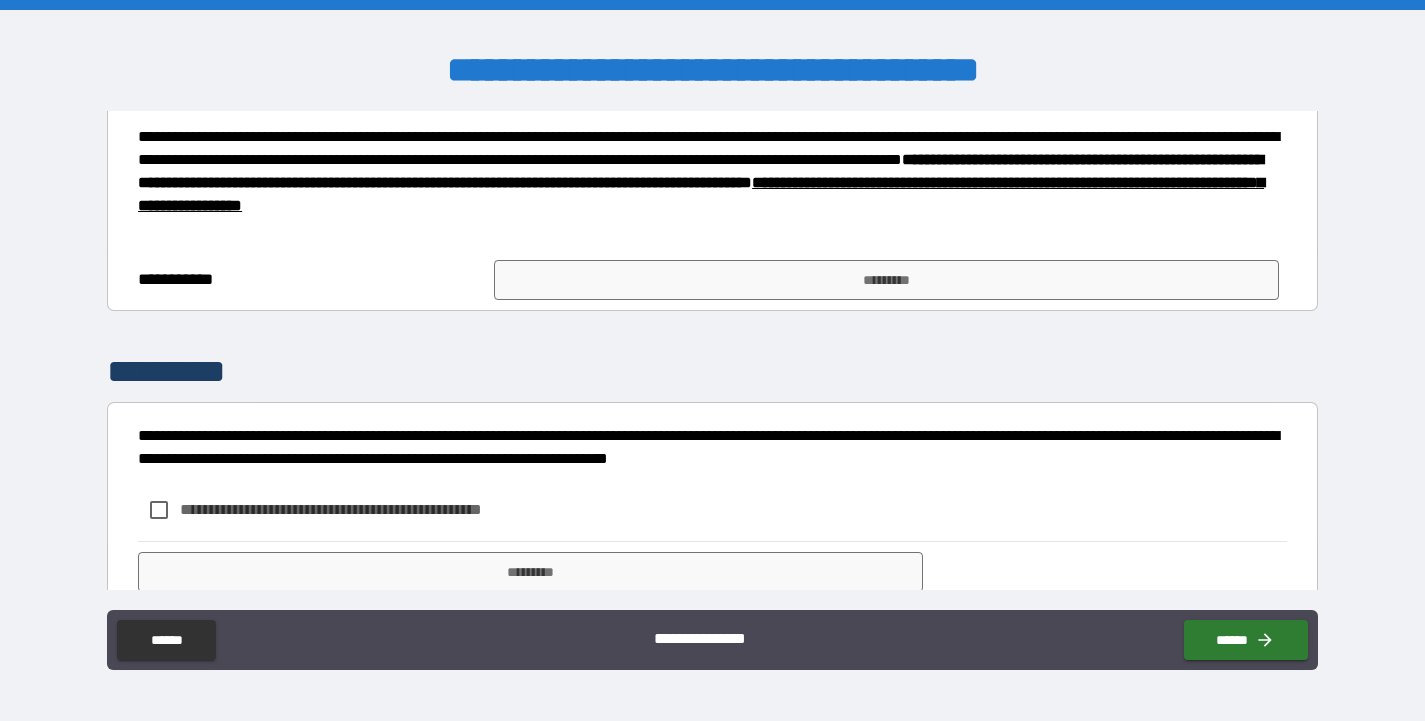 scroll, scrollTop: 2002, scrollLeft: 0, axis: vertical 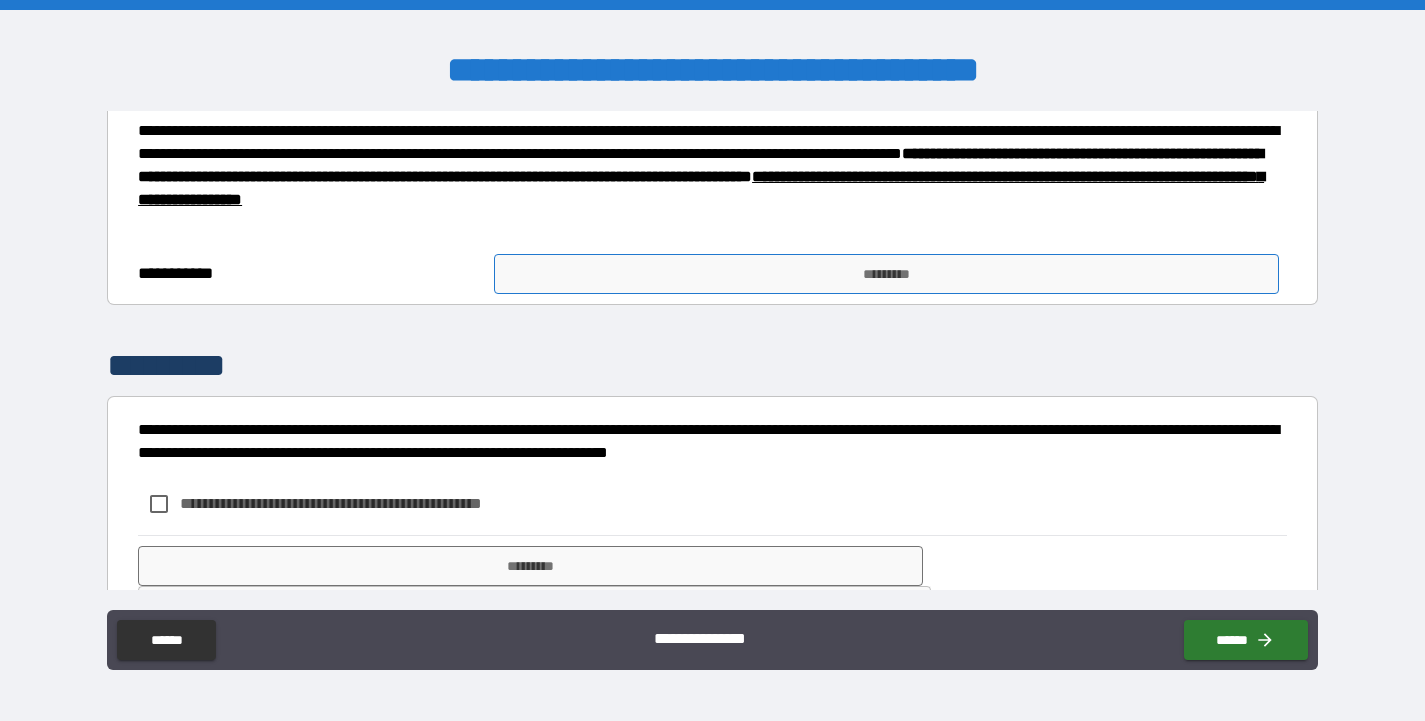 click on "*********" at bounding box center [886, 274] 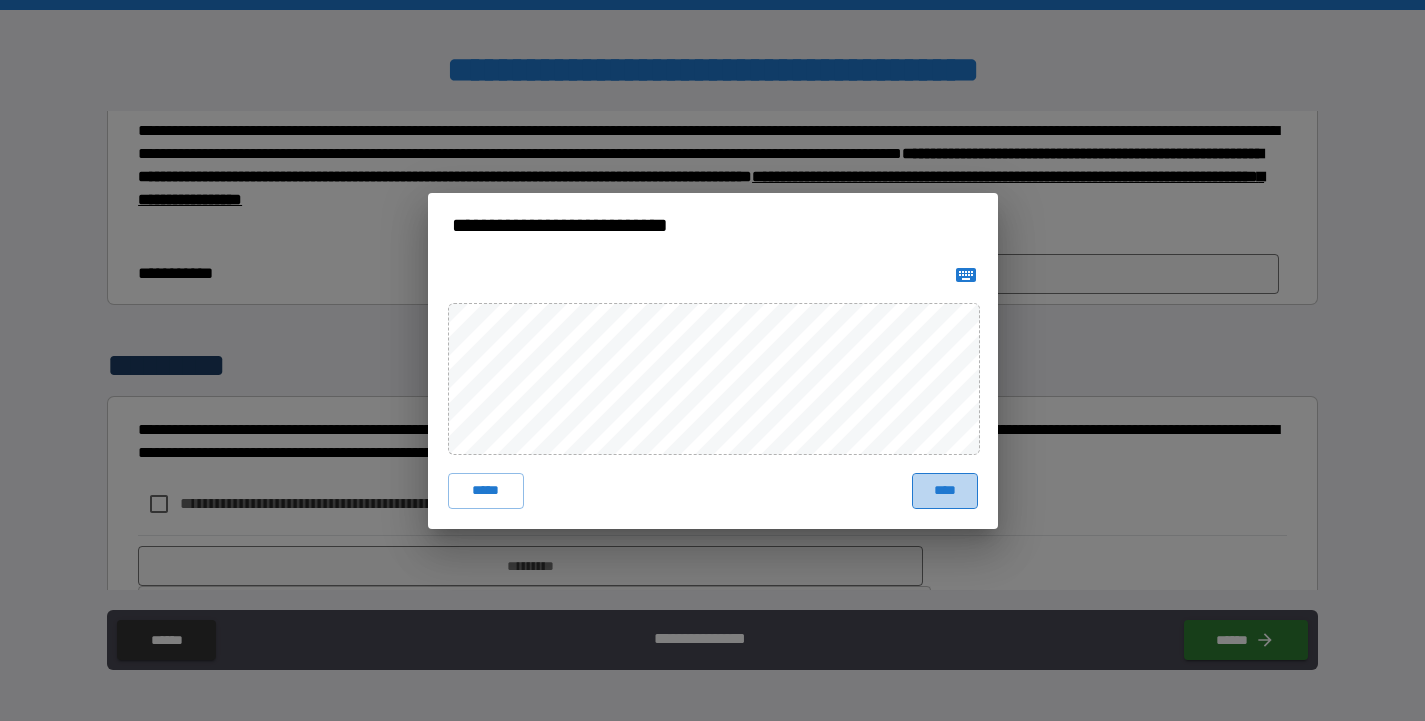click on "****" at bounding box center (945, 491) 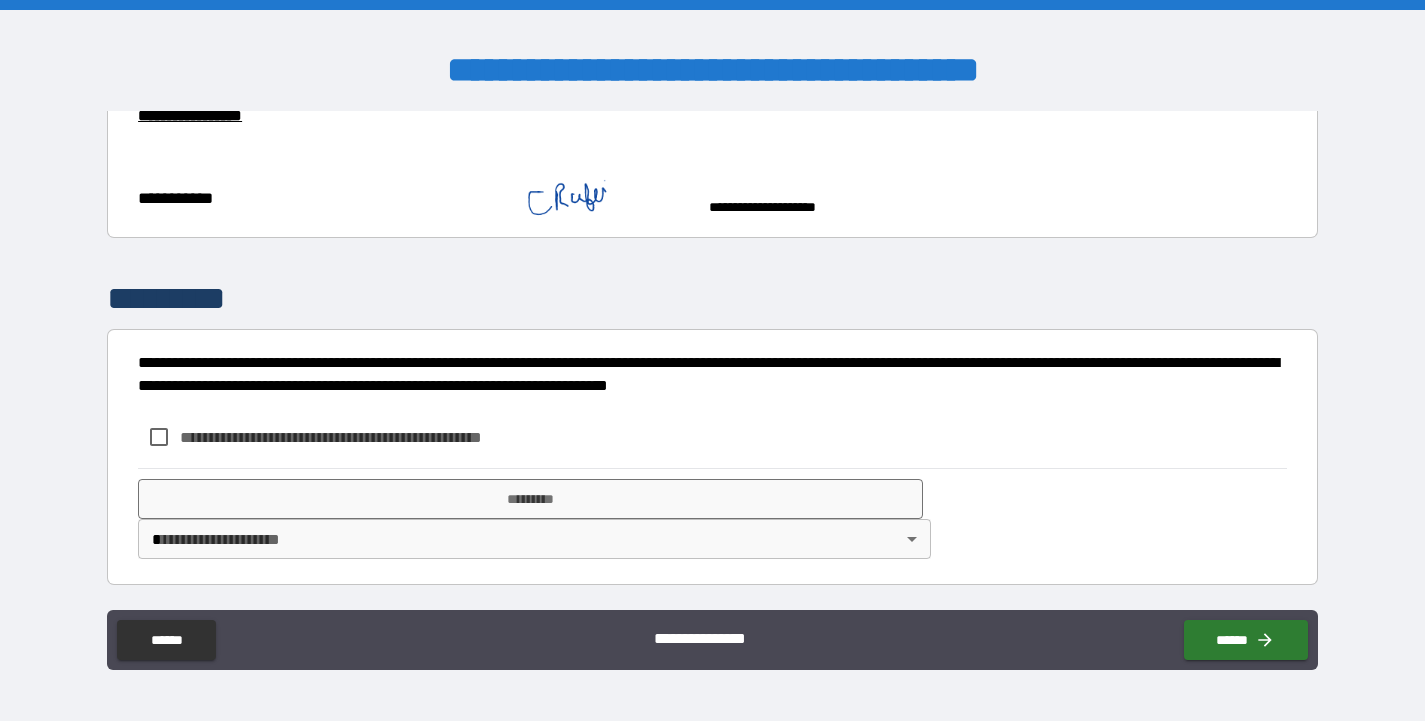 scroll, scrollTop: 2223, scrollLeft: 0, axis: vertical 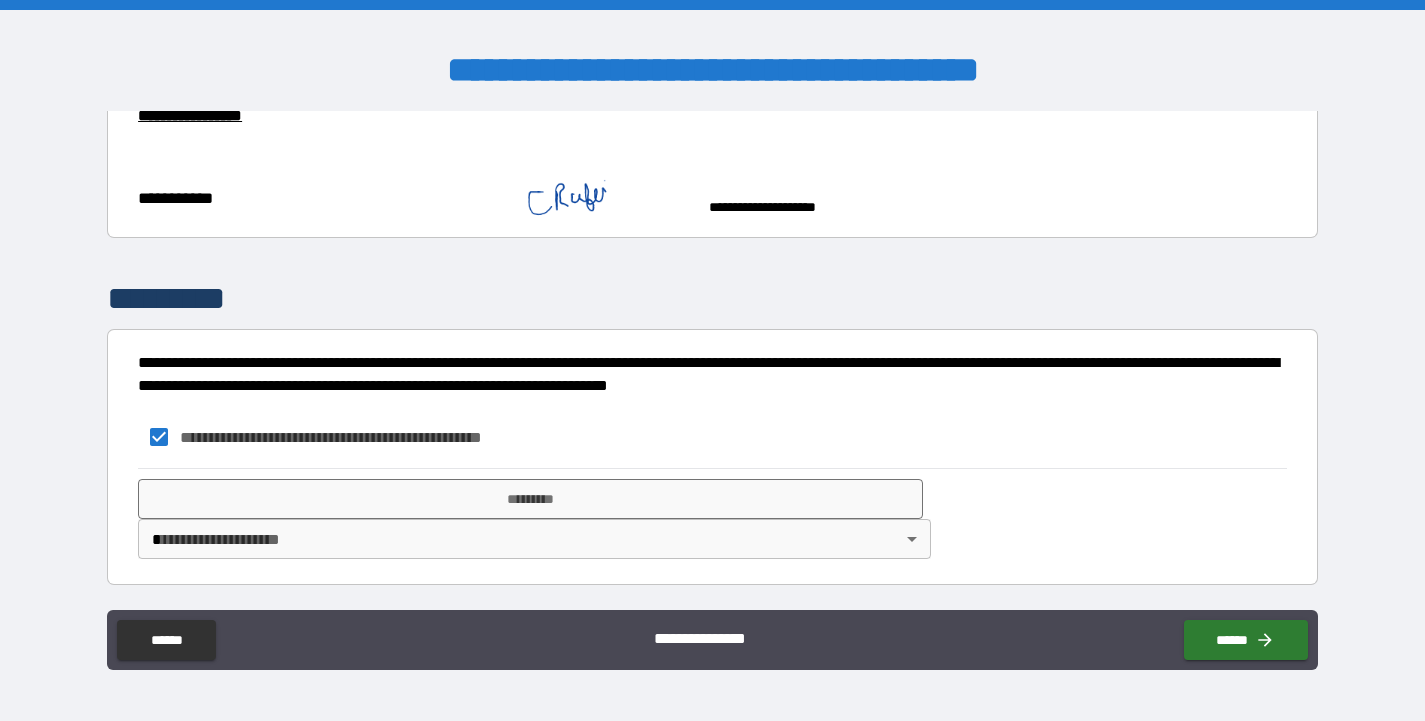 click on "**********" at bounding box center [712, 360] 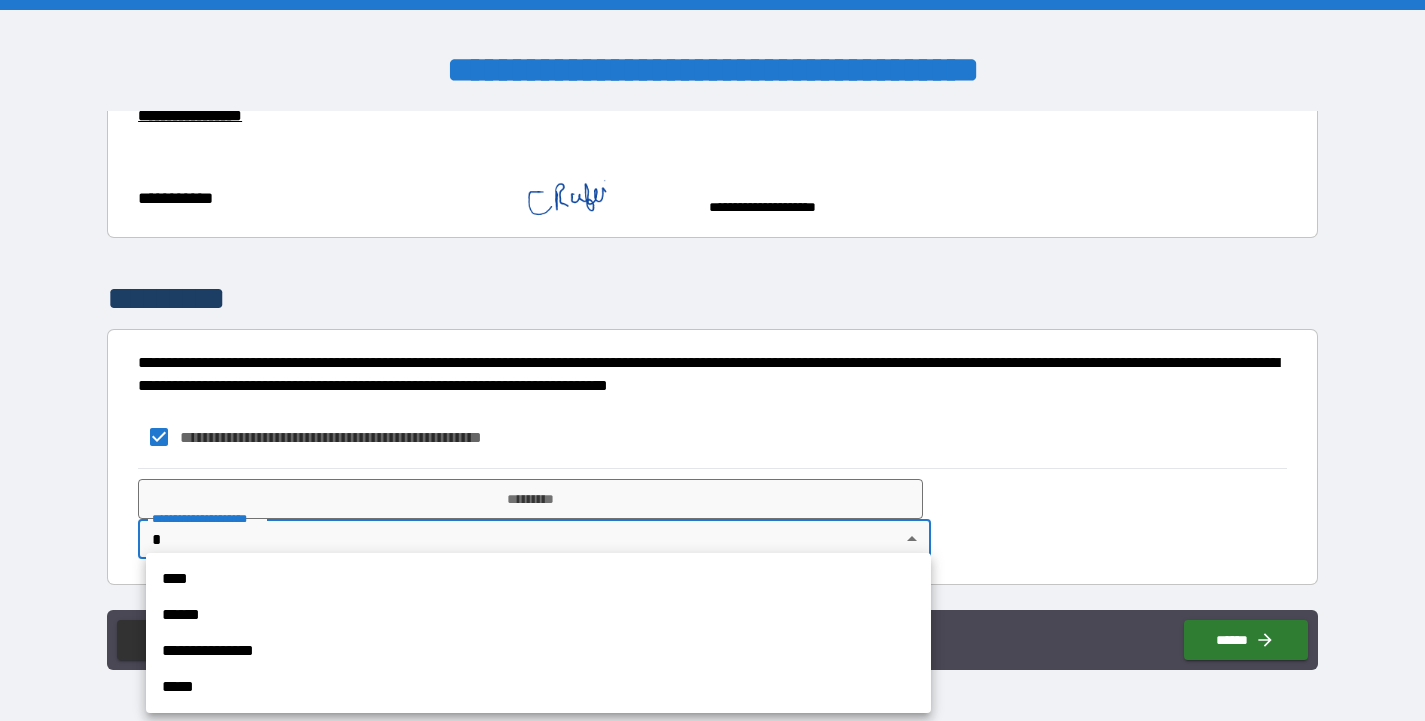 click on "**********" at bounding box center (538, 651) 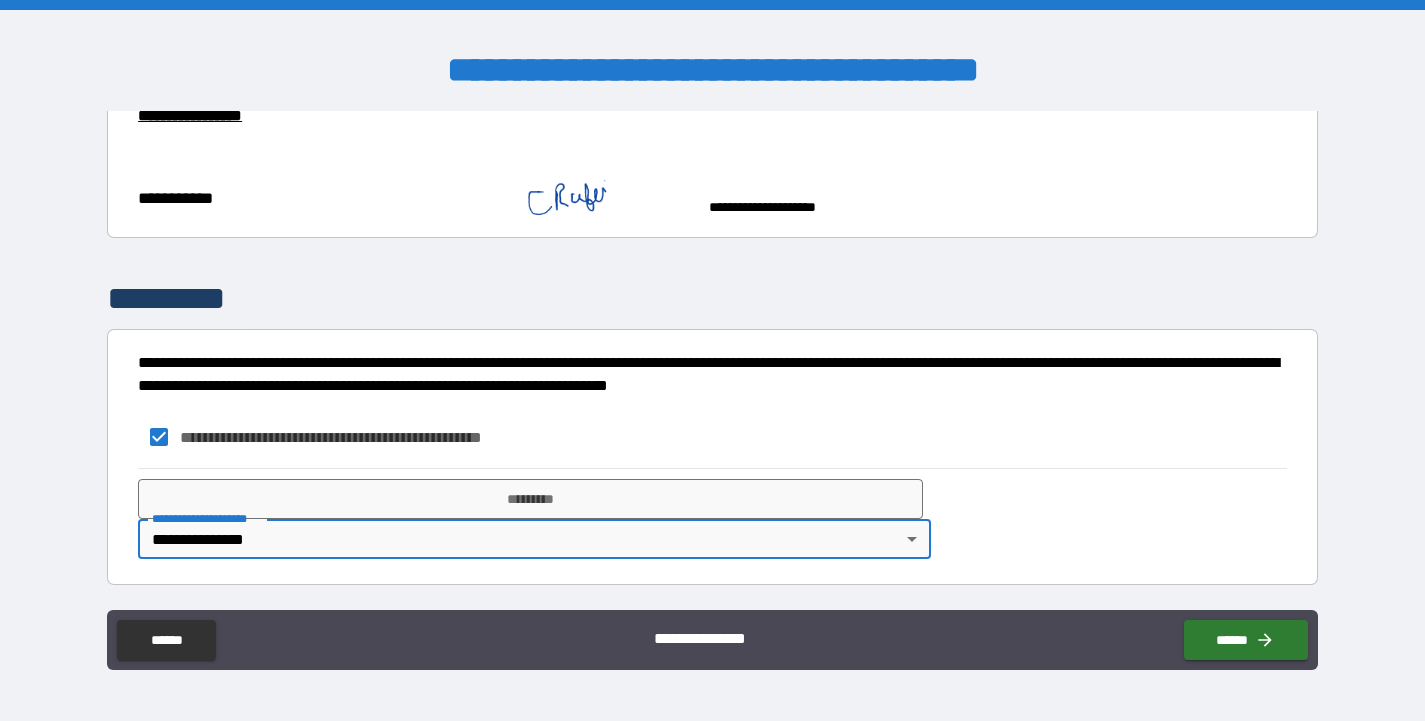 type on "**********" 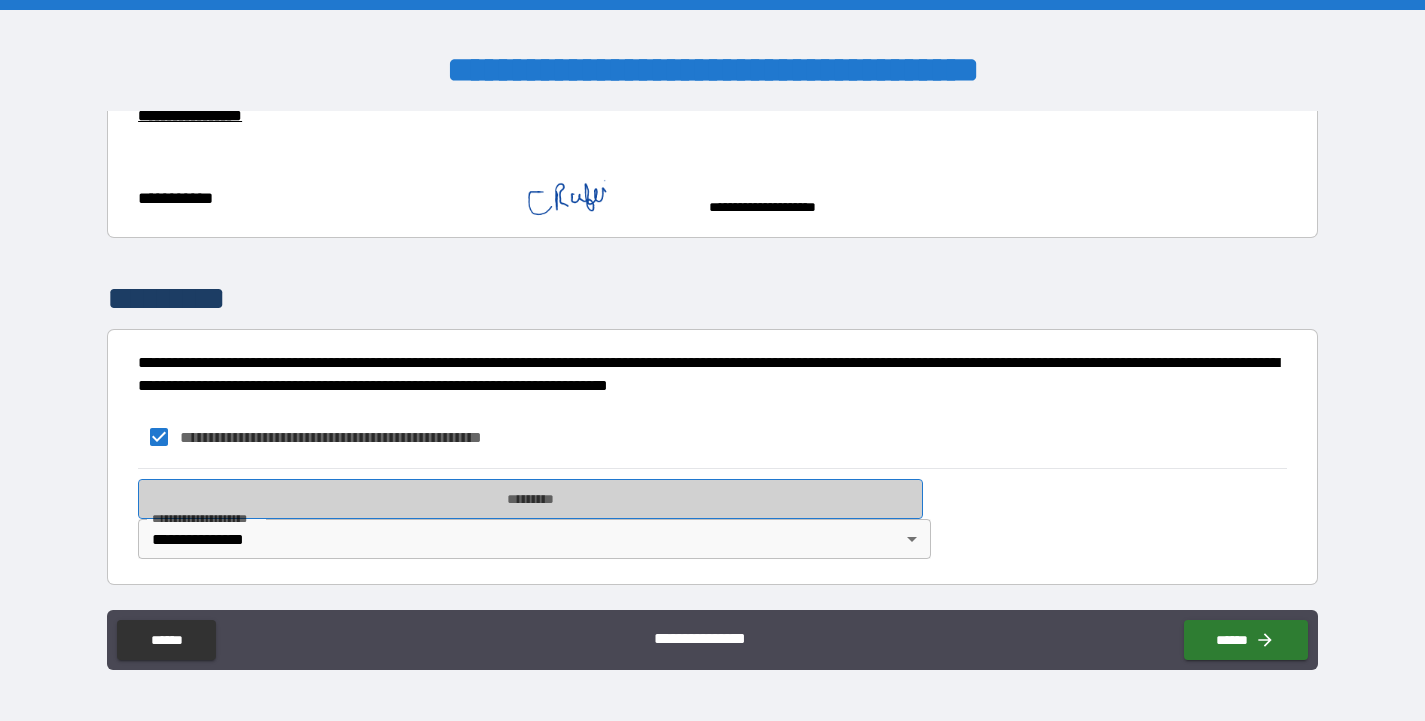 click on "*********" at bounding box center (530, 499) 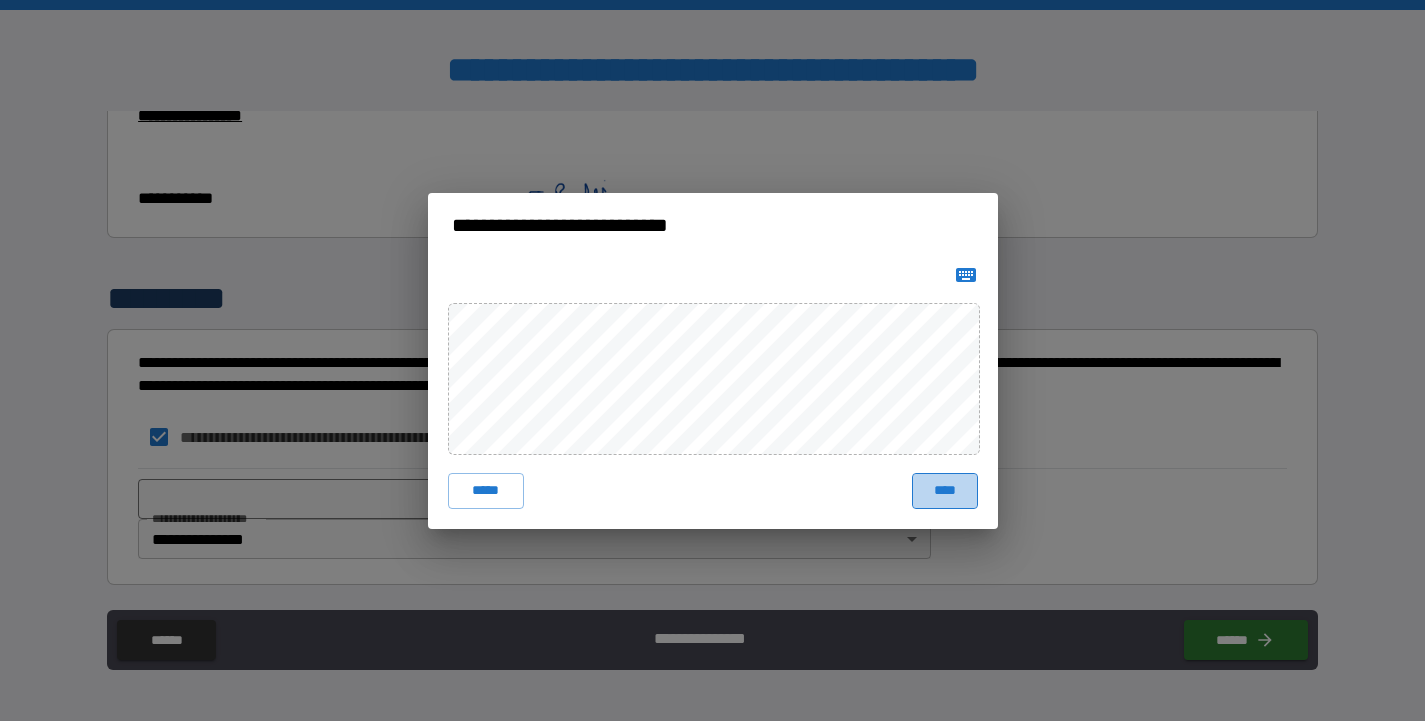 click on "****" at bounding box center (945, 491) 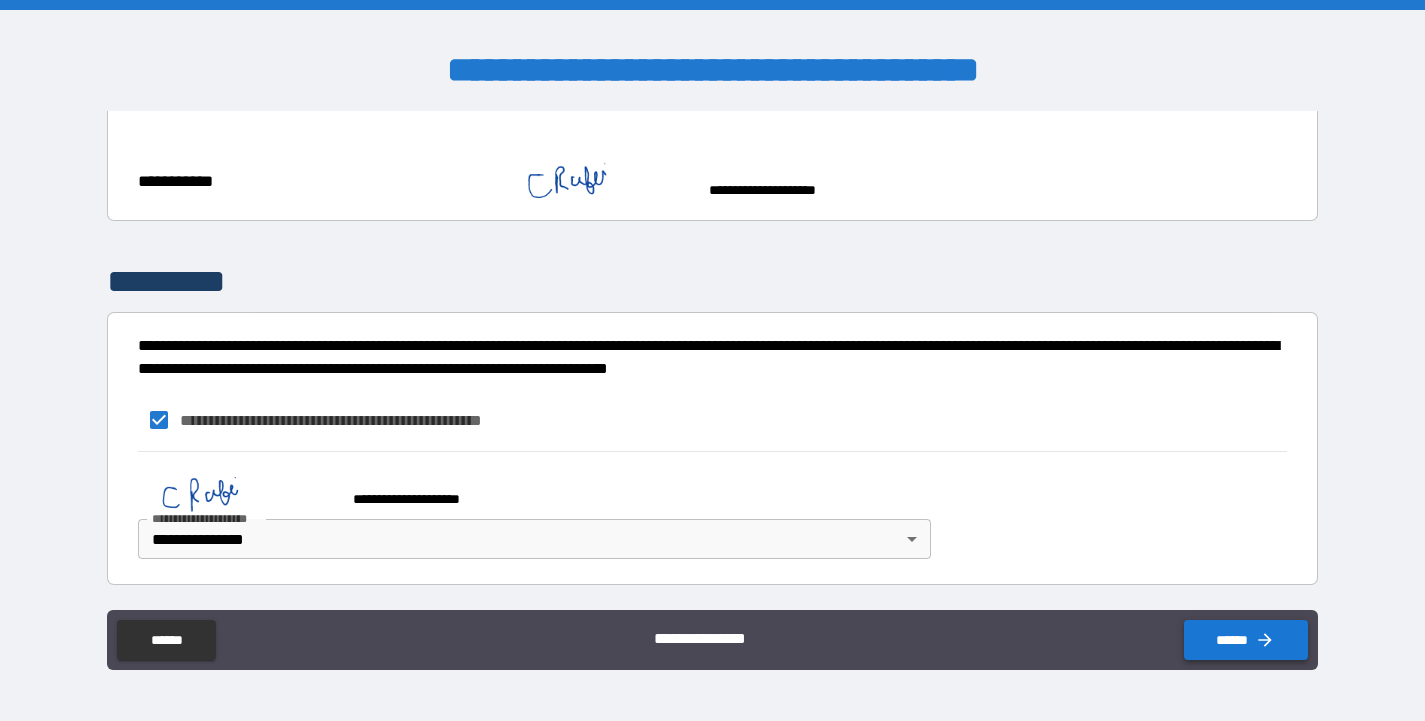 click on "******" at bounding box center [1246, 640] 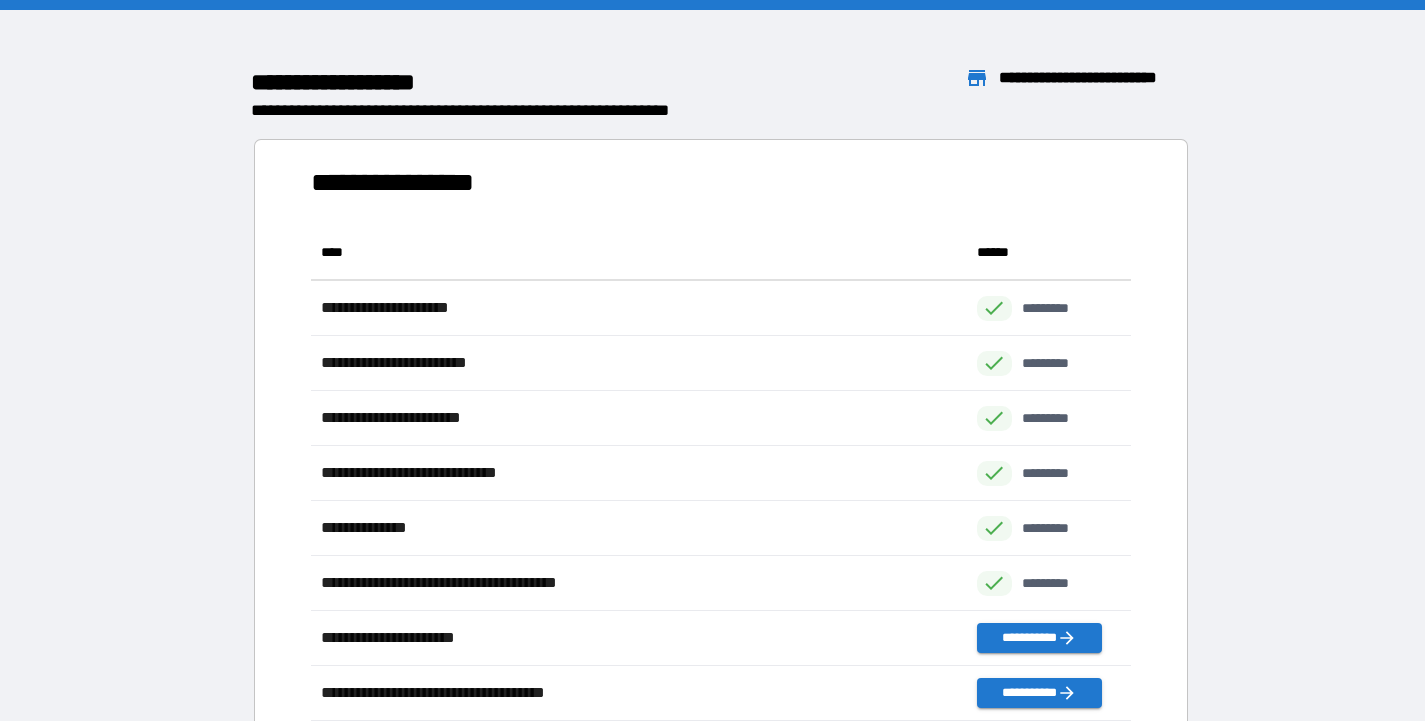 scroll, scrollTop: 16, scrollLeft: 16, axis: both 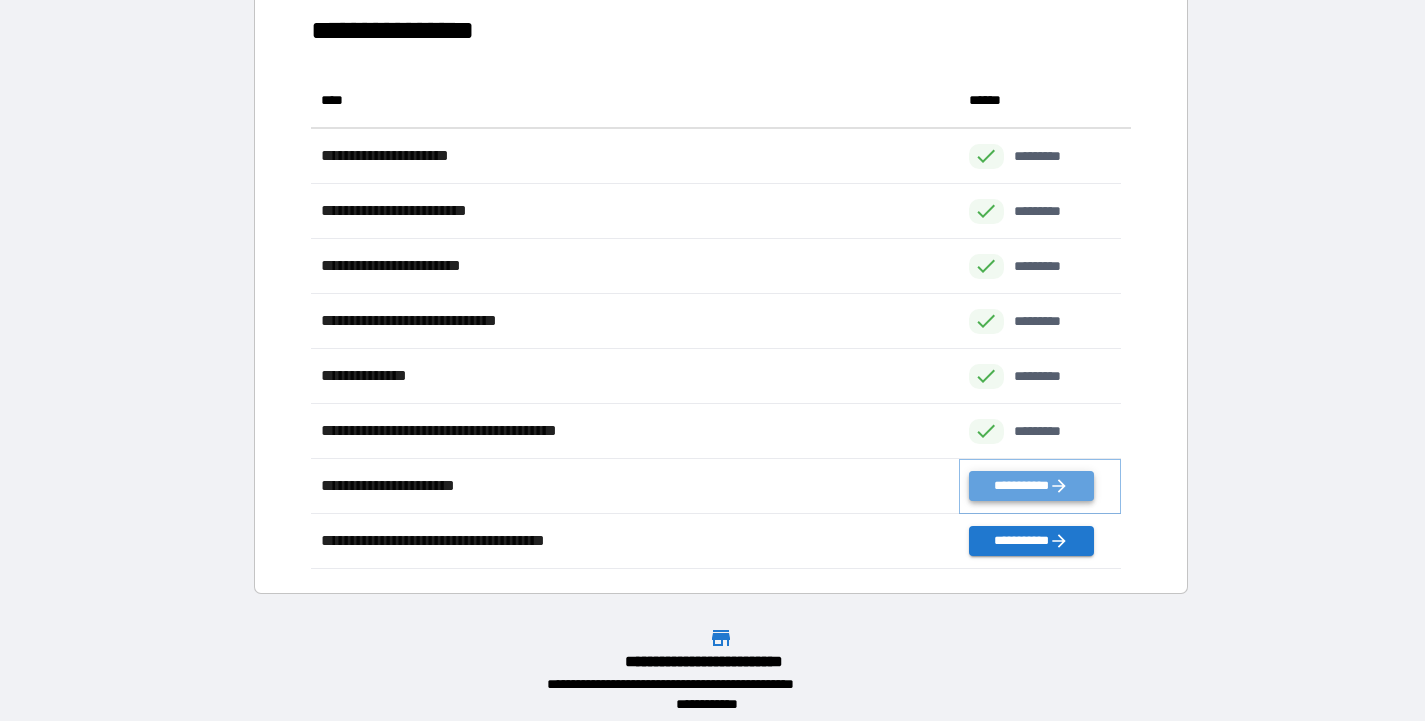 click on "**********" at bounding box center [1031, 486] 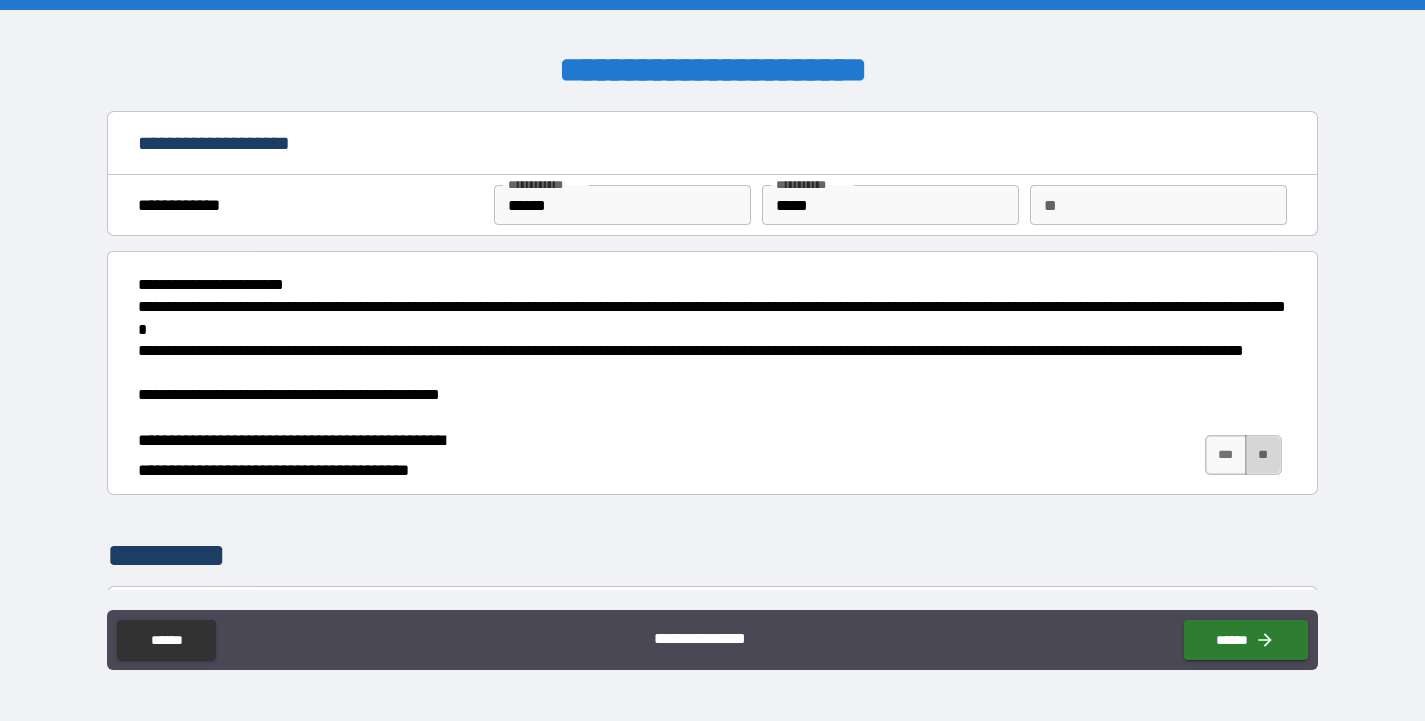 click on "**" at bounding box center [1263, 455] 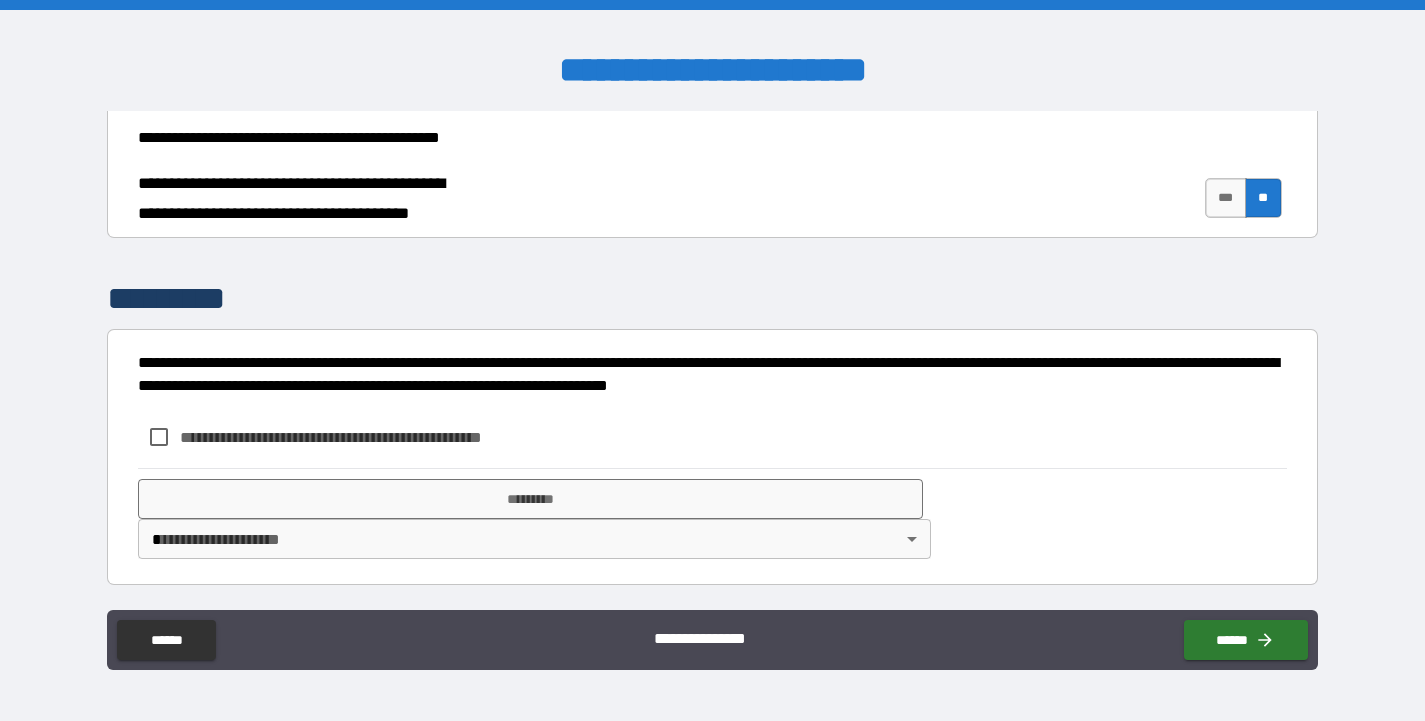 scroll, scrollTop: 257, scrollLeft: 0, axis: vertical 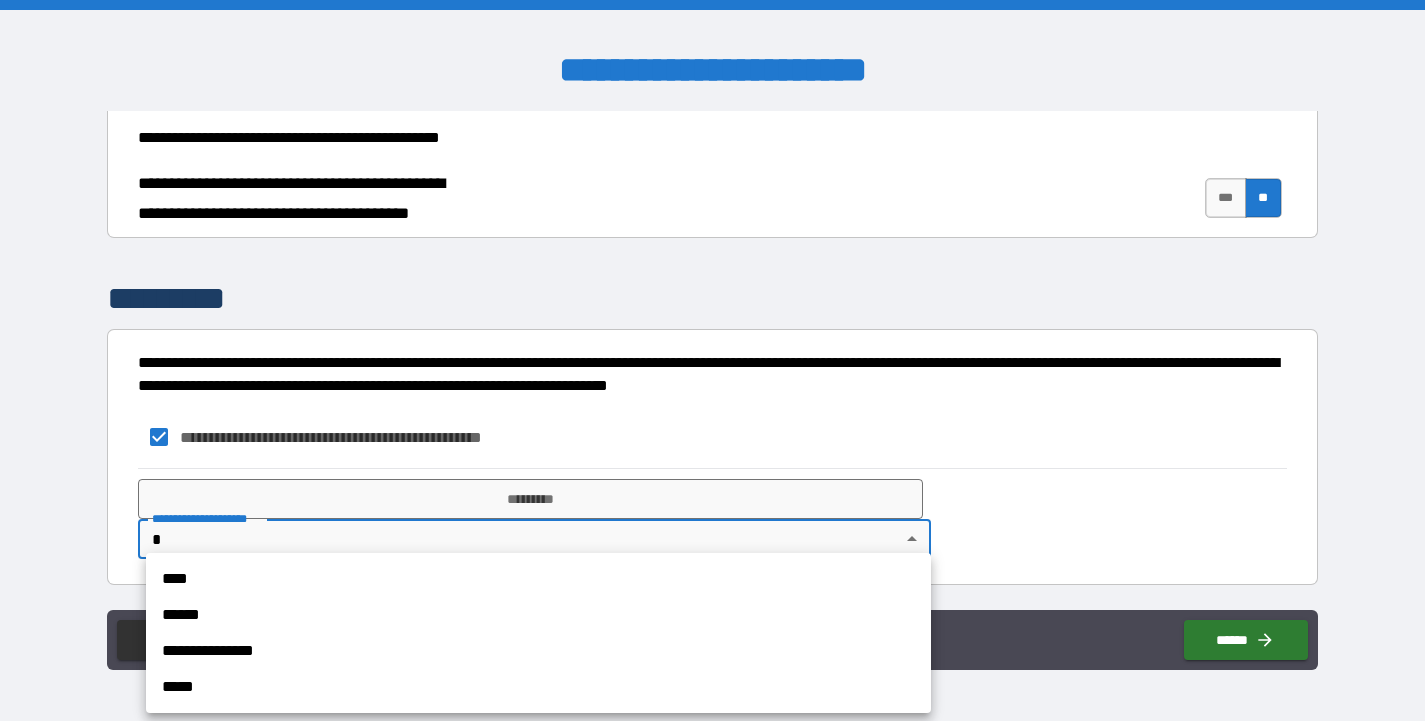 click on "**********" at bounding box center (712, 360) 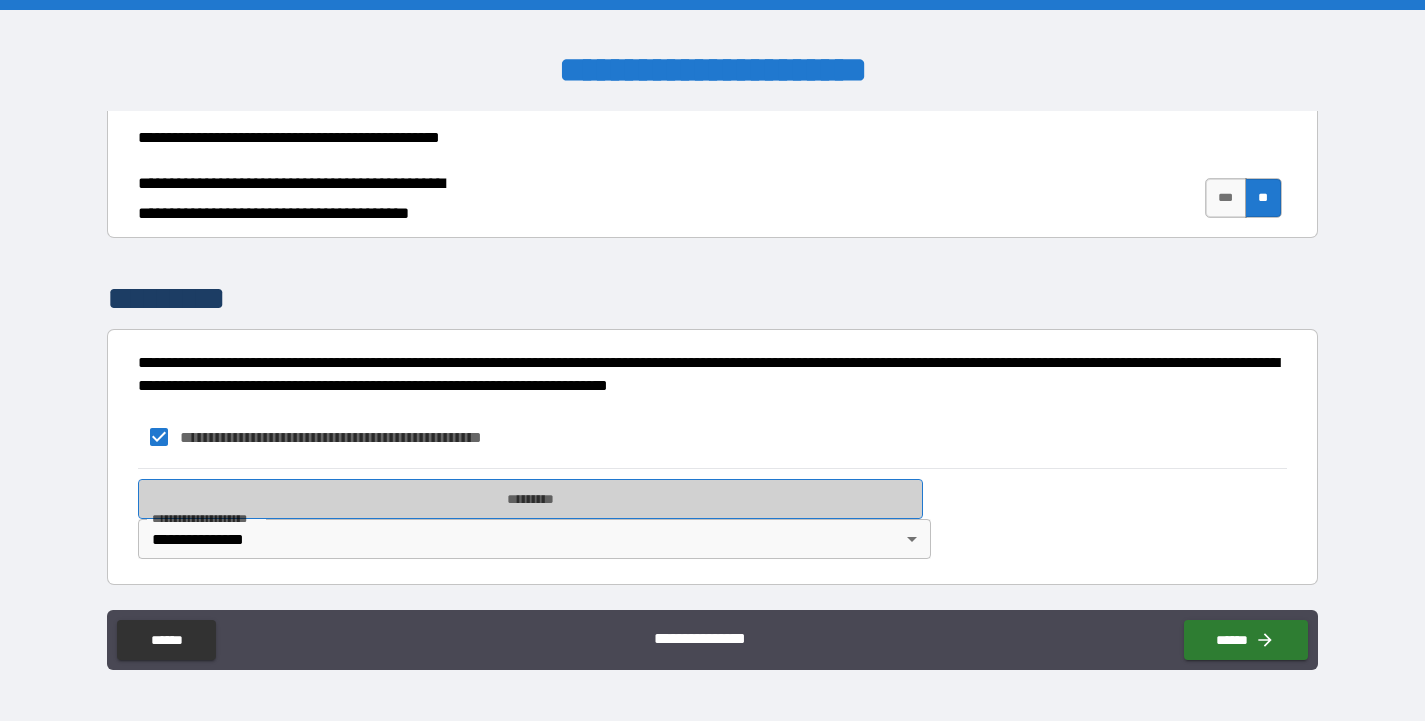 click on "*********" at bounding box center [530, 499] 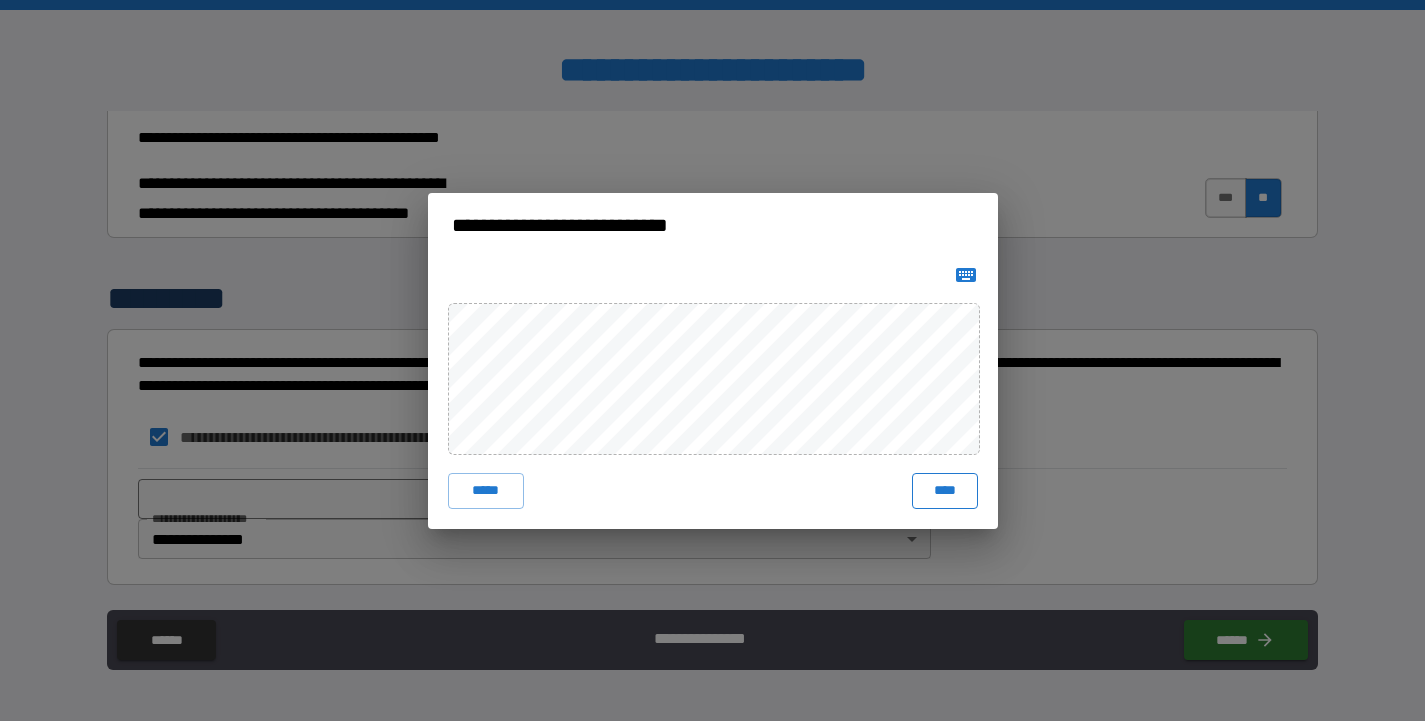 click on "****" at bounding box center [945, 491] 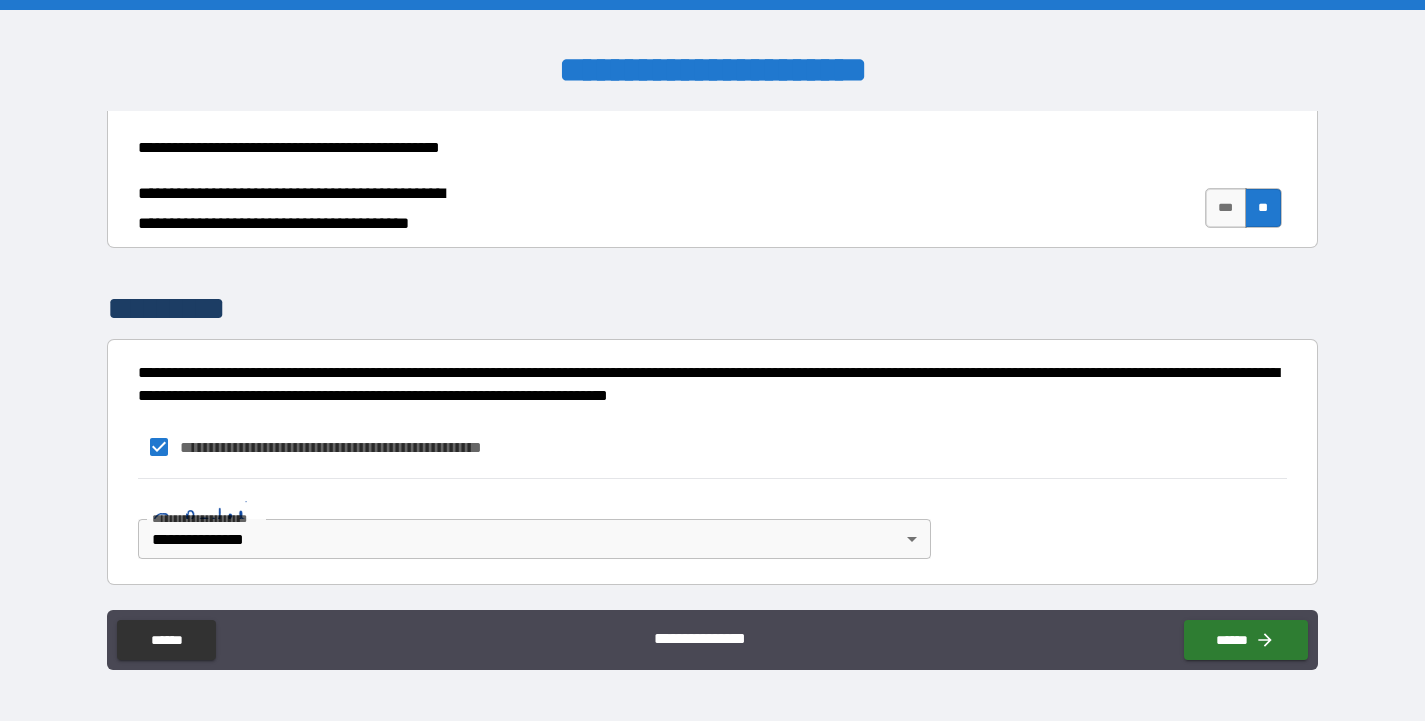 scroll, scrollTop: 247, scrollLeft: 0, axis: vertical 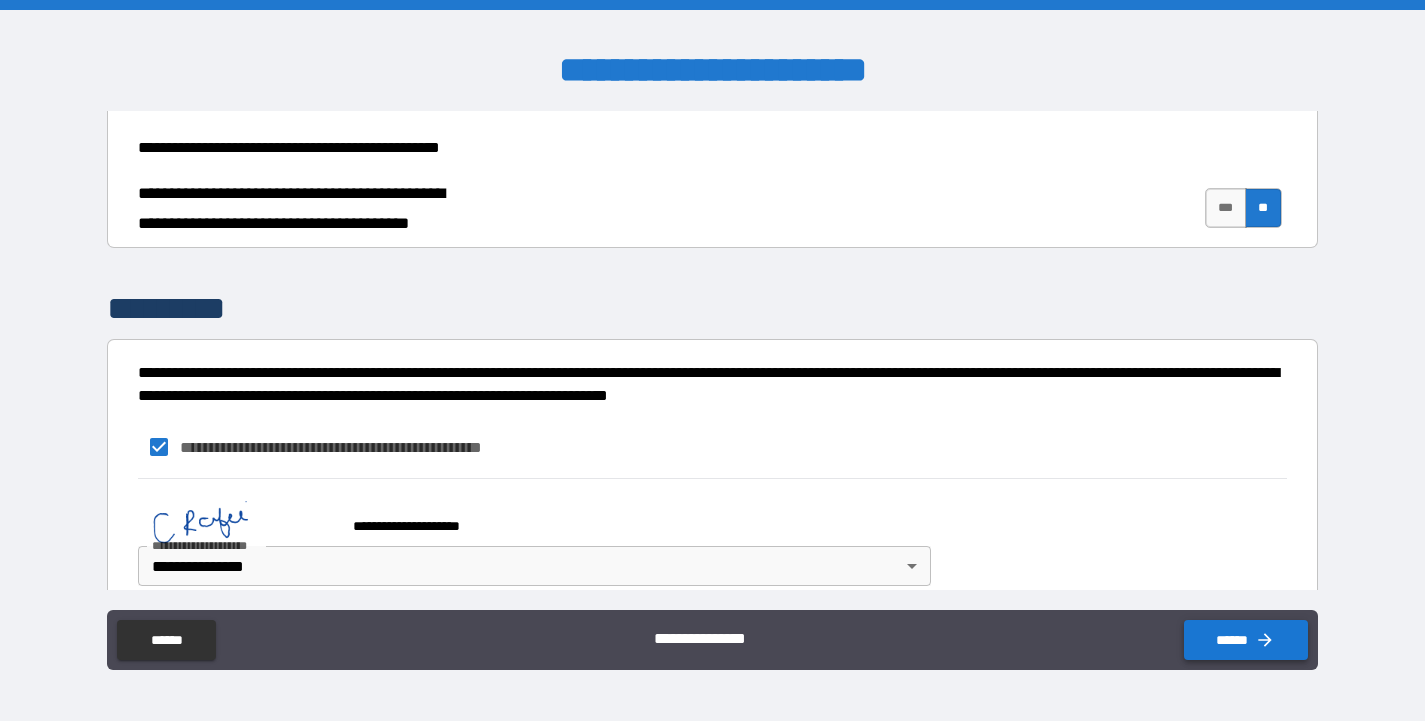 click on "******" at bounding box center [1246, 640] 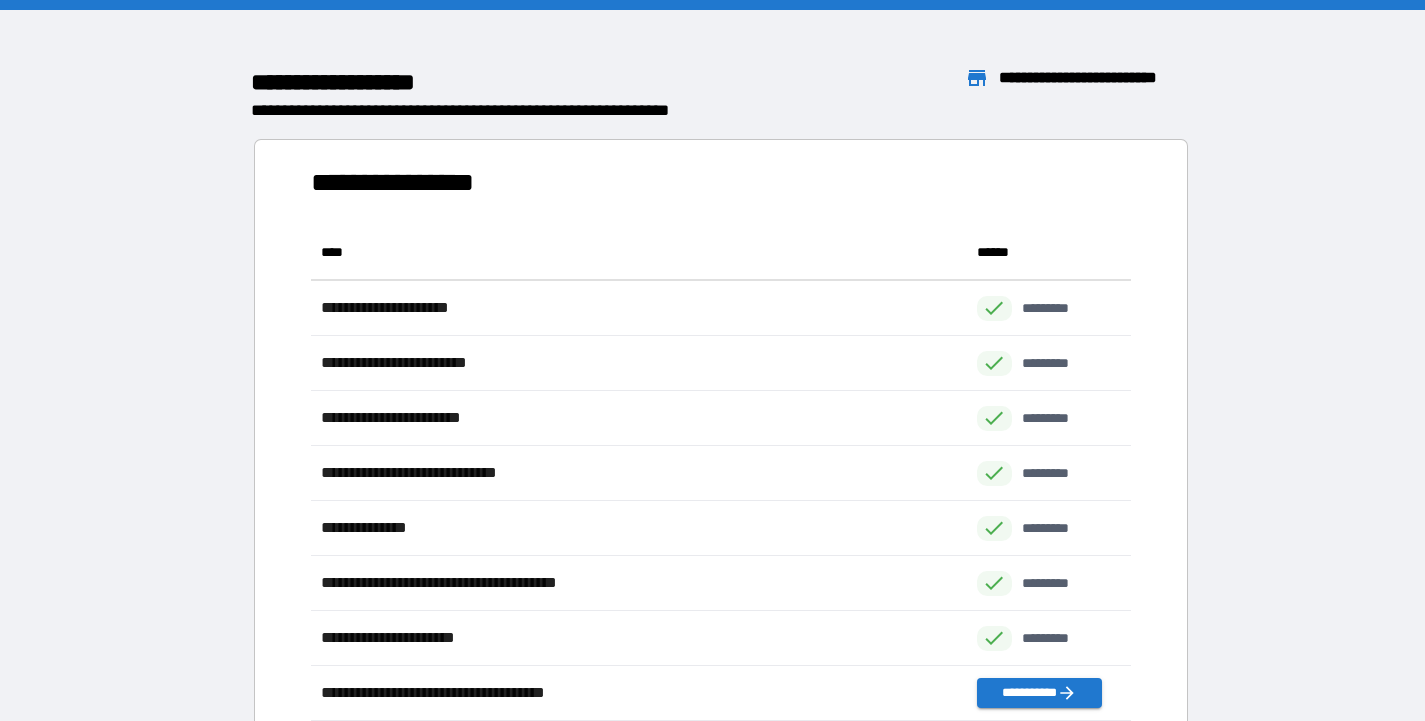 scroll, scrollTop: 16, scrollLeft: 16, axis: both 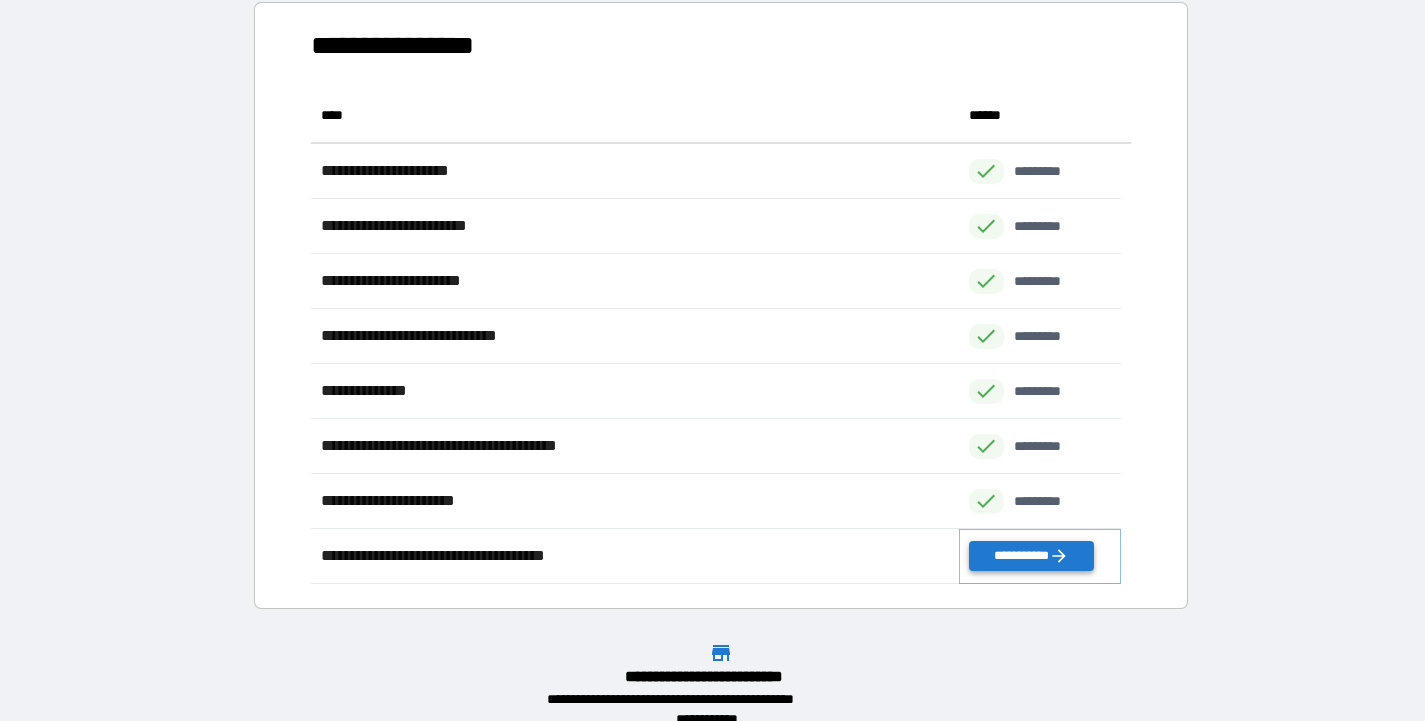 click on "**********" at bounding box center (1031, 556) 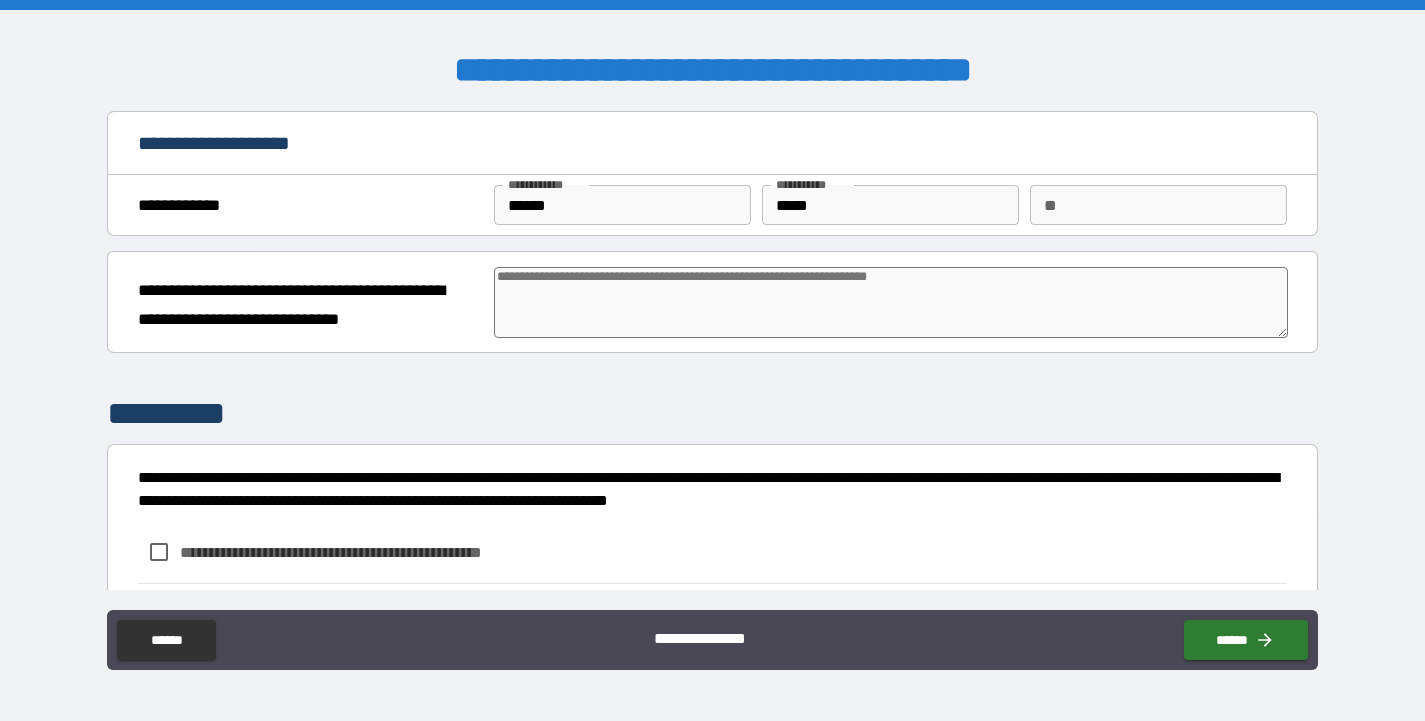 type on "*" 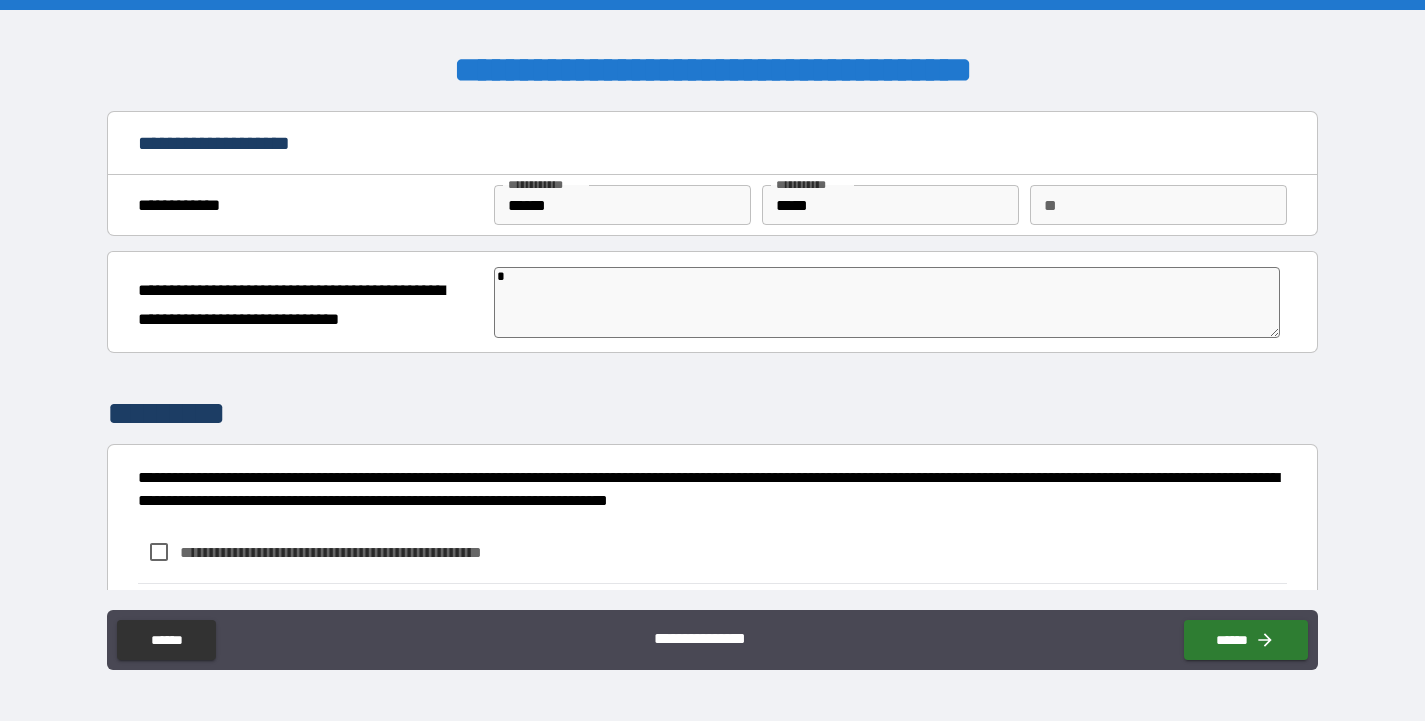 type on "*" 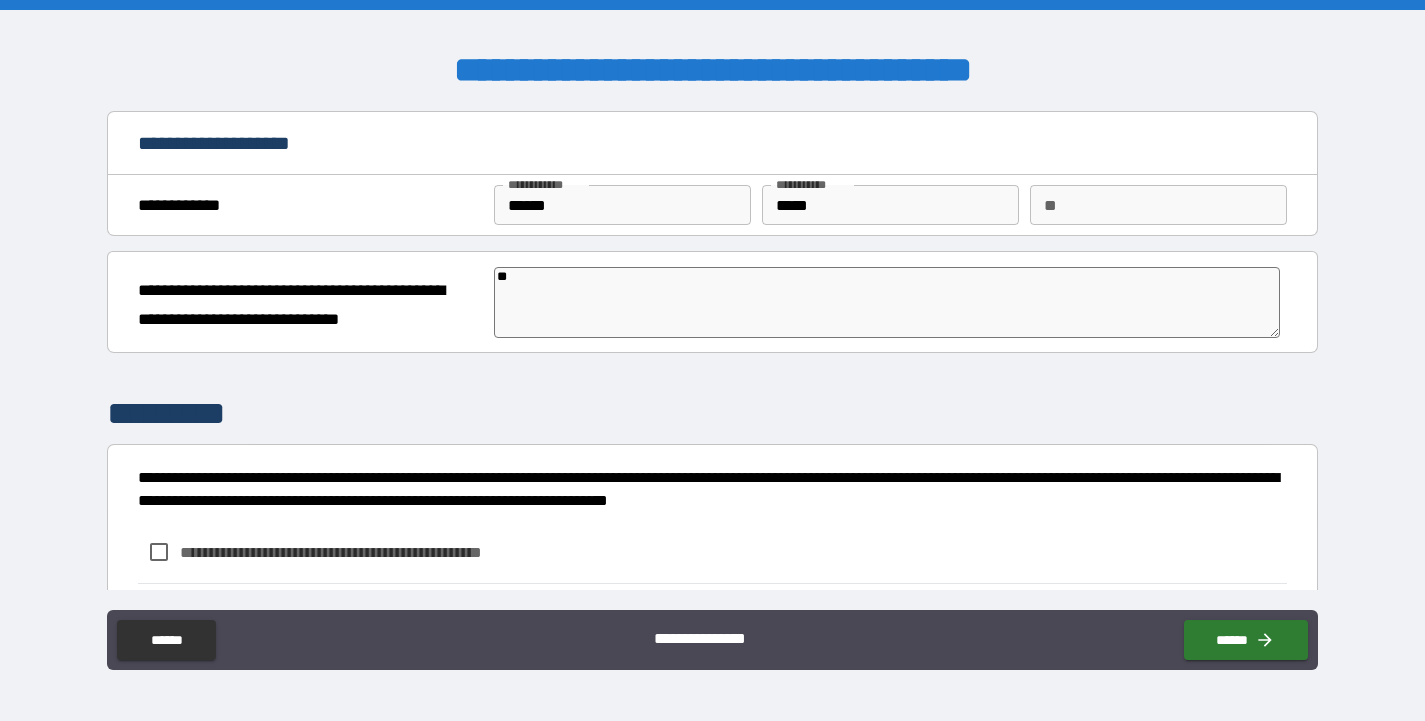 type on "*" 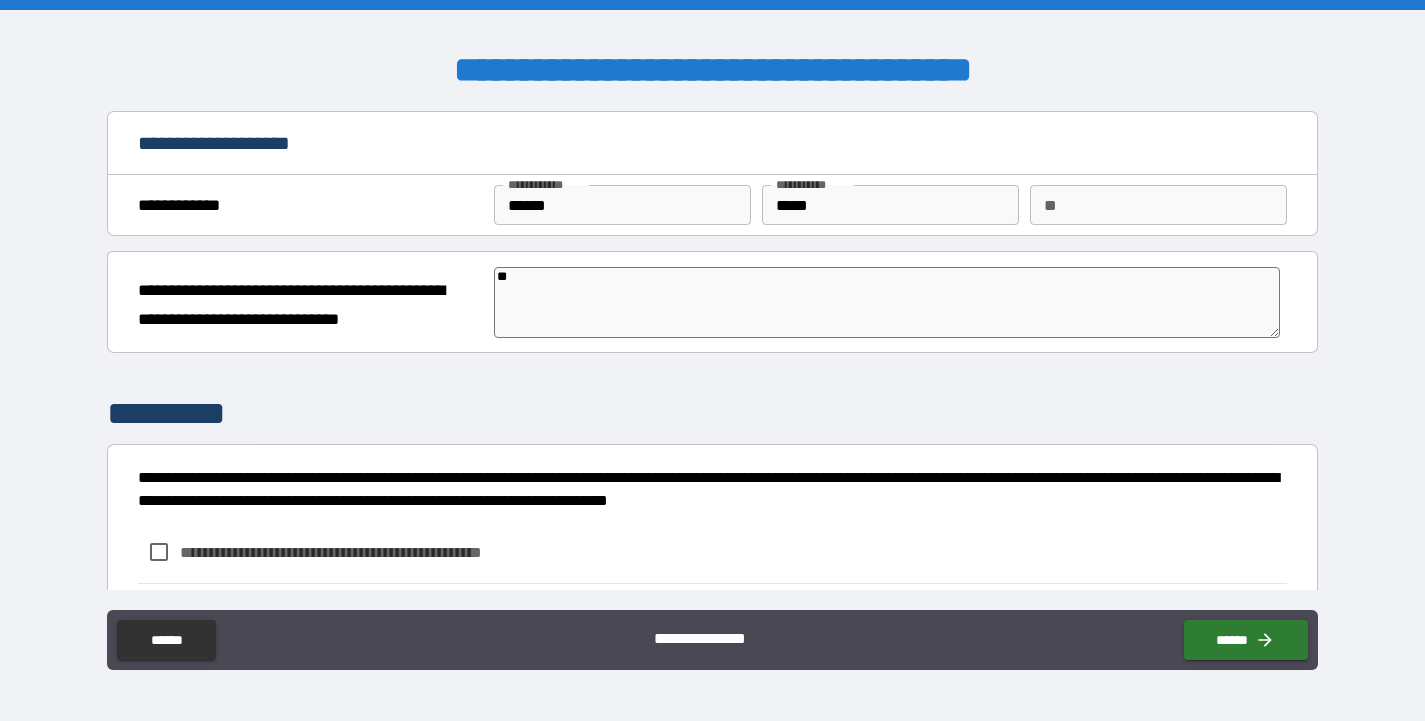 type on "**" 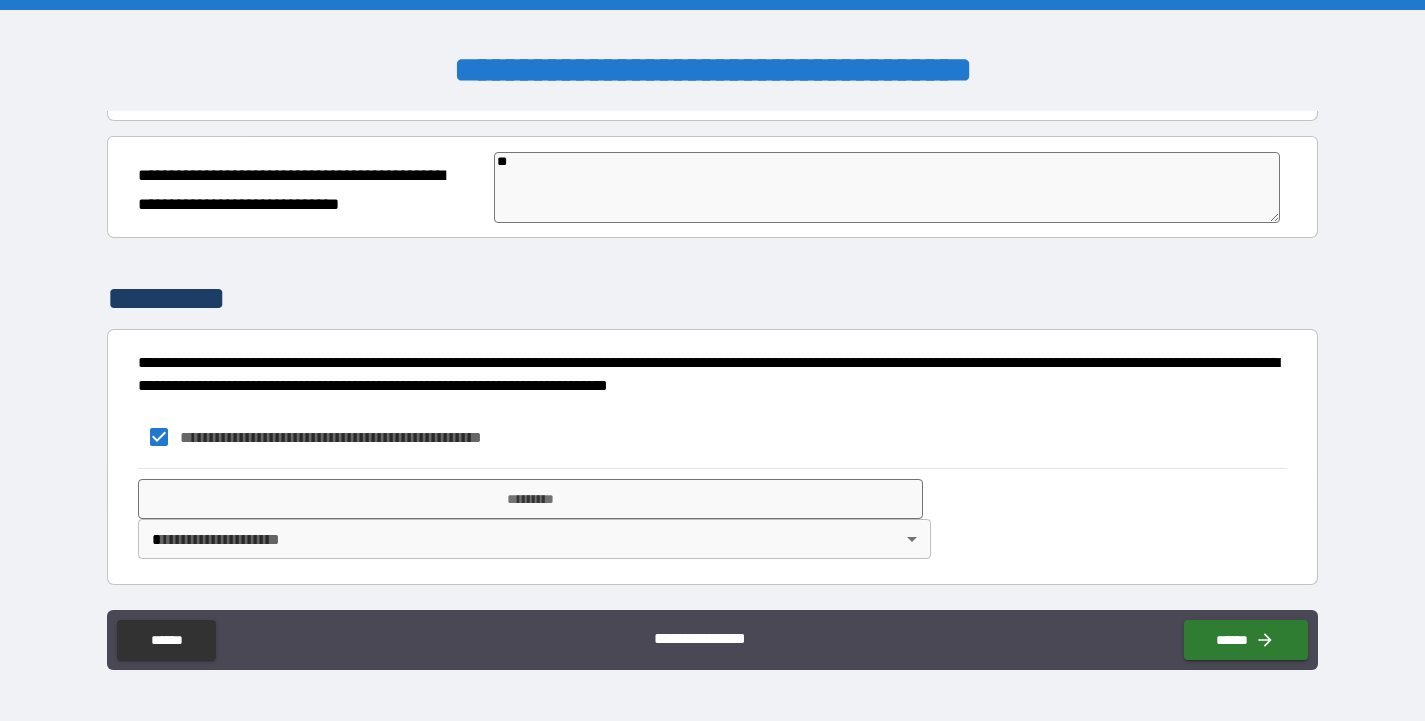 scroll, scrollTop: 115, scrollLeft: 0, axis: vertical 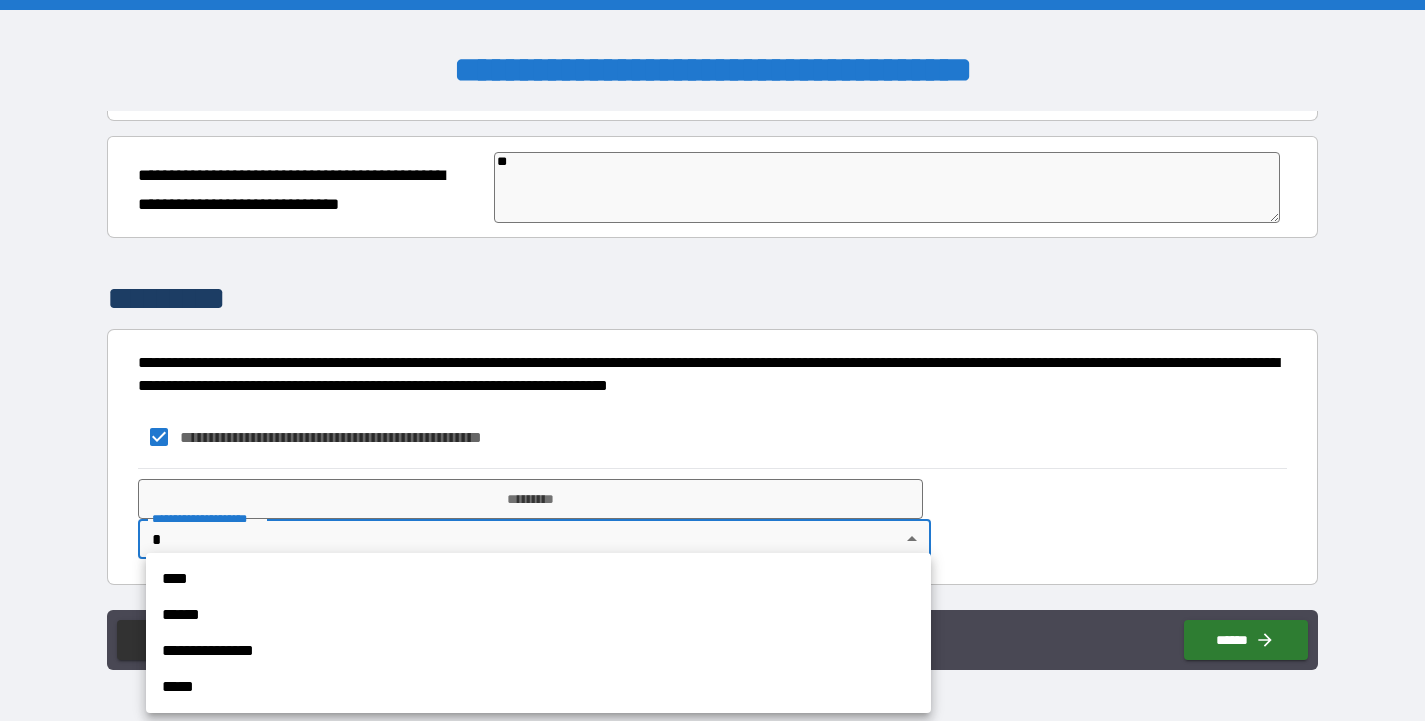 click on "**********" at bounding box center (712, 360) 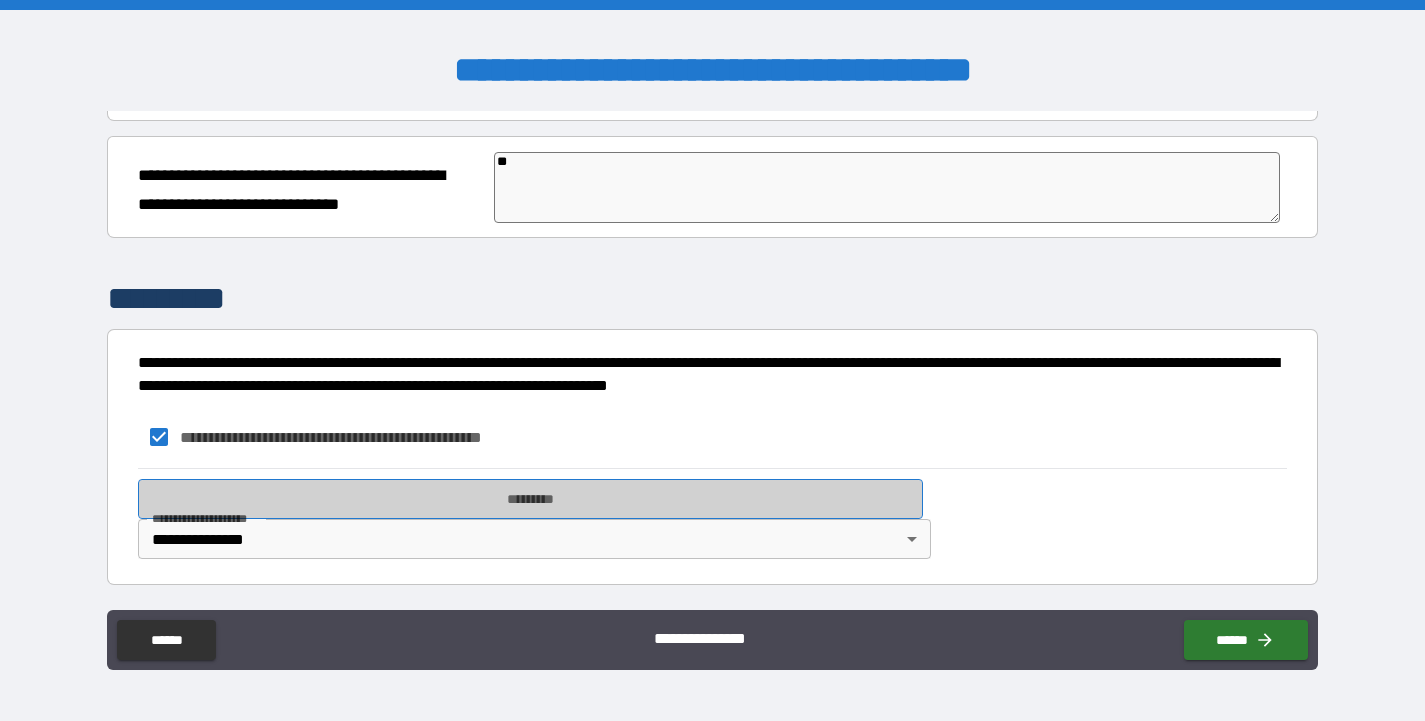 click on "*********" at bounding box center [530, 499] 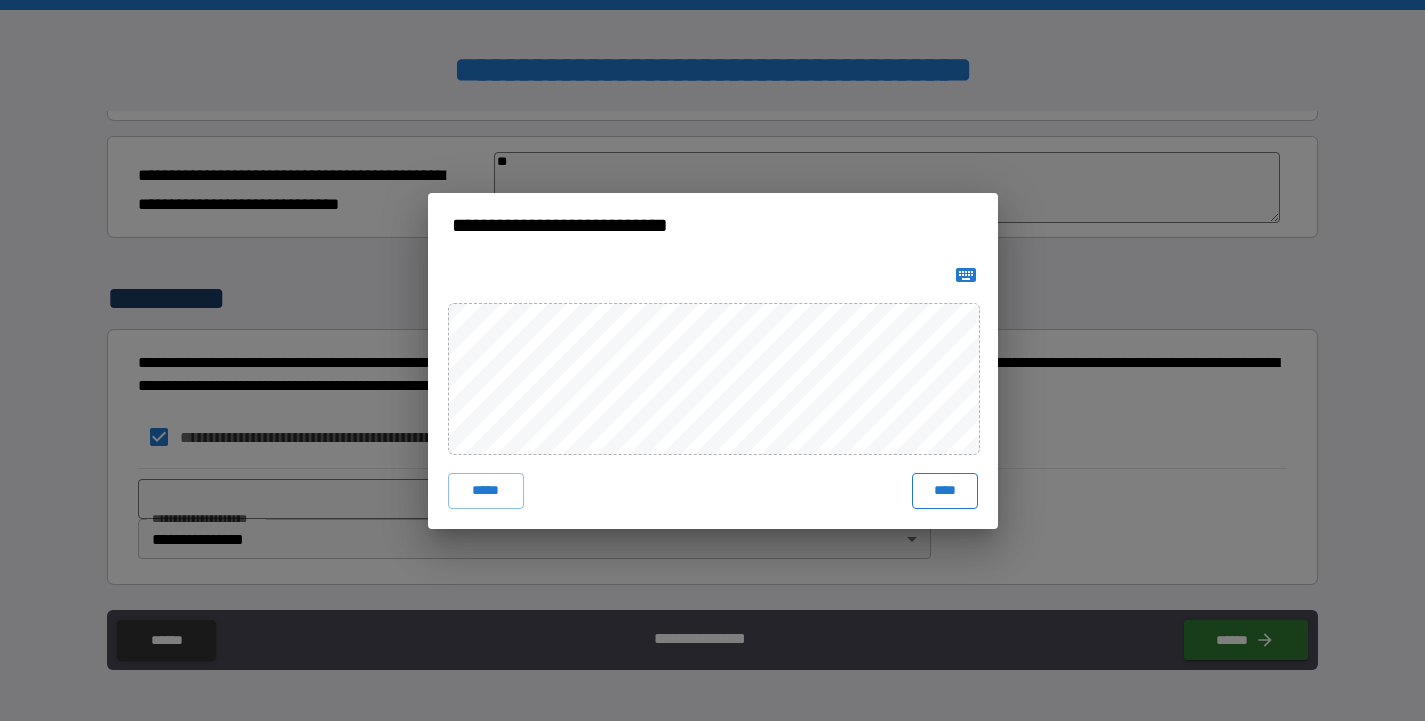 click on "****" at bounding box center [945, 491] 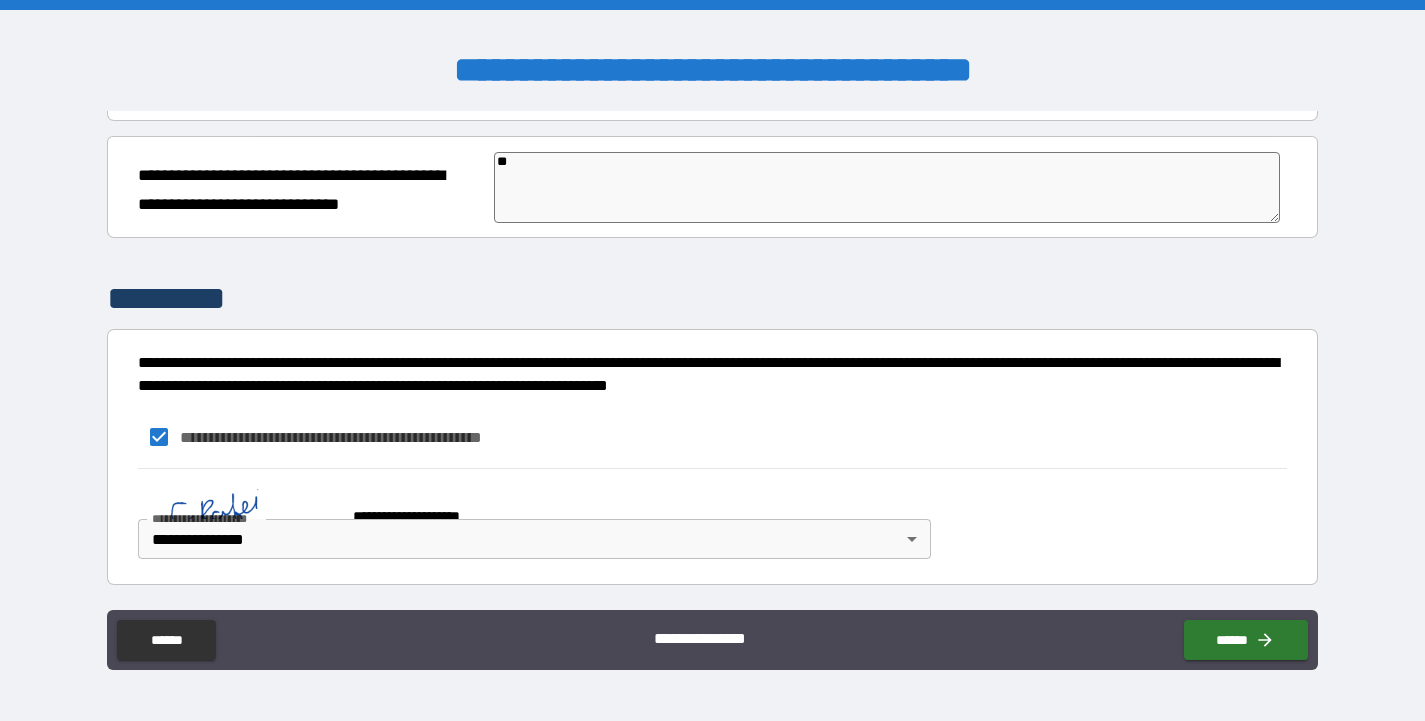 scroll, scrollTop: 105, scrollLeft: 0, axis: vertical 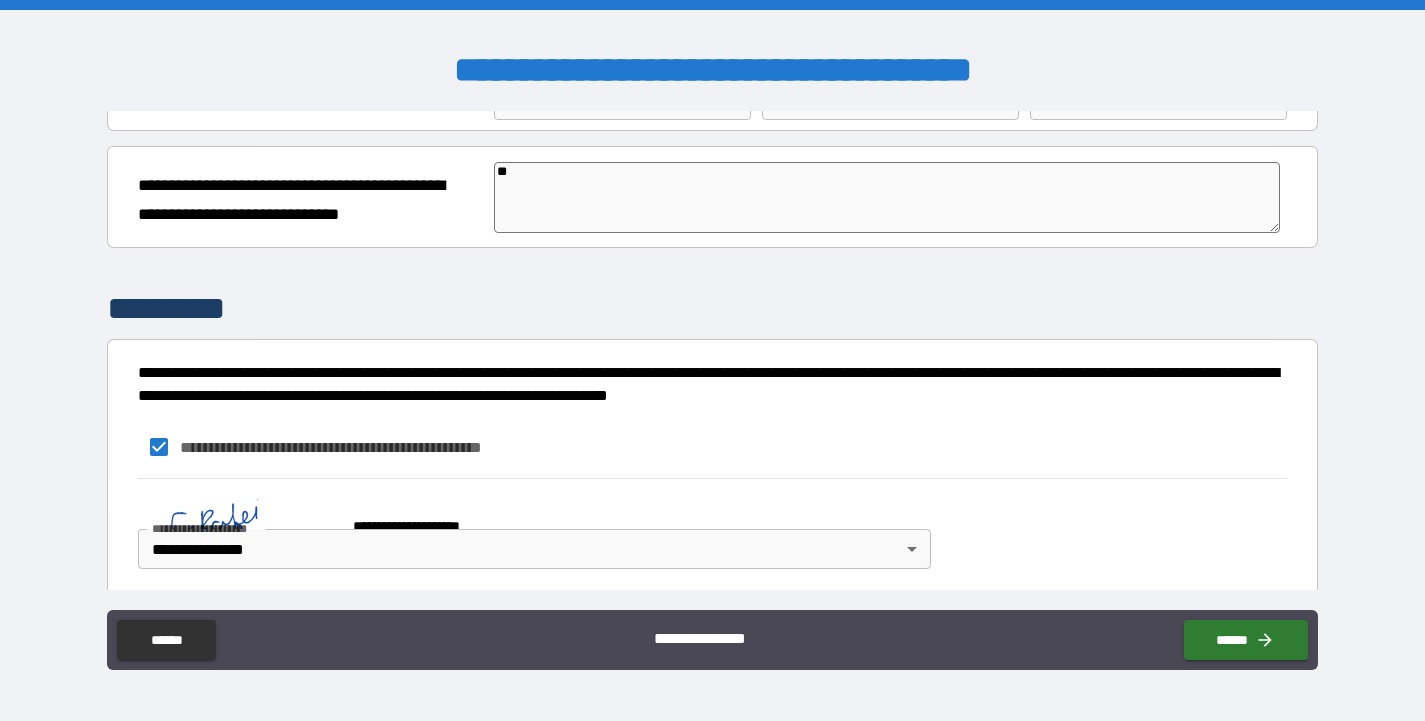 type on "*" 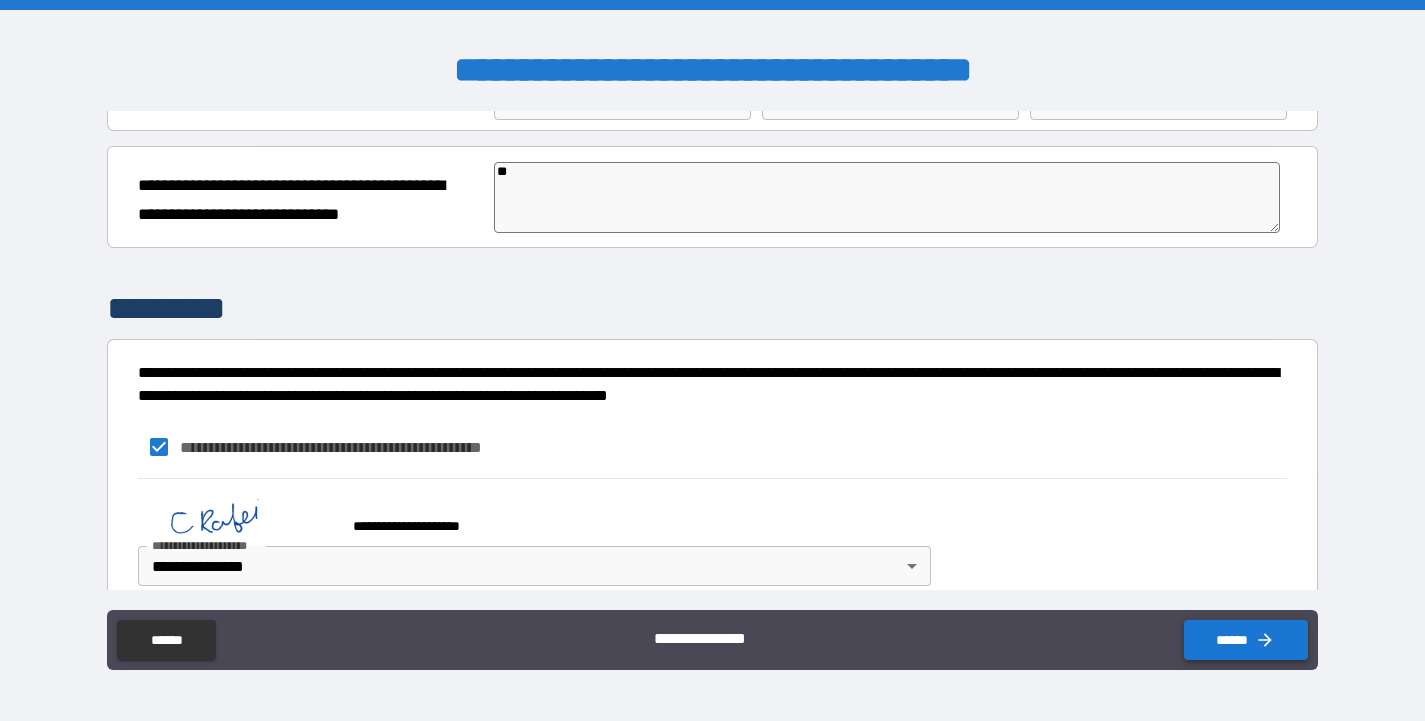 click 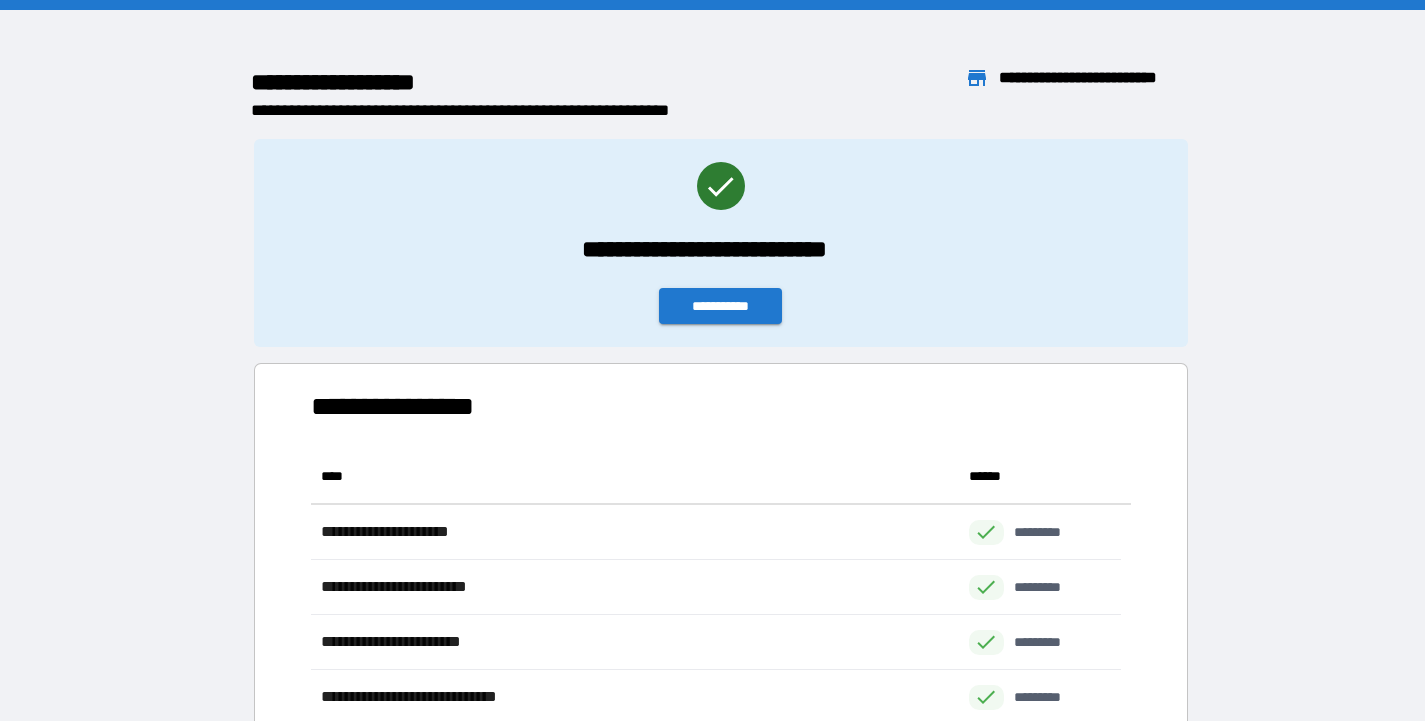 scroll, scrollTop: 16, scrollLeft: 16, axis: both 